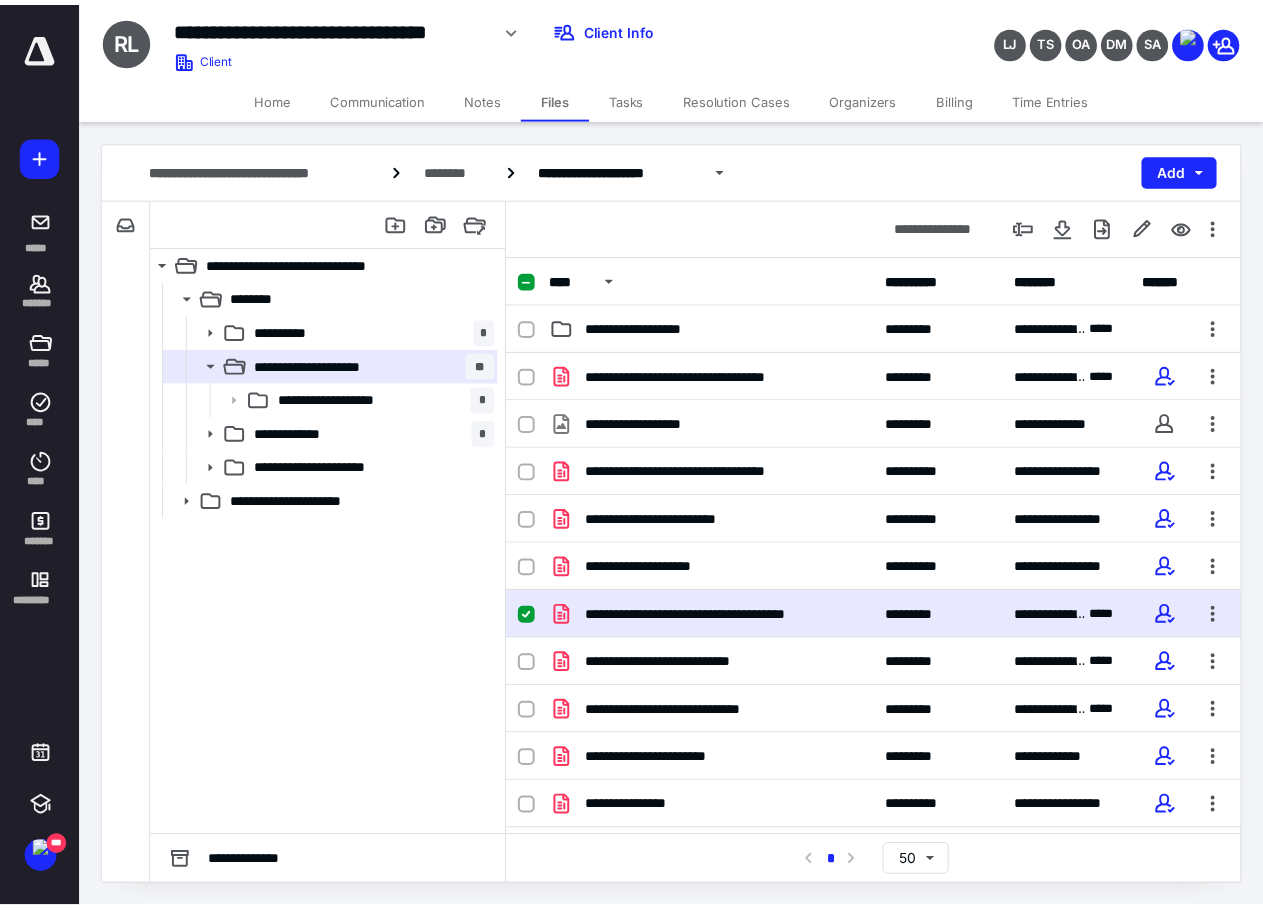 scroll, scrollTop: 0, scrollLeft: 0, axis: both 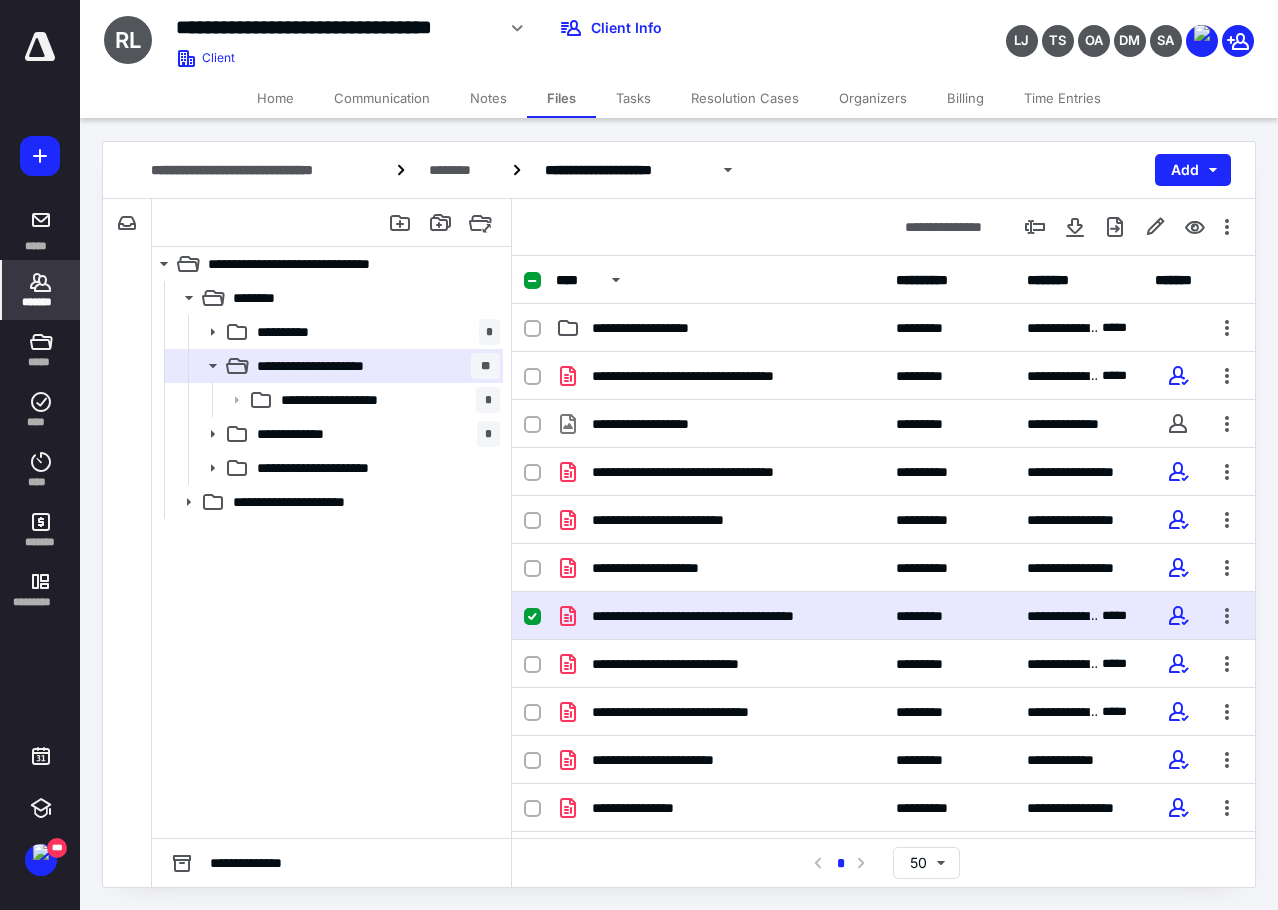 click 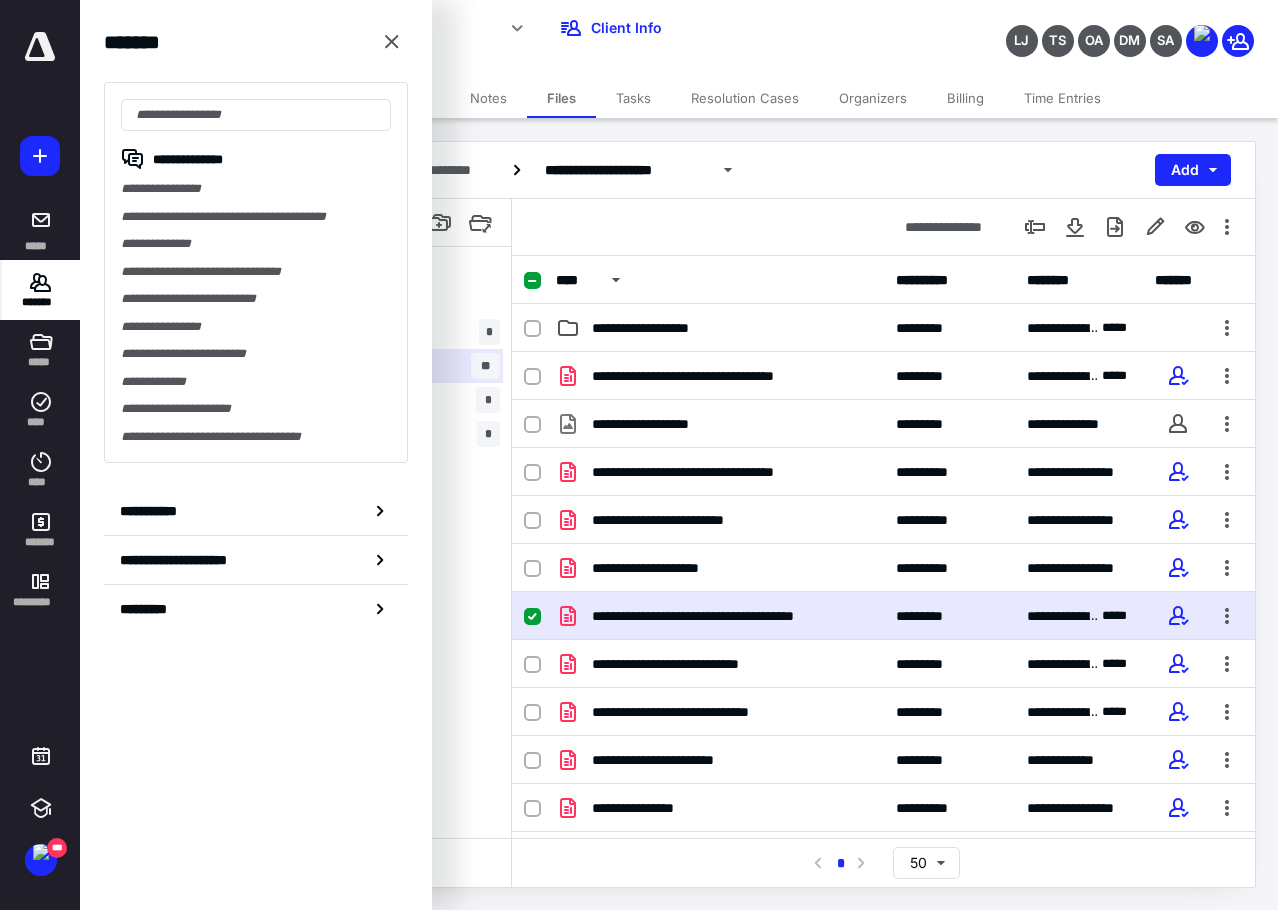 type on "*" 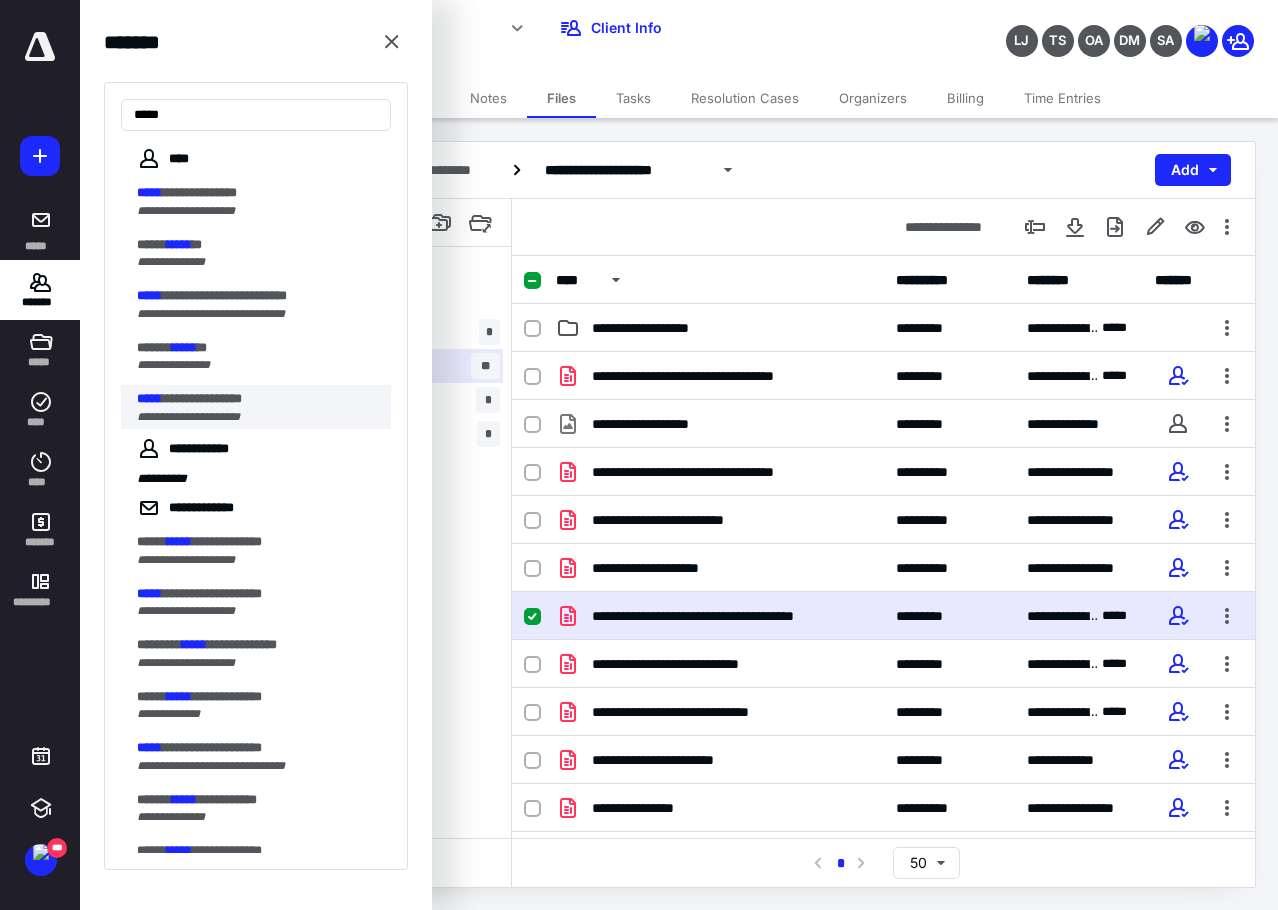 type on "*****" 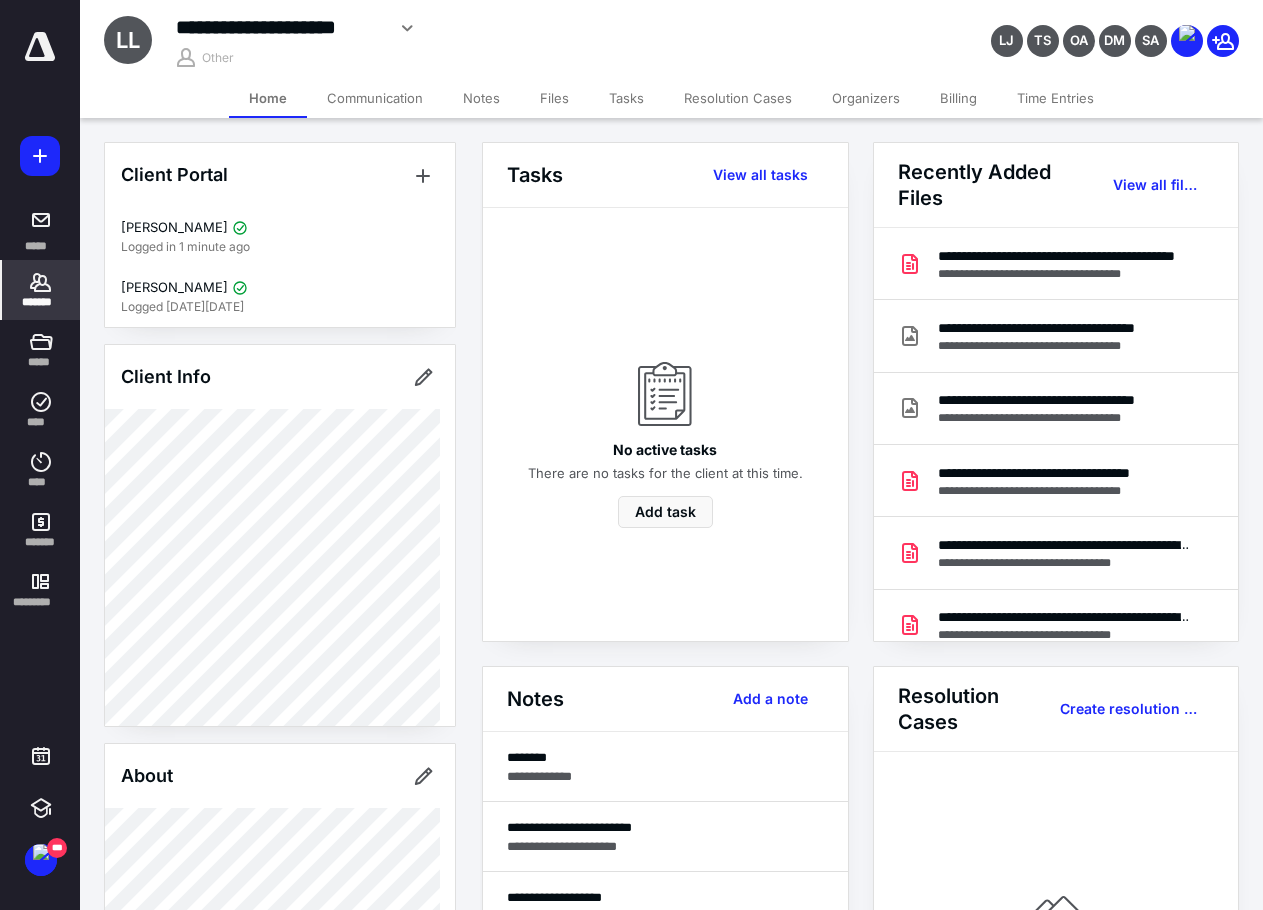 click on "Files" at bounding box center (554, 98) 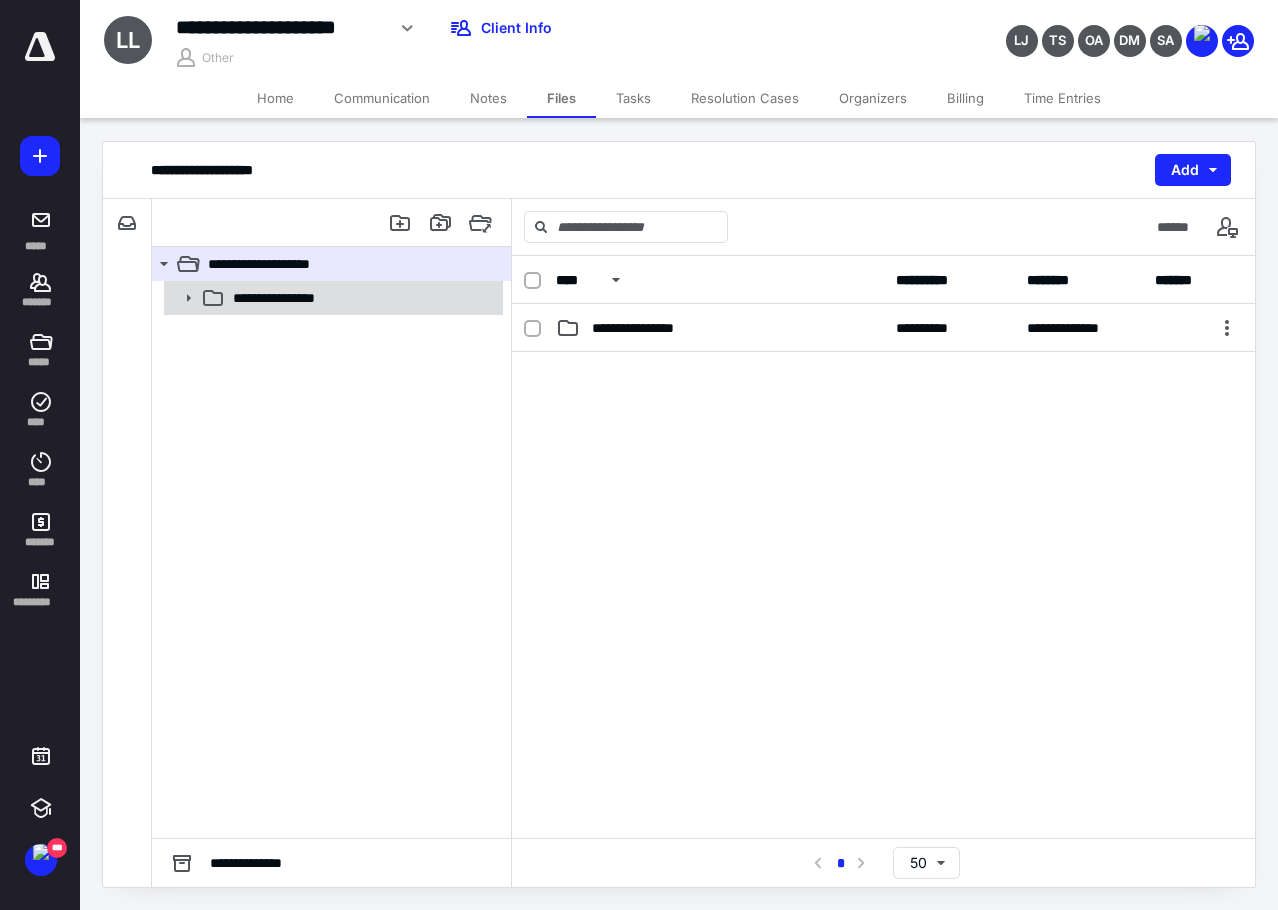 click 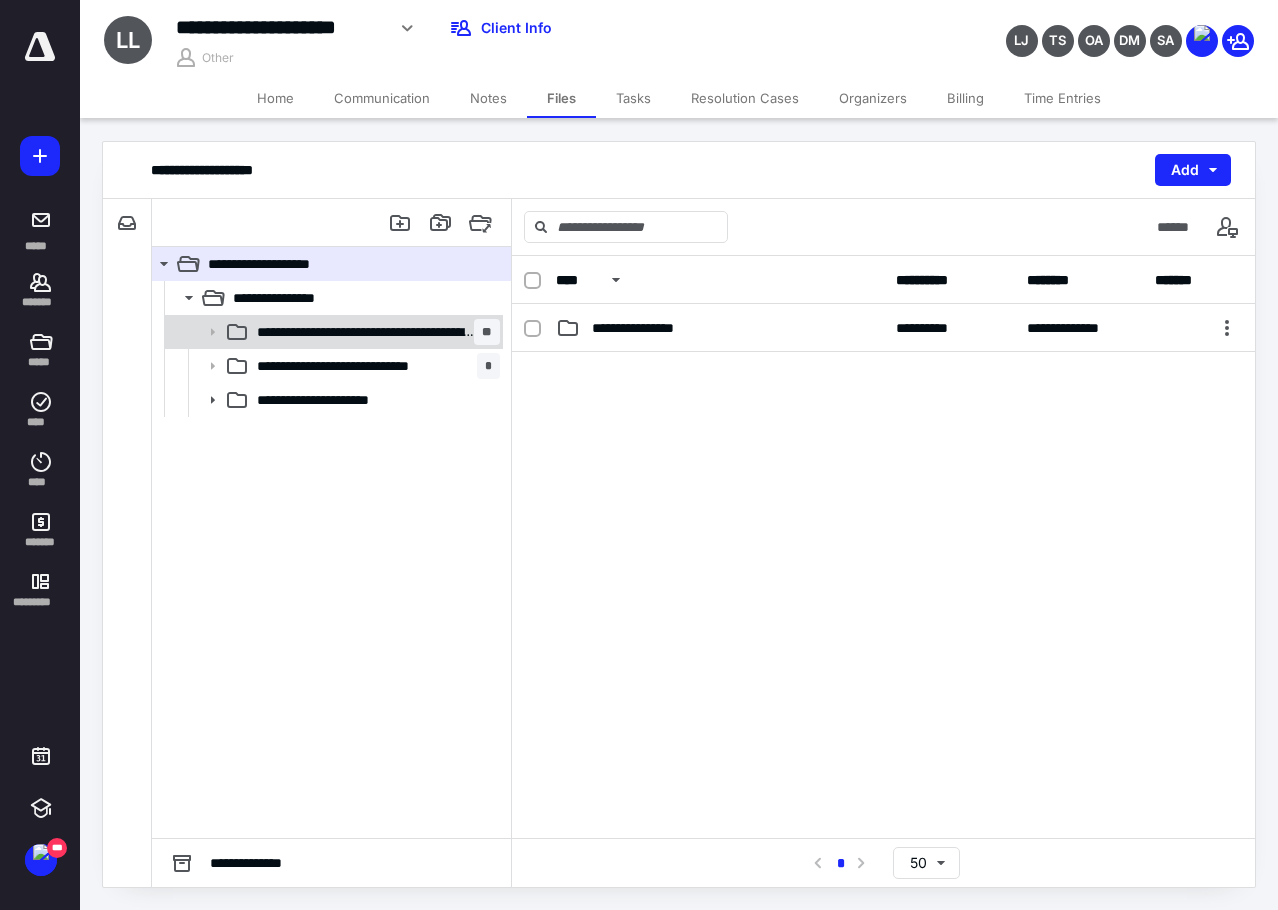 click 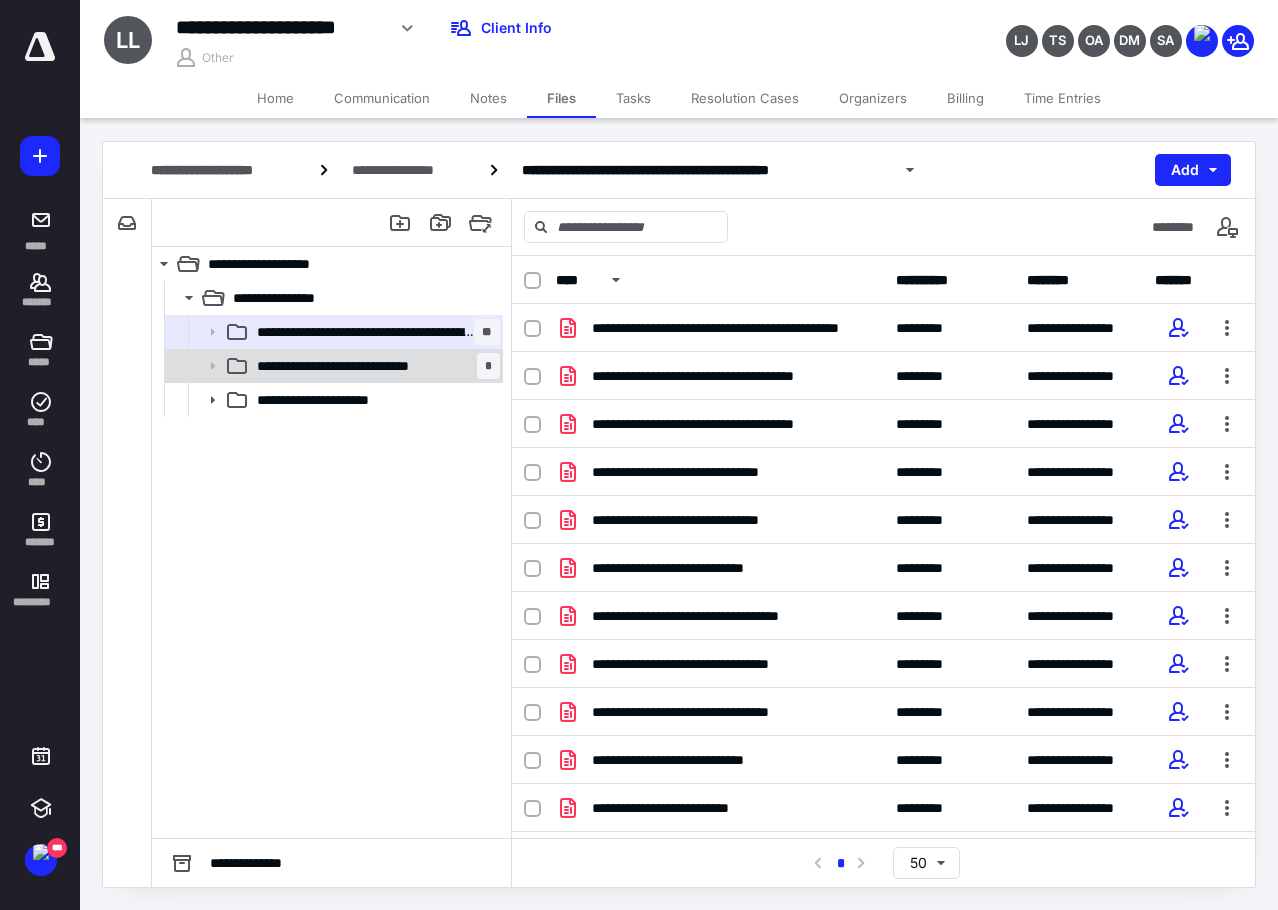 click 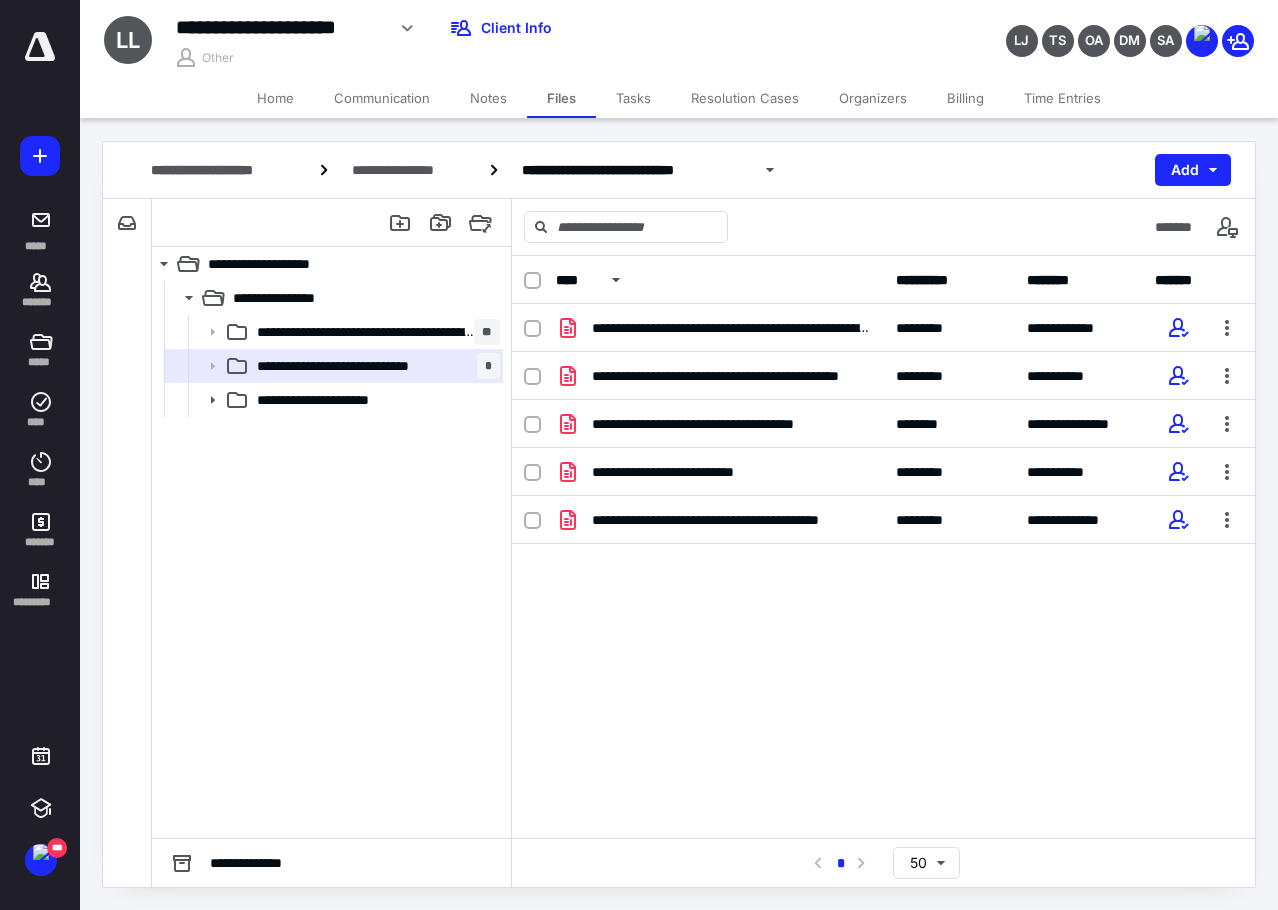 click on "Home" at bounding box center [275, 98] 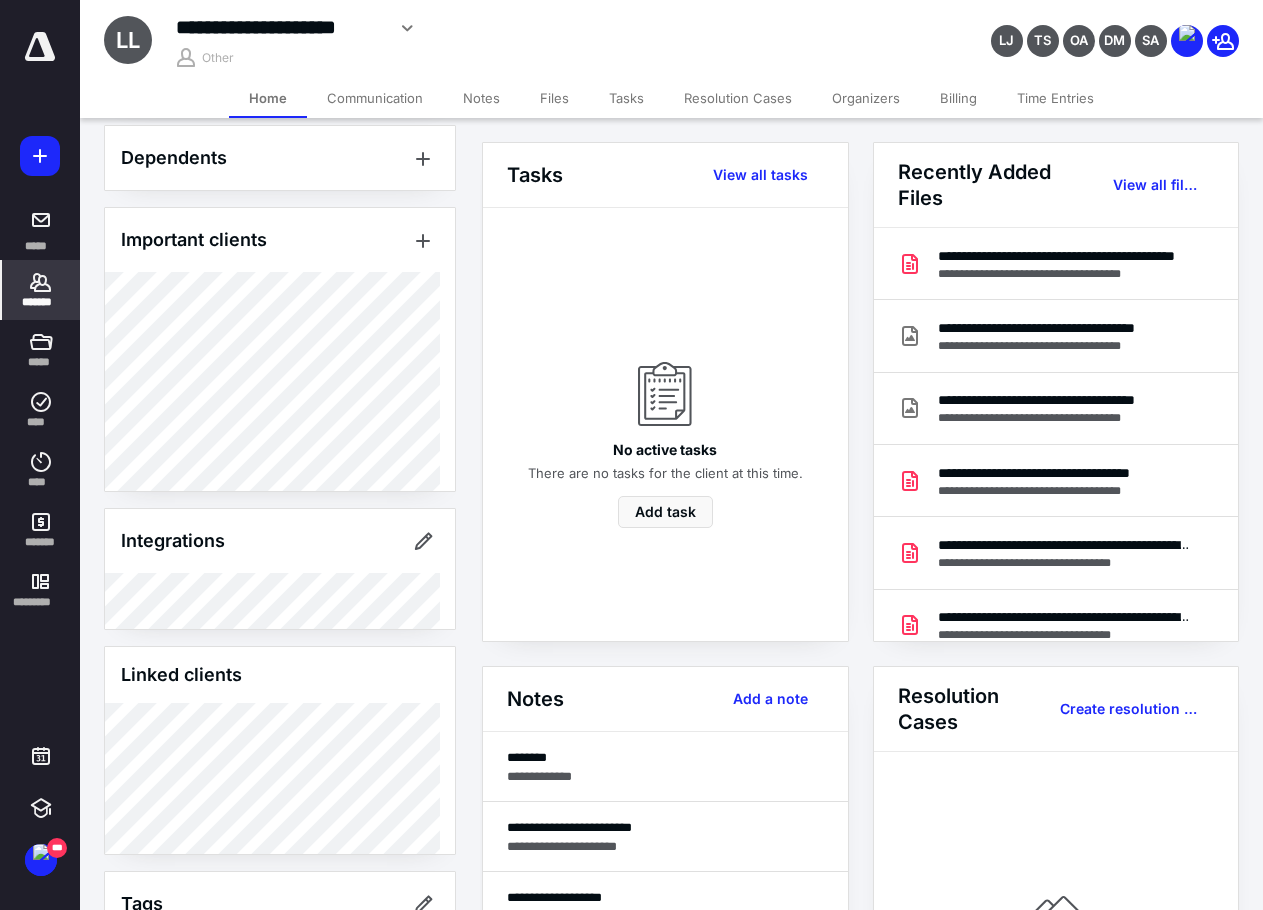 scroll, scrollTop: 1211, scrollLeft: 0, axis: vertical 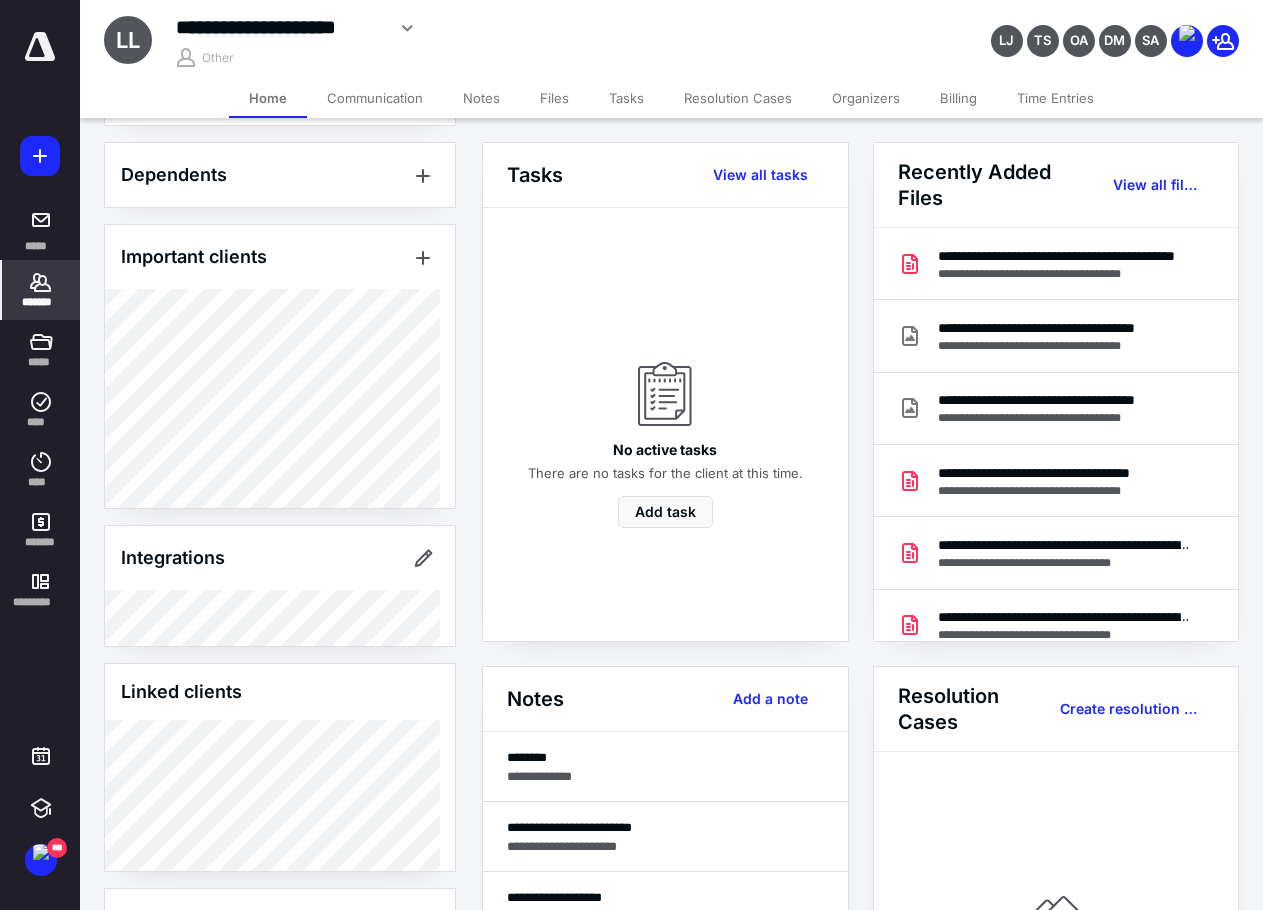 click on "Files" at bounding box center [554, 98] 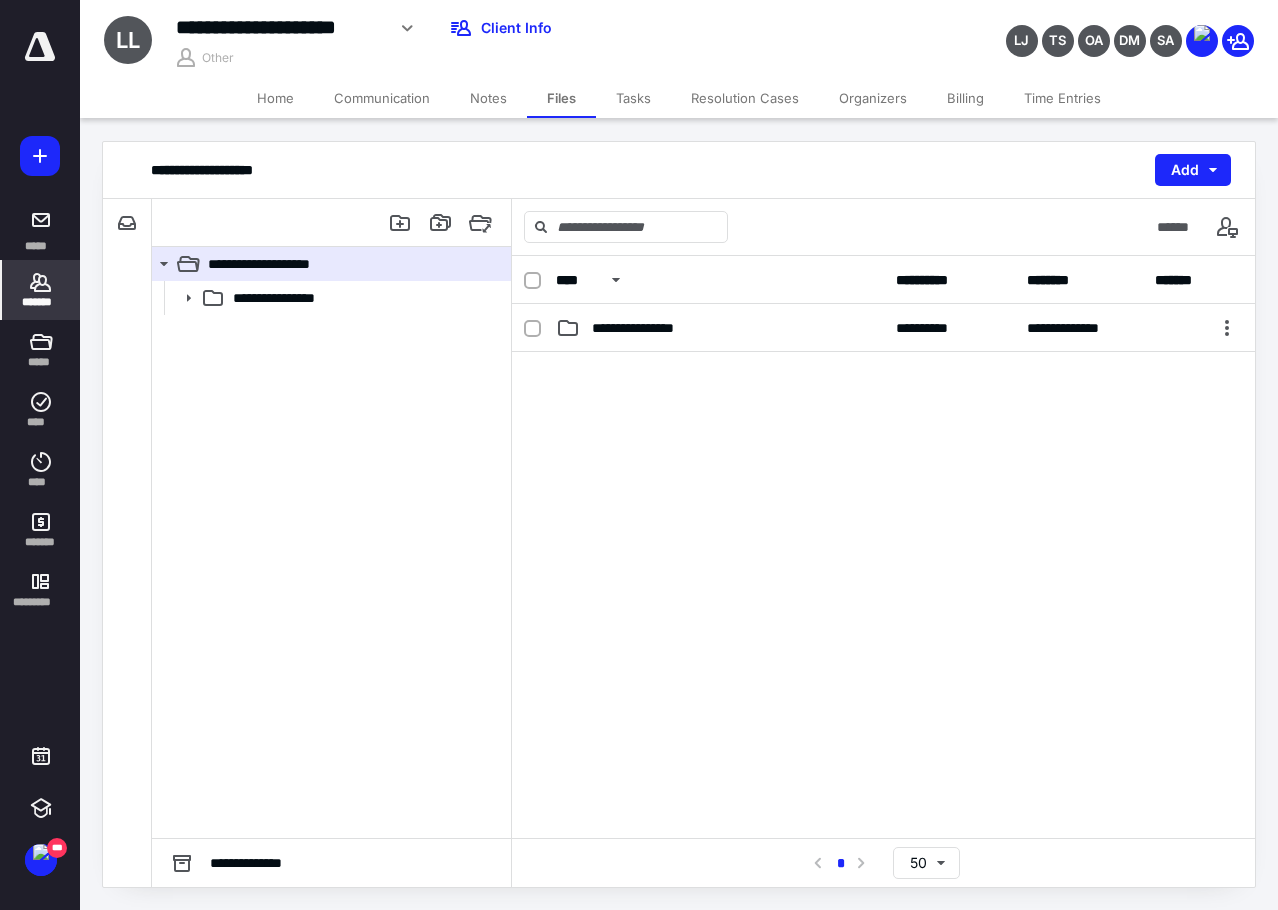 click on "*******" at bounding box center (41, 302) 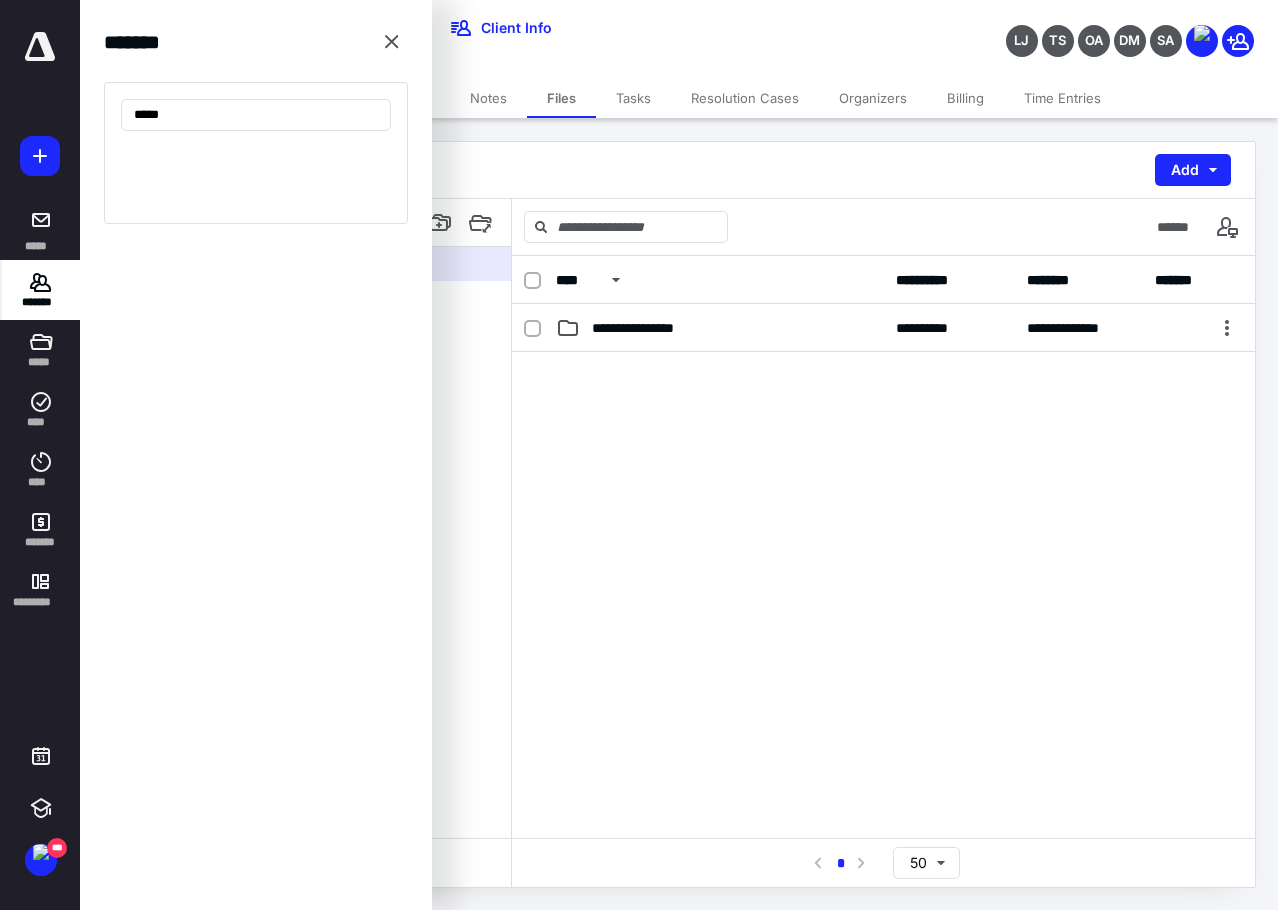 type on "******" 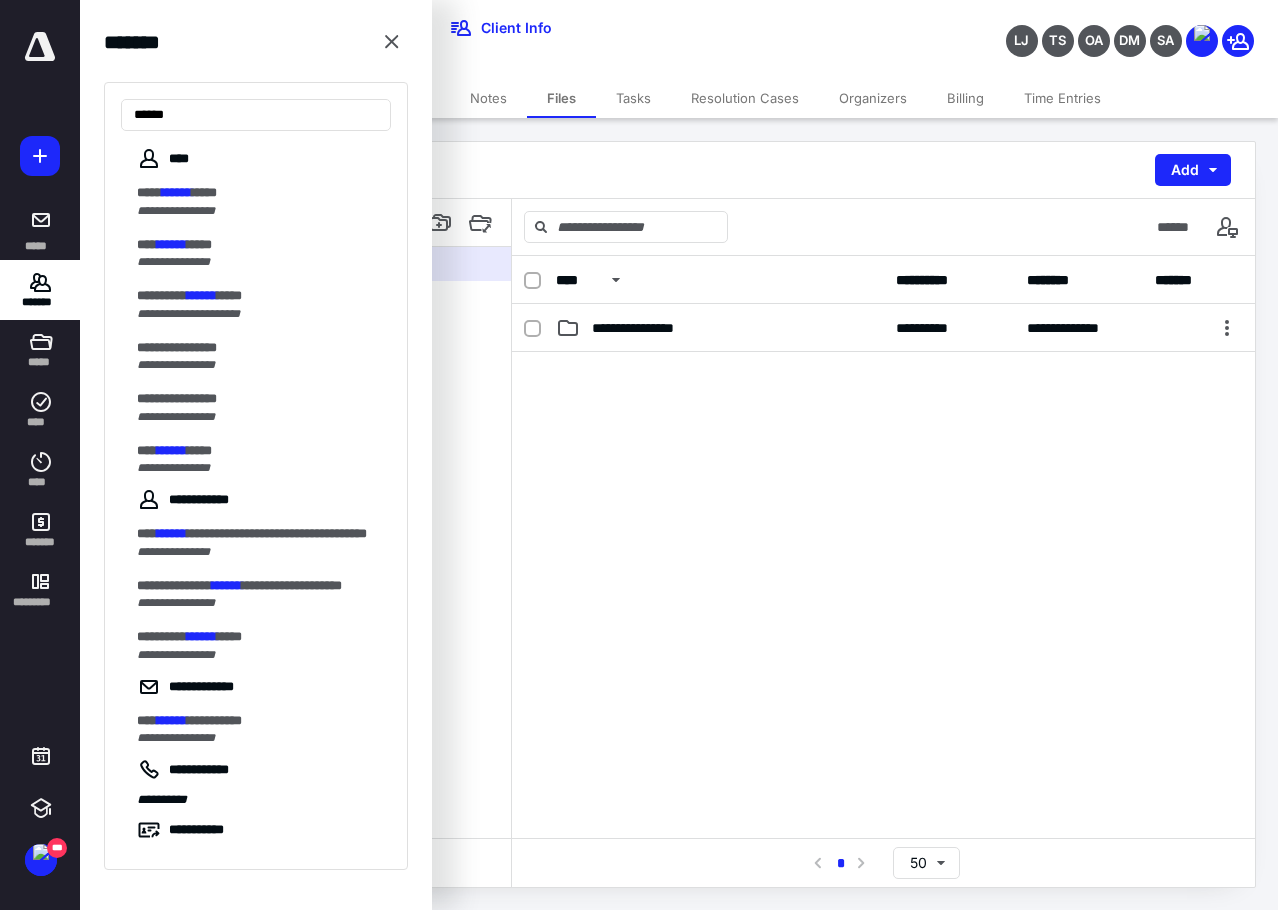 drag, startPoint x: 190, startPoint y: 112, endPoint x: 75, endPoint y: 96, distance: 116.10771 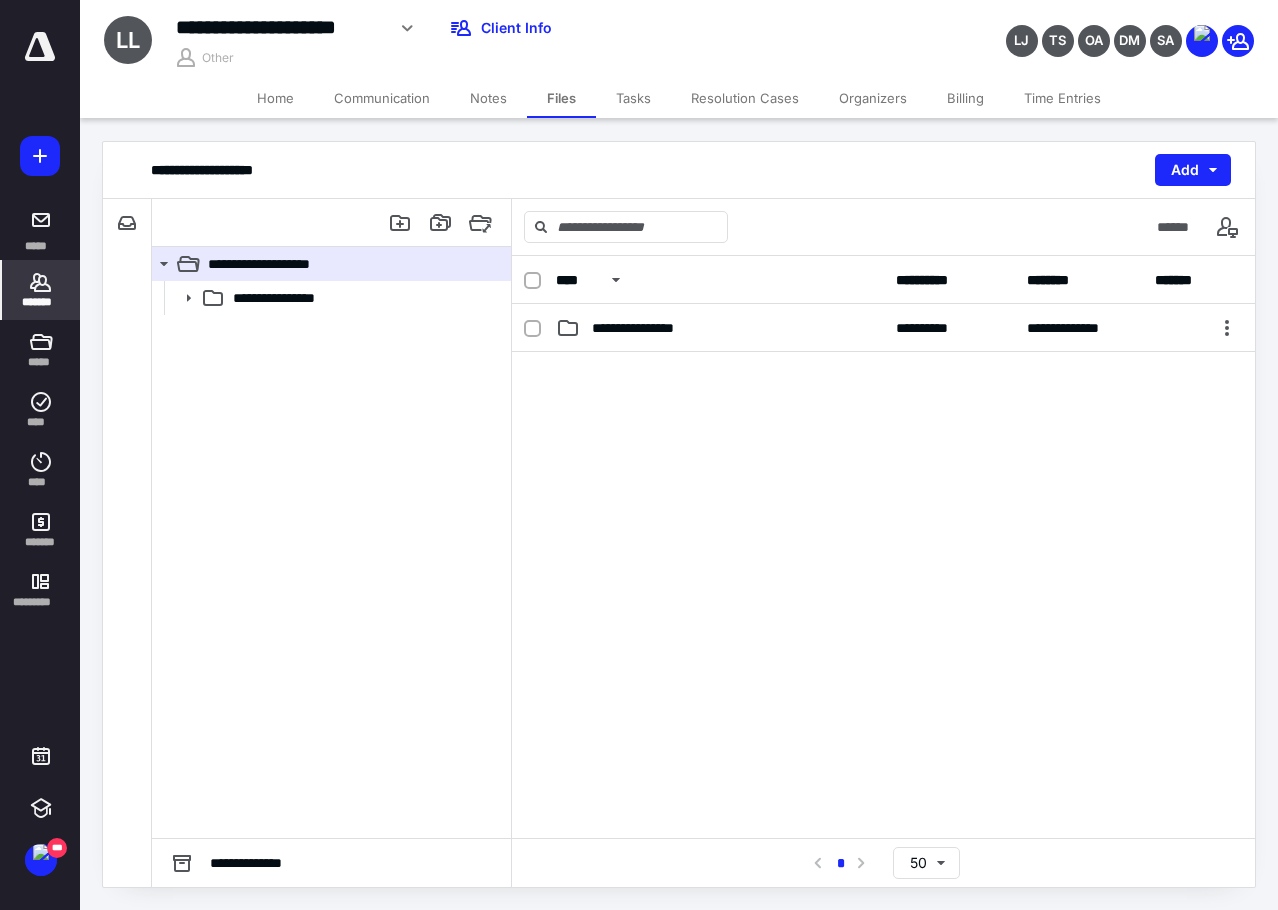 click on "*******" at bounding box center (41, 290) 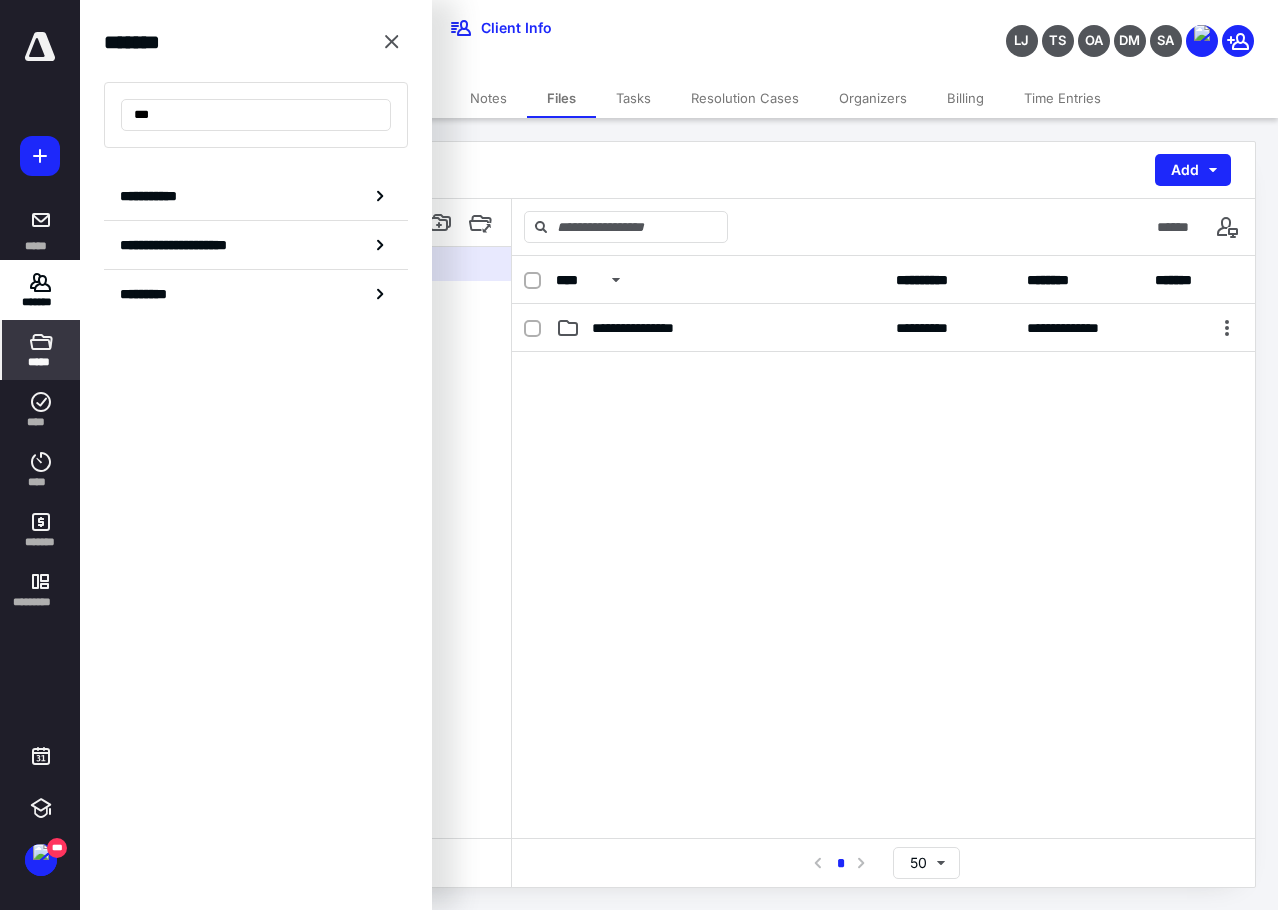 type on "***" 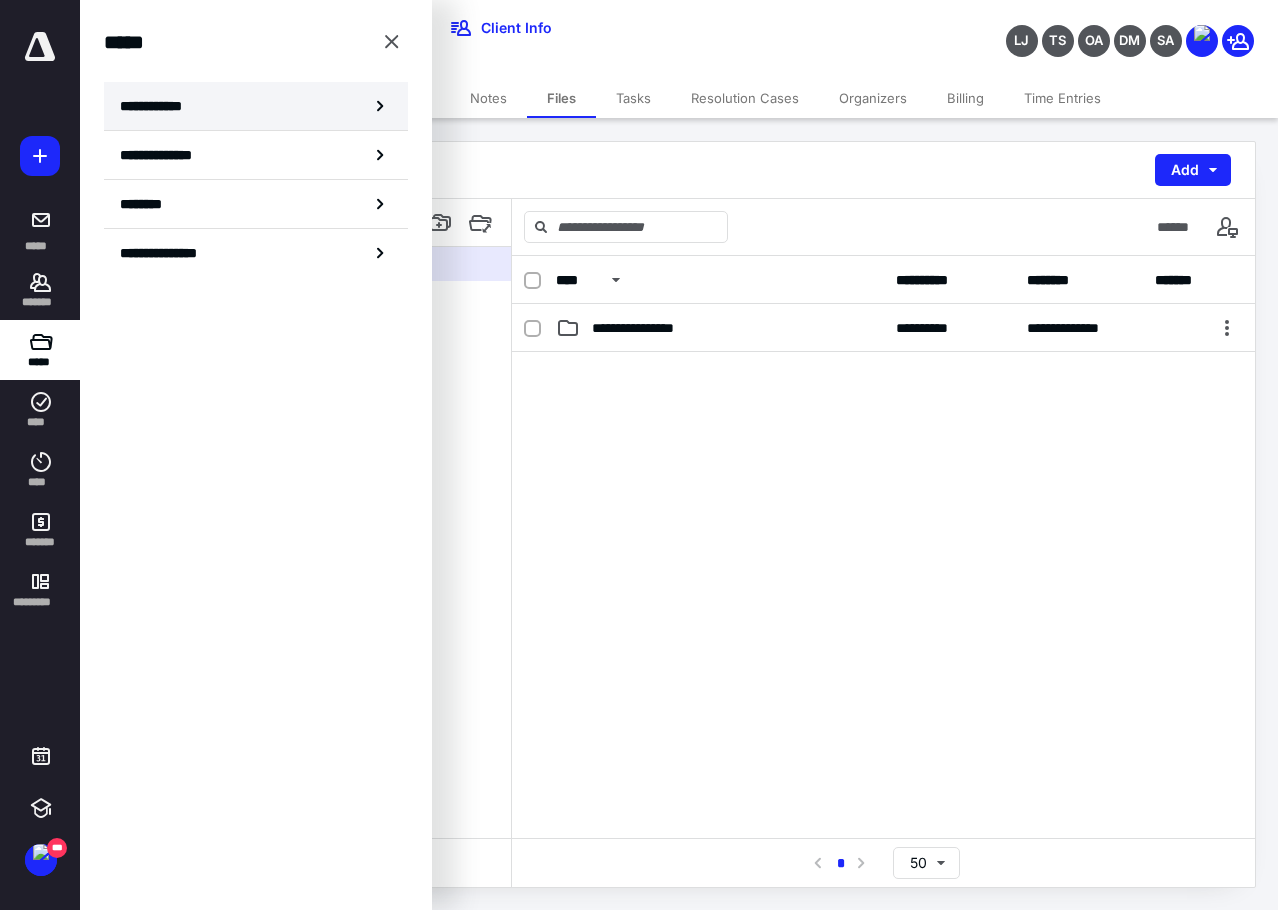 click on "**********" at bounding box center (157, 106) 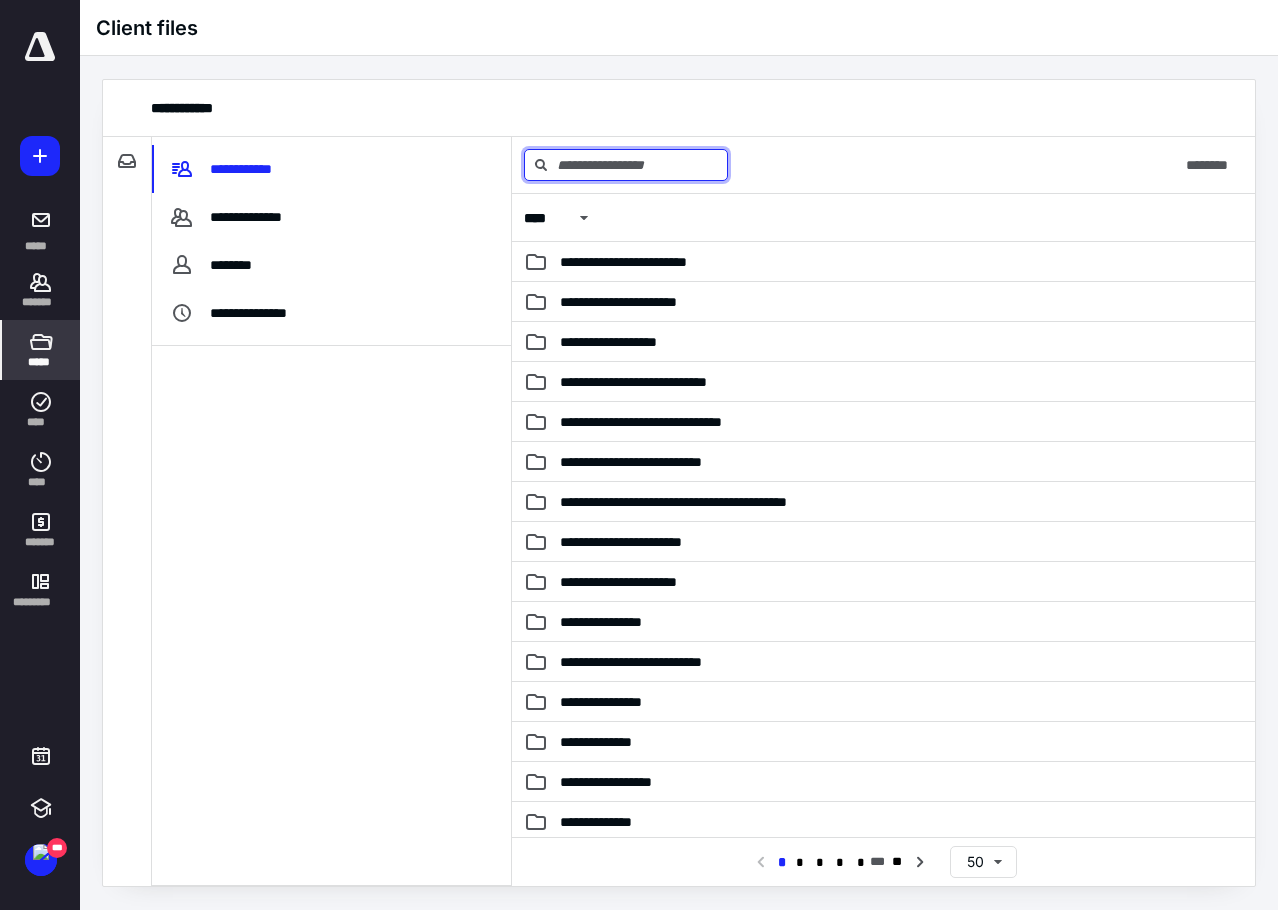 click at bounding box center [626, 165] 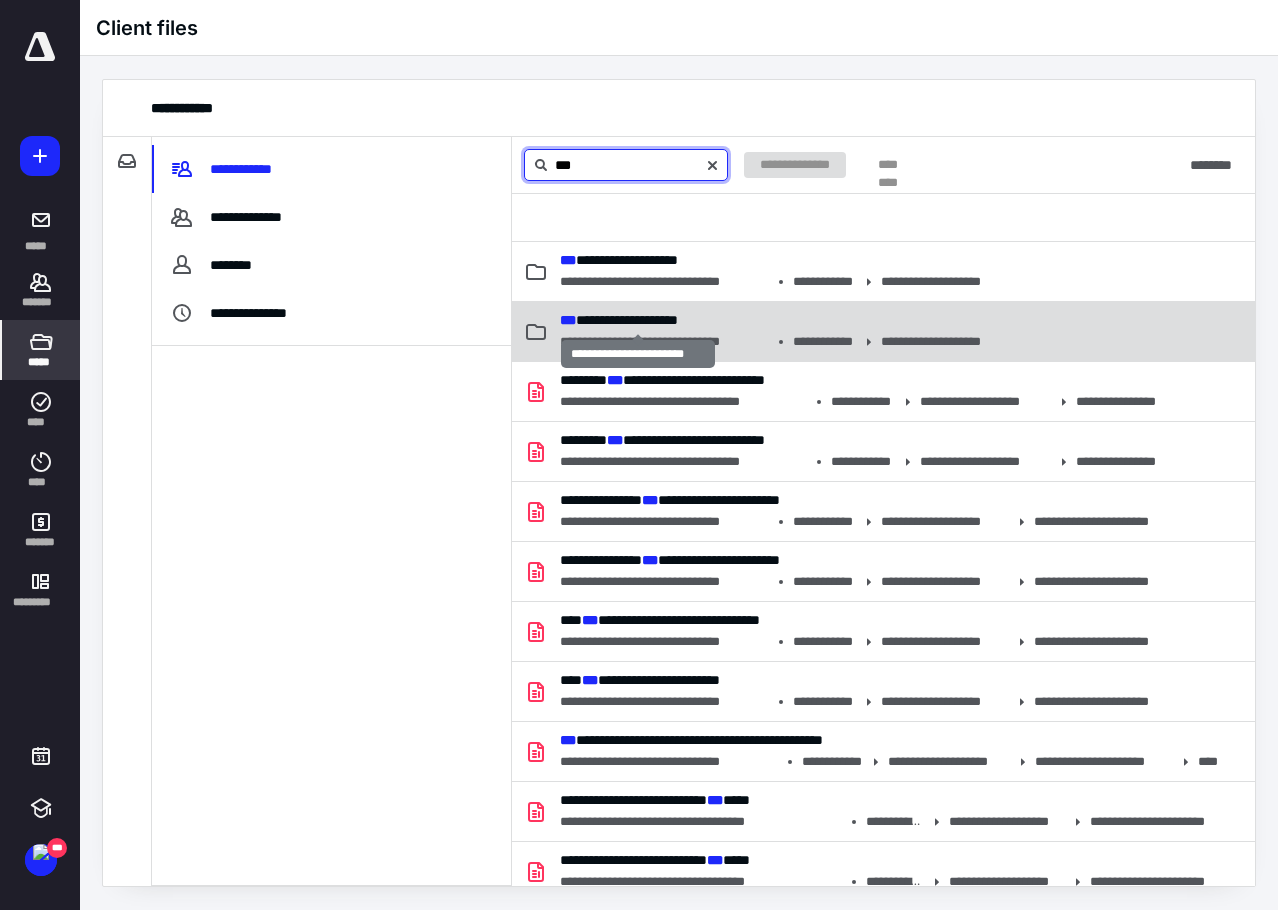 type on "***" 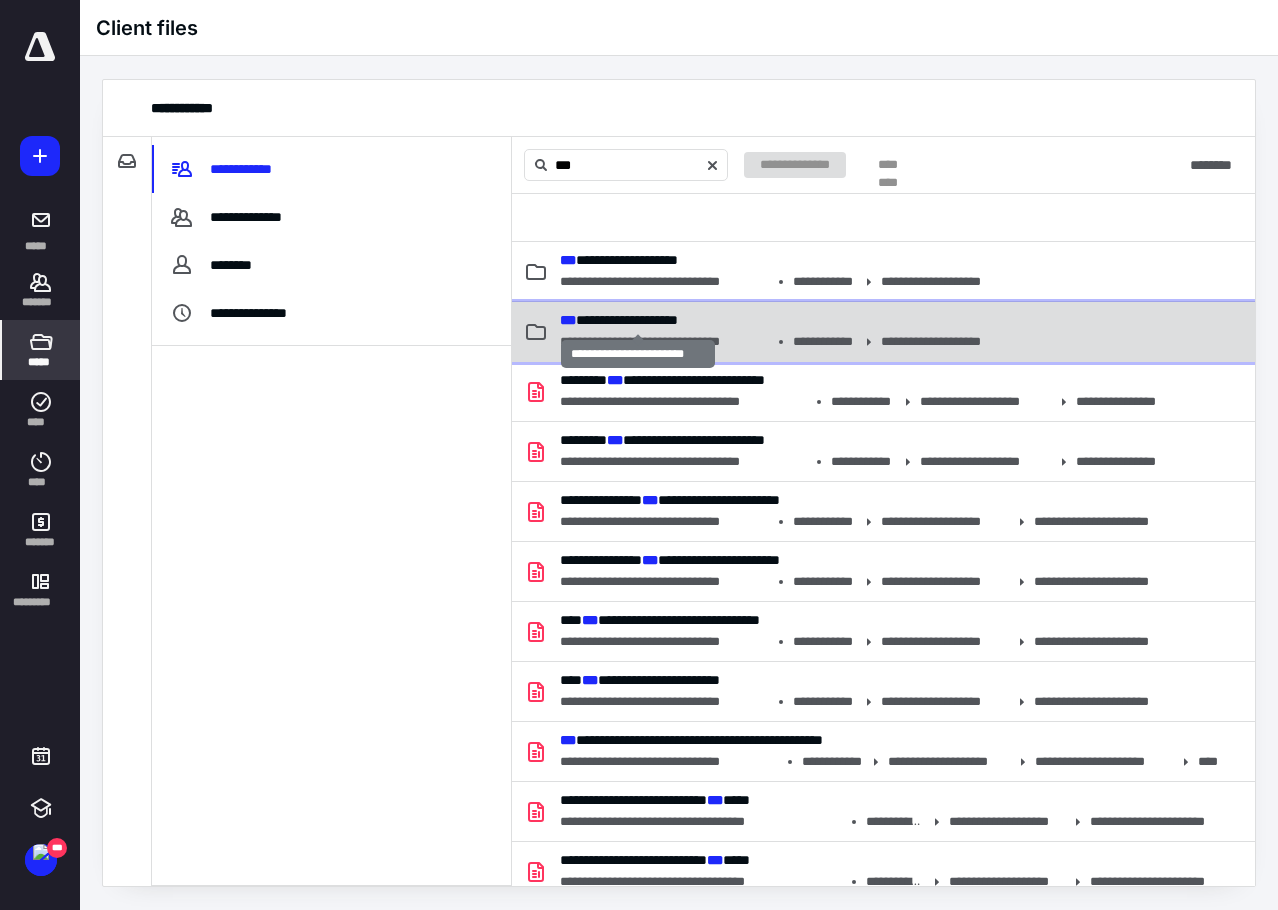 click on "**********" at bounding box center (619, 320) 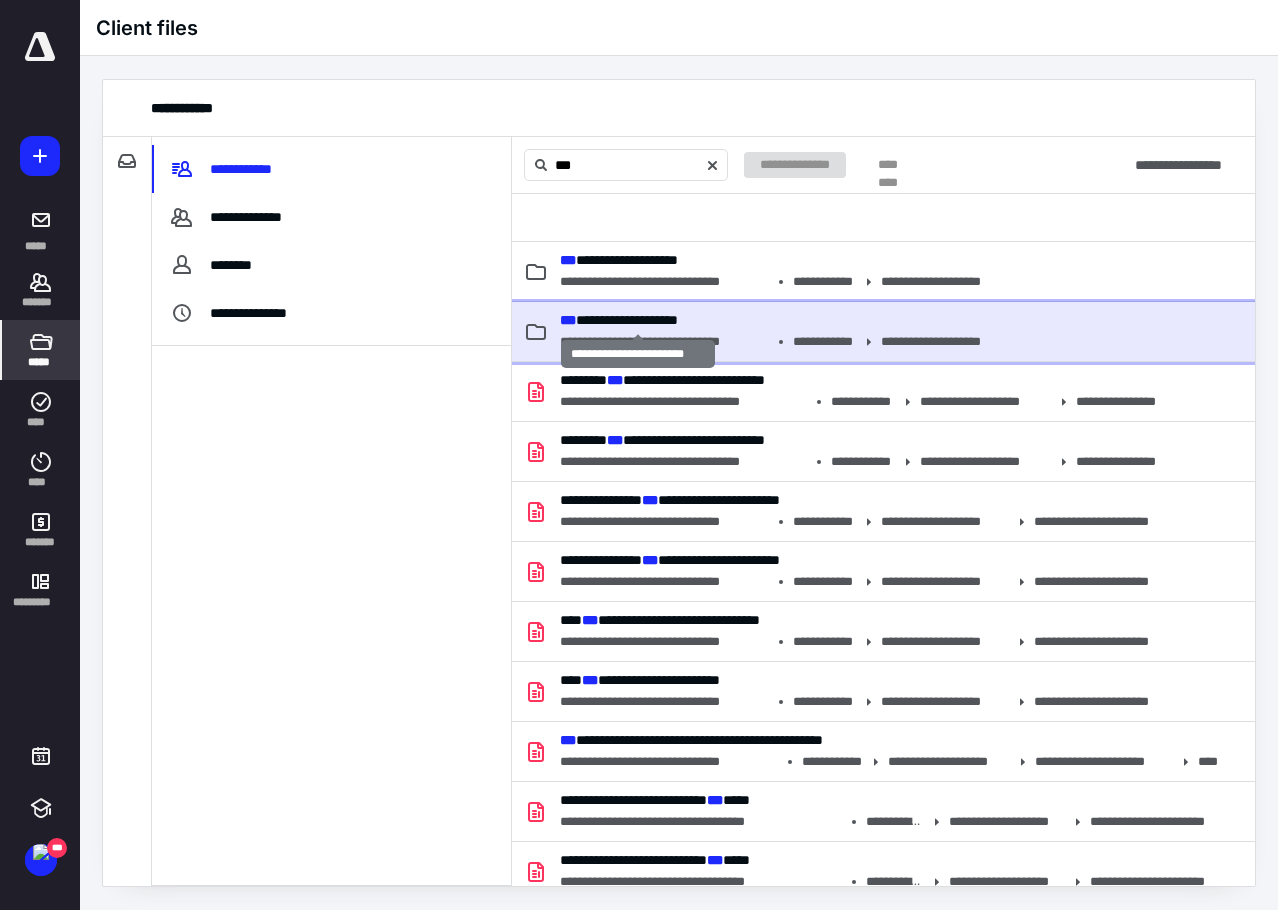click on "**********" at bounding box center (619, 320) 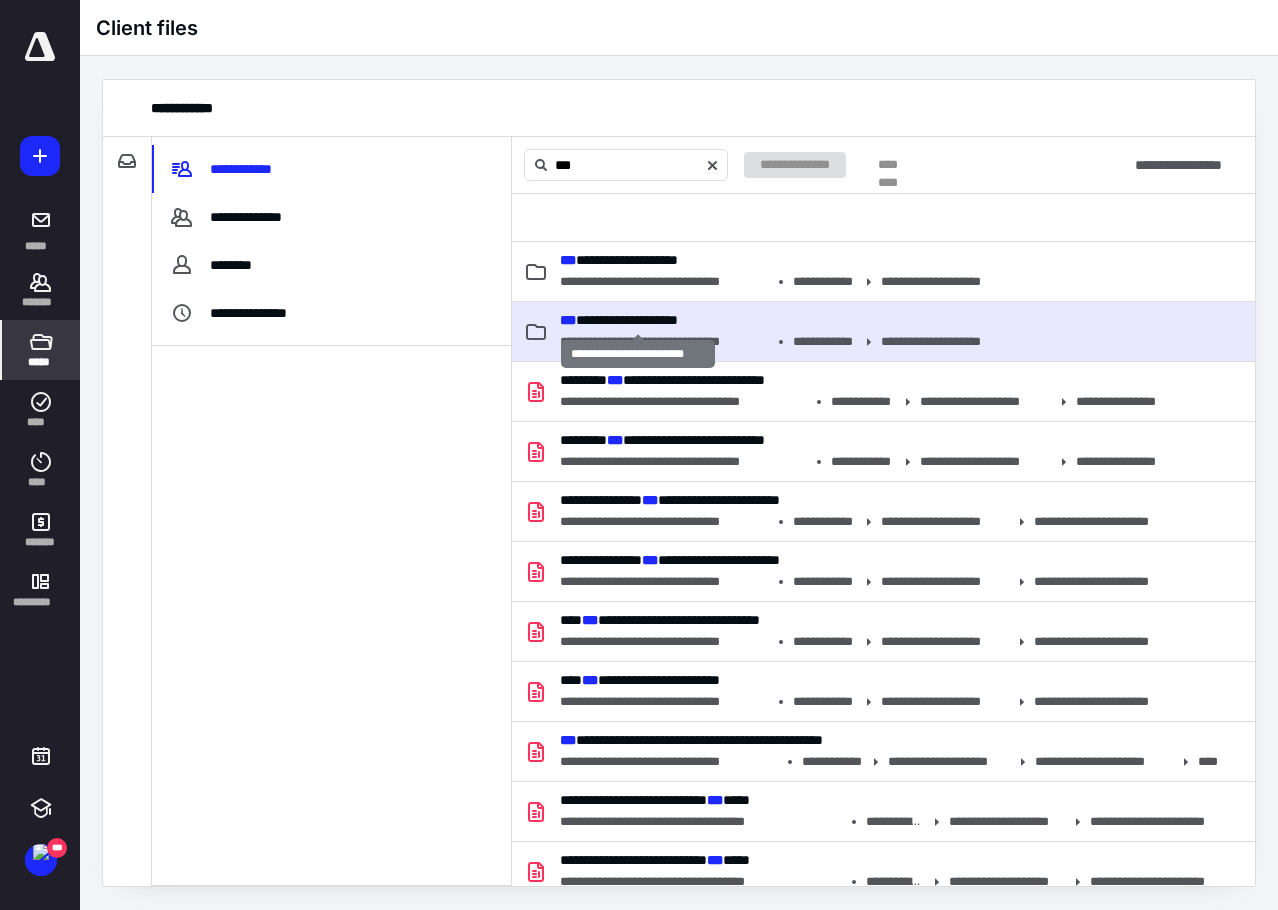 type 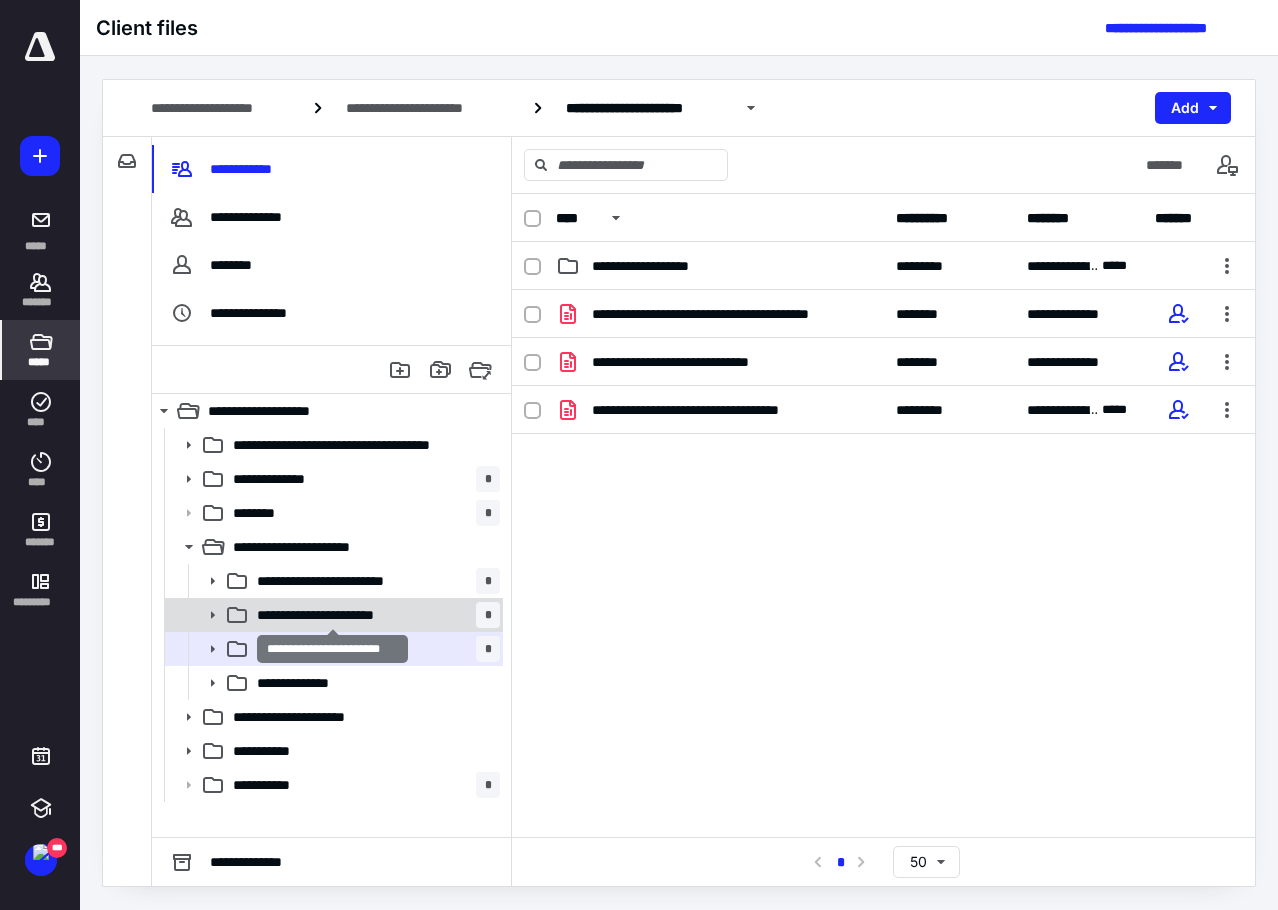 click on "**********" at bounding box center [333, 615] 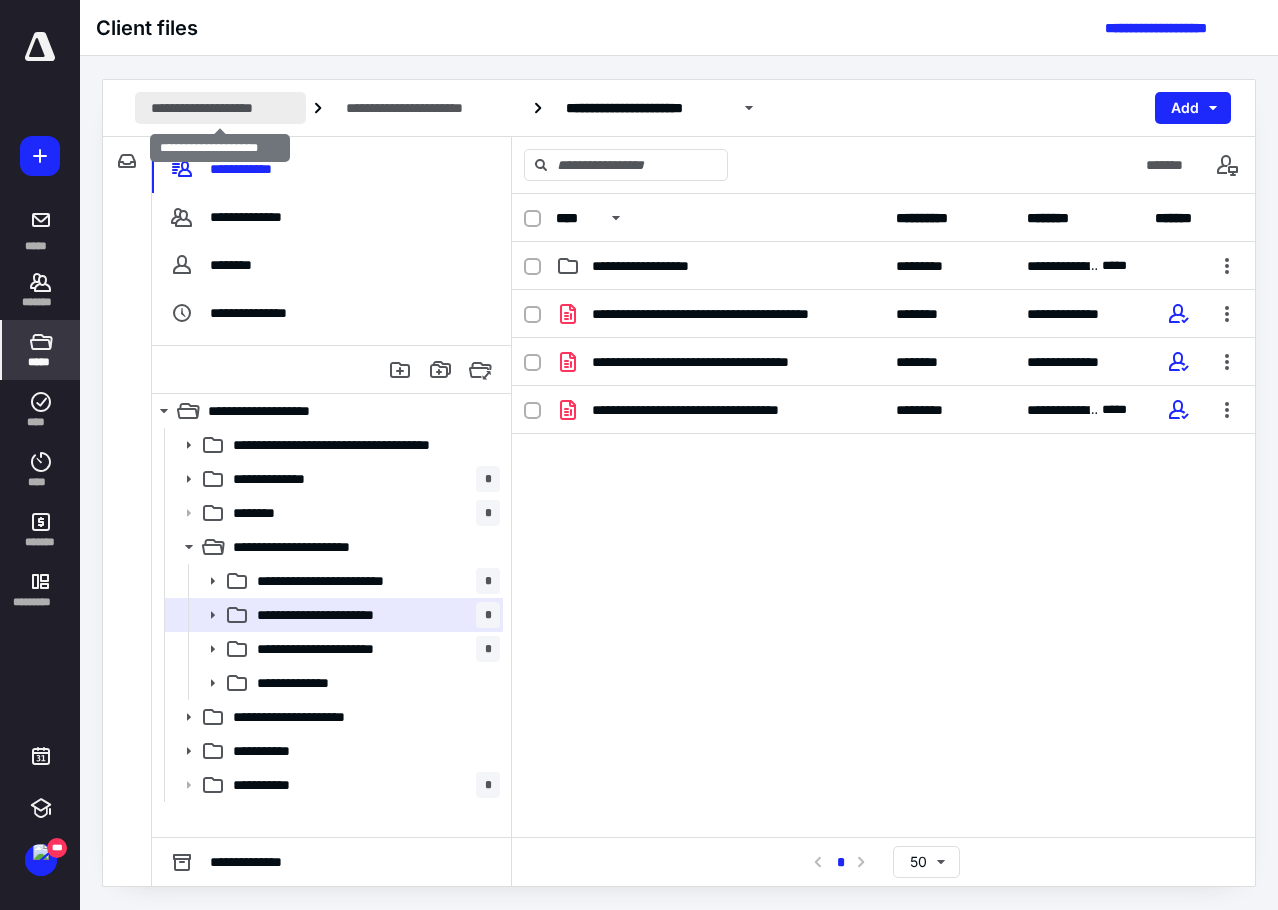click on "**********" at bounding box center [220, 108] 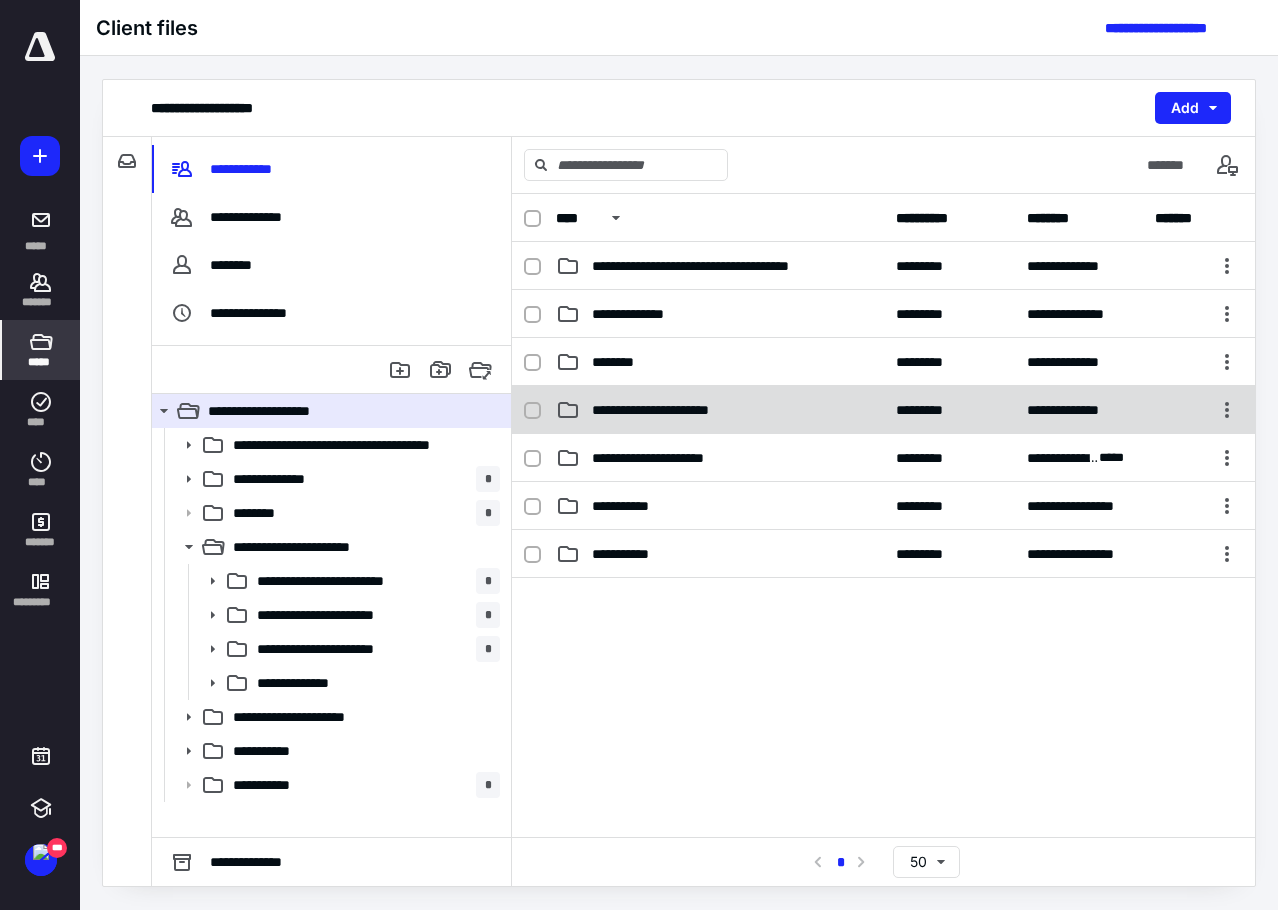 click 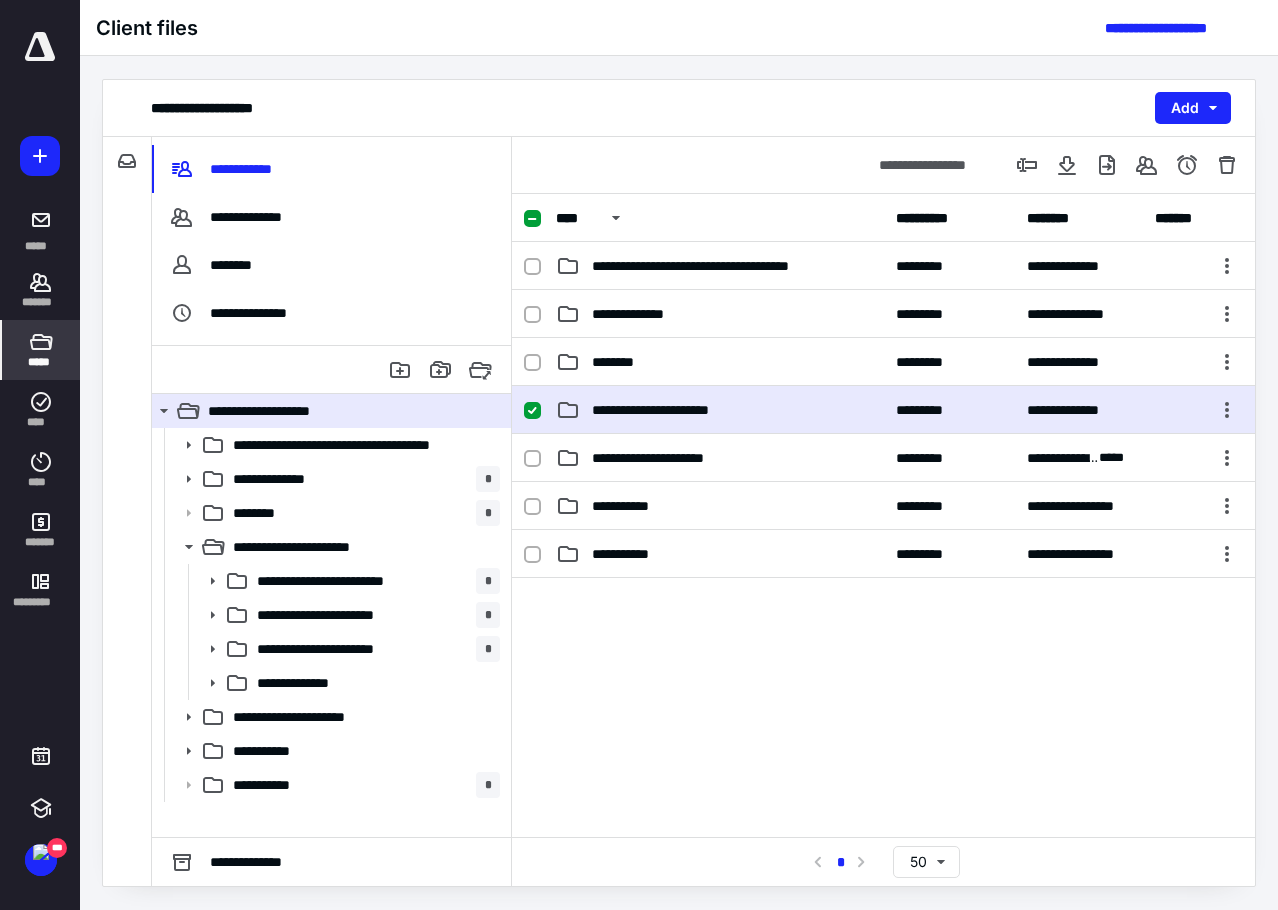 click 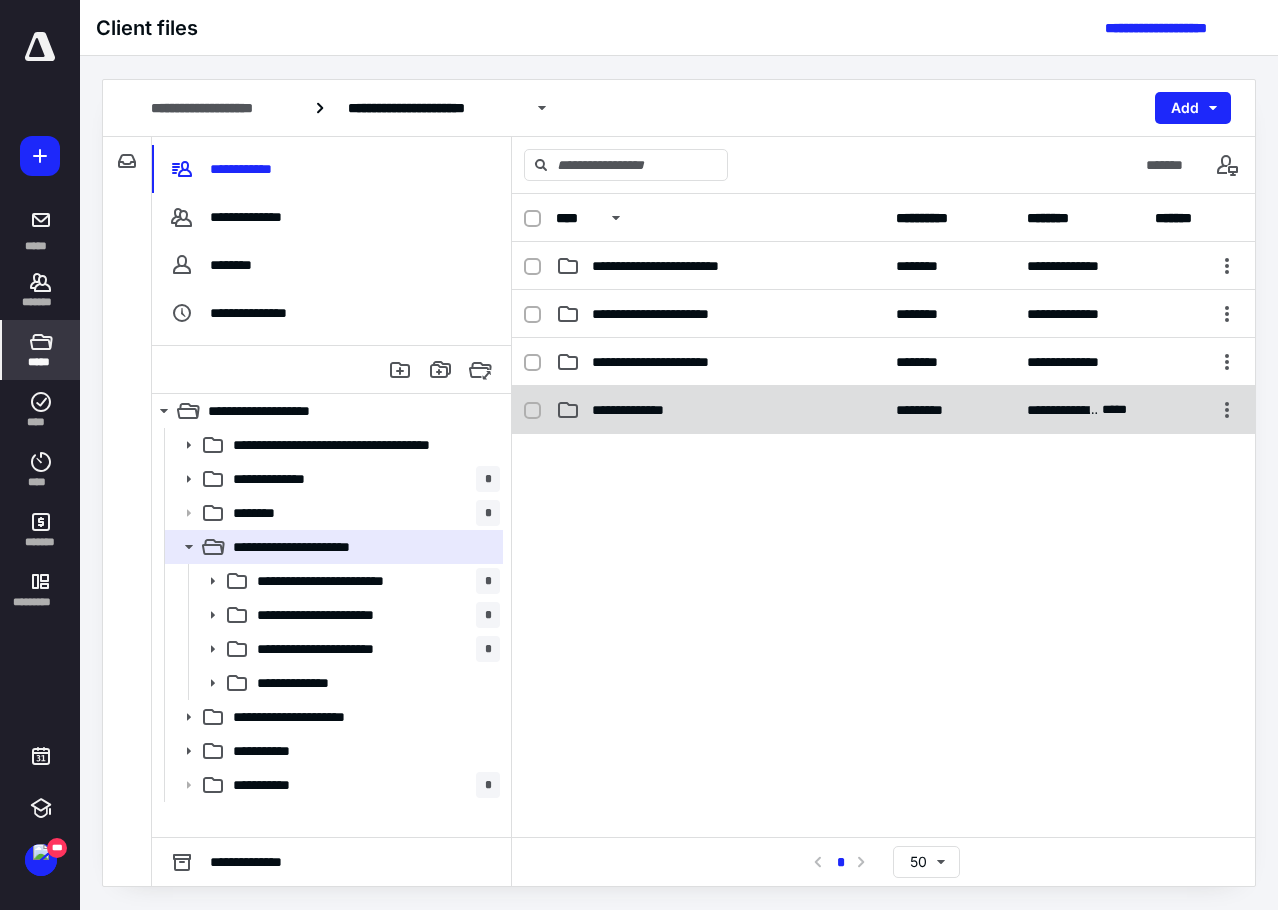 click 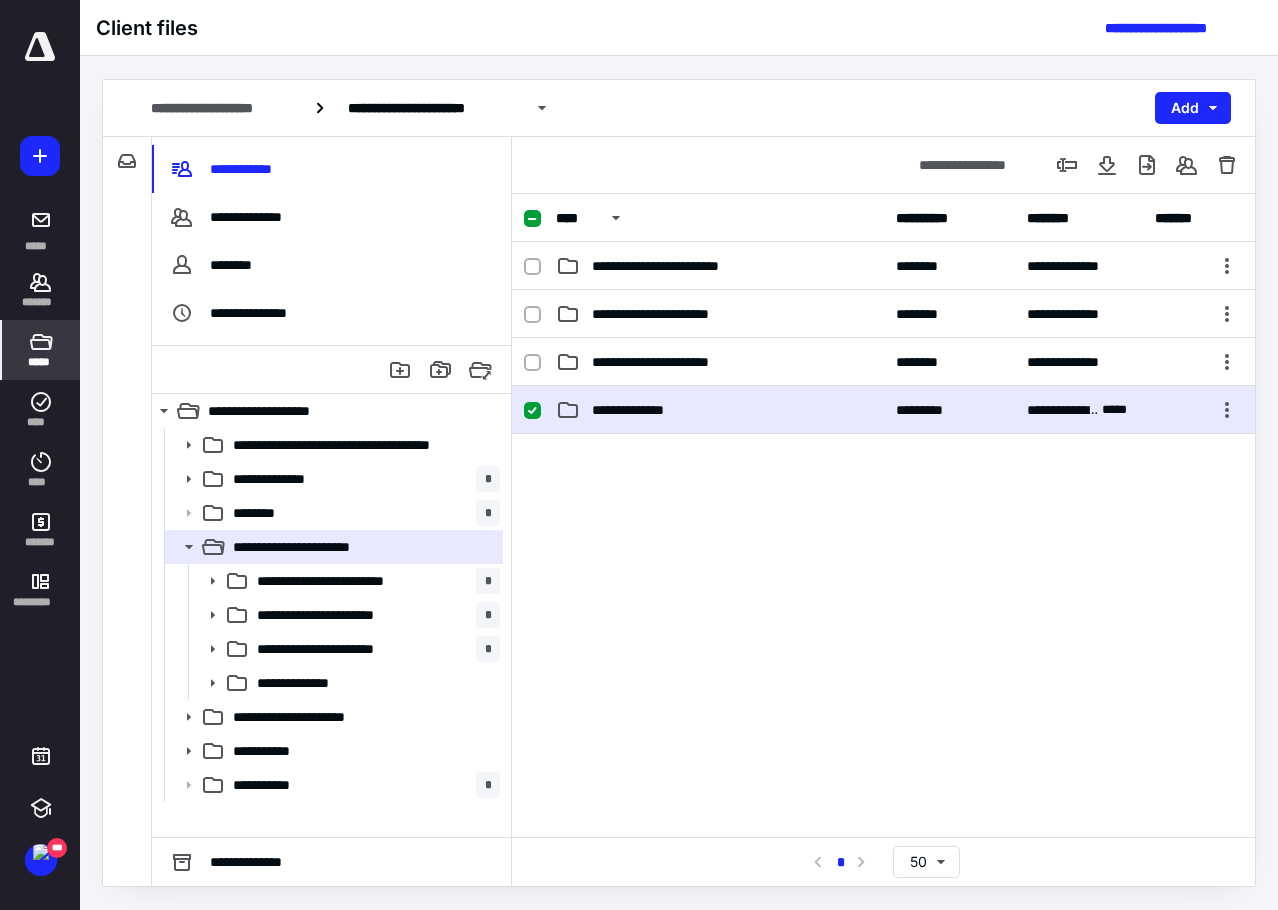 click 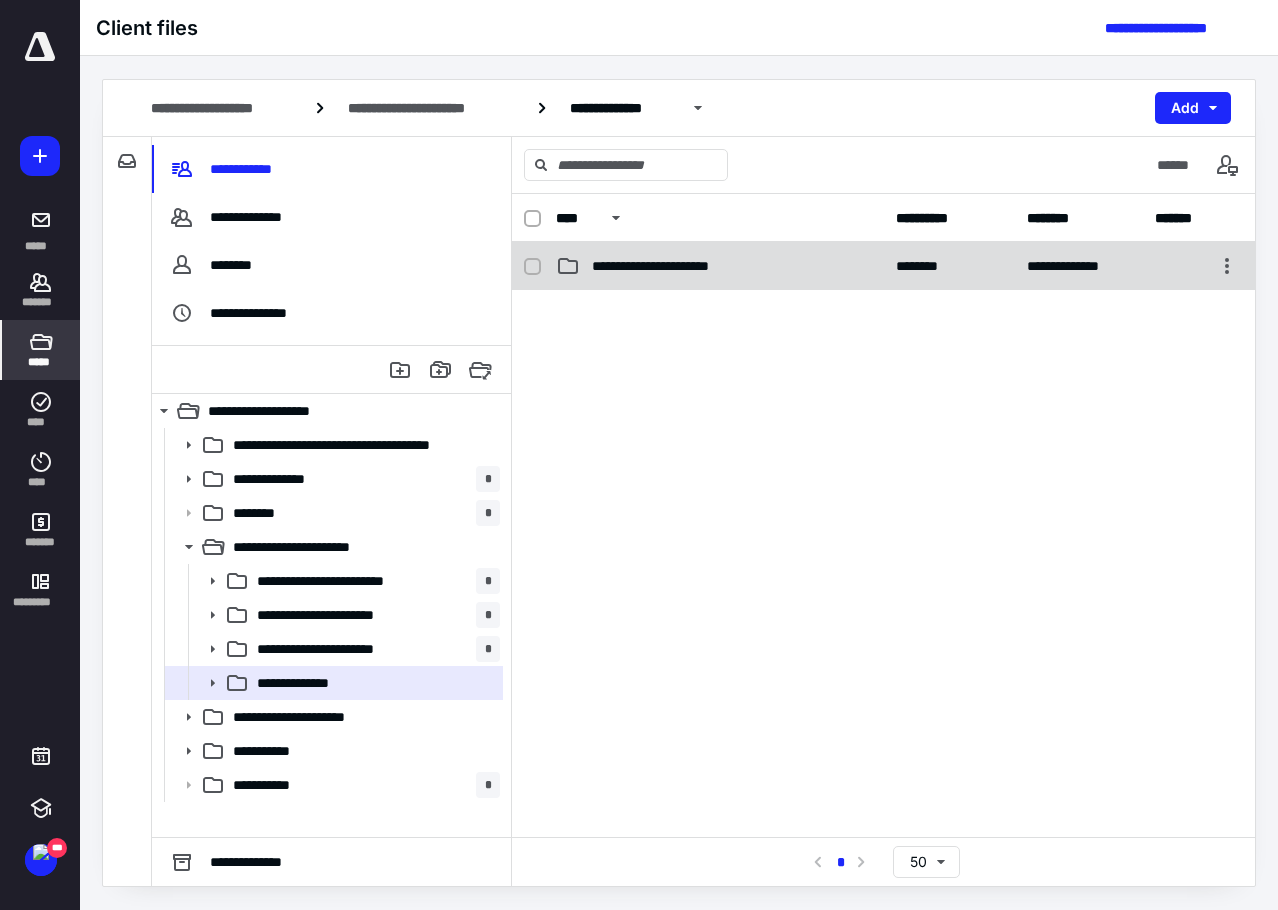 click on "**********" at bounding box center (670, 266) 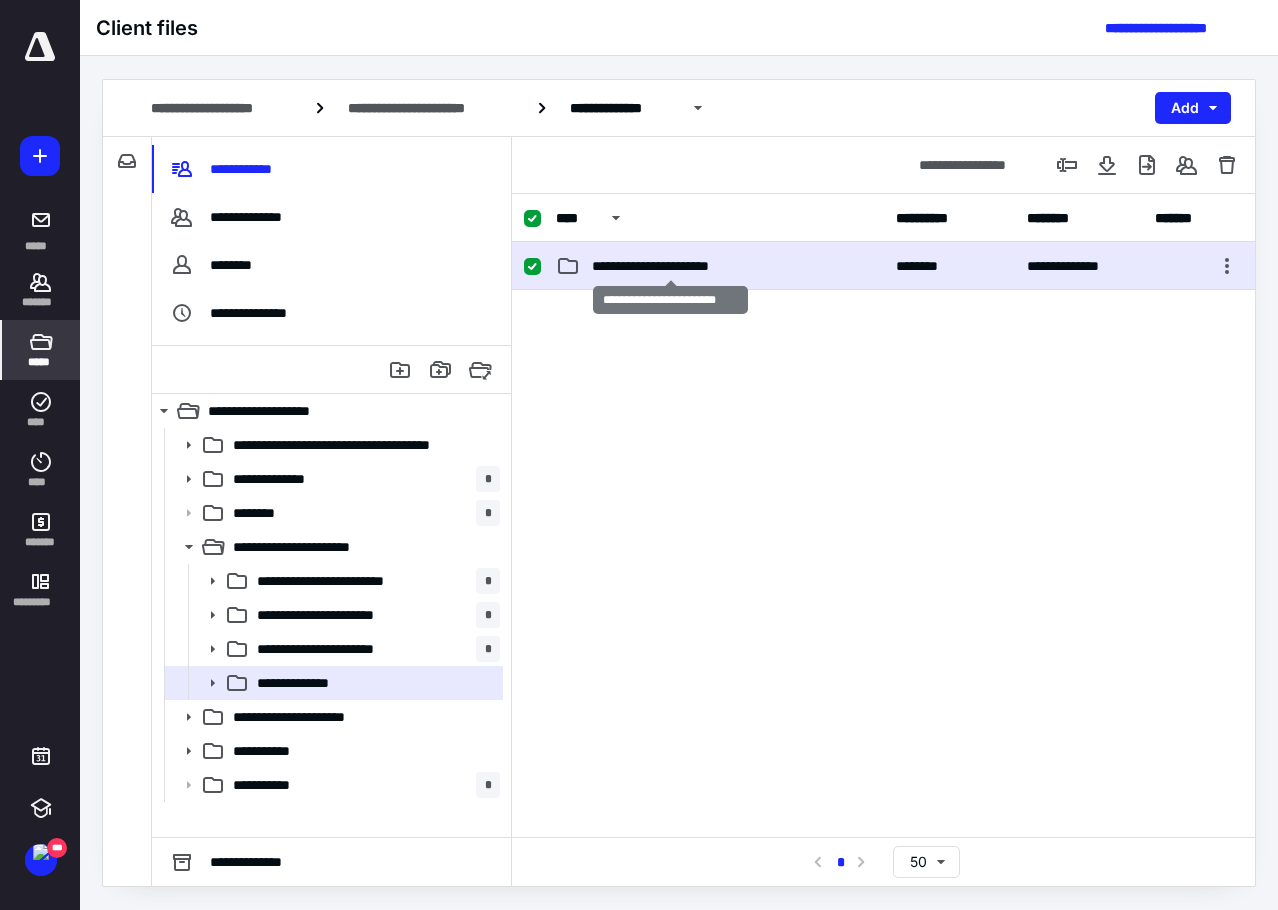 click on "**********" at bounding box center [670, 266] 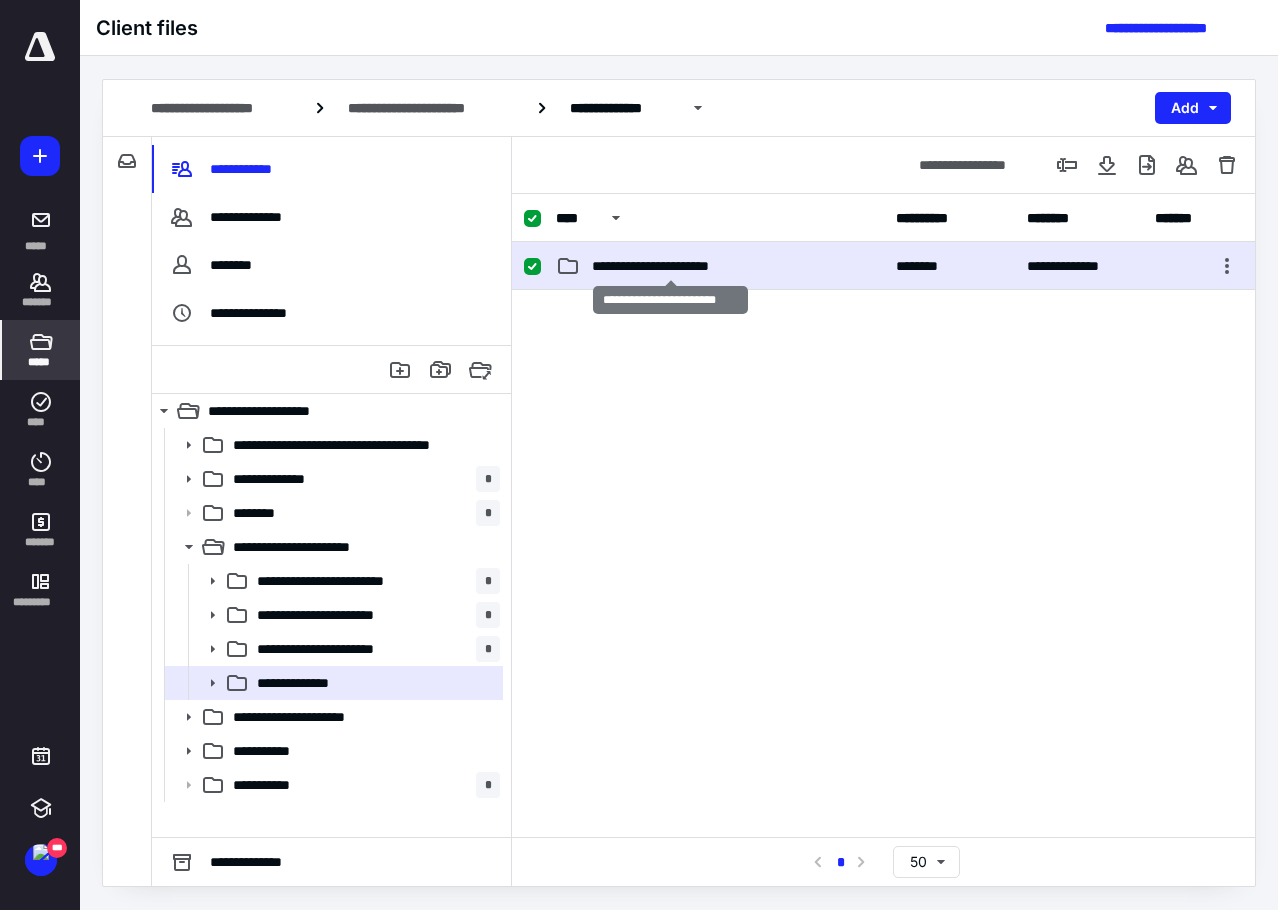 checkbox on "false" 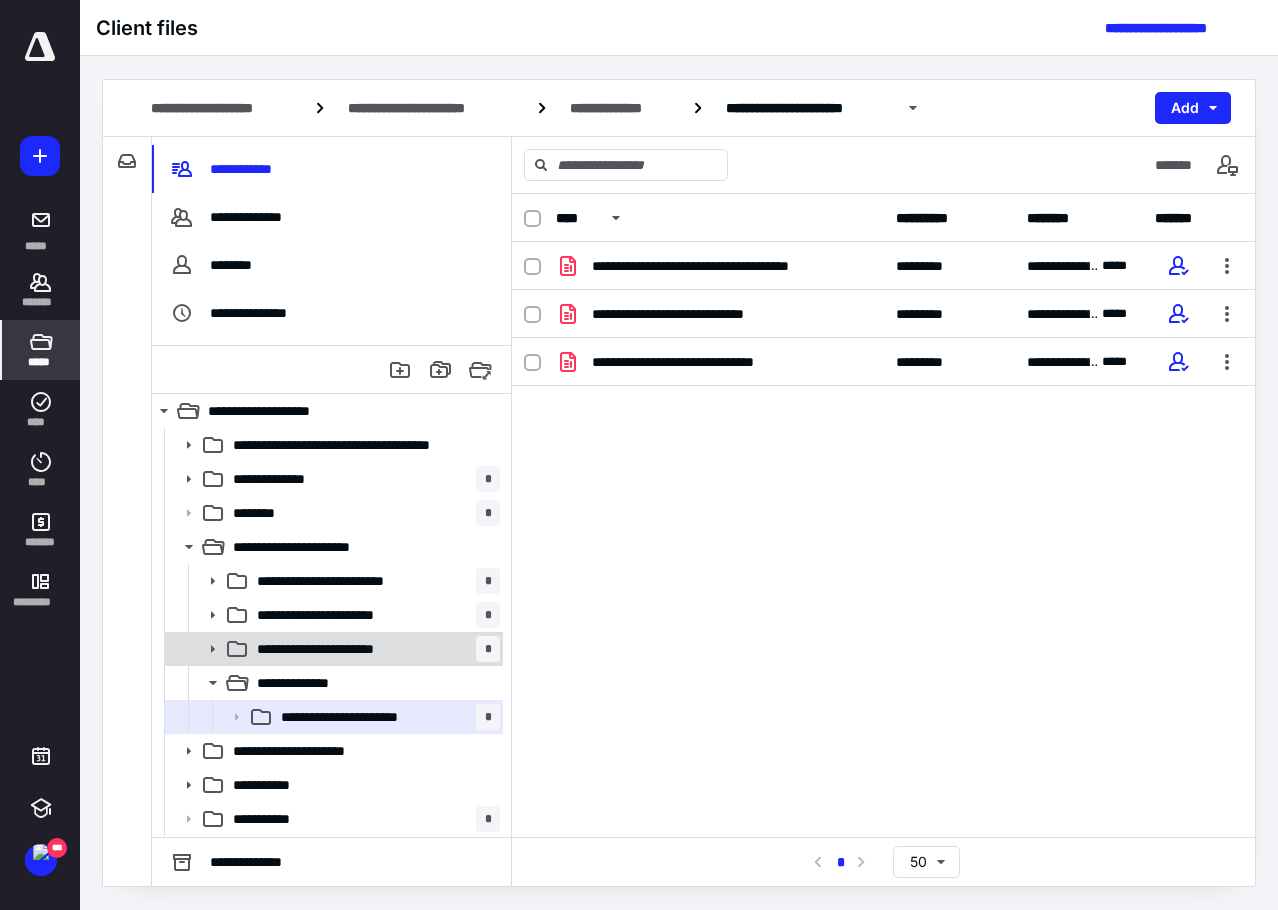 click 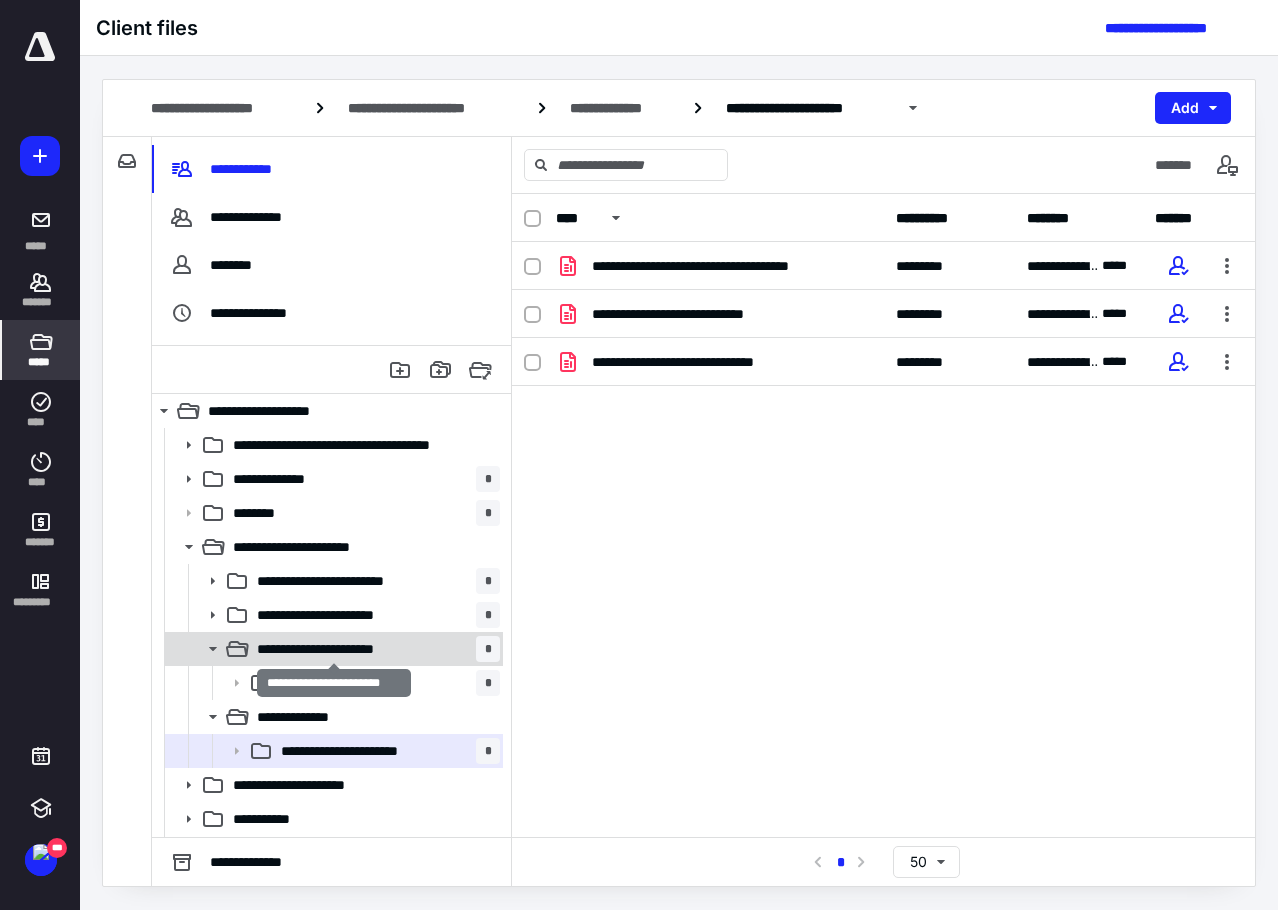 click on "**********" at bounding box center (334, 649) 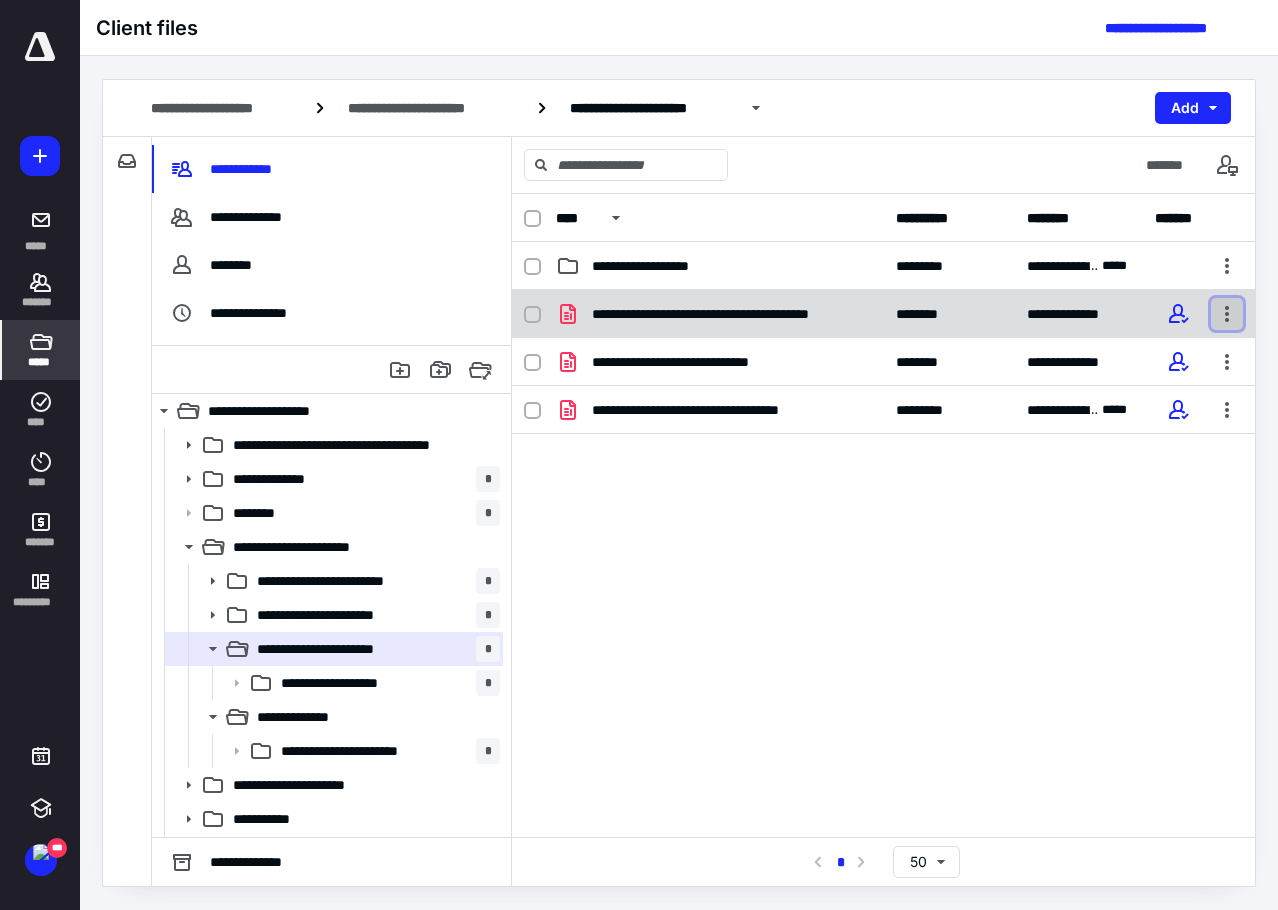 click at bounding box center [1227, 314] 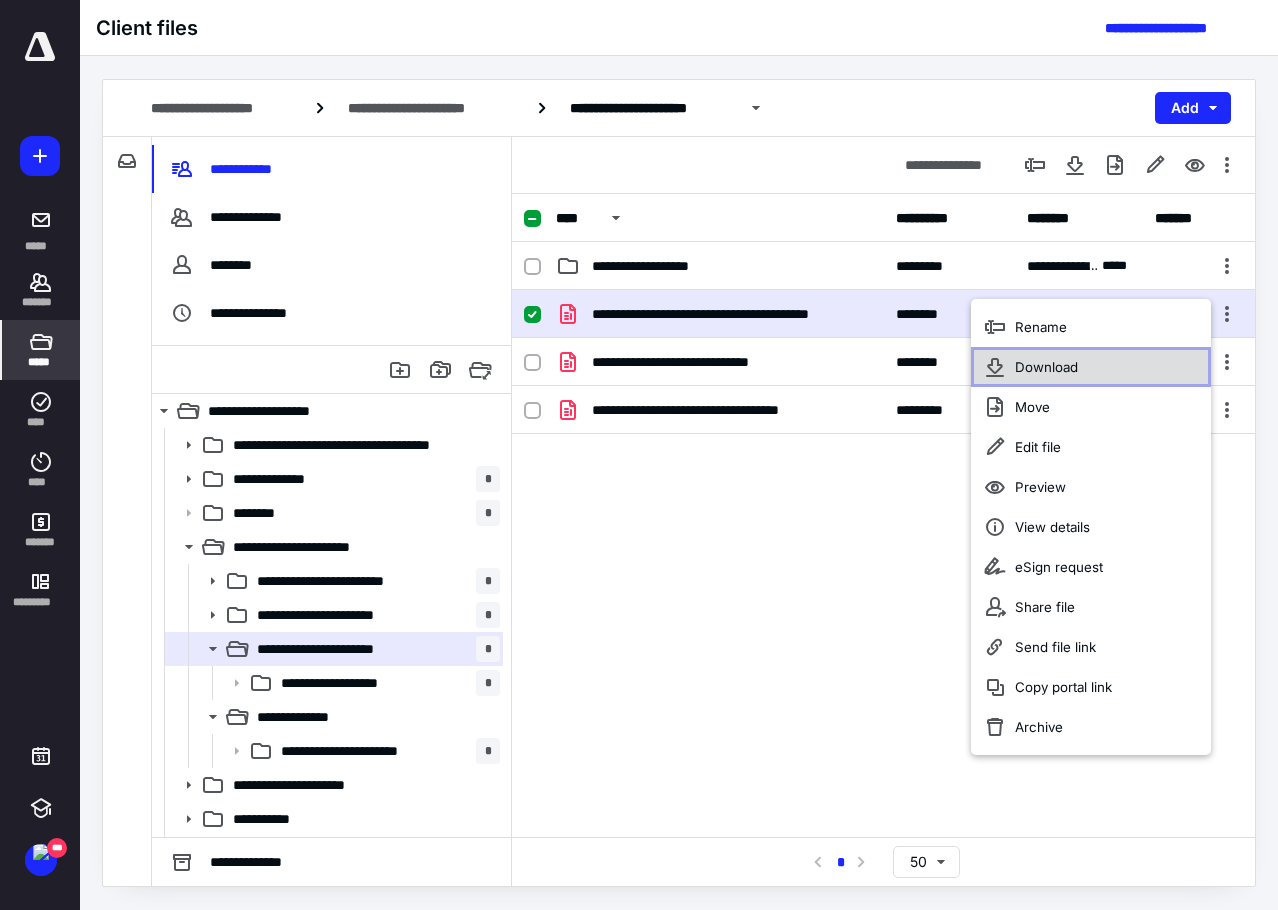 click on "Download" at bounding box center (1091, 367) 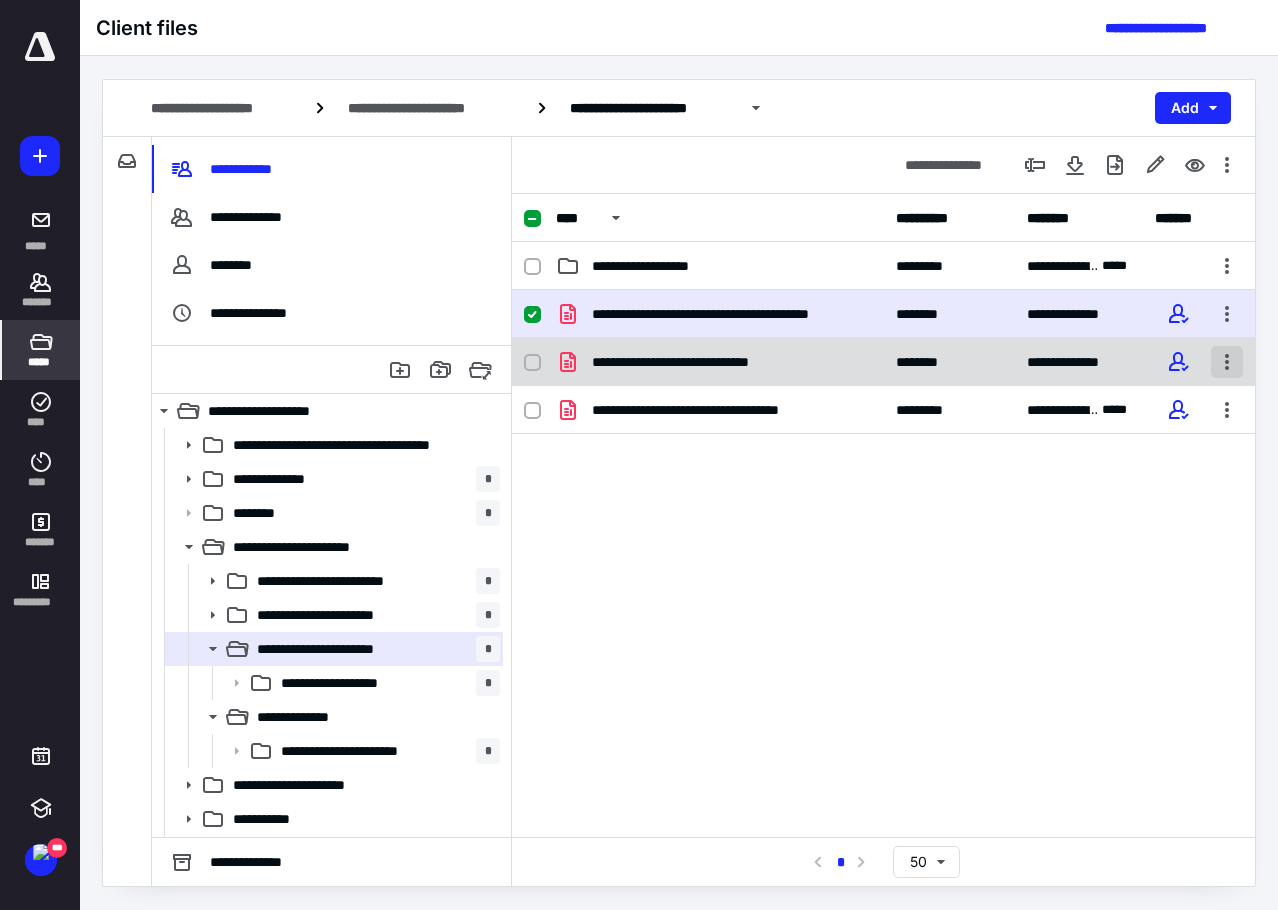 click at bounding box center [1227, 362] 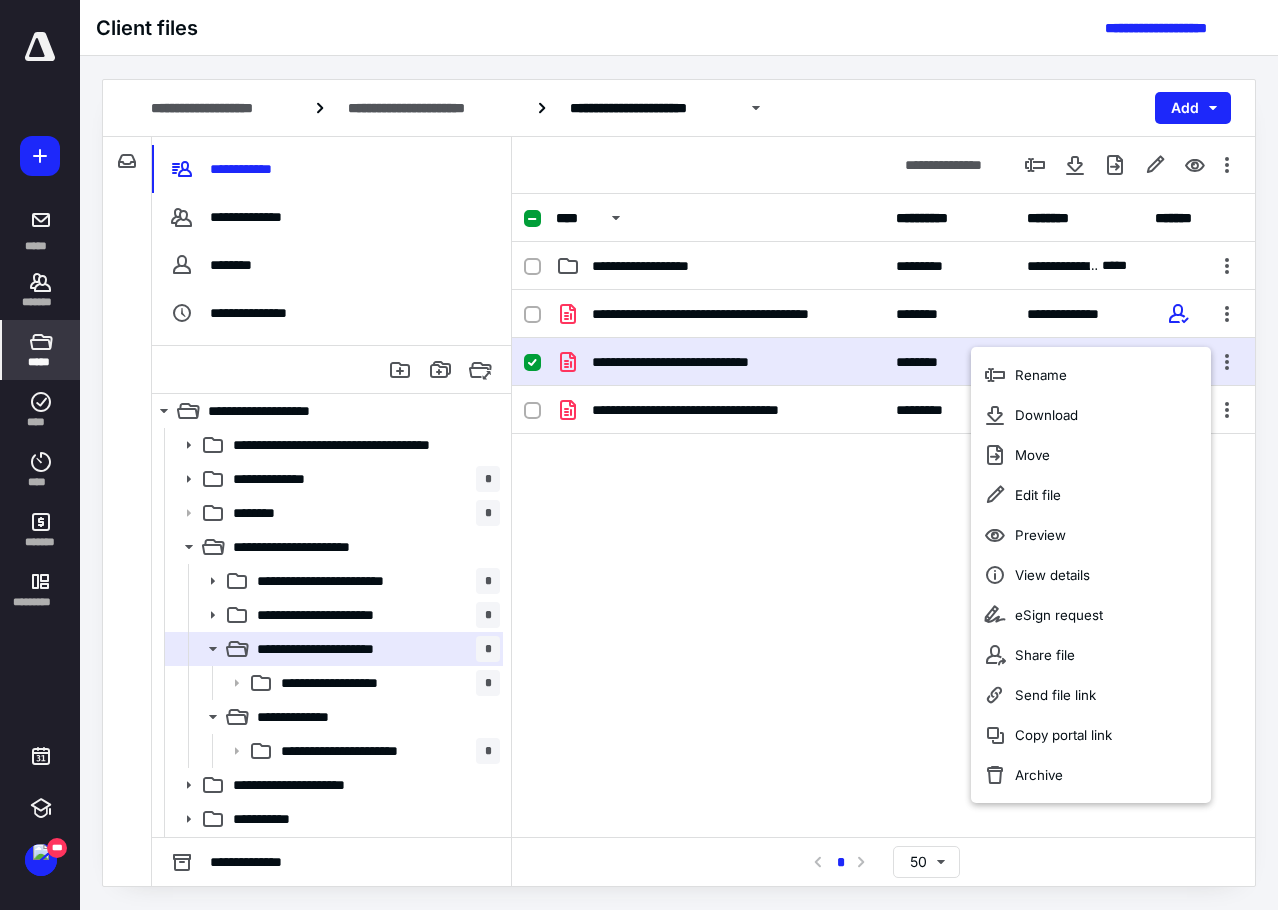 click on "**********" at bounding box center [883, 440] 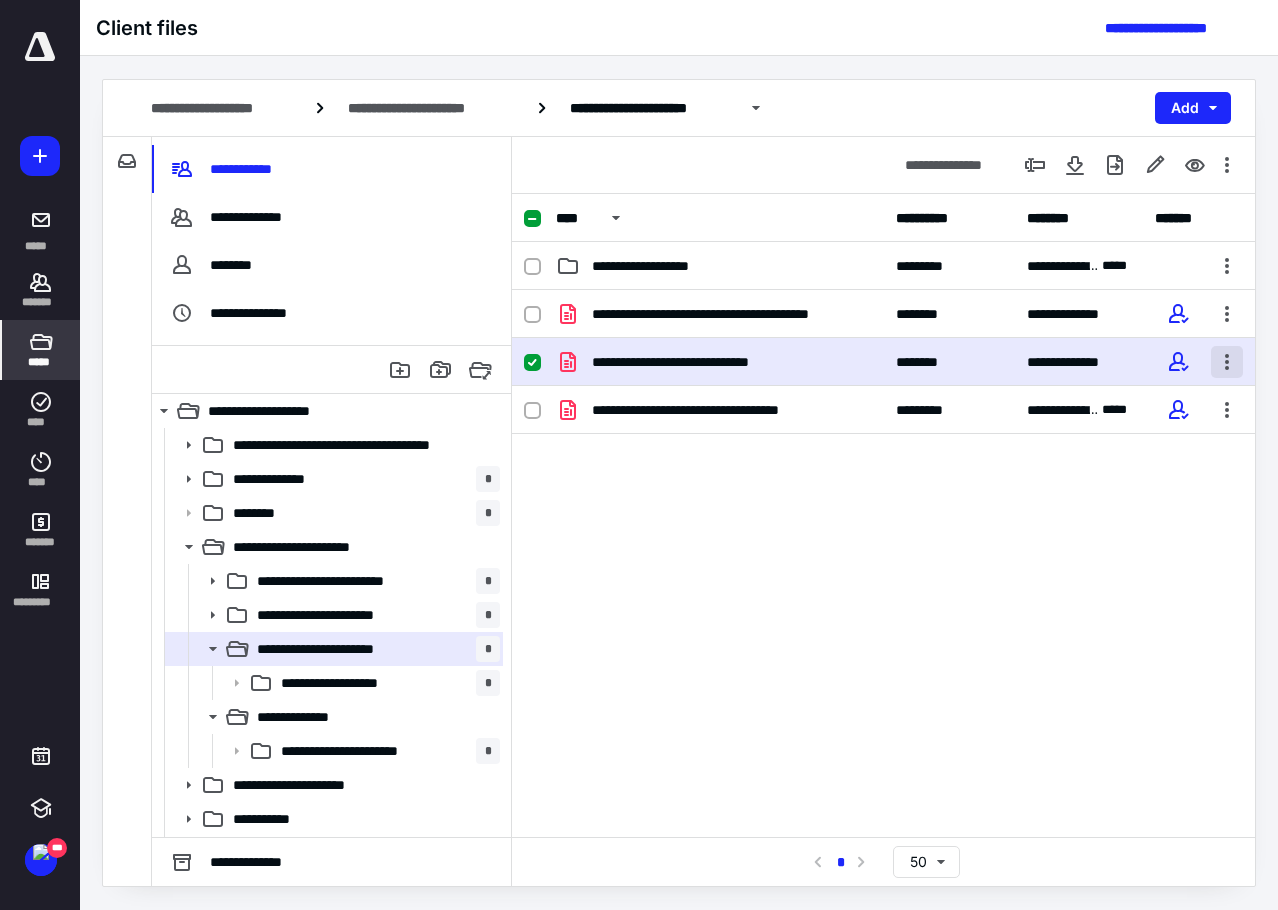 click at bounding box center (1227, 362) 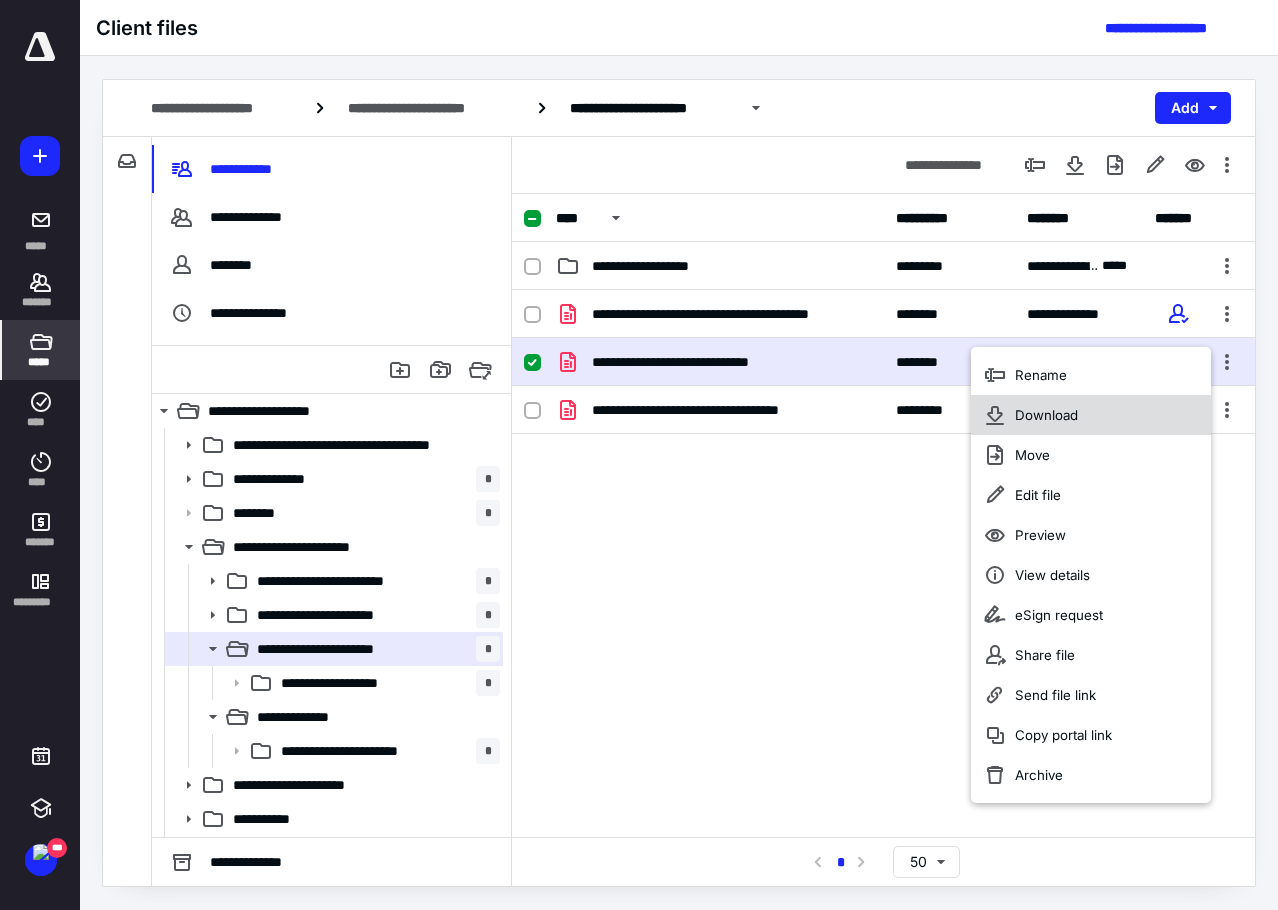 click on "Download" at bounding box center (1091, 415) 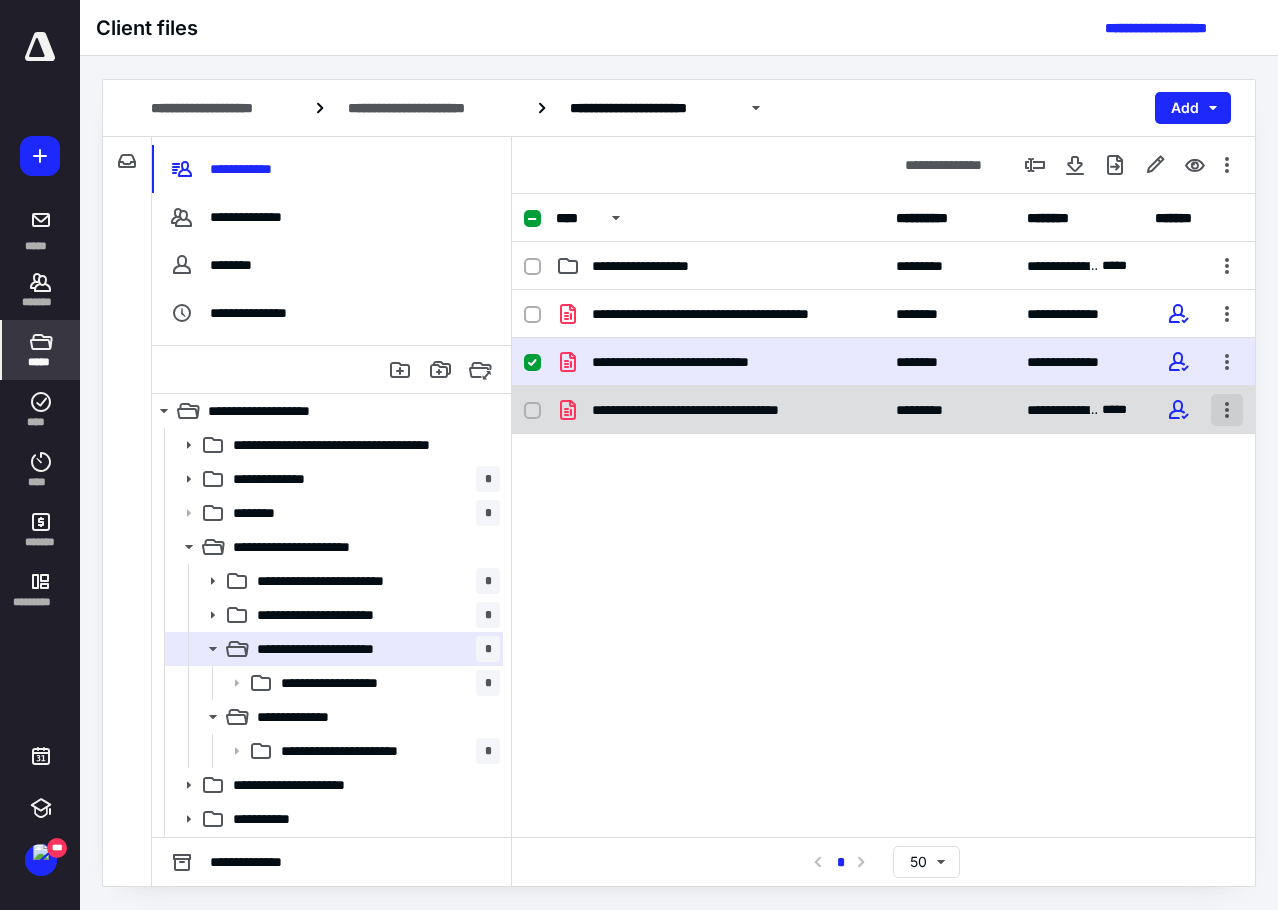 click at bounding box center (1227, 410) 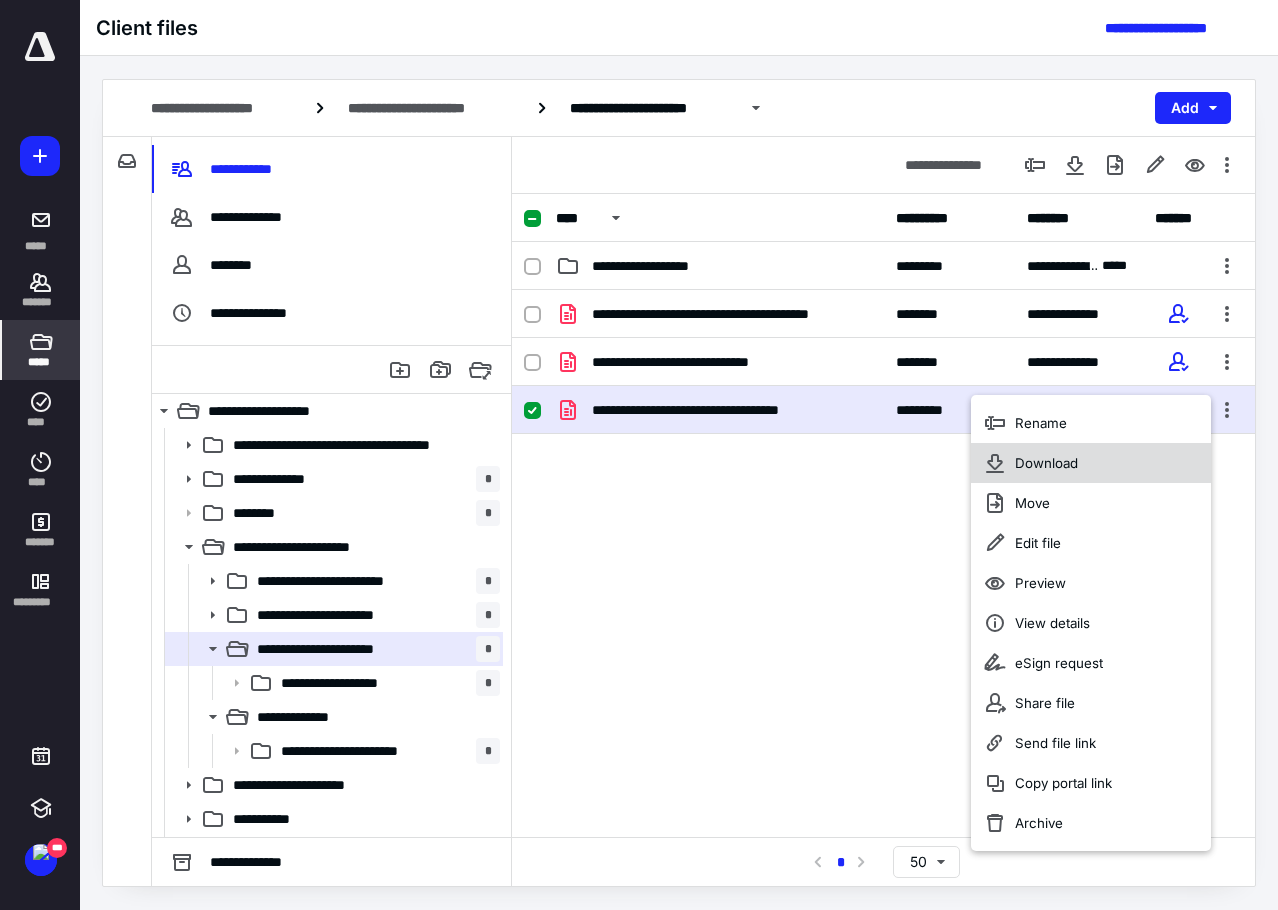 click on "Download" at bounding box center (1091, 463) 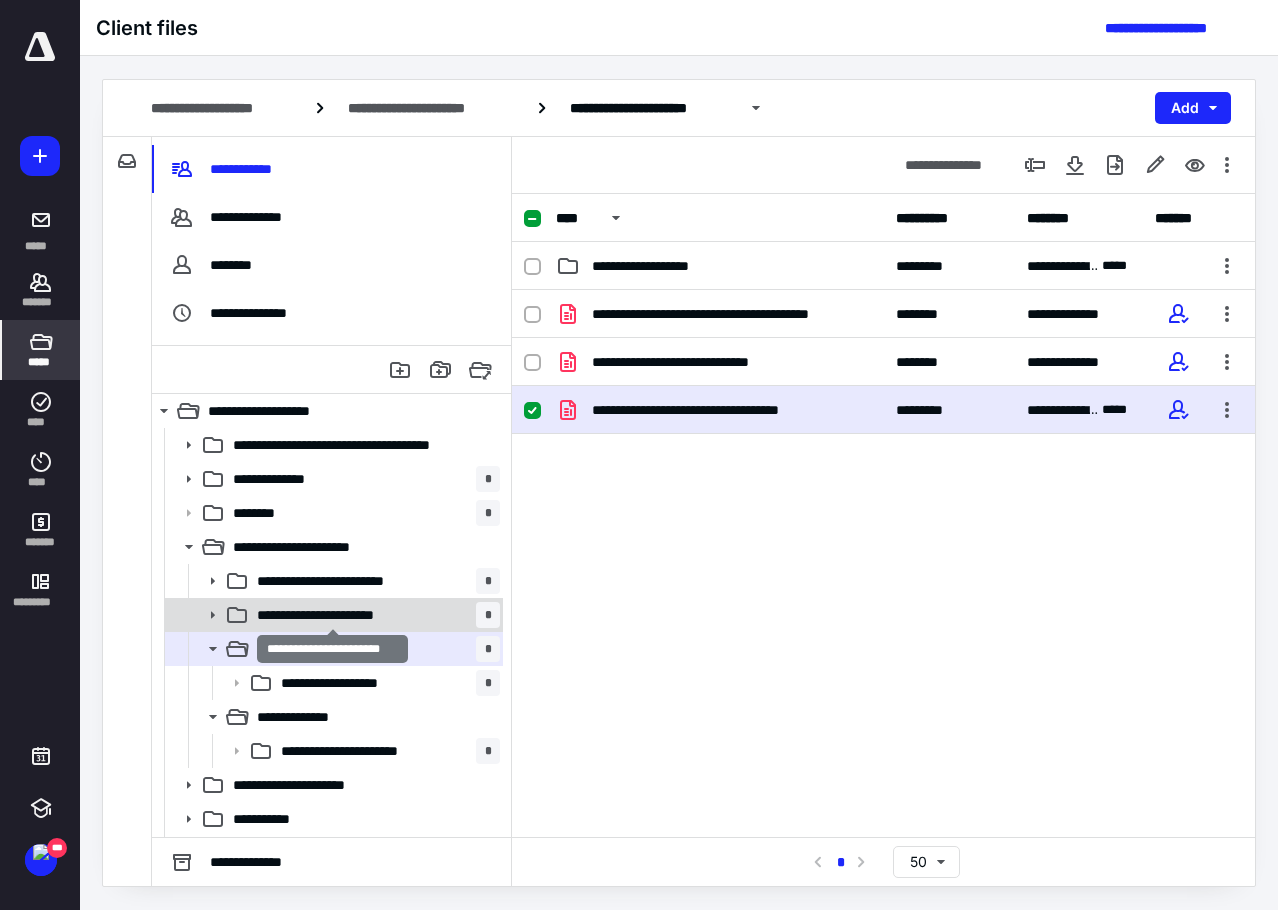 click on "**********" at bounding box center (333, 615) 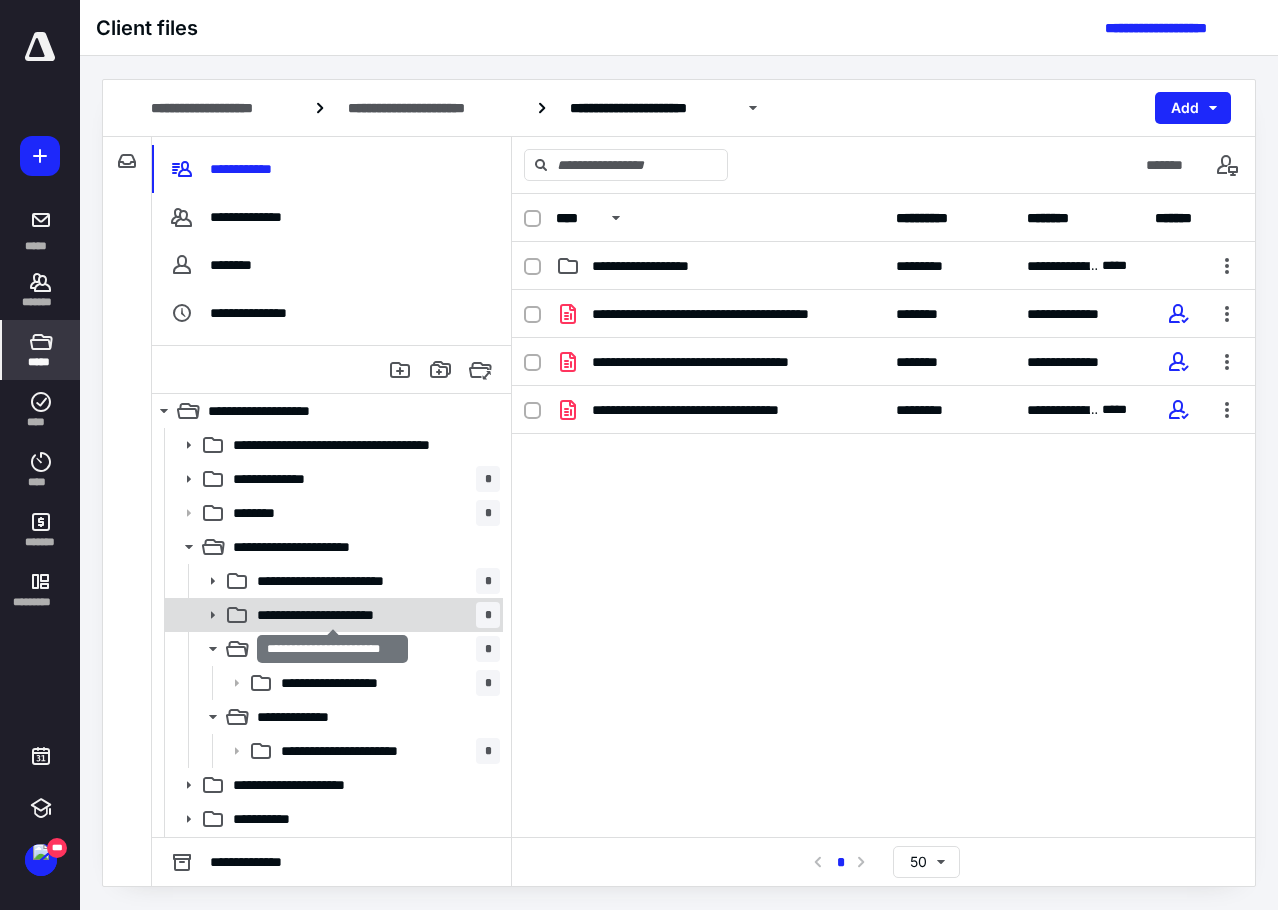 click on "**********" at bounding box center [333, 615] 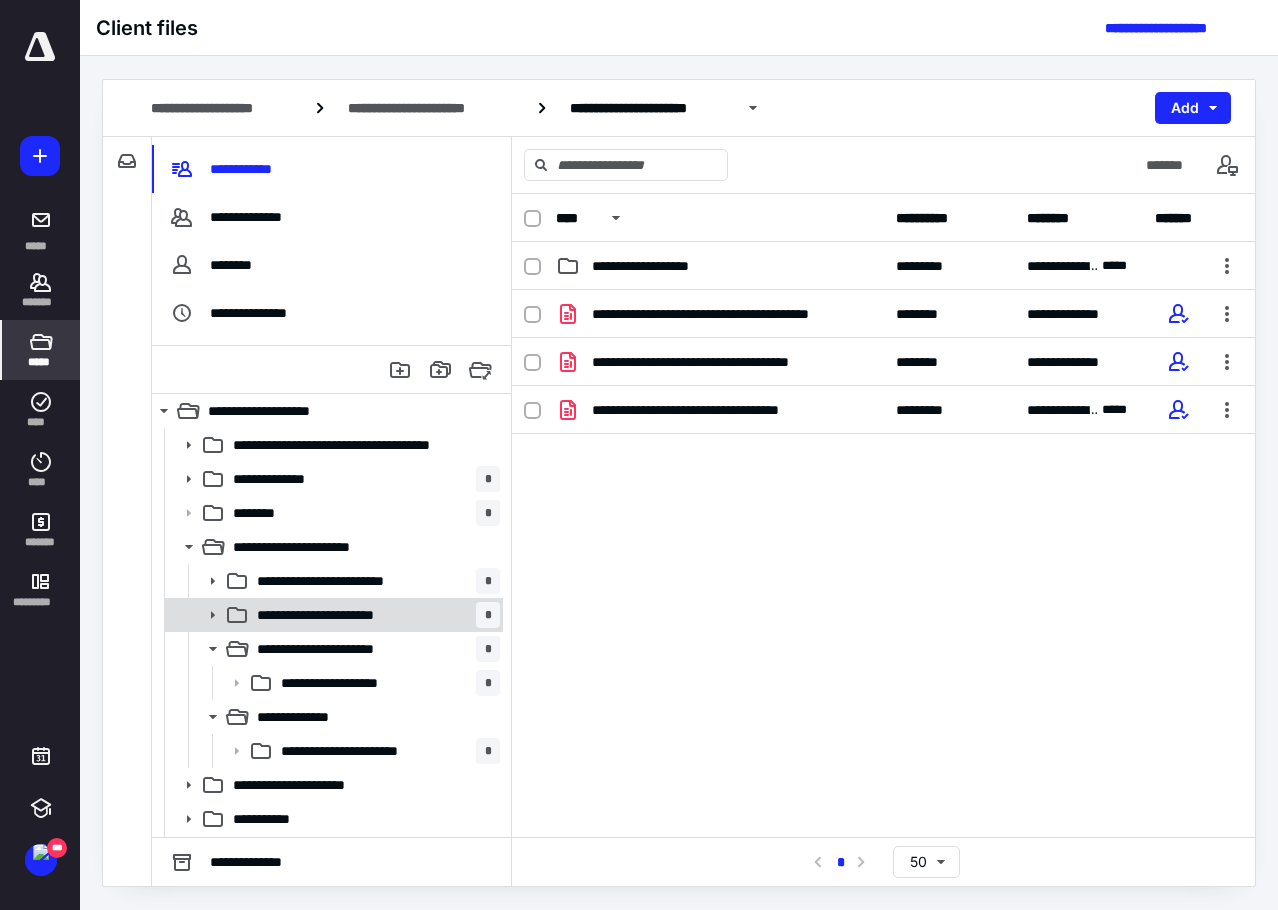 click 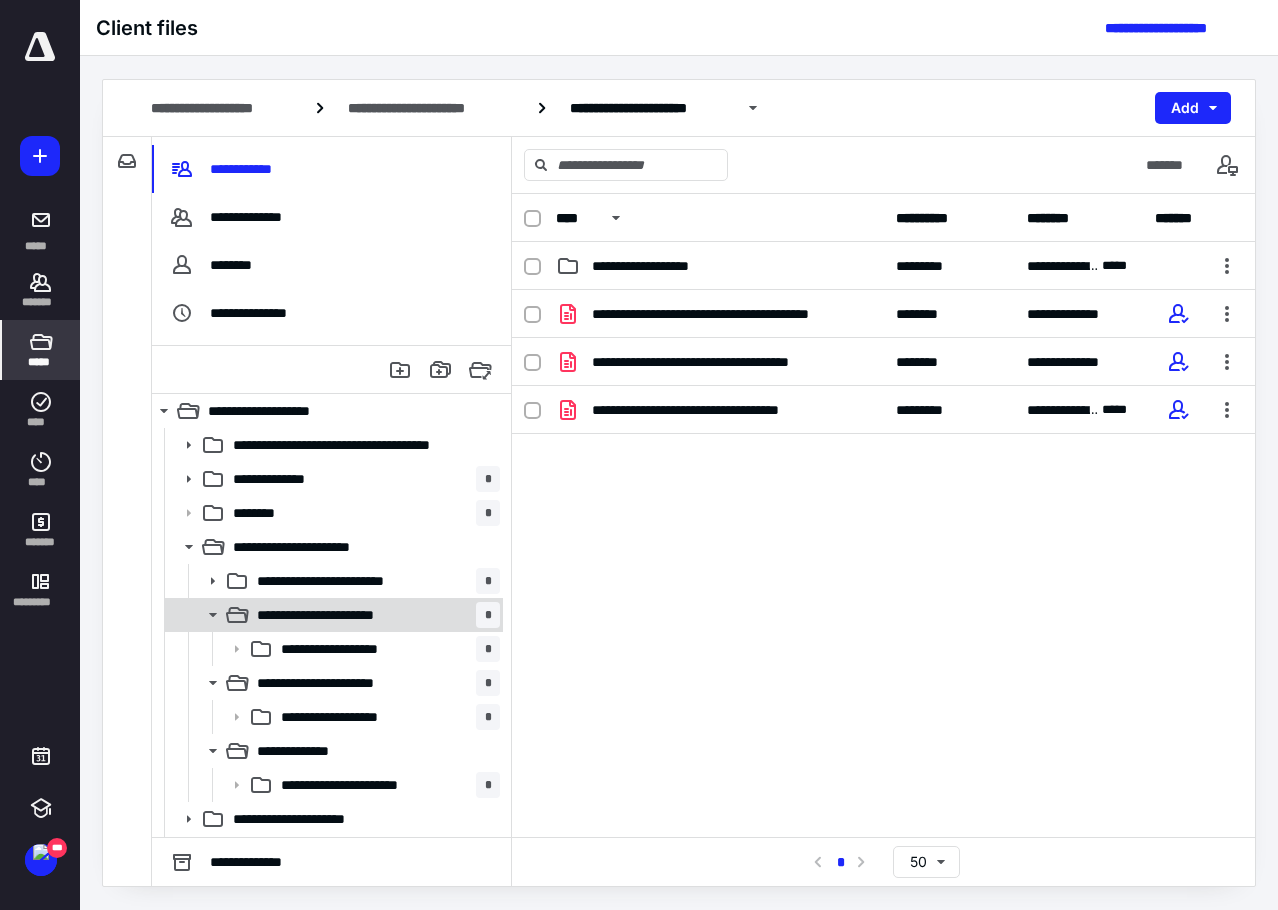 click on "**********" at bounding box center (333, 615) 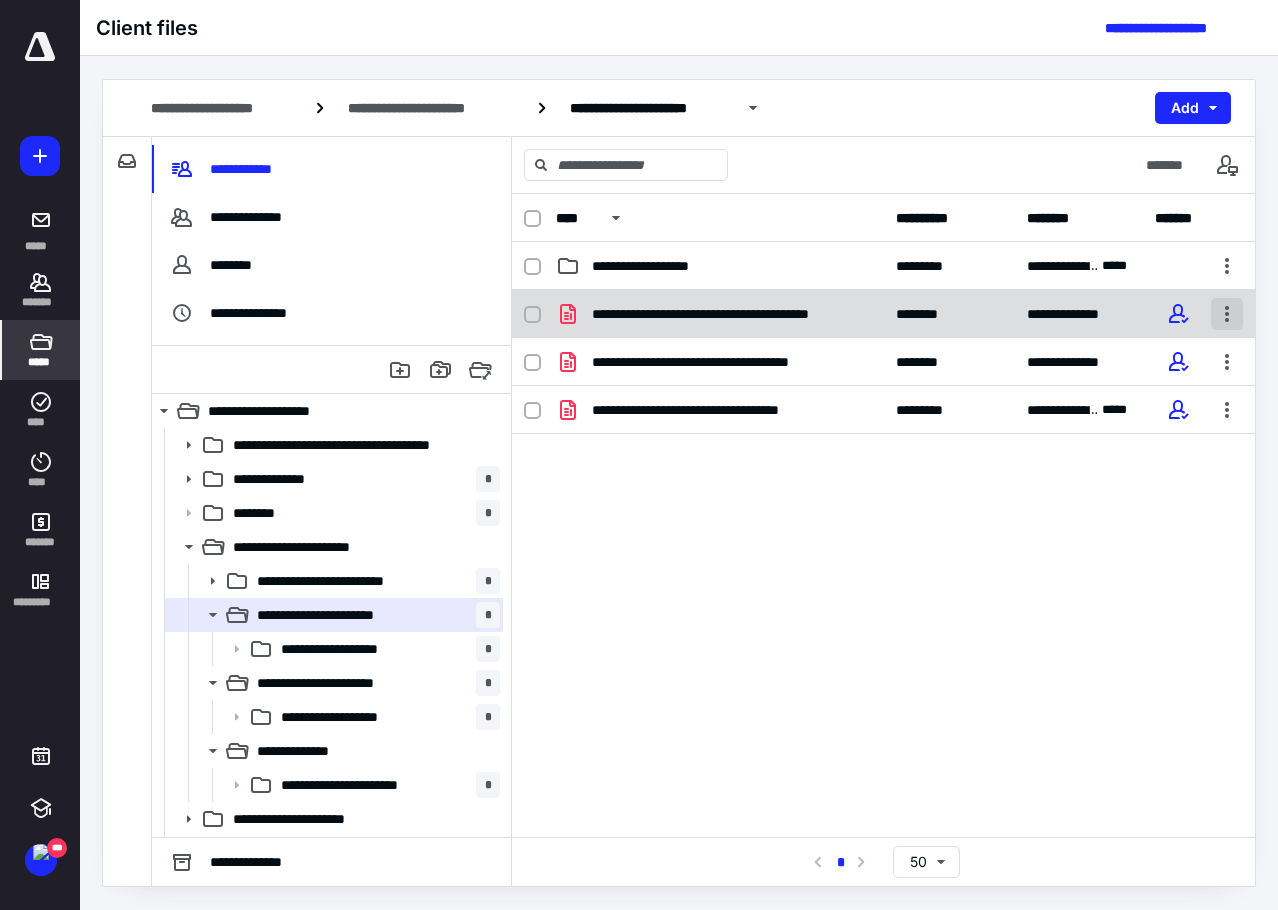click at bounding box center (1227, 314) 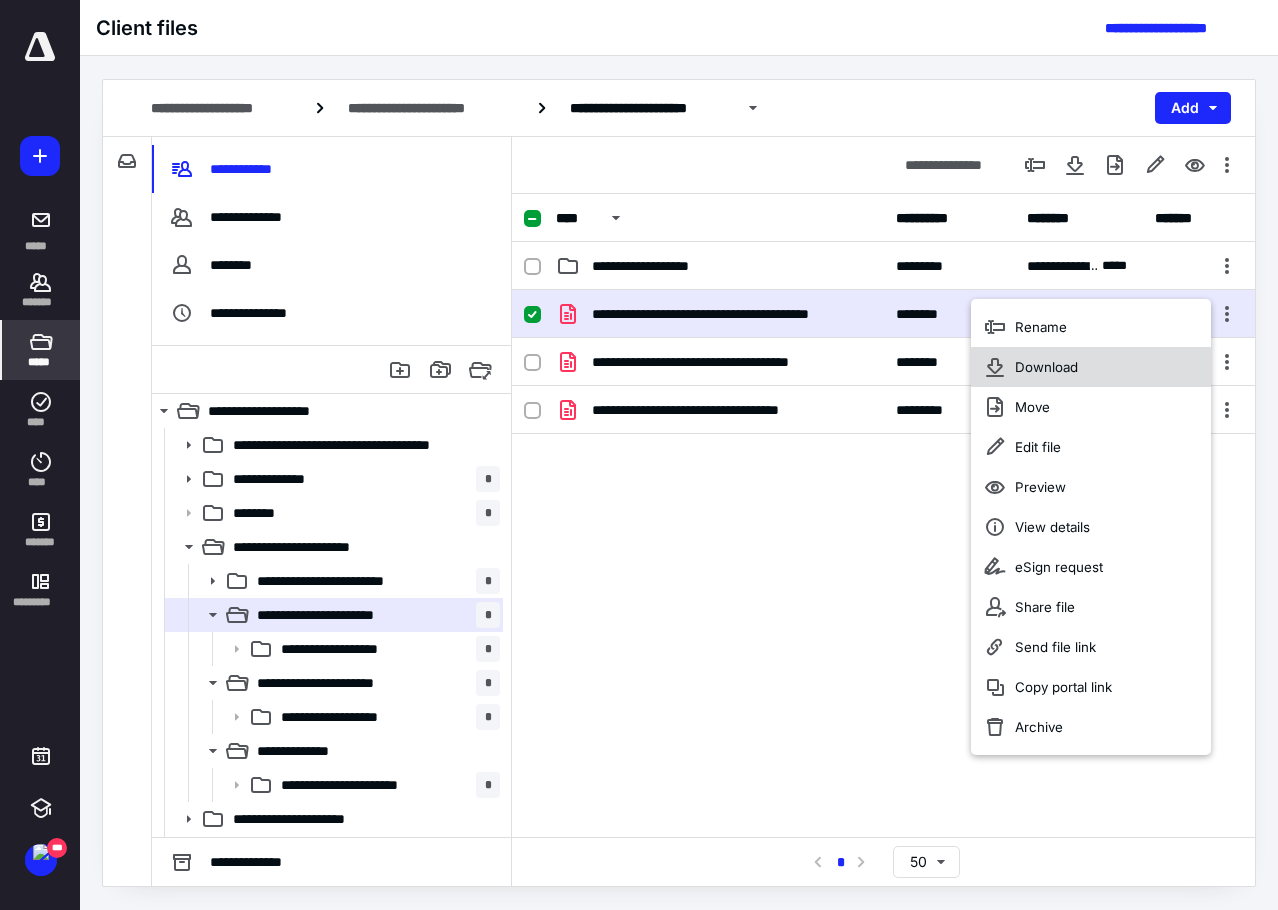 click on "Download" at bounding box center [1046, 367] 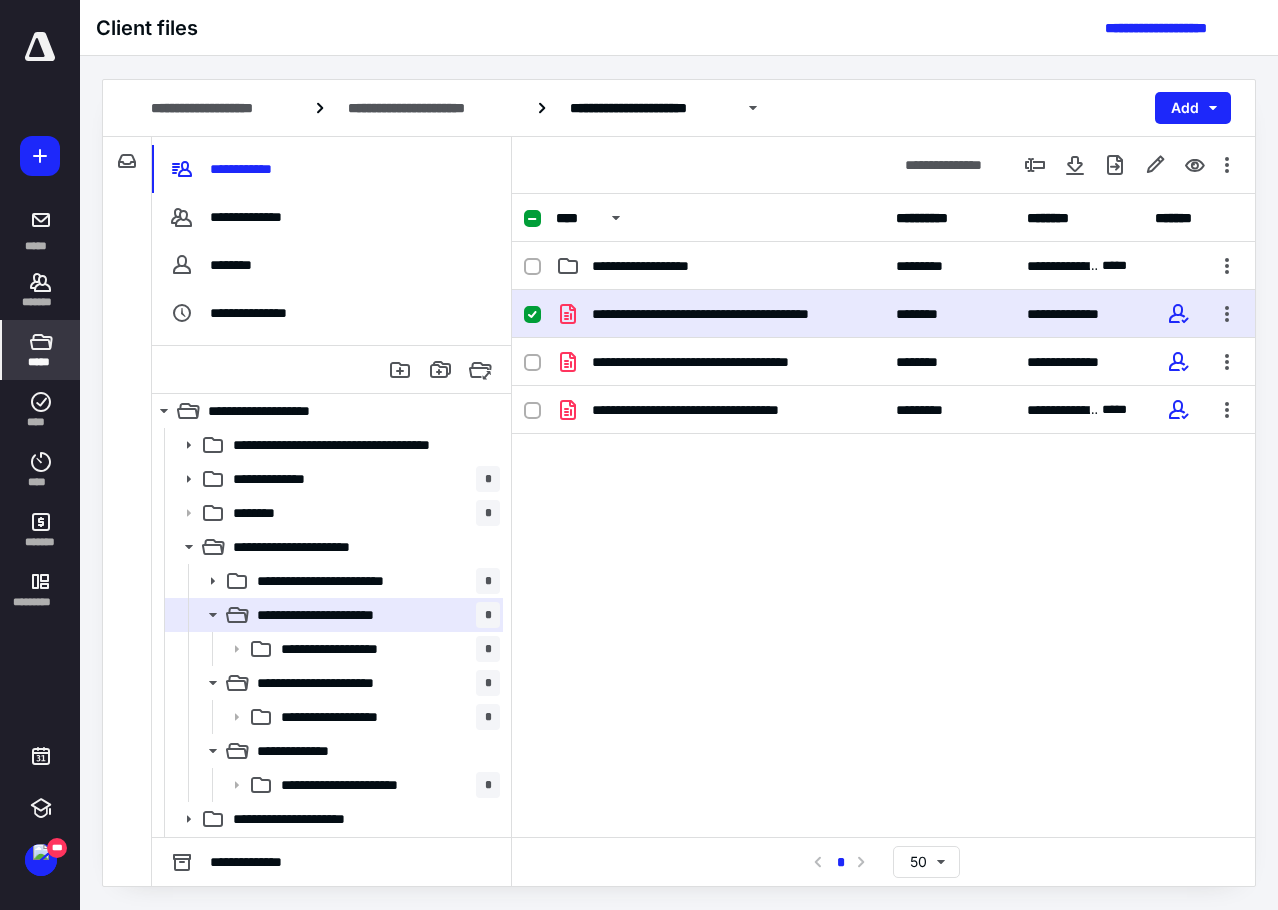 drag, startPoint x: 819, startPoint y: 582, endPoint x: 872, endPoint y: 504, distance: 94.302704 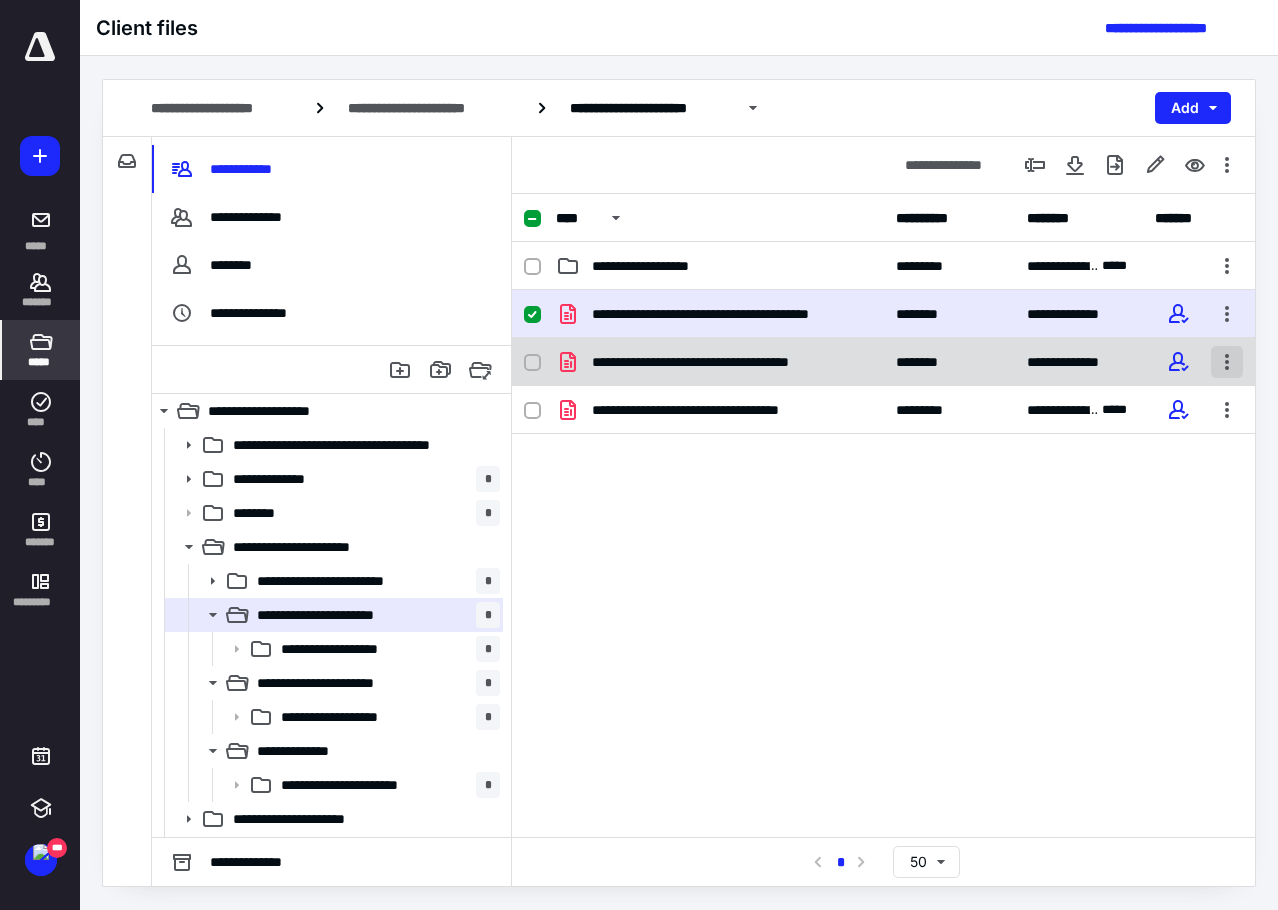 click at bounding box center [1227, 362] 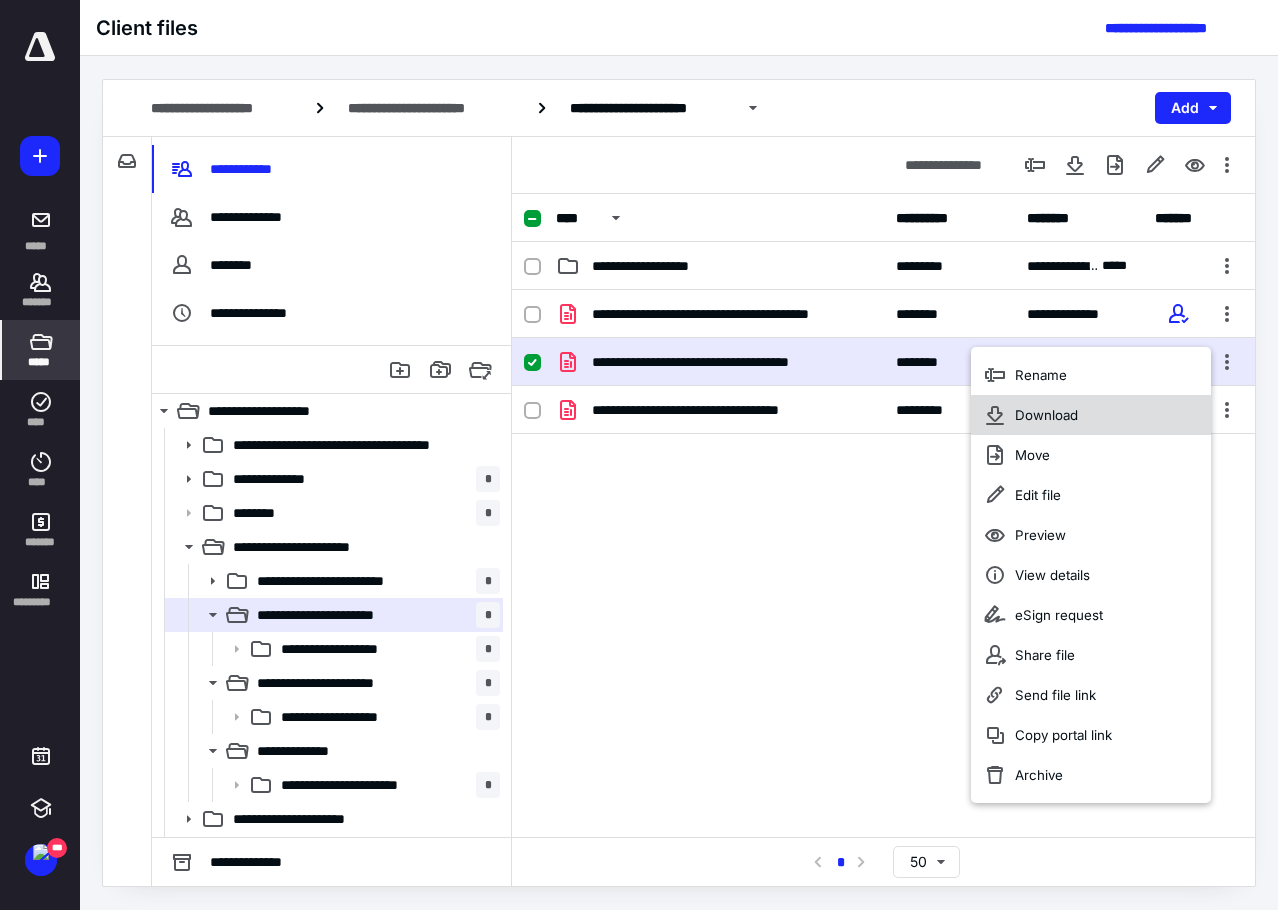 click on "Download" at bounding box center [1091, 415] 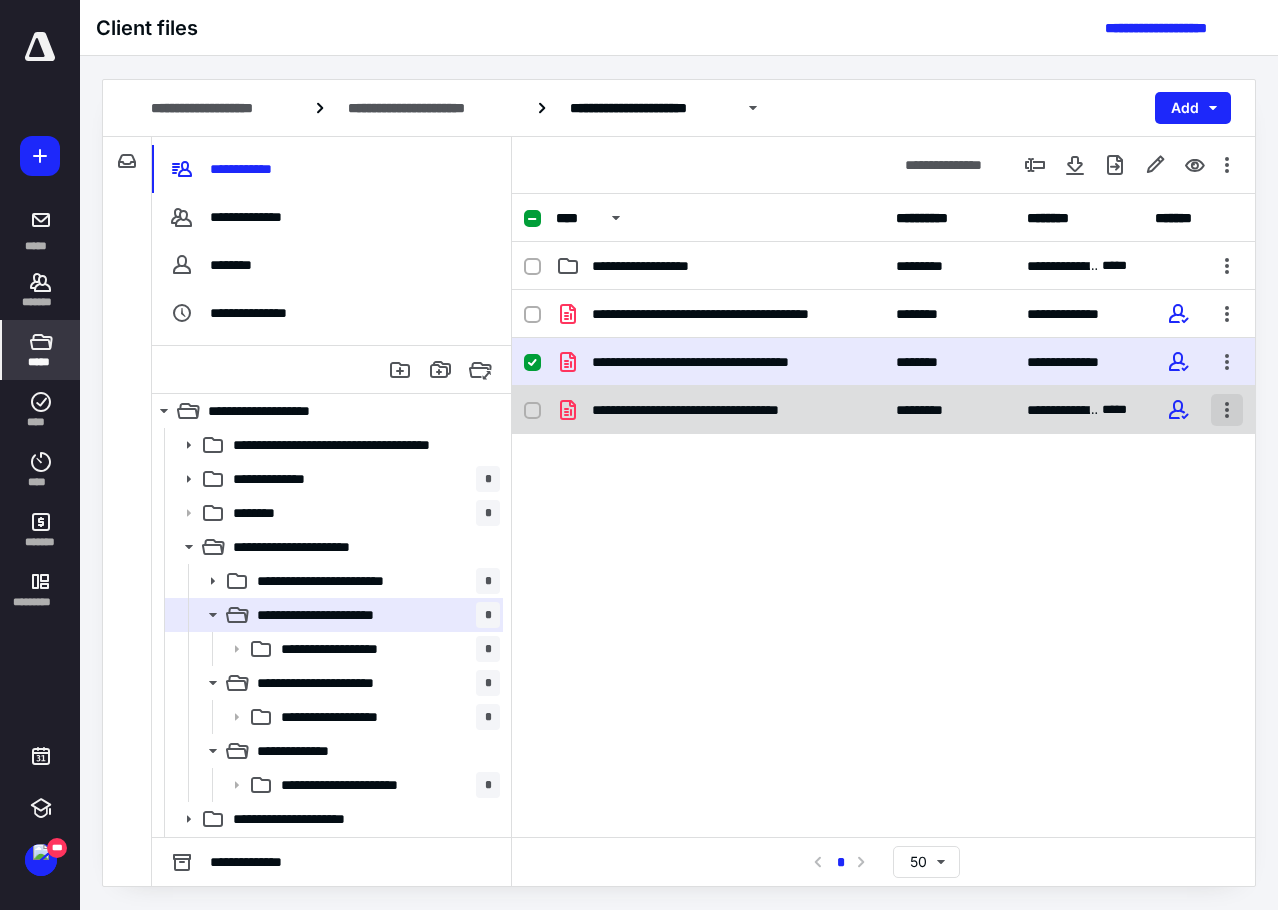 click at bounding box center (1227, 410) 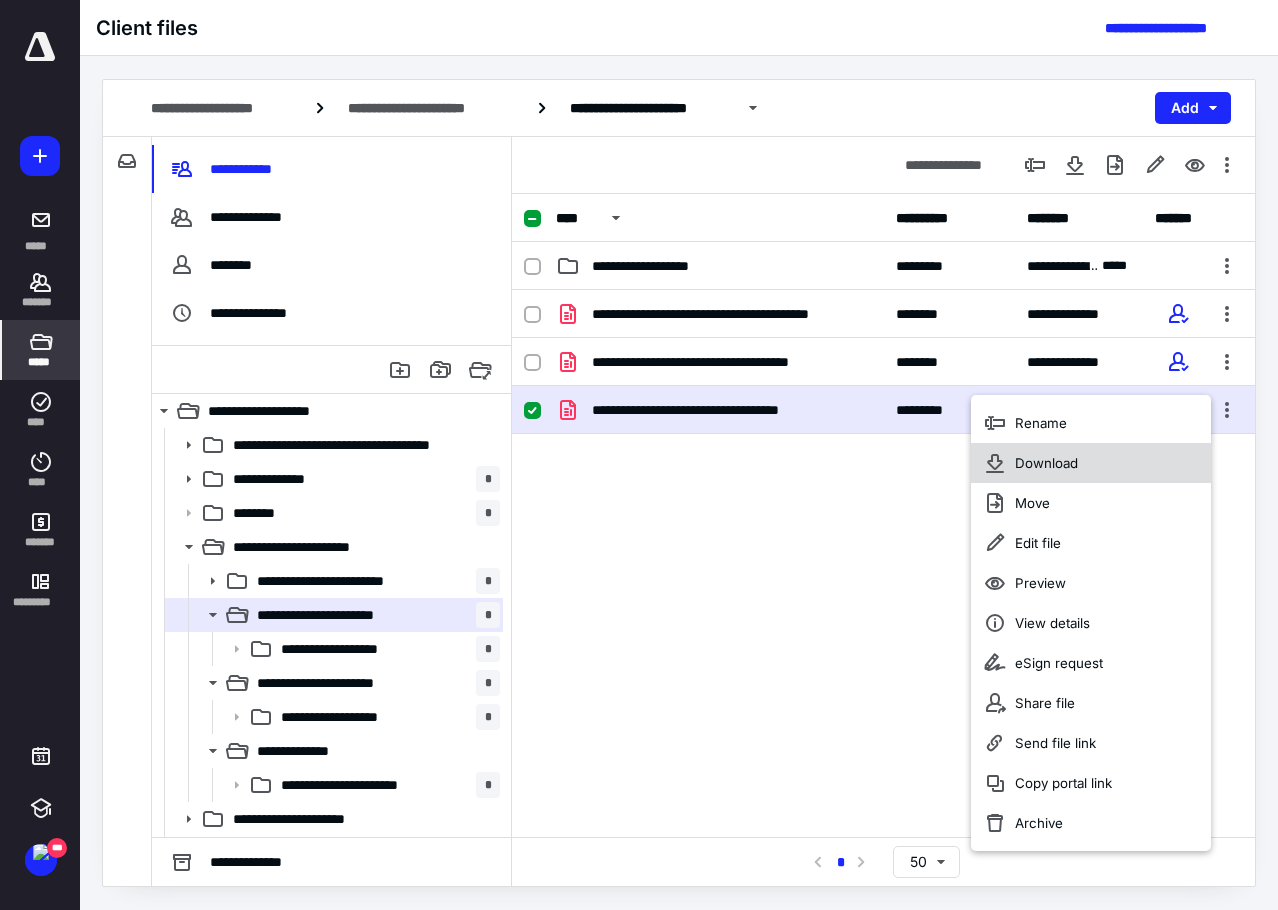 click on "Download" at bounding box center [1046, 463] 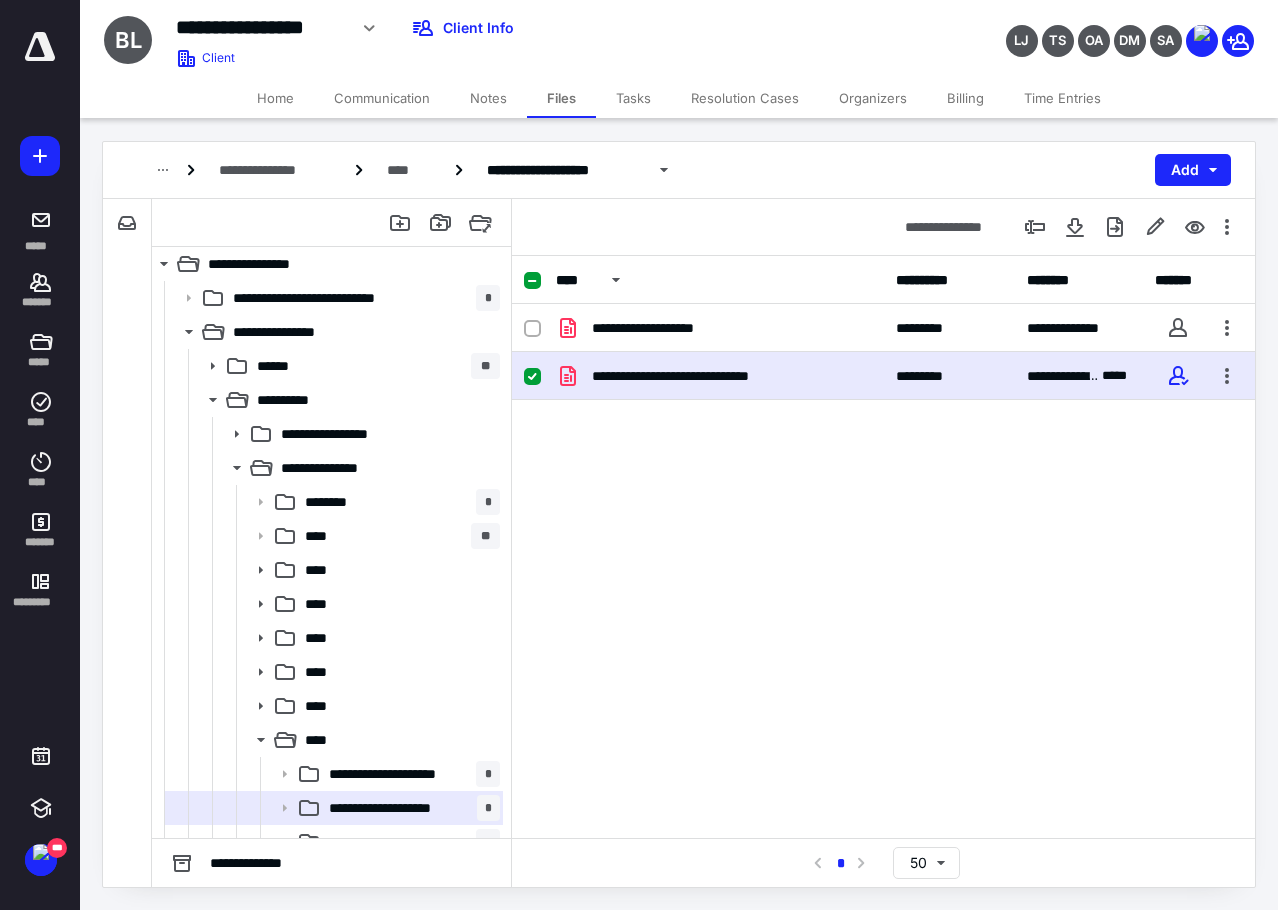 scroll, scrollTop: 0, scrollLeft: 0, axis: both 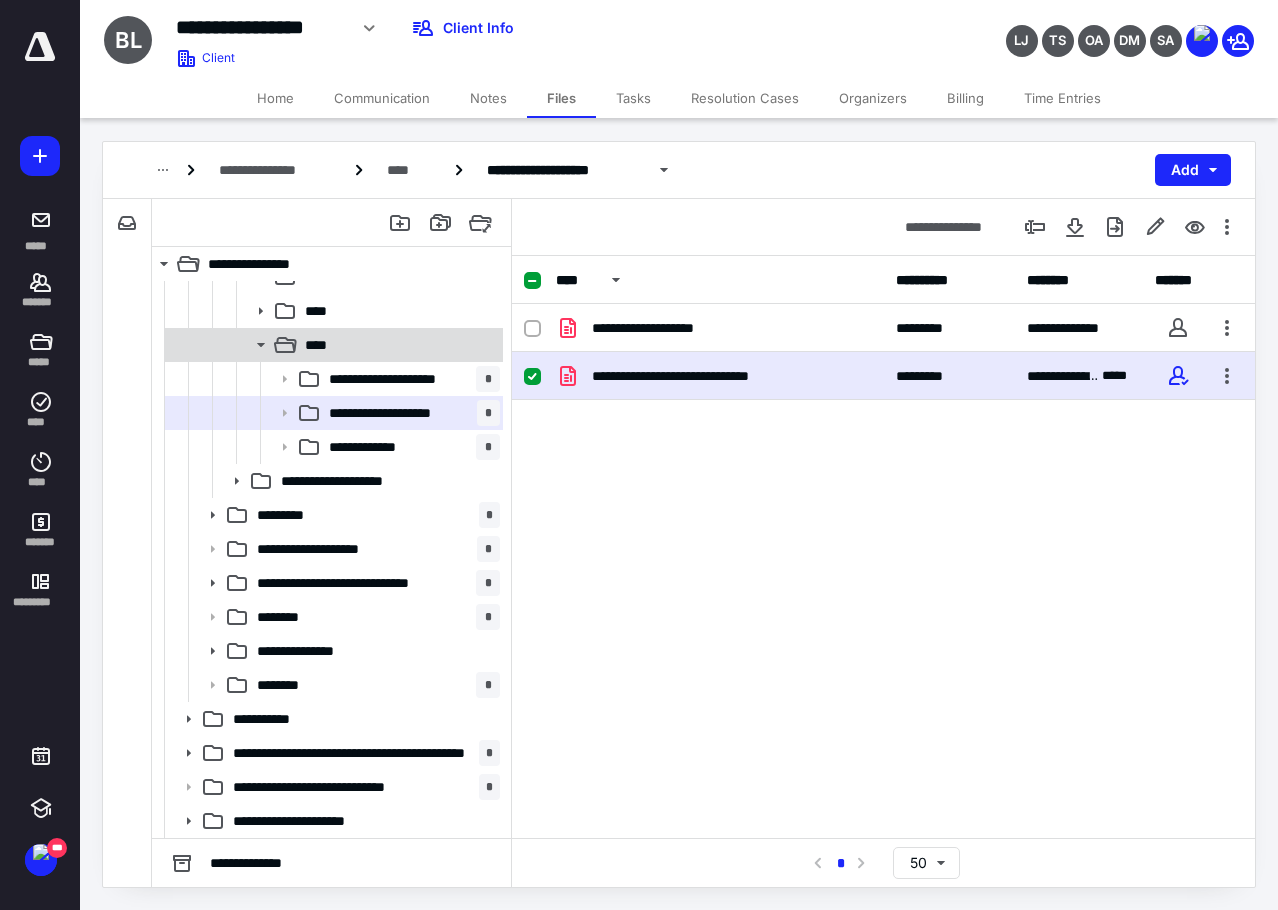 click 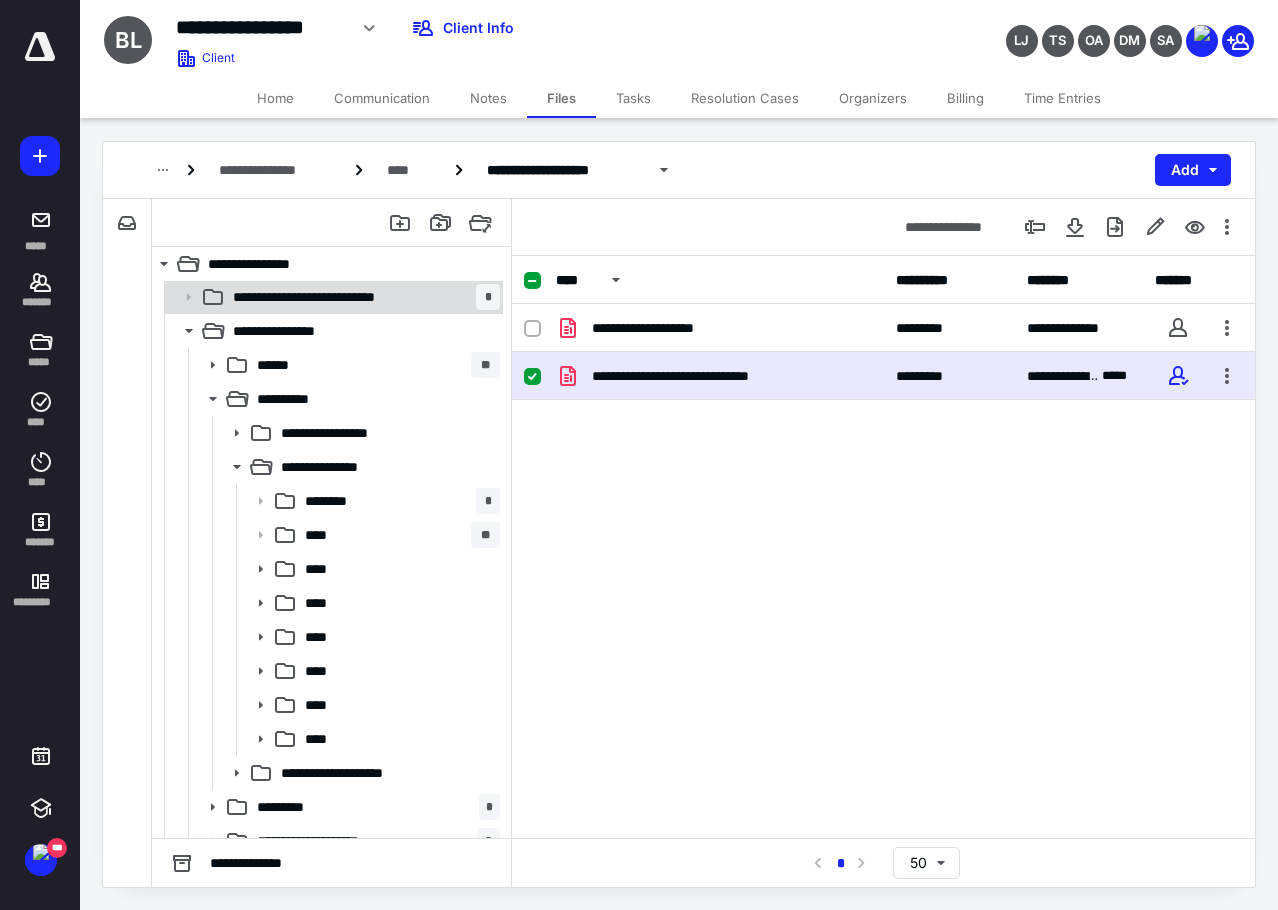 scroll, scrollTop: 0, scrollLeft: 0, axis: both 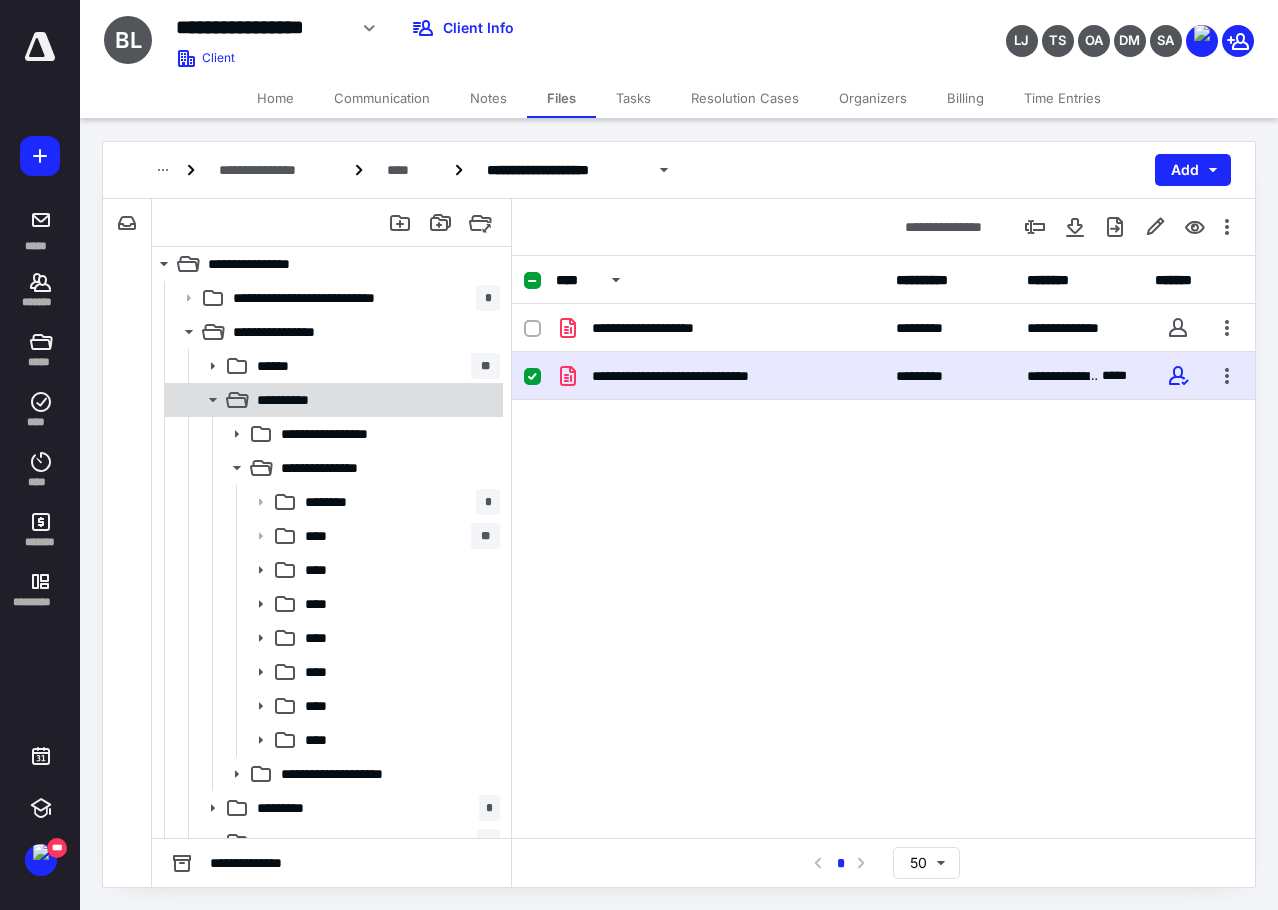 click 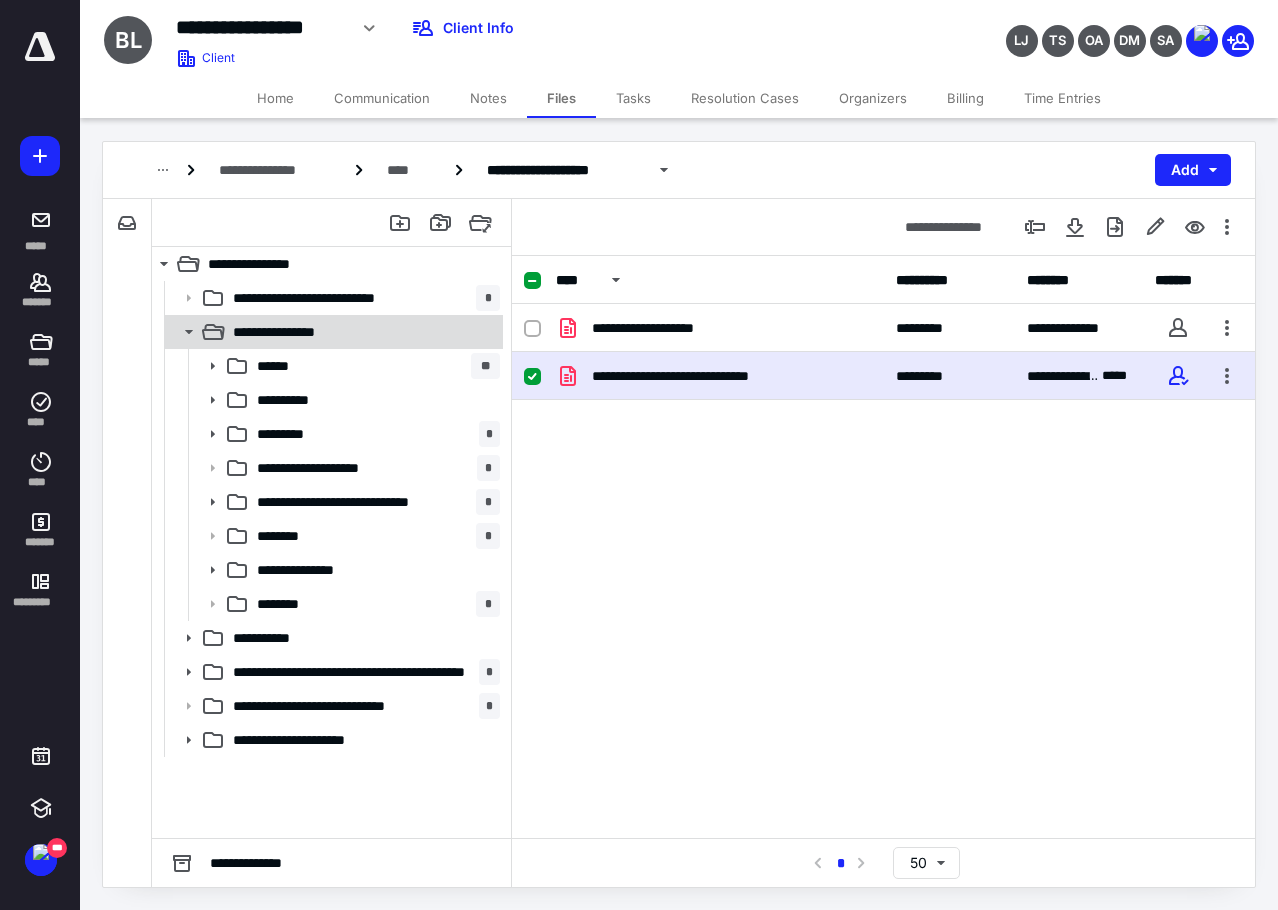 click 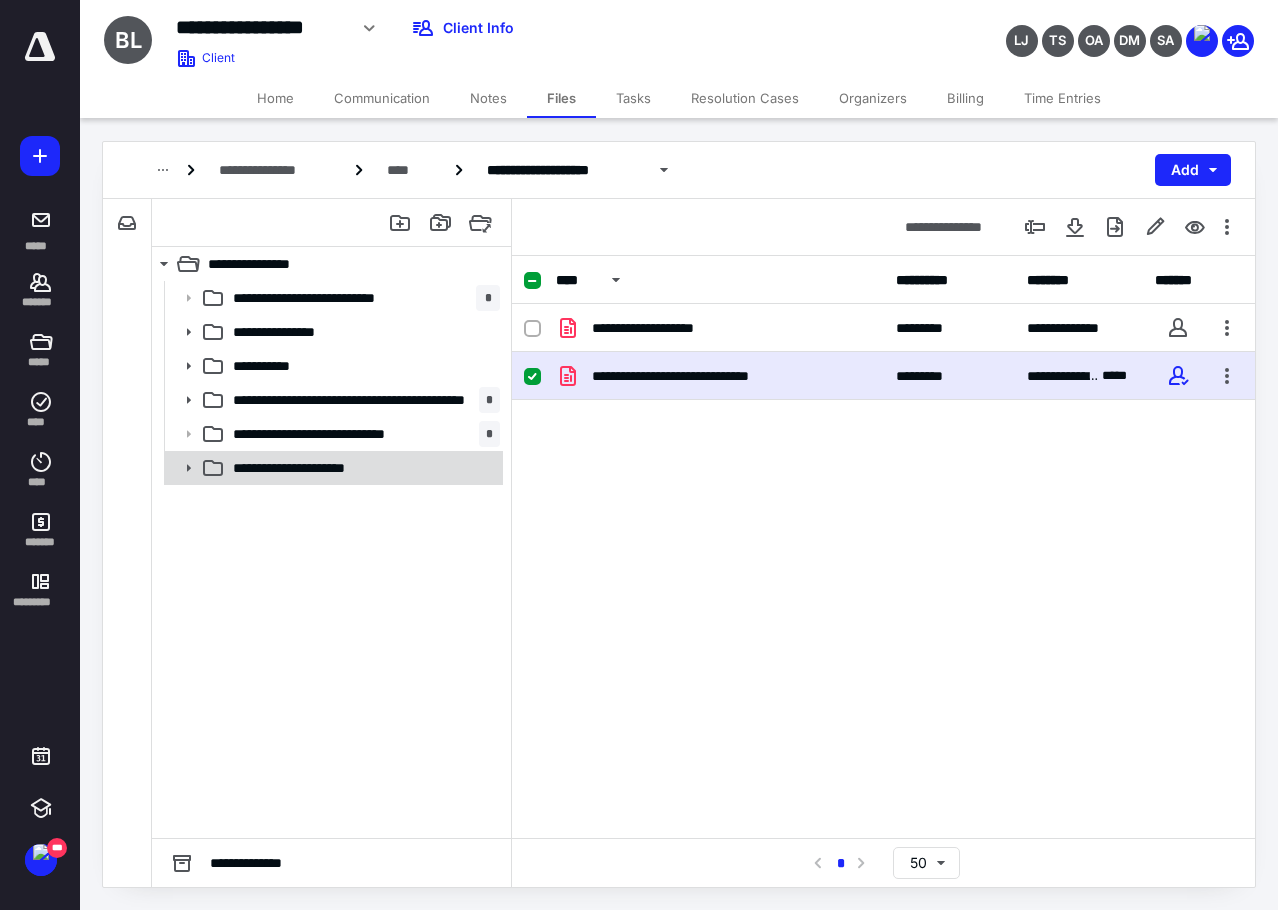 click 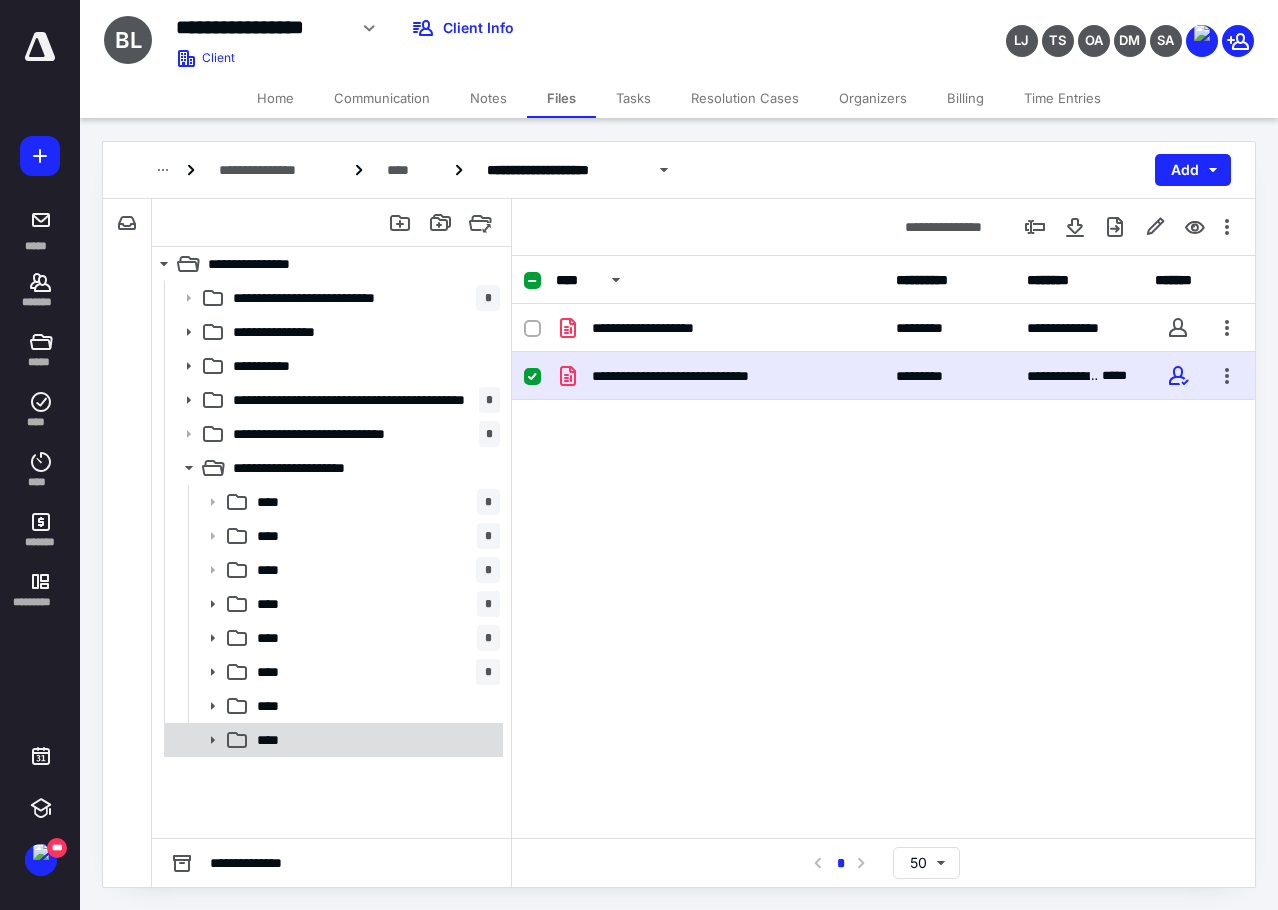 click 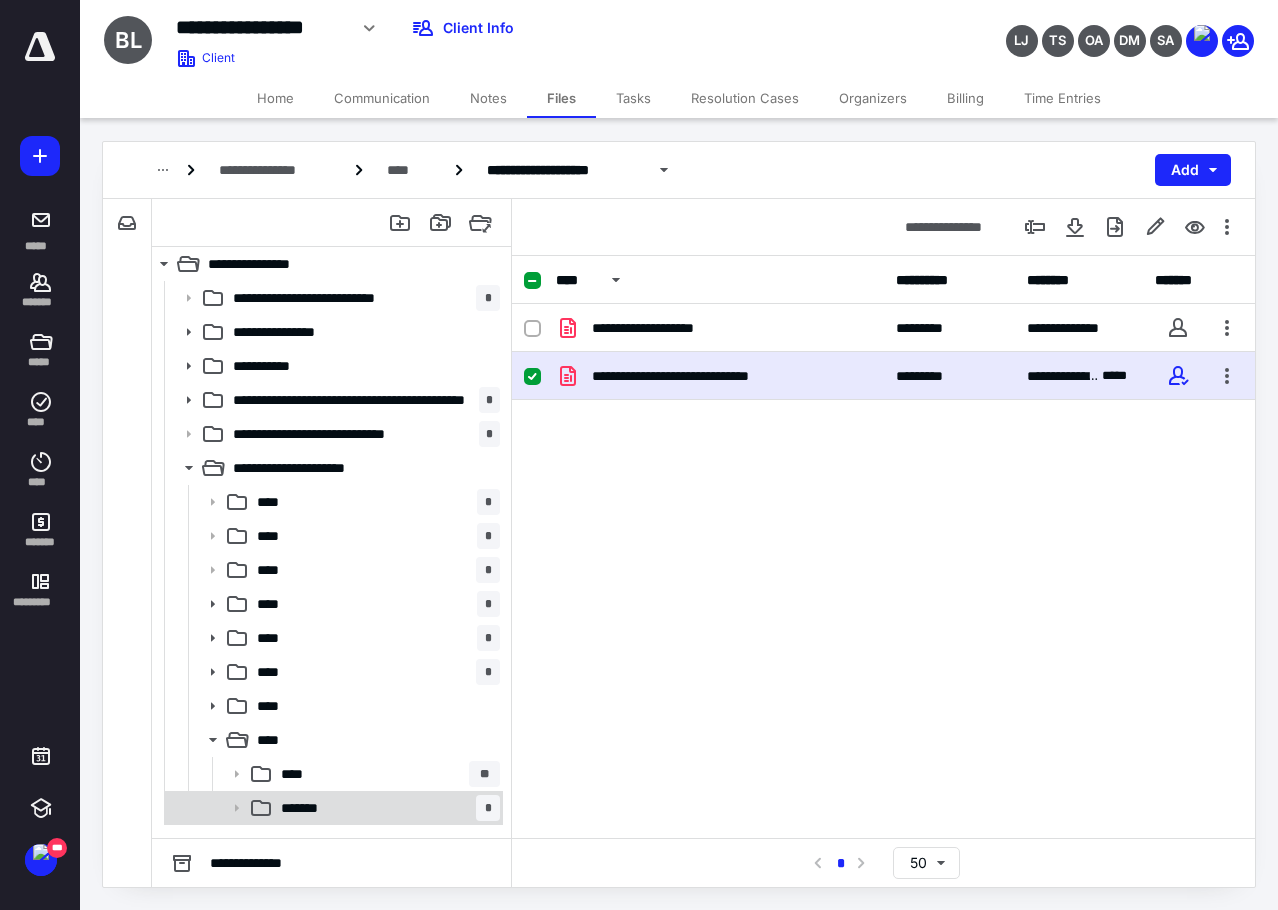 click 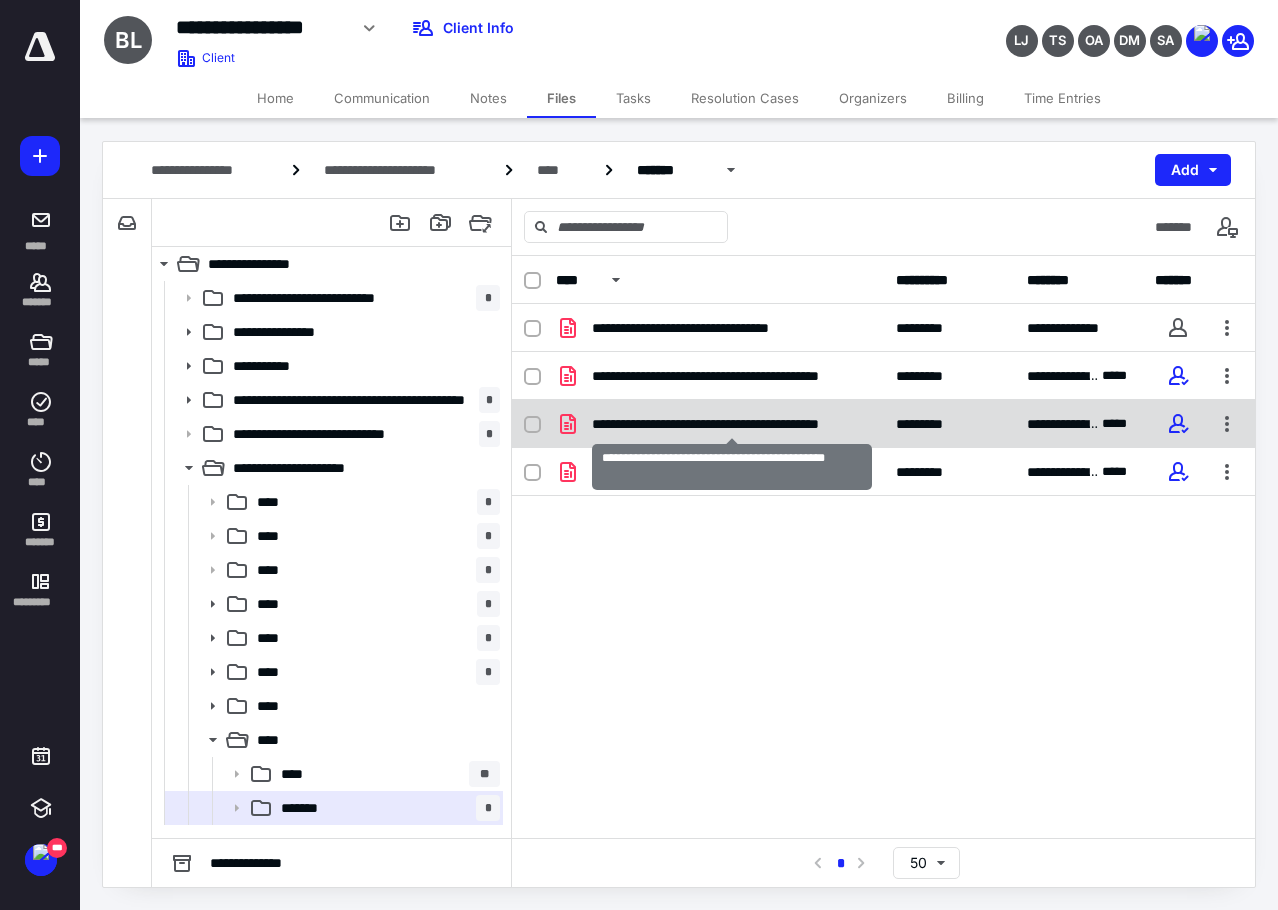 click on "**********" at bounding box center [732, 424] 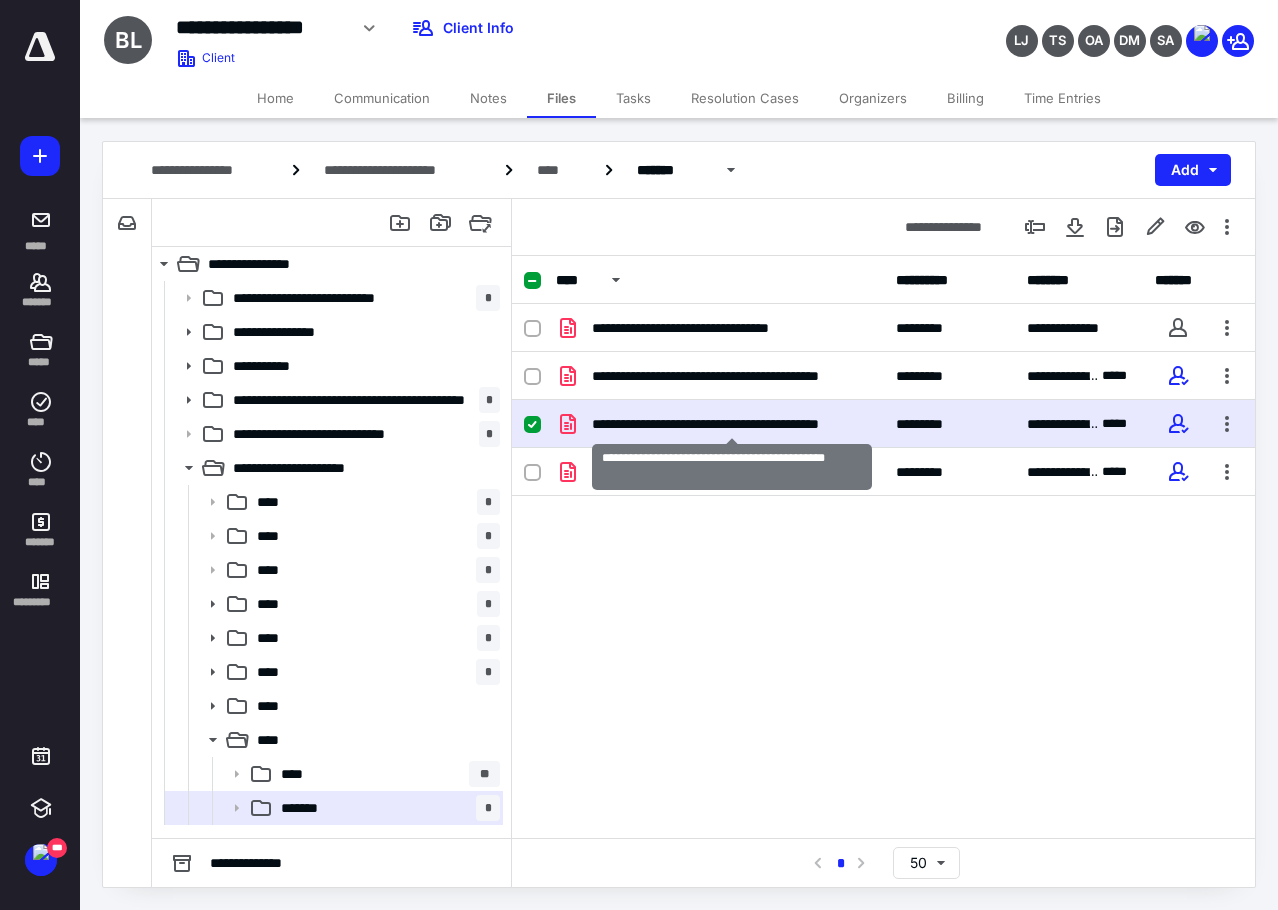 click on "**********" at bounding box center [732, 424] 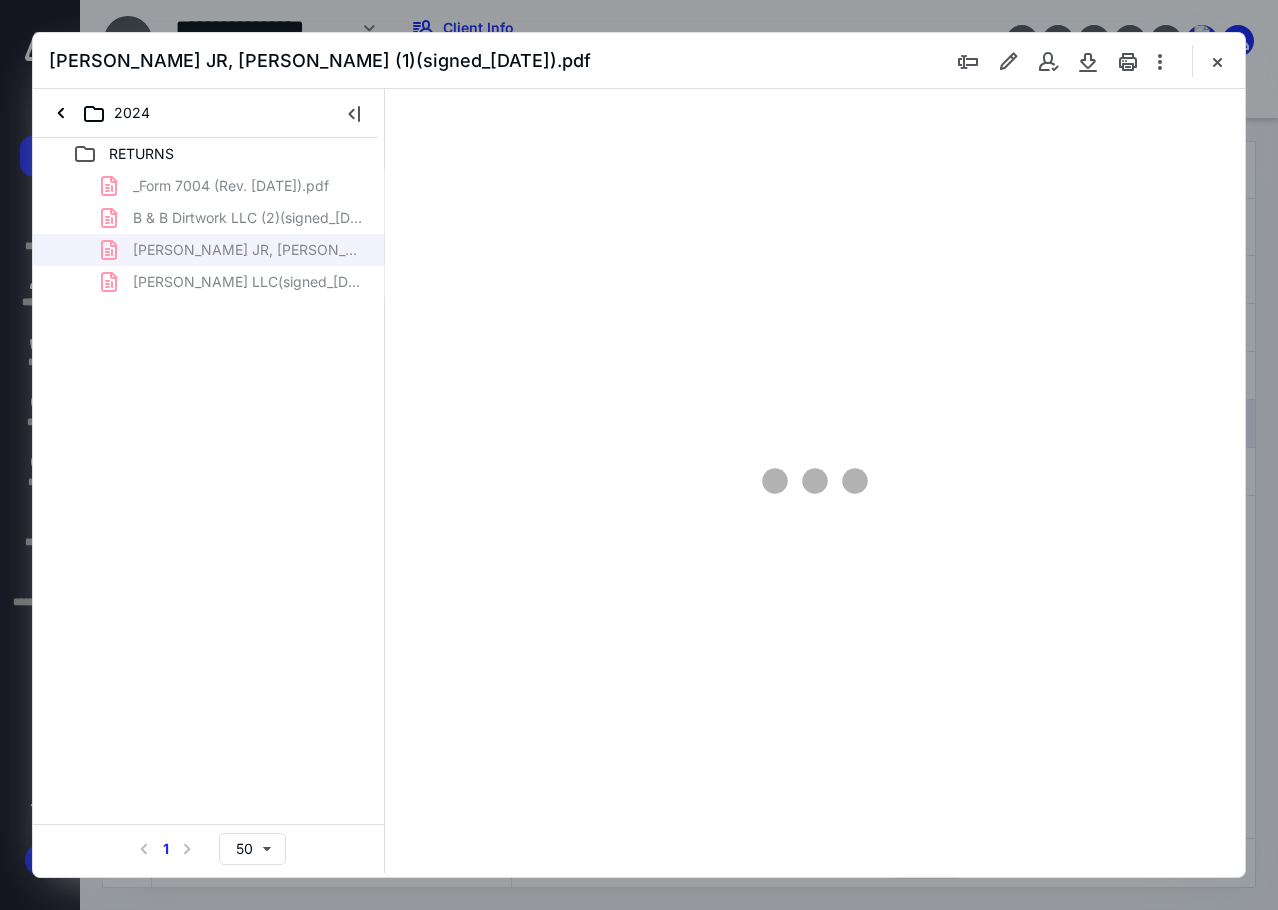 scroll, scrollTop: 0, scrollLeft: 0, axis: both 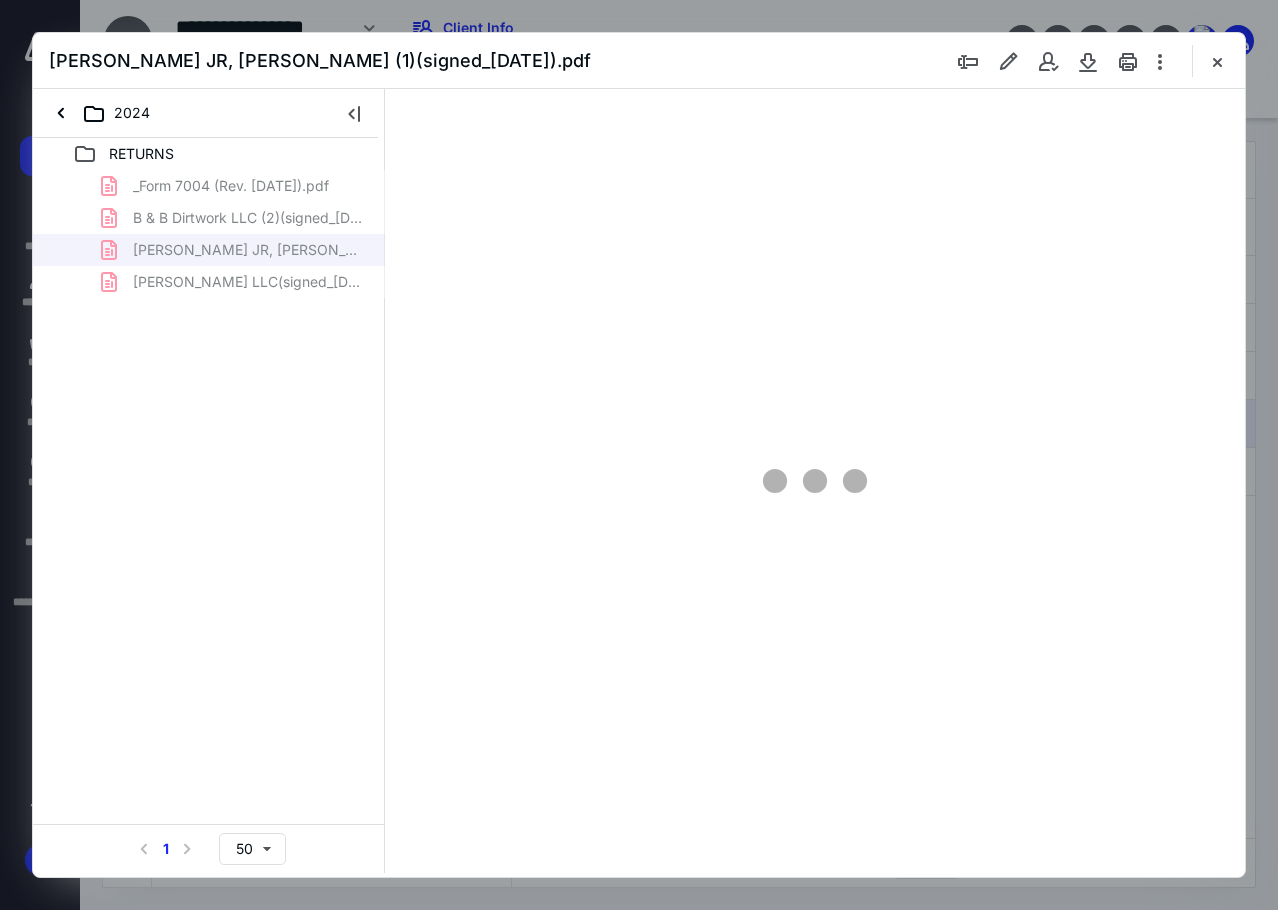 type on "85" 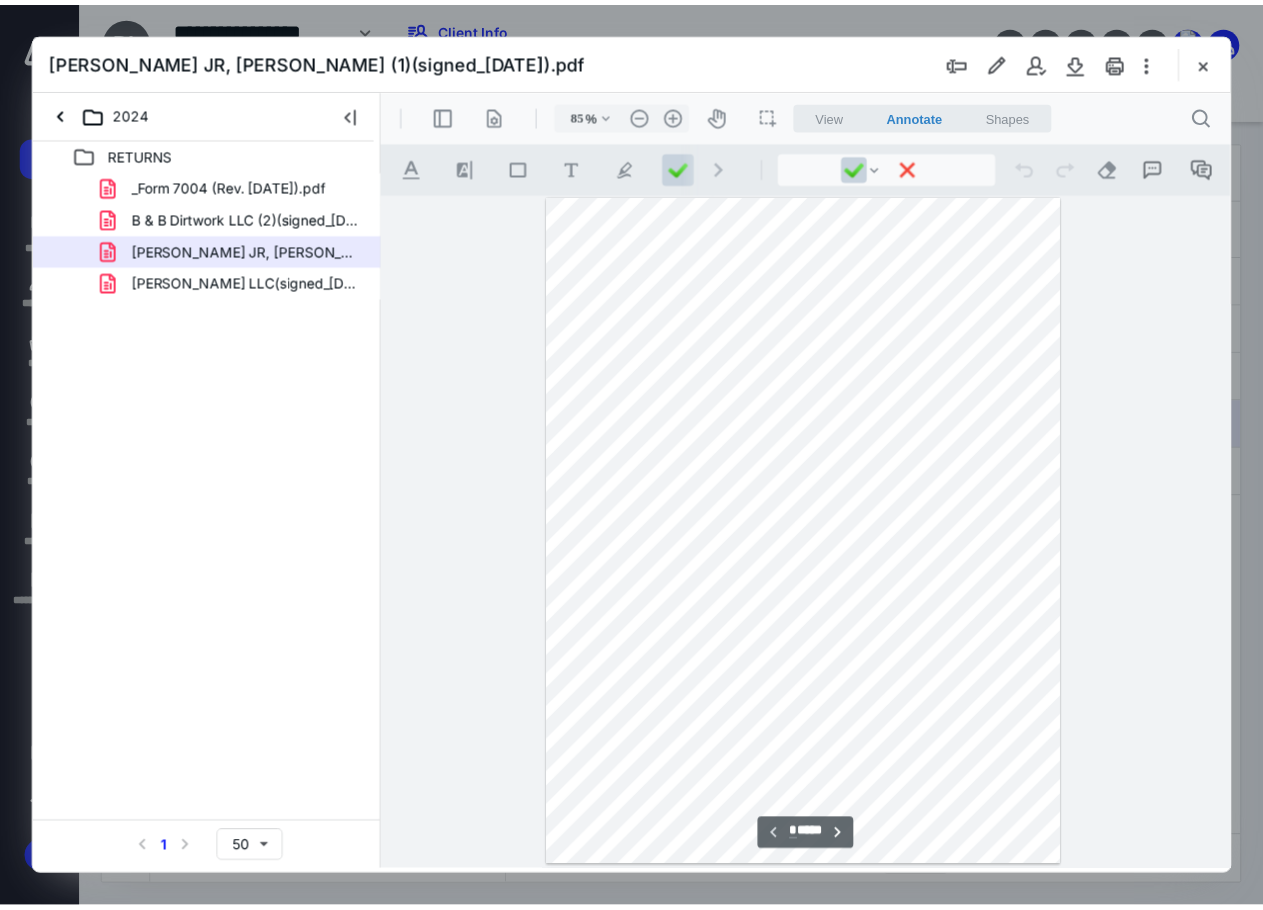 scroll, scrollTop: 0, scrollLeft: 0, axis: both 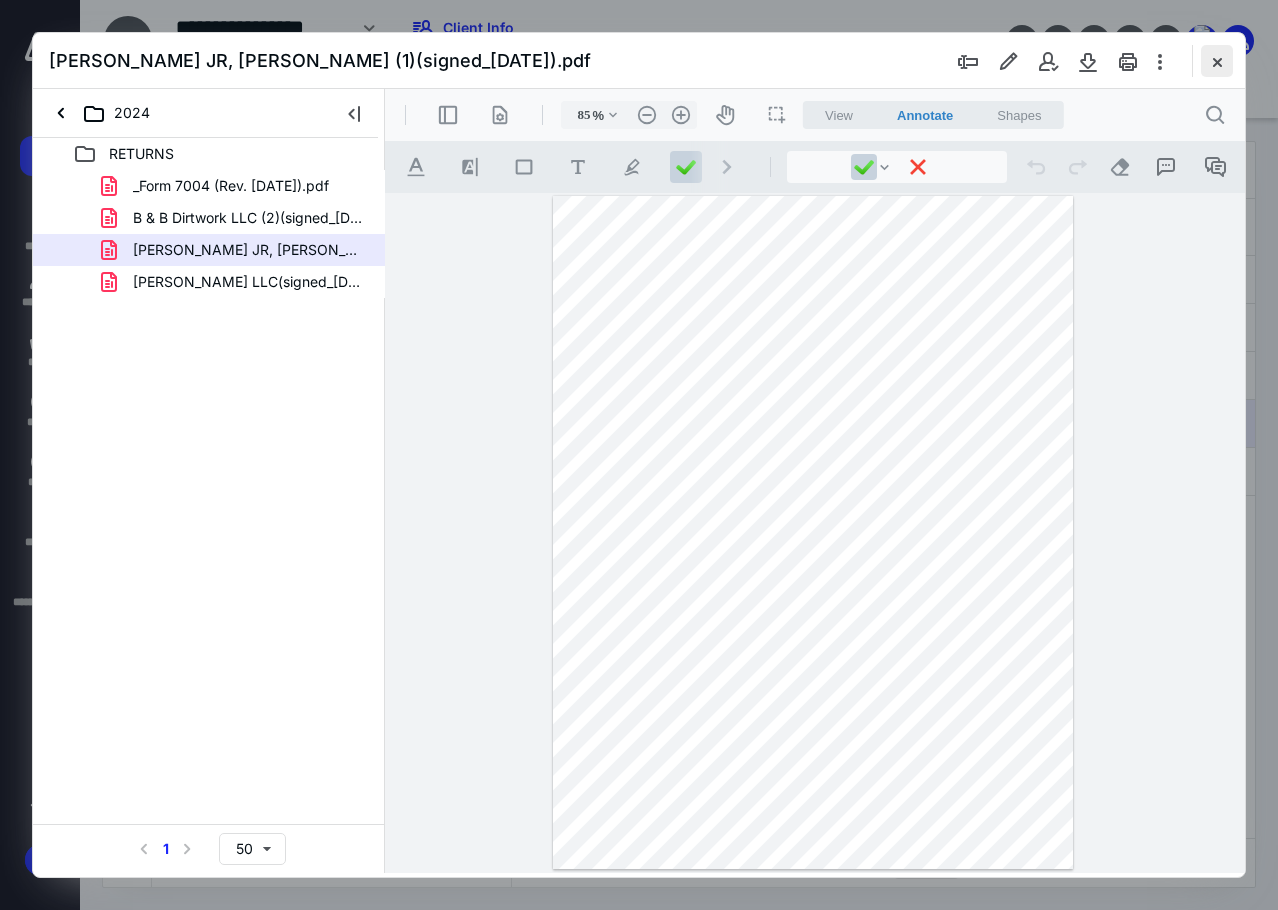 click at bounding box center (1217, 61) 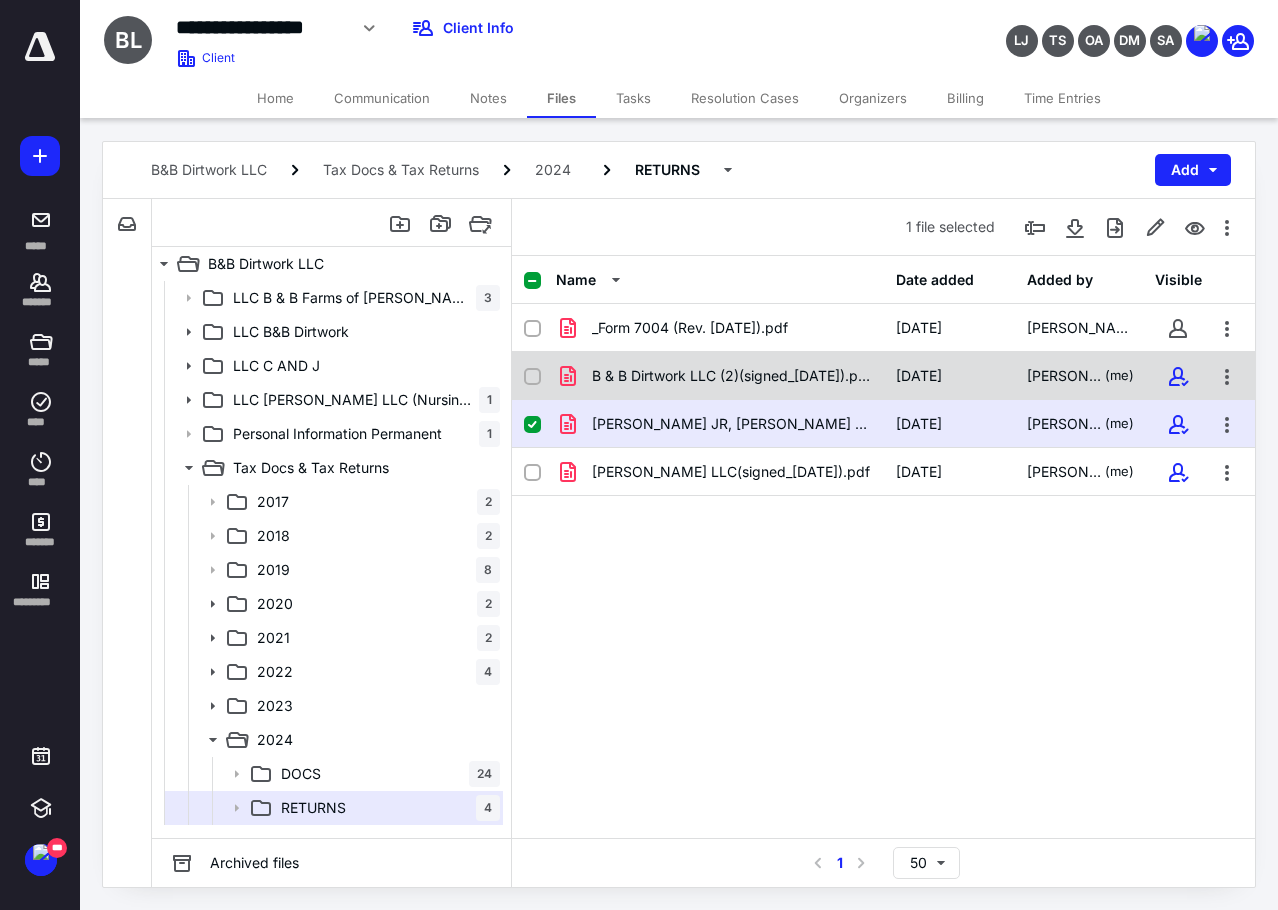 click 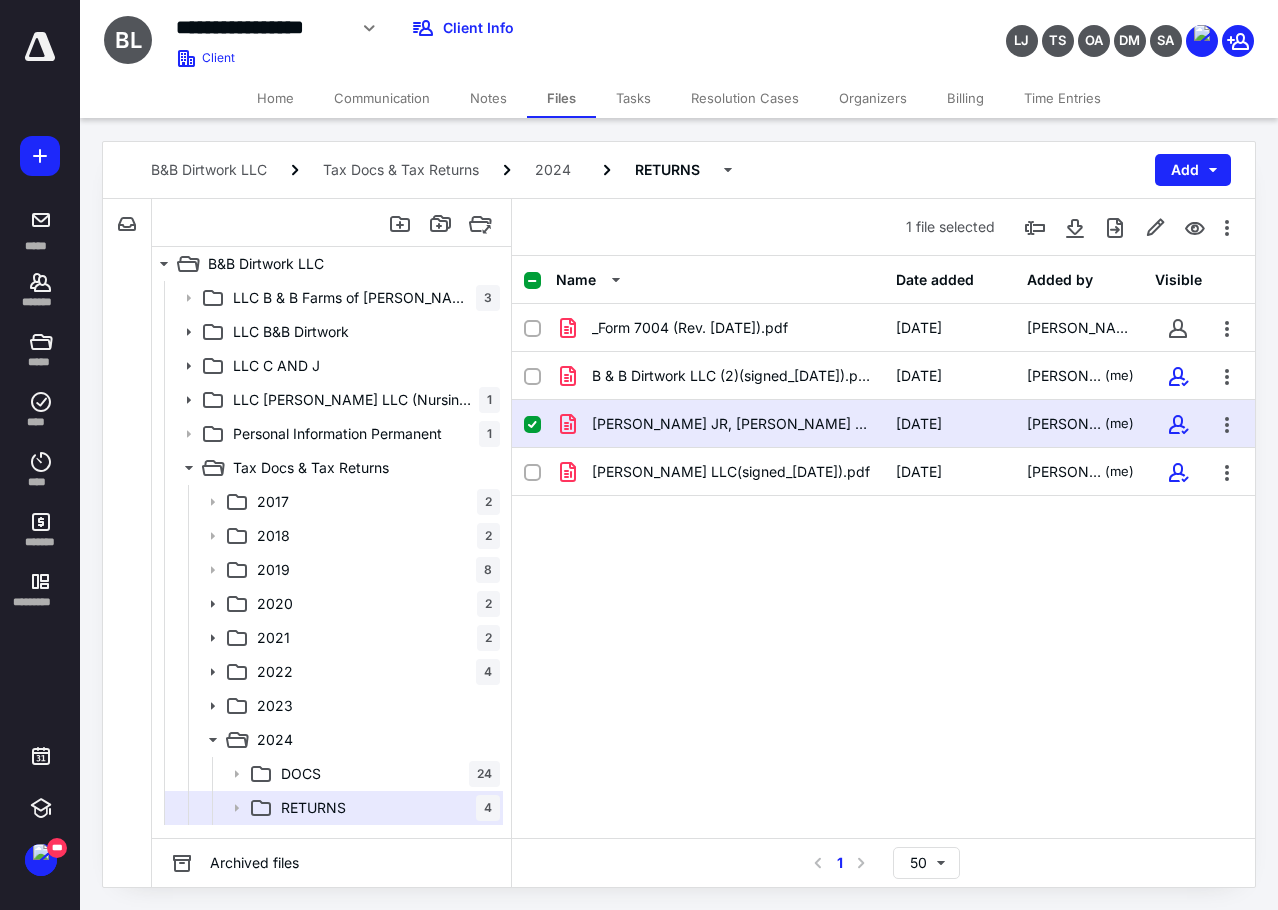 checkbox on "true" 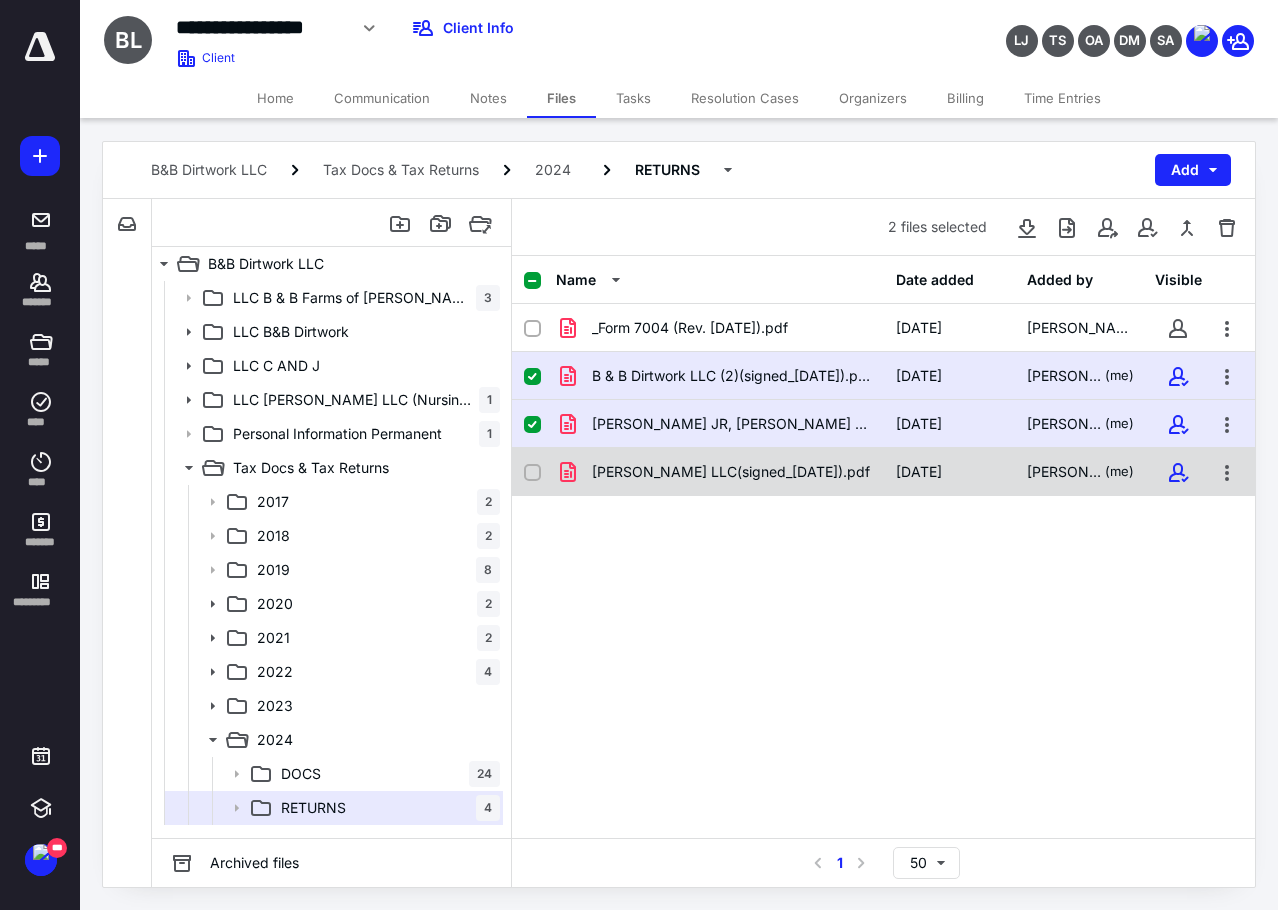click at bounding box center (532, 473) 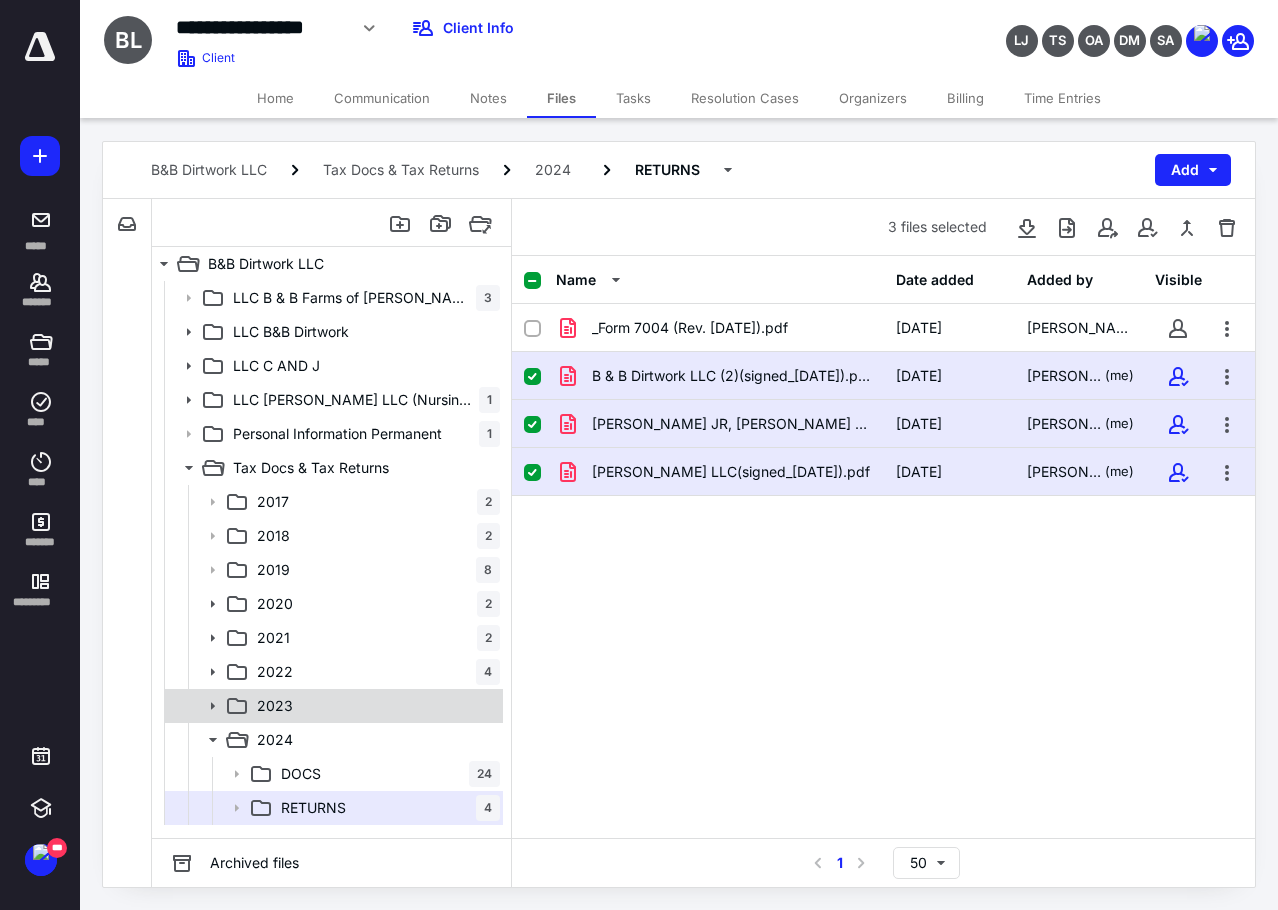 click 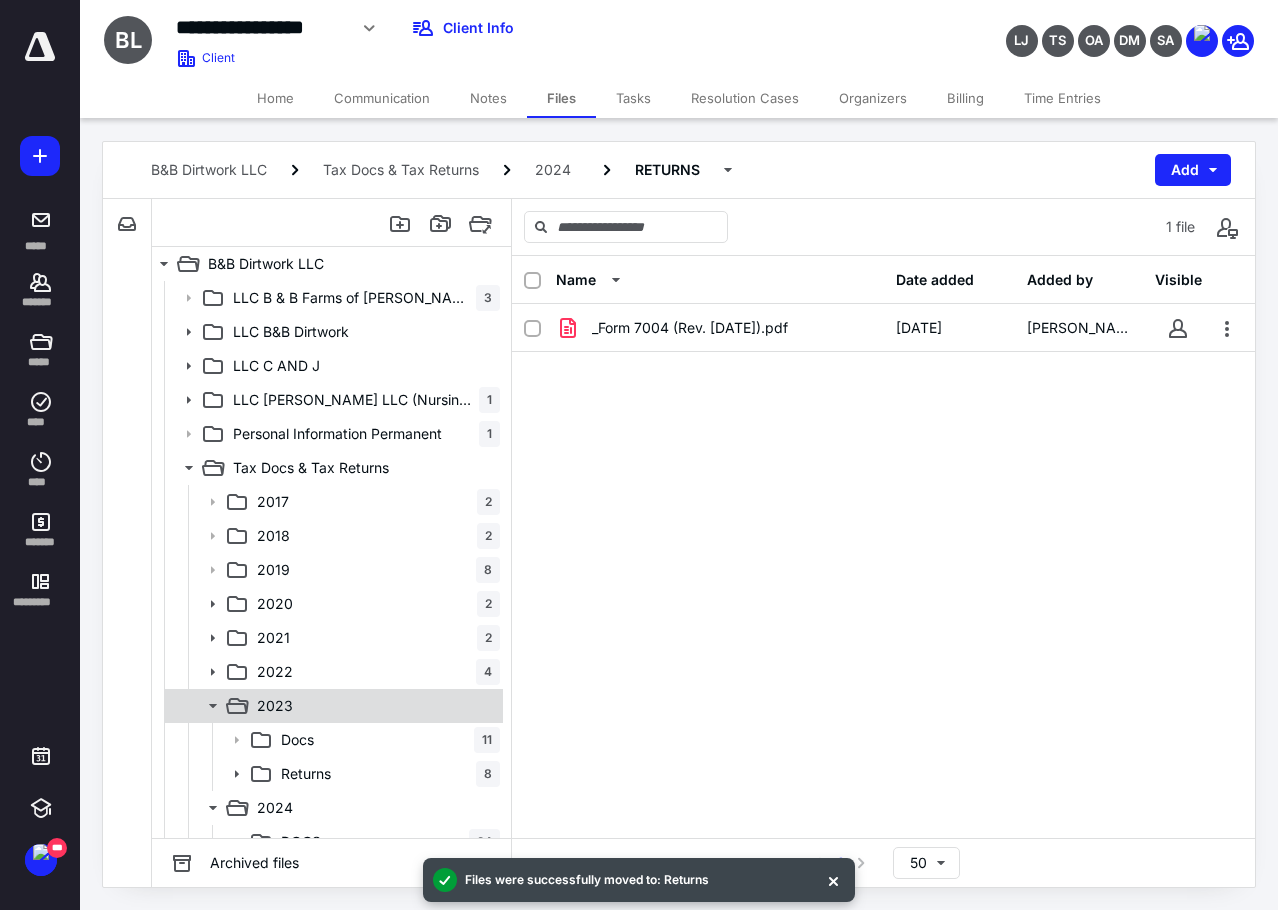 click 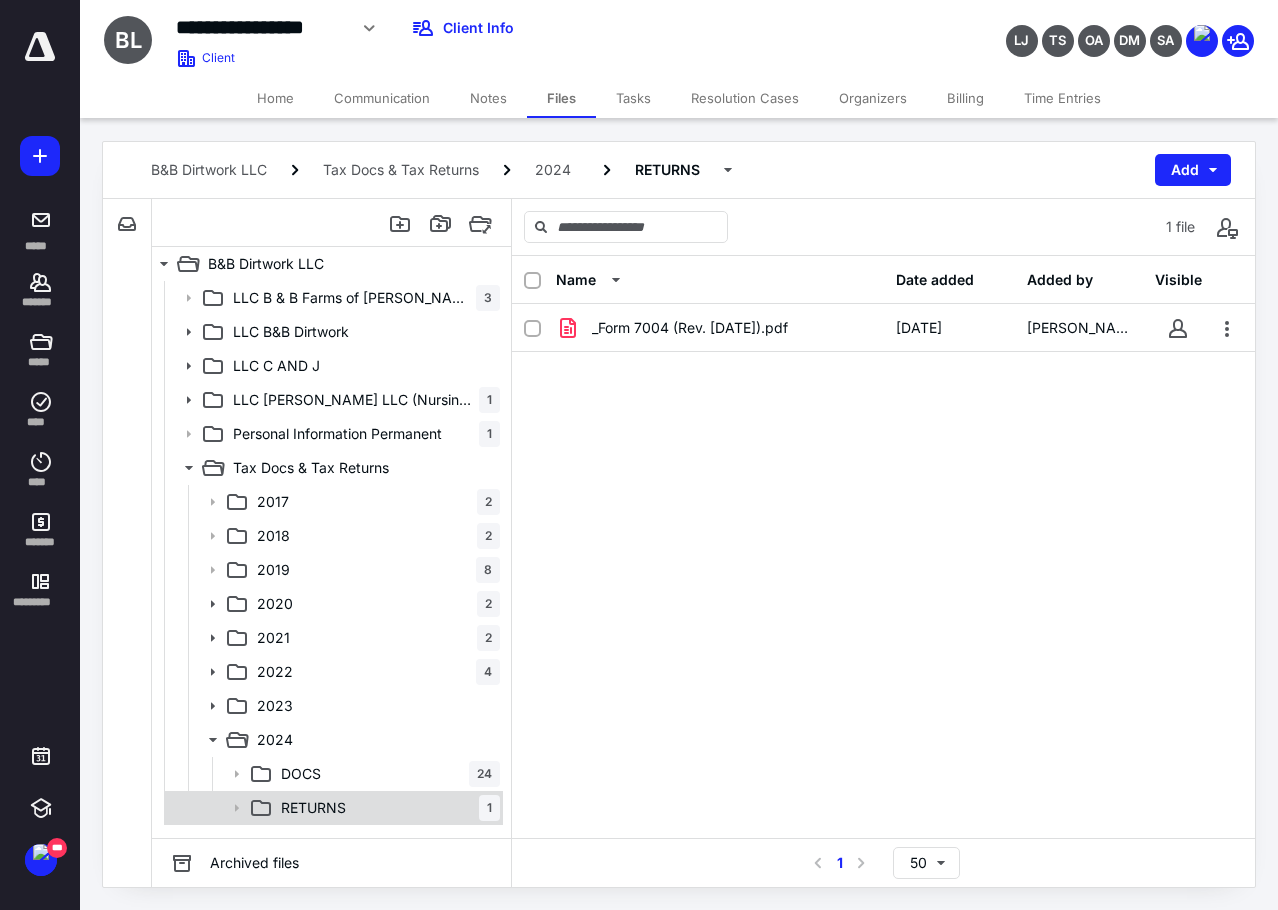 click on "RETURNS 1" at bounding box center [386, 808] 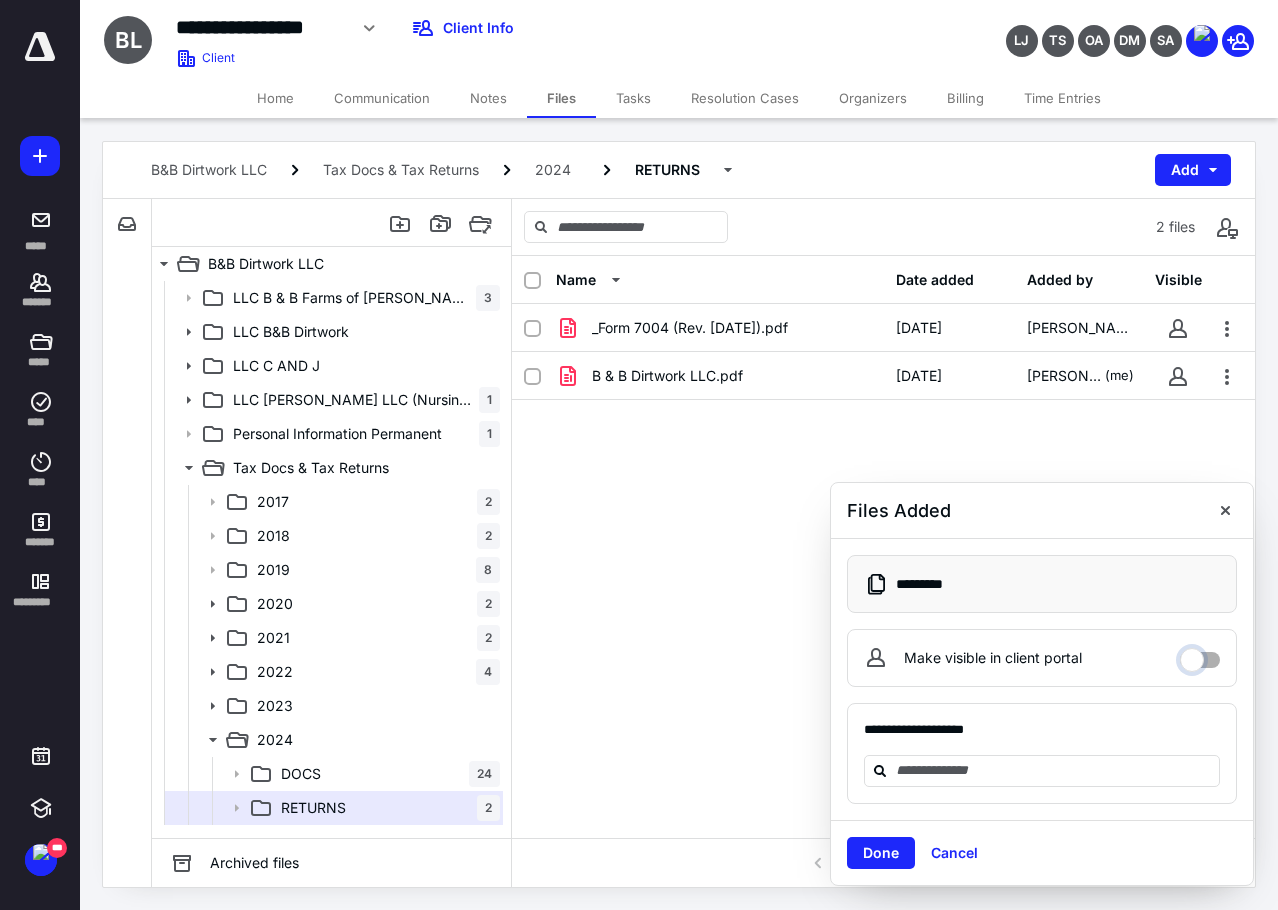 click on "Make visible in client portal" at bounding box center [1200, 655] 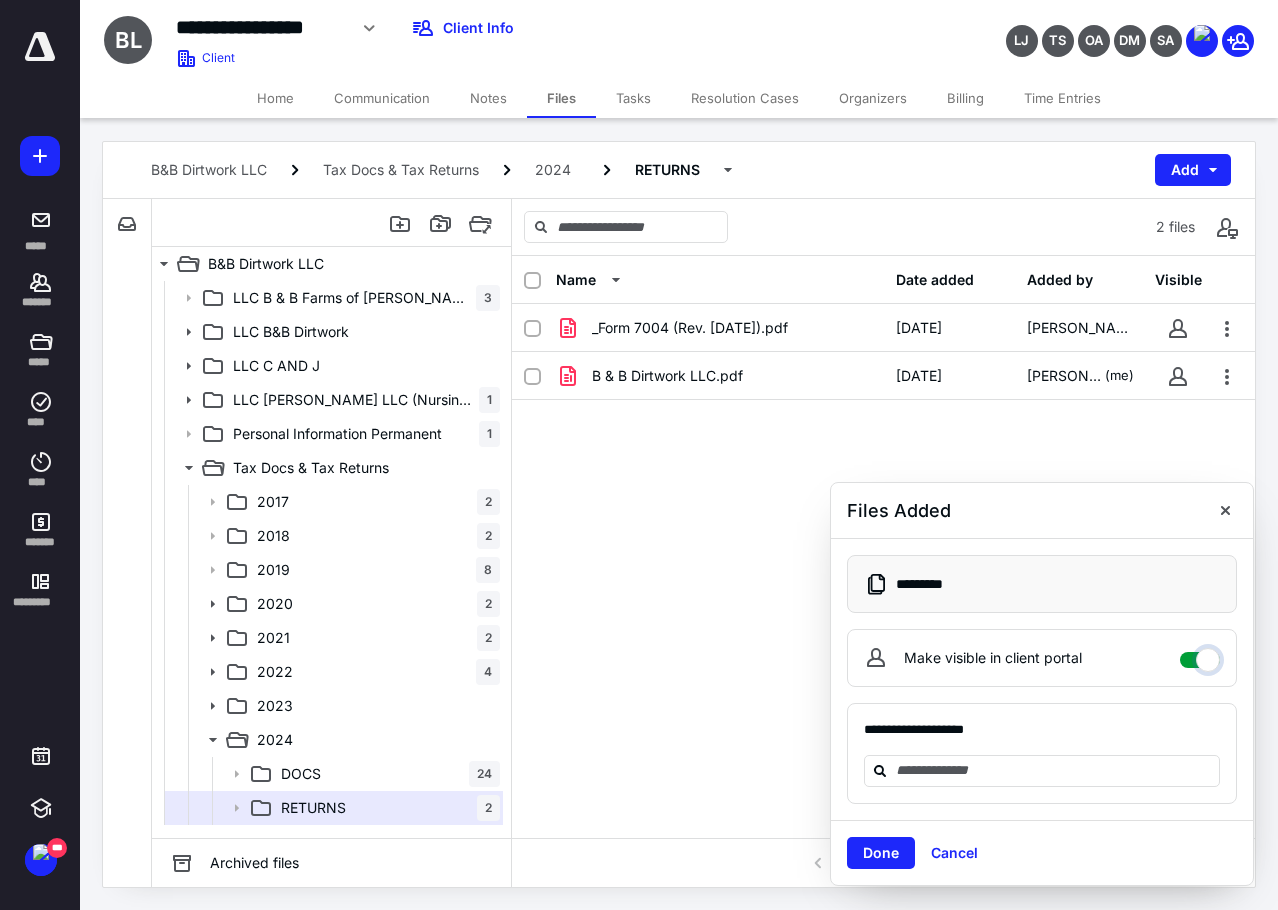 checkbox on "****" 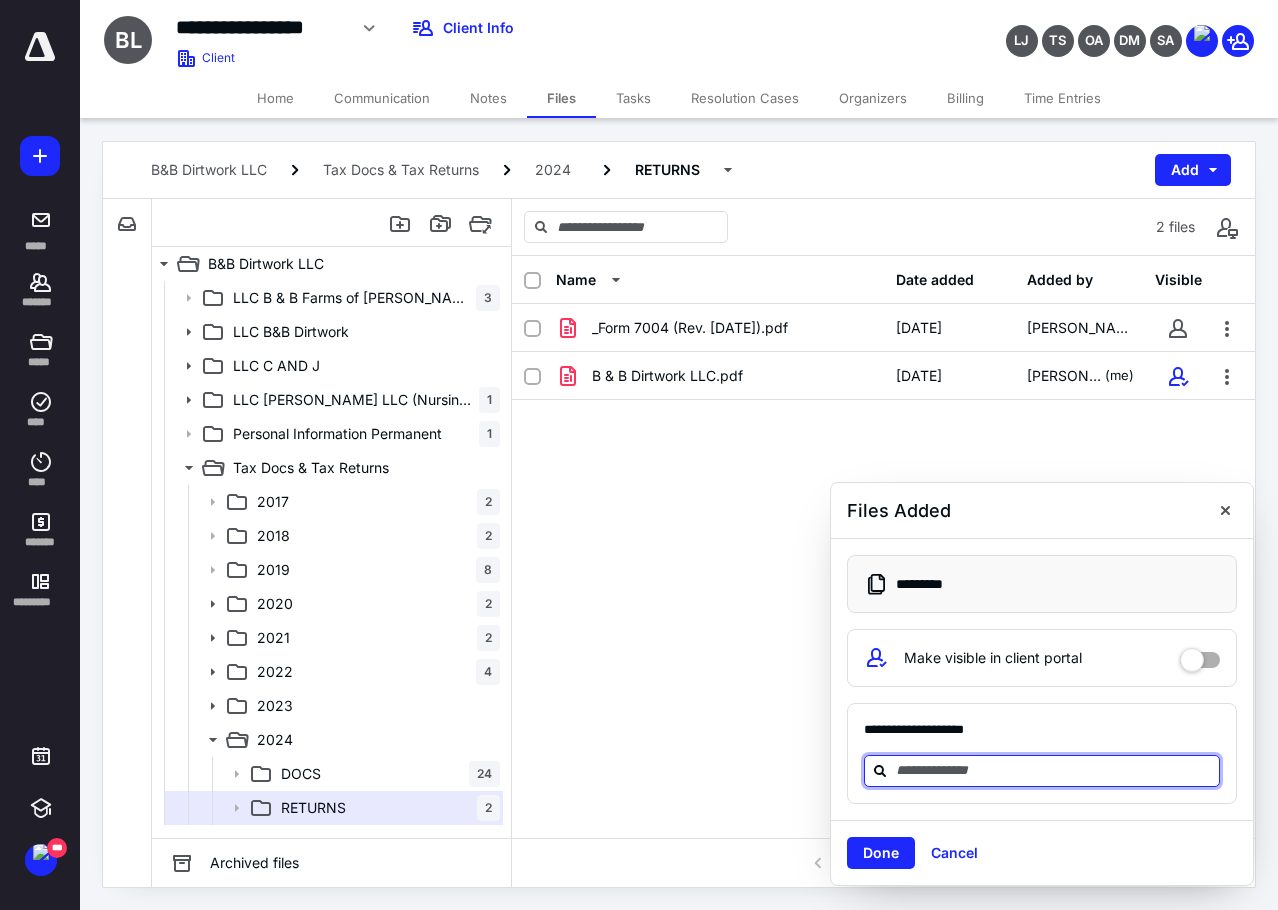 click at bounding box center [1054, 770] 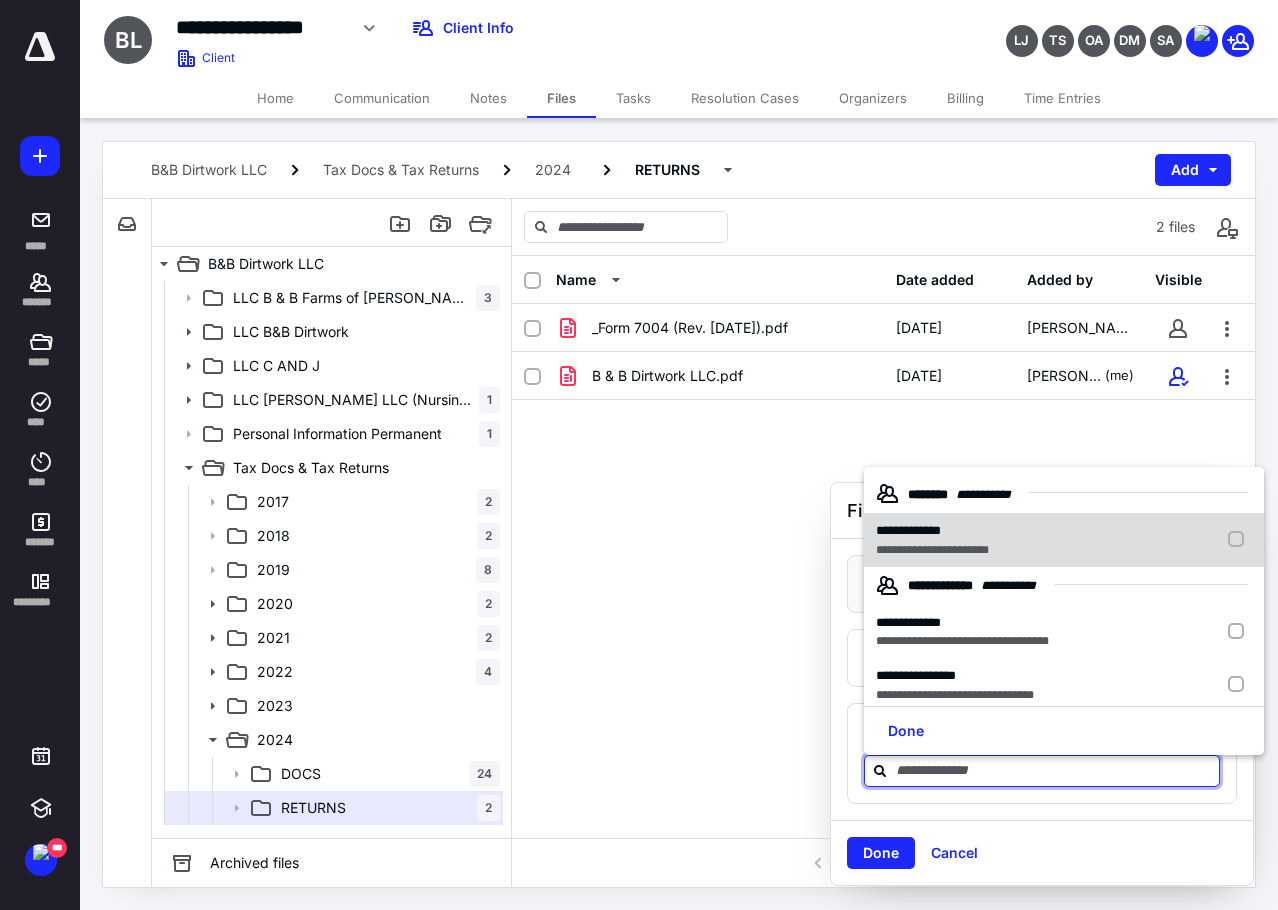 click at bounding box center (1240, 540) 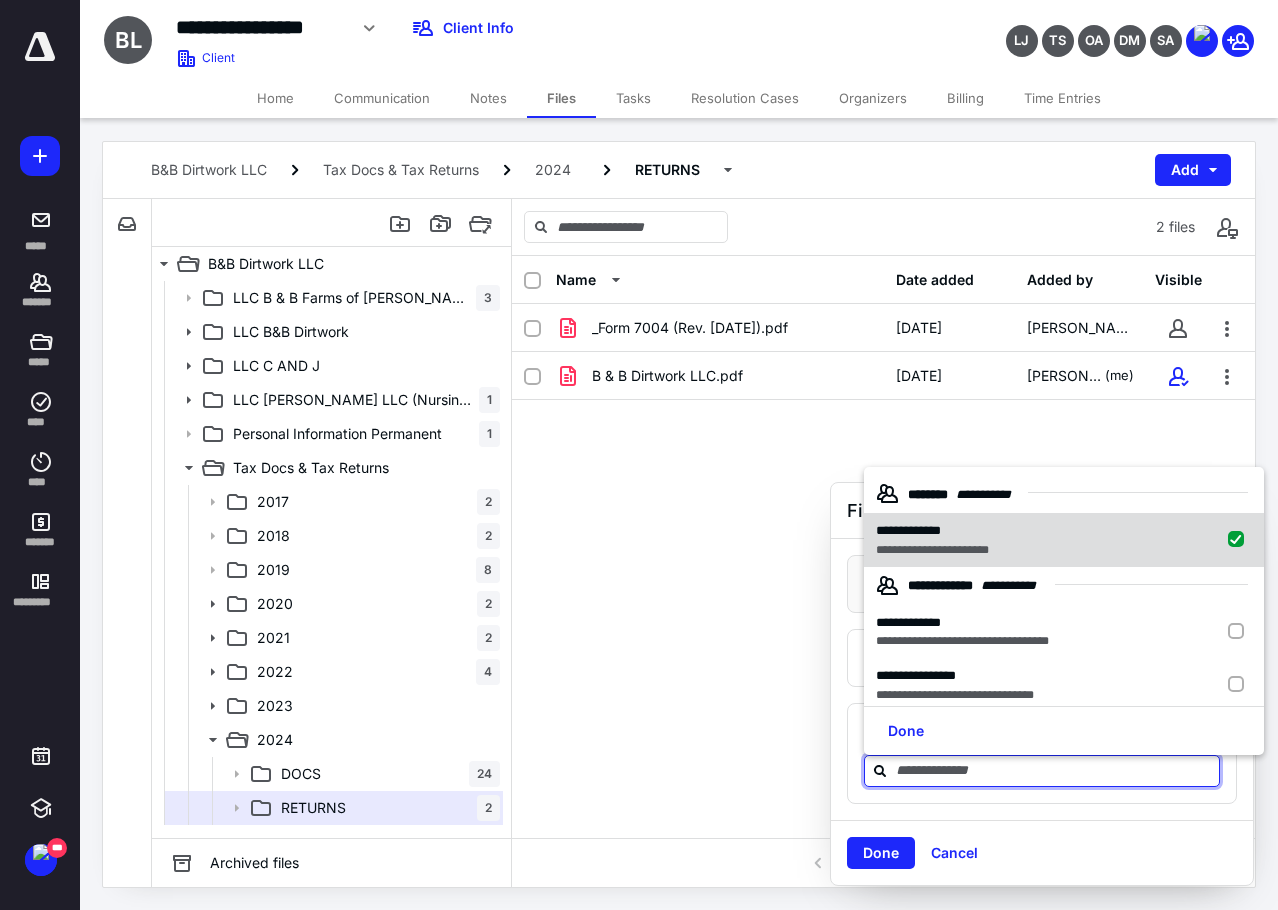 checkbox on "true" 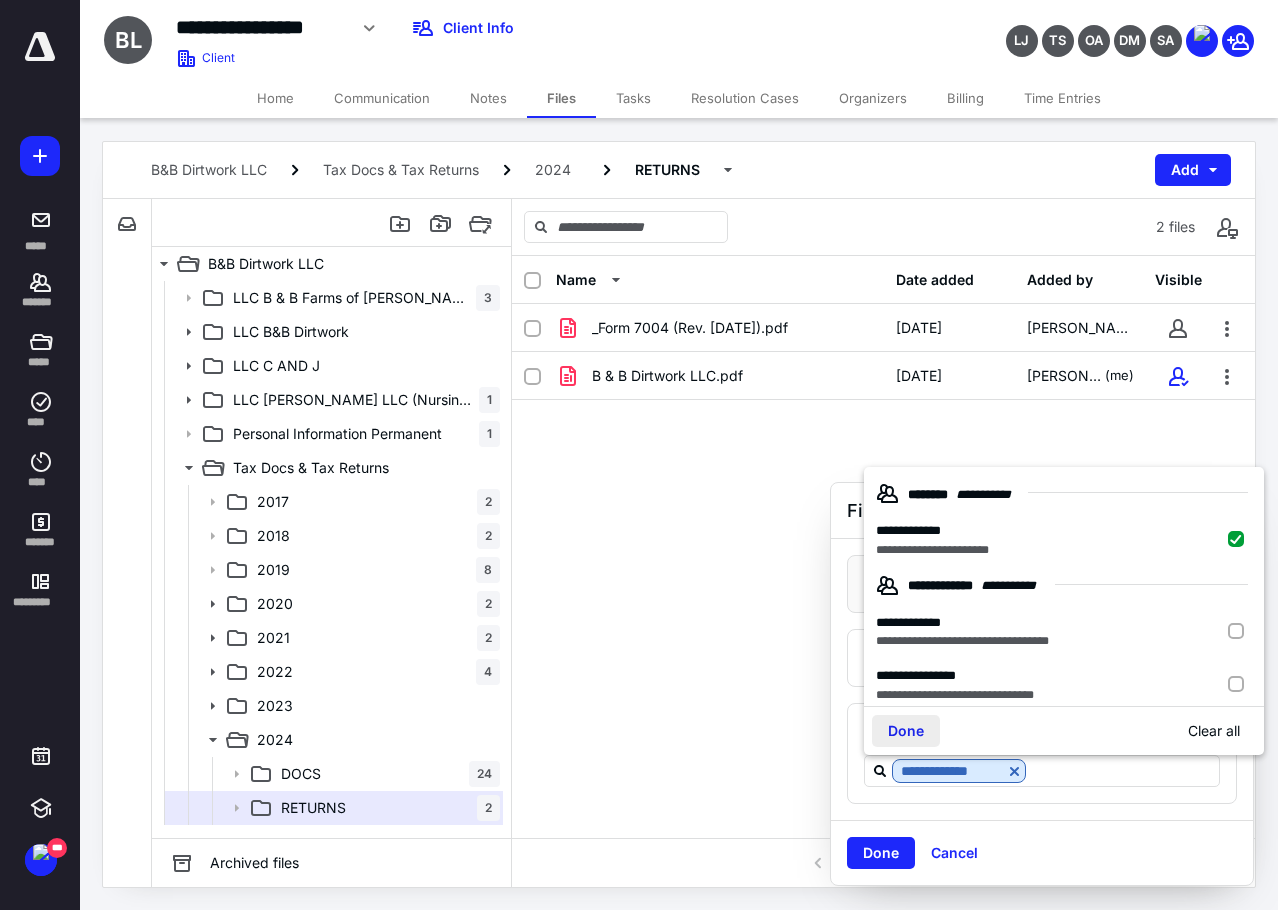 click on "Done" at bounding box center (906, 731) 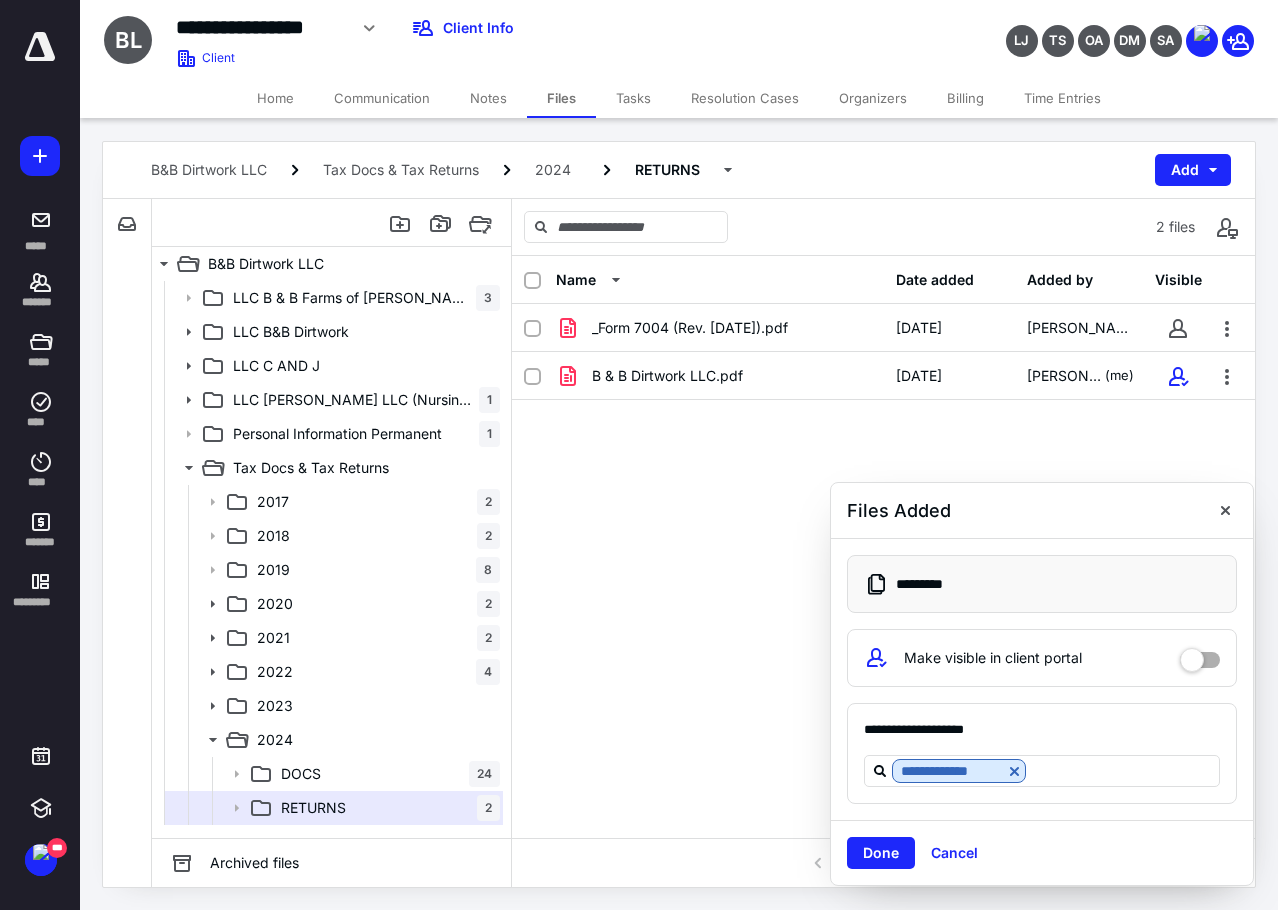 click on "Done" at bounding box center [881, 853] 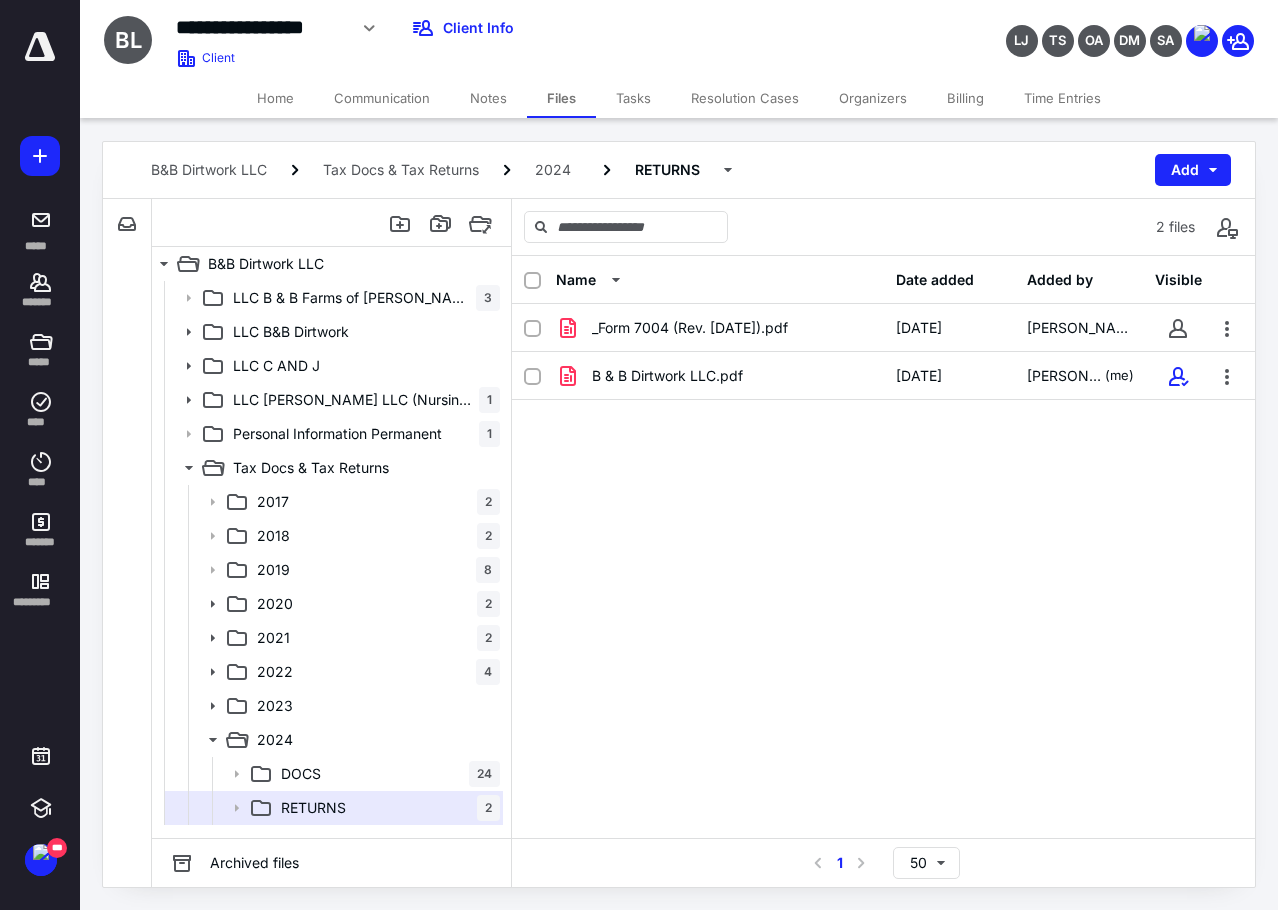 click on "Home" at bounding box center [275, 98] 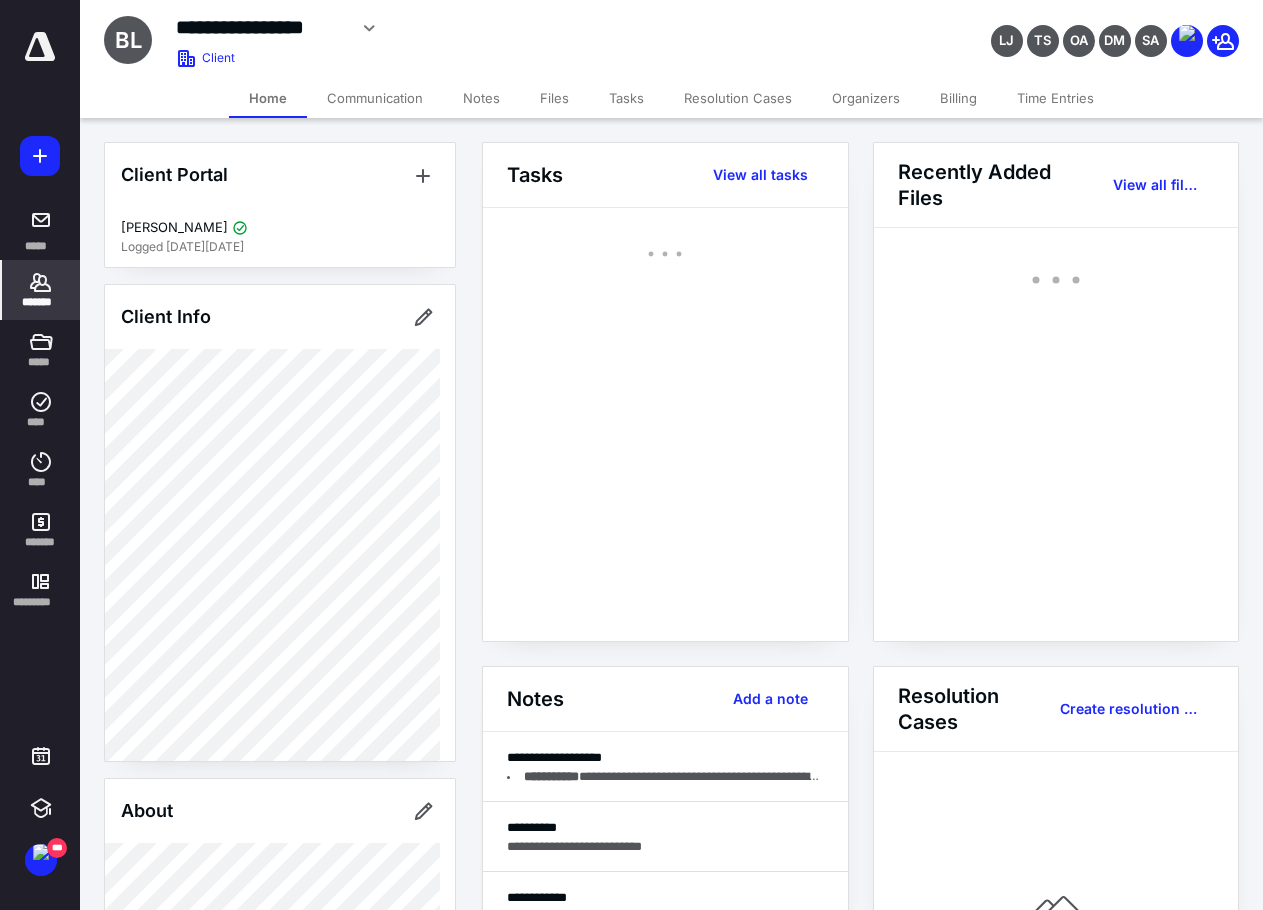 scroll, scrollTop: 1700, scrollLeft: 0, axis: vertical 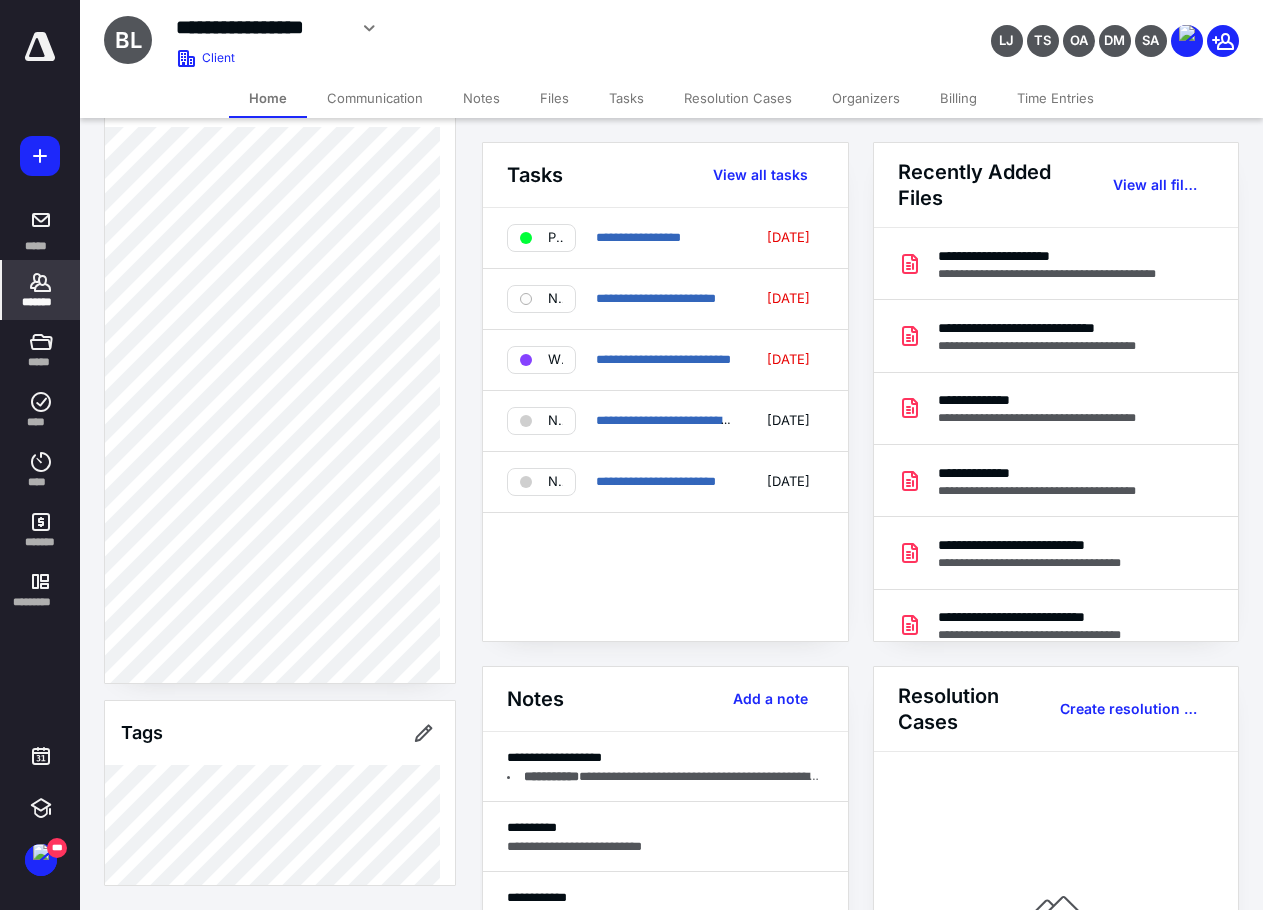 click on "Files" at bounding box center (554, 98) 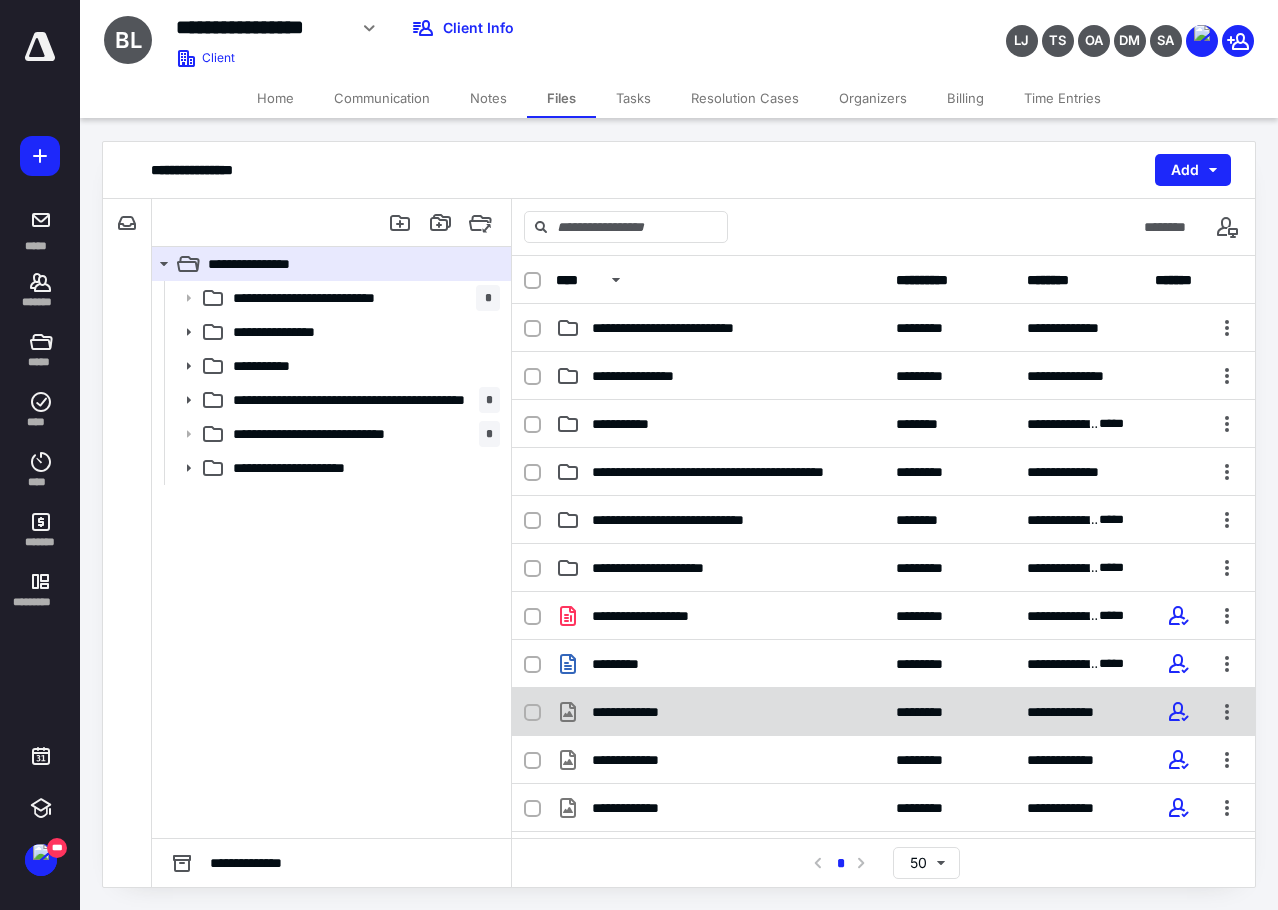 click 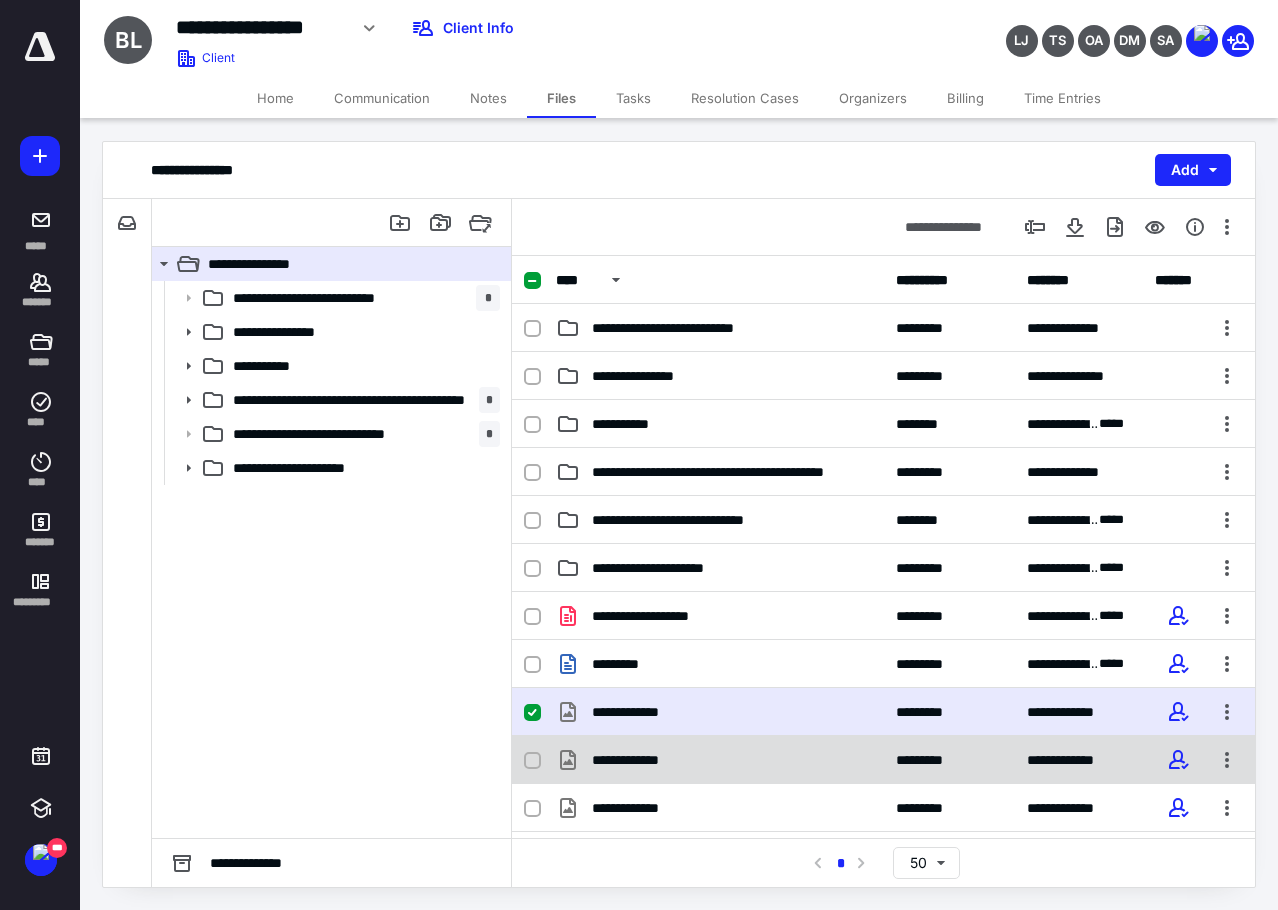 click 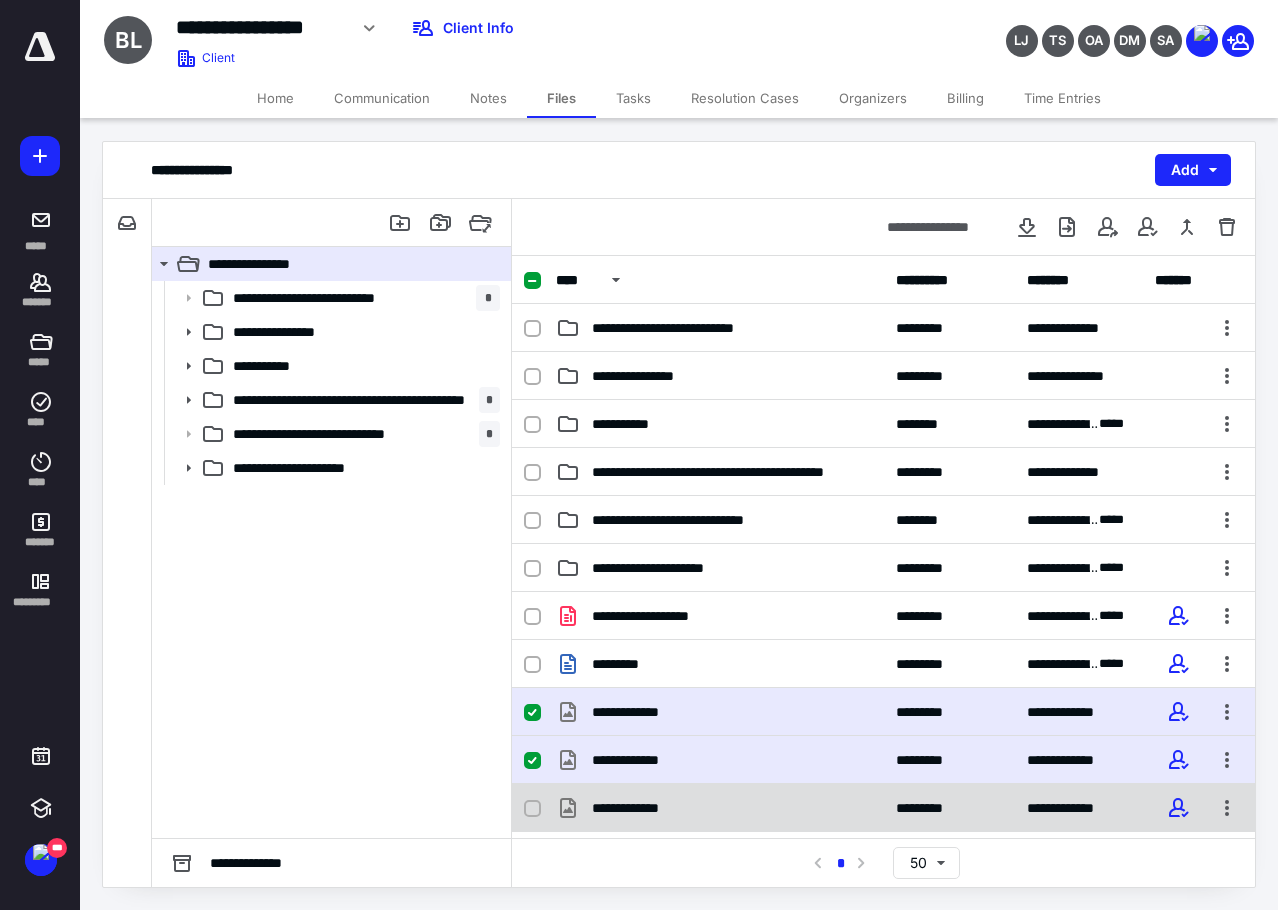 click at bounding box center (532, 809) 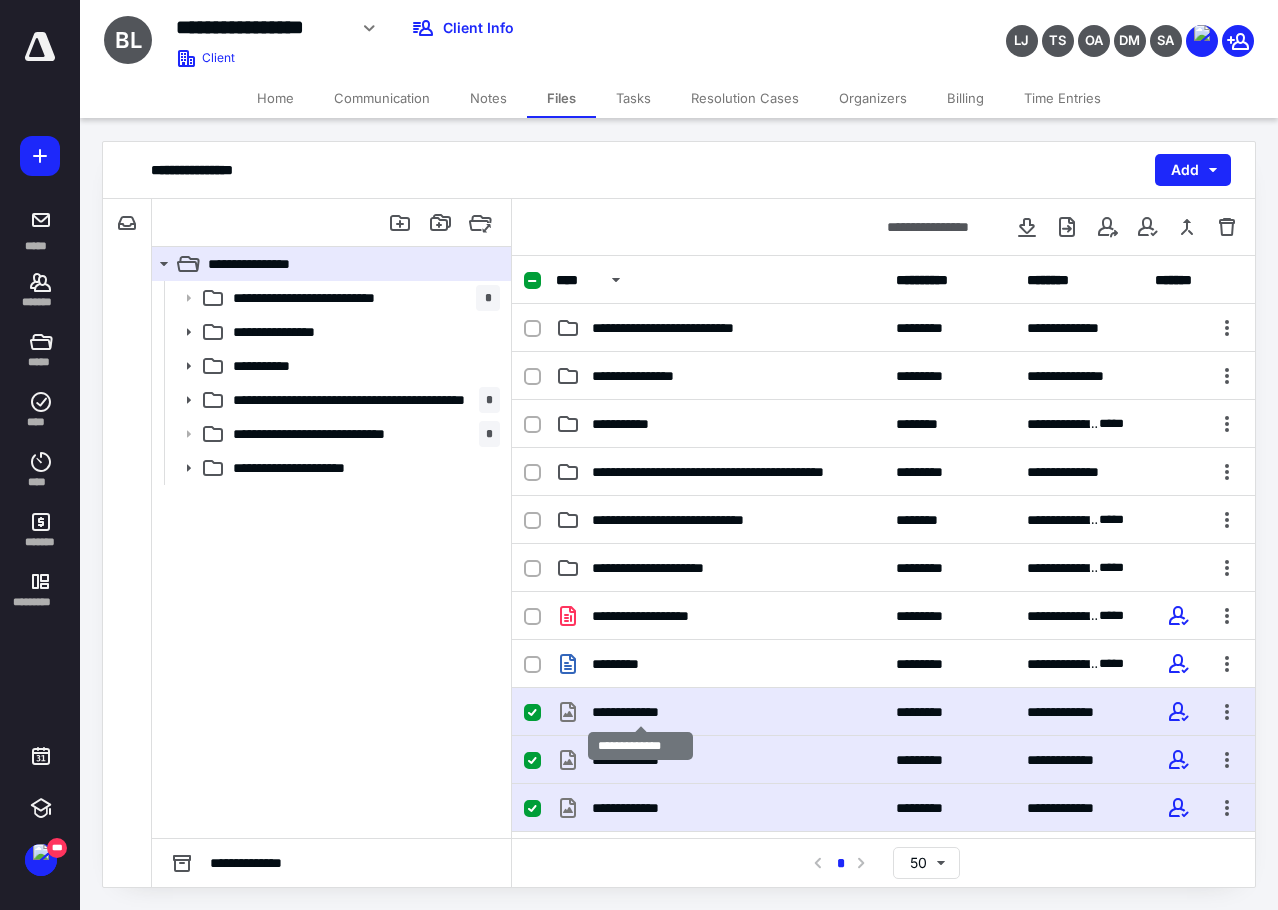 click on "**********" at bounding box center (640, 712) 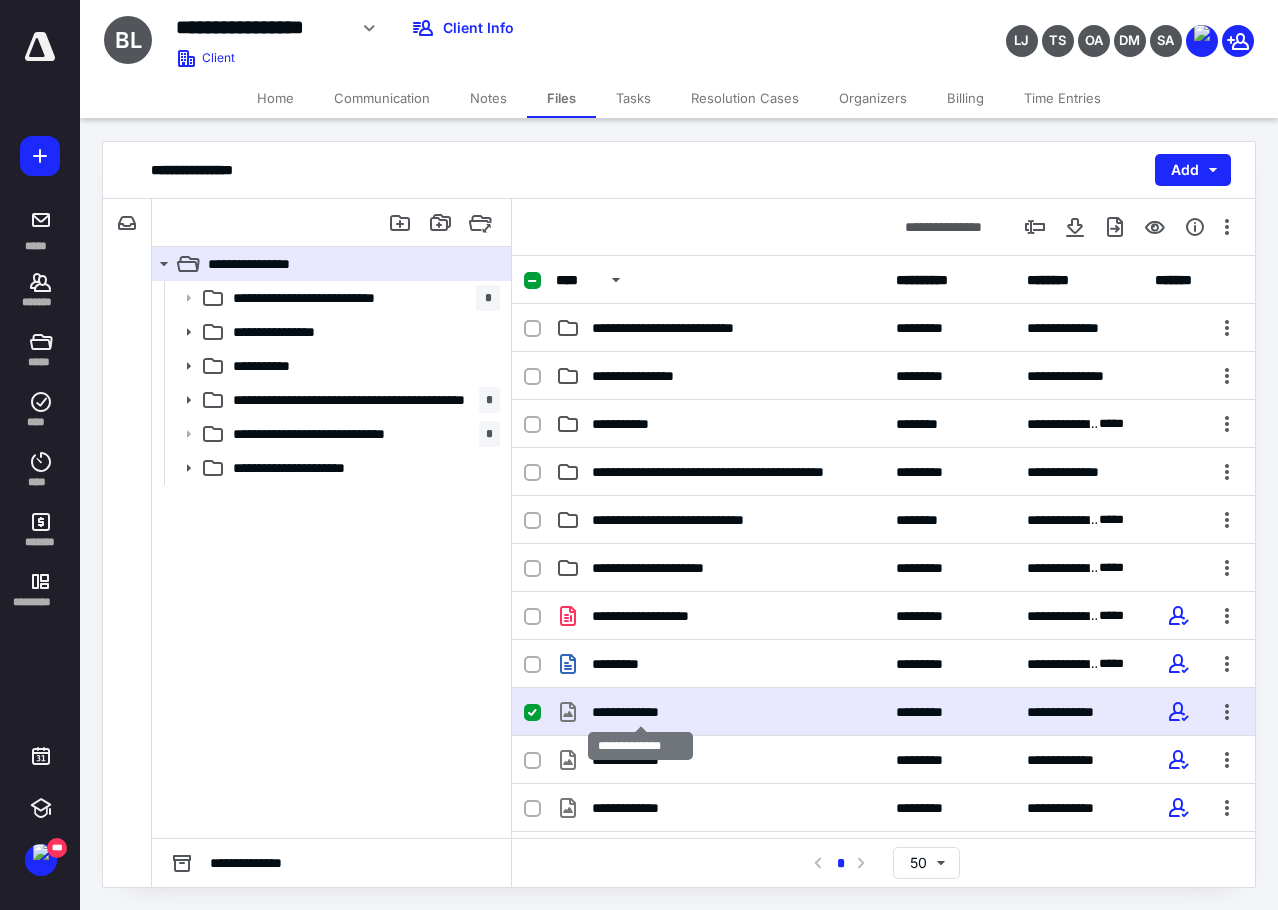 click on "**********" at bounding box center [640, 712] 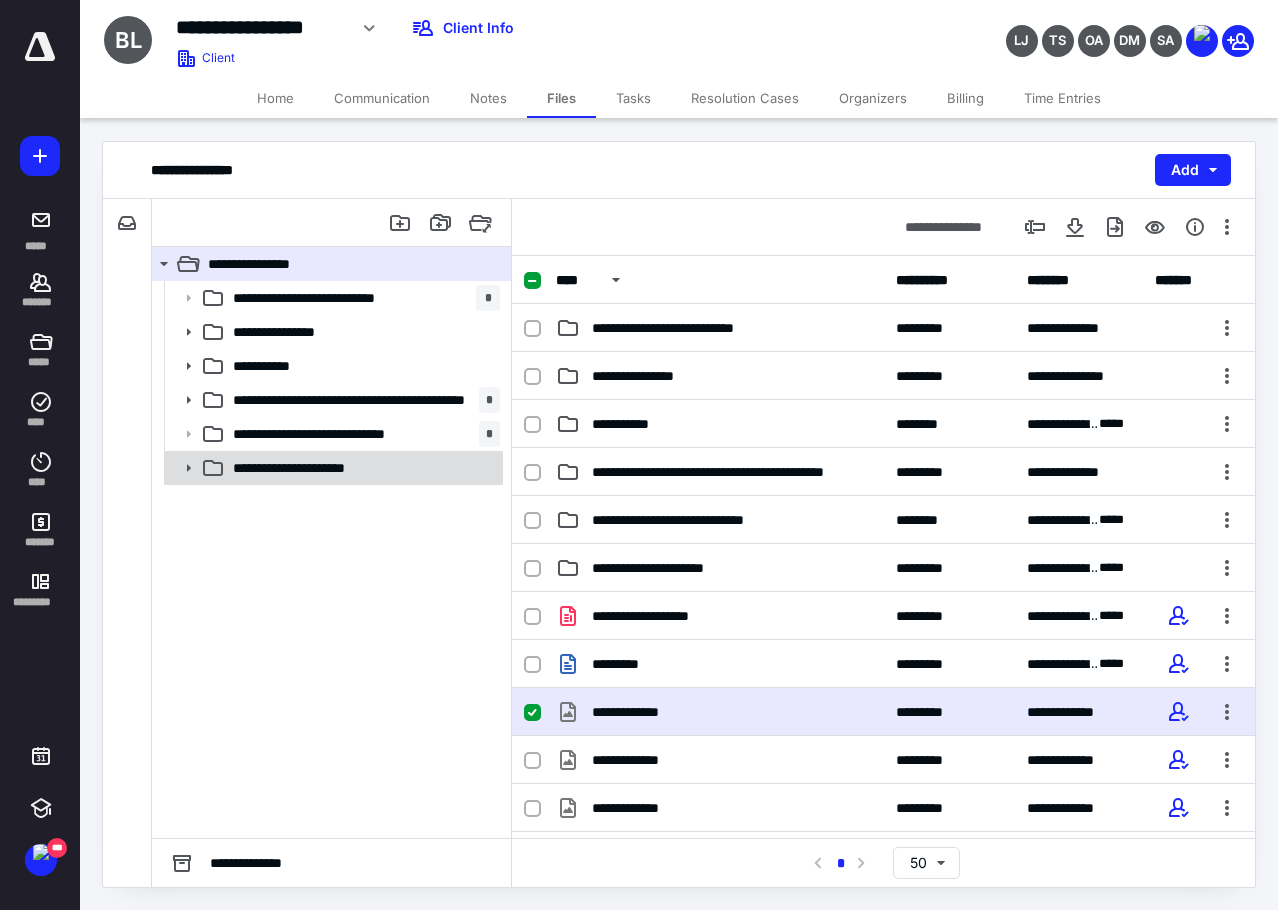 click 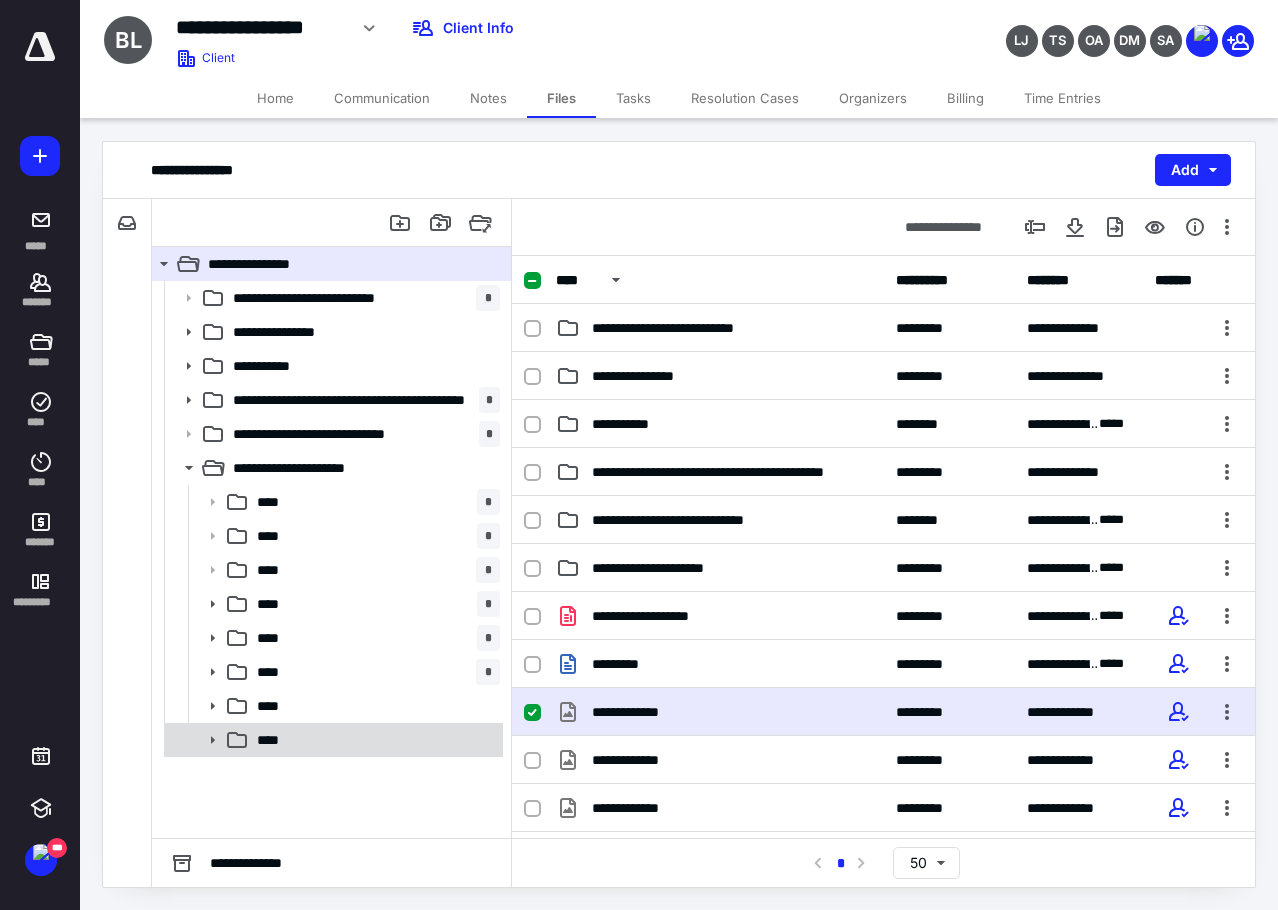 click 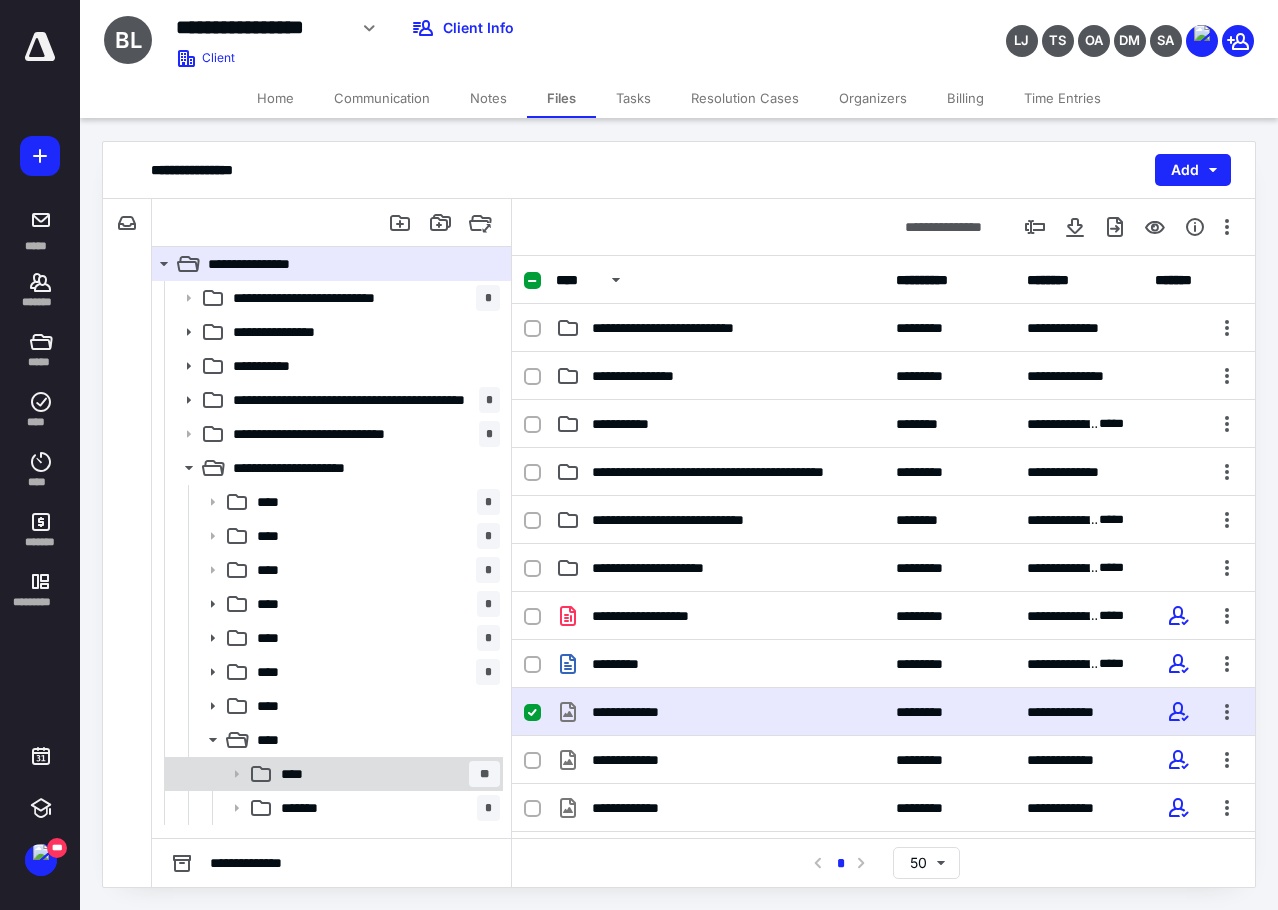 click 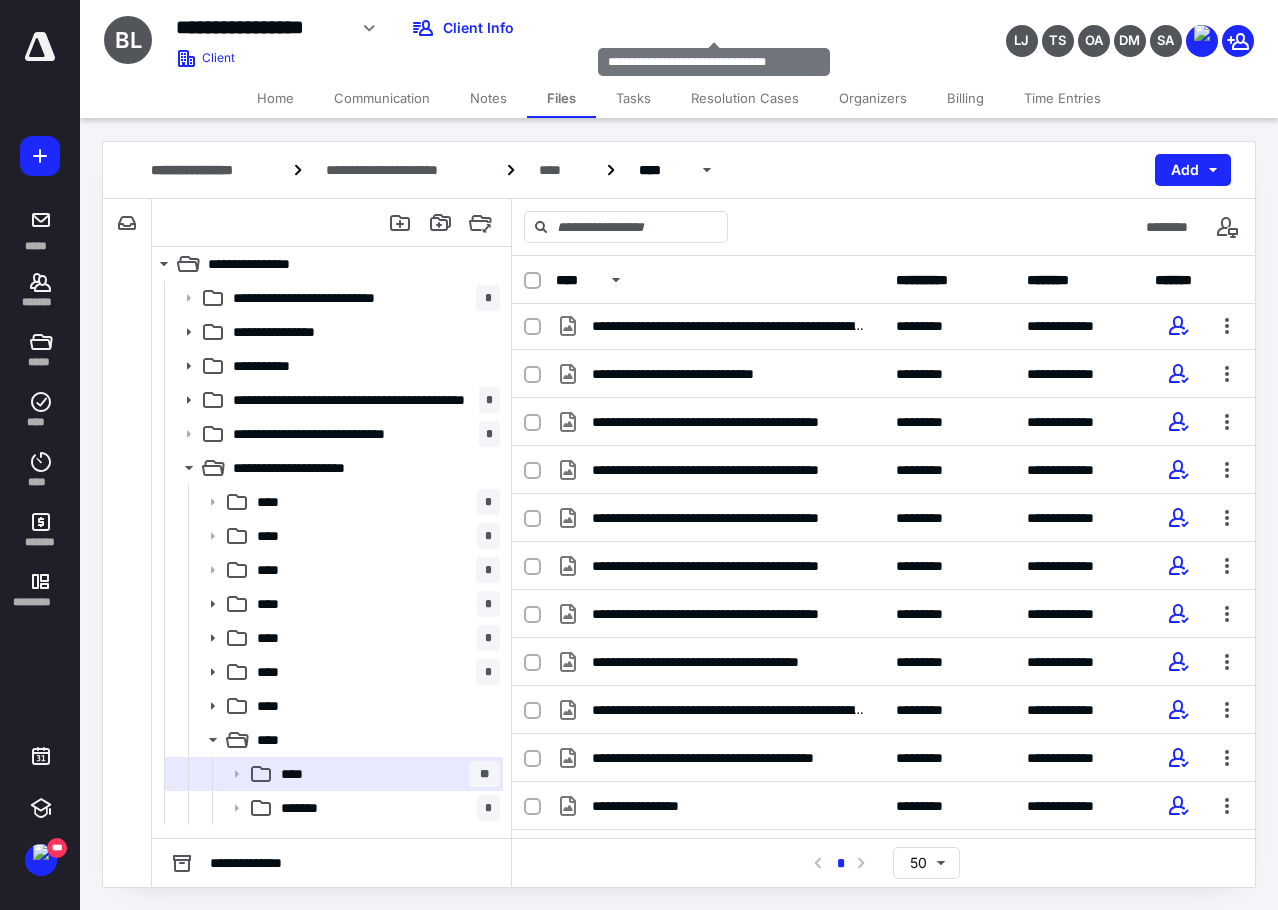 scroll, scrollTop: 300, scrollLeft: 0, axis: vertical 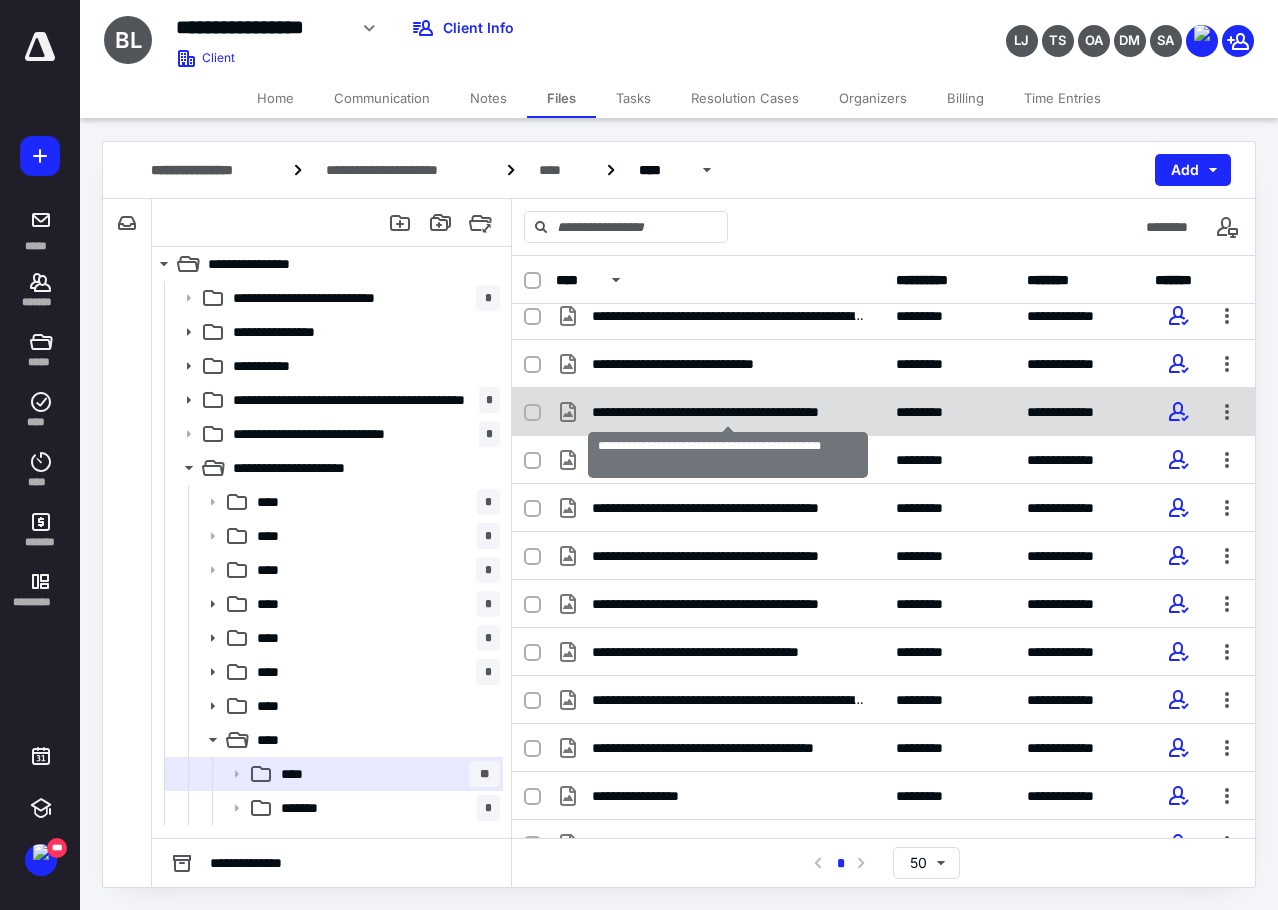 click on "**********" at bounding box center [728, 412] 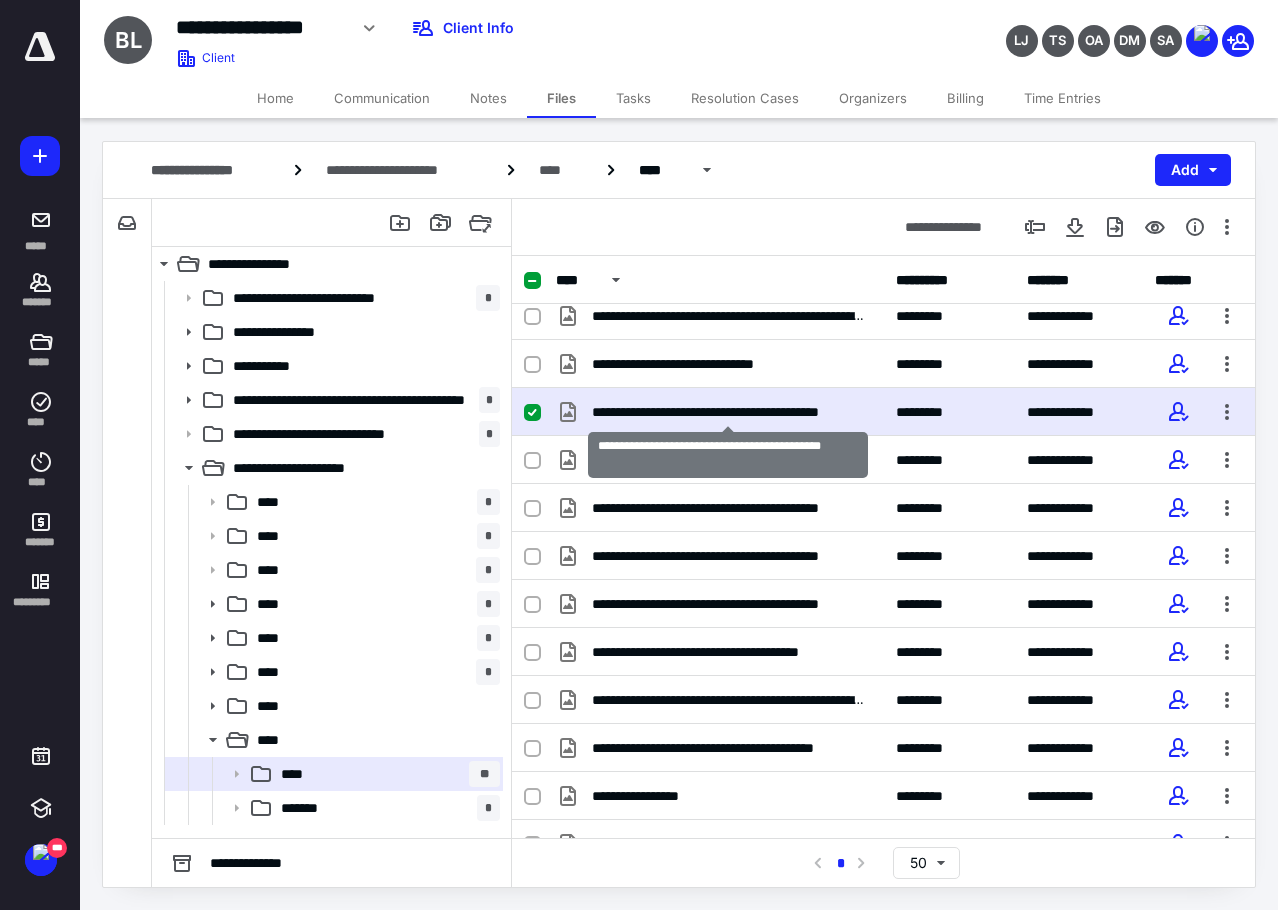 click on "**********" at bounding box center [728, 412] 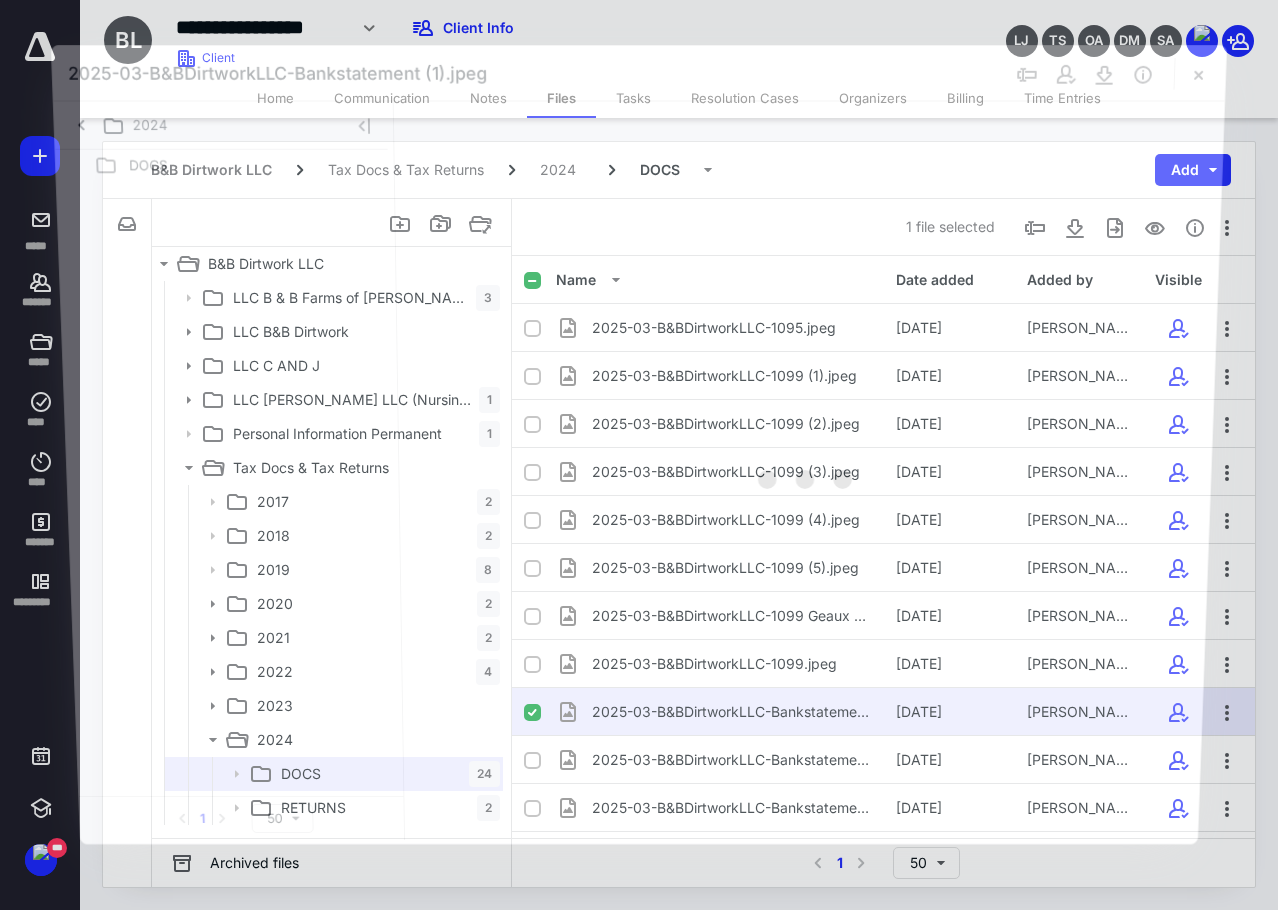 scroll, scrollTop: 300, scrollLeft: 0, axis: vertical 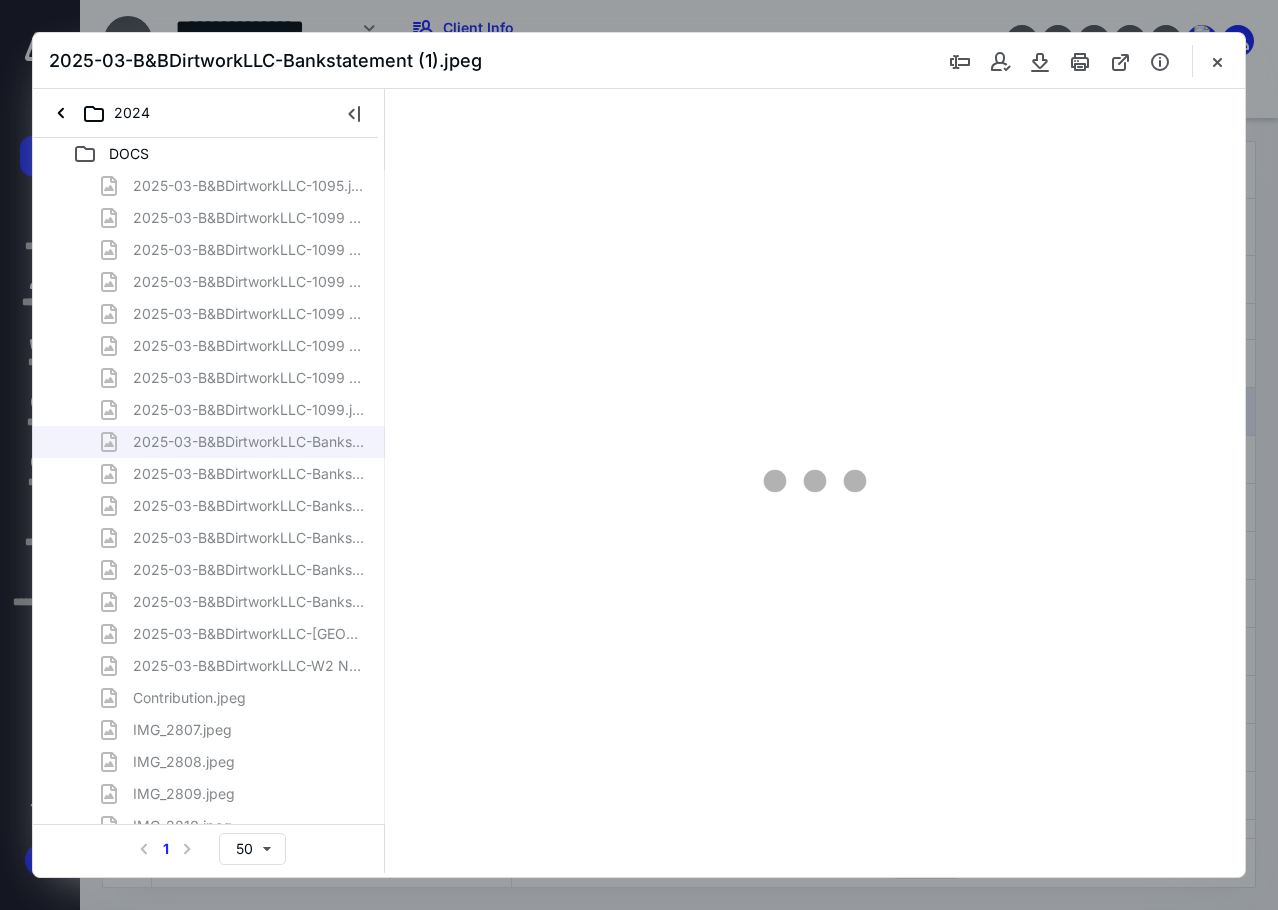 type on "85" 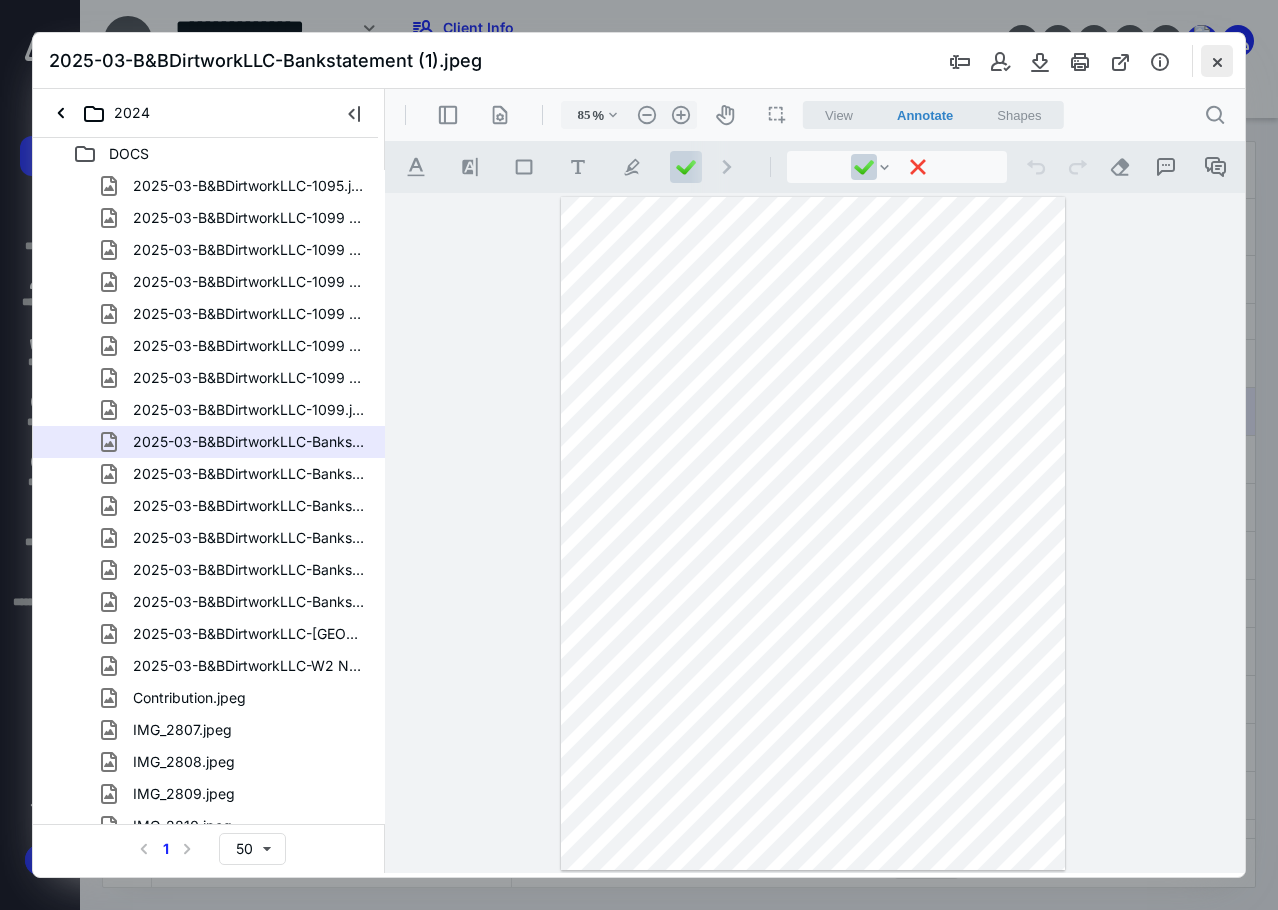click at bounding box center [1217, 61] 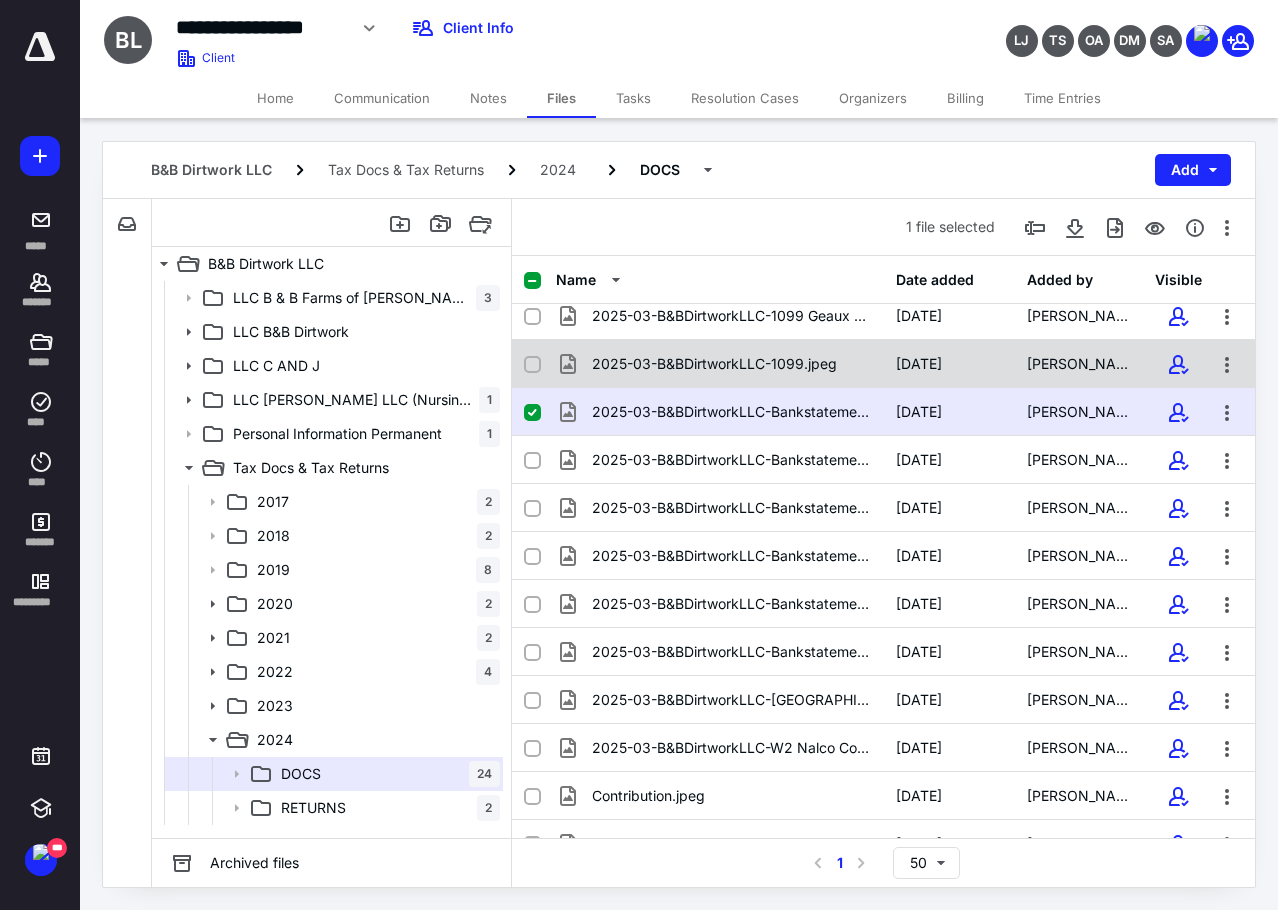 scroll, scrollTop: 0, scrollLeft: 0, axis: both 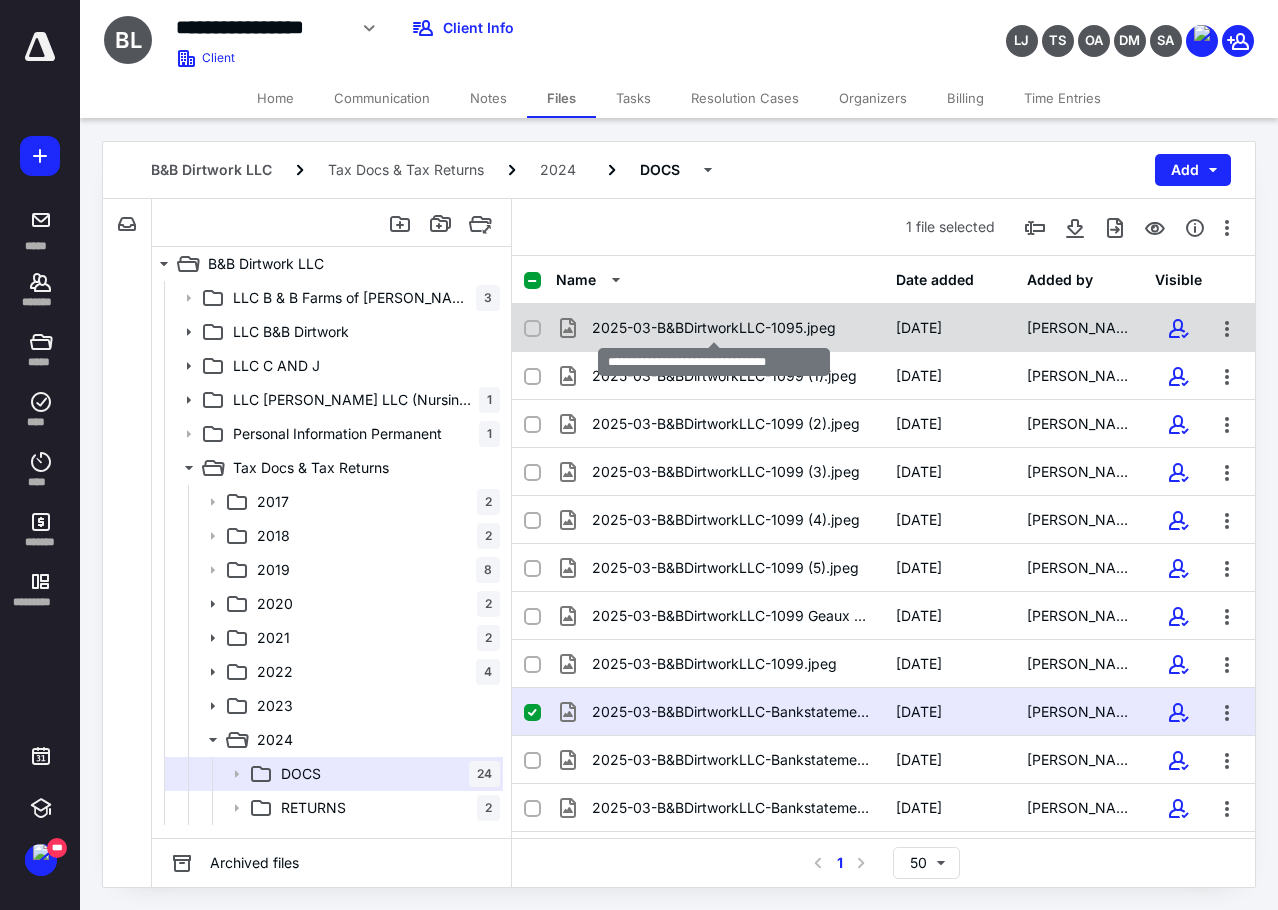 click on "2025-03-B&BDirtworkLLC-1095.jpeg" at bounding box center (714, 328) 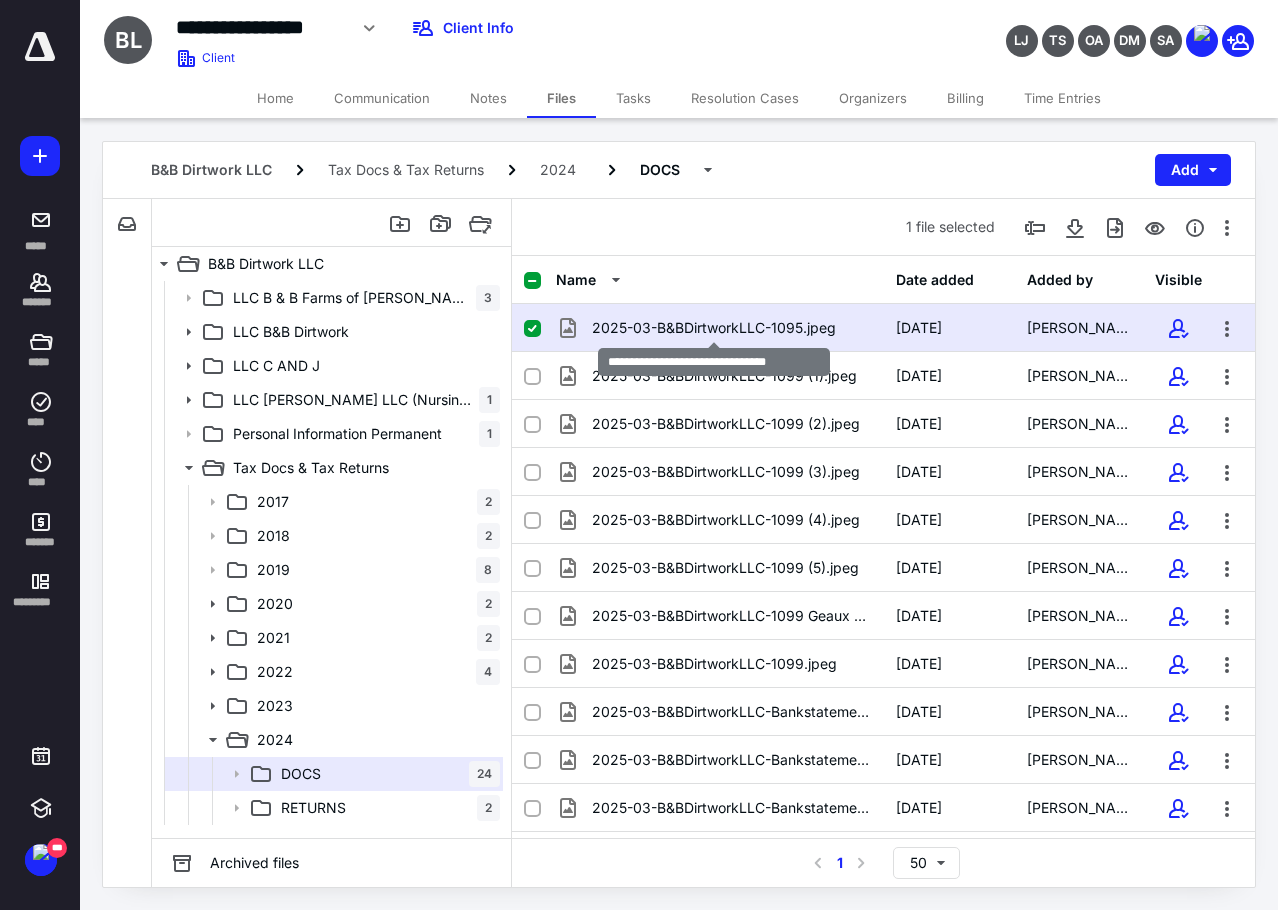 checkbox on "true" 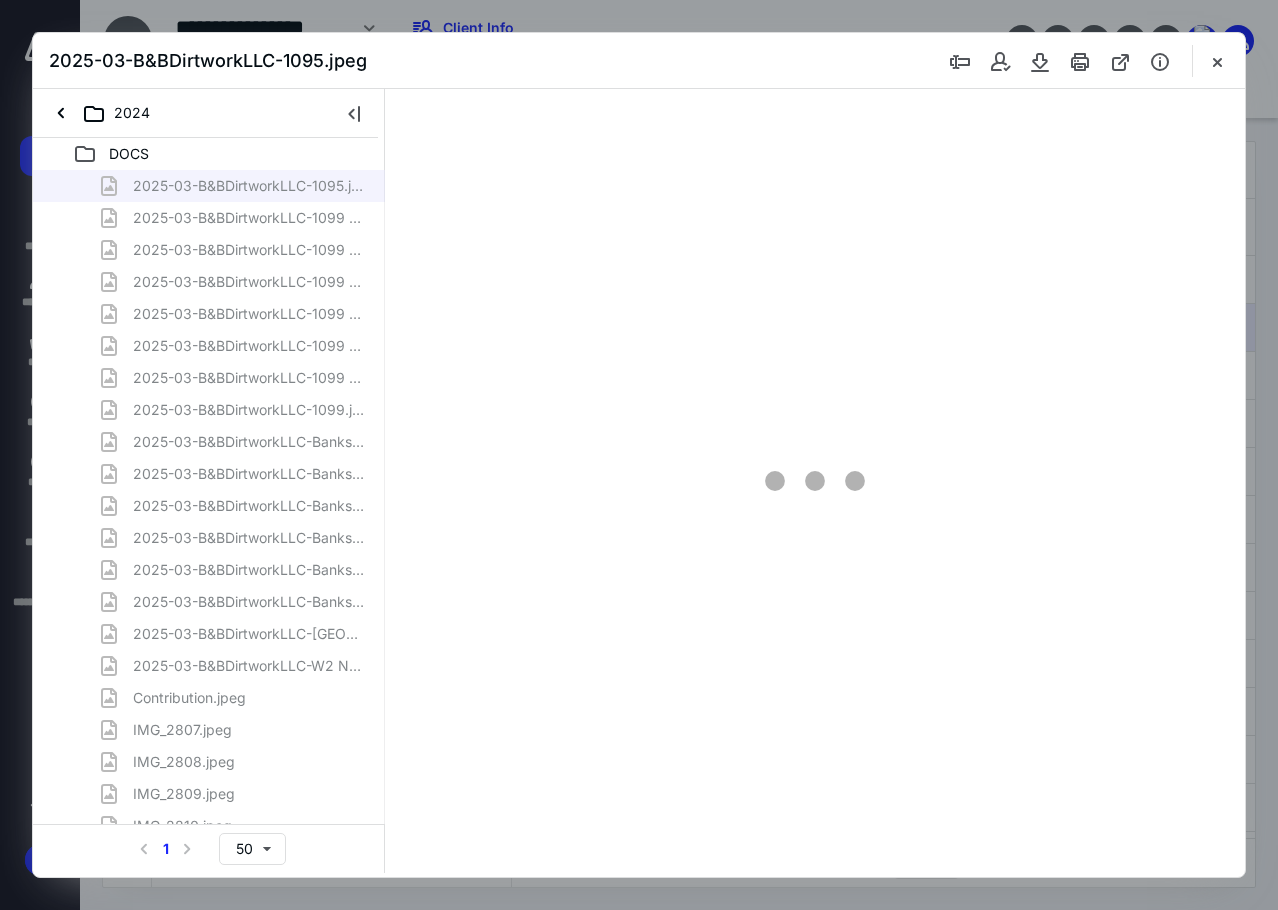 scroll, scrollTop: 0, scrollLeft: 0, axis: both 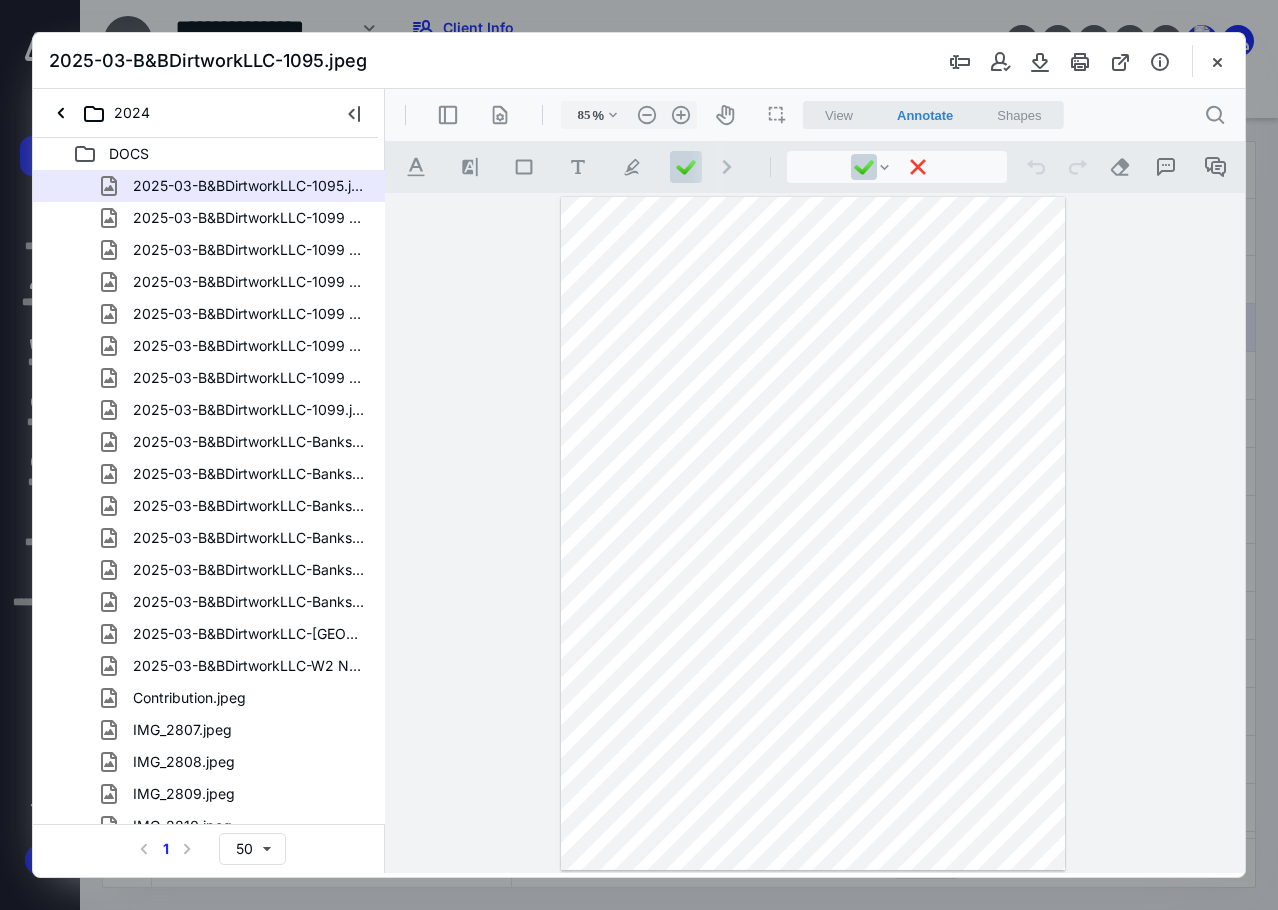 click at bounding box center (813, 533) 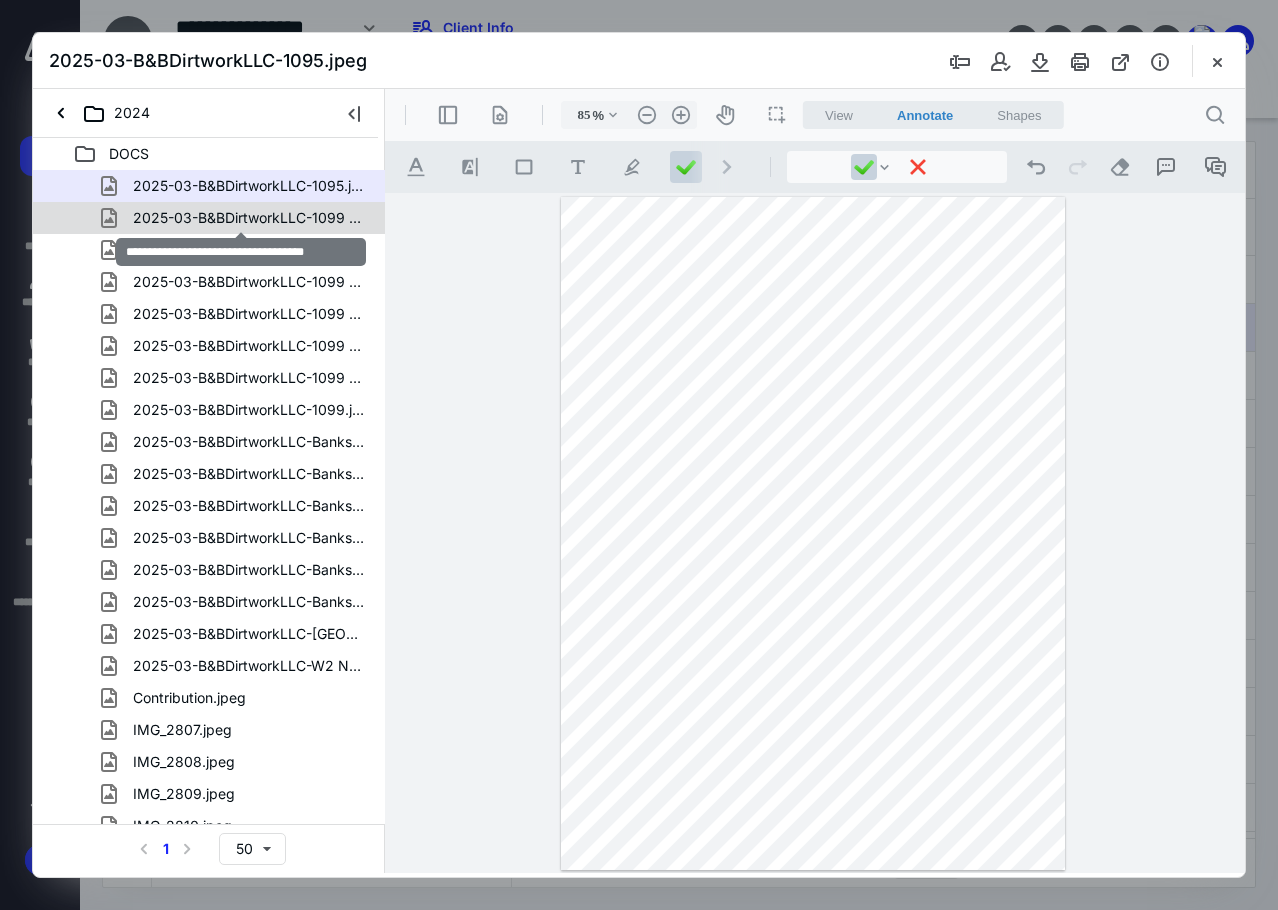 click on "2025-03-B&BDirtworkLLC-1099 (1).jpeg" at bounding box center [249, 218] 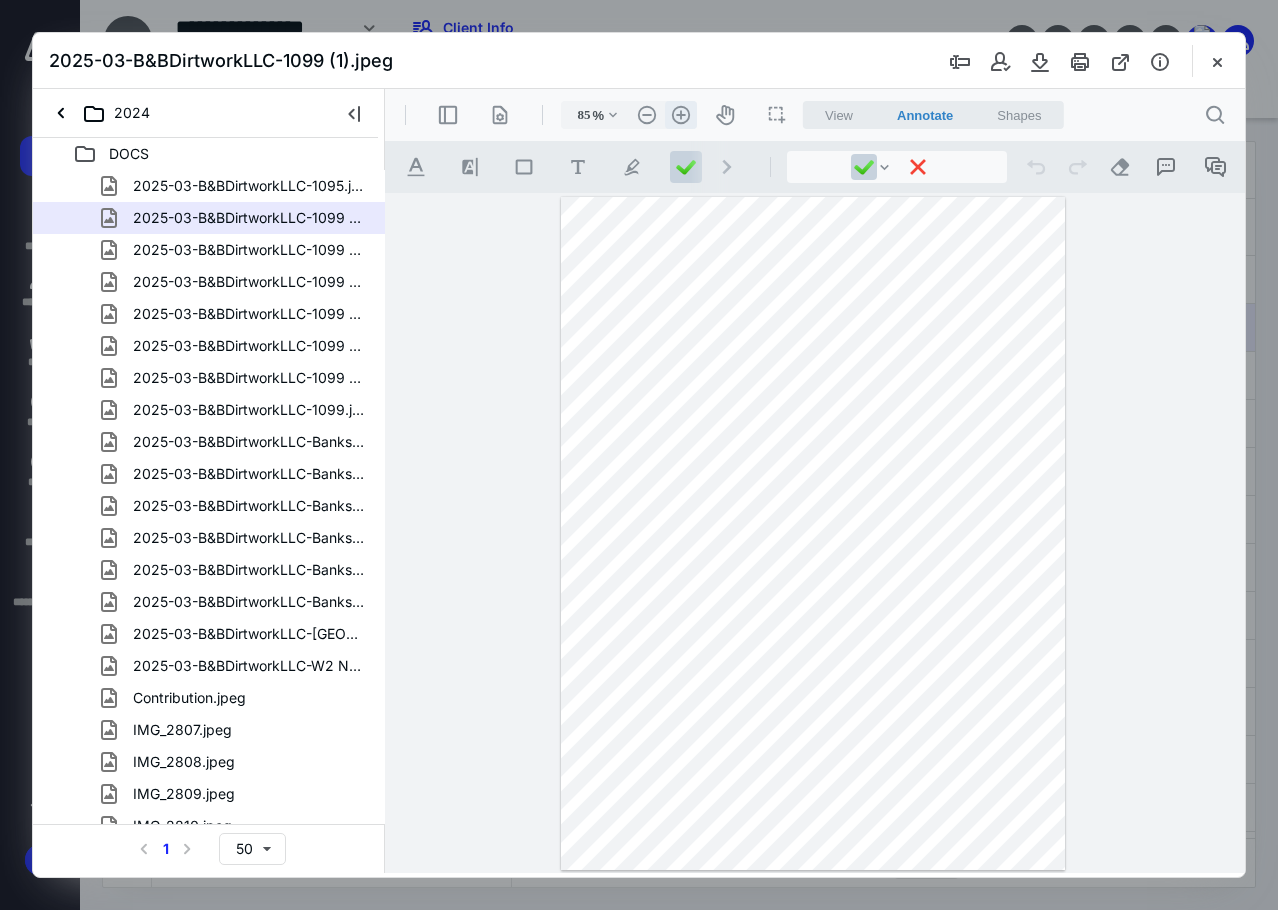 click on ".cls-1{fill:#abb0c4;} icon - header - zoom - in - line" at bounding box center [681, 115] 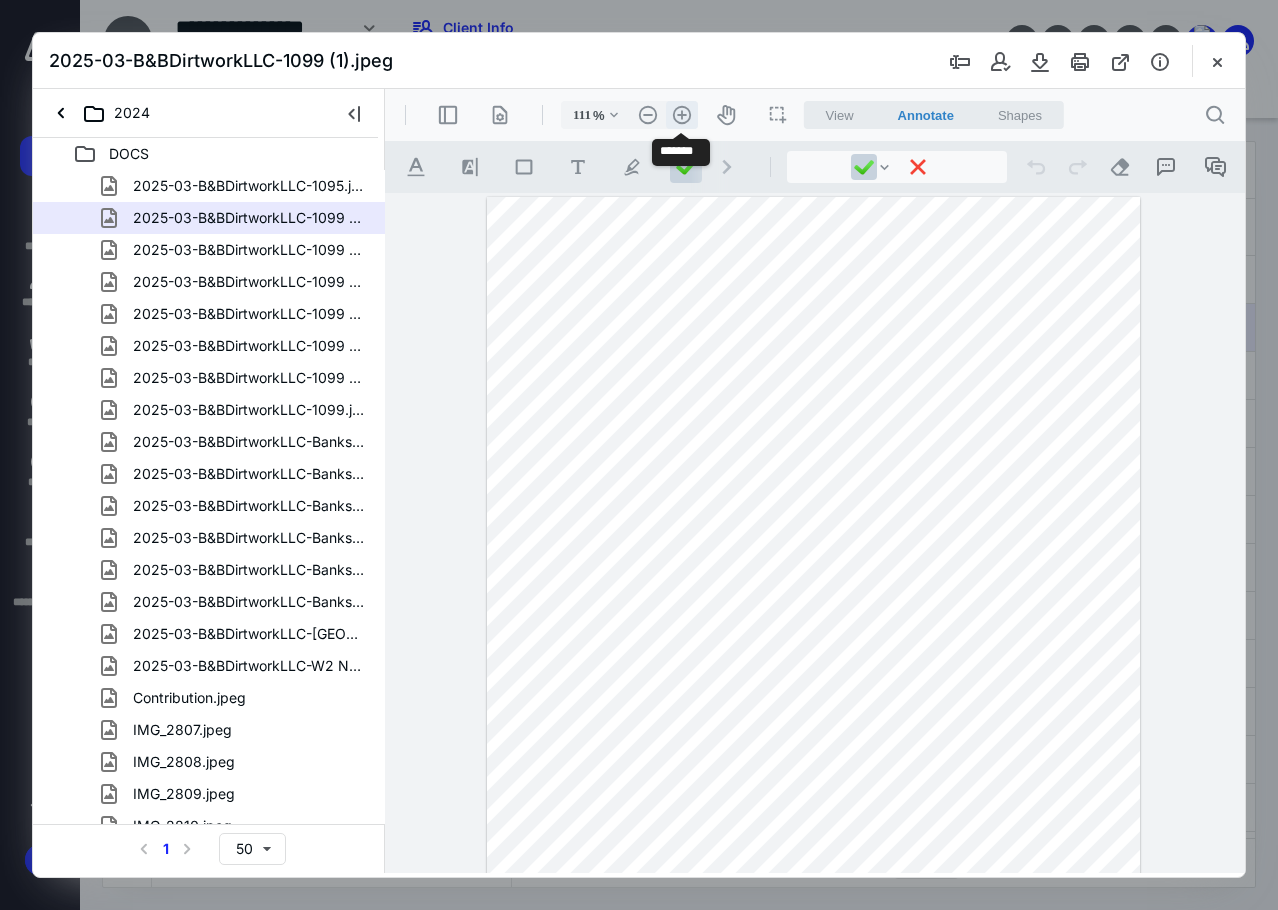 scroll, scrollTop: 83, scrollLeft: 0, axis: vertical 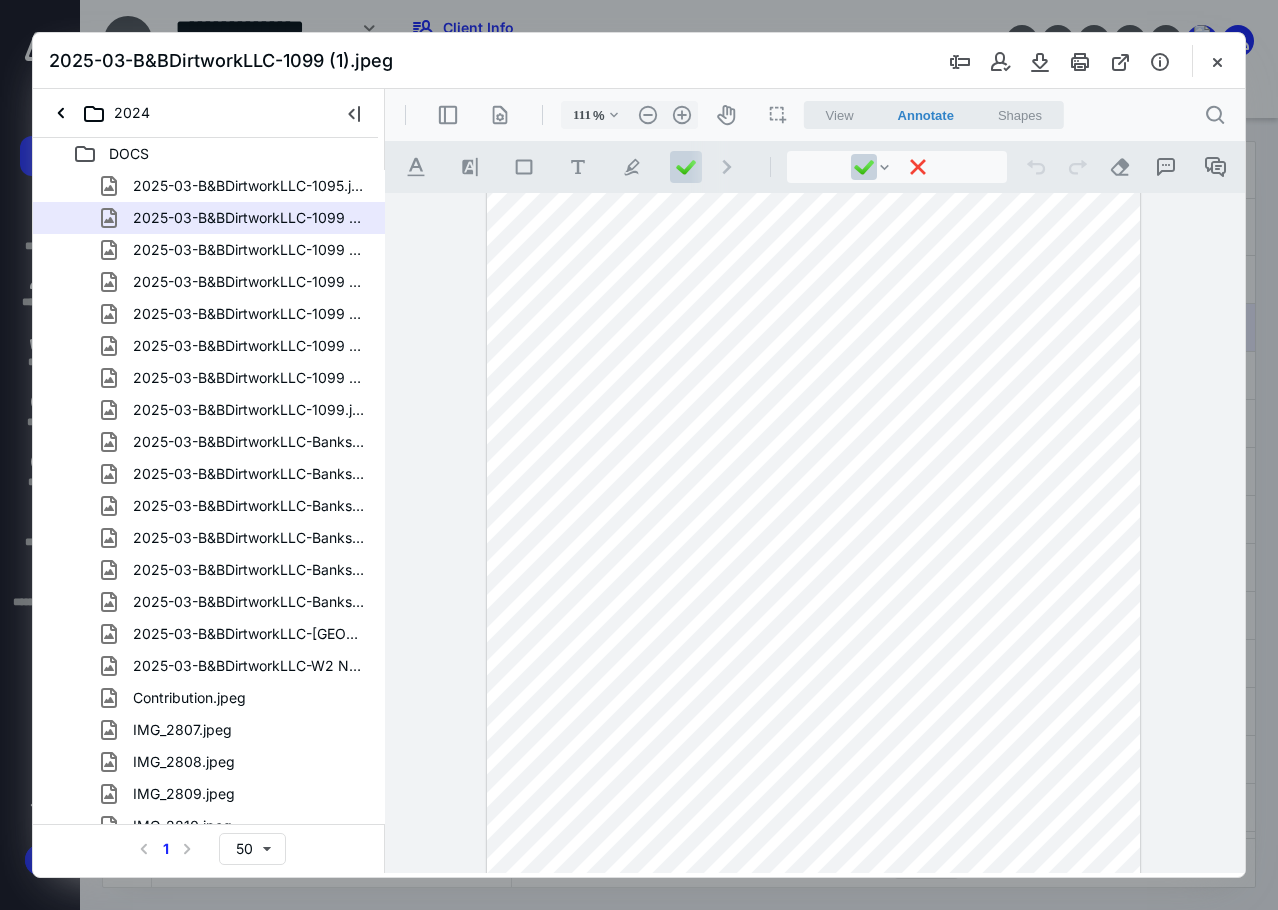 type 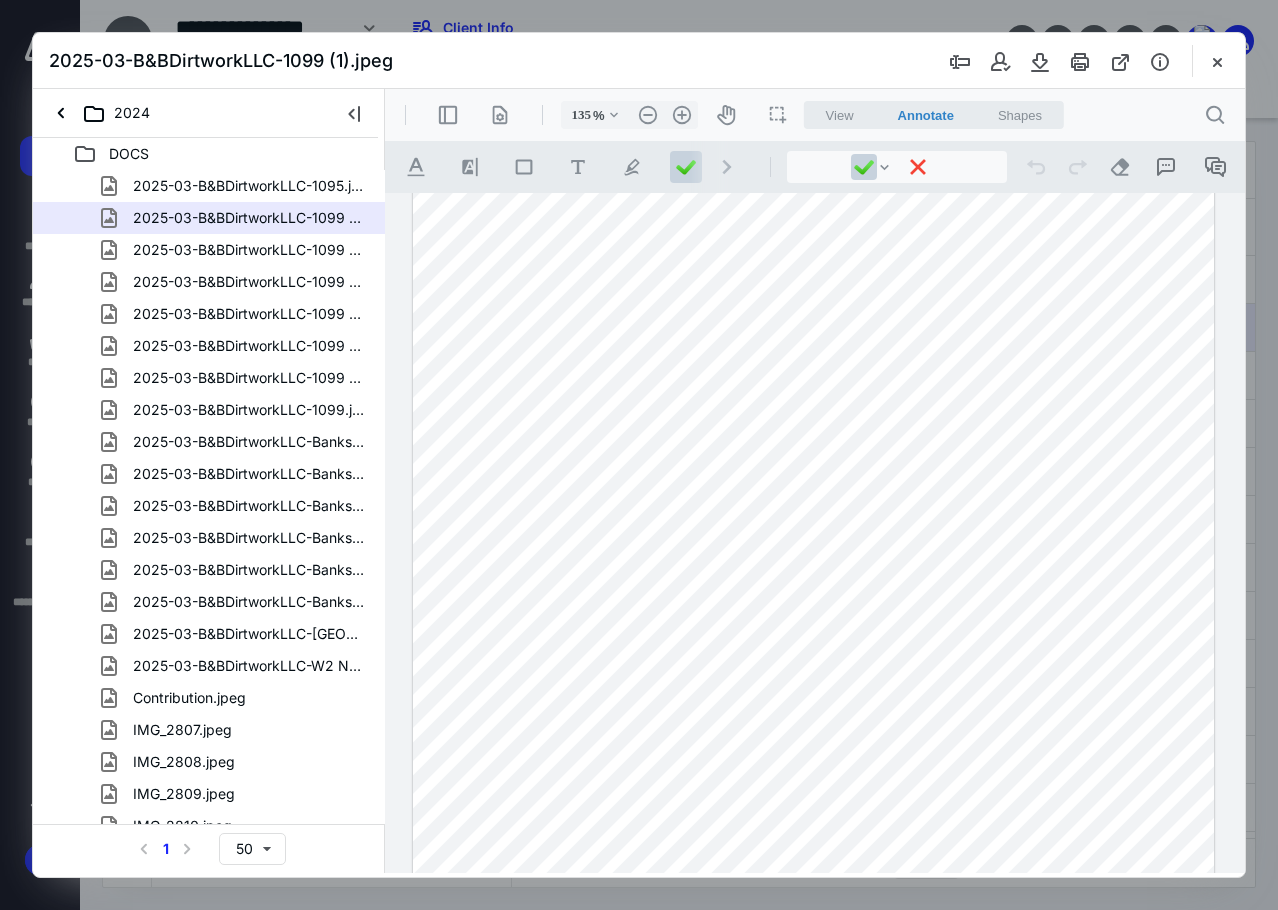 scroll, scrollTop: 167, scrollLeft: 0, axis: vertical 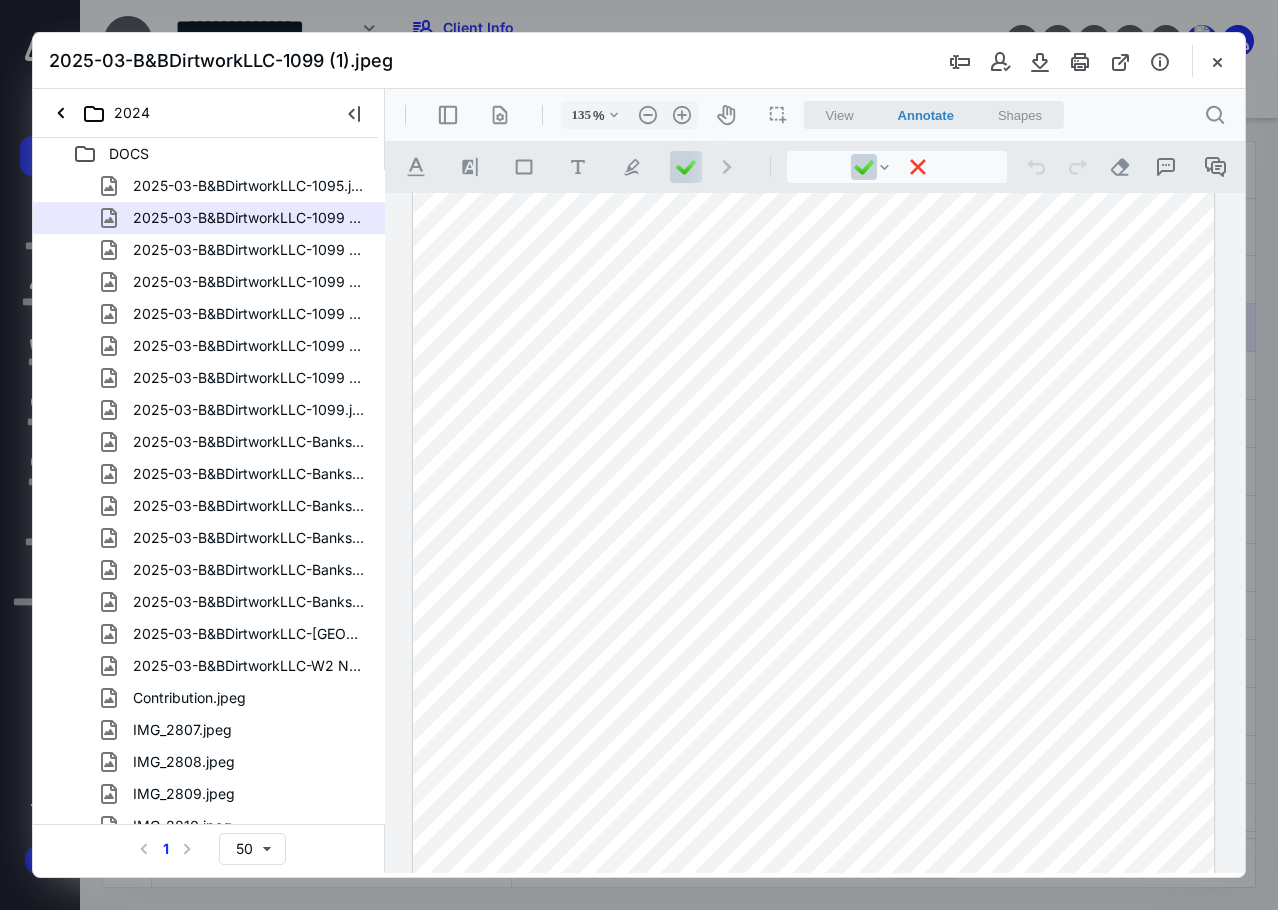 click at bounding box center [814, 565] 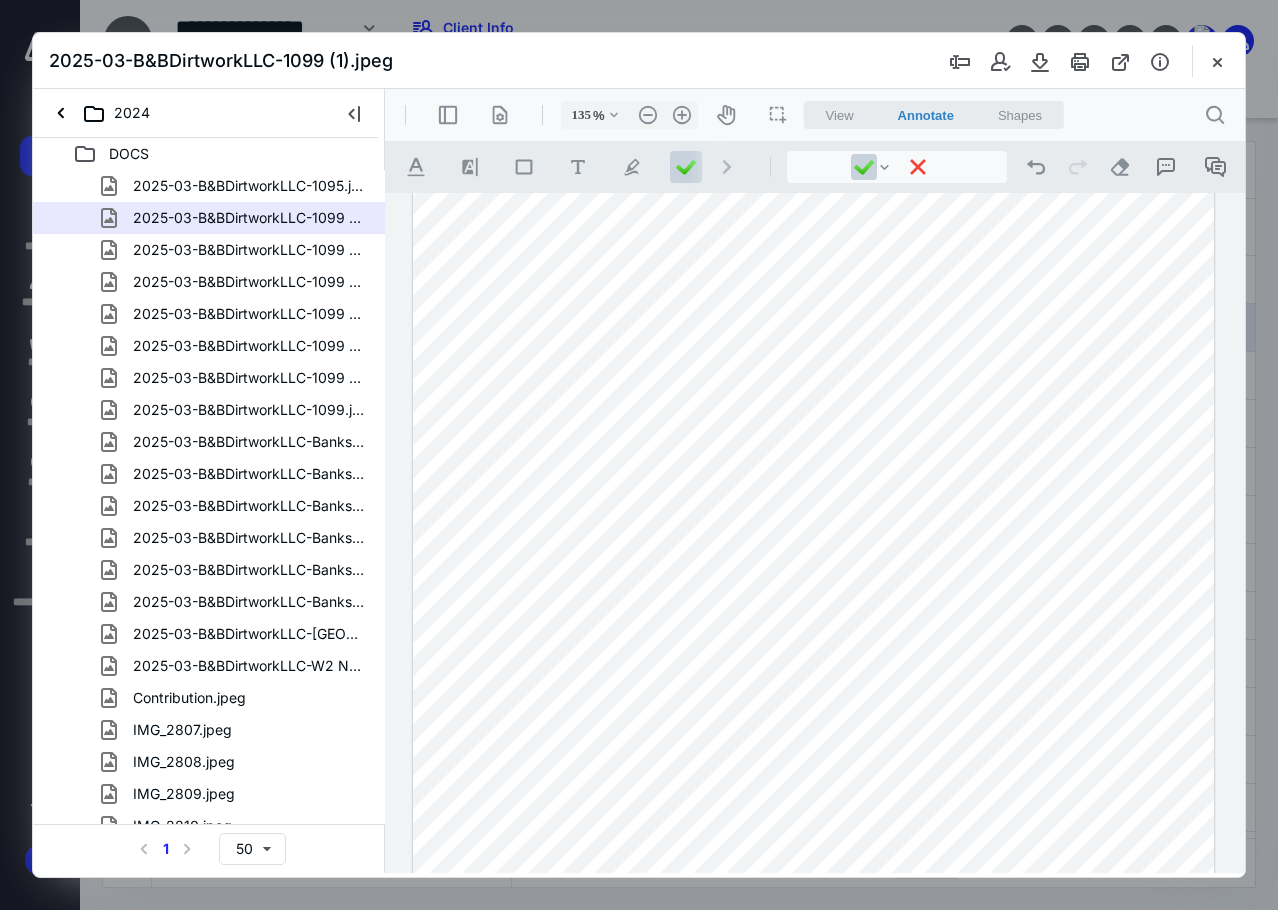 click at bounding box center [814, 565] 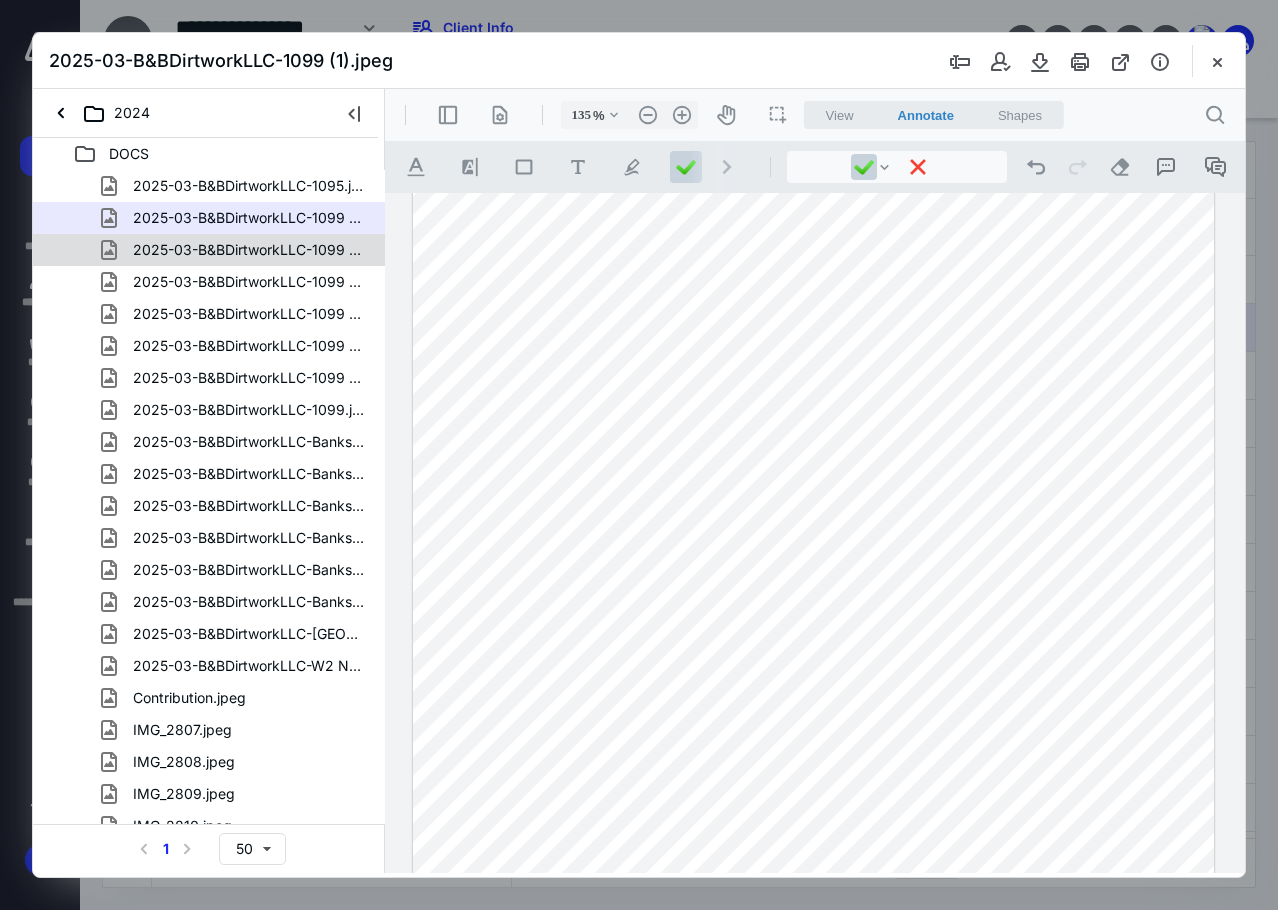 click on "2025-03-B&BDirtworkLLC-1099 (2).jpeg" at bounding box center [249, 250] 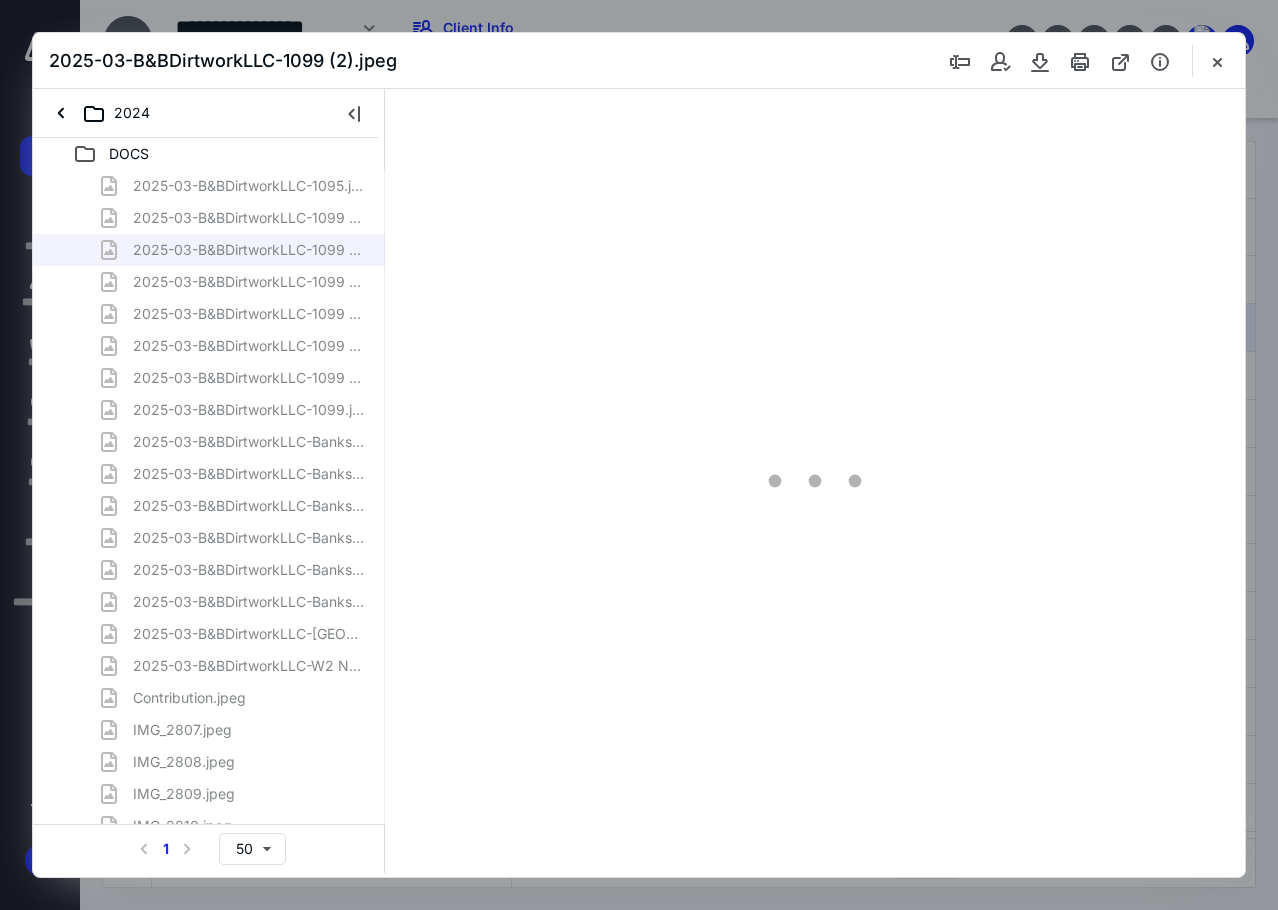 scroll, scrollTop: 0, scrollLeft: 0, axis: both 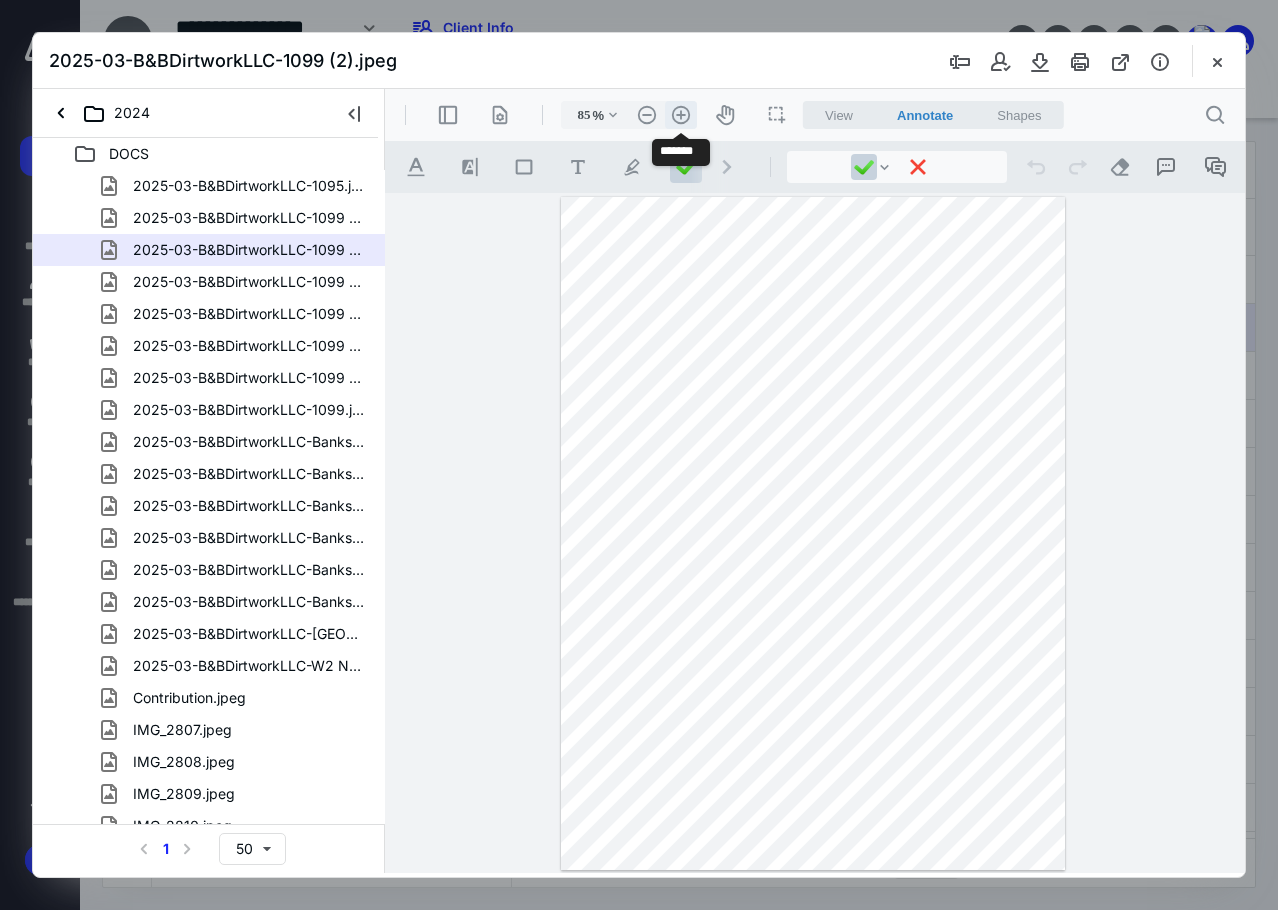 click on ".cls-1{fill:#abb0c4;} icon - header - zoom - in - line" at bounding box center (681, 115) 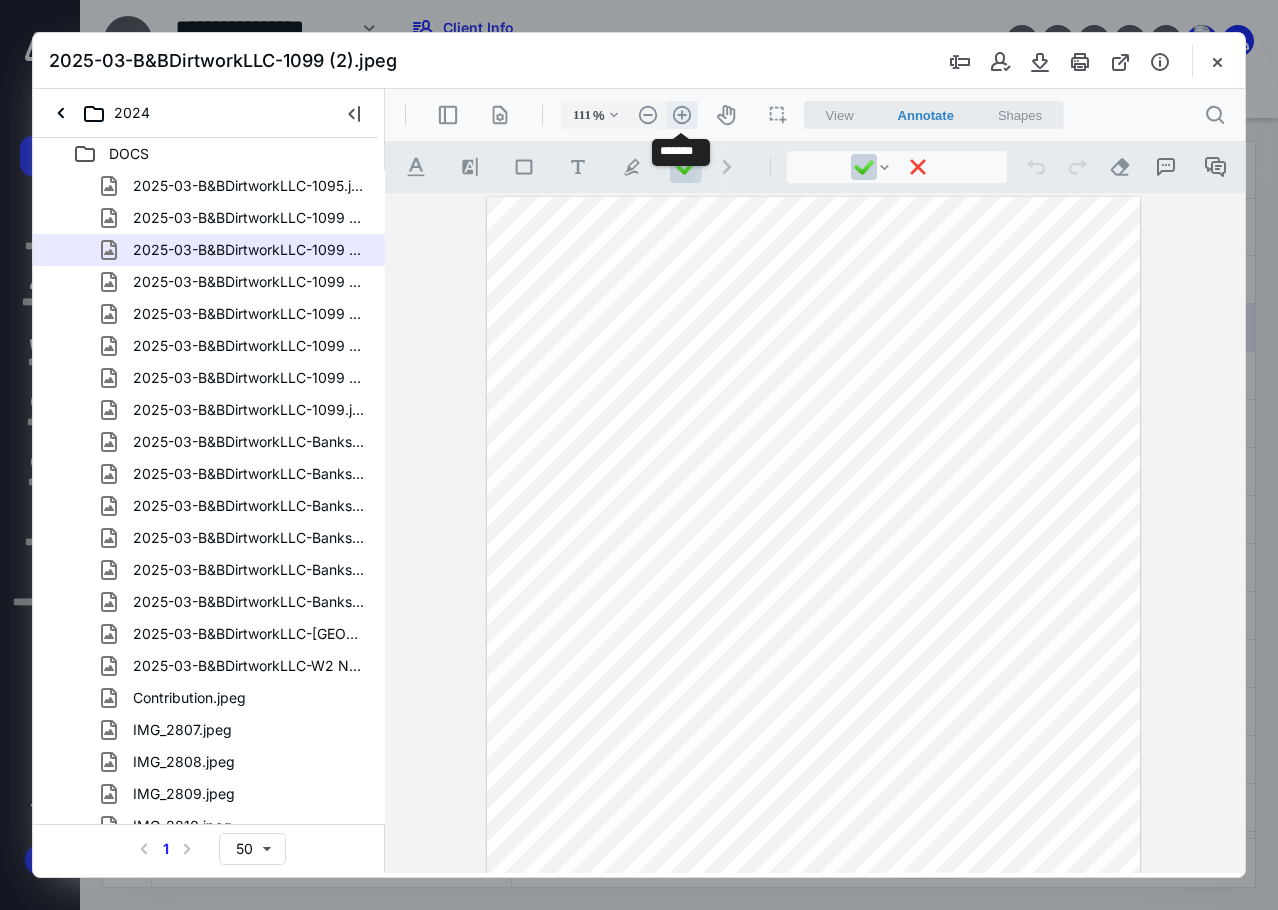 scroll, scrollTop: 83, scrollLeft: 0, axis: vertical 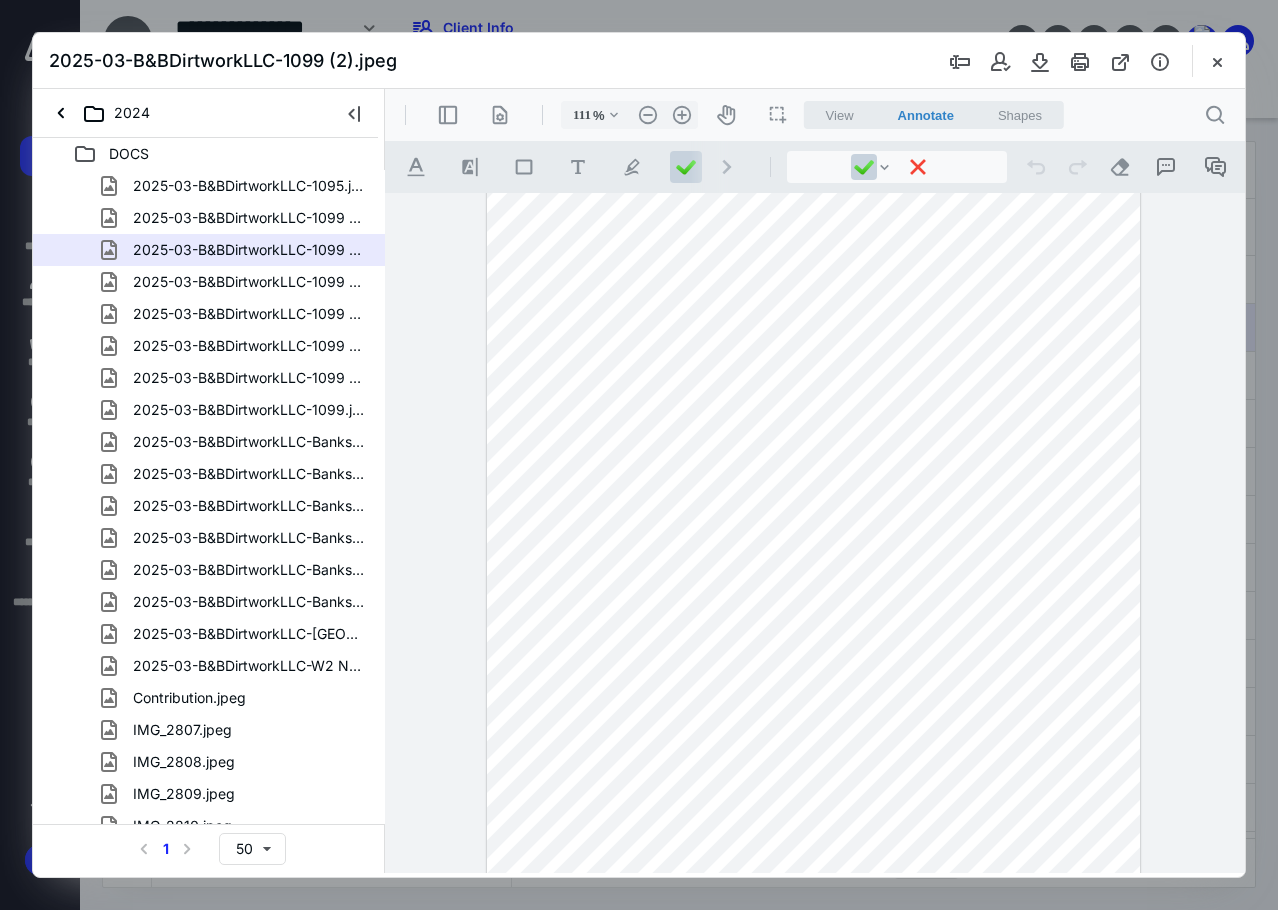 click at bounding box center [813, 549] 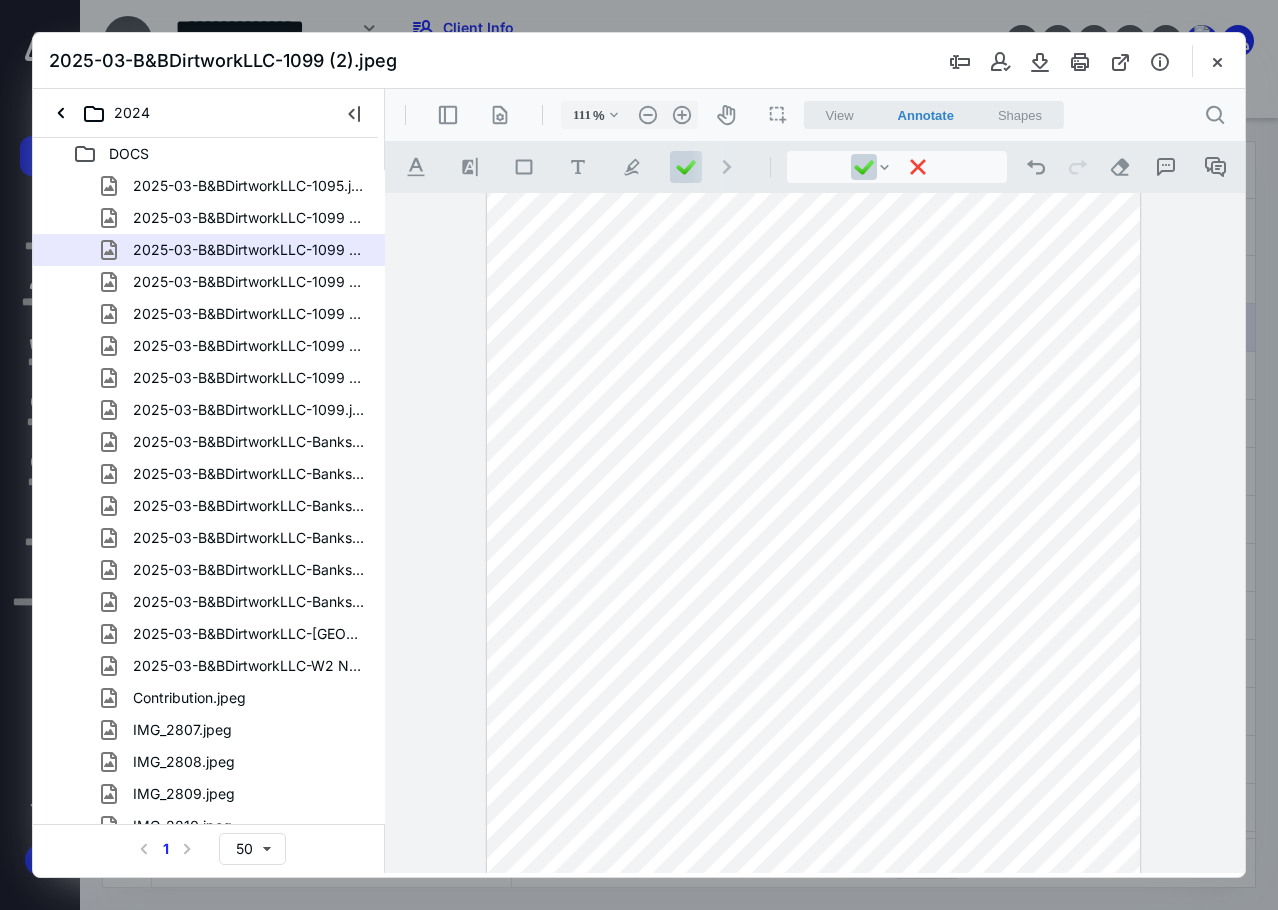 click at bounding box center (813, 549) 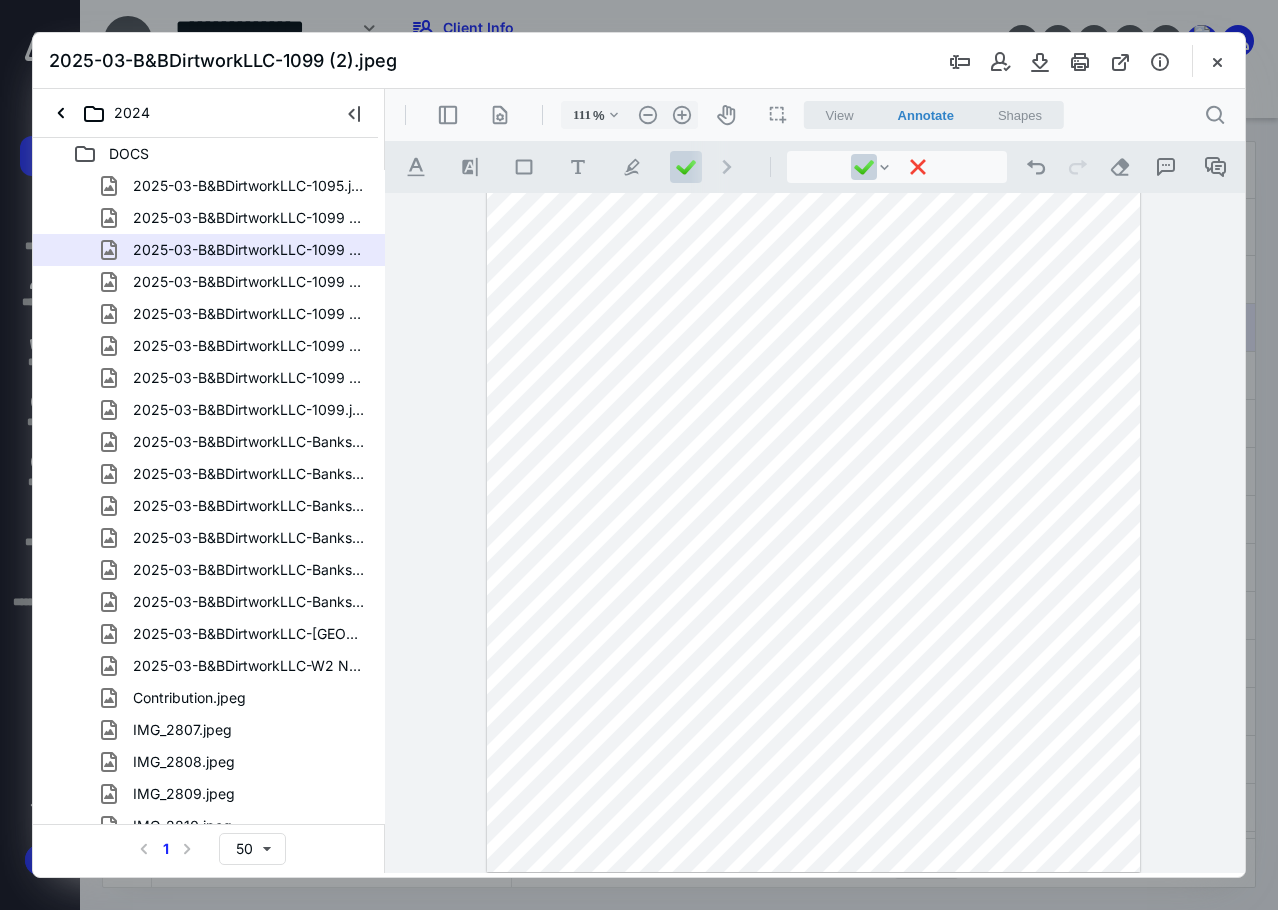 scroll, scrollTop: 199, scrollLeft: 0, axis: vertical 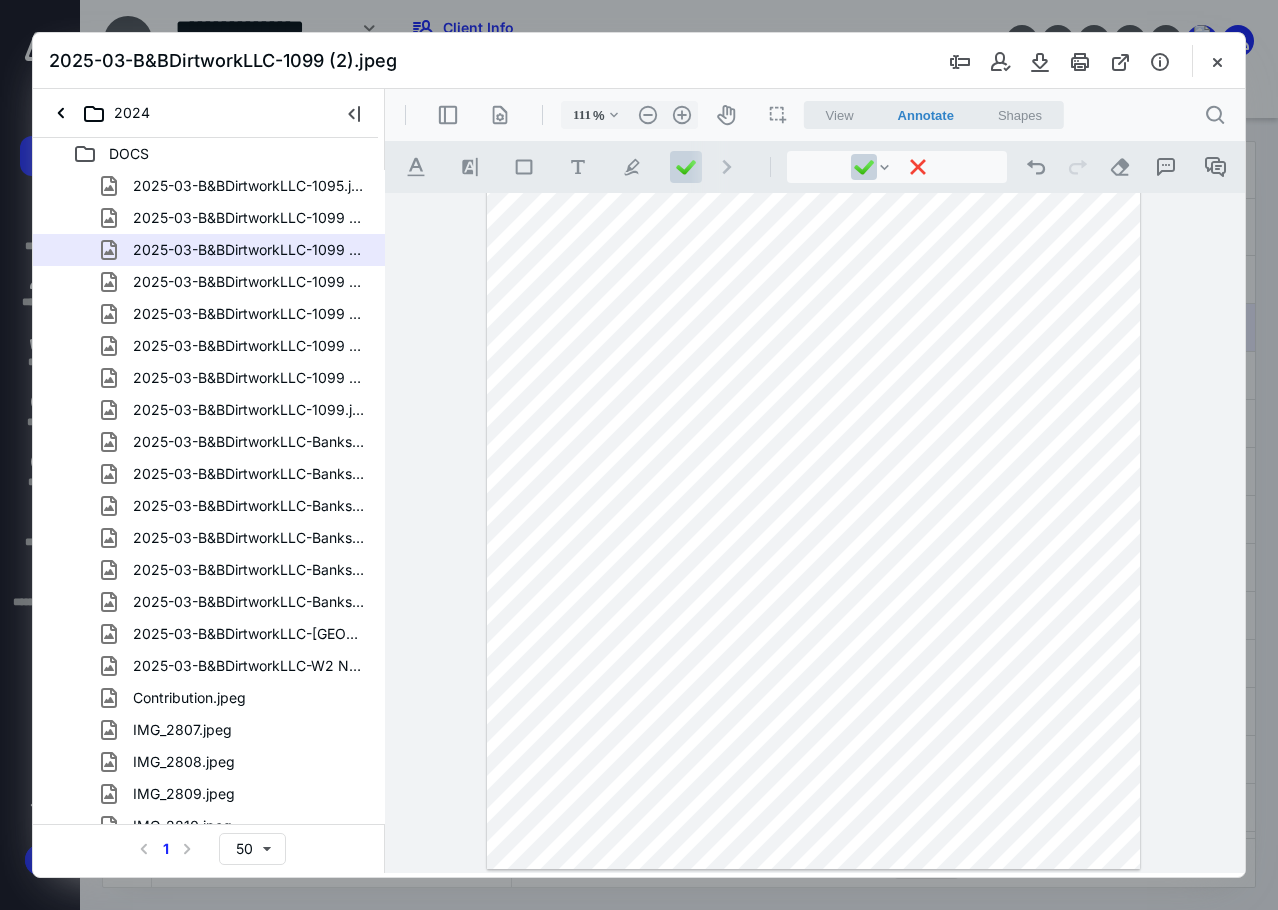 click on "2025-03-B&BDirtworkLLC-1099 (3).jpeg" at bounding box center (249, 282) 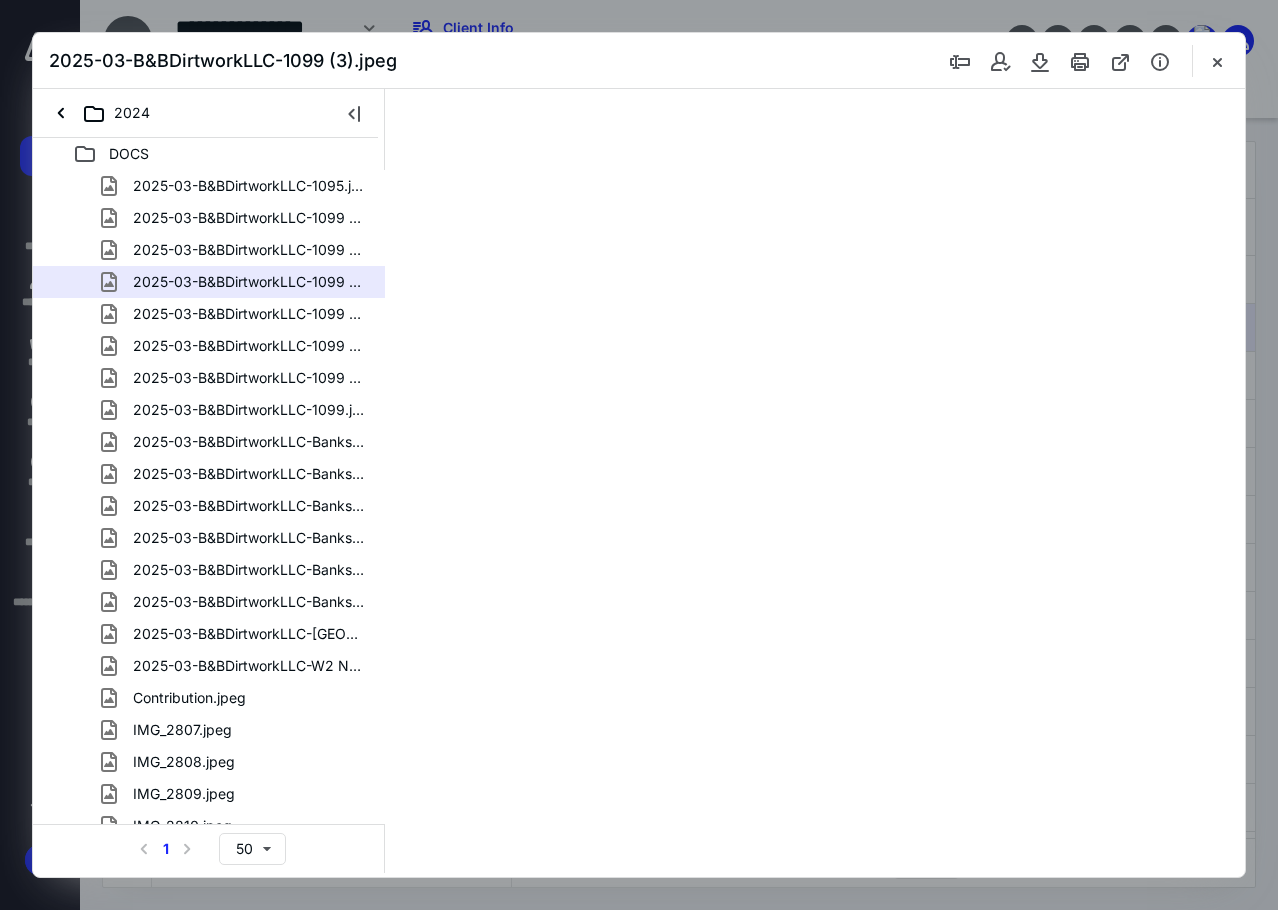 scroll, scrollTop: 0, scrollLeft: 0, axis: both 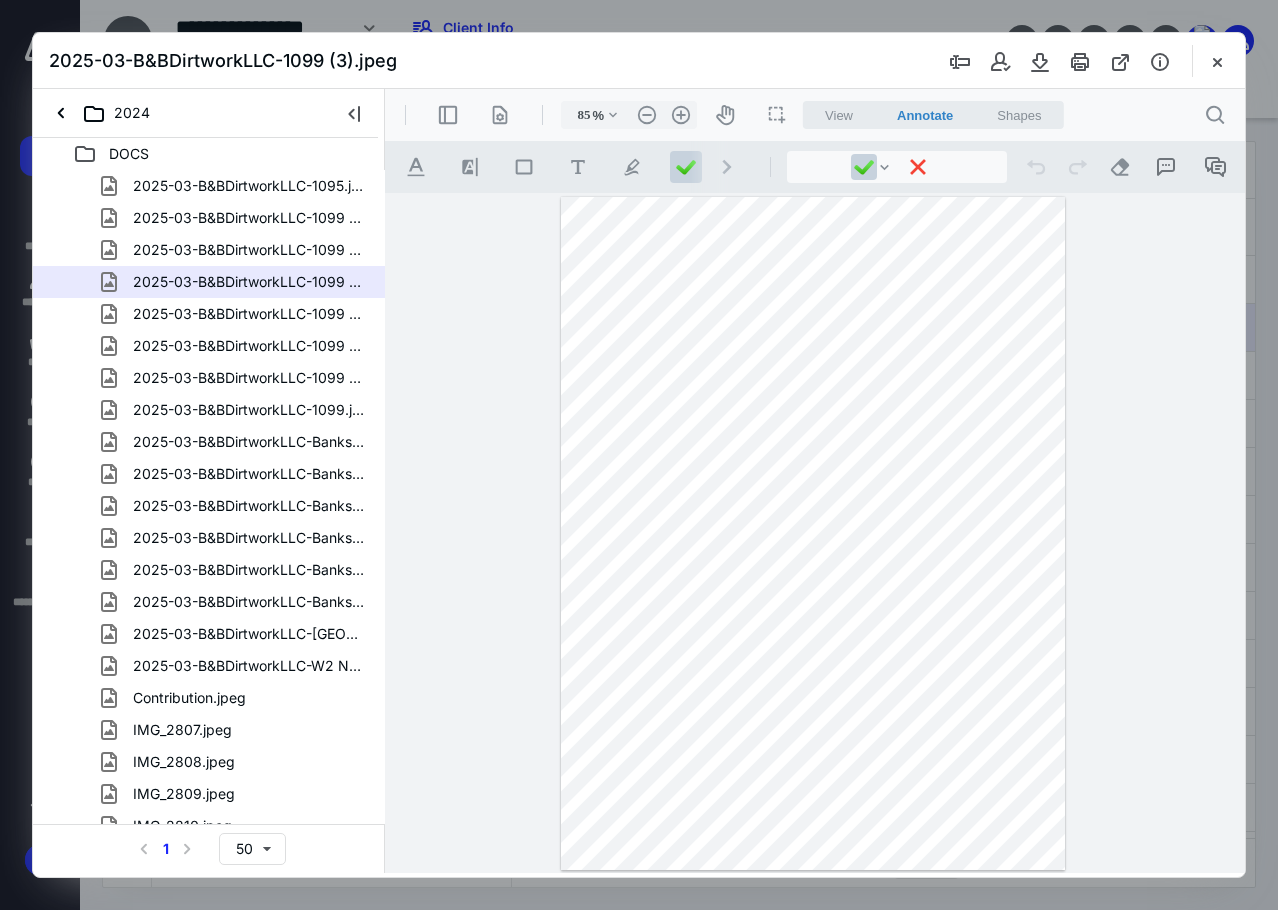 click at bounding box center (813, 533) 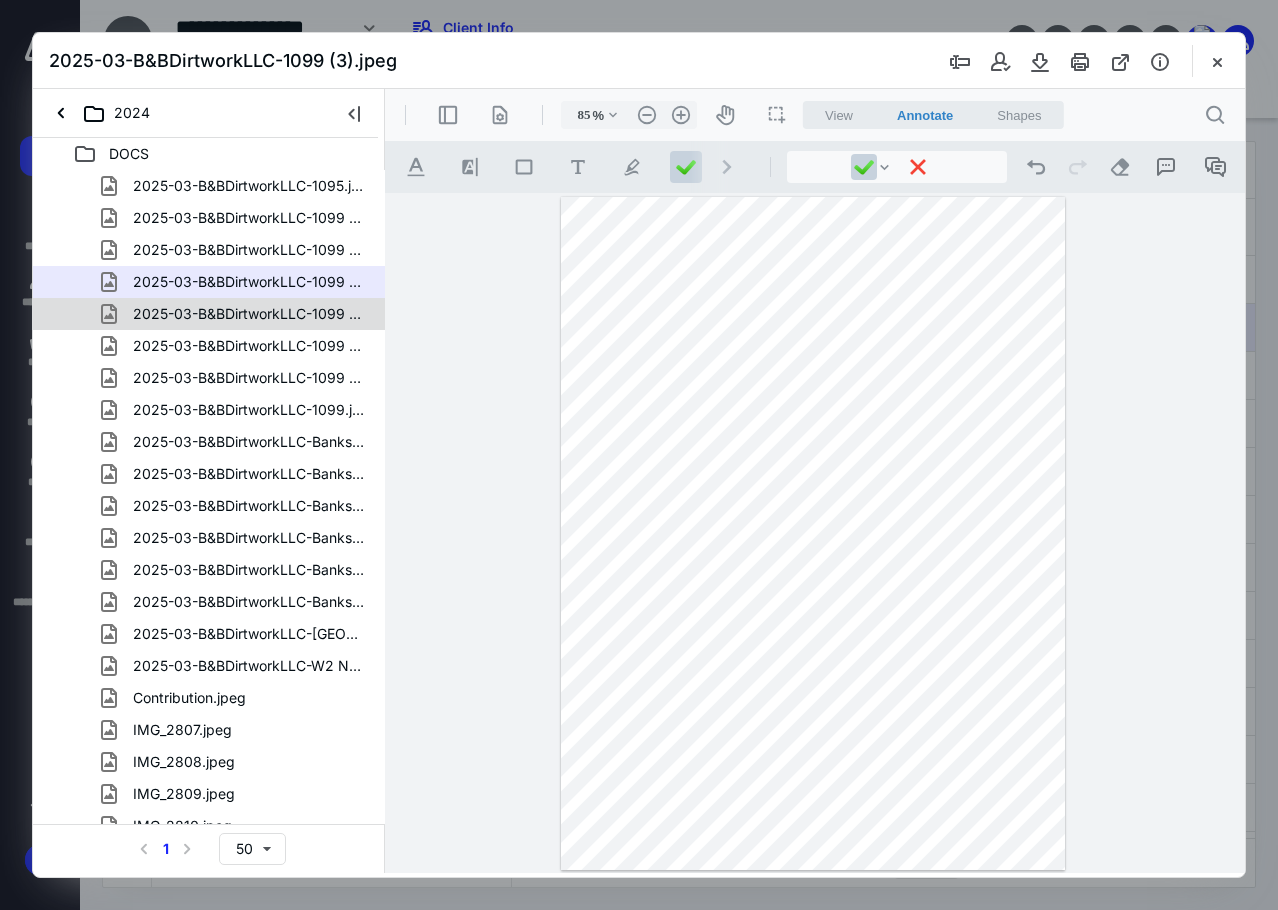 click on "2025-03-B&BDirtworkLLC-1099 (4).jpeg" at bounding box center [249, 314] 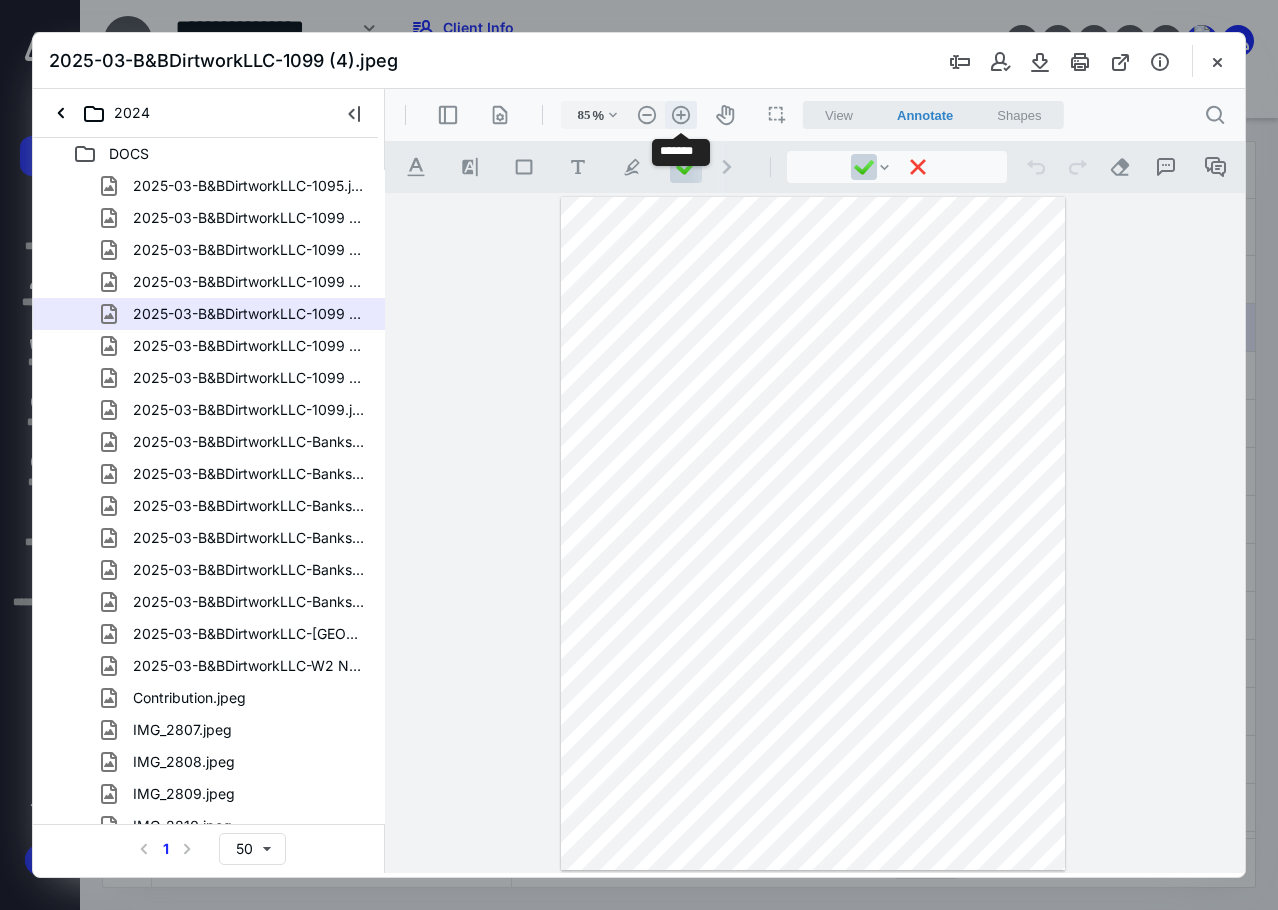 click on ".cls-1{fill:#abb0c4;} icon - header - zoom - in - line" at bounding box center [681, 115] 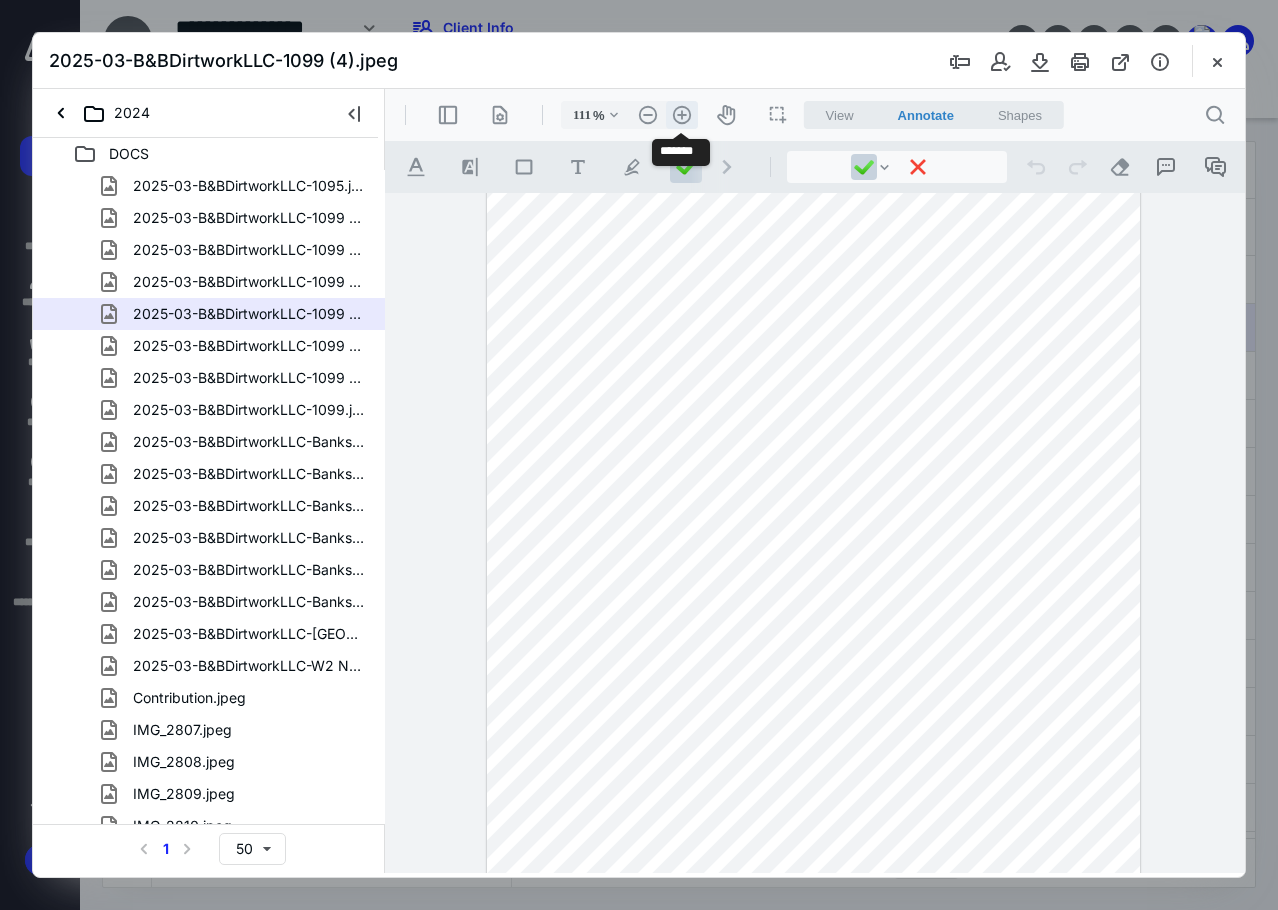 click on ".cls-1{fill:#abb0c4;} icon - header - zoom - in - line" at bounding box center [682, 115] 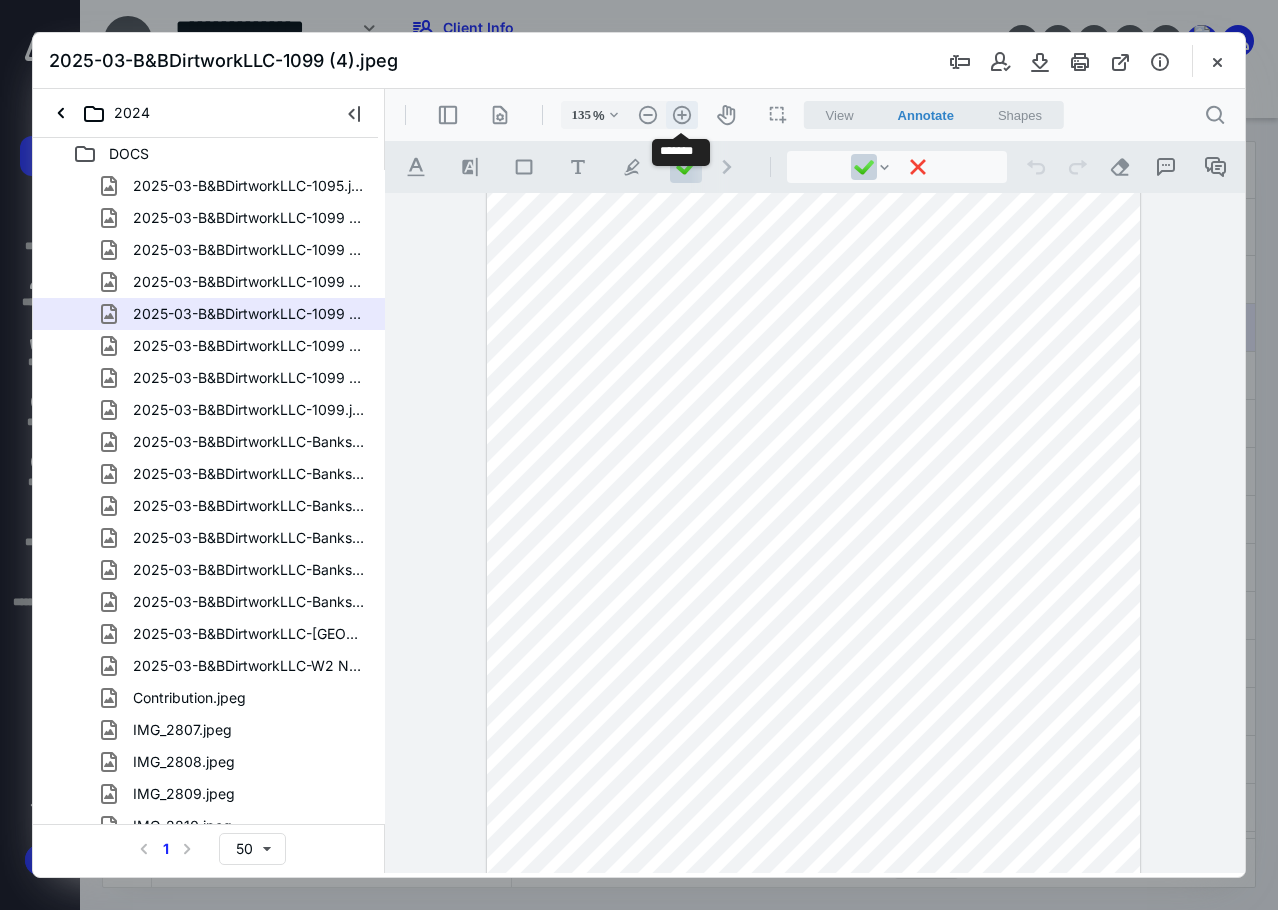 scroll, scrollTop: 167, scrollLeft: 0, axis: vertical 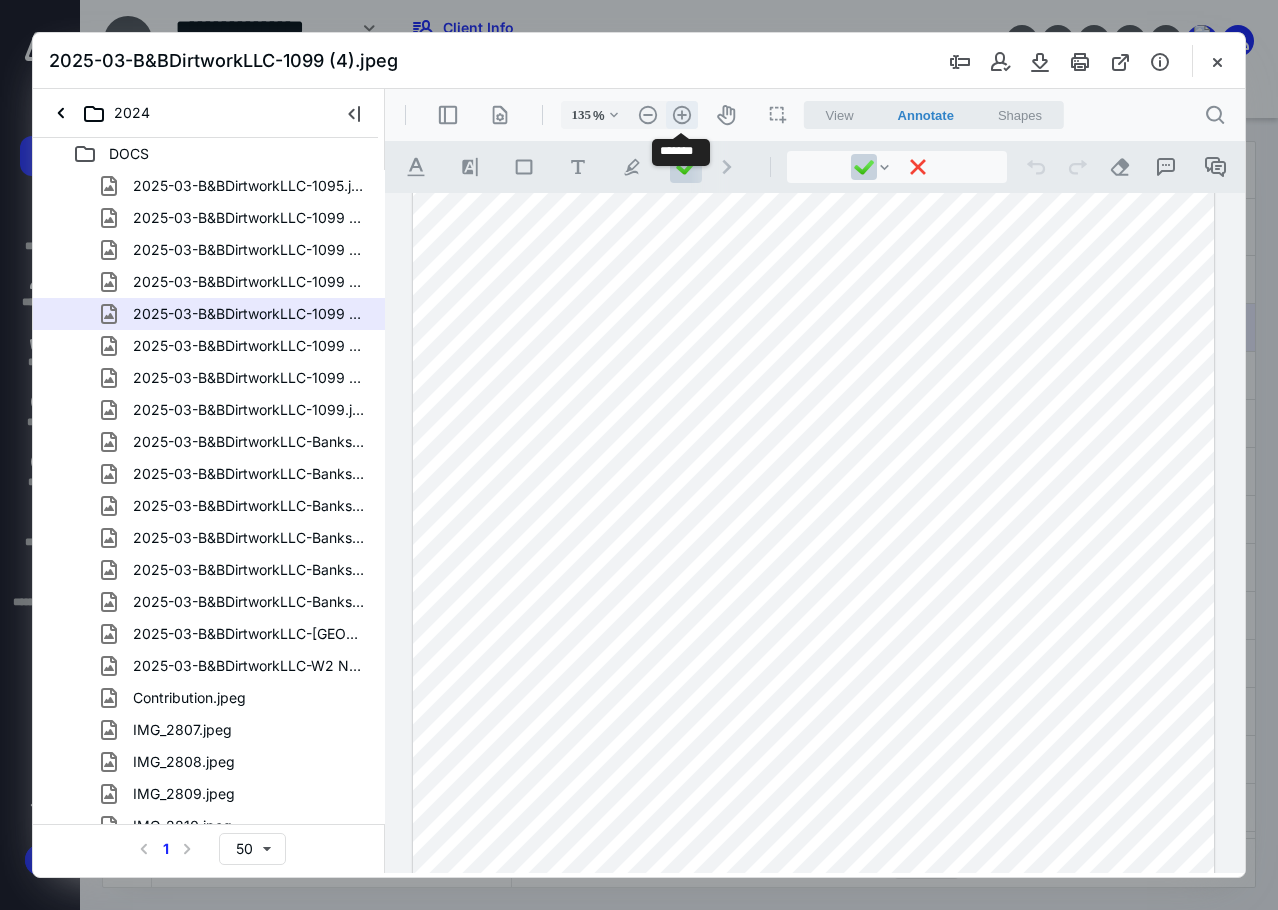 click on ".cls-1{fill:#abb0c4;} icon - header - zoom - in - line" at bounding box center (682, 115) 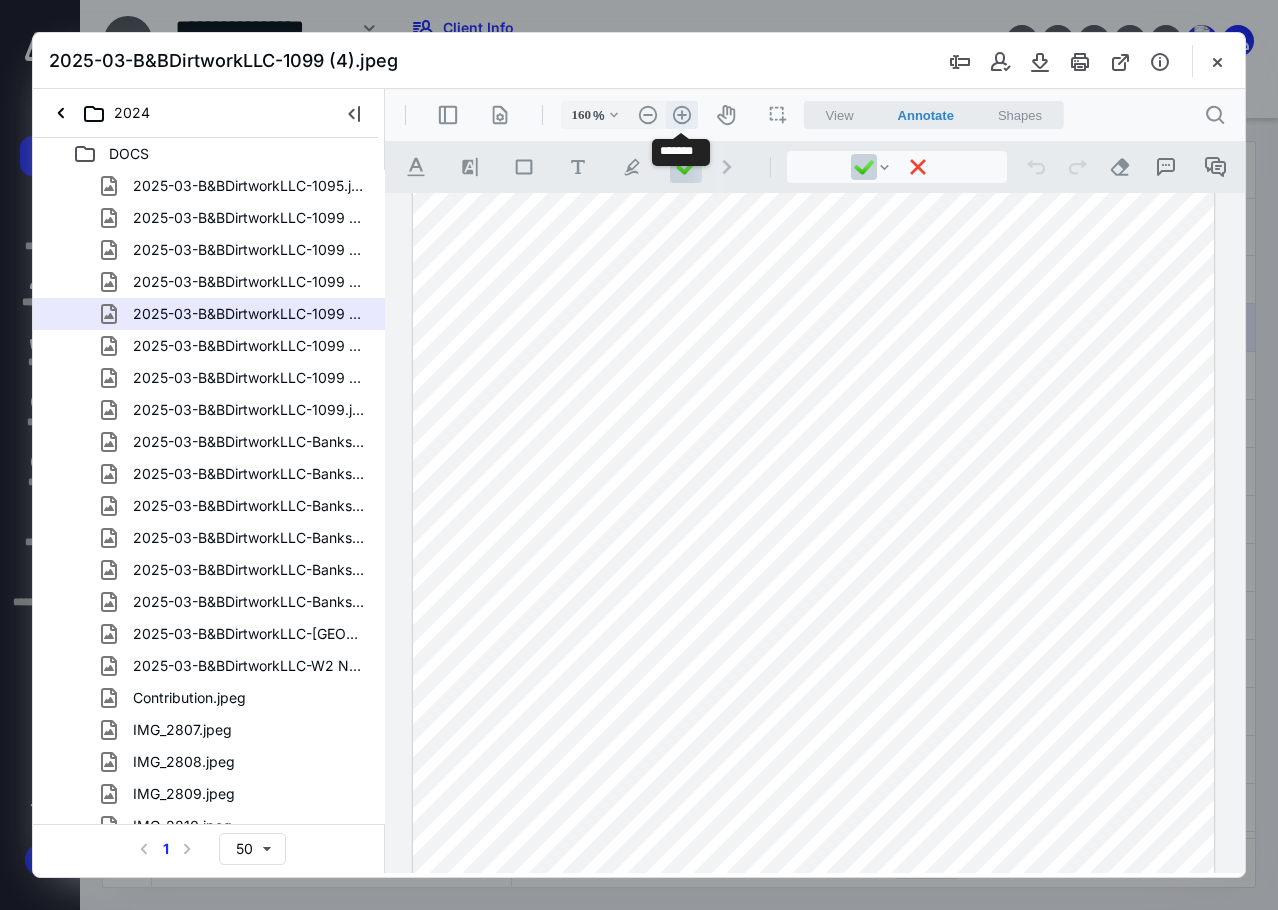 scroll, scrollTop: 251, scrollLeft: 57, axis: both 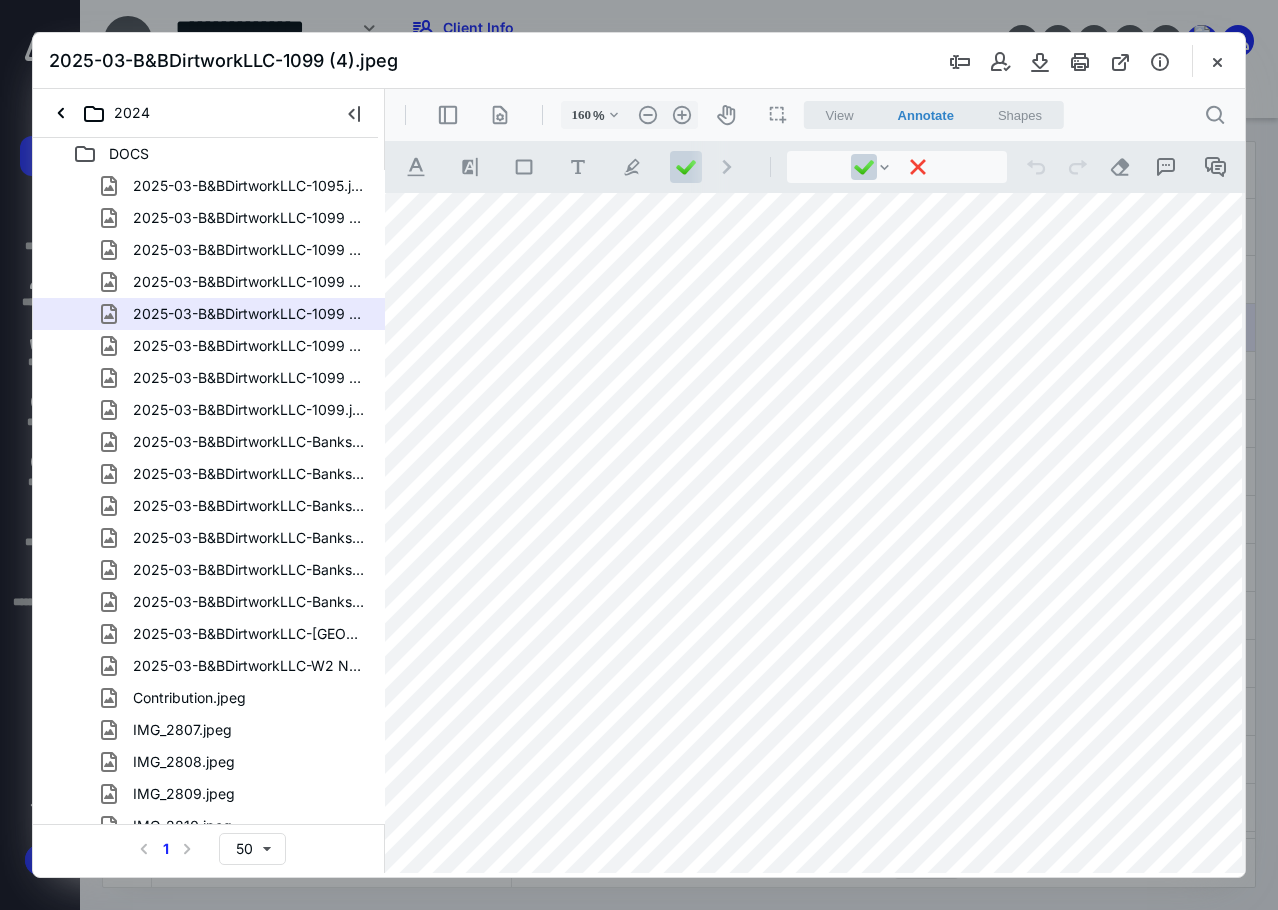 click at bounding box center (809, 581) 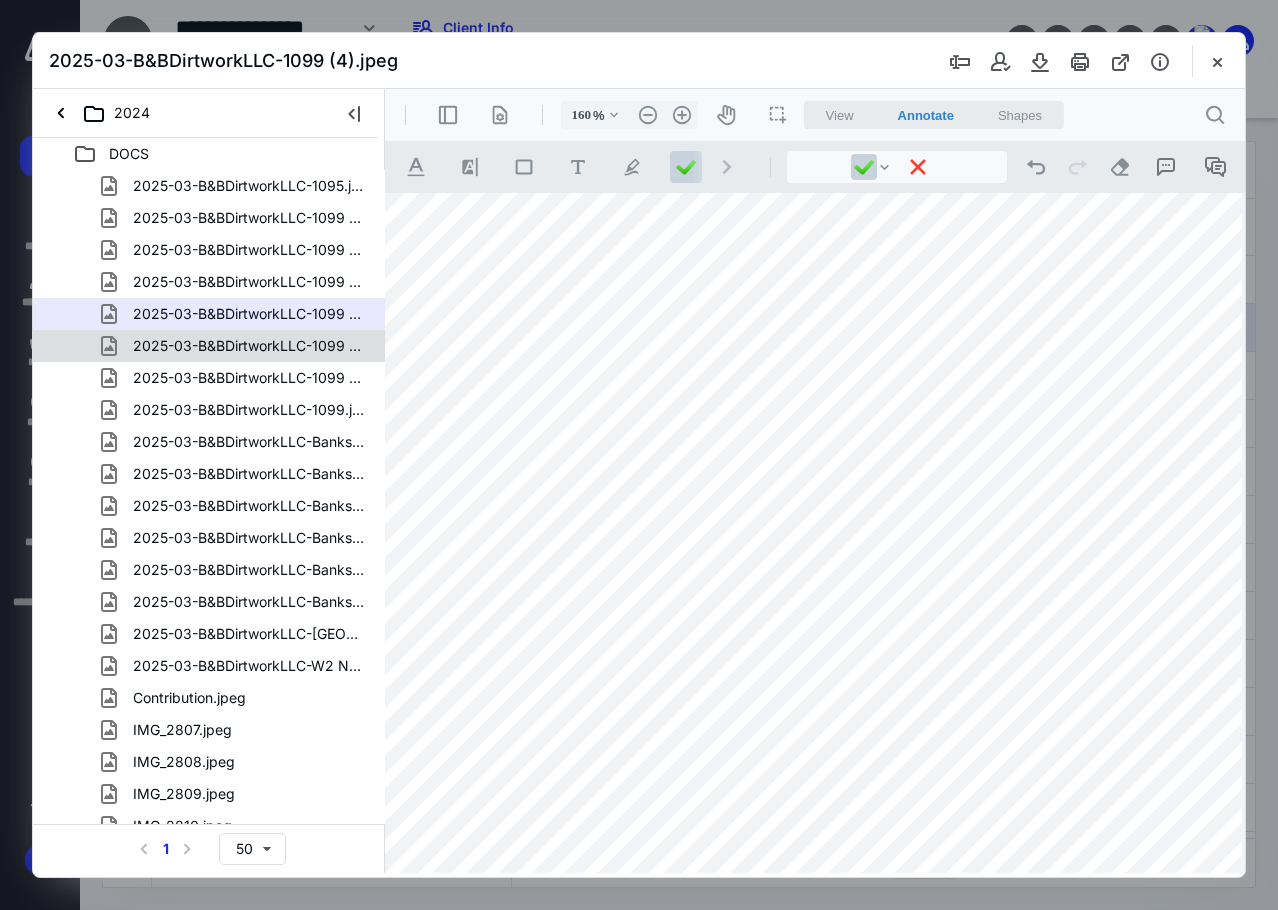 click on "2025-03-B&BDirtworkLLC-1099 (5).jpeg" at bounding box center (237, 346) 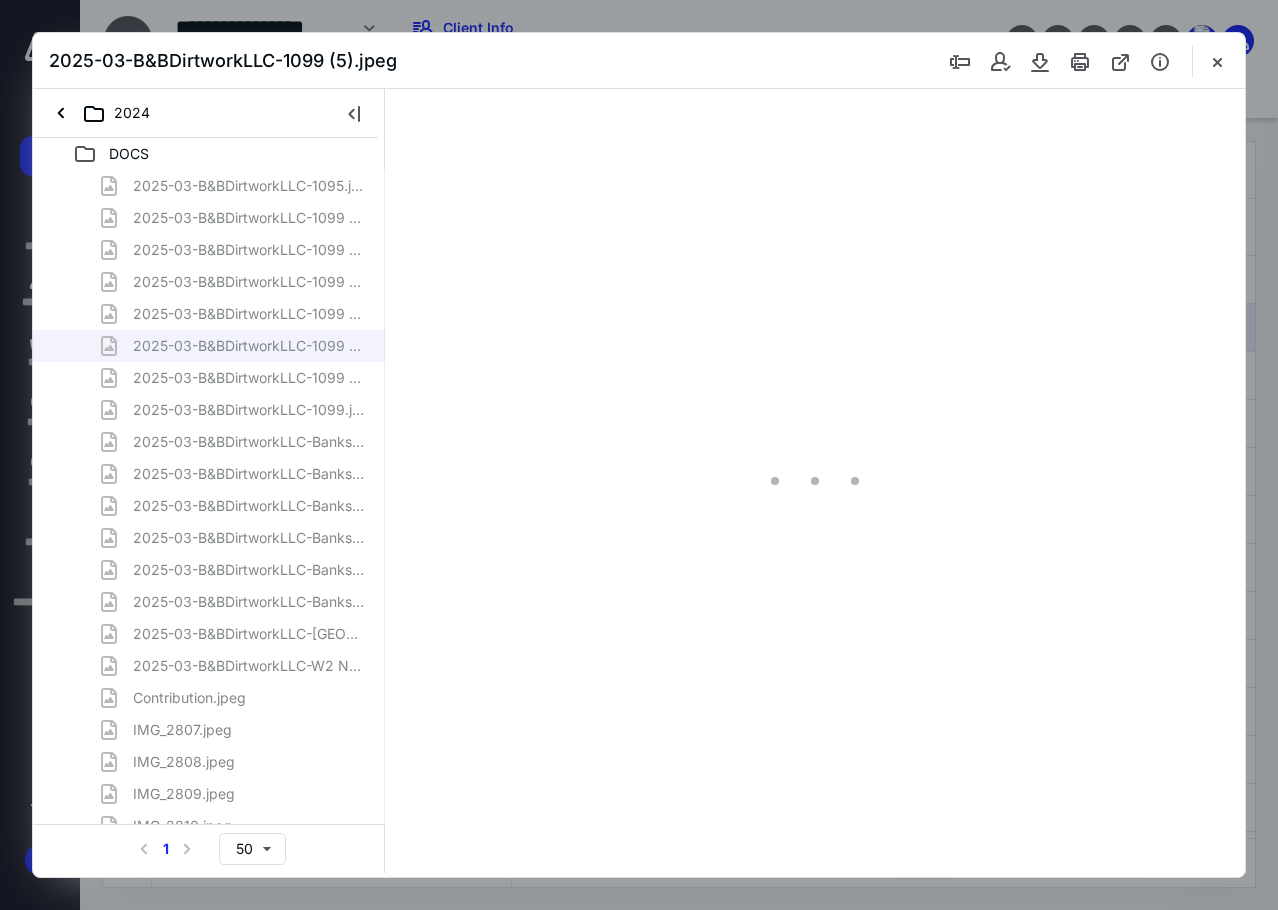 scroll, scrollTop: 0, scrollLeft: 0, axis: both 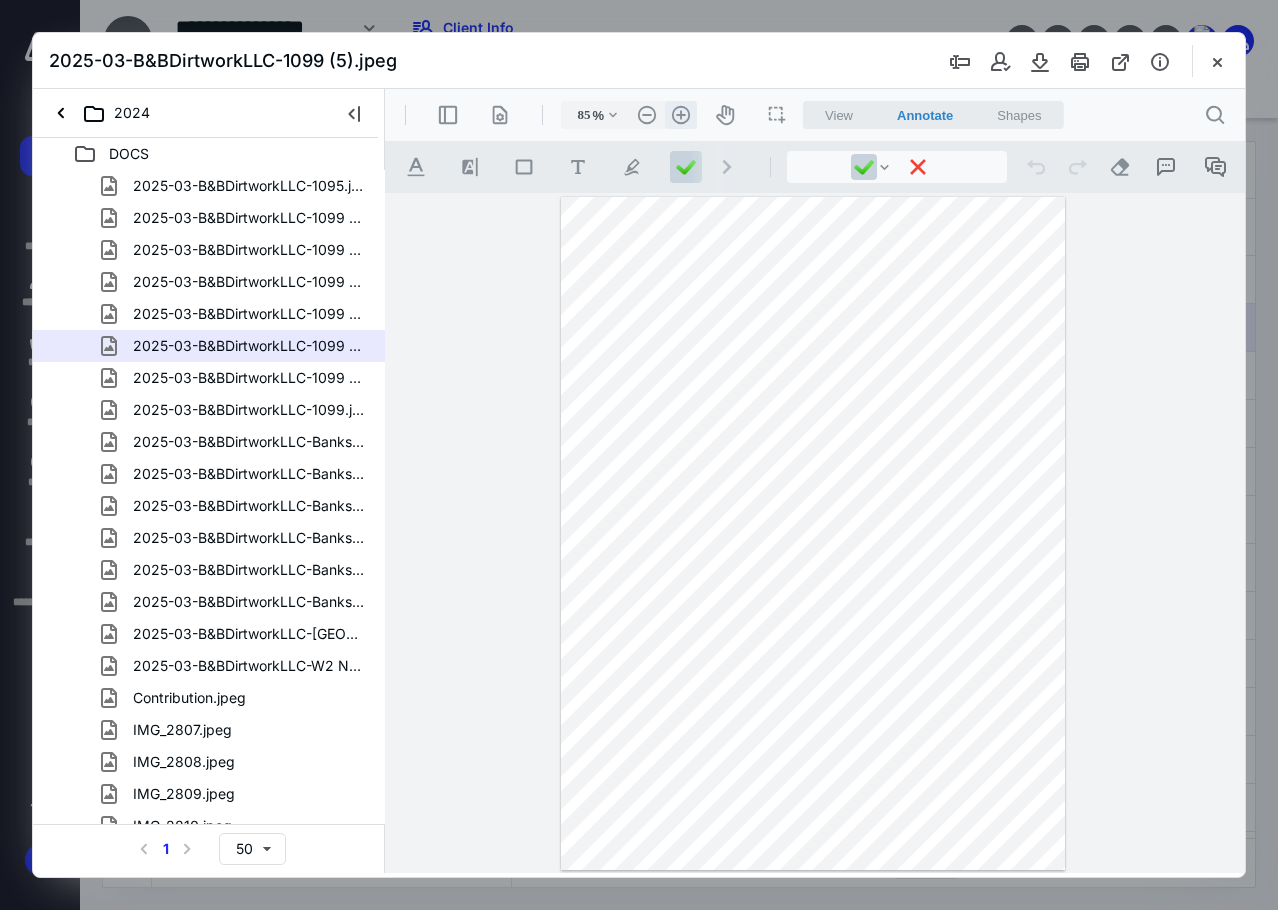 click on ".cls-1{fill:#abb0c4;} icon - header - zoom - in - line" at bounding box center (681, 115) 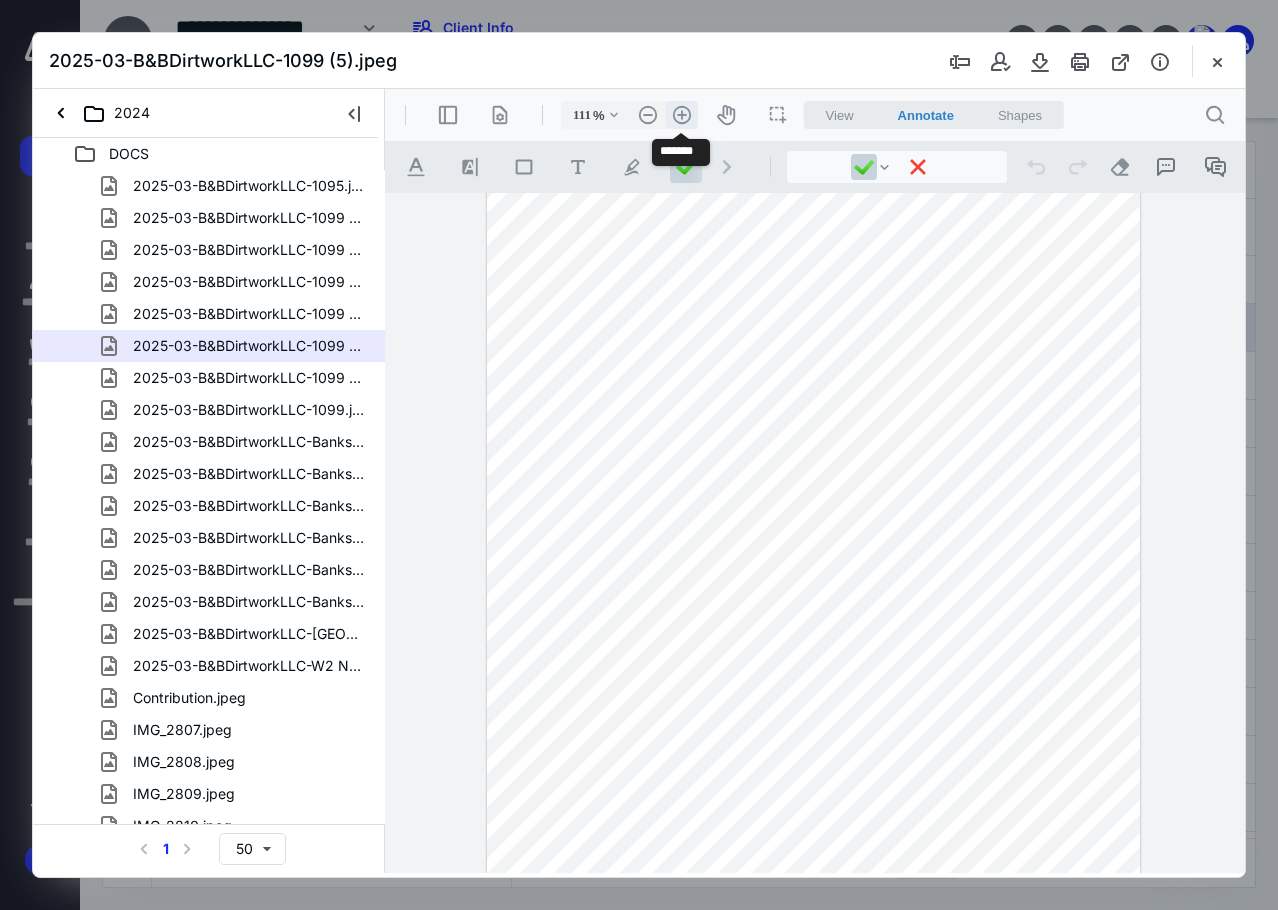 click on ".cls-1{fill:#abb0c4;} icon - header - zoom - in - line" at bounding box center [682, 115] 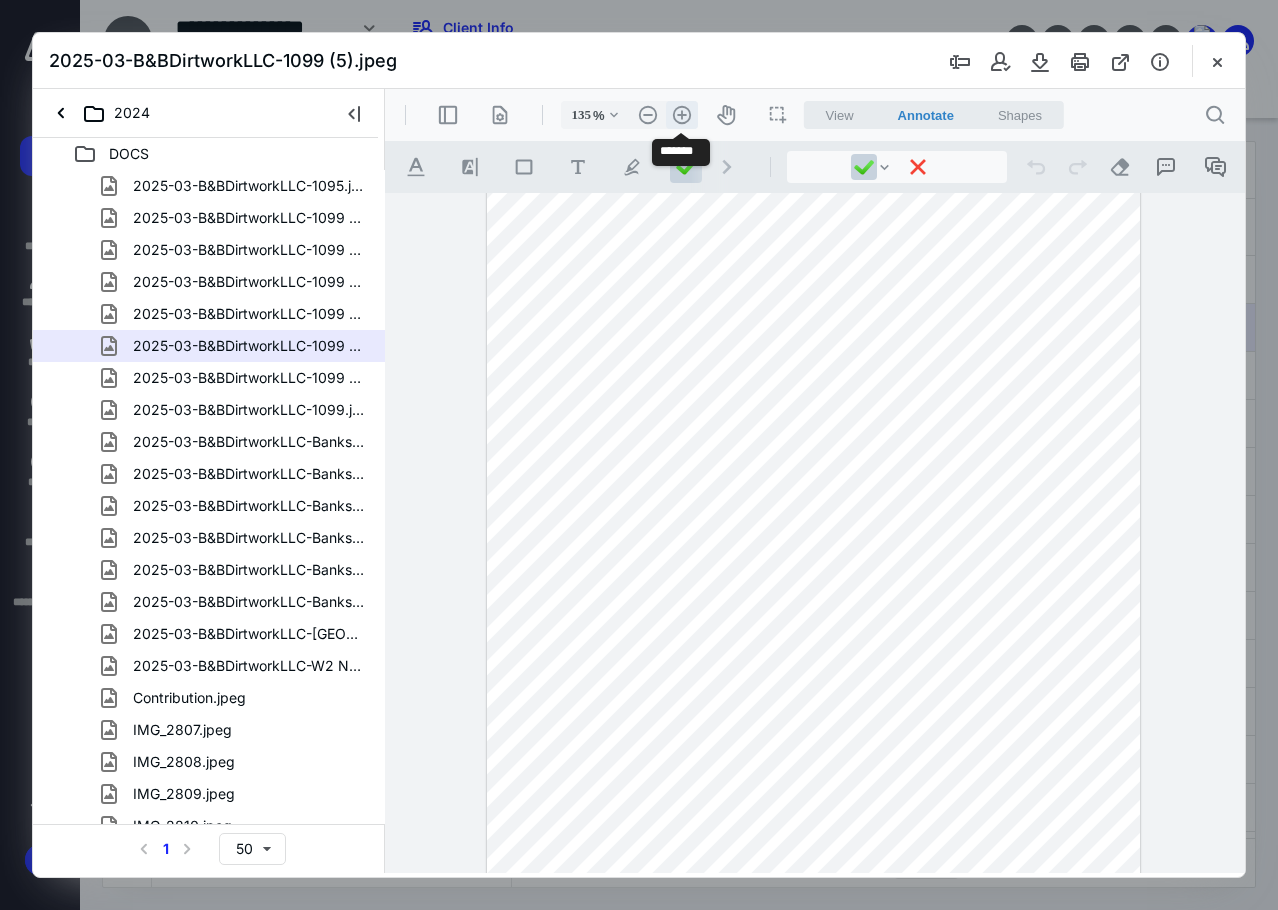 scroll, scrollTop: 167, scrollLeft: 0, axis: vertical 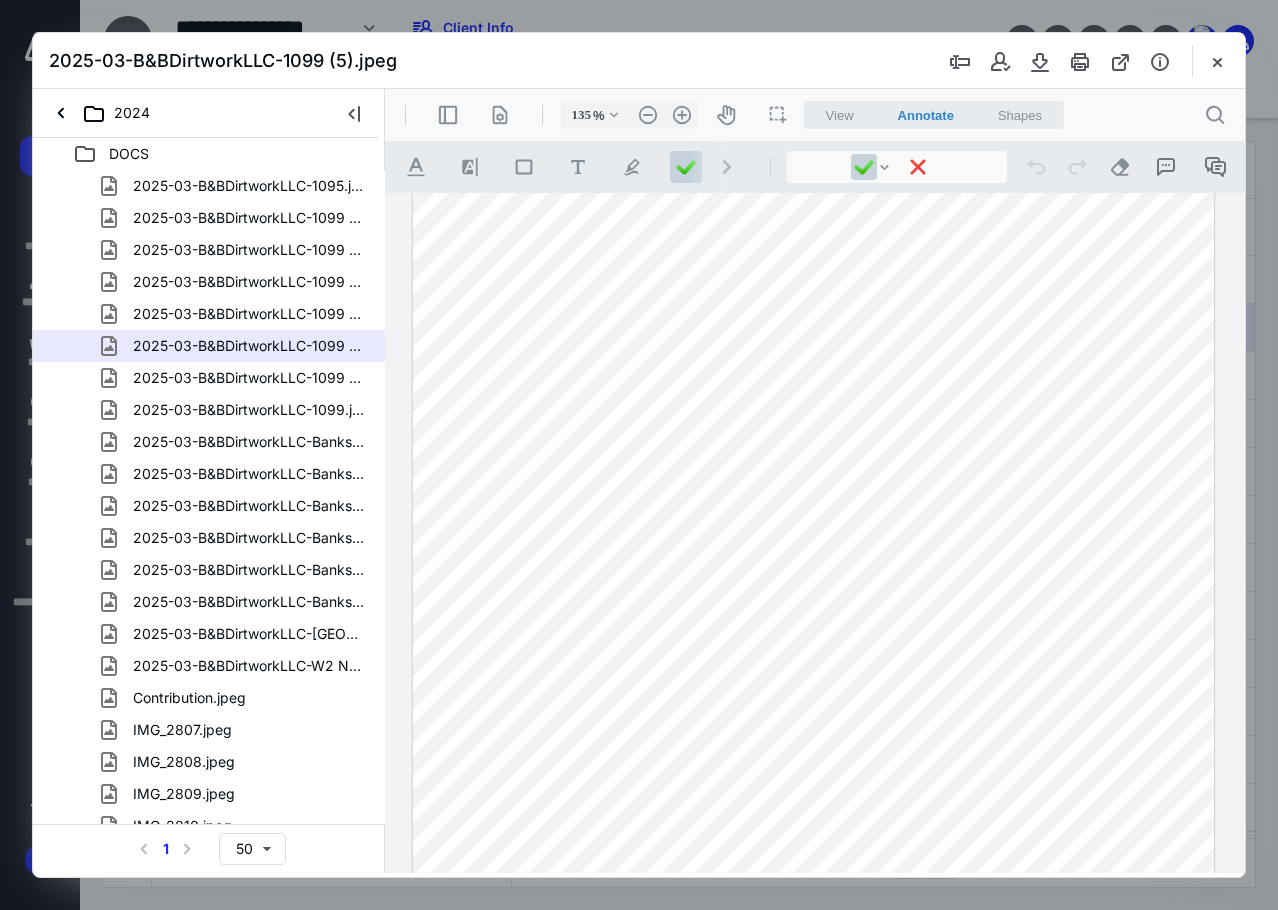 click at bounding box center [814, 565] 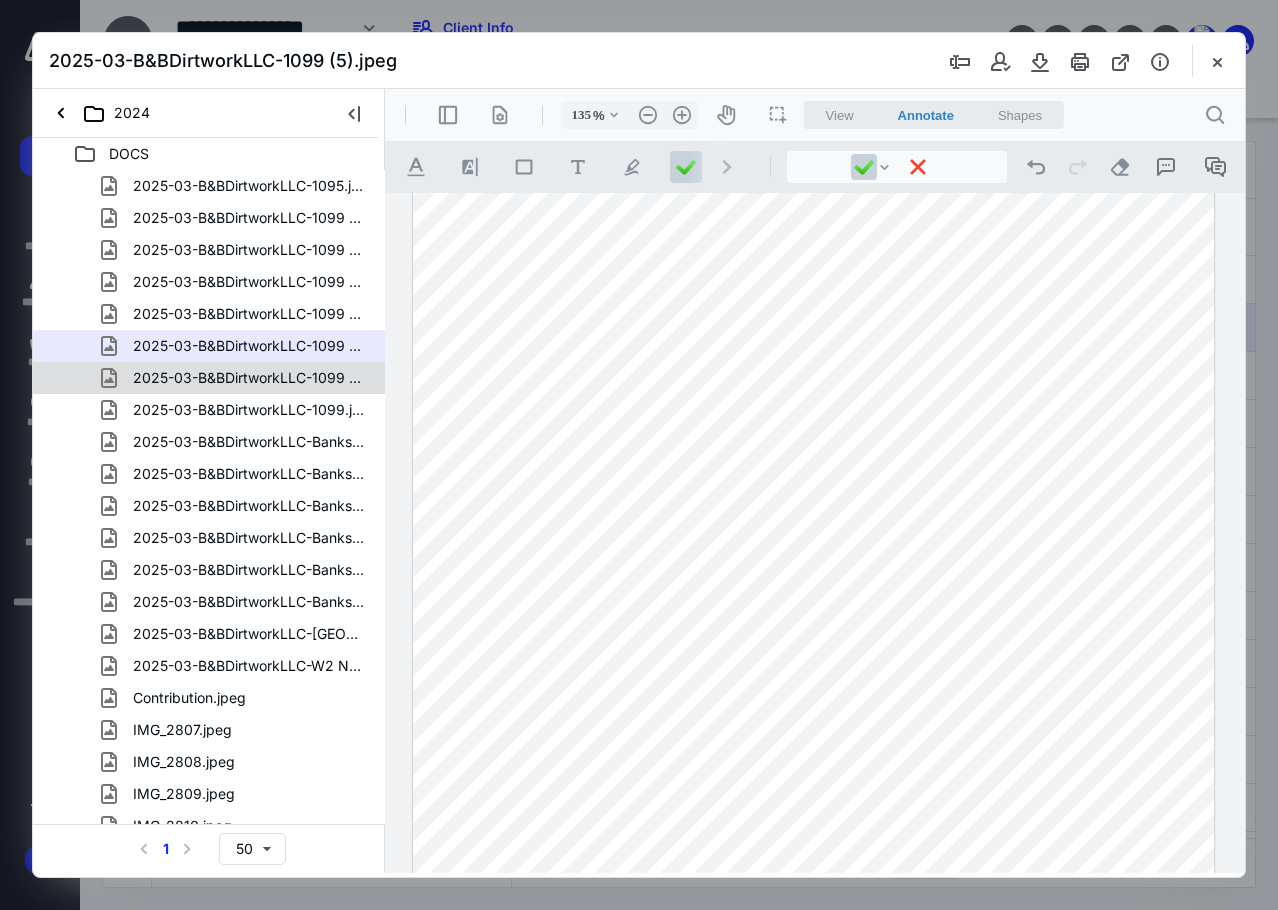 click on "2025-03-B&BDirtworkLLC-1099 Geaux Care Staffing (jenn).jpeg" at bounding box center [249, 378] 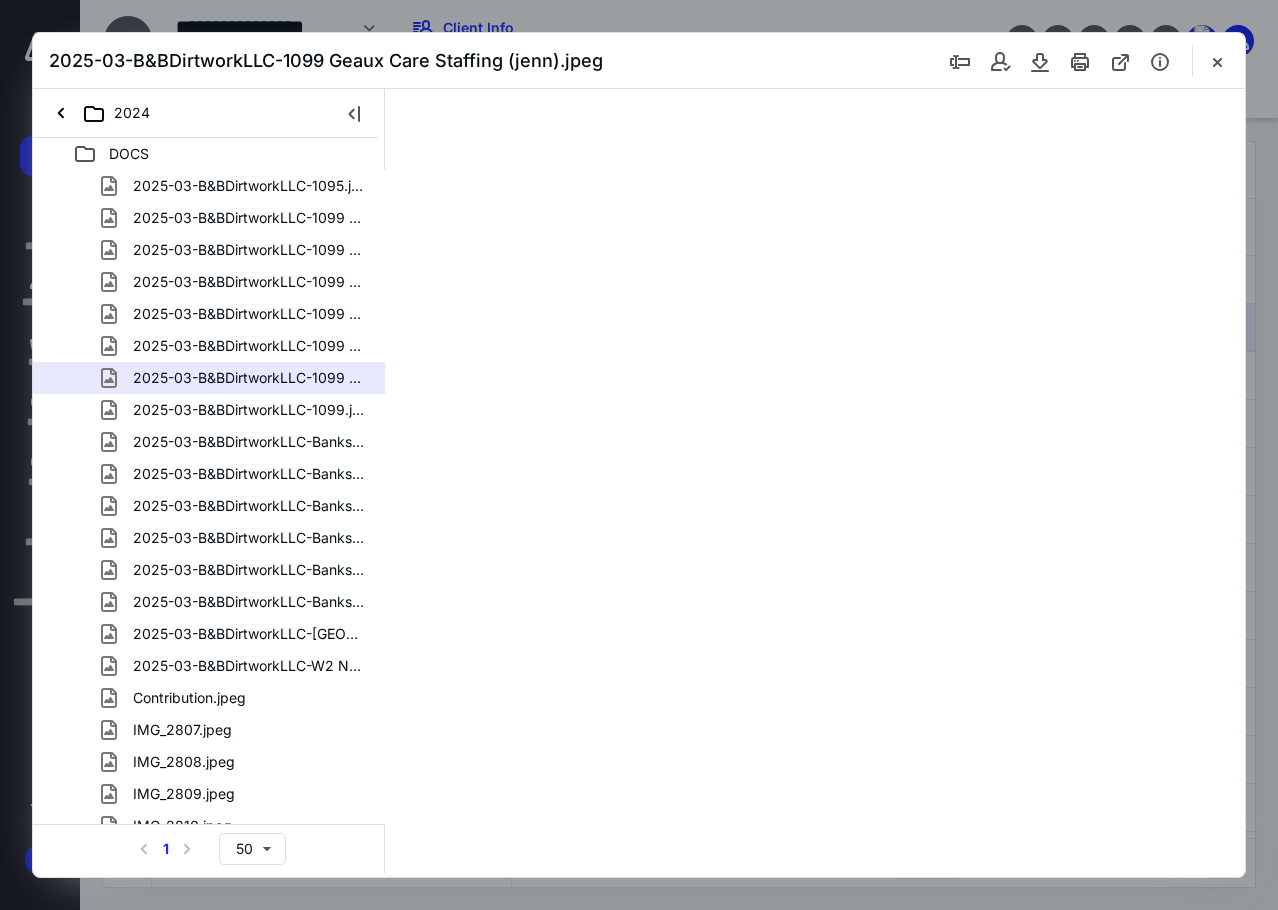 scroll, scrollTop: 0, scrollLeft: 0, axis: both 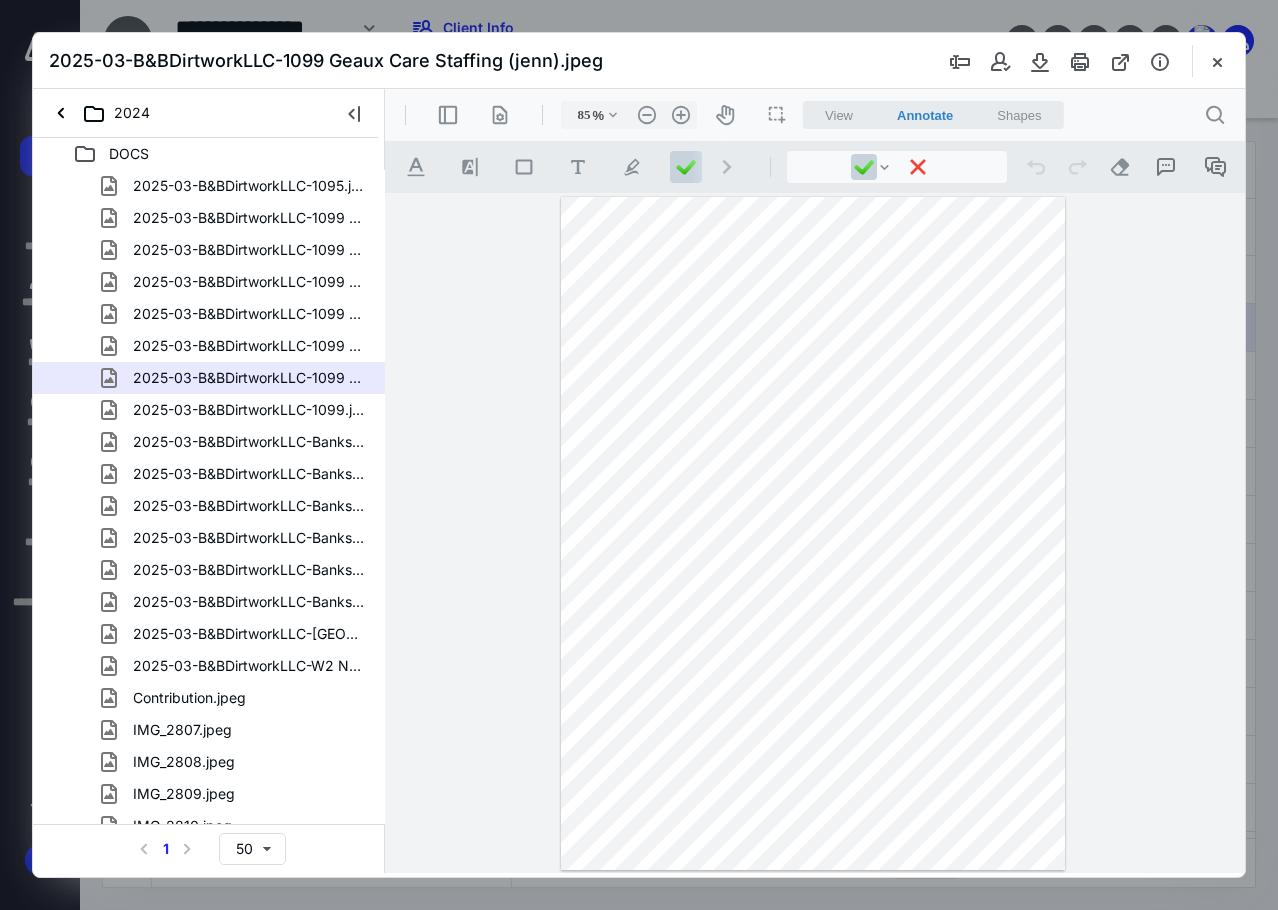 click at bounding box center [813, 533] 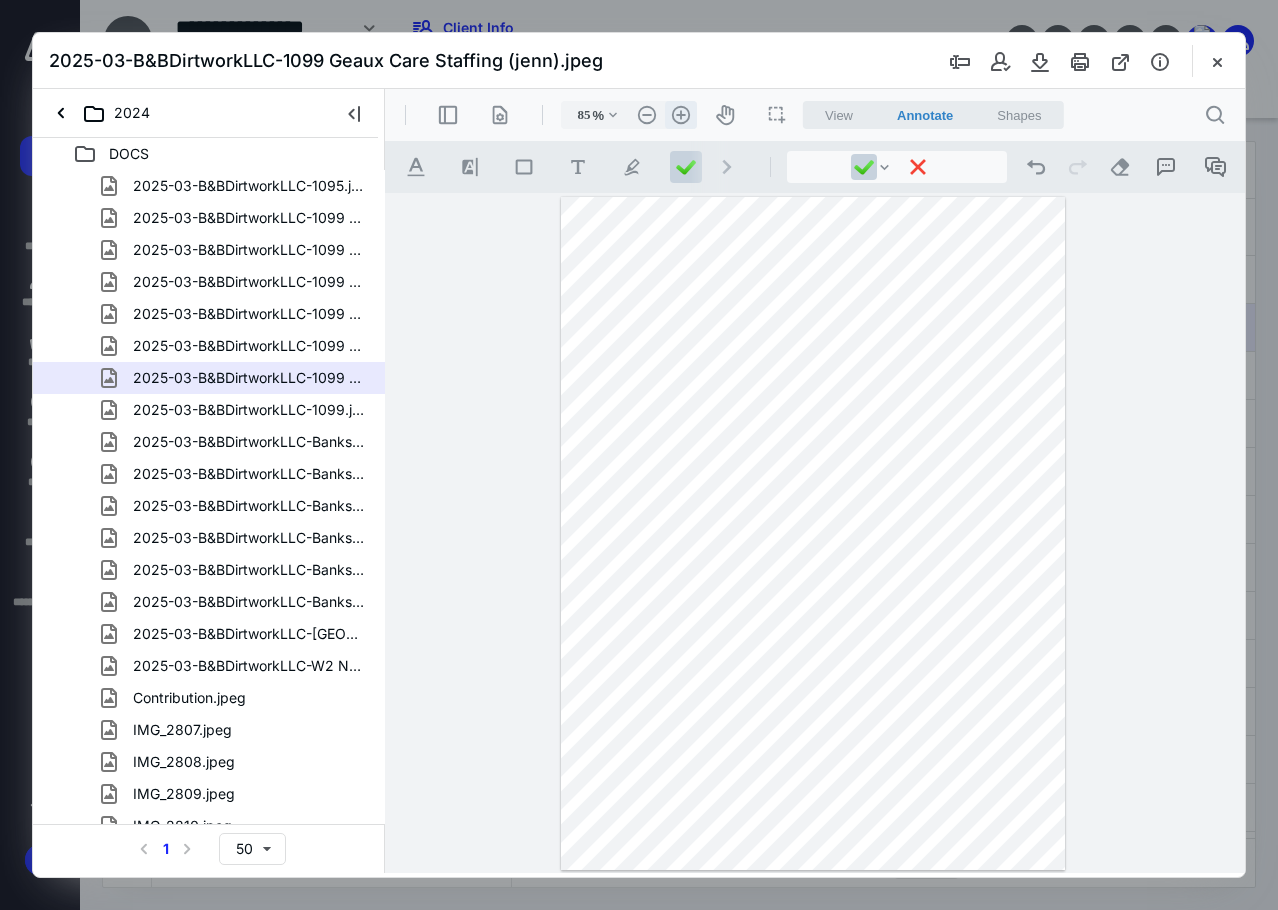 click on ".cls-1{fill:#abb0c4;} icon - header - zoom - in - line" at bounding box center (681, 115) 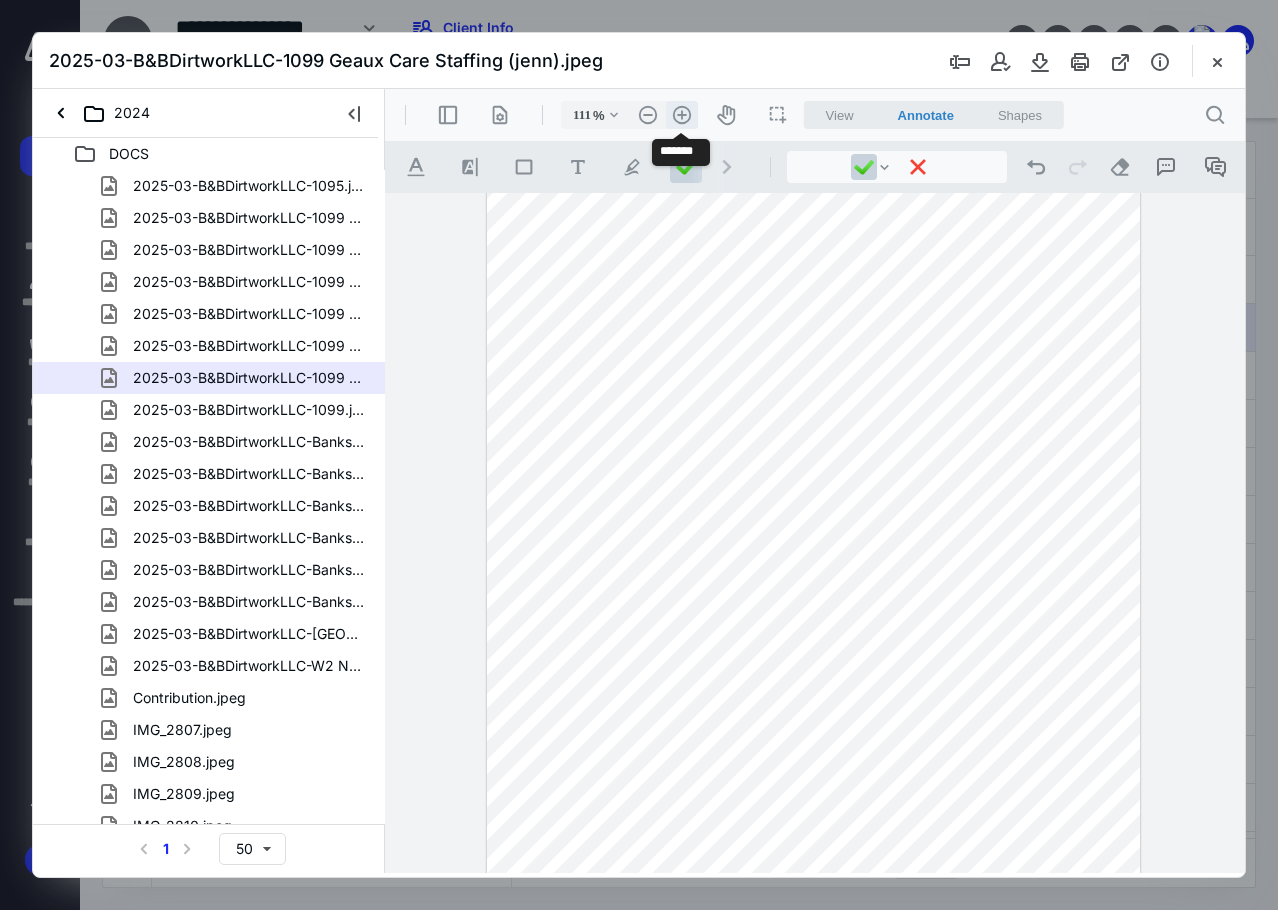 click on ".cls-1{fill:#abb0c4;} icon - header - zoom - in - line" at bounding box center (682, 115) 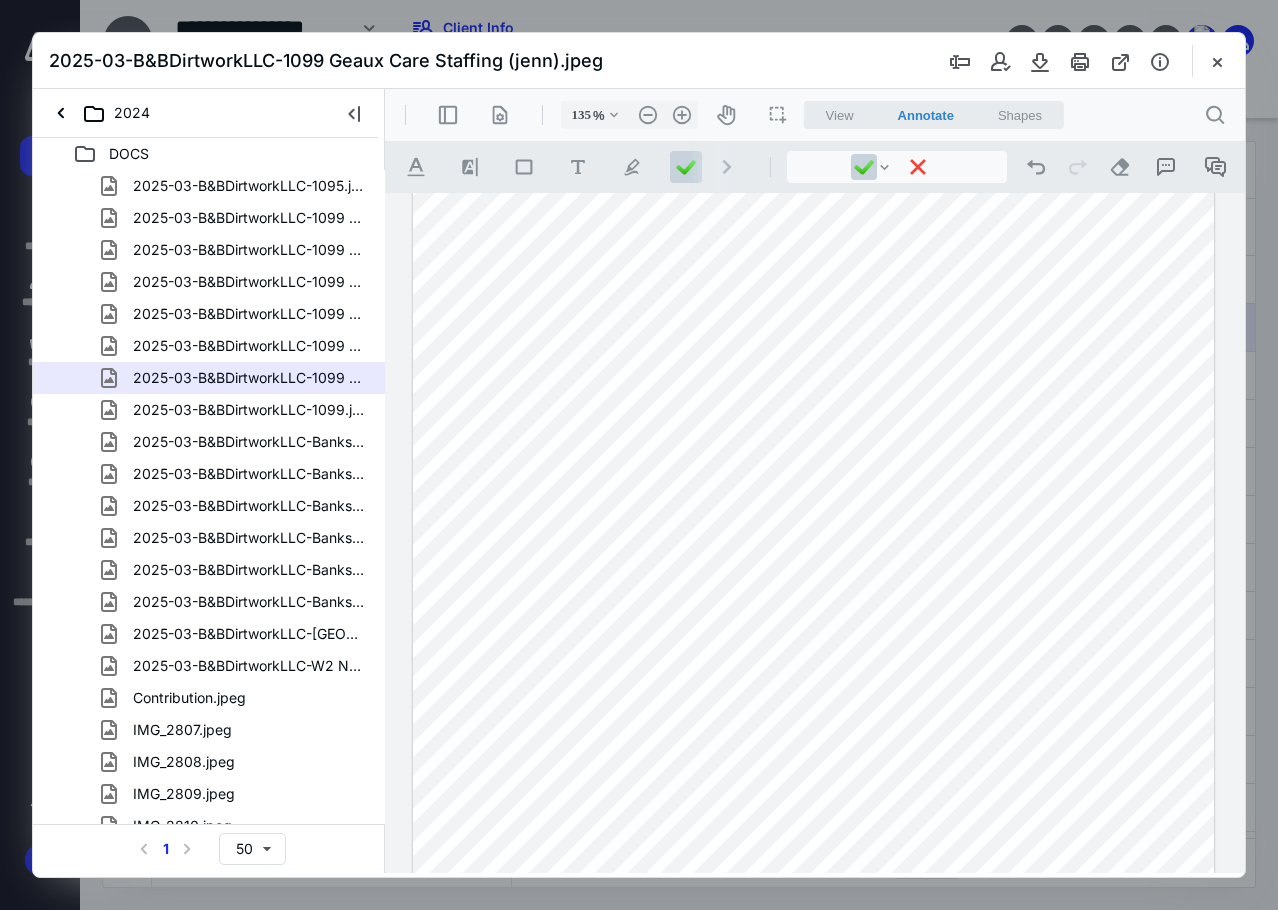 scroll, scrollTop: 67, scrollLeft: 0, axis: vertical 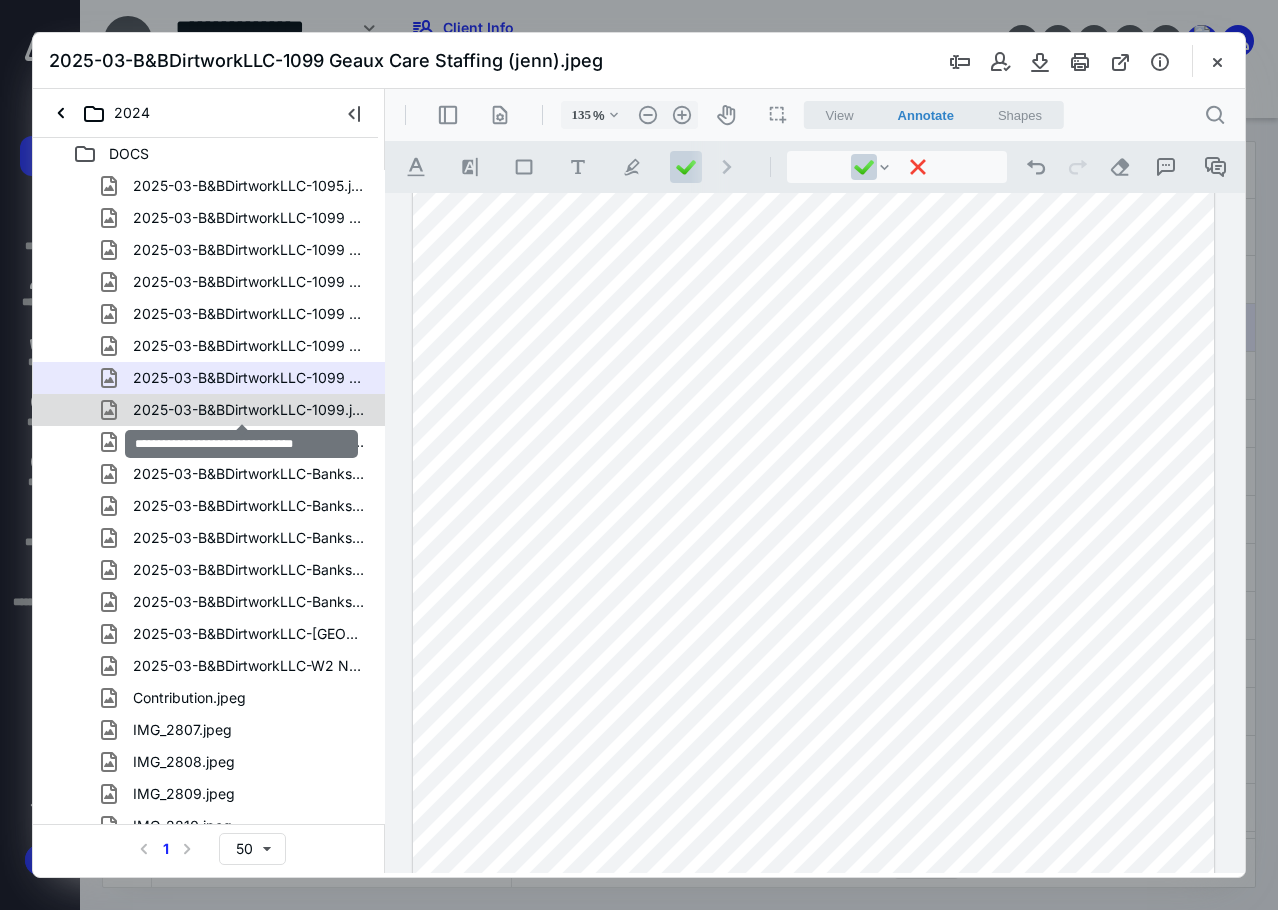 click on "2025-03-B&BDirtworkLLC-1099.jpeg" at bounding box center [249, 410] 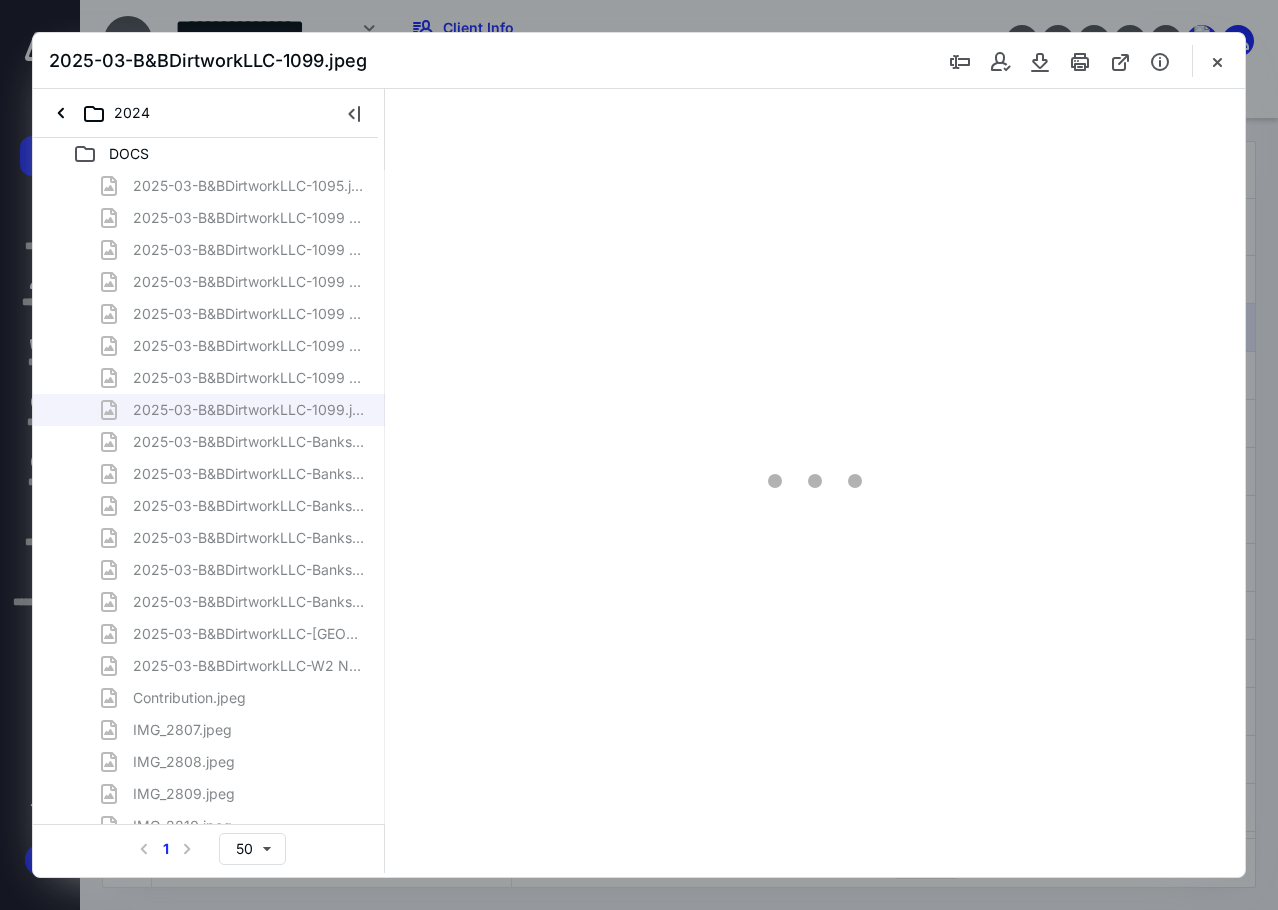 scroll, scrollTop: 0, scrollLeft: 0, axis: both 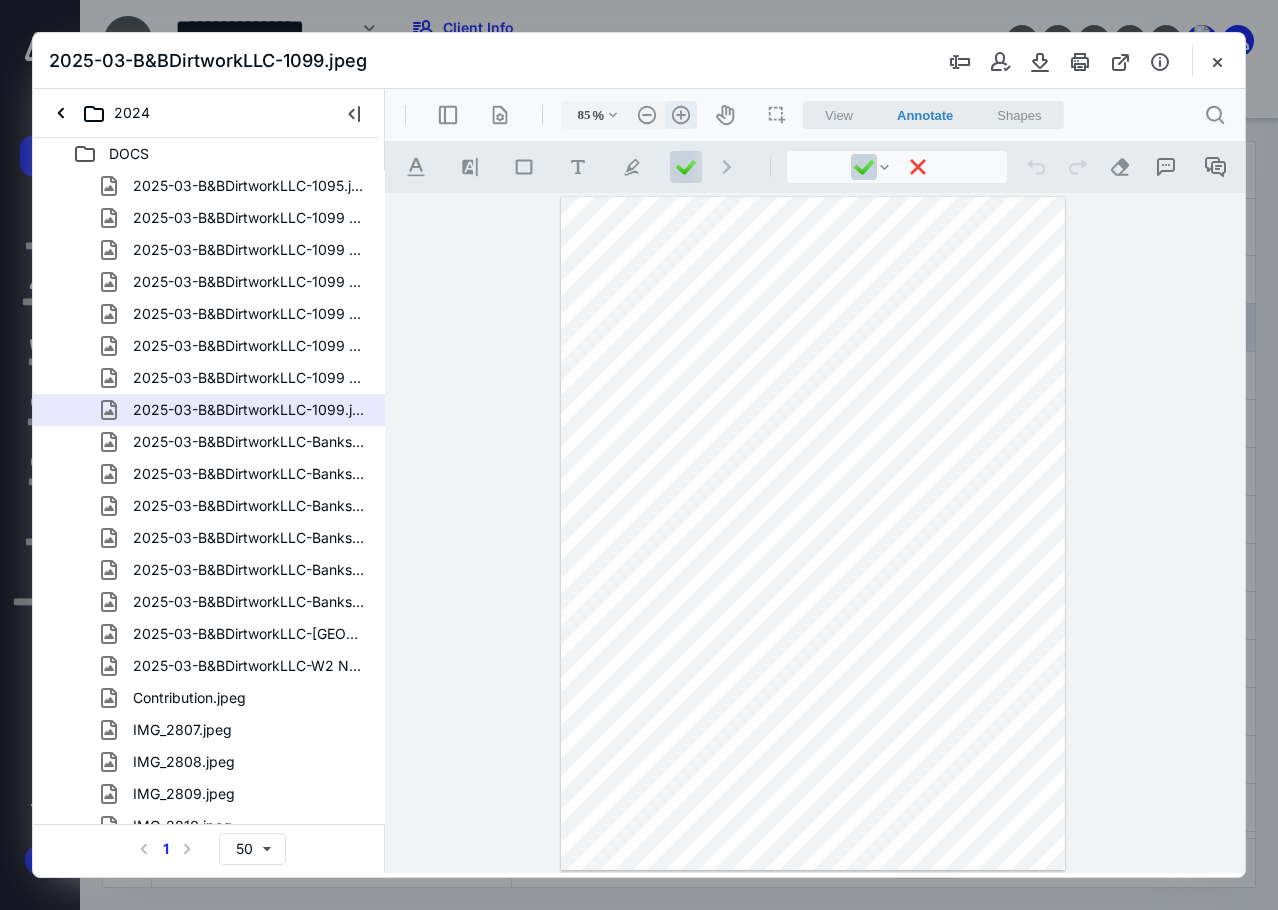 click on ".cls-1{fill:#abb0c4;} icon - header - zoom - in - line" at bounding box center [681, 115] 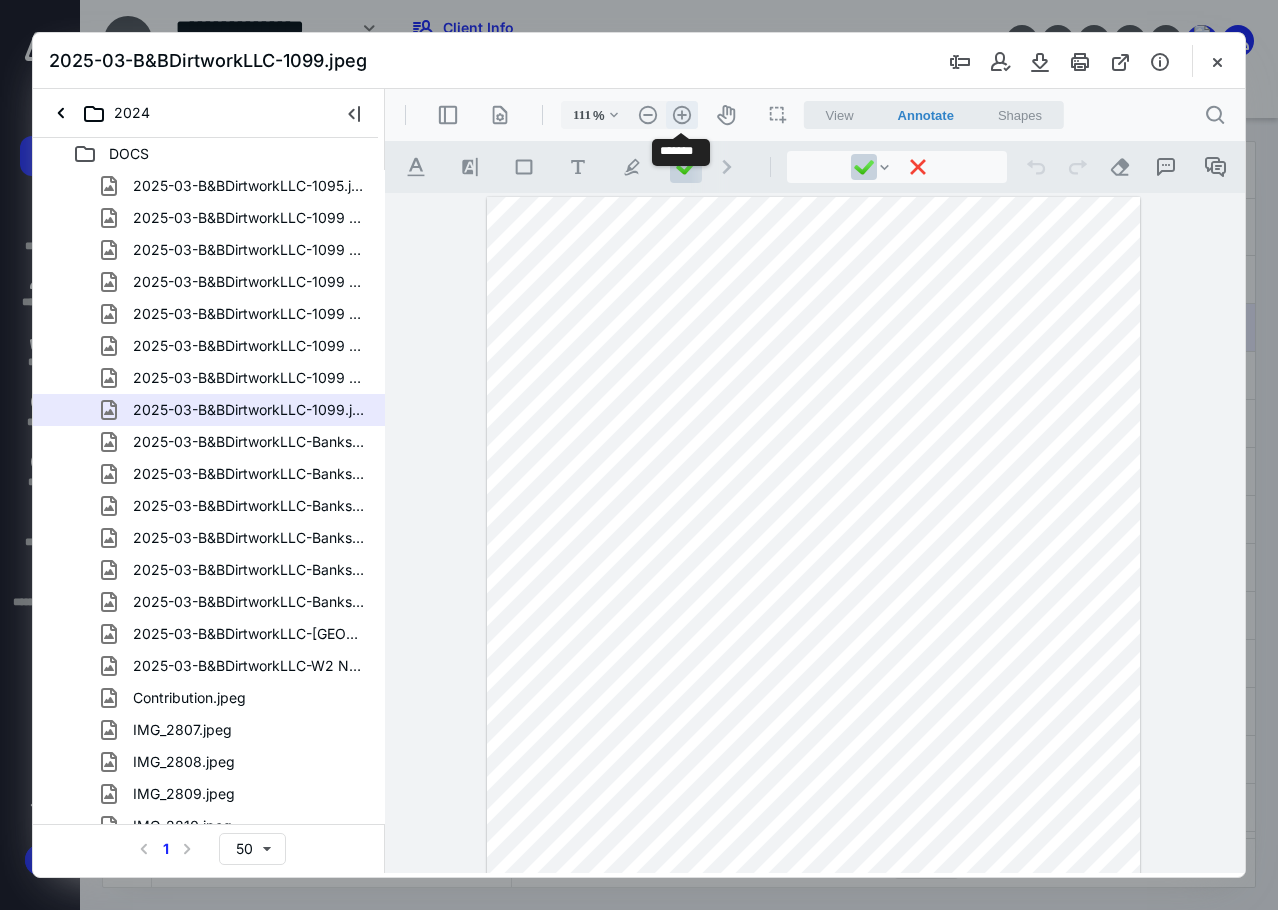 scroll, scrollTop: 83, scrollLeft: 0, axis: vertical 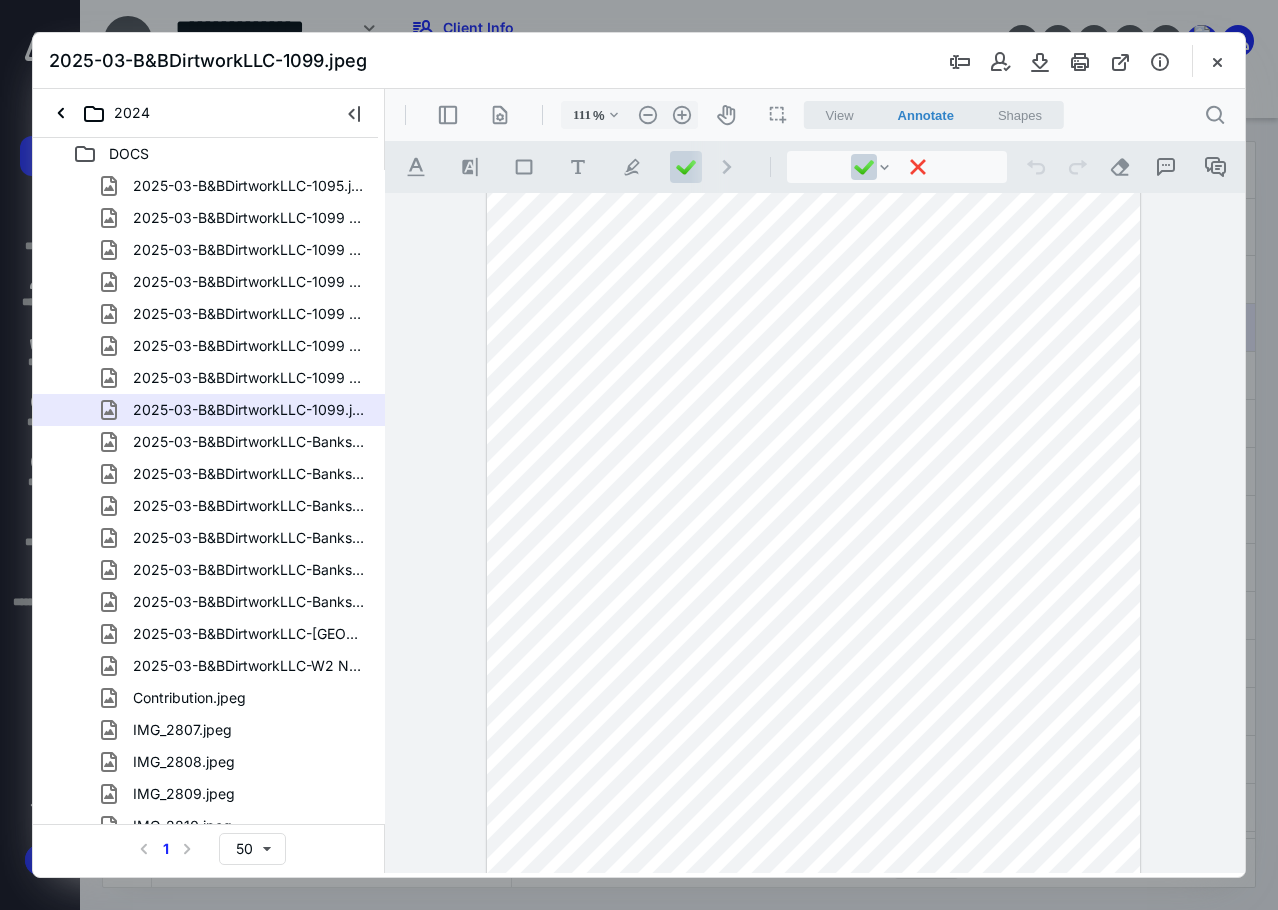 click at bounding box center (813, 549) 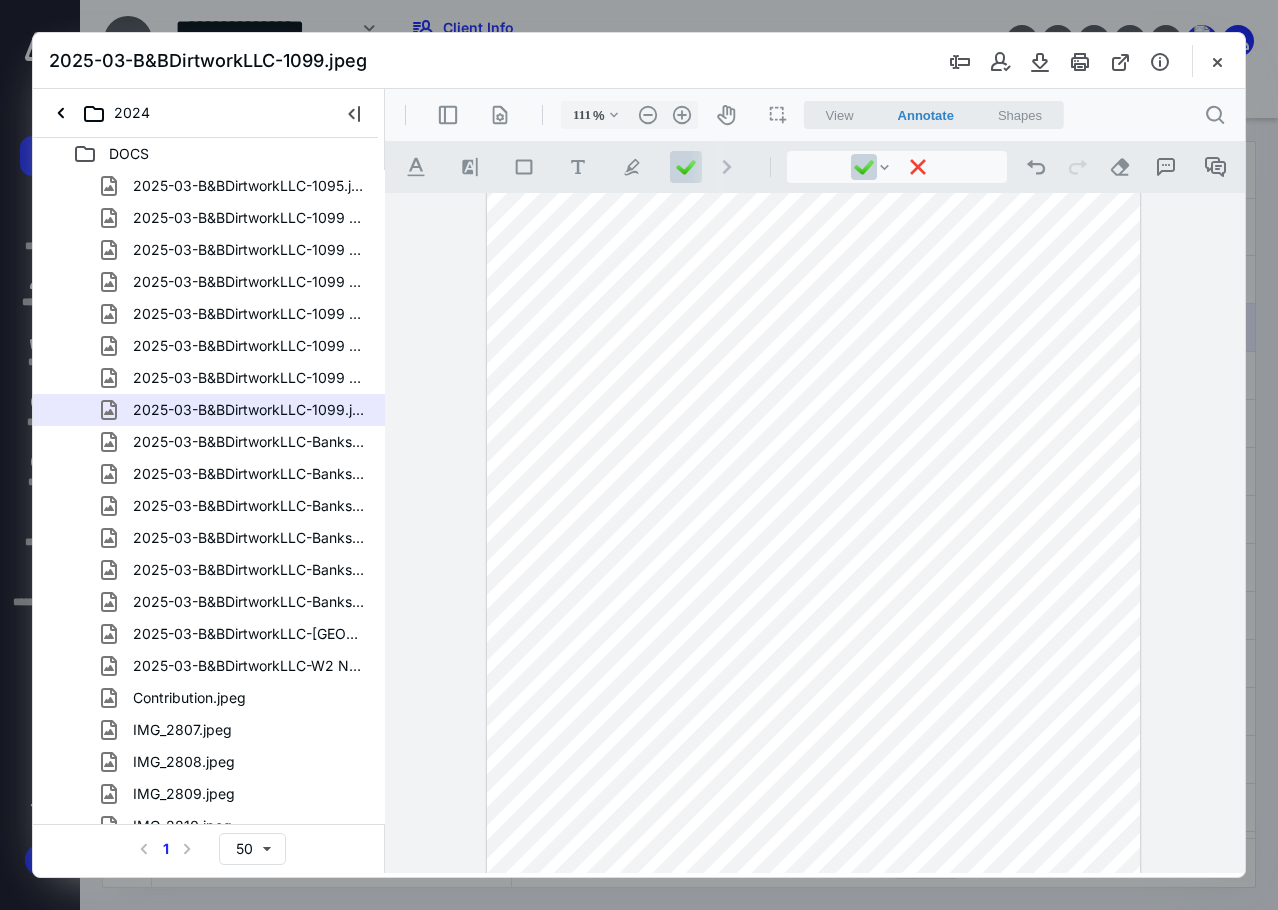 click at bounding box center [813, 549] 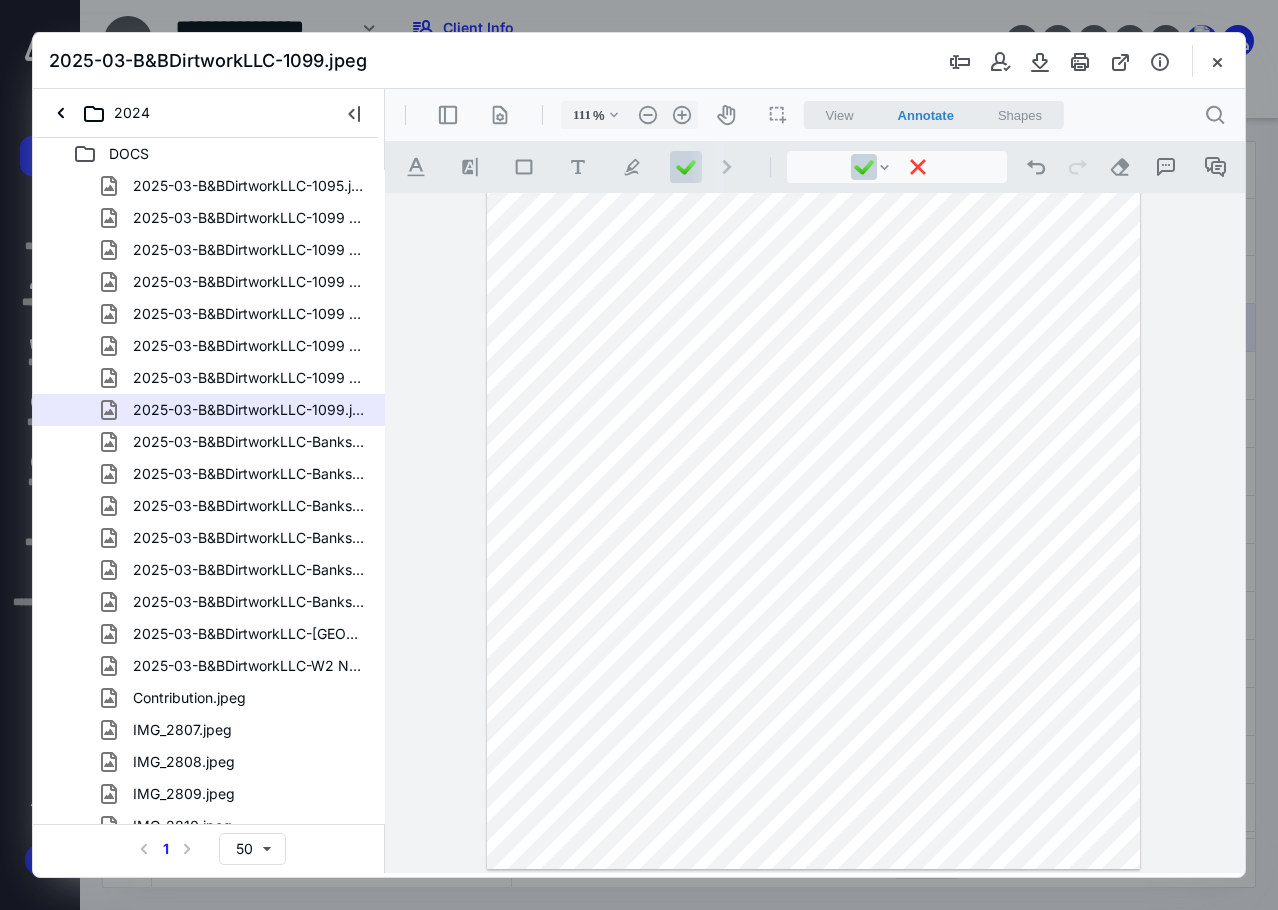 click at bounding box center [813, 433] 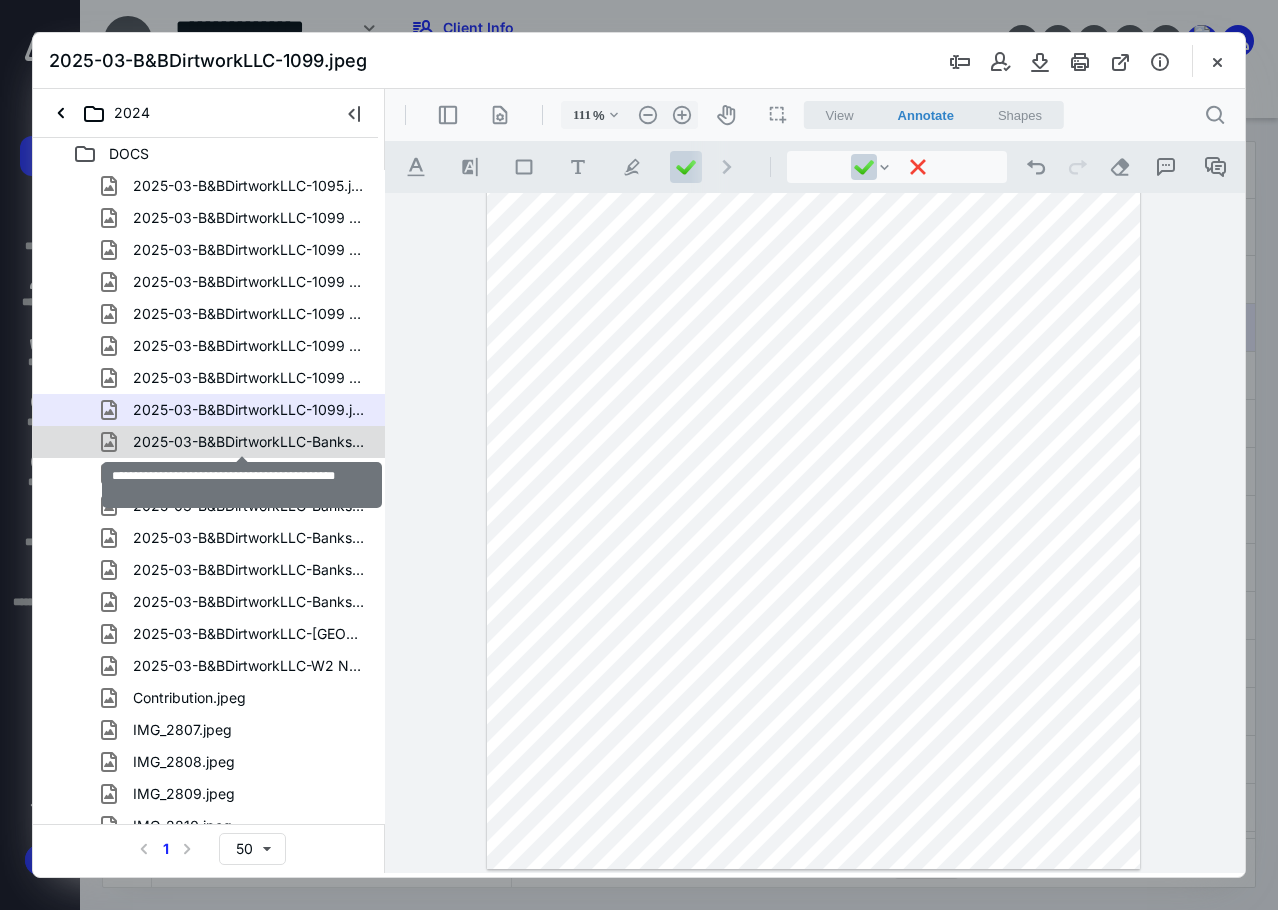 click on "2025-03-B&BDirtworkLLC-Bankstatement (1).jpeg" at bounding box center [249, 442] 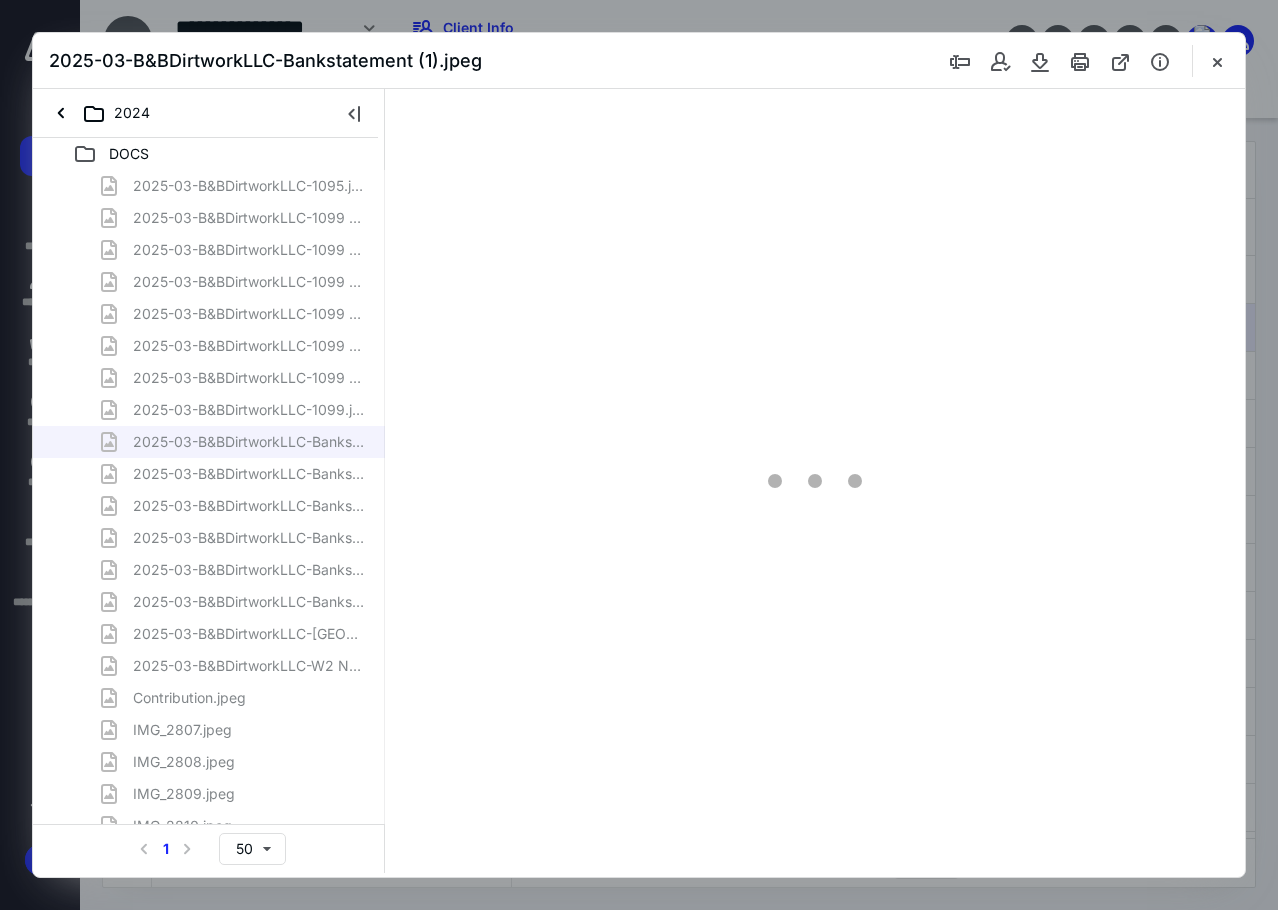 scroll, scrollTop: 0, scrollLeft: 0, axis: both 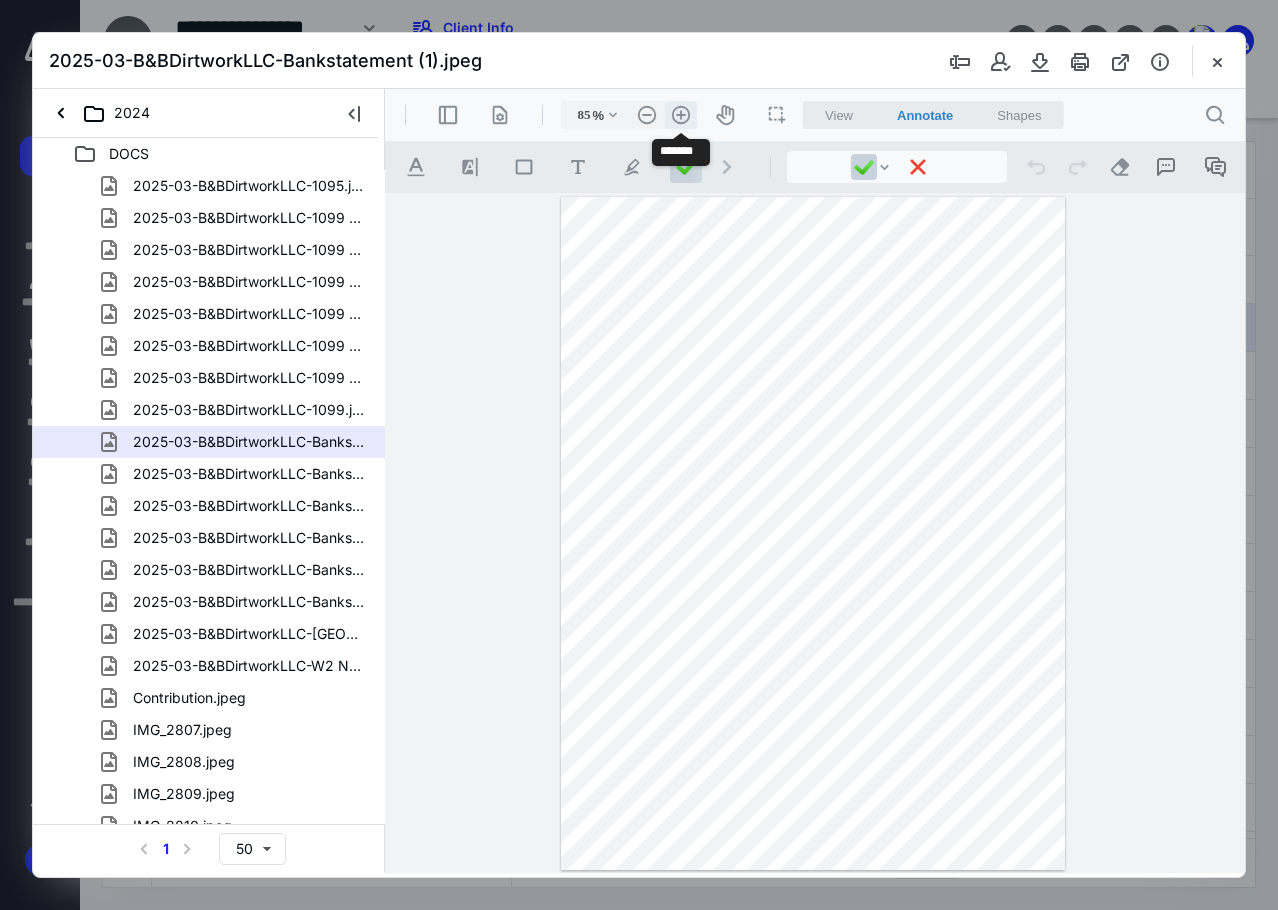 click on ".cls-1{fill:#abb0c4;} icon - header - zoom - in - line" at bounding box center [681, 115] 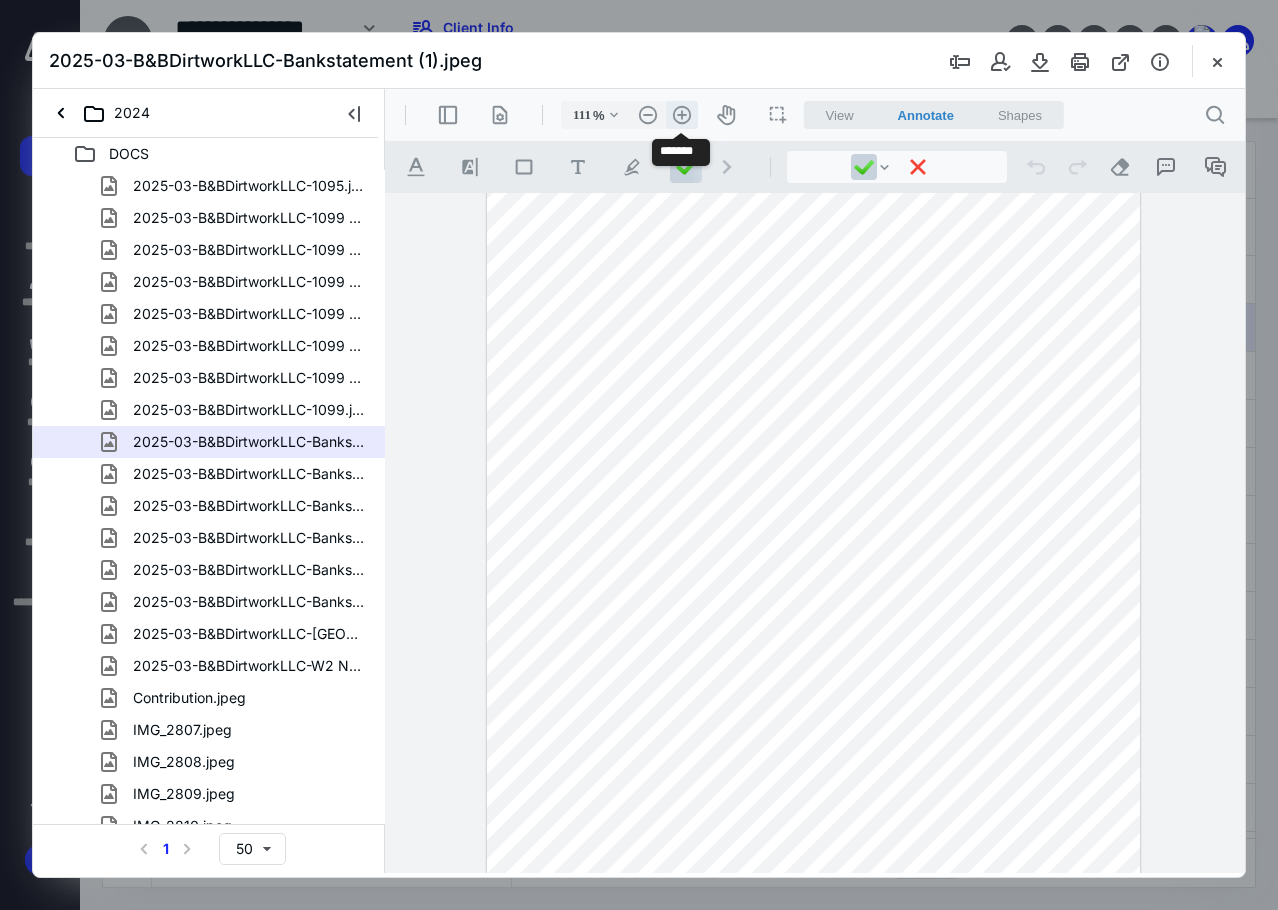 click on ".cls-1{fill:#abb0c4;} icon - header - zoom - in - line" at bounding box center [682, 115] 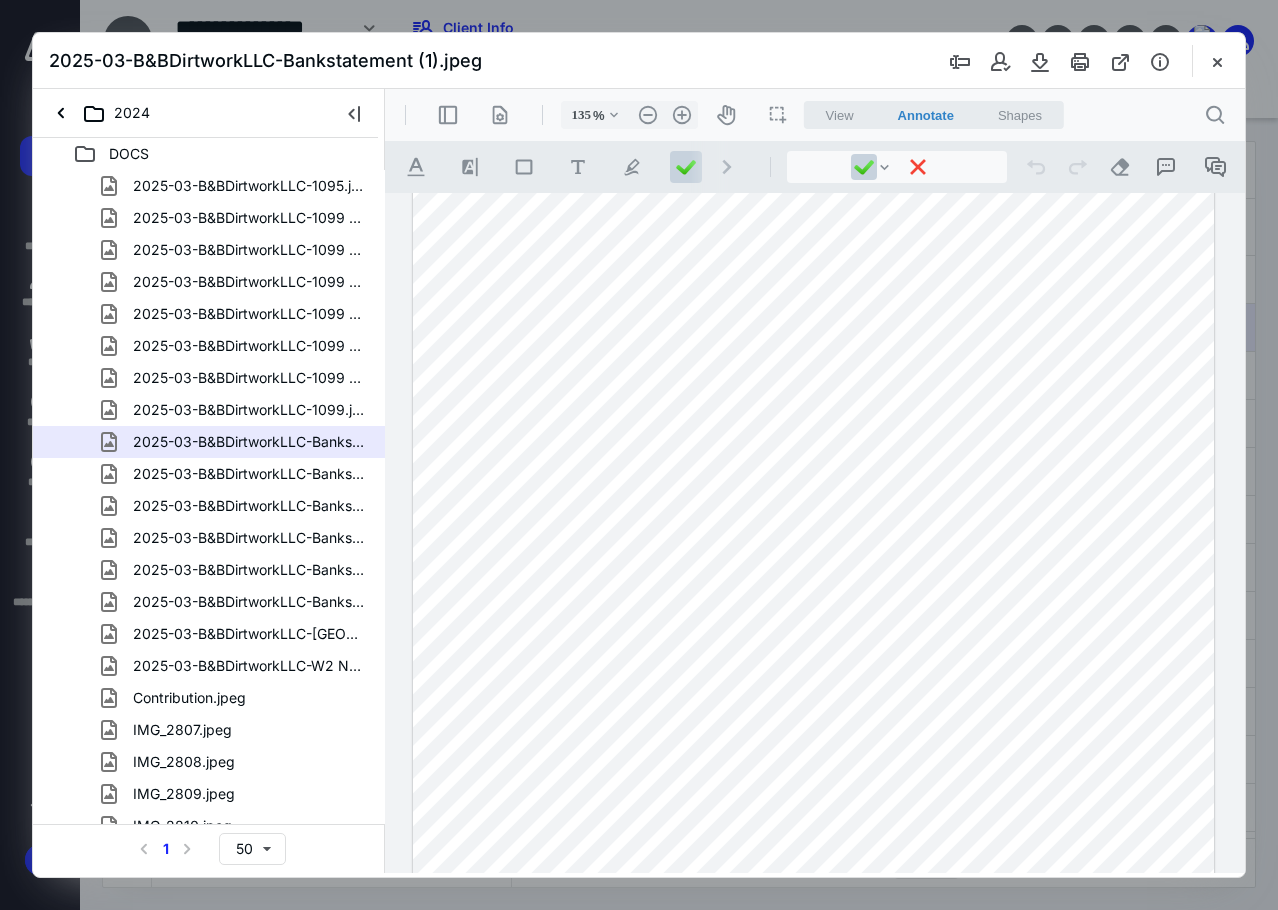 scroll, scrollTop: 67, scrollLeft: 0, axis: vertical 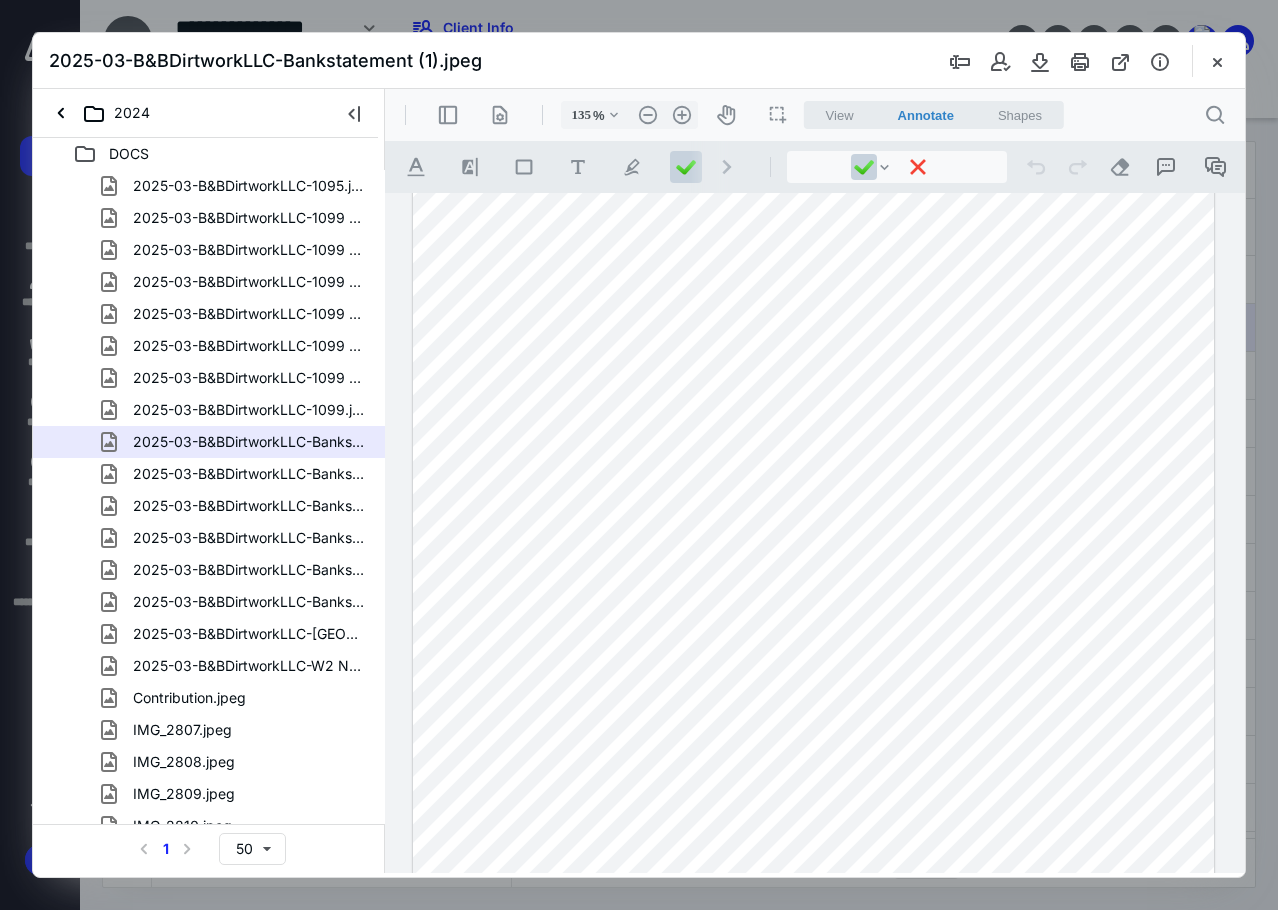 click at bounding box center [814, 665] 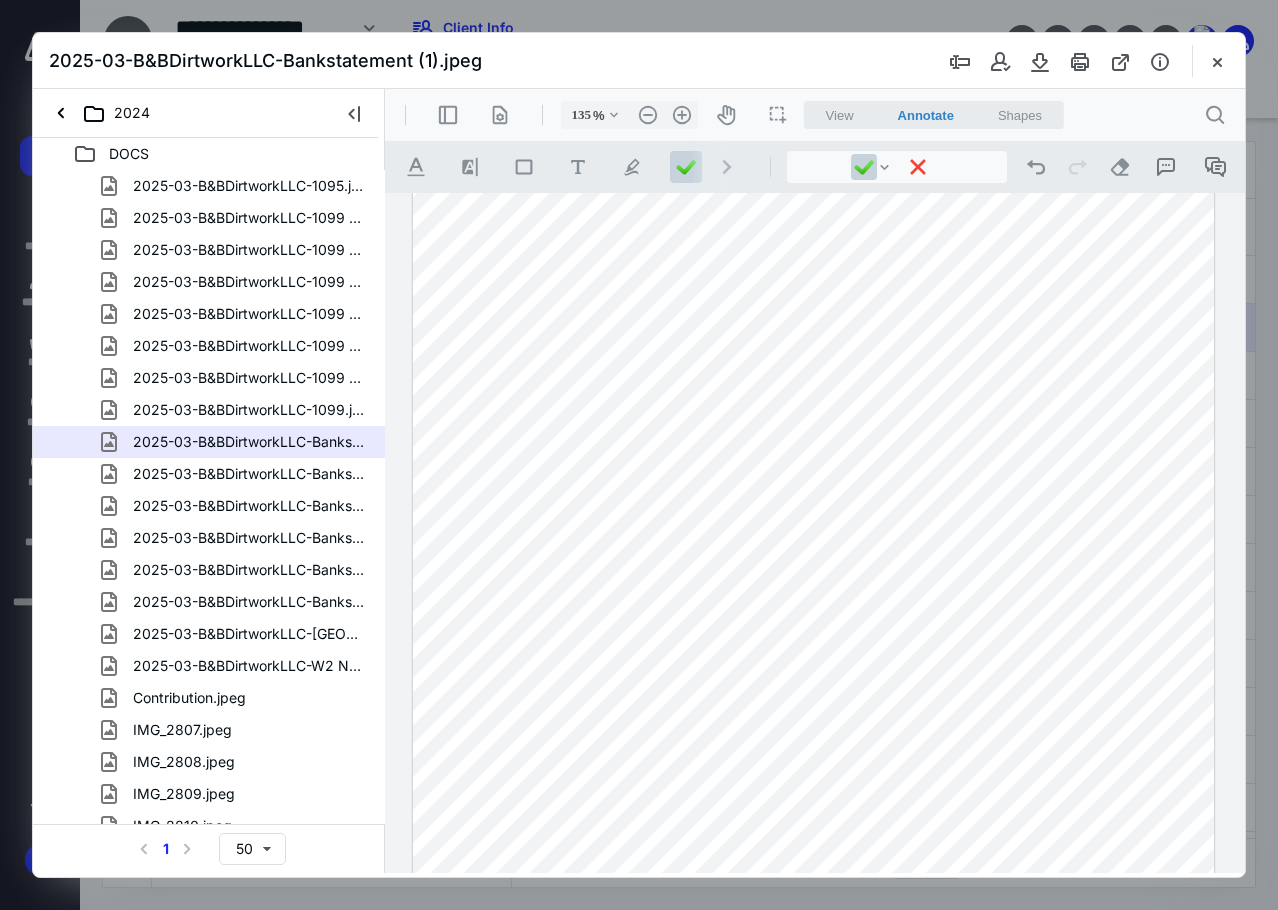 scroll, scrollTop: 399, scrollLeft: 0, axis: vertical 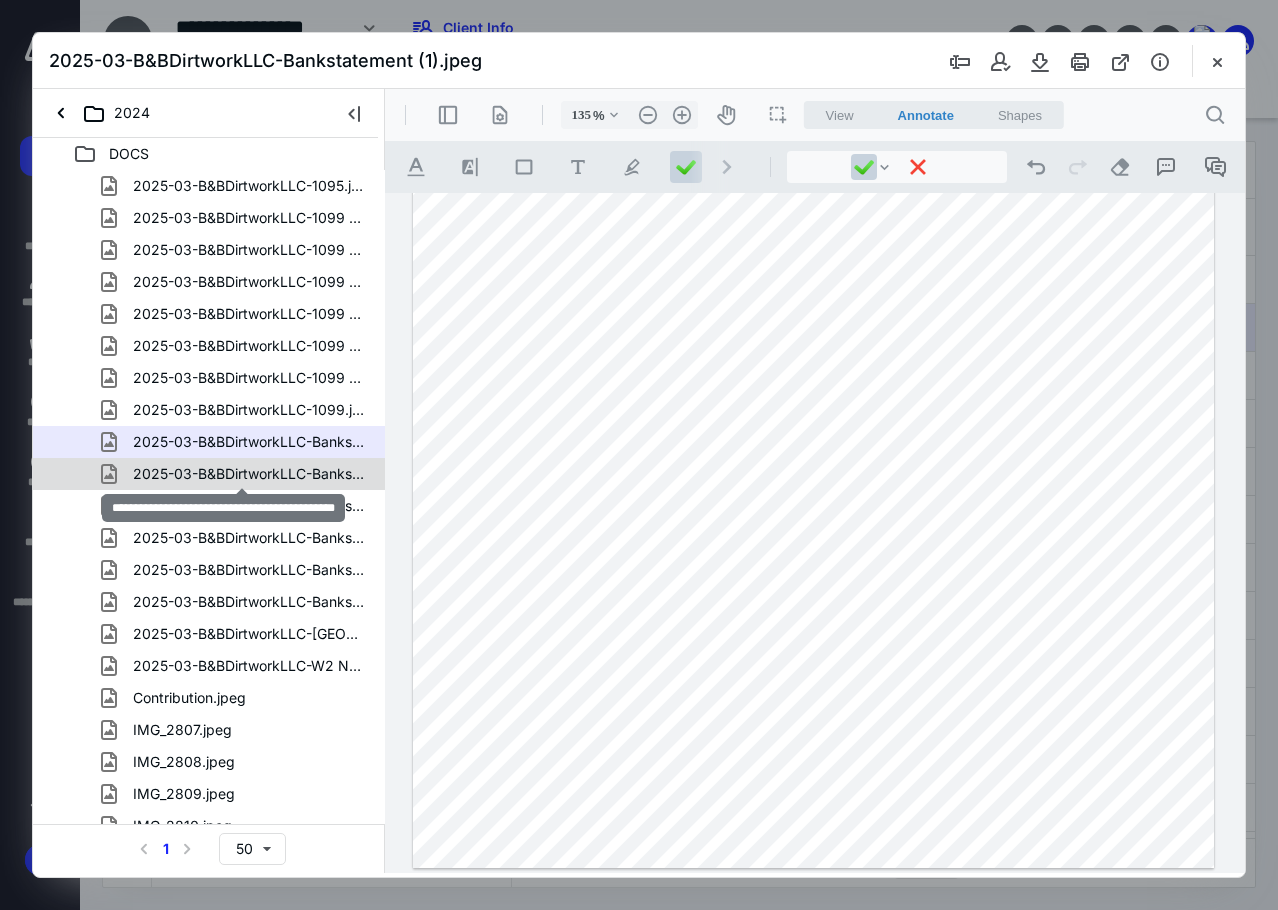 click on "2025-03-B&BDirtworkLLC-Bankstatement (2).jpeg" at bounding box center [249, 474] 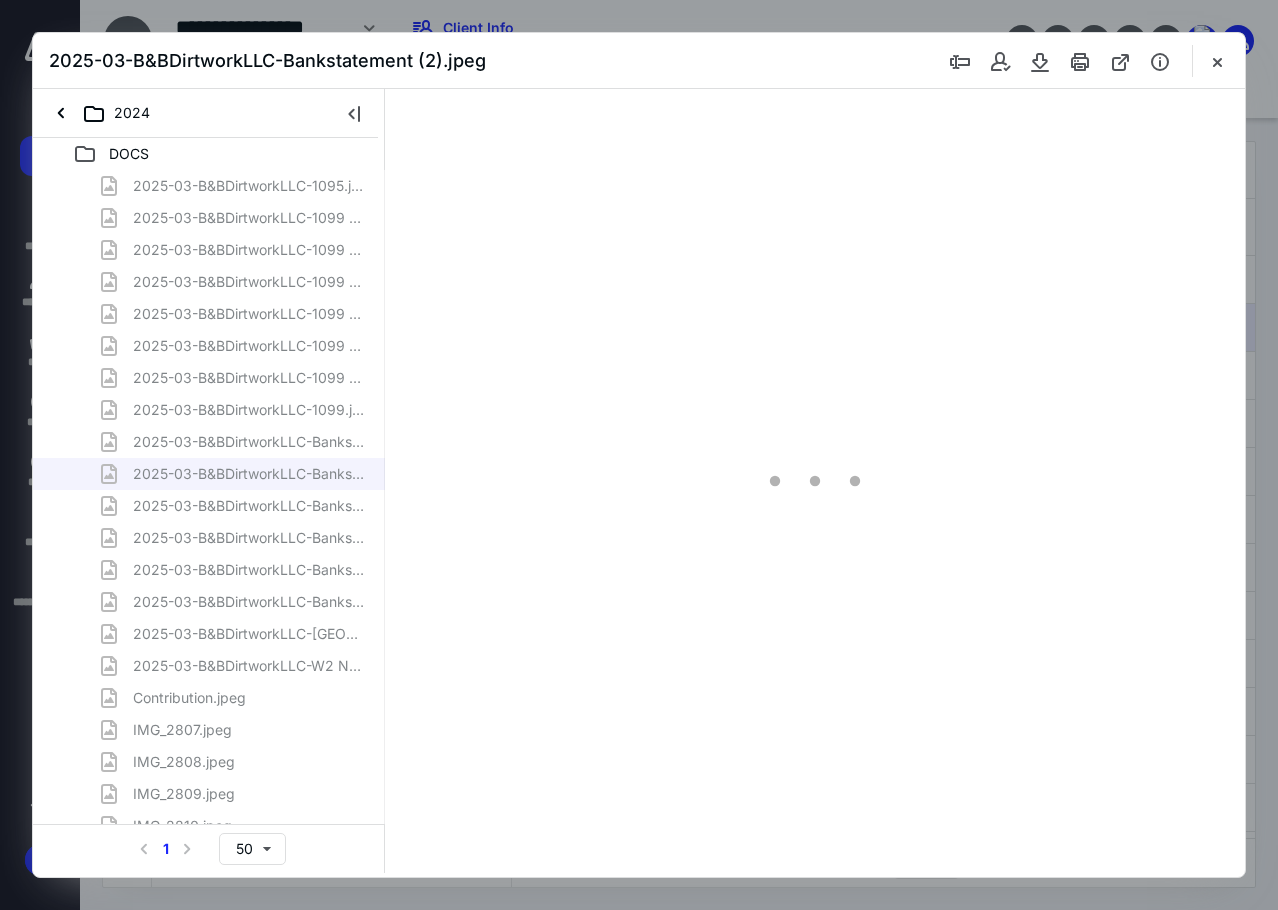 scroll, scrollTop: 0, scrollLeft: 0, axis: both 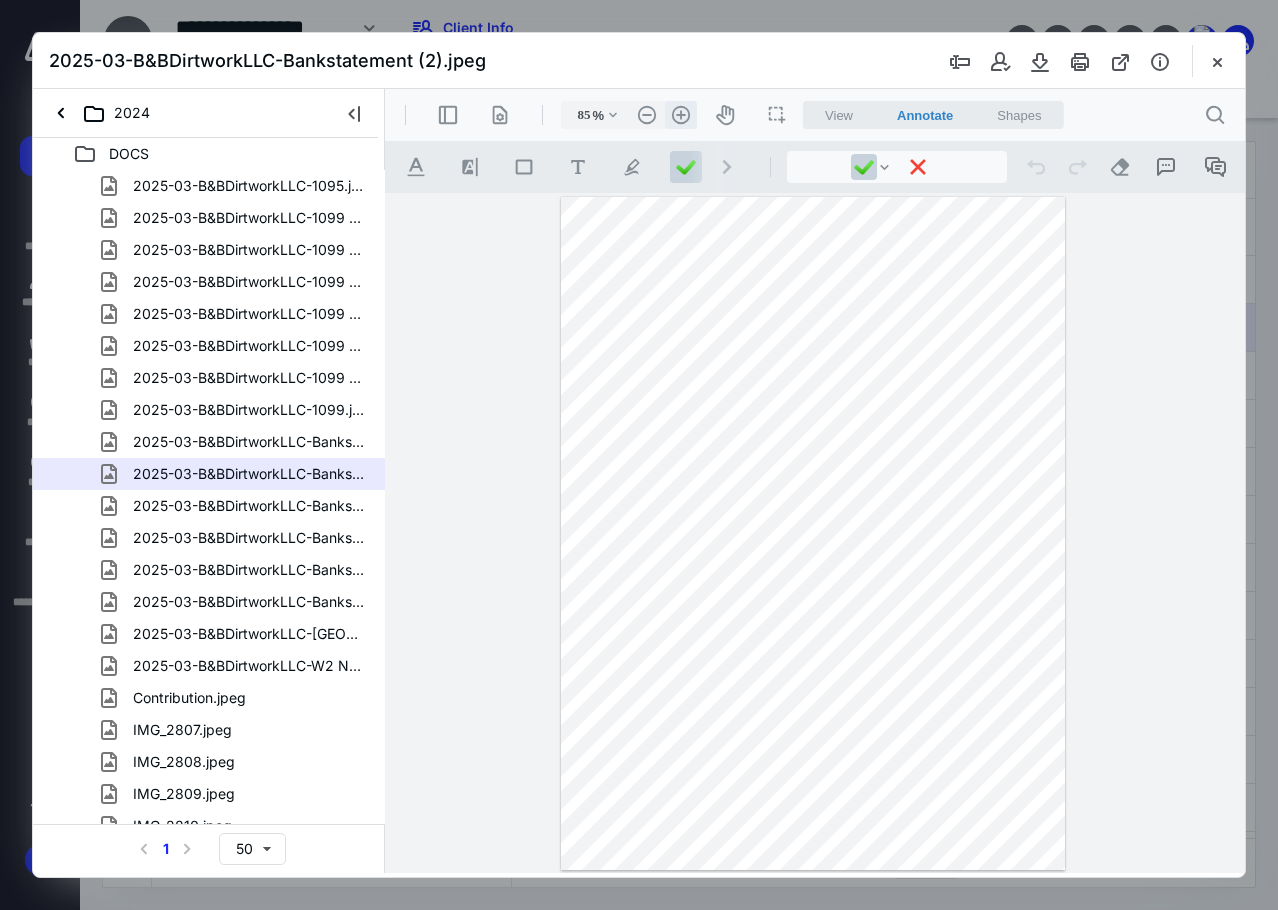 click on ".cls-1{fill:#abb0c4;} icon - header - zoom - in - line" at bounding box center [681, 115] 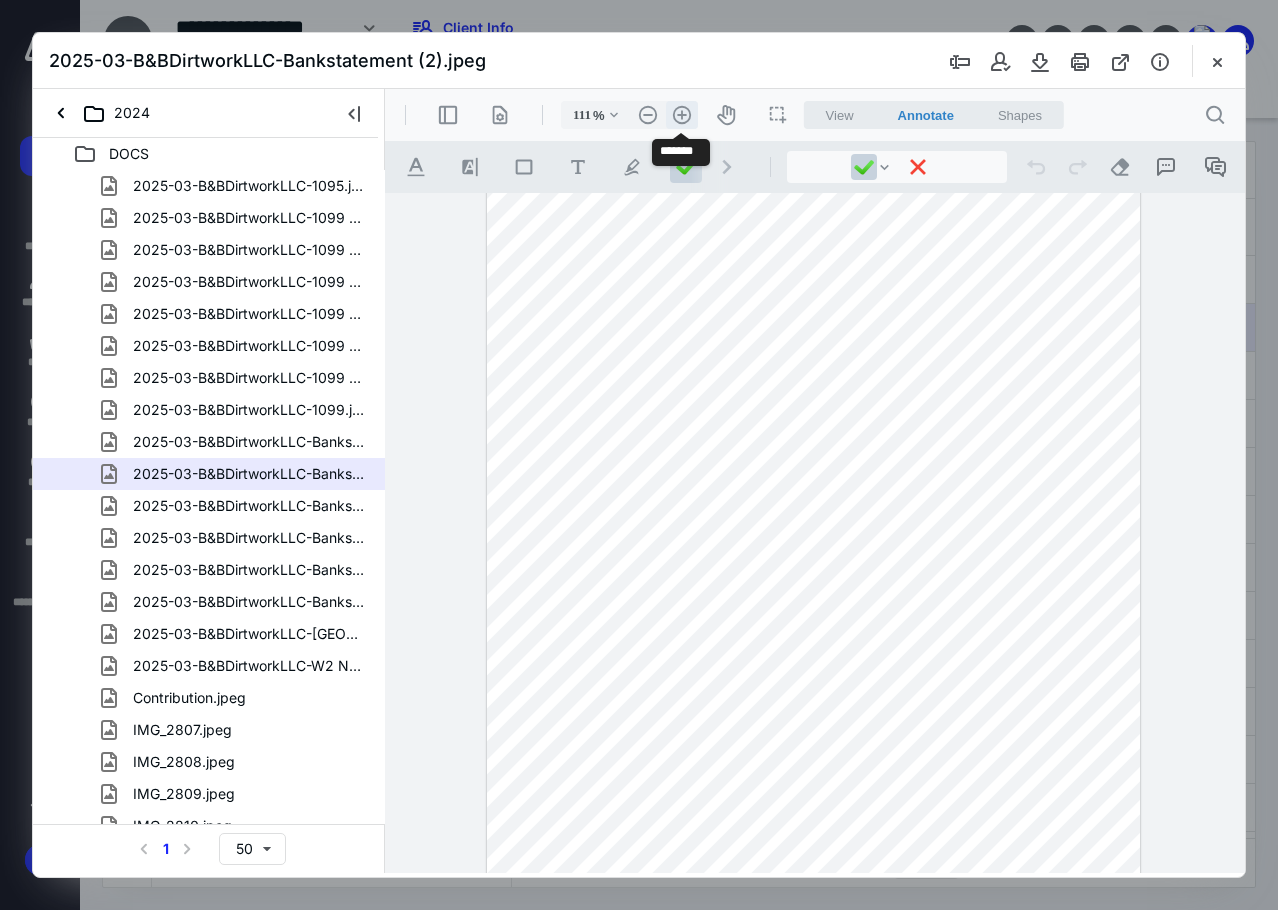 click on ".cls-1{fill:#abb0c4;} icon - header - zoom - in - line" at bounding box center (682, 115) 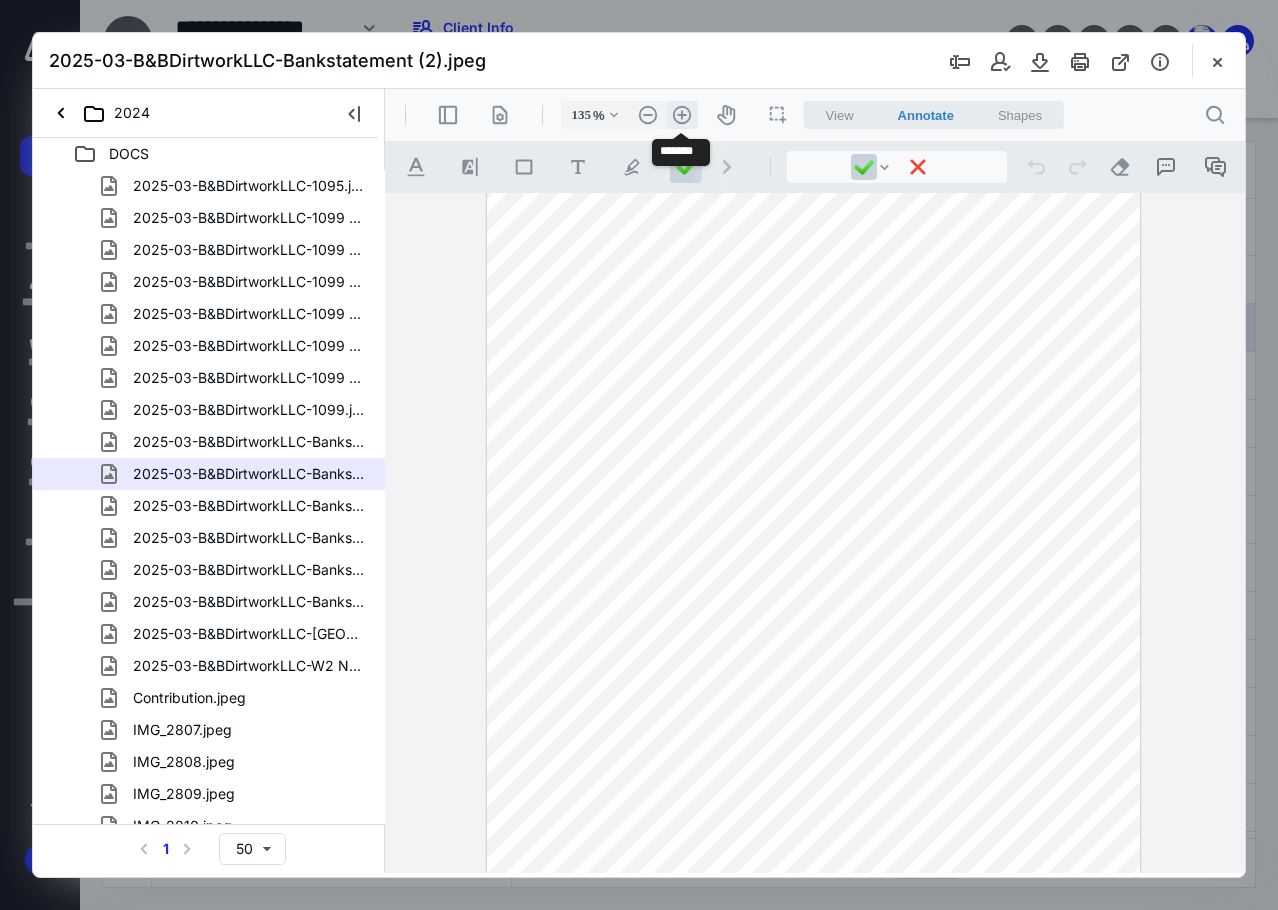 scroll, scrollTop: 167, scrollLeft: 0, axis: vertical 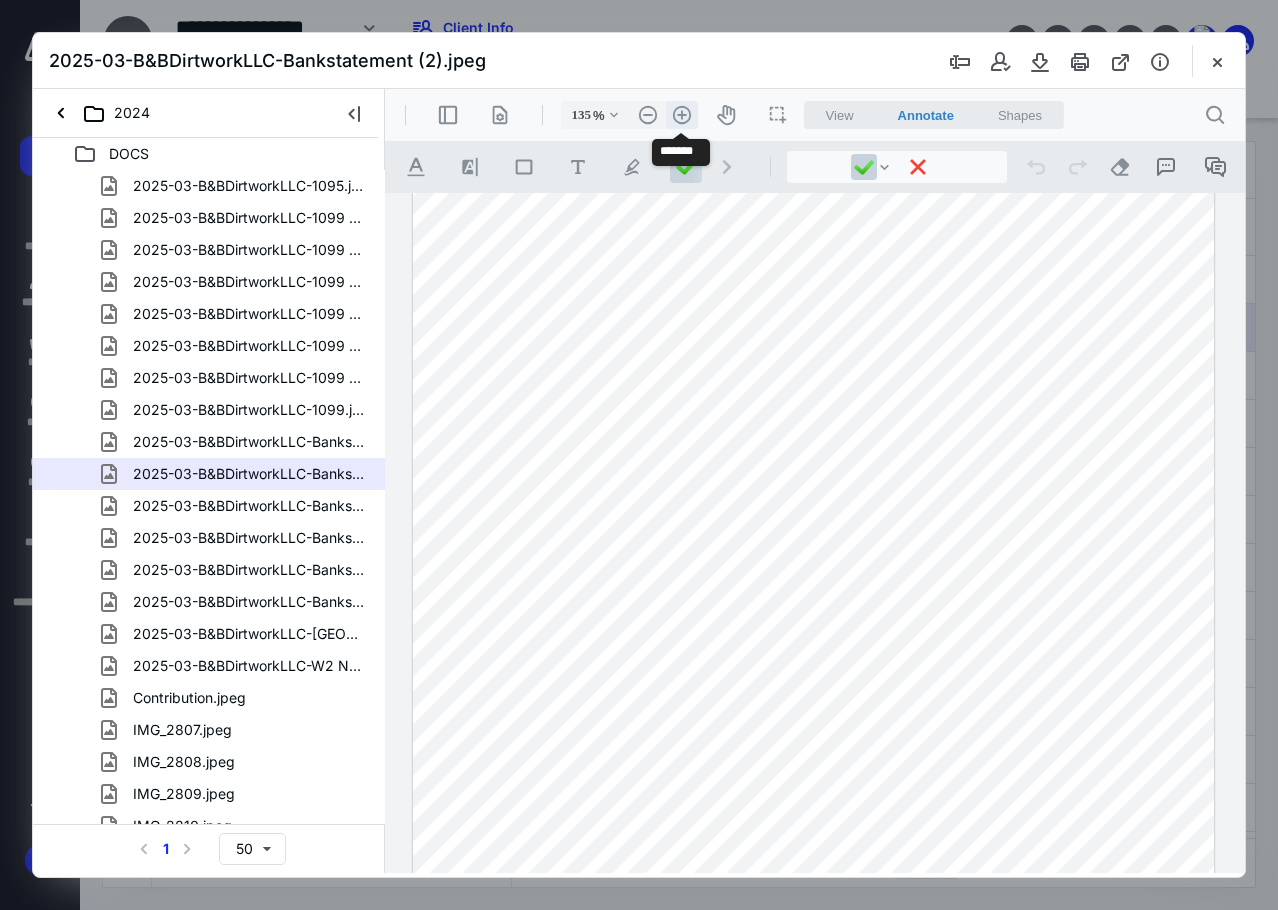 click on ".cls-1{fill:#abb0c4;} icon - header - zoom - in - line" at bounding box center [682, 115] 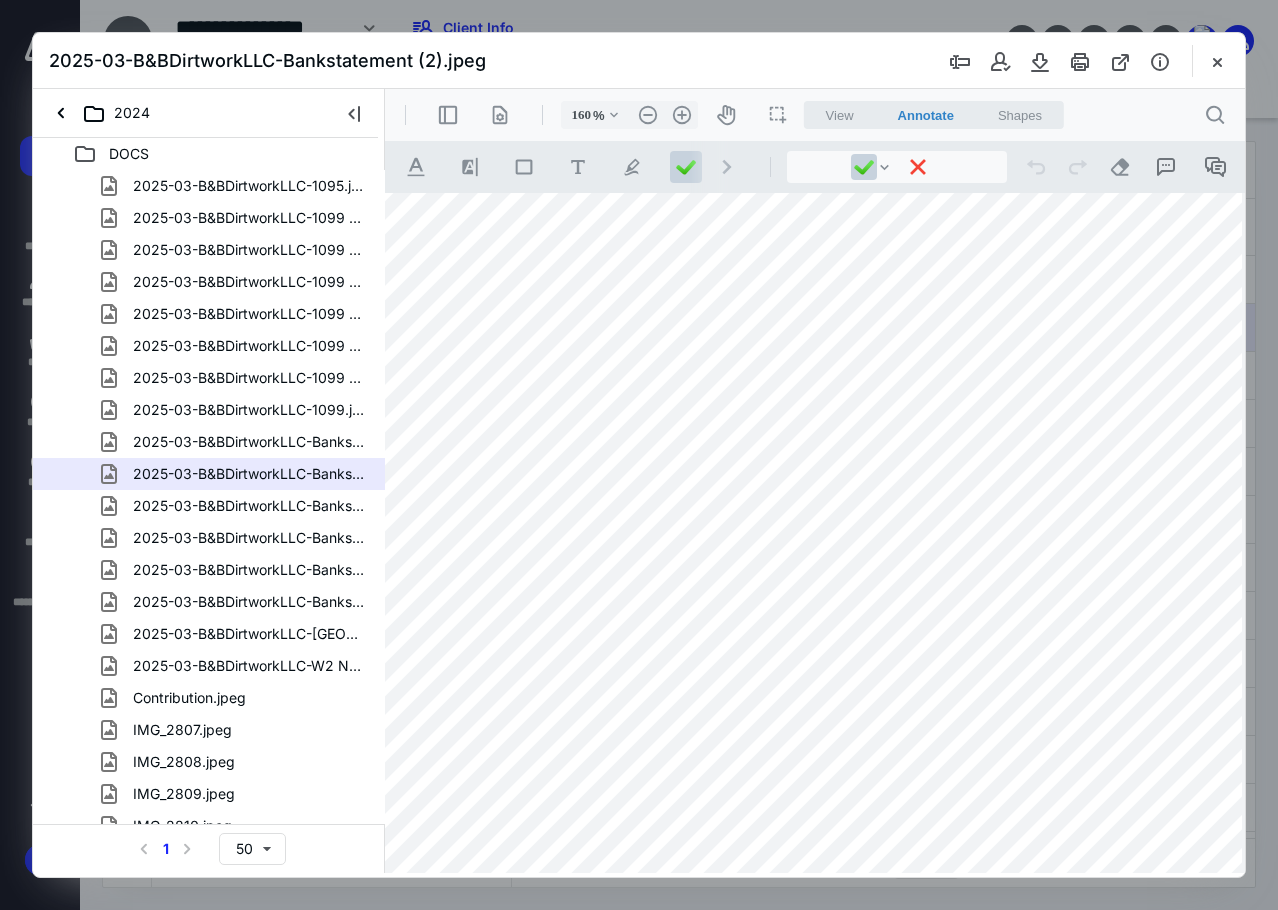 scroll, scrollTop: 300, scrollLeft: 57, axis: both 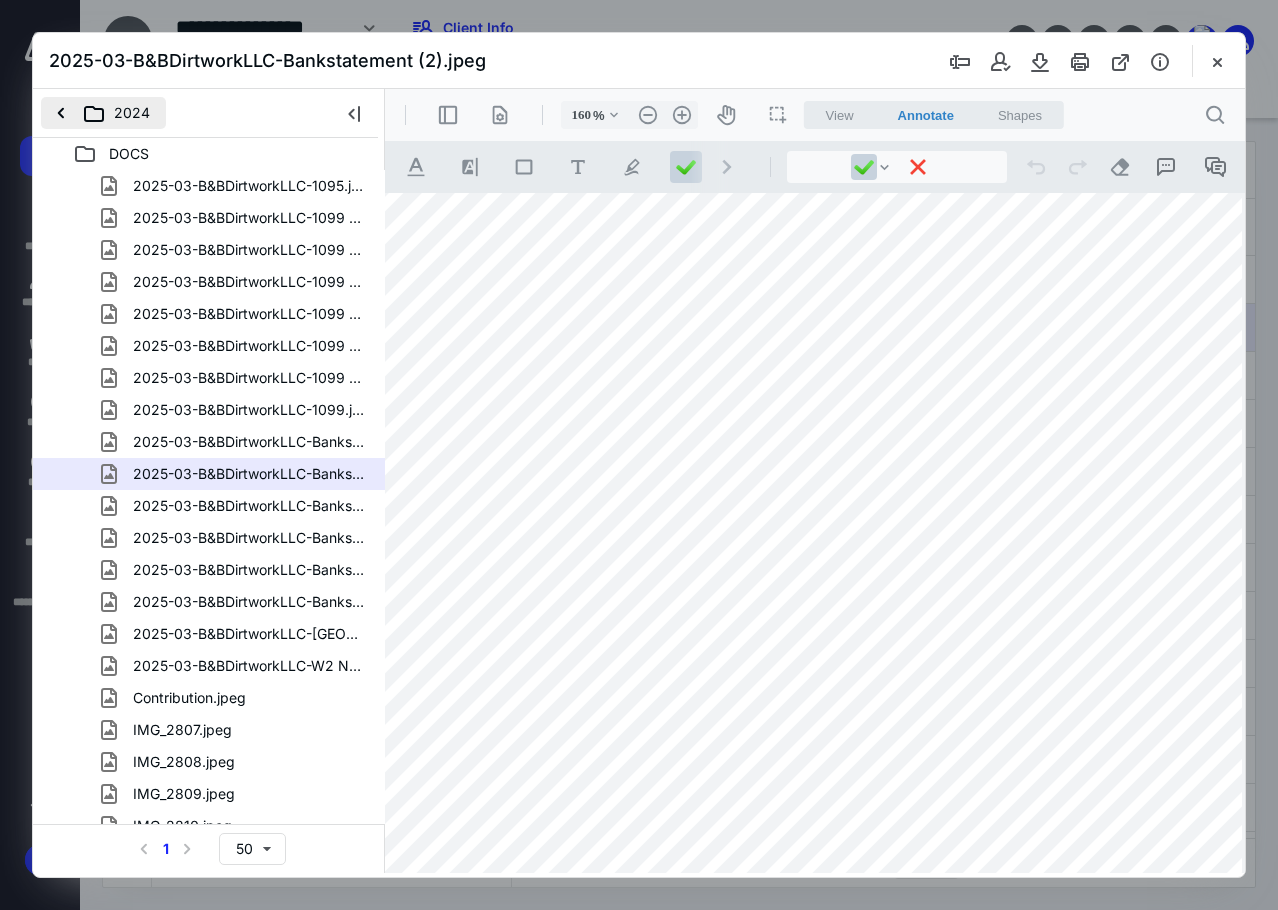 click on "2024" at bounding box center (103, 113) 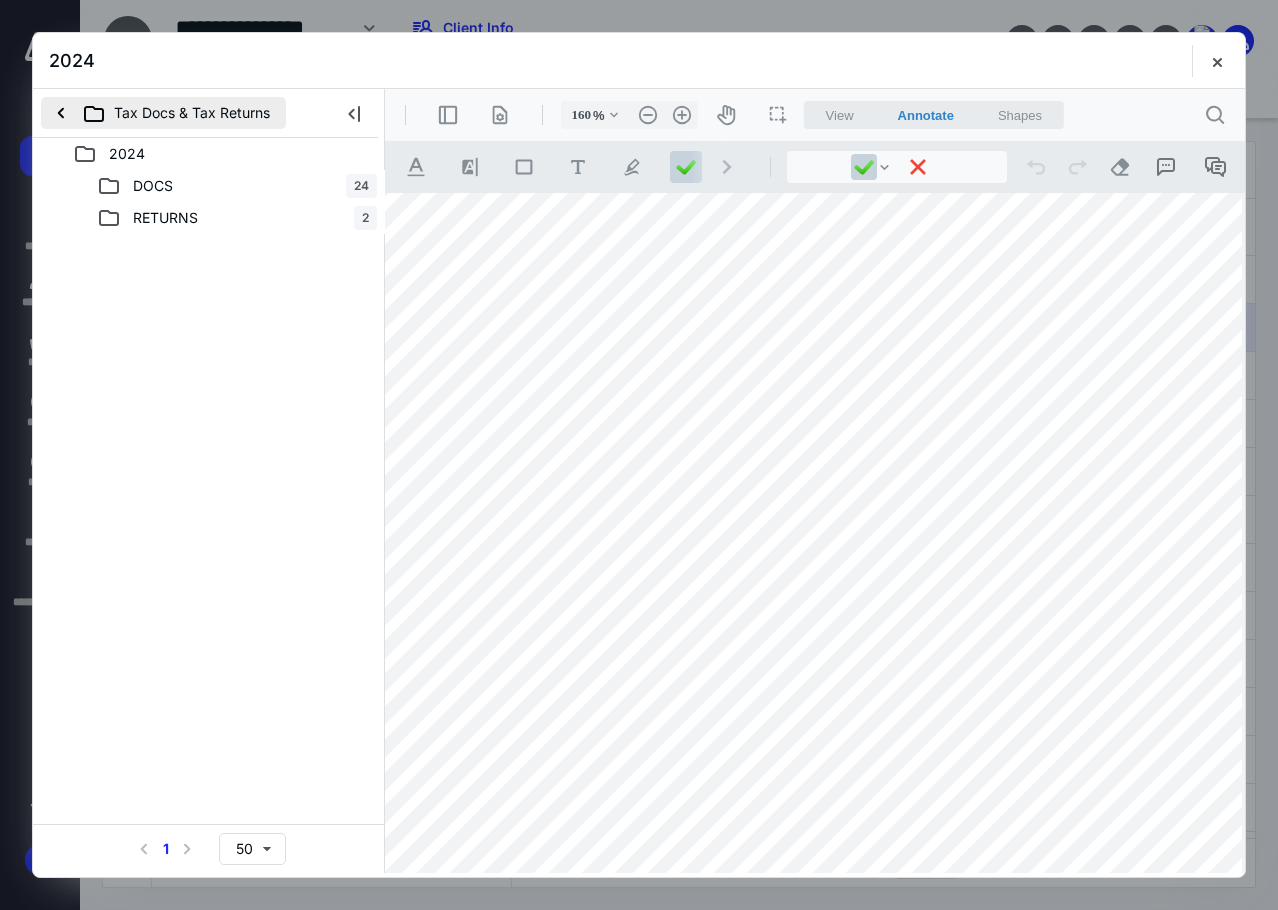 click on "Tax Docs & Tax Returns" at bounding box center (163, 113) 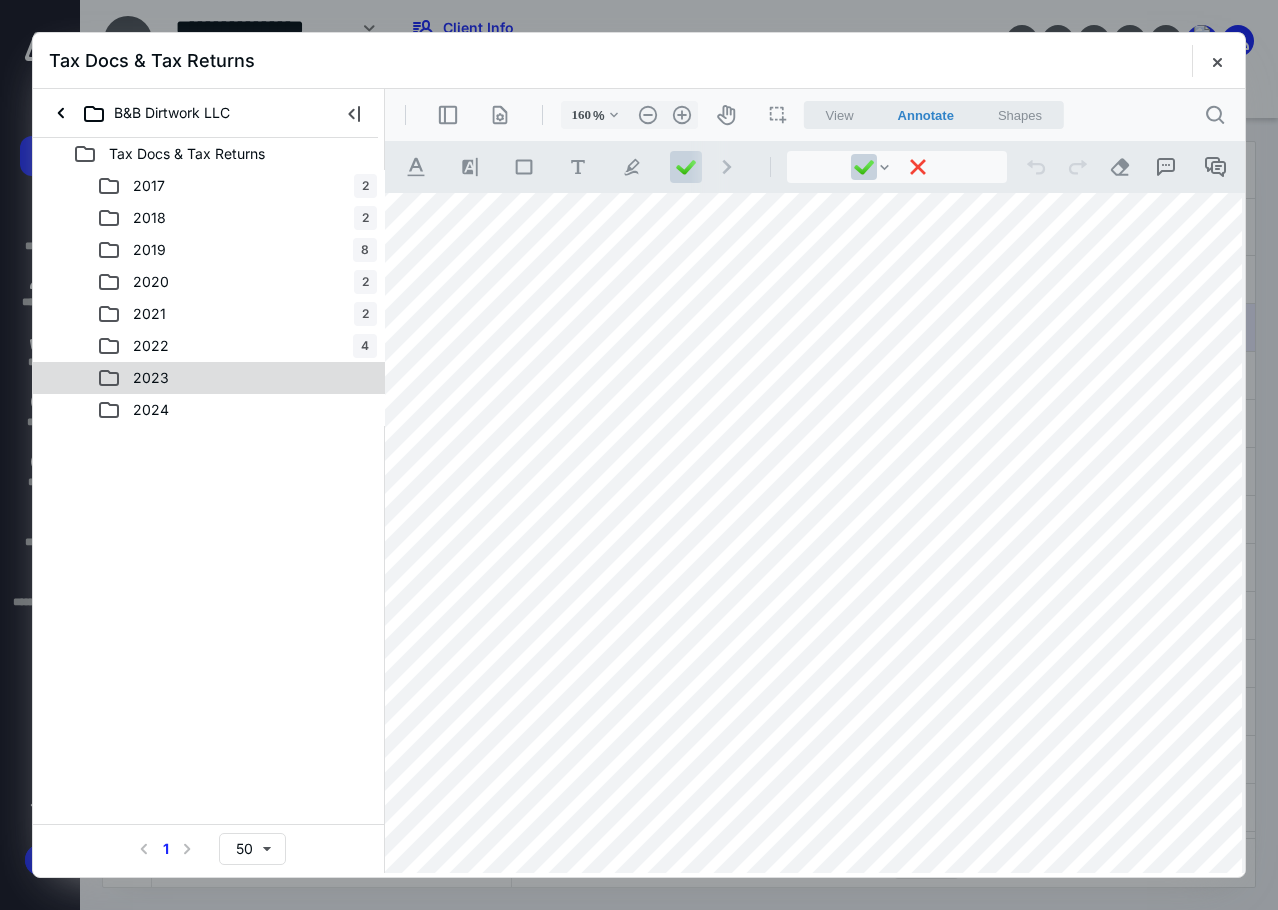 click on "2023" at bounding box center [151, 378] 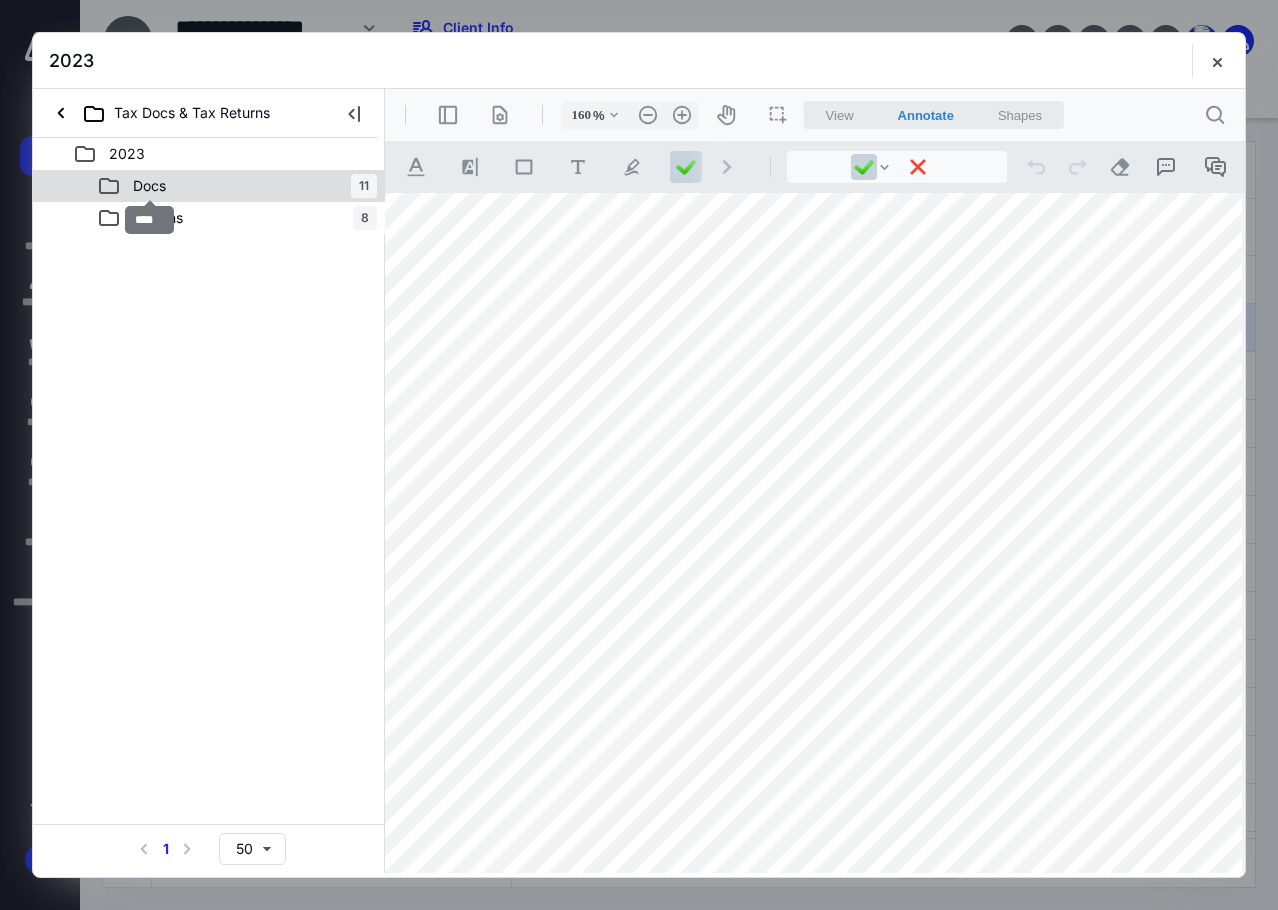 click on "Docs" at bounding box center [149, 186] 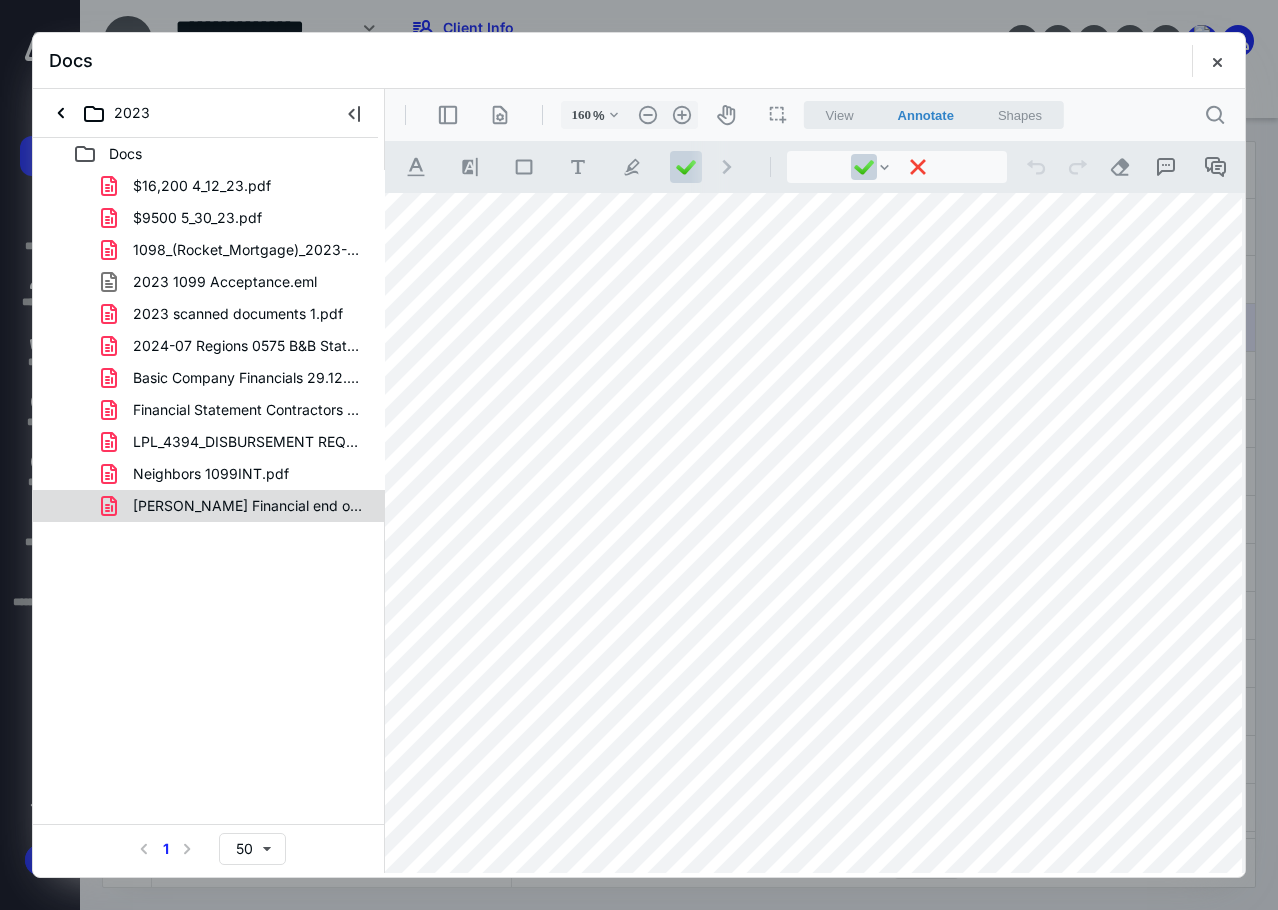 click on "[PERSON_NAME] Financial end of year balance 2023.pdf" at bounding box center [249, 506] 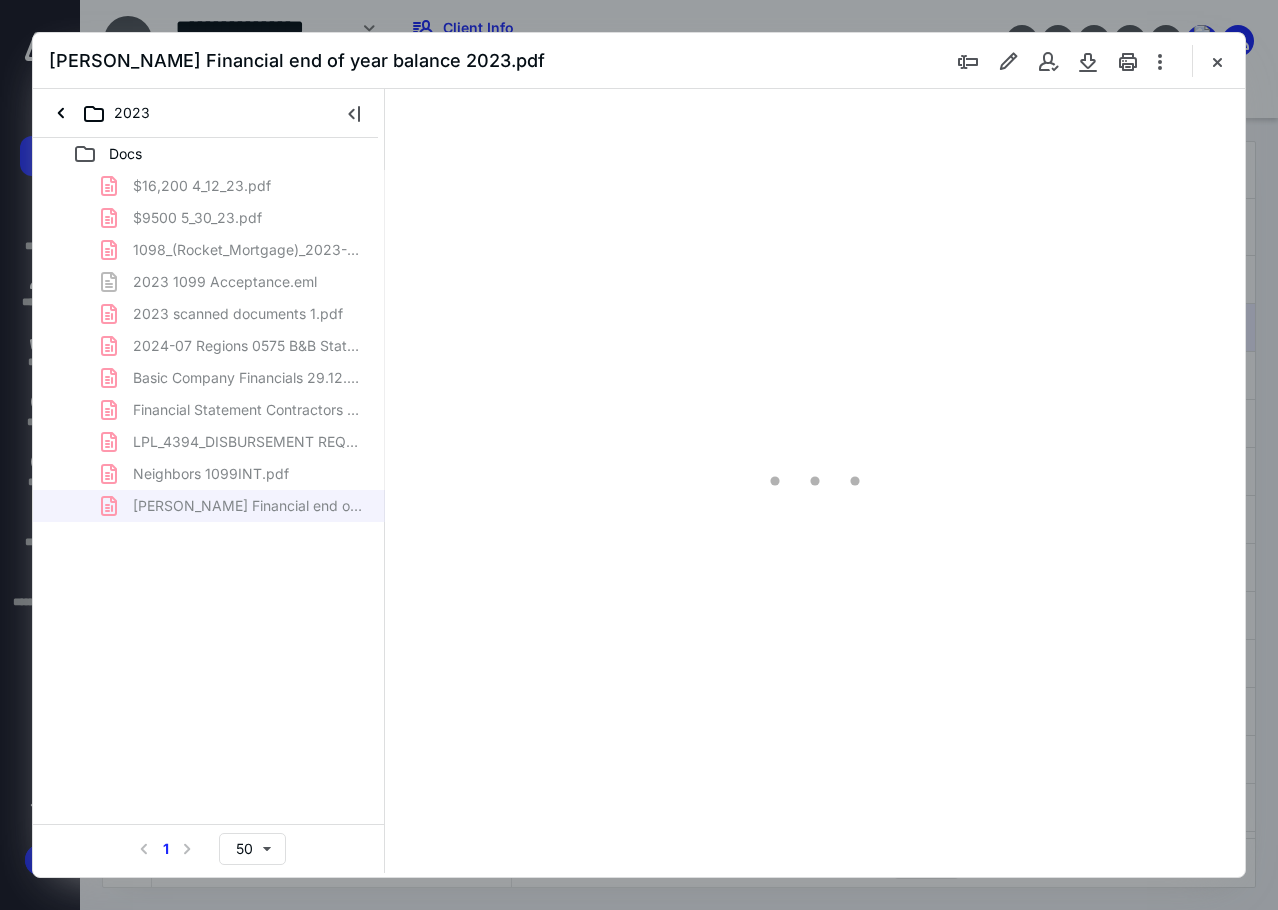 scroll, scrollTop: 0, scrollLeft: 0, axis: both 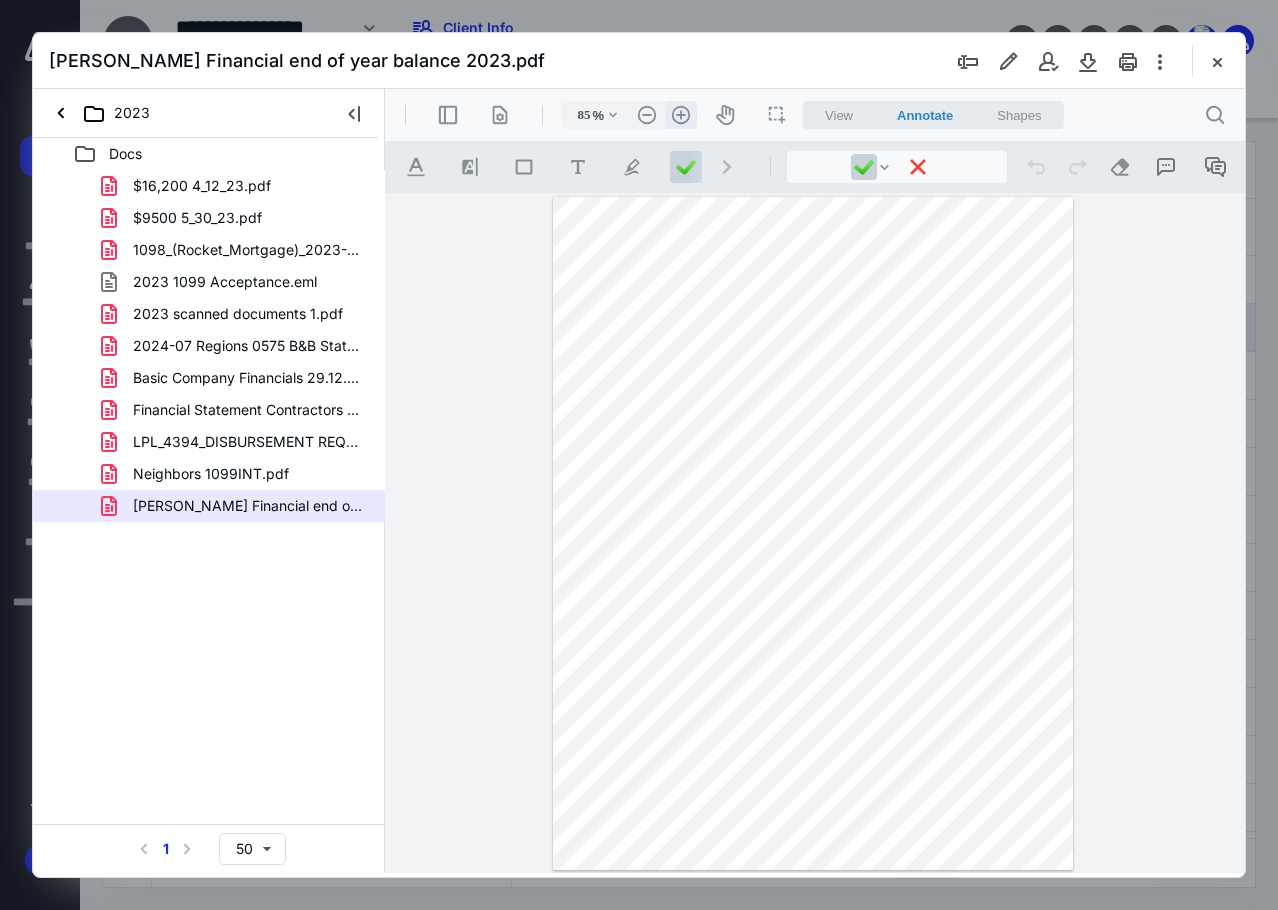 click on ".cls-1{fill:#abb0c4;} icon - header - zoom - in - line" at bounding box center (681, 115) 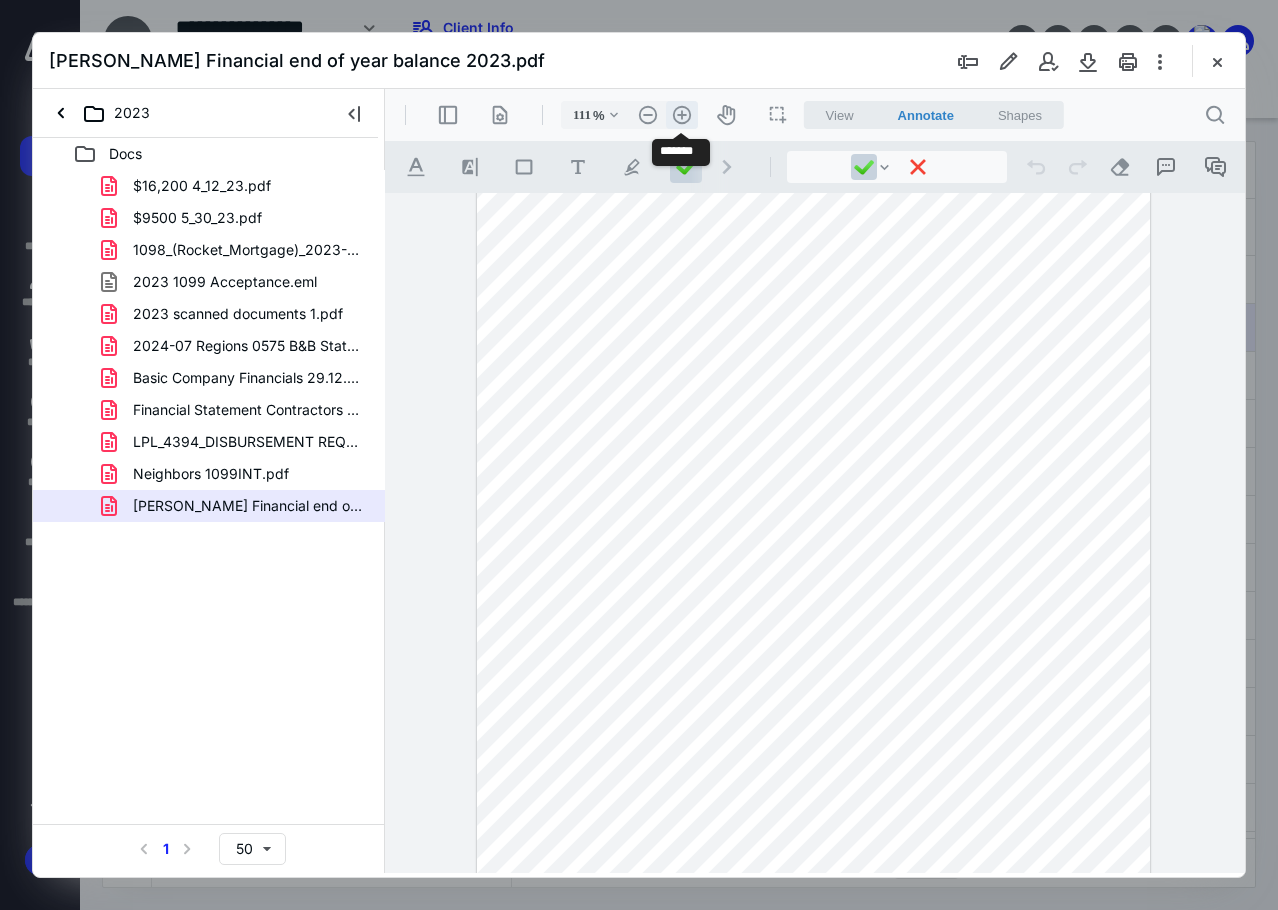 click on ".cls-1{fill:#abb0c4;} icon - header - zoom - in - line" at bounding box center [682, 115] 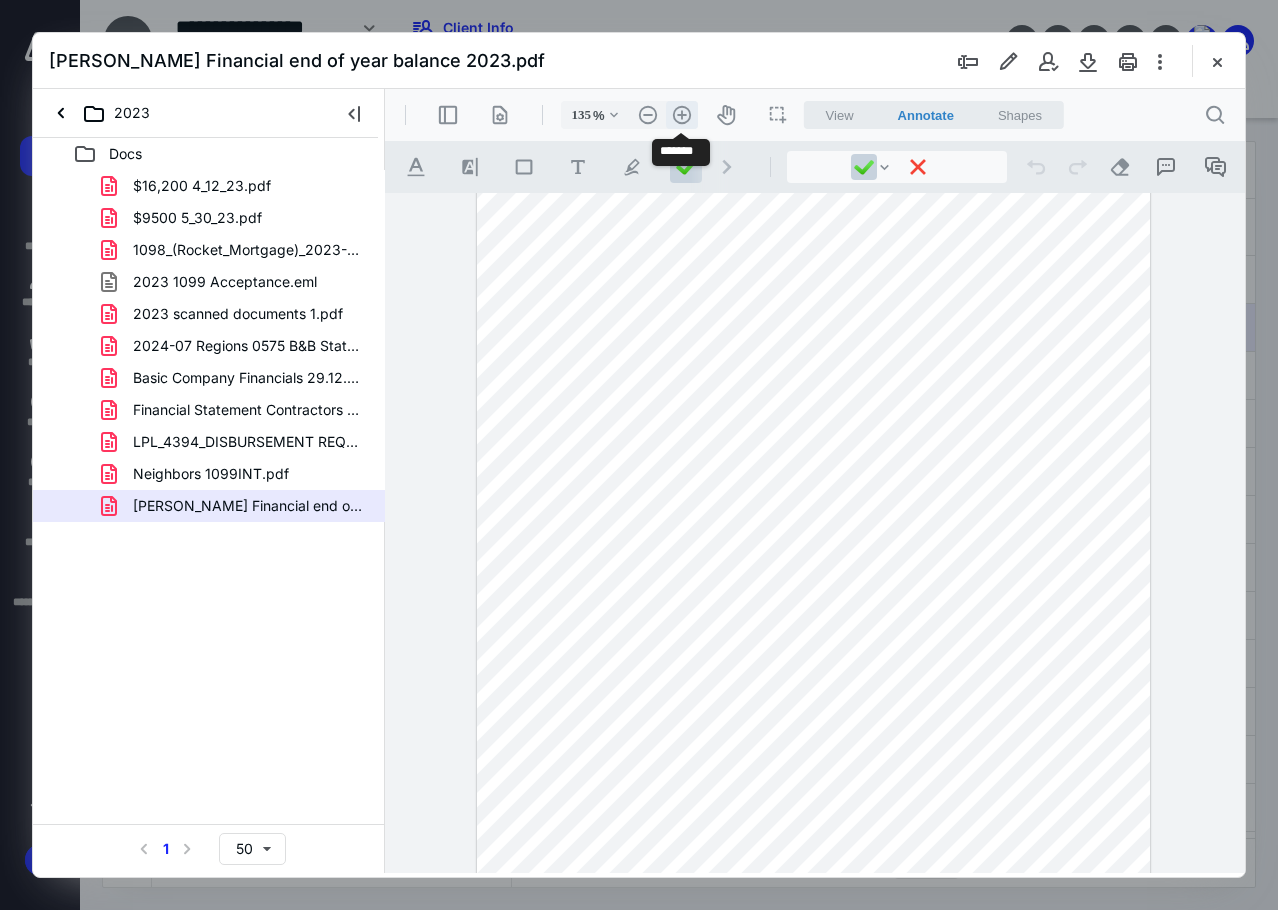 scroll, scrollTop: 167, scrollLeft: 0, axis: vertical 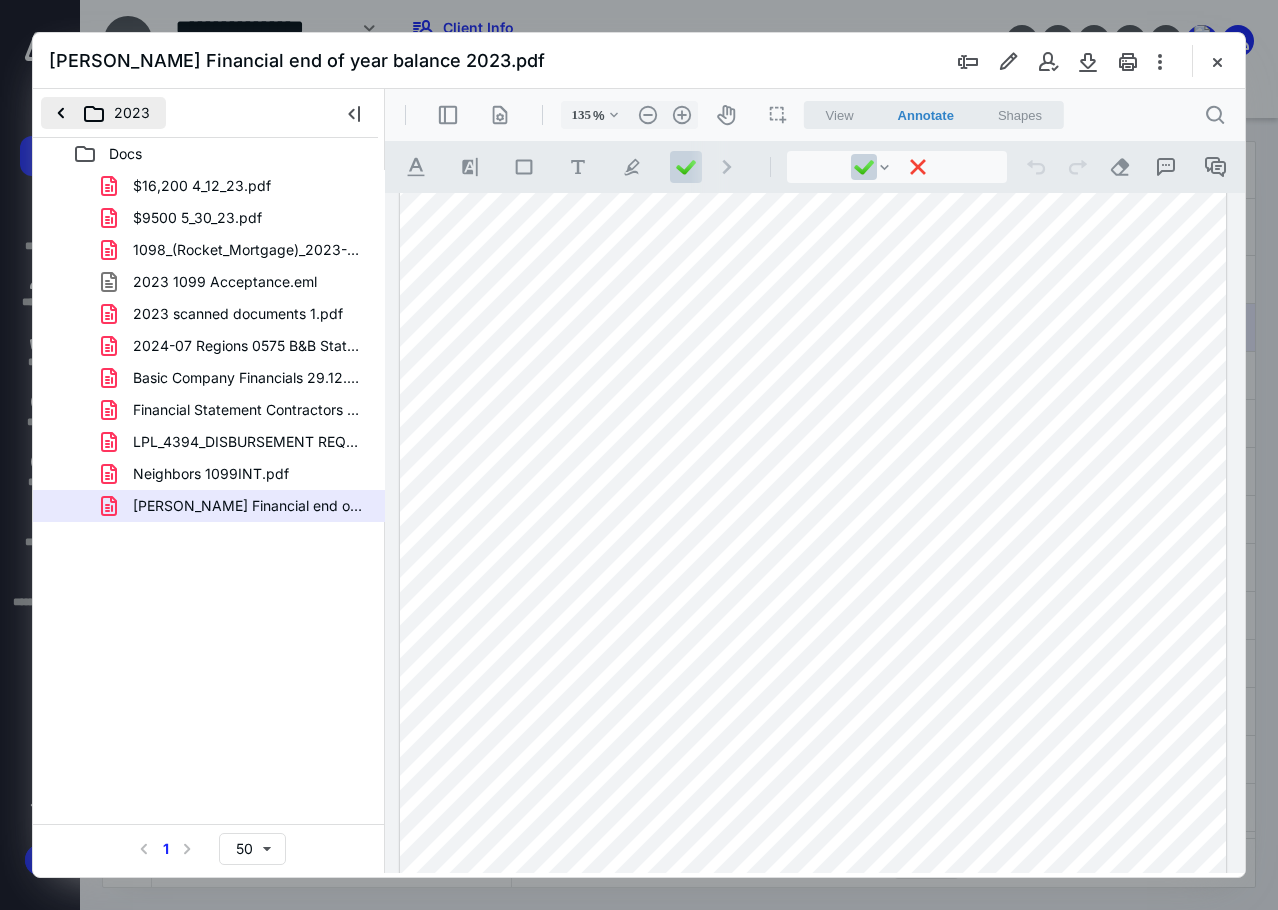 click on "2023" at bounding box center (103, 113) 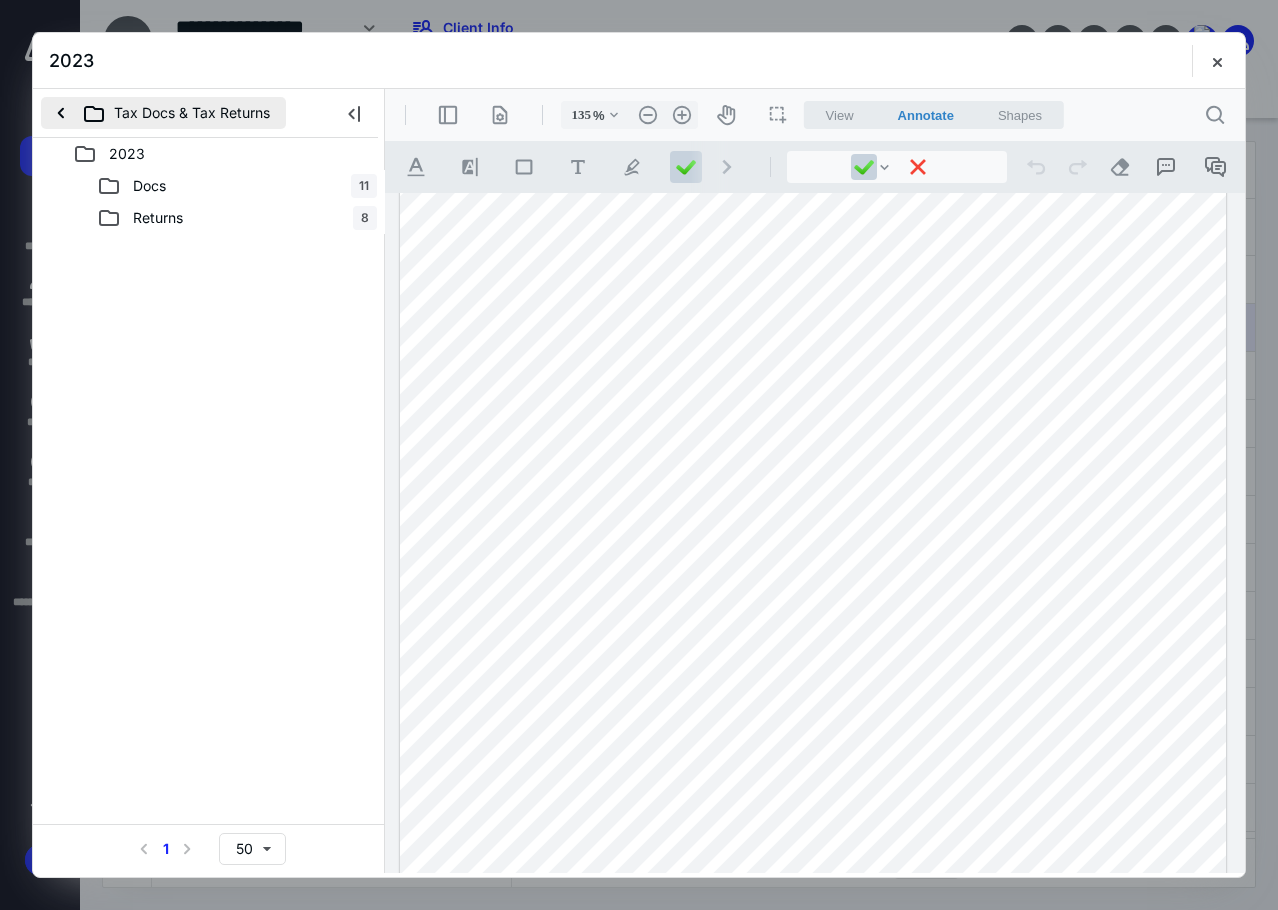 click on "Tax Docs & Tax Returns" at bounding box center (163, 113) 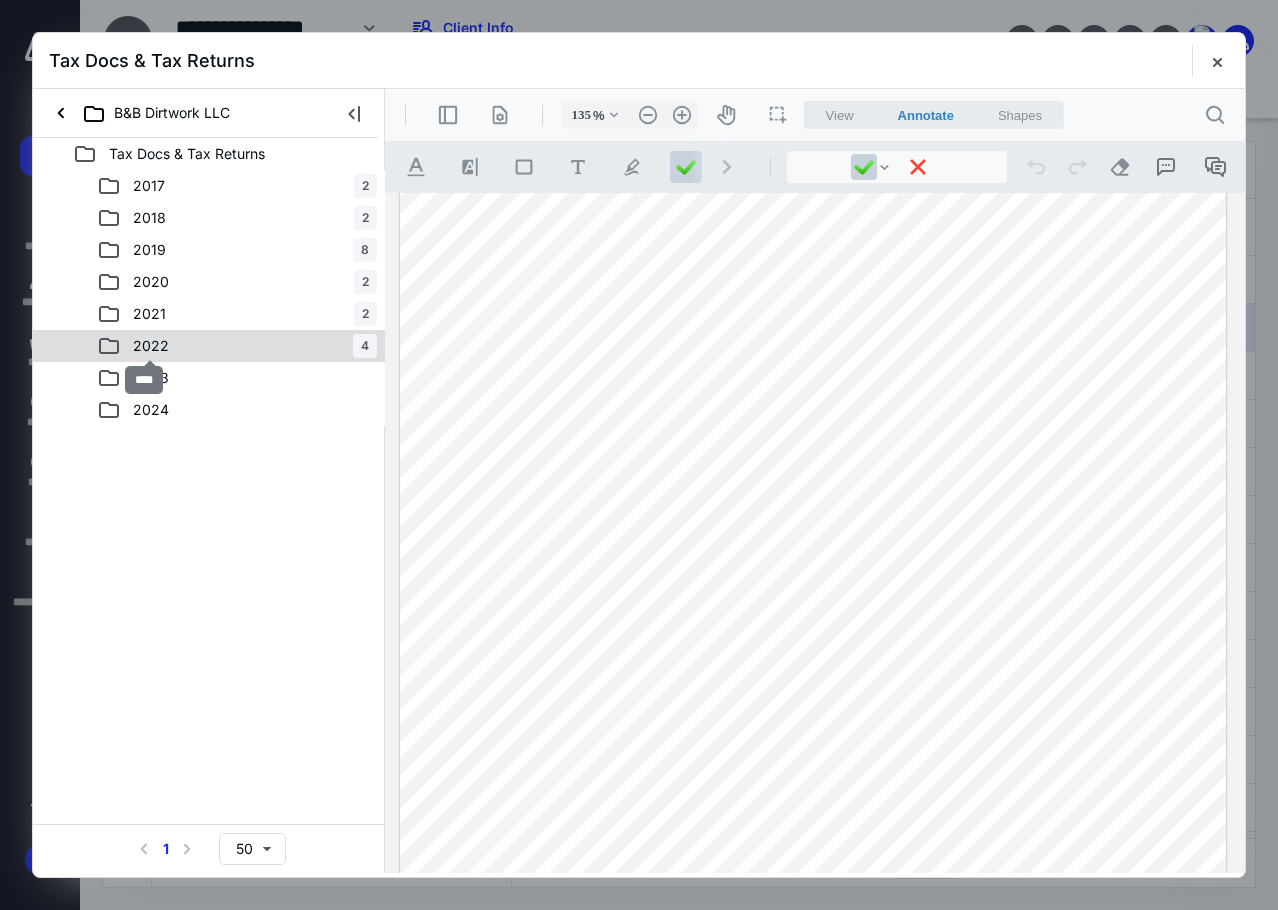 click on "2022" at bounding box center (151, 346) 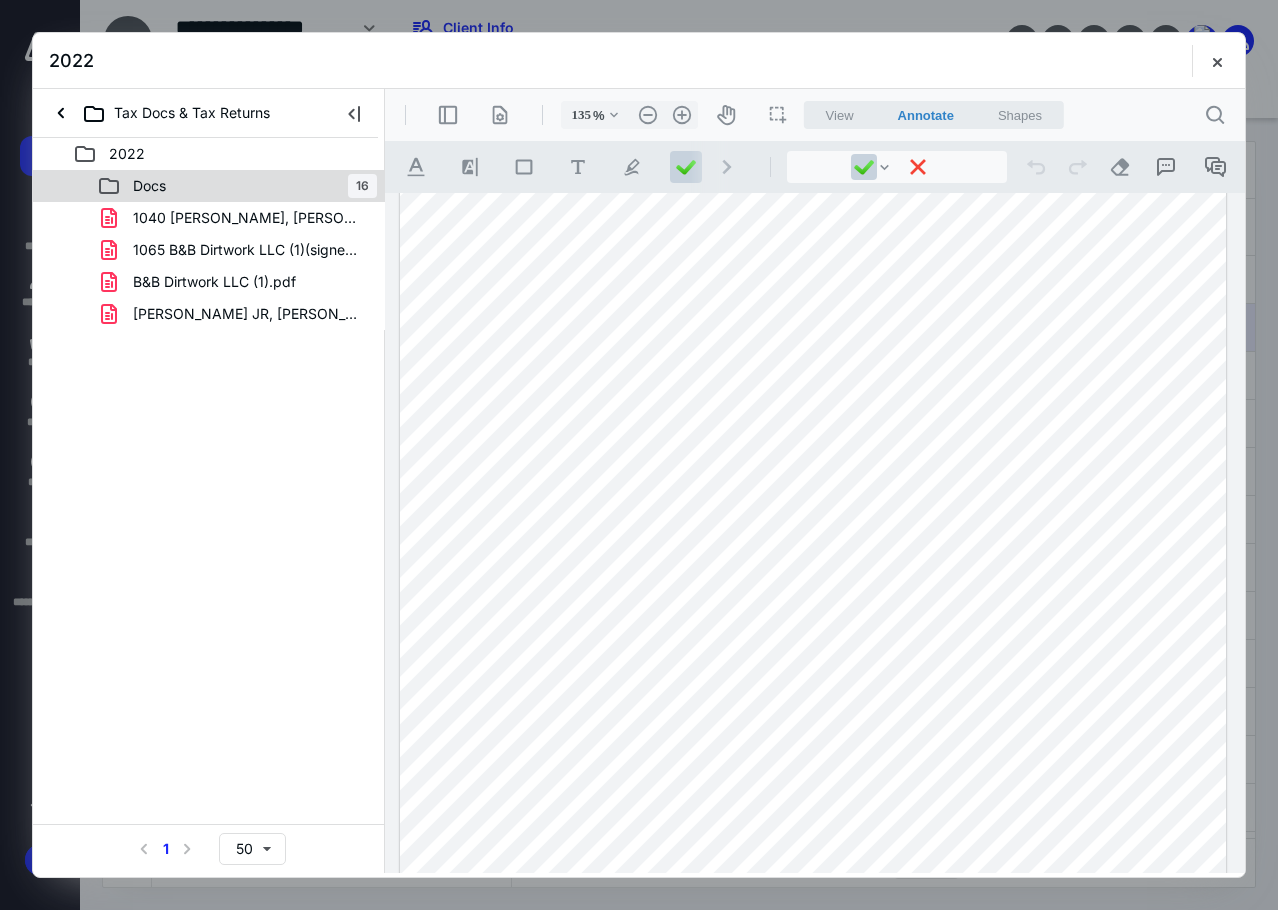 click on "Docs" at bounding box center (149, 186) 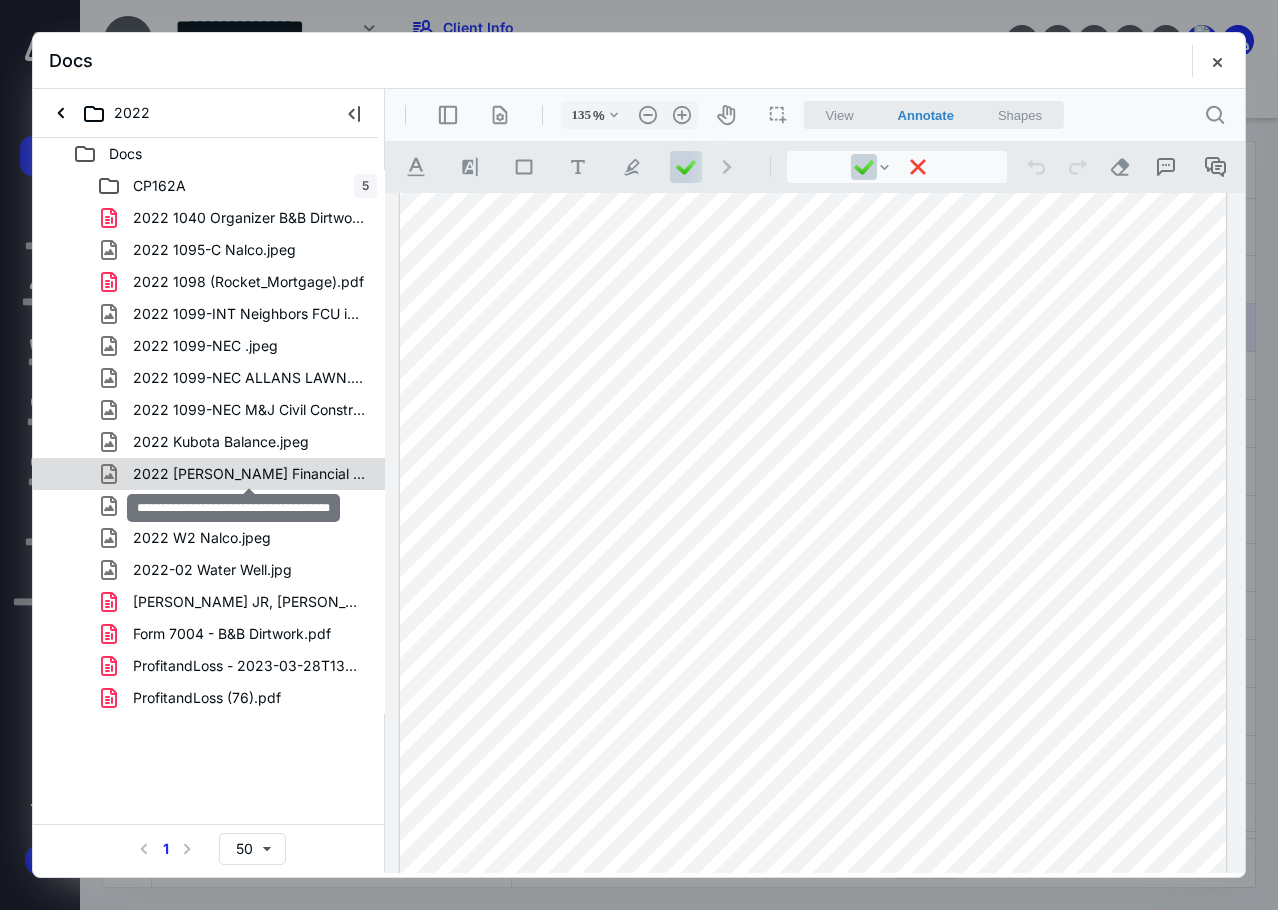 click on "2022 [PERSON_NAME] Financial Loan Interest.jpeg" at bounding box center [249, 474] 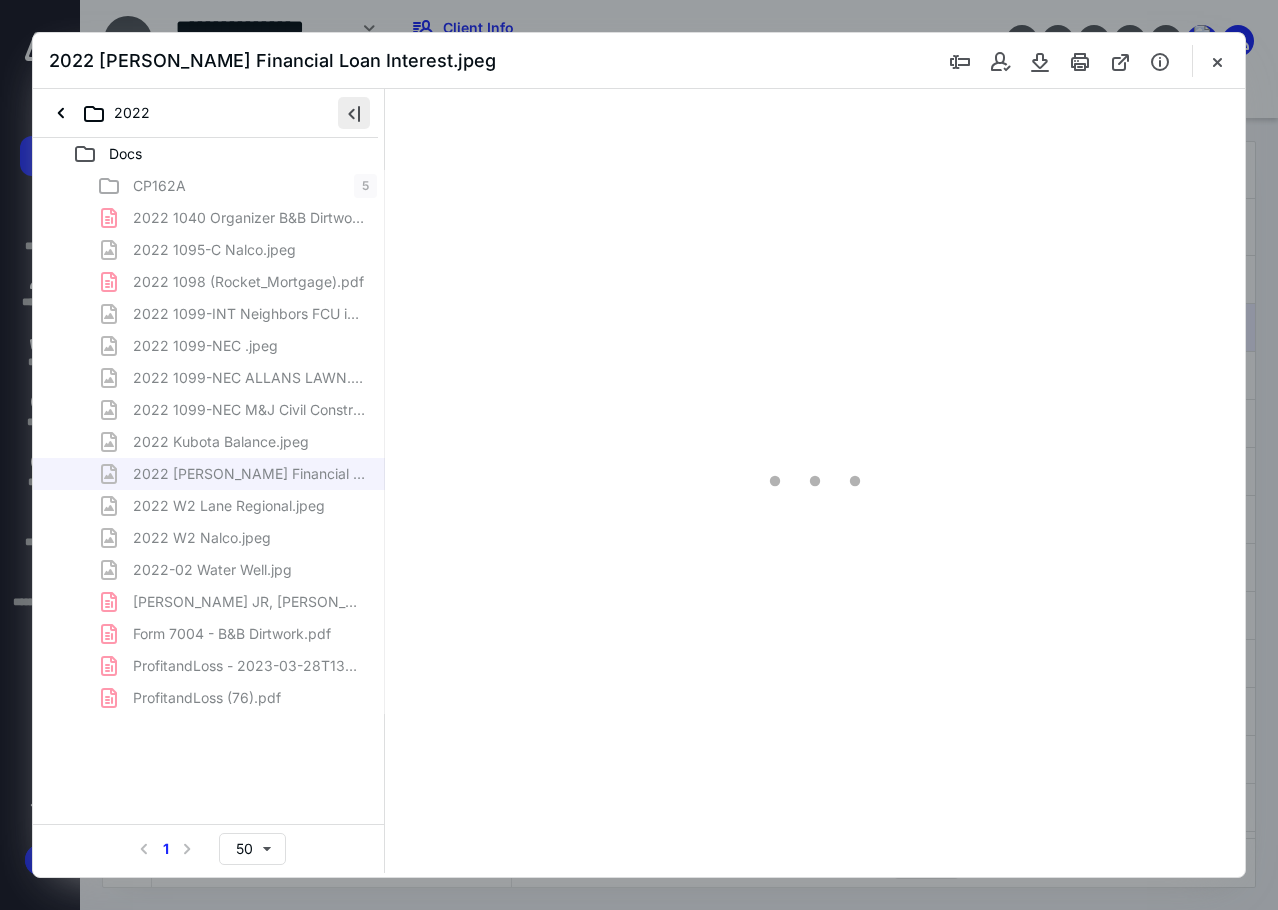 click at bounding box center (354, 113) 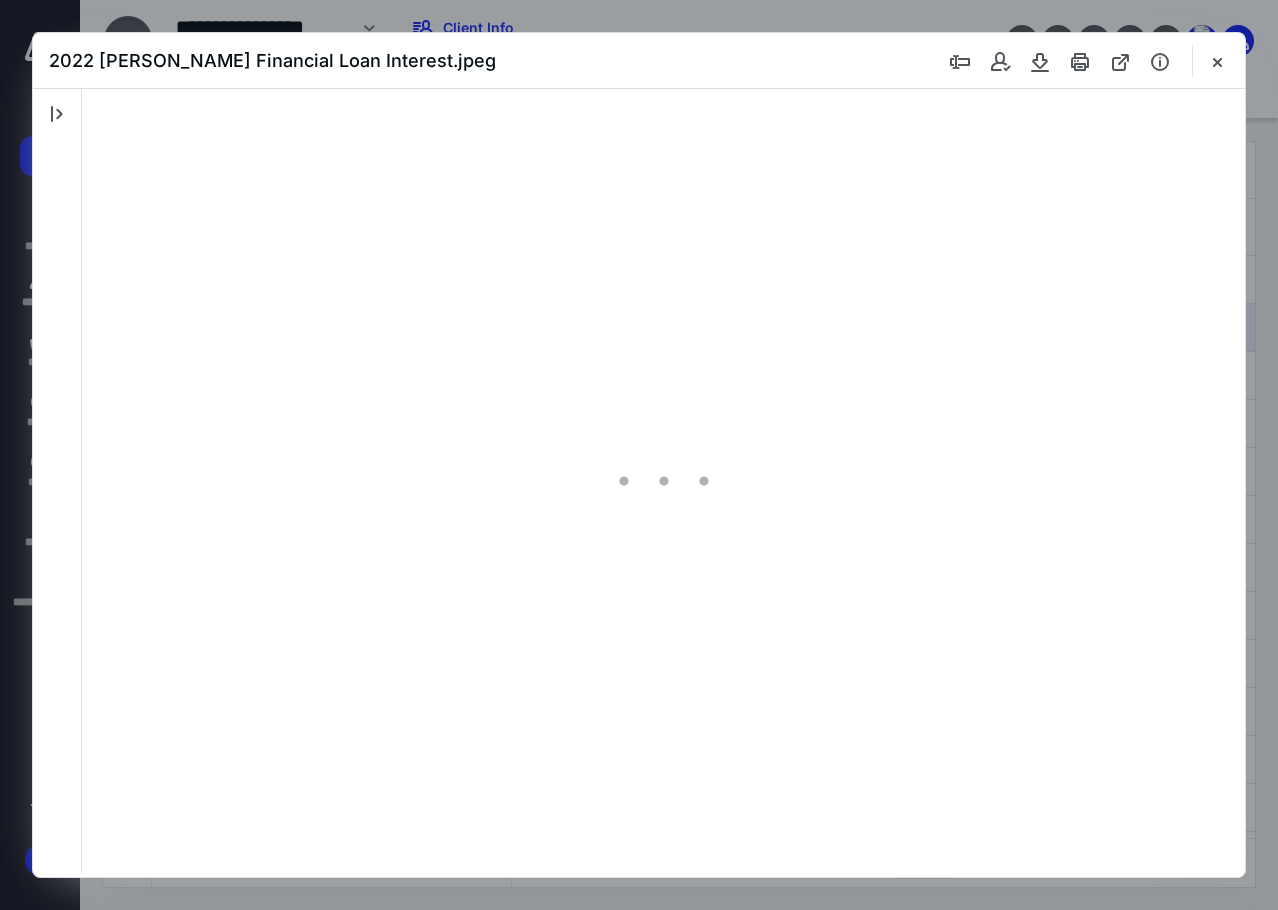 scroll, scrollTop: 0, scrollLeft: 0, axis: both 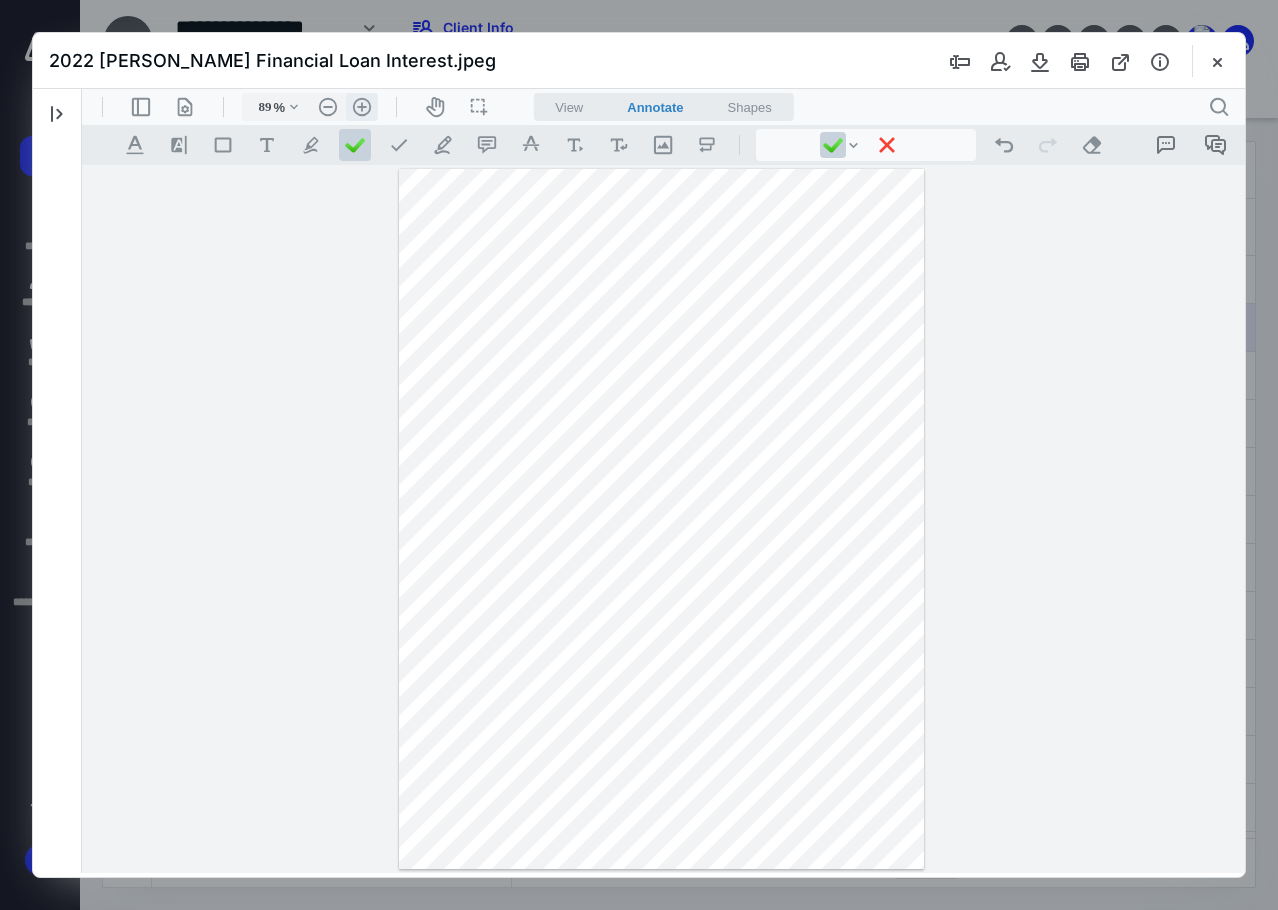 click on ".cls-1{fill:#abb0c4;} icon - header - zoom - in - line" at bounding box center (362, 107) 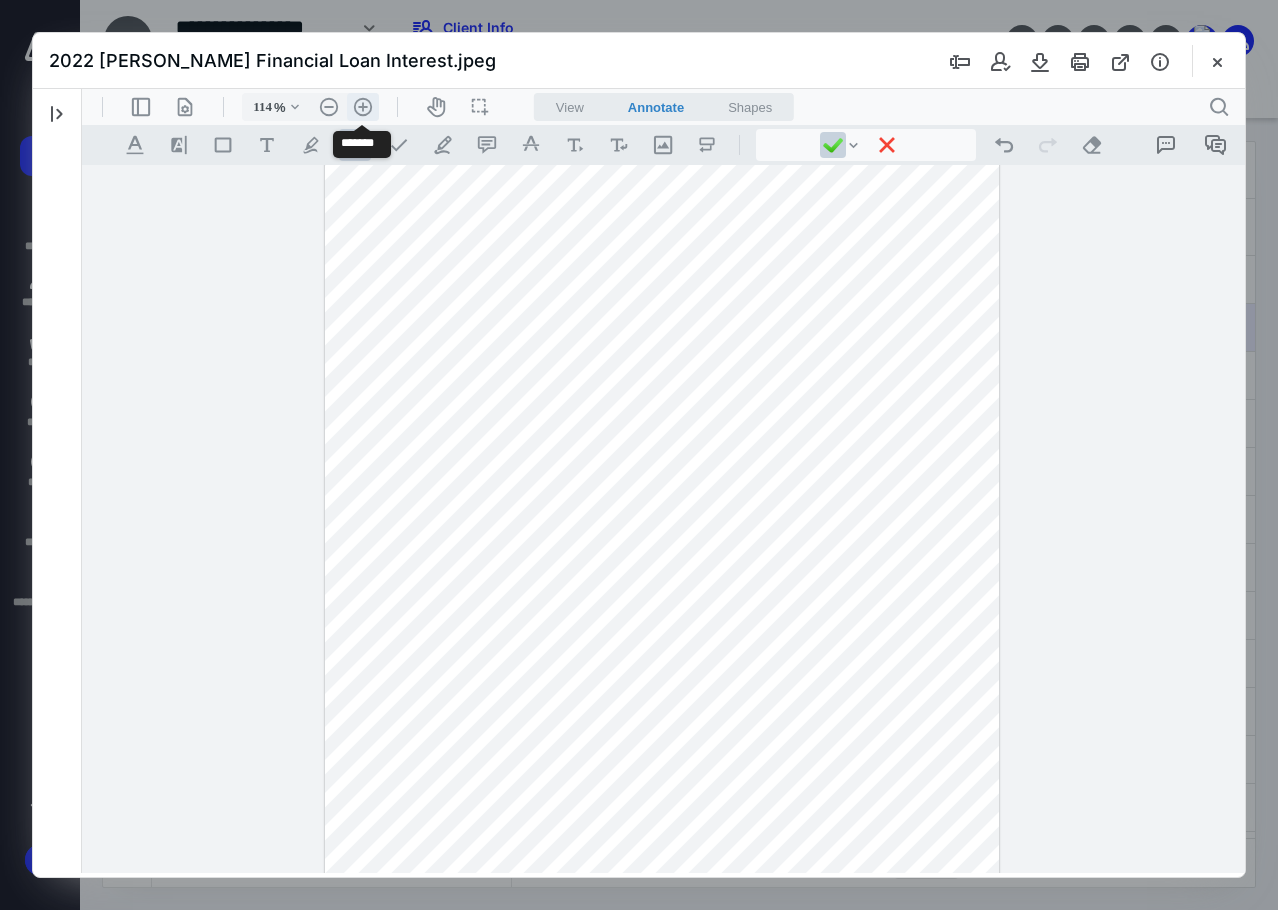 click on ".cls-1{fill:#abb0c4;} icon - header - zoom - in - line" at bounding box center (363, 107) 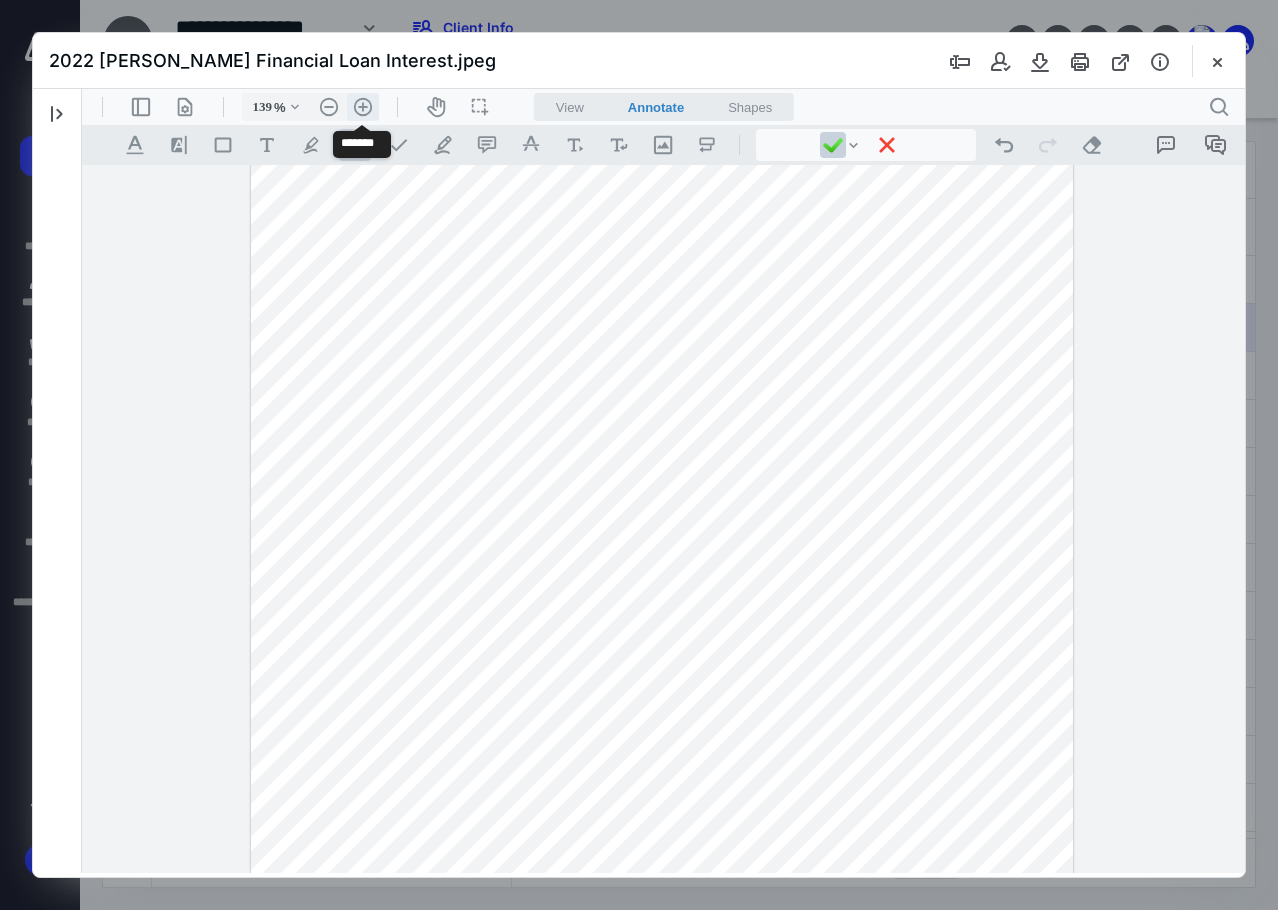 click on ".cls-1{fill:#abb0c4;} icon - header - zoom - in - line" at bounding box center (363, 107) 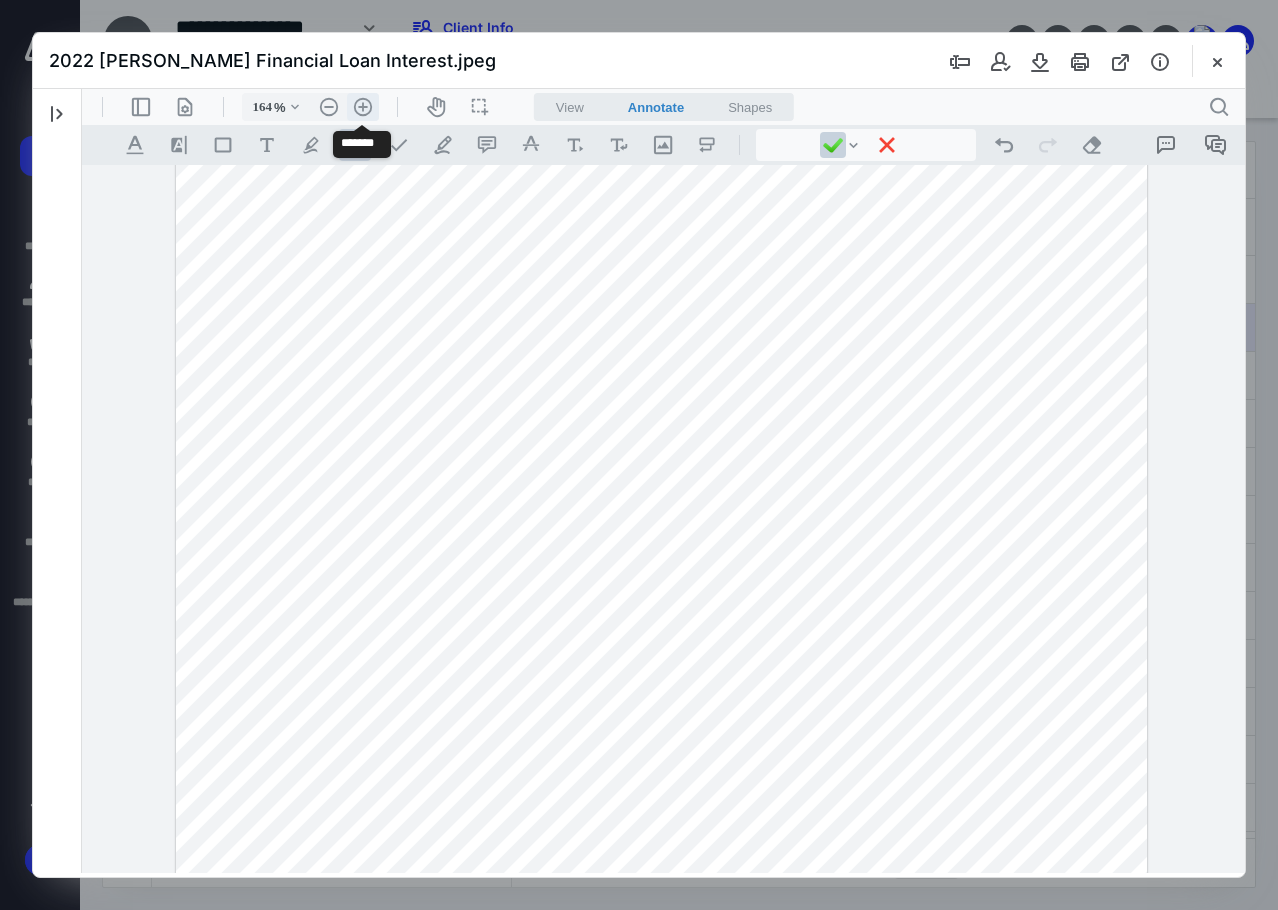 scroll, scrollTop: 267, scrollLeft: 0, axis: vertical 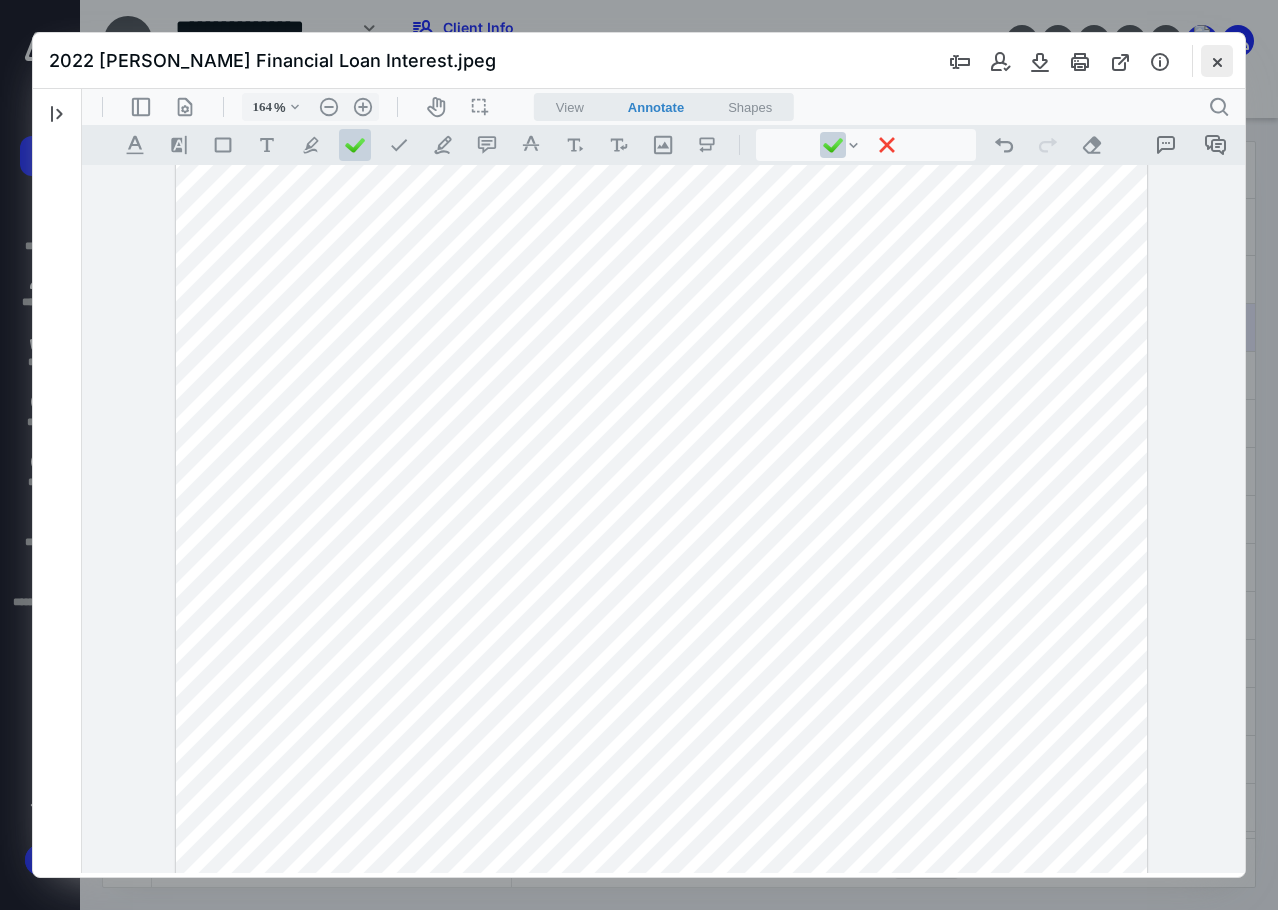 click at bounding box center (1217, 61) 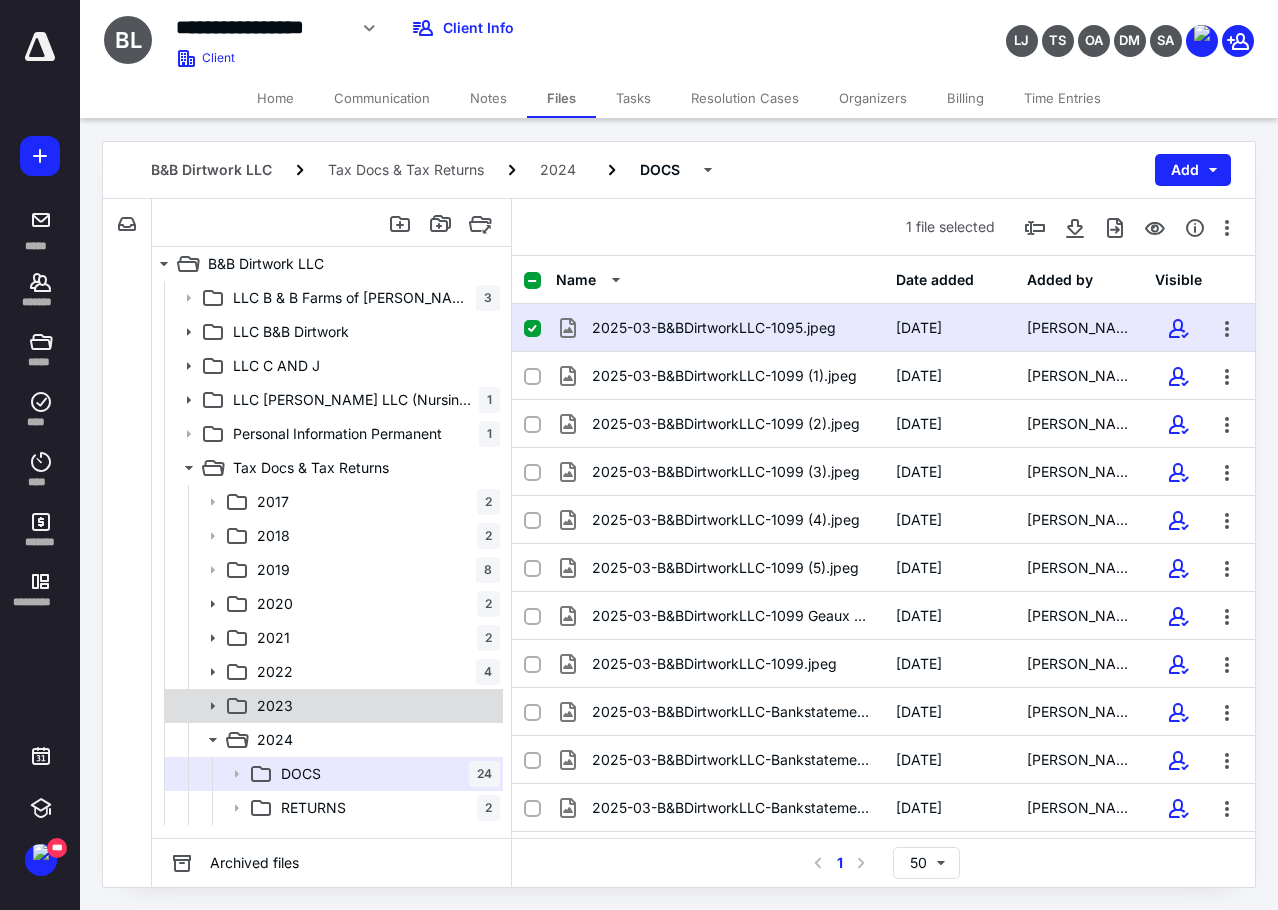 click 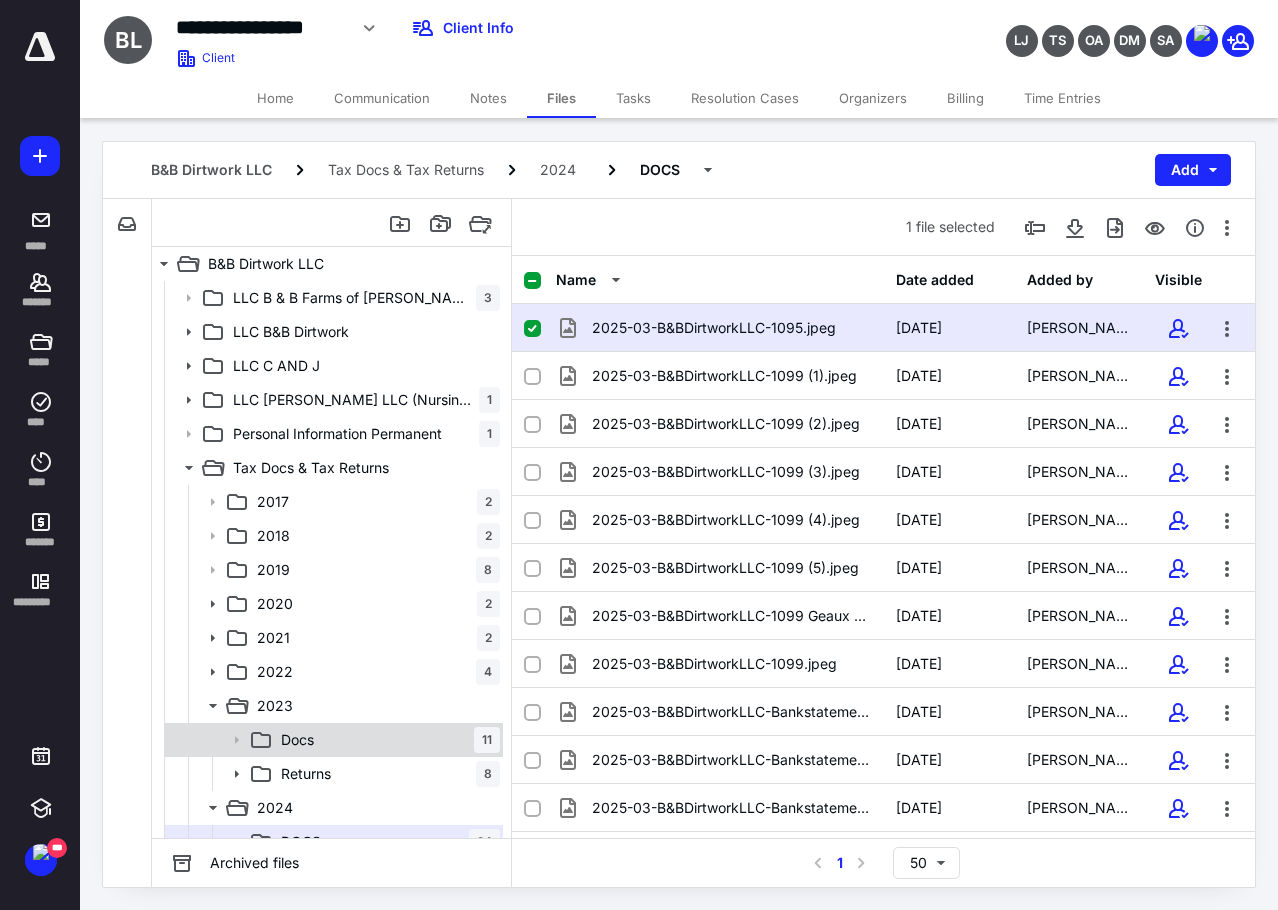 click 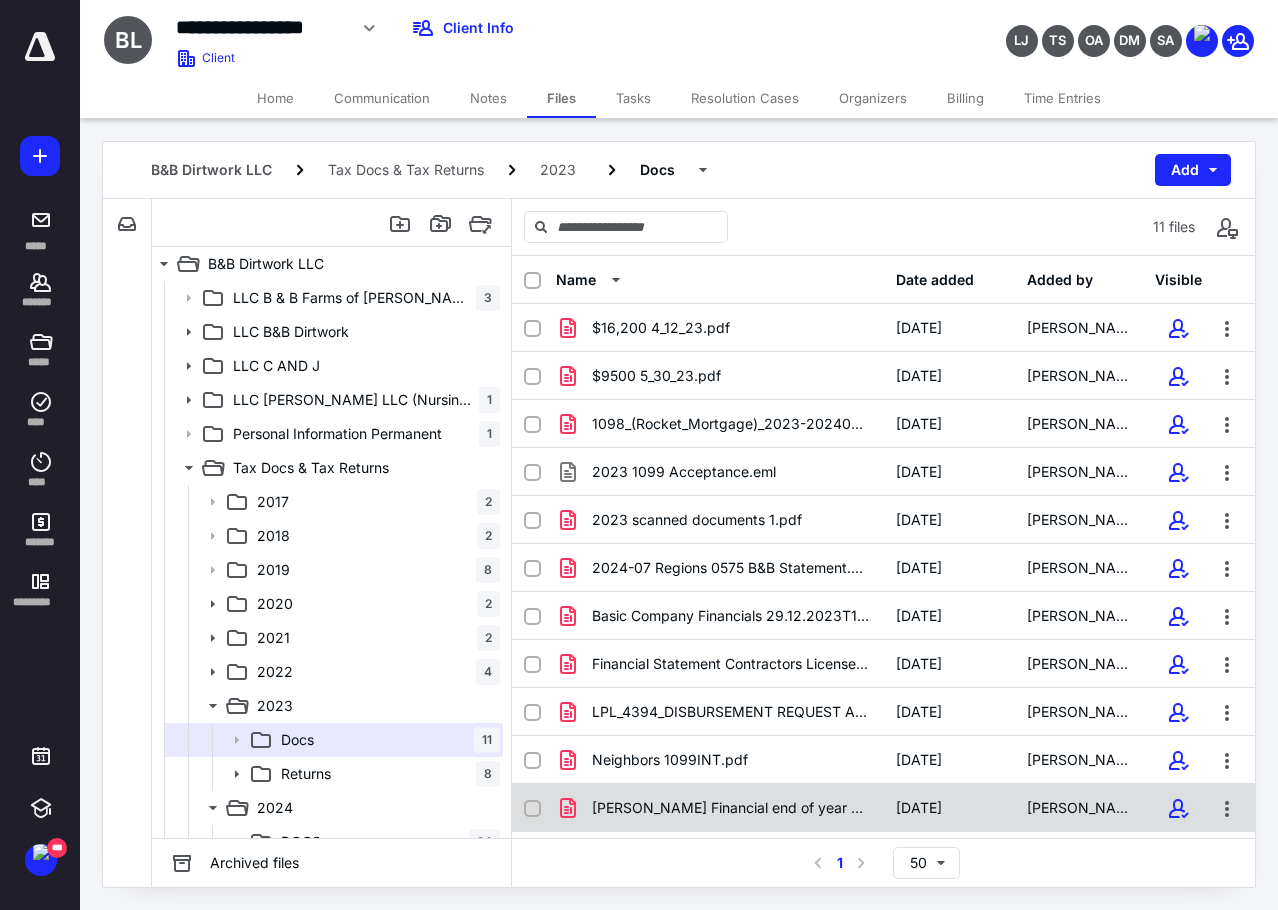 click on "[PERSON_NAME] Financial end of year balance 2023.pdf" at bounding box center [732, 808] 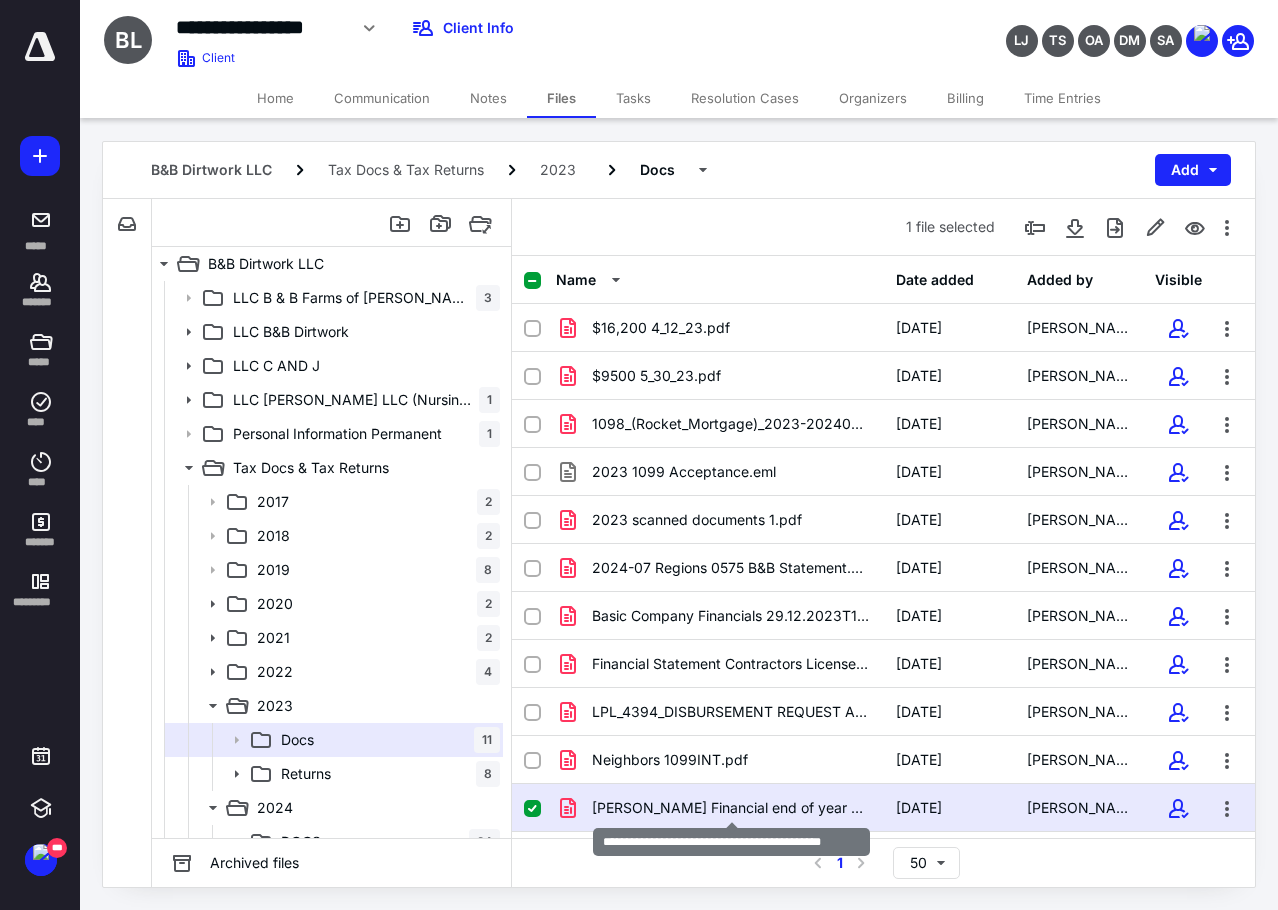 click on "[PERSON_NAME] Financial end of year balance 2023.pdf" at bounding box center [732, 808] 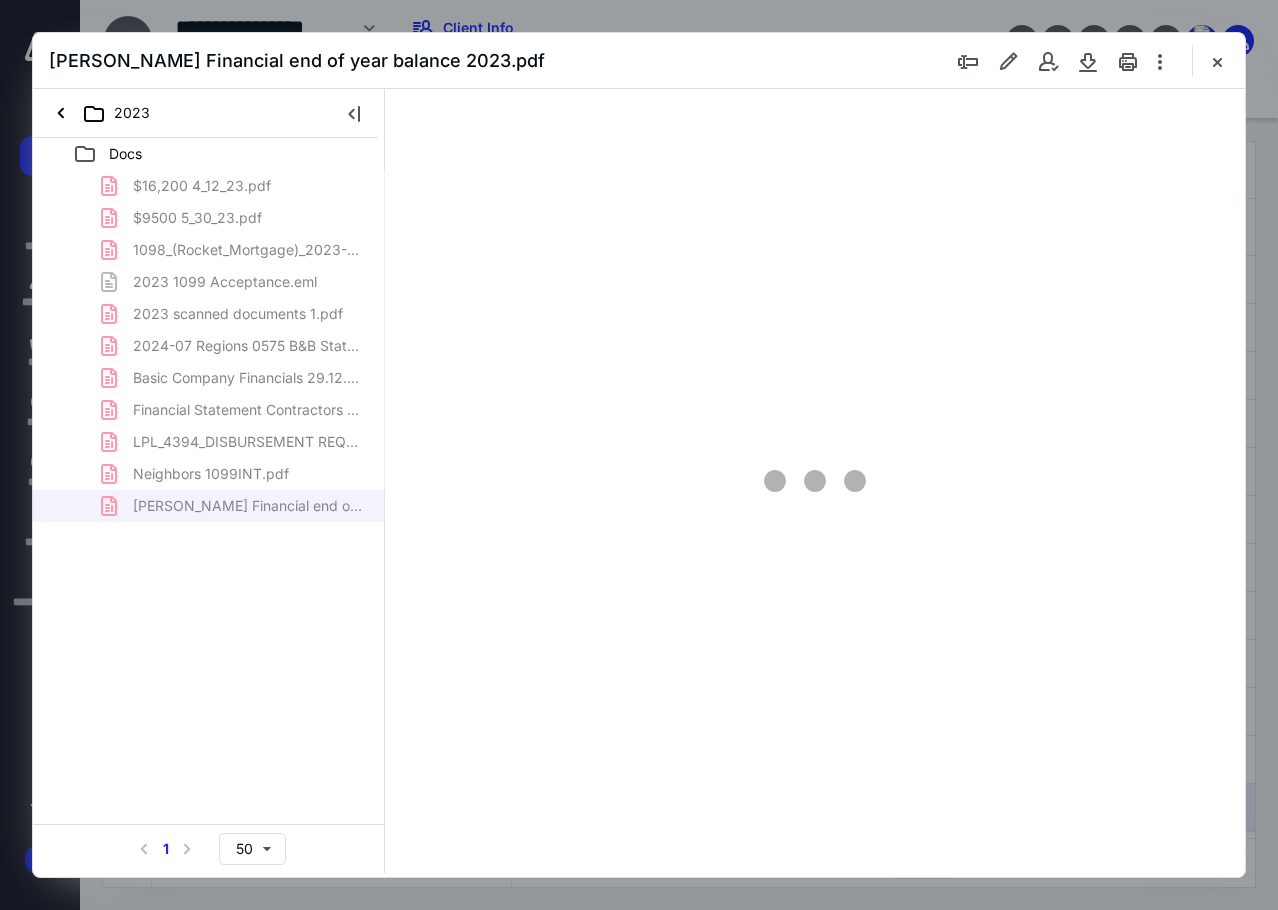 scroll, scrollTop: 0, scrollLeft: 0, axis: both 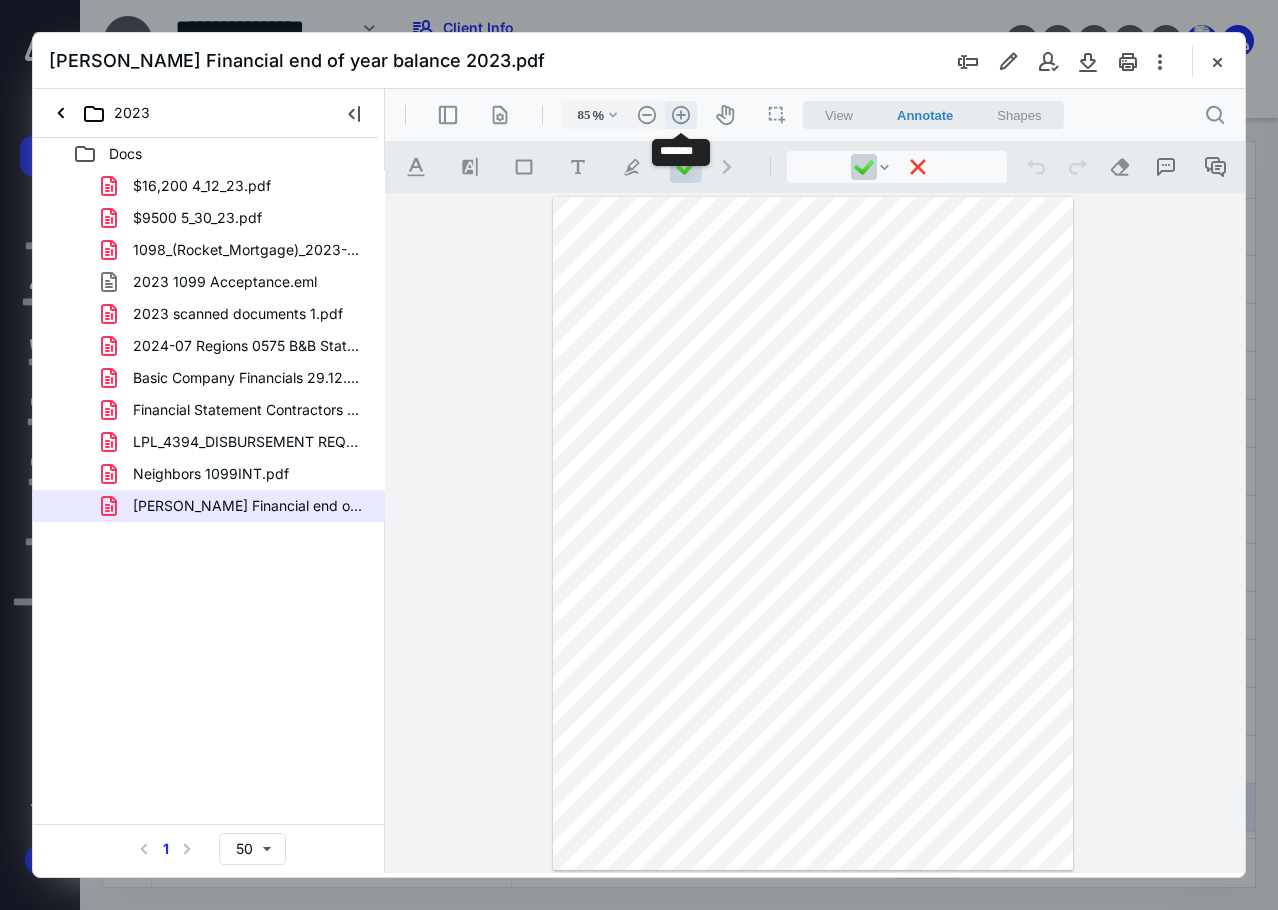 click on ".cls-1{fill:#abb0c4;} icon - header - zoom - in - line" at bounding box center (681, 115) 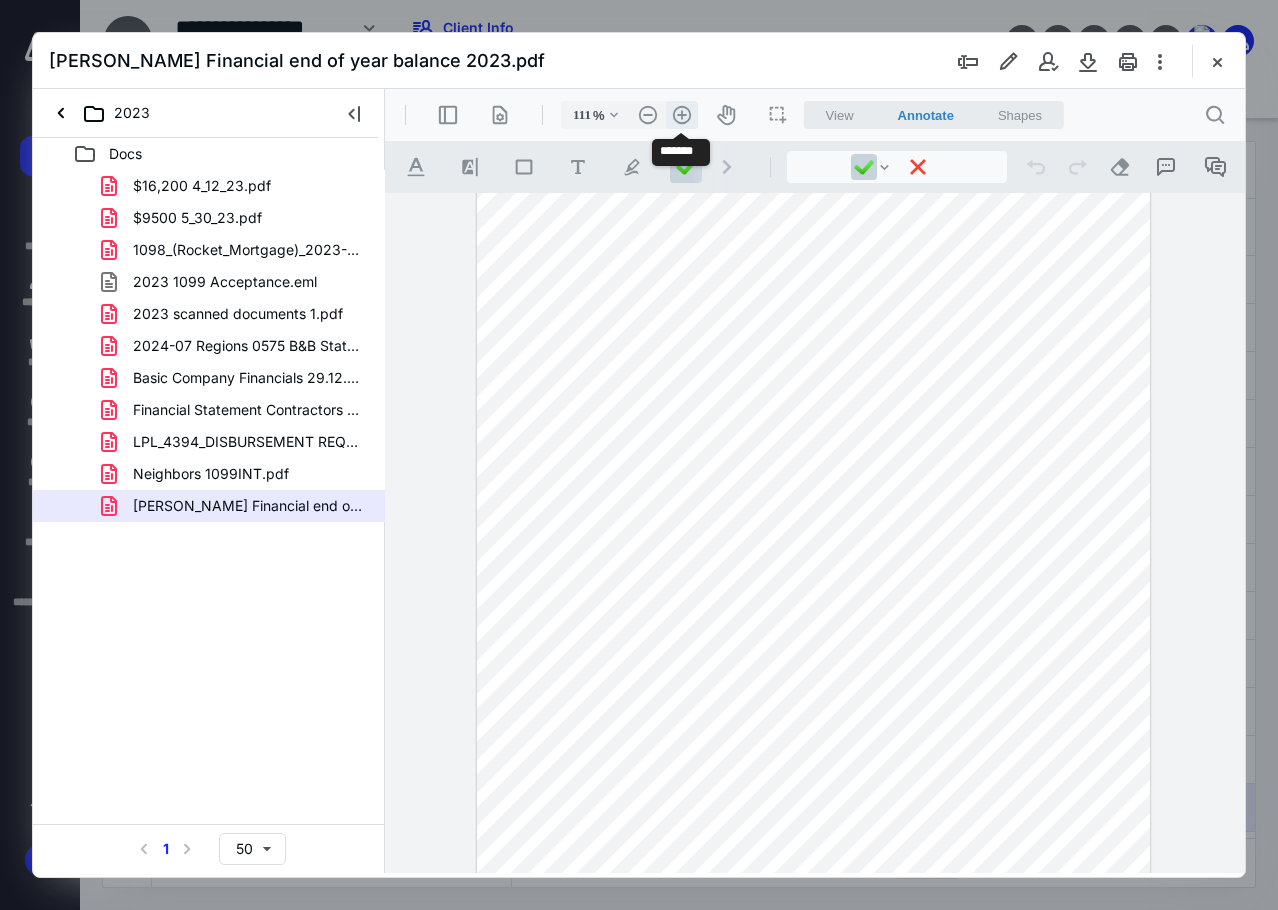 click on ".cls-1{fill:#abb0c4;} icon - header - zoom - in - line" at bounding box center (682, 115) 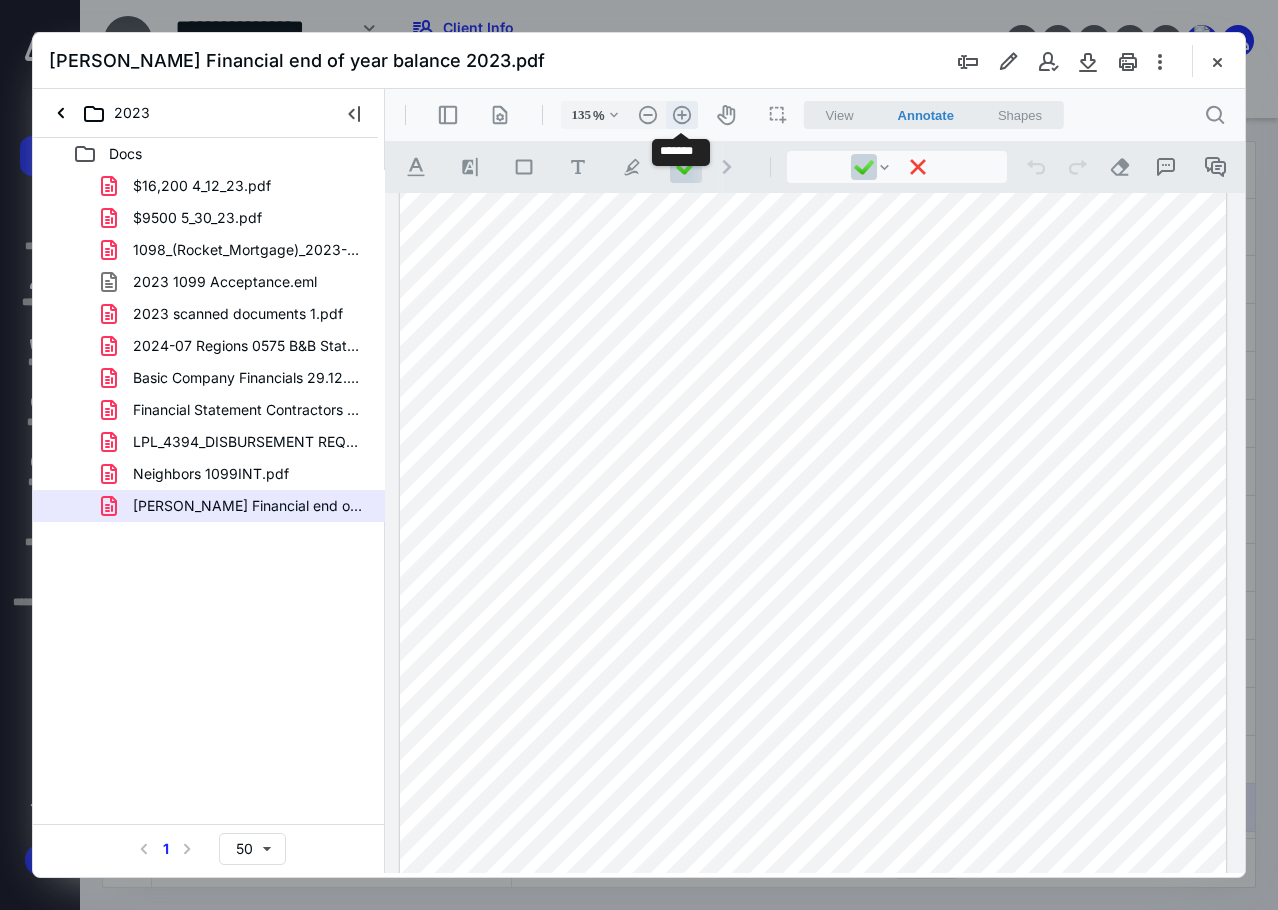 scroll, scrollTop: 167, scrollLeft: 0, axis: vertical 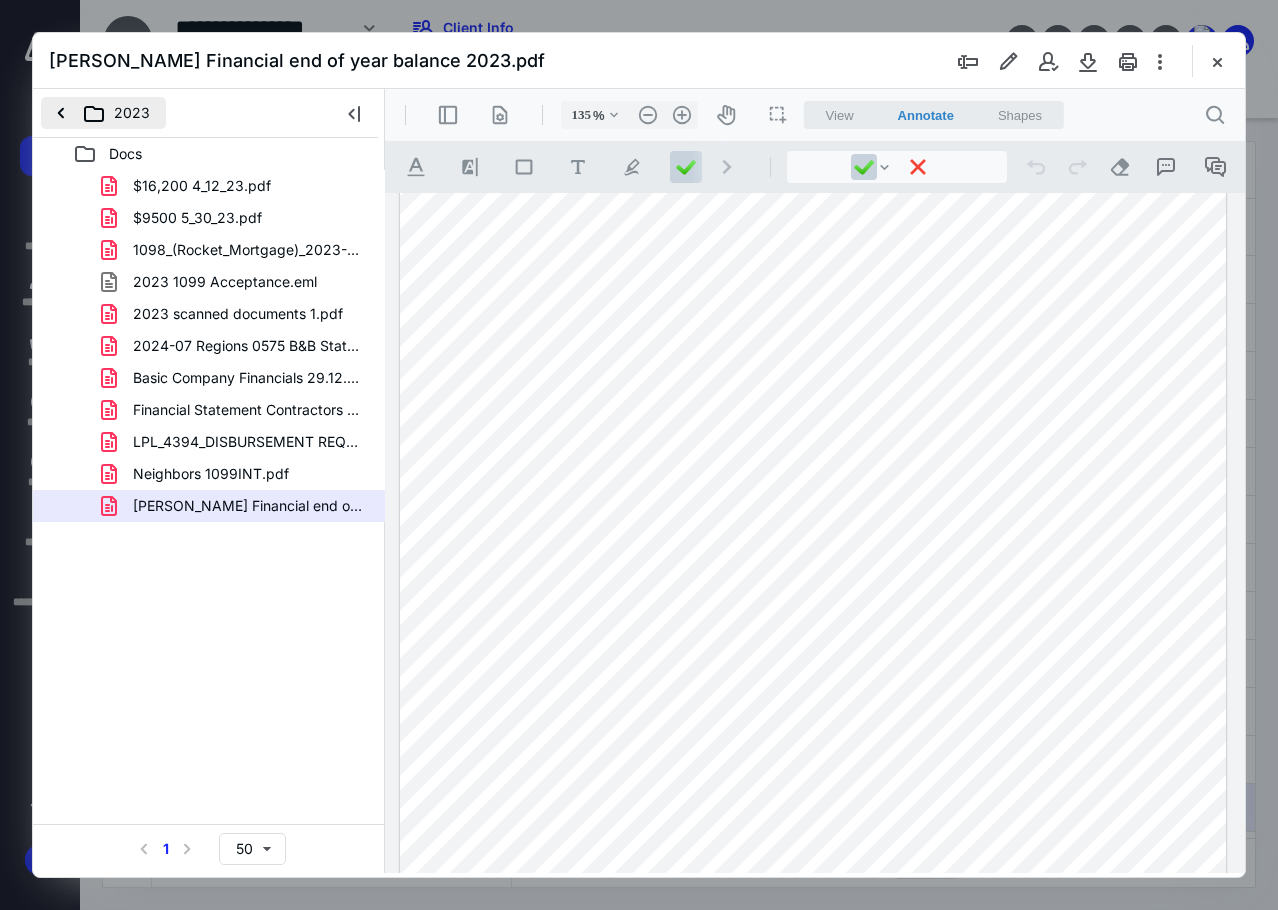 click on "2023" at bounding box center (103, 113) 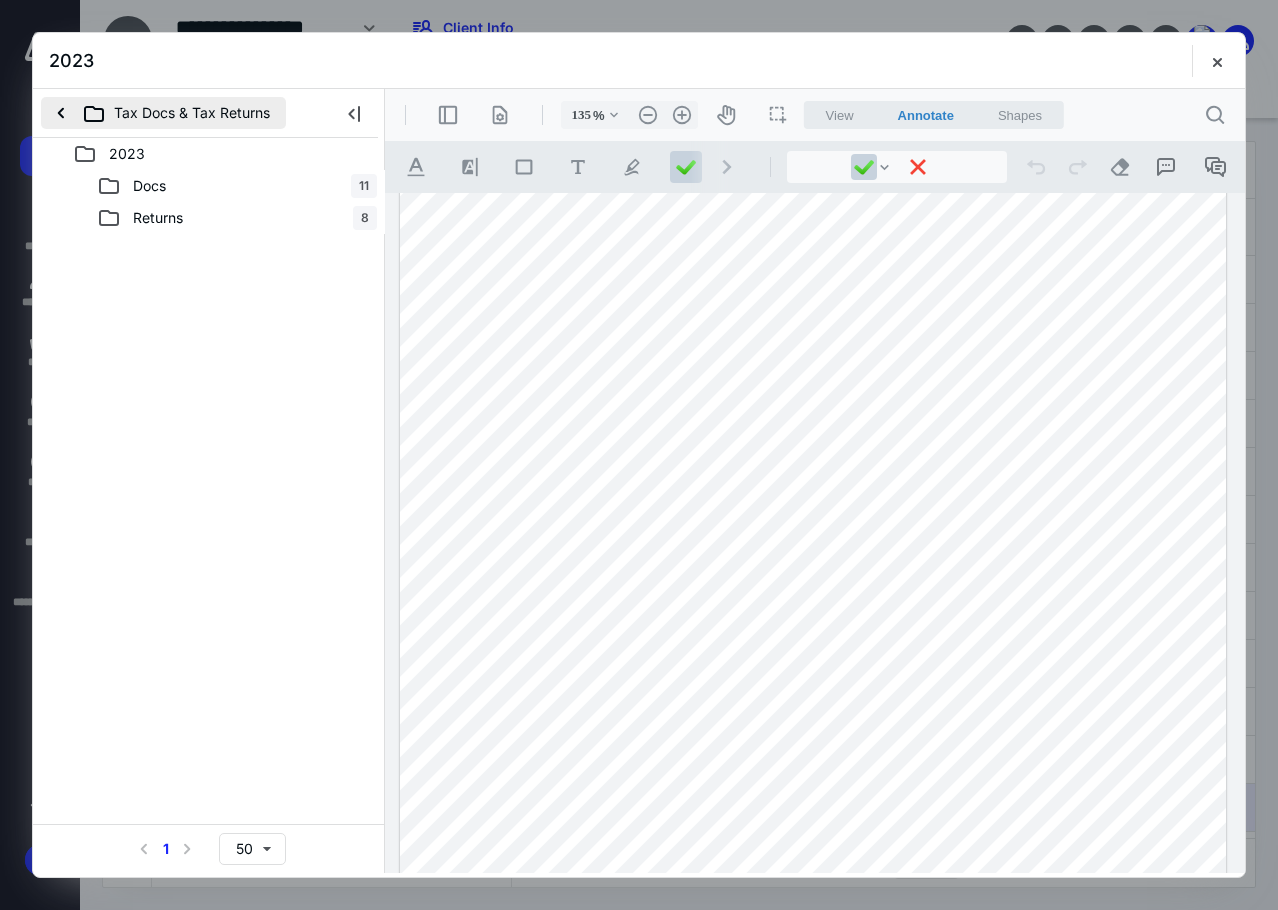 click on "Tax Docs & Tax Returns" at bounding box center [163, 113] 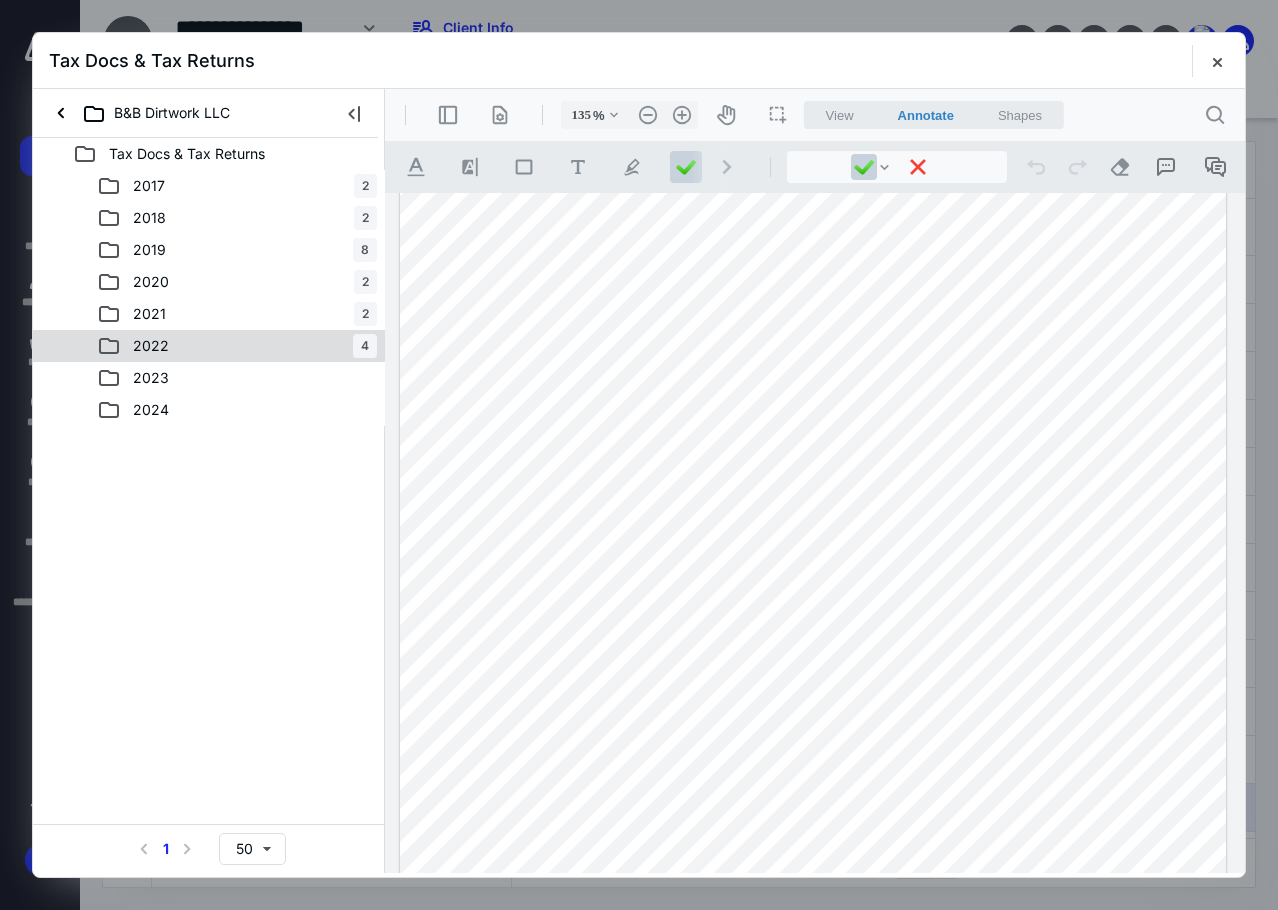 click on "2022" at bounding box center [151, 346] 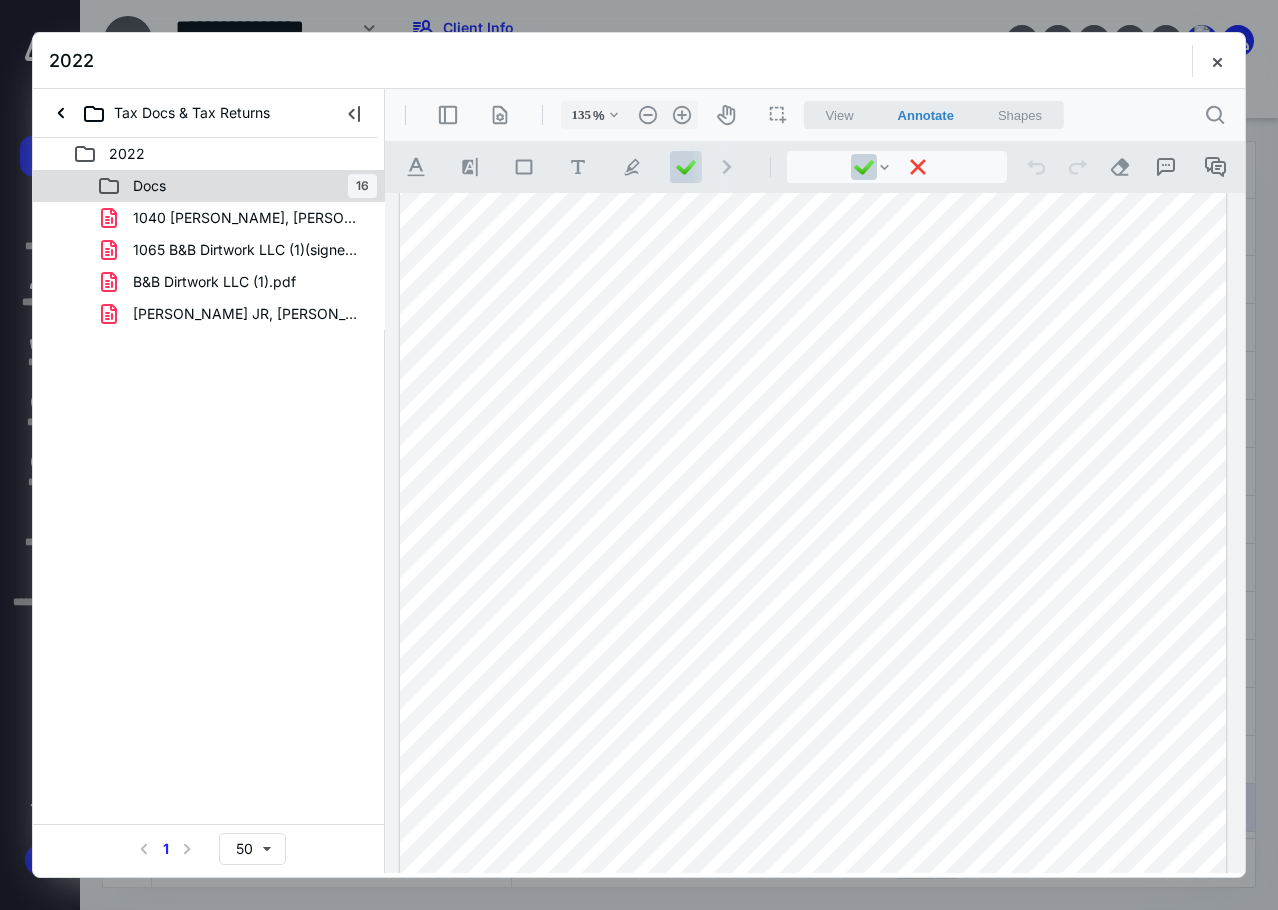 click 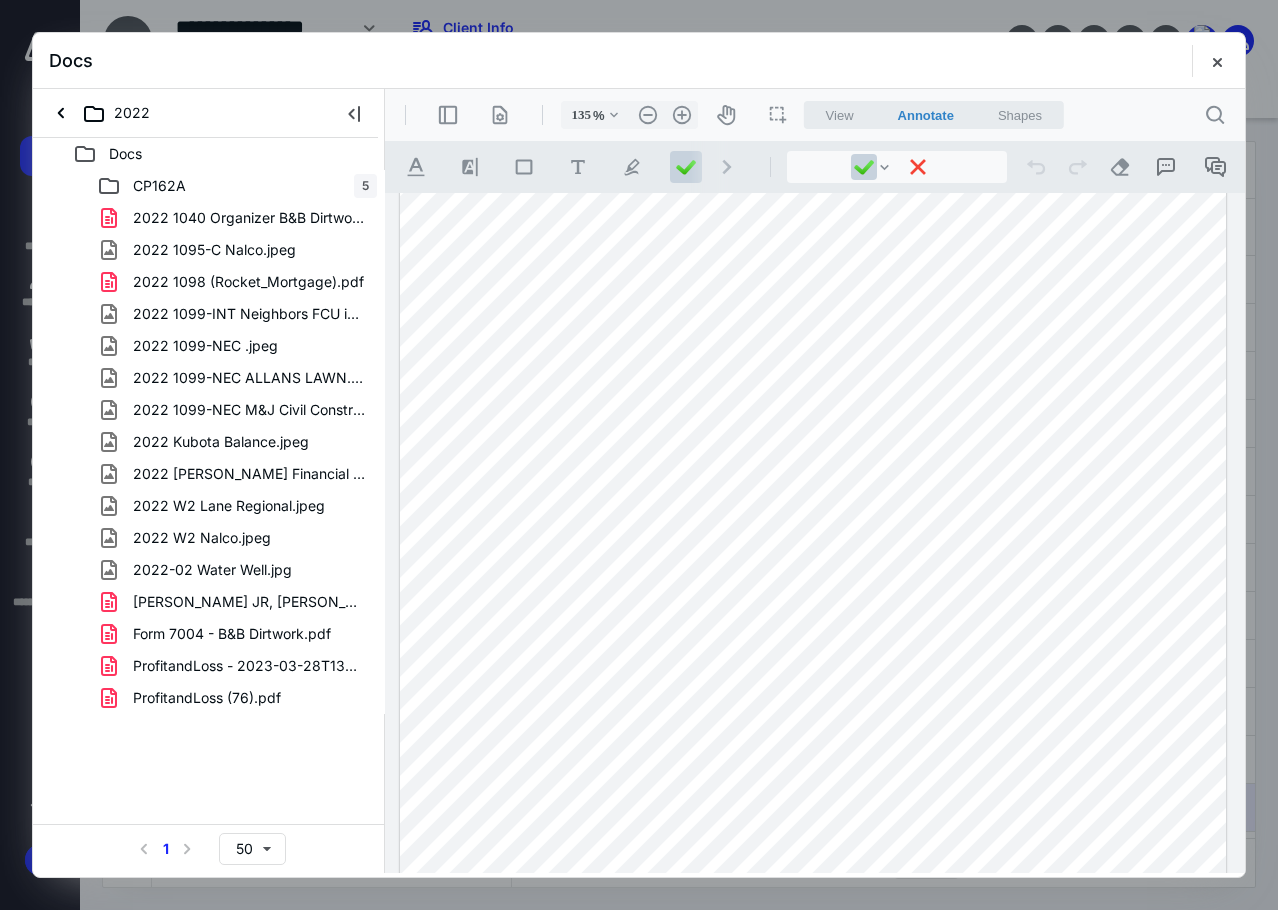 click on "2022 [PERSON_NAME] Financial Loan Interest.jpeg" at bounding box center (249, 474) 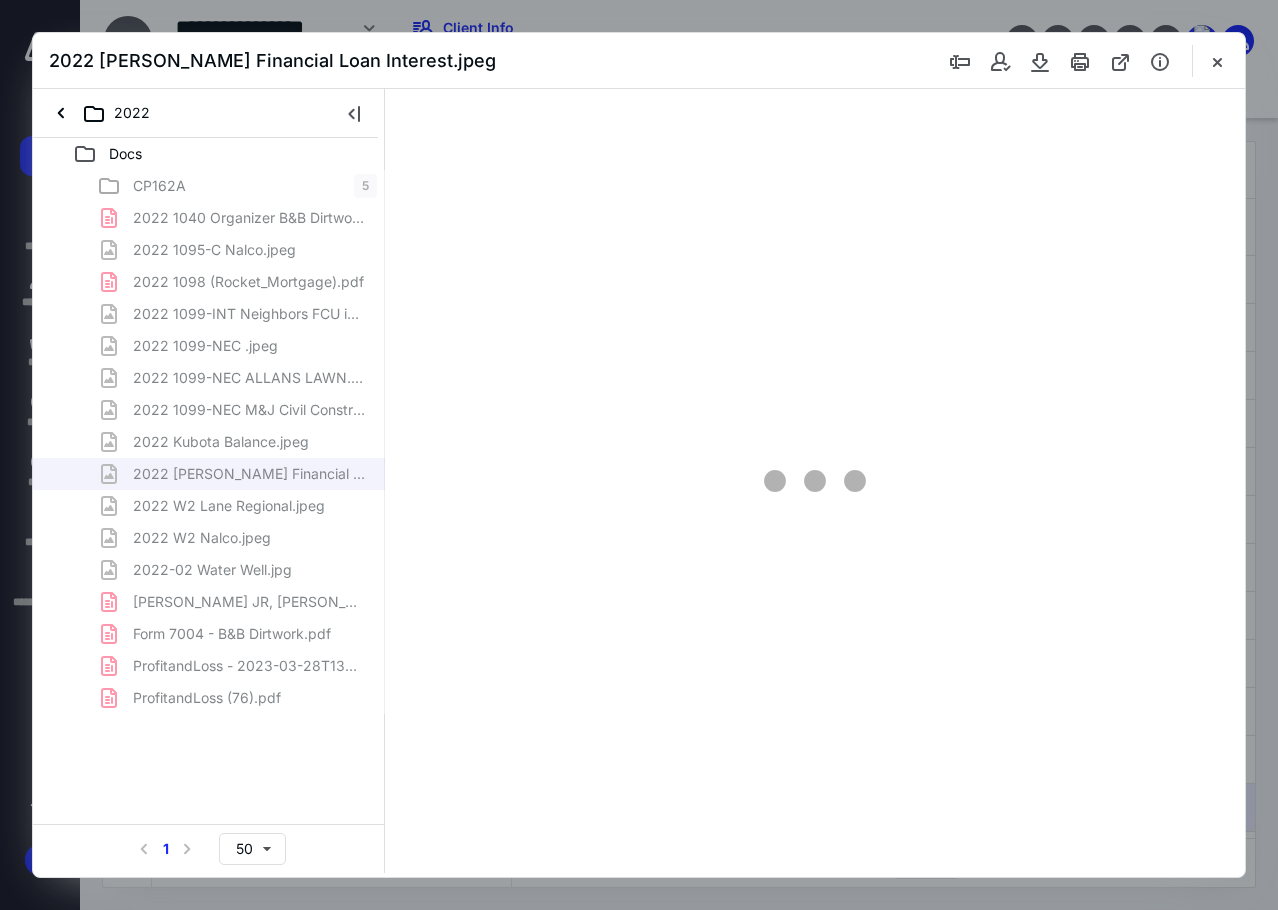 scroll, scrollTop: 0, scrollLeft: 0, axis: both 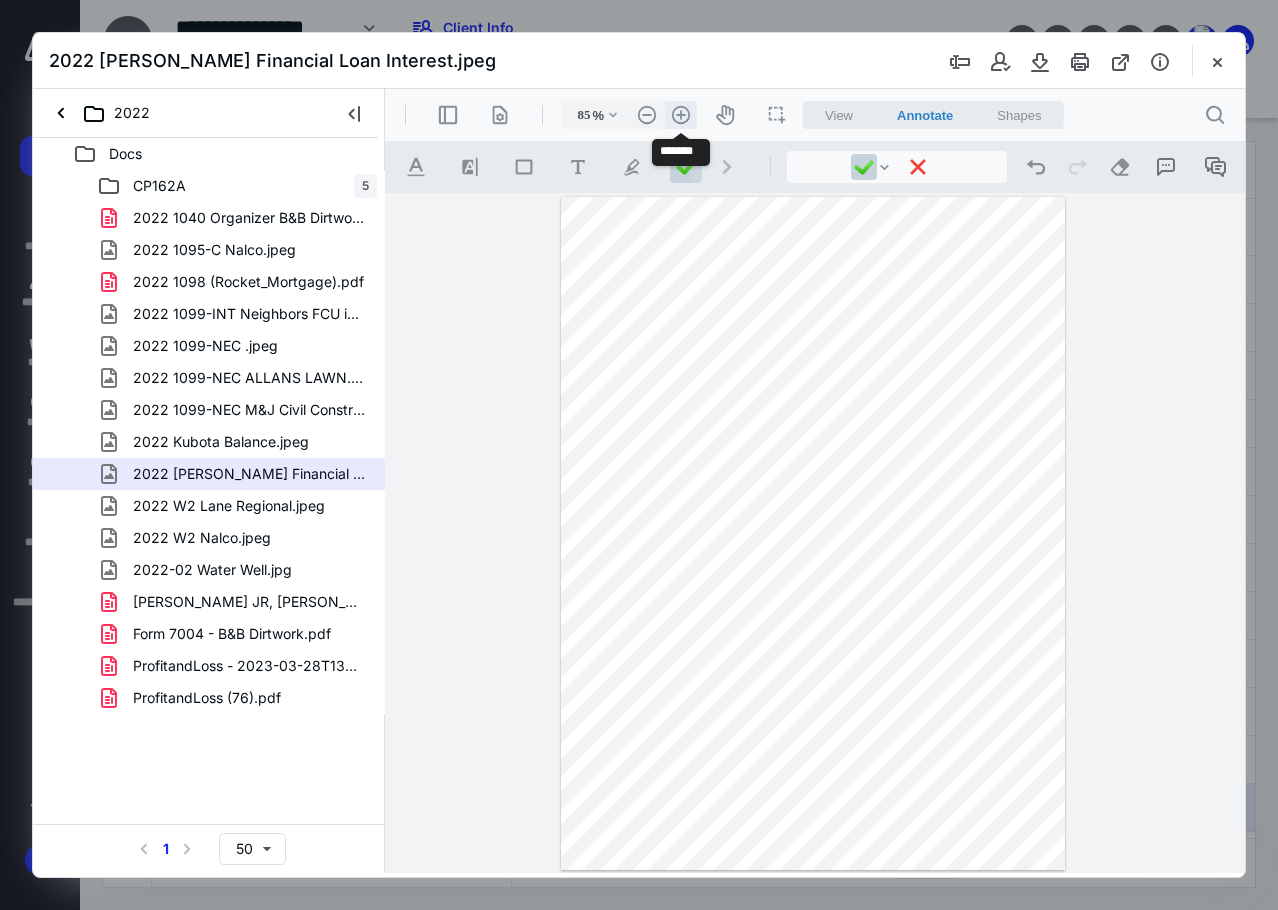 click on ".cls-1{fill:#abb0c4;} icon - header - zoom - in - line" at bounding box center (681, 115) 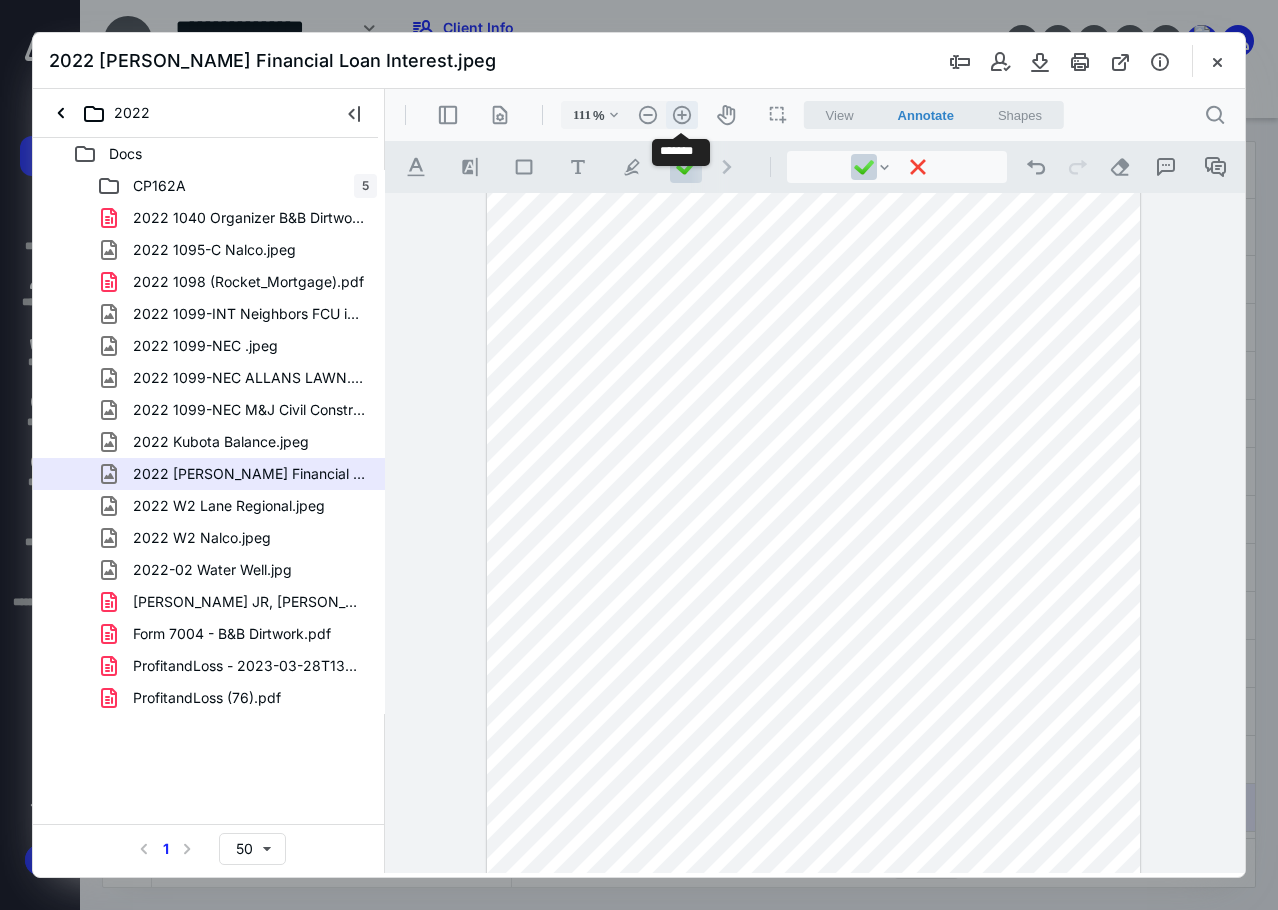 click on ".cls-1{fill:#abb0c4;} icon - header - zoom - in - line" at bounding box center [682, 115] 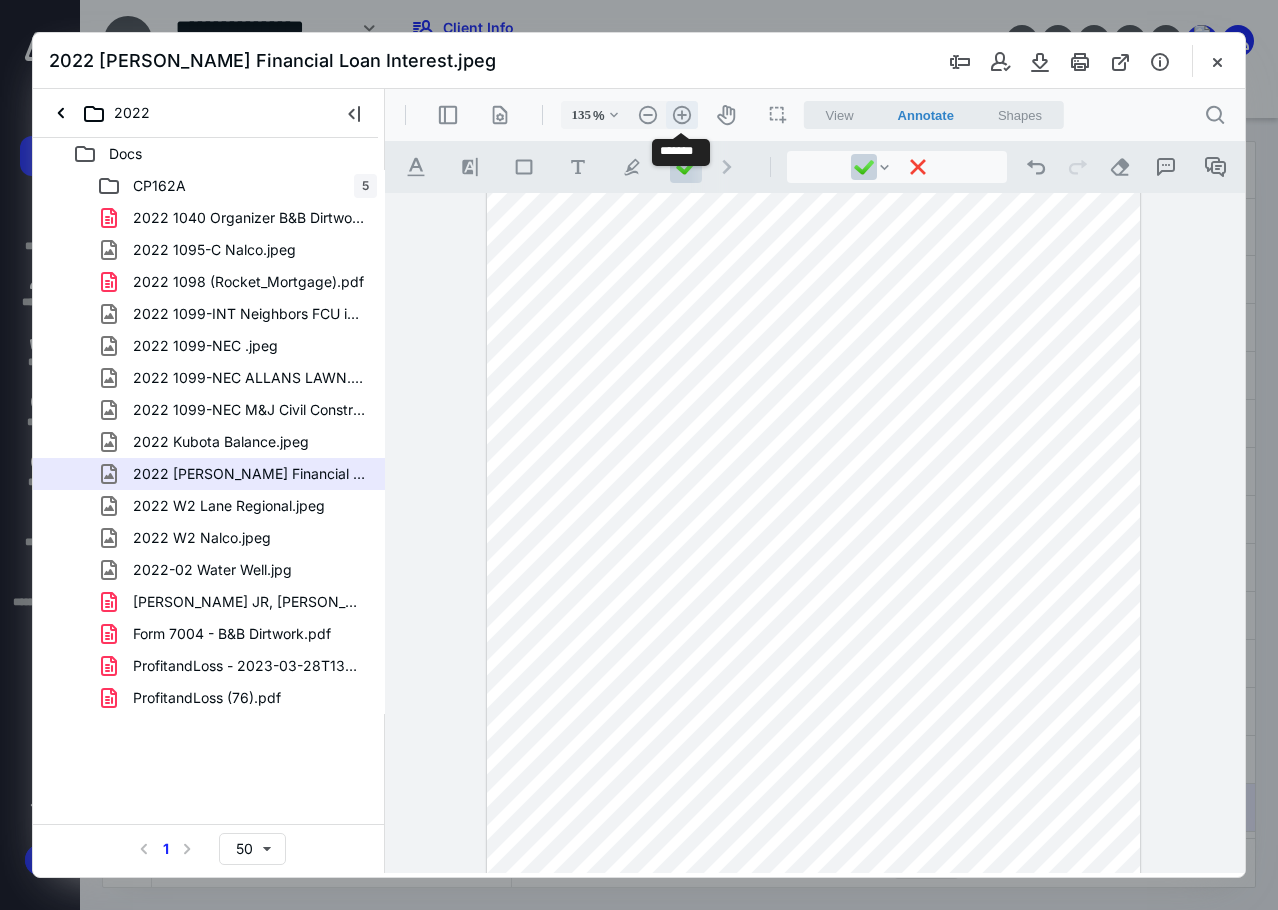 scroll, scrollTop: 167, scrollLeft: 0, axis: vertical 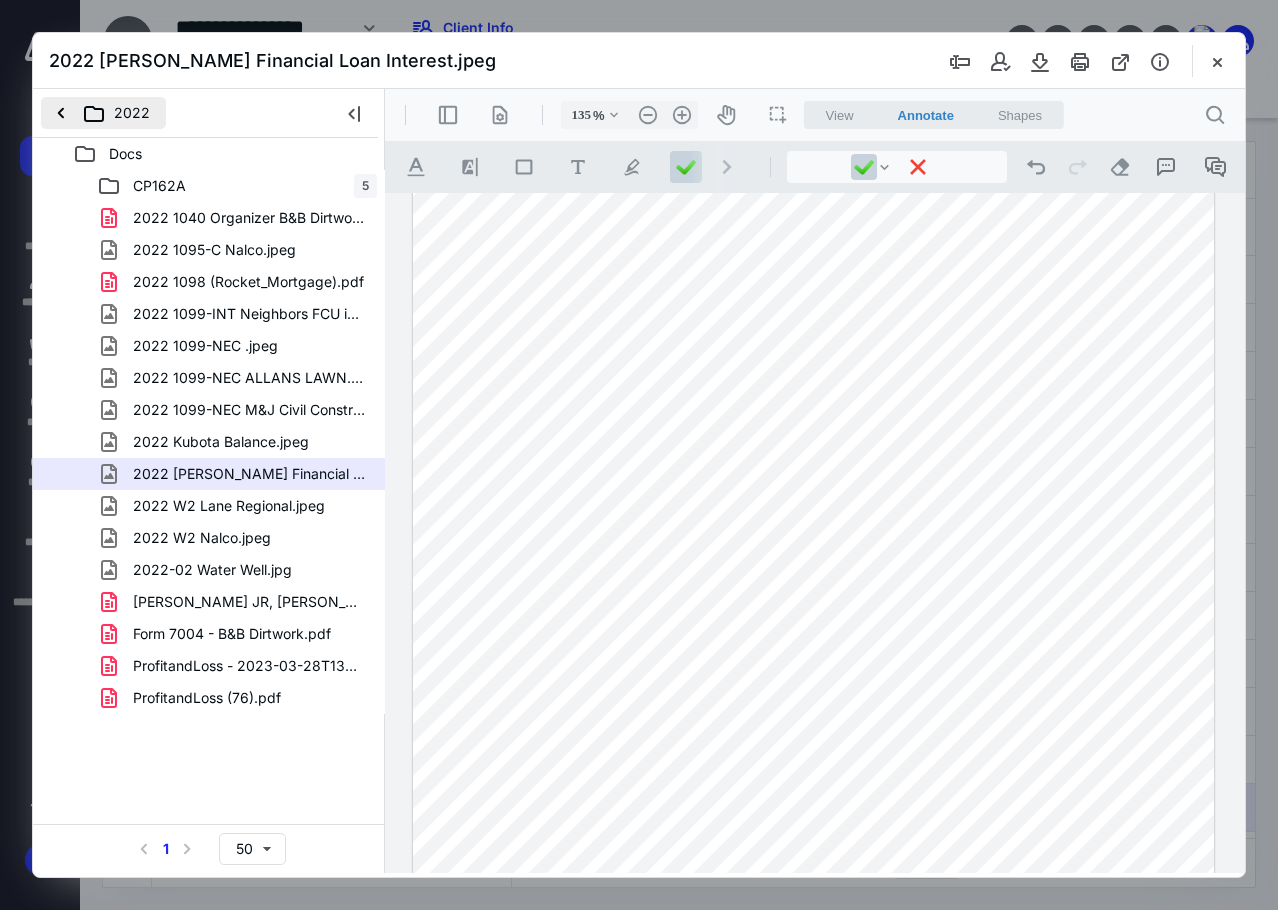 click on "2022" at bounding box center [103, 113] 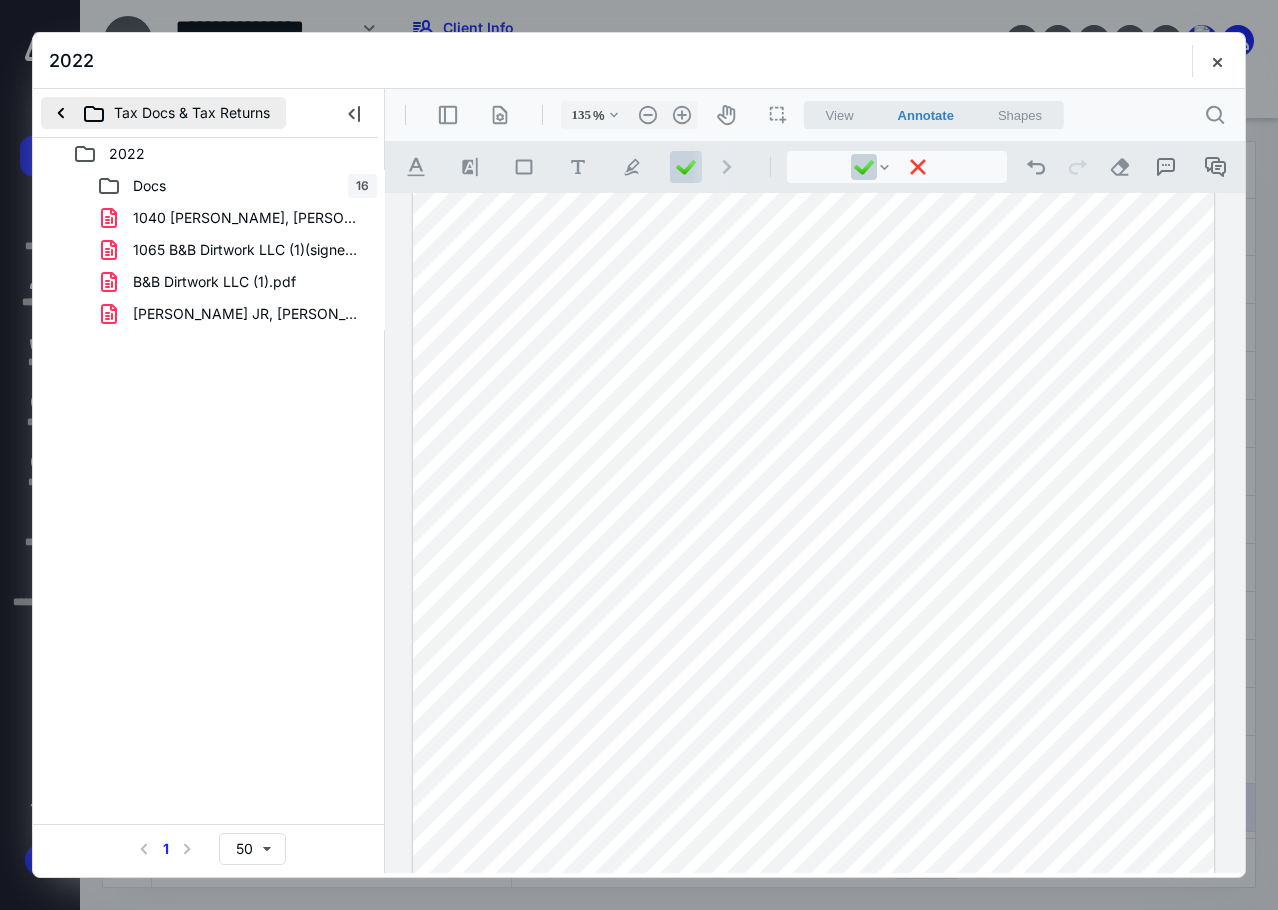 click on "Tax Docs & Tax Returns" at bounding box center [163, 113] 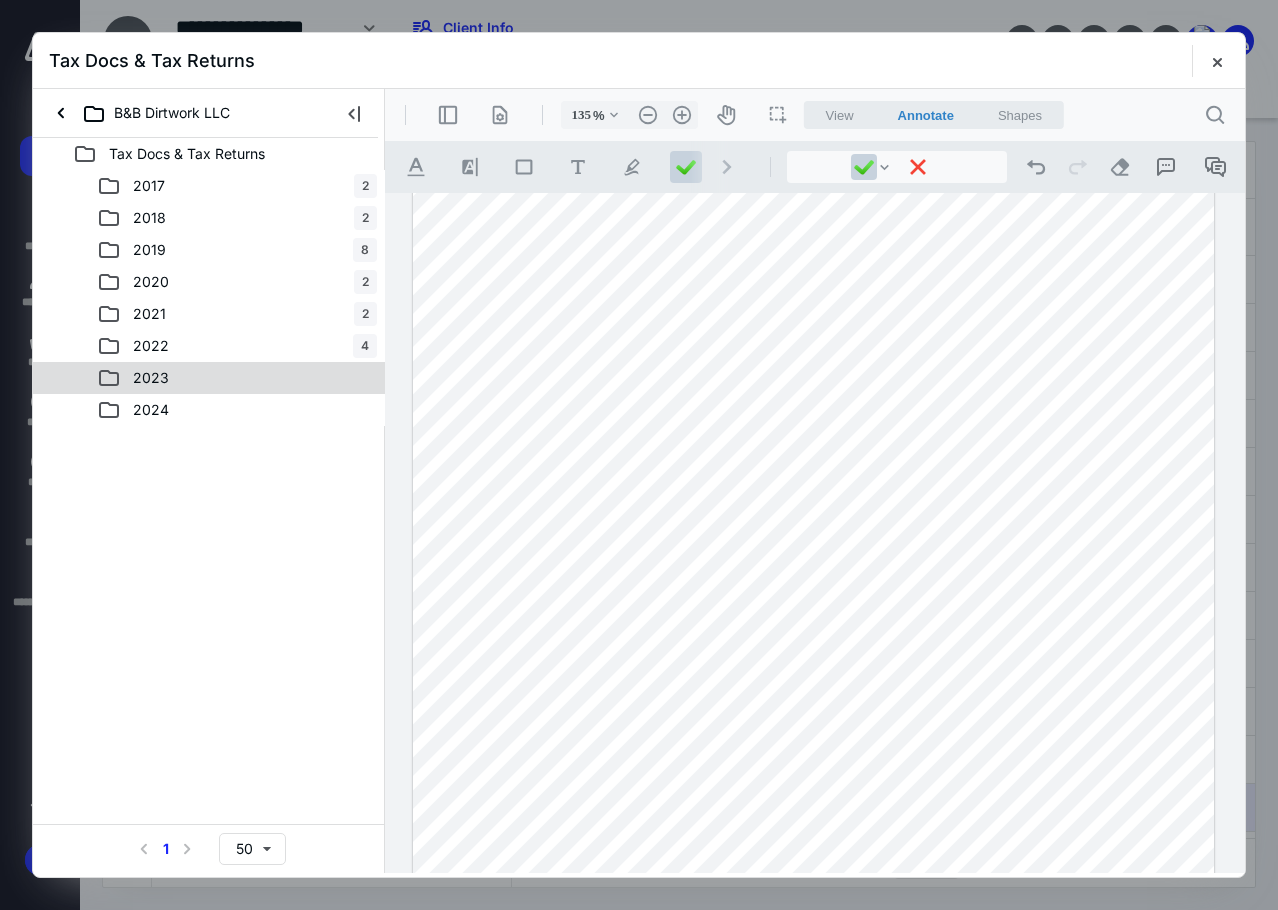 click on "2023" at bounding box center [151, 378] 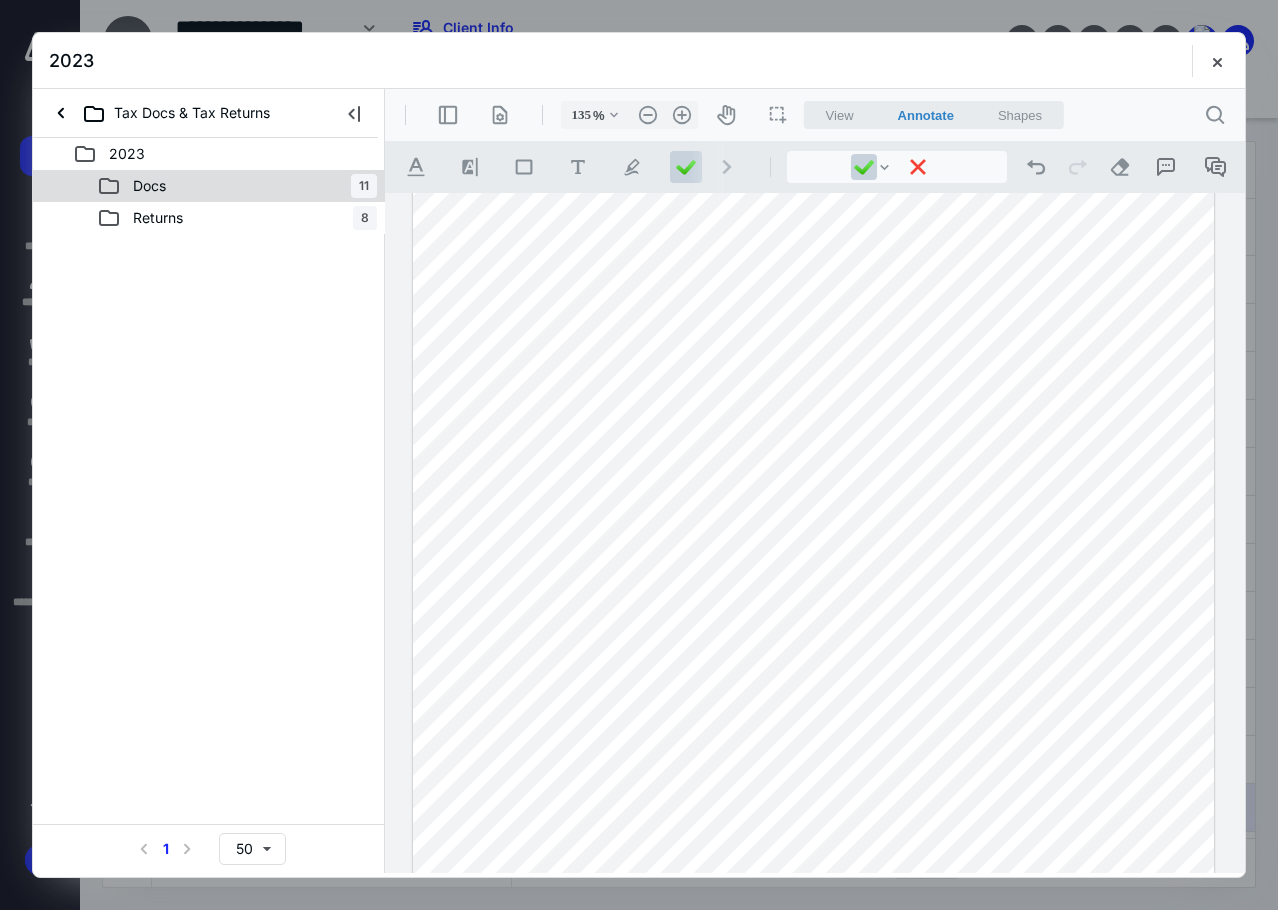 click 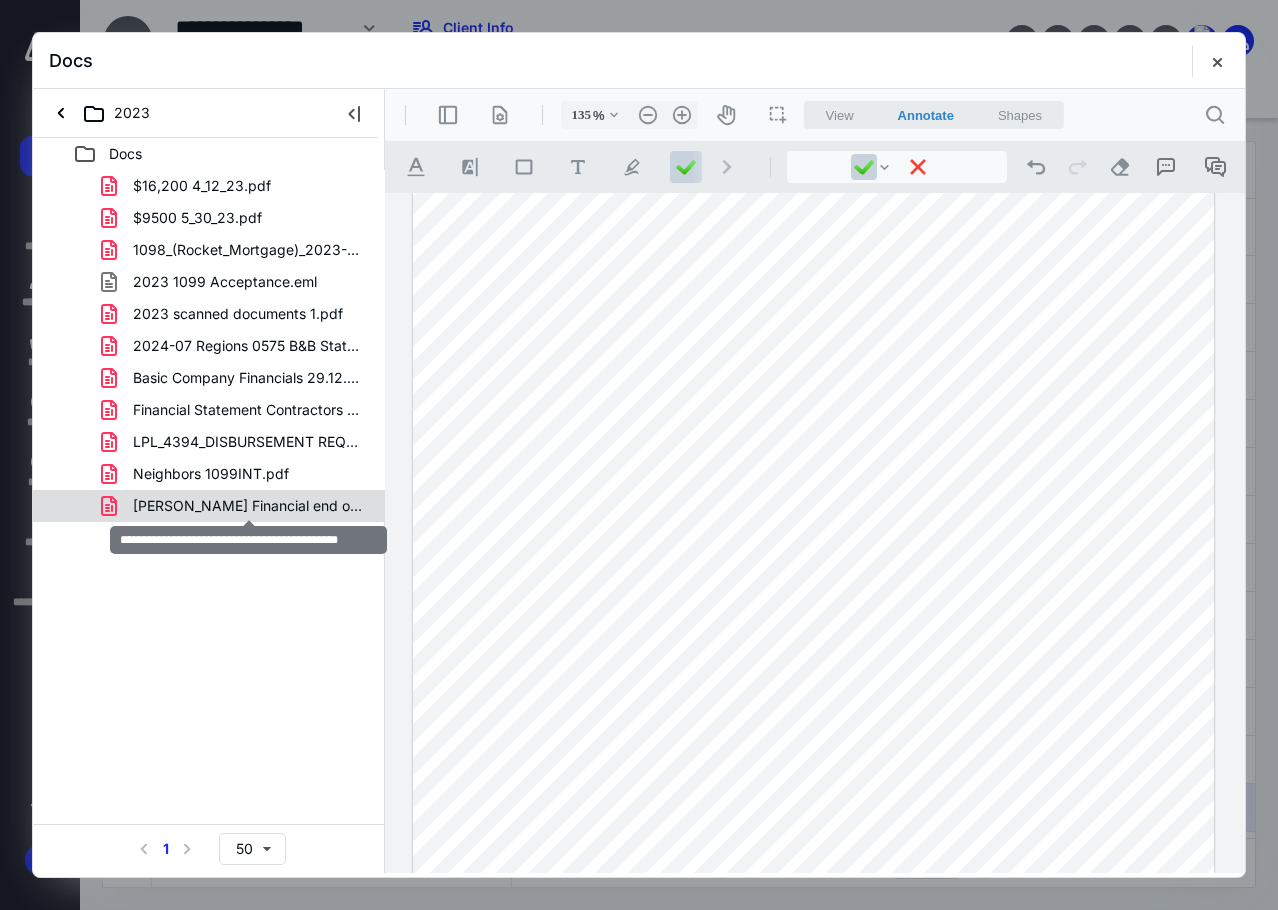 click on "[PERSON_NAME] Financial end of year balance 2023.pdf" at bounding box center [249, 506] 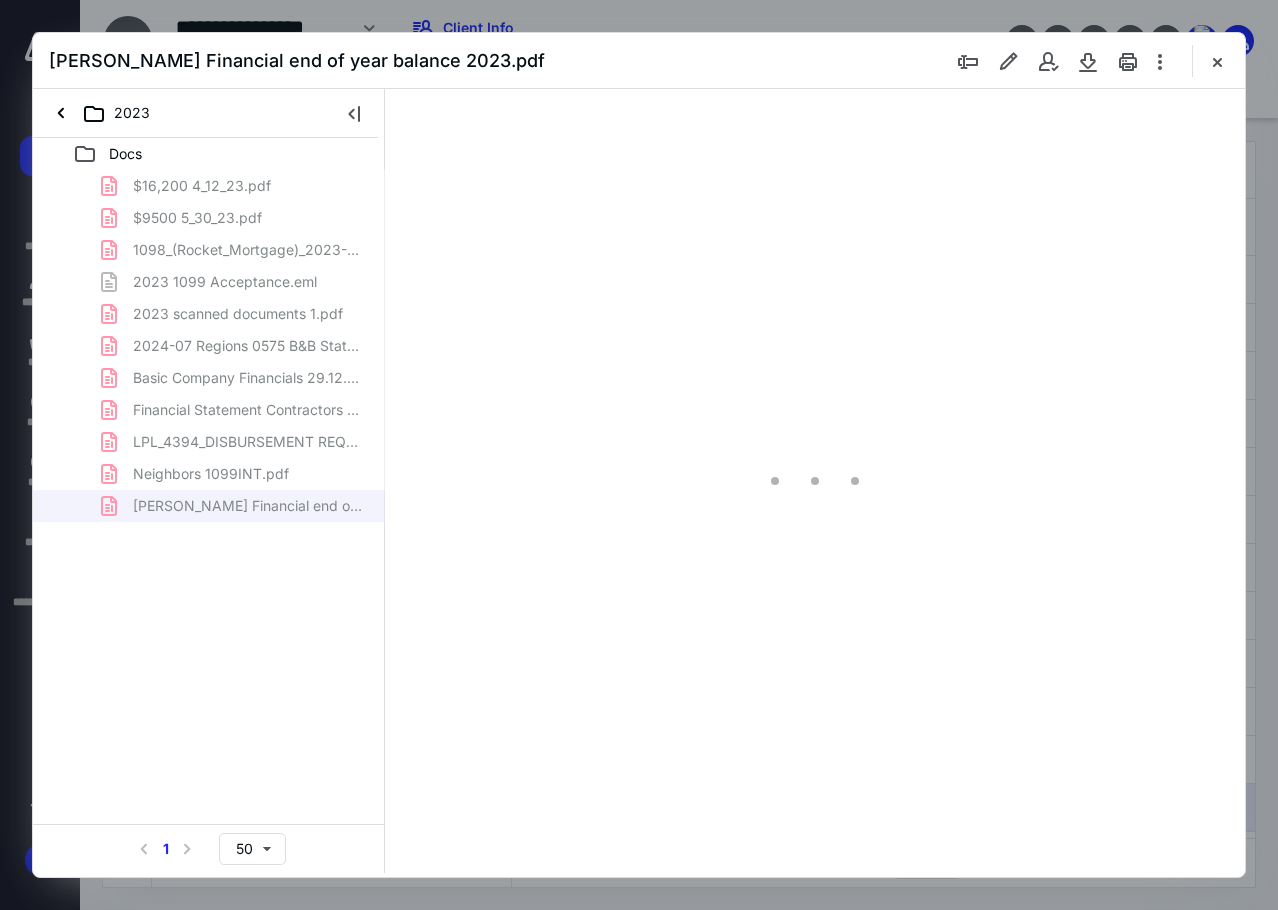 scroll, scrollTop: 0, scrollLeft: 0, axis: both 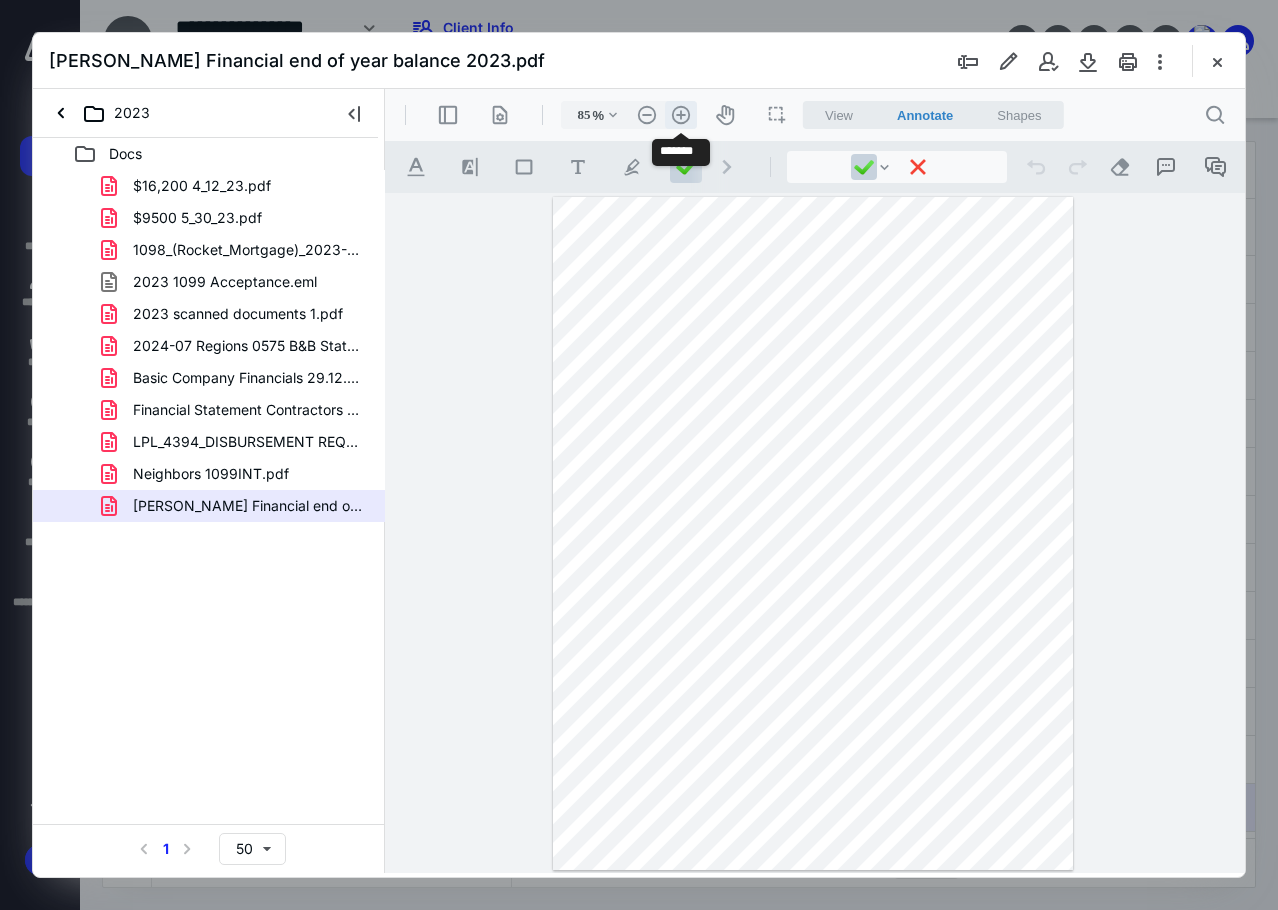 click on ".cls-1{fill:#abb0c4;} icon - header - zoom - in - line" at bounding box center (681, 115) 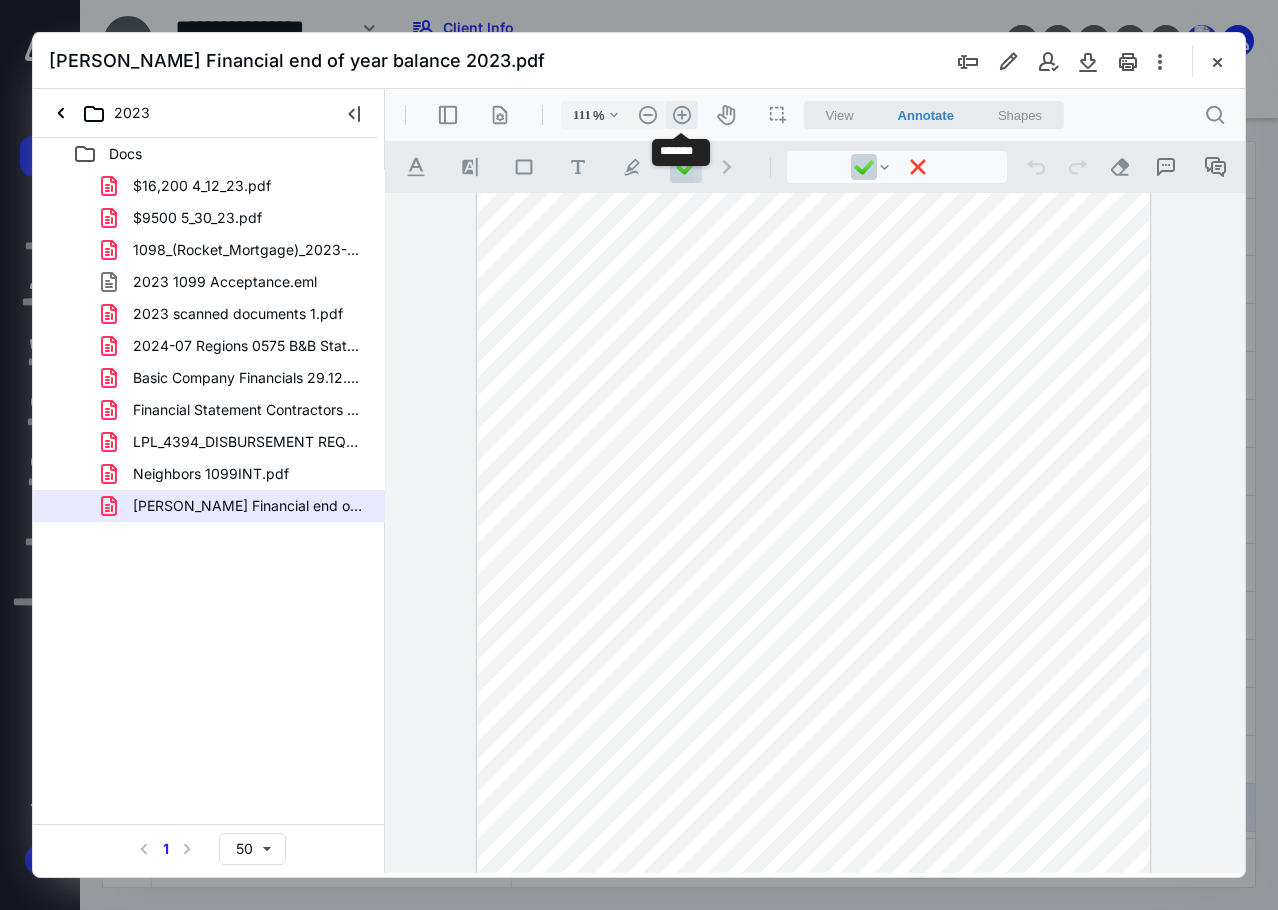 click on ".cls-1{fill:#abb0c4;} icon - header - zoom - in - line" at bounding box center [682, 115] 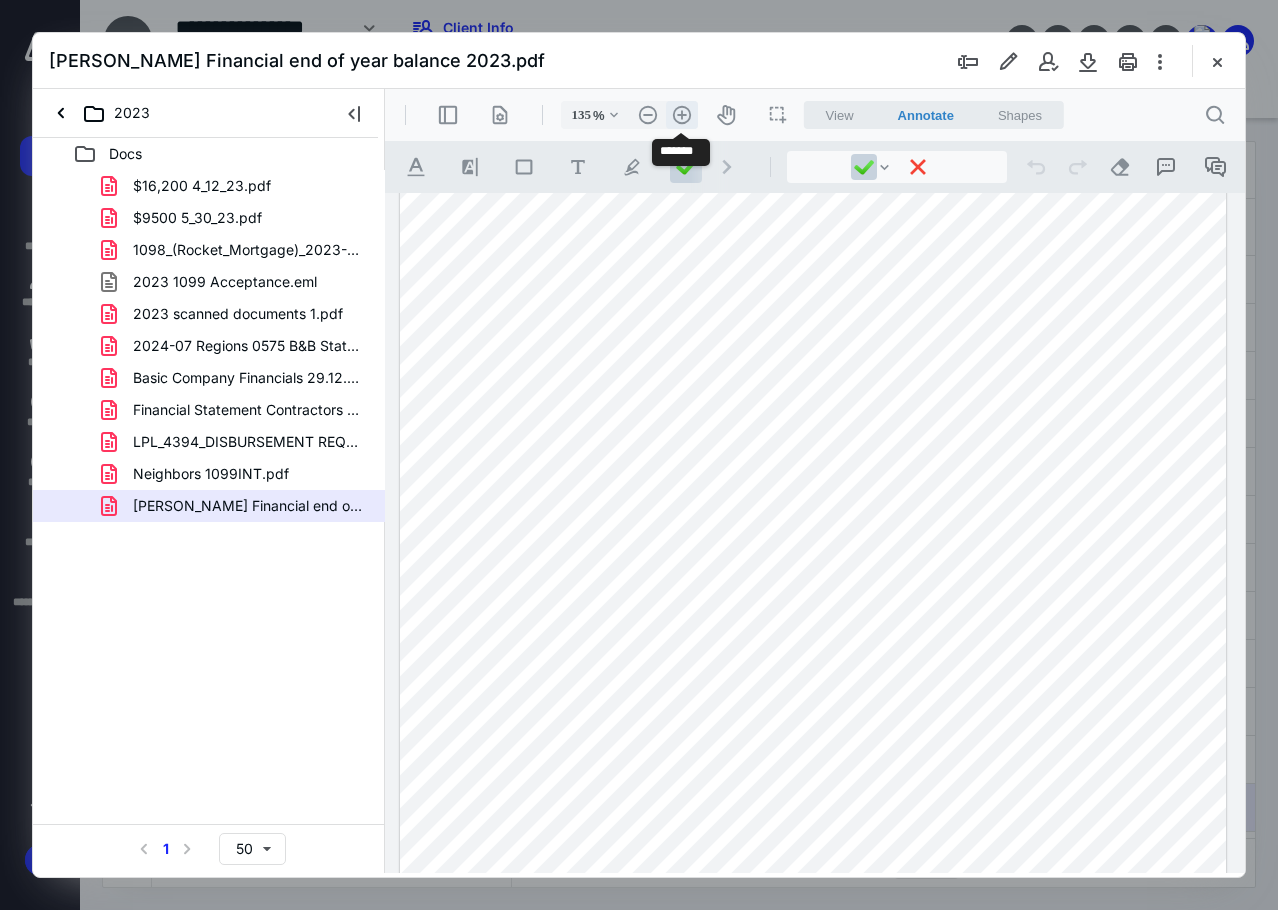 scroll, scrollTop: 167, scrollLeft: 0, axis: vertical 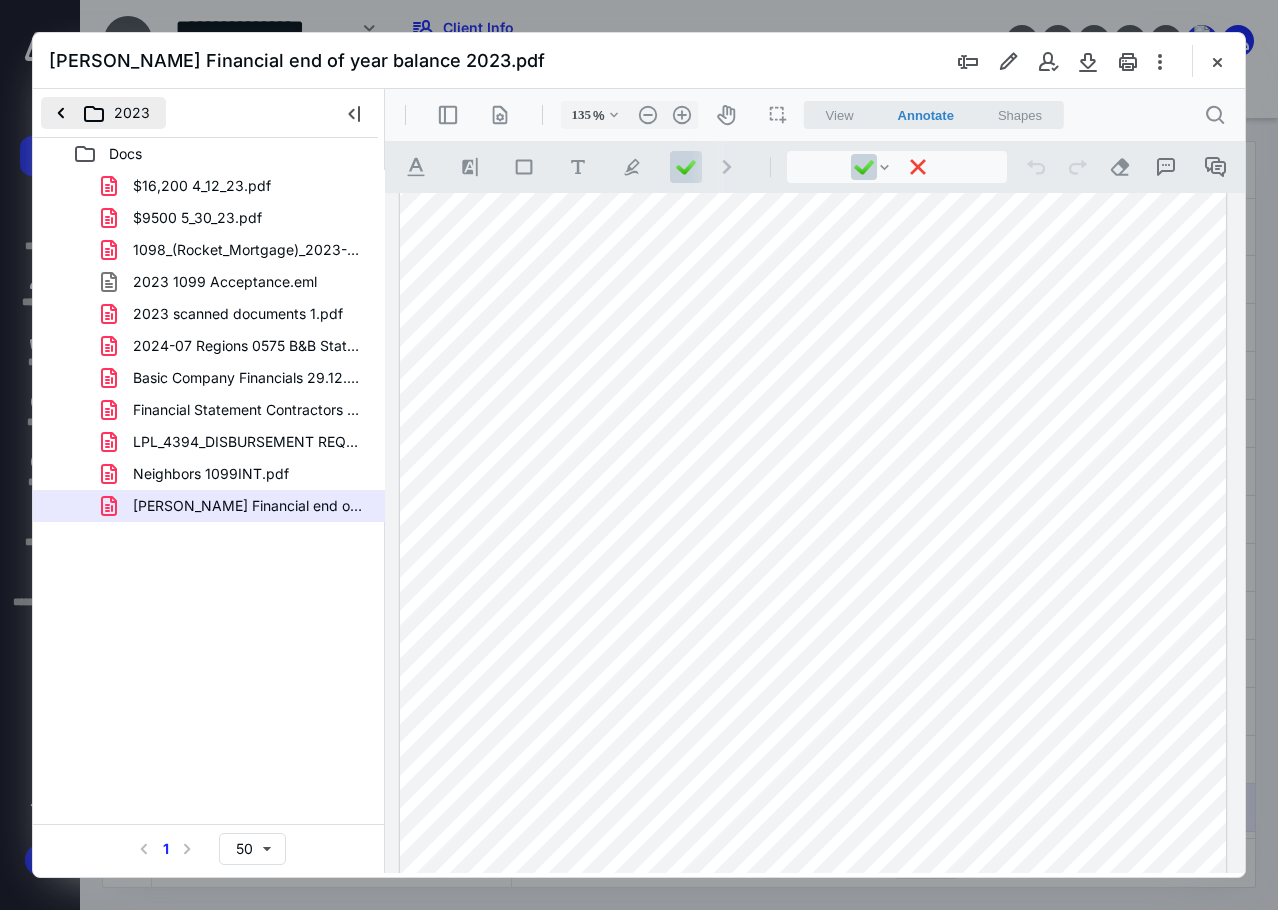 click on "2023" at bounding box center [103, 113] 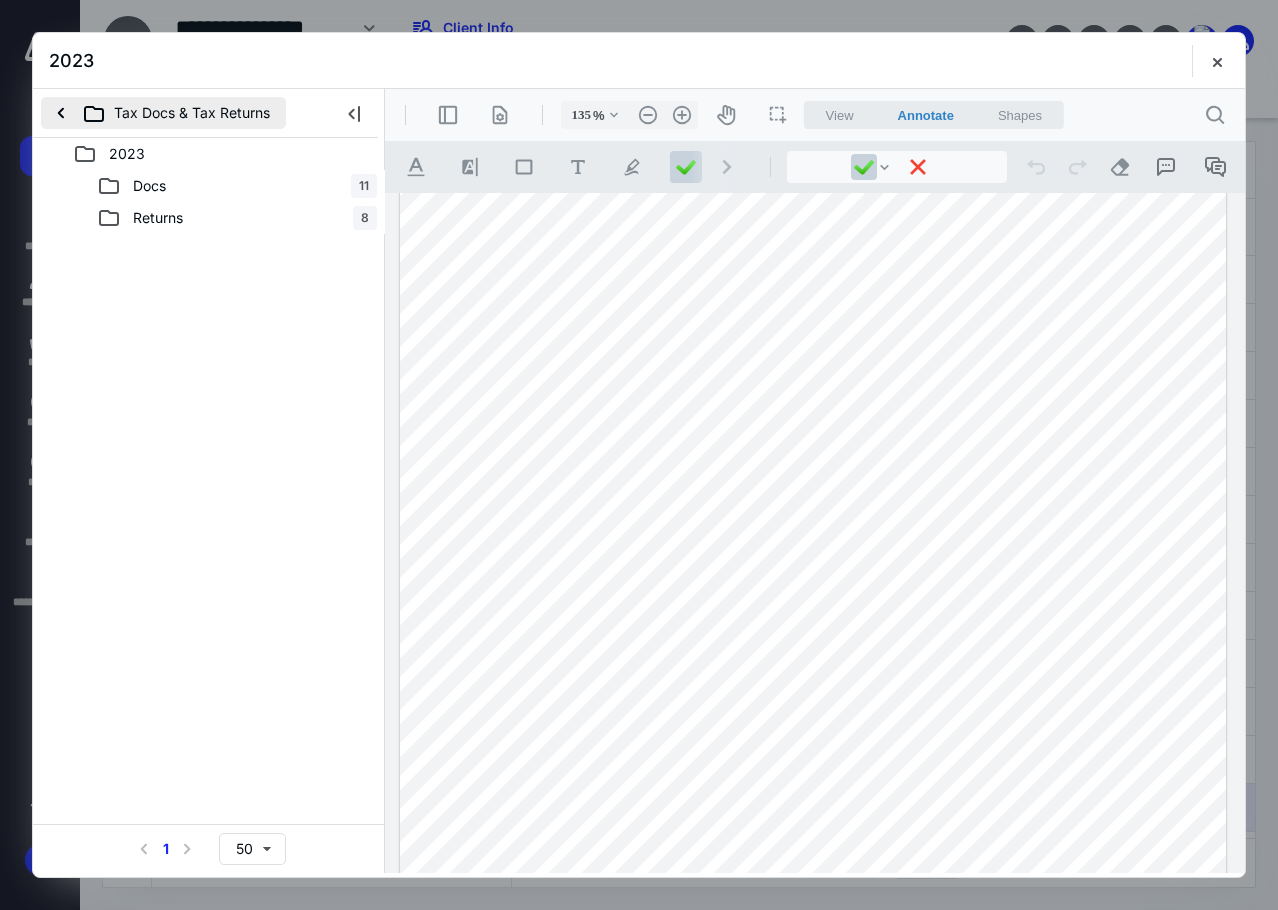 click on "Tax Docs & Tax Returns" at bounding box center (163, 113) 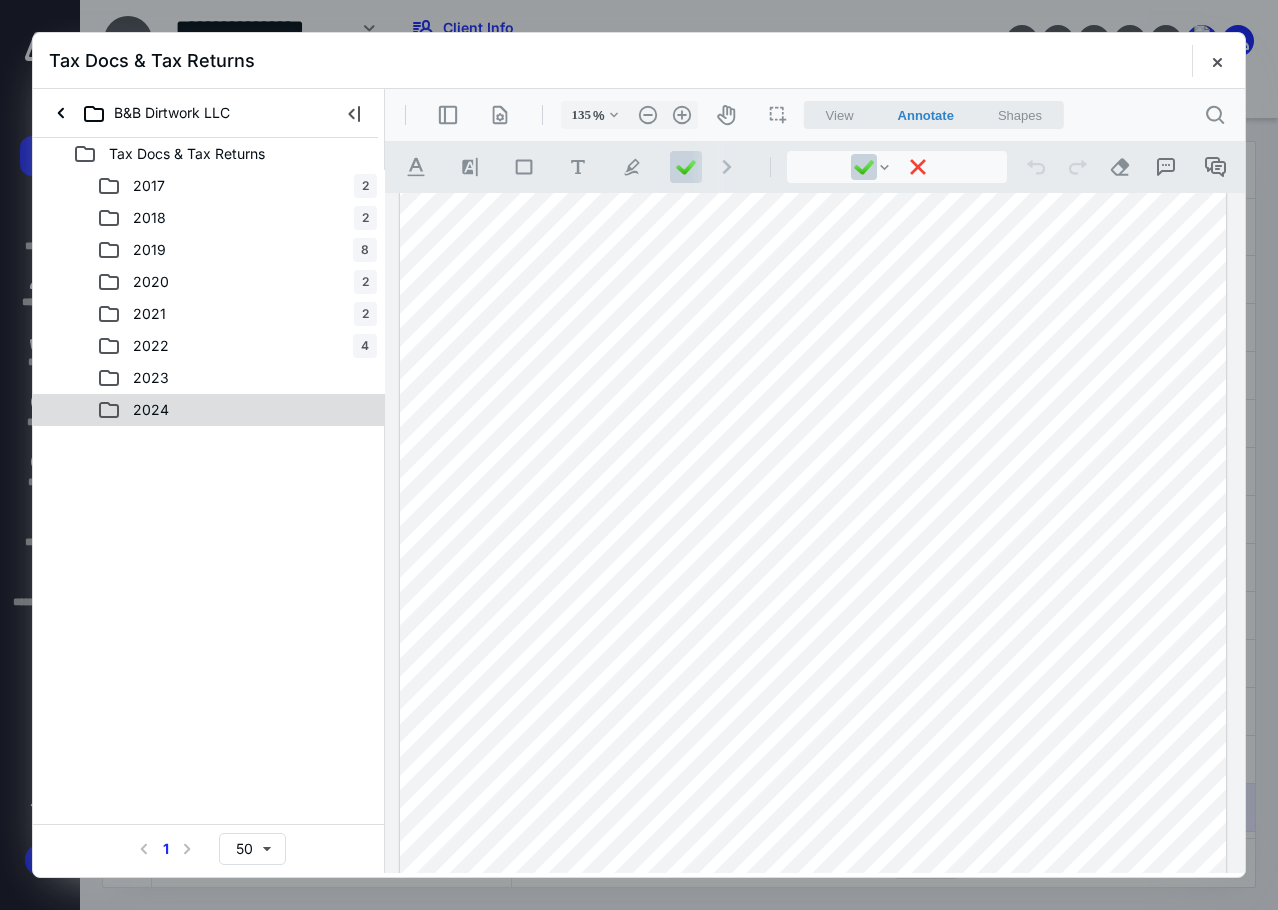 click 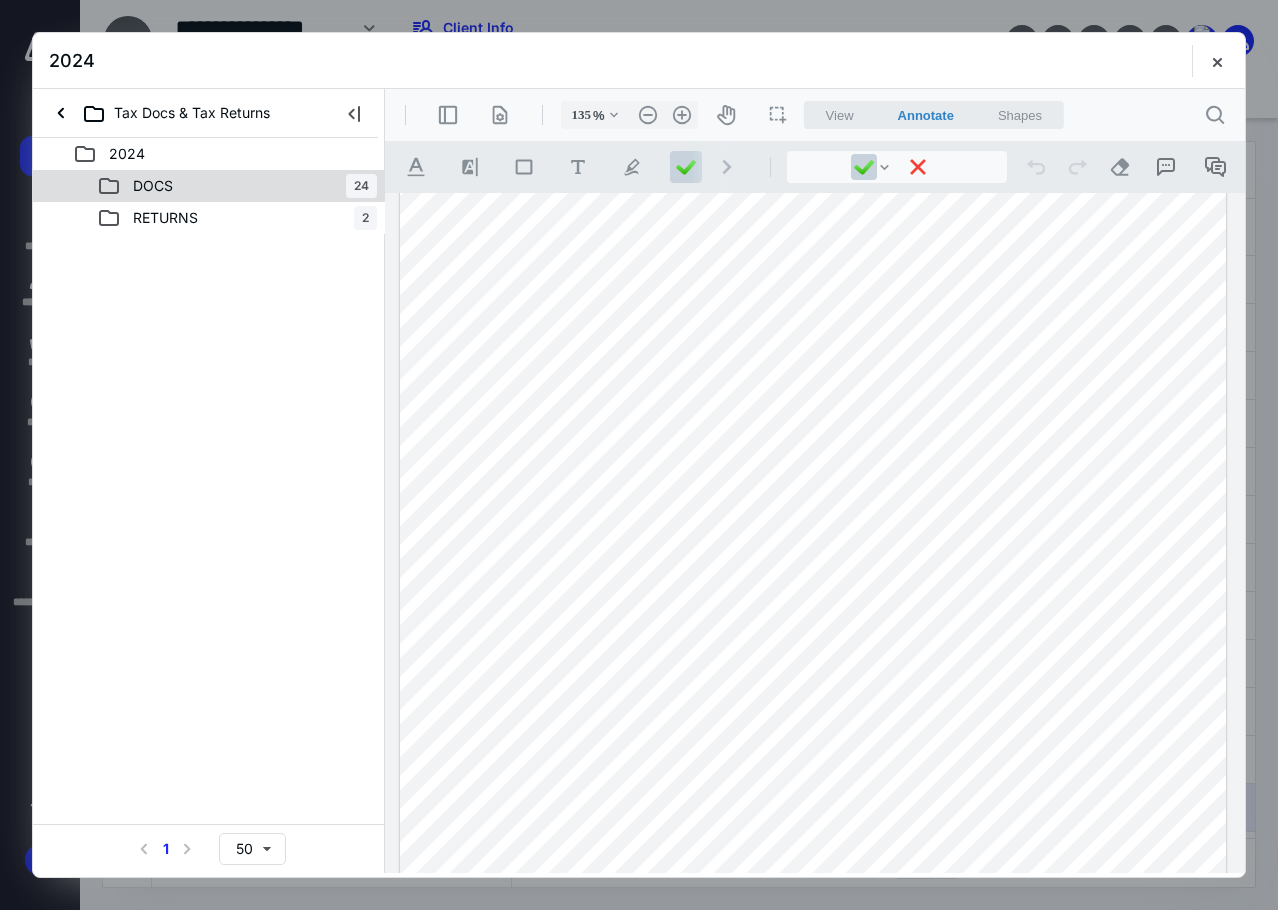 click on "DOCS" at bounding box center (153, 186) 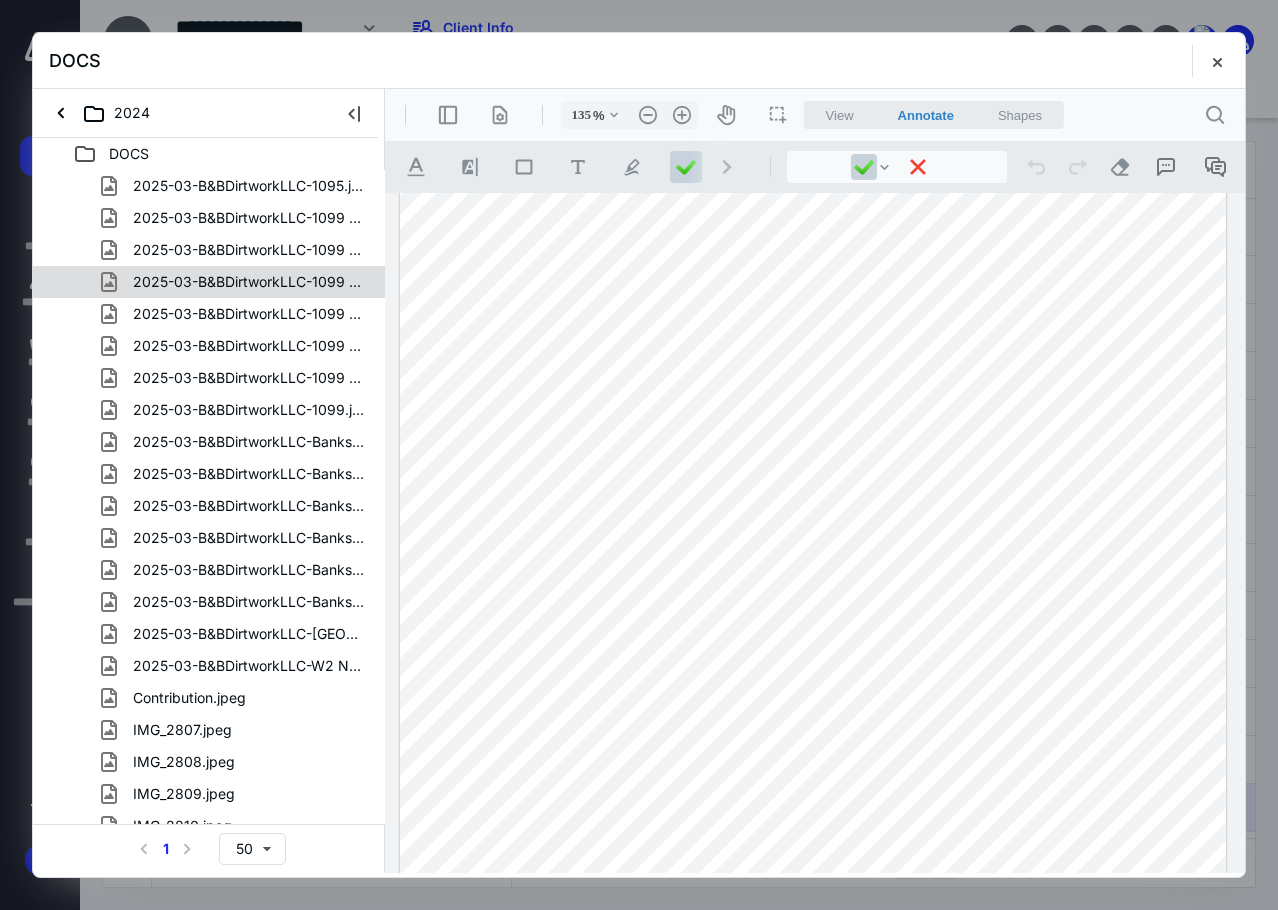 click on "2025-03-B&BDirtworkLLC-1099 (3).jpeg" at bounding box center [249, 282] 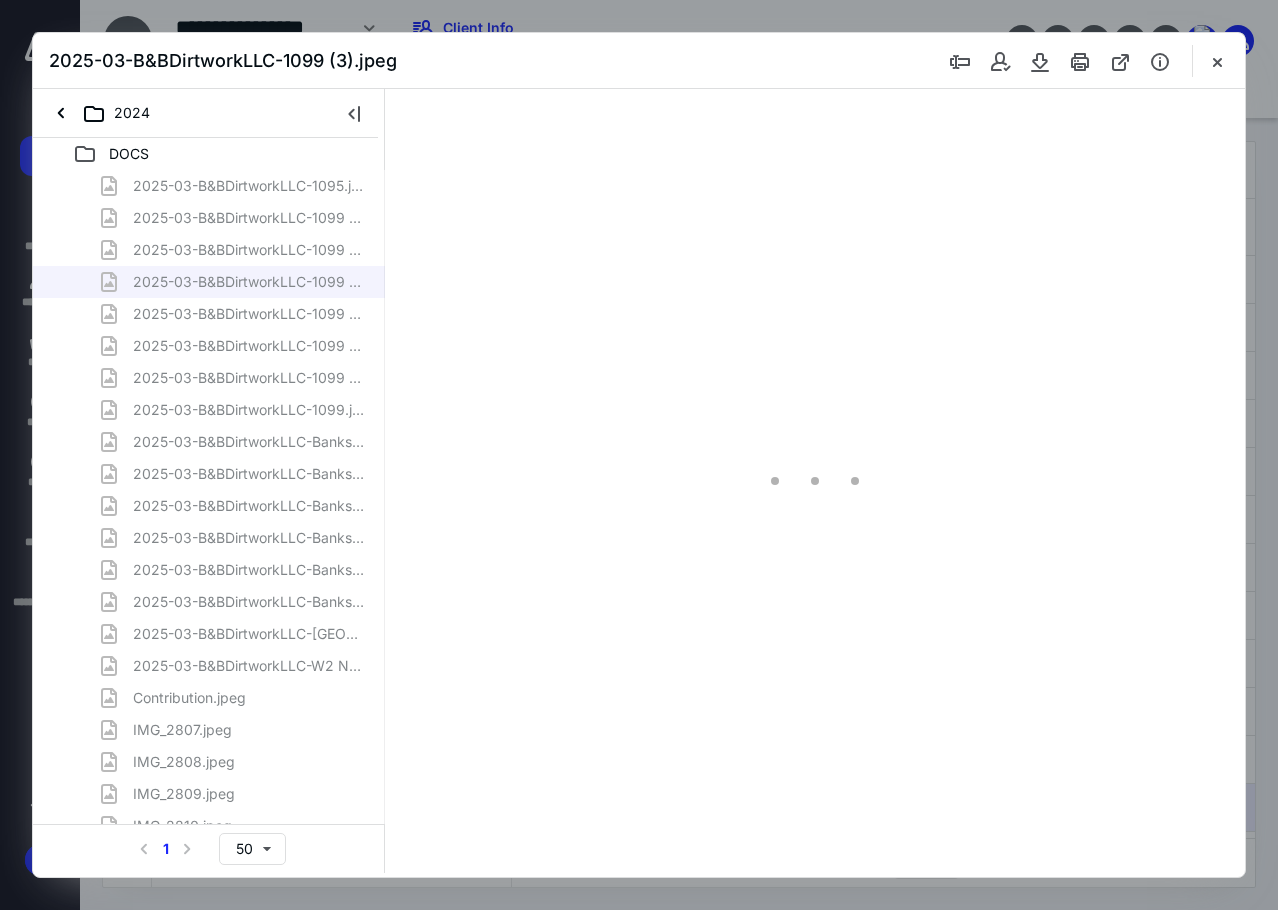 scroll, scrollTop: 0, scrollLeft: 0, axis: both 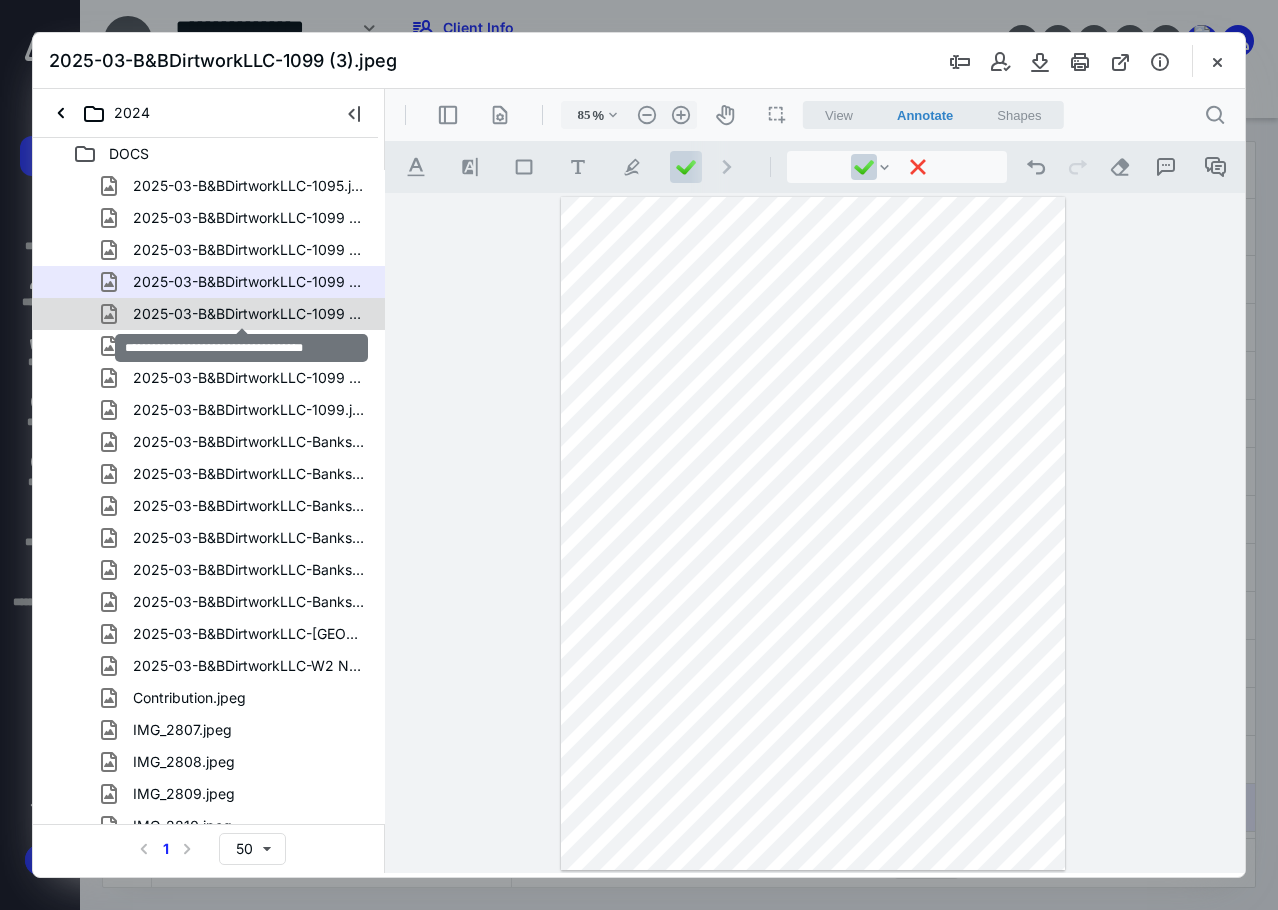 click on "2025-03-B&BDirtworkLLC-1099 (4).jpeg" at bounding box center (249, 314) 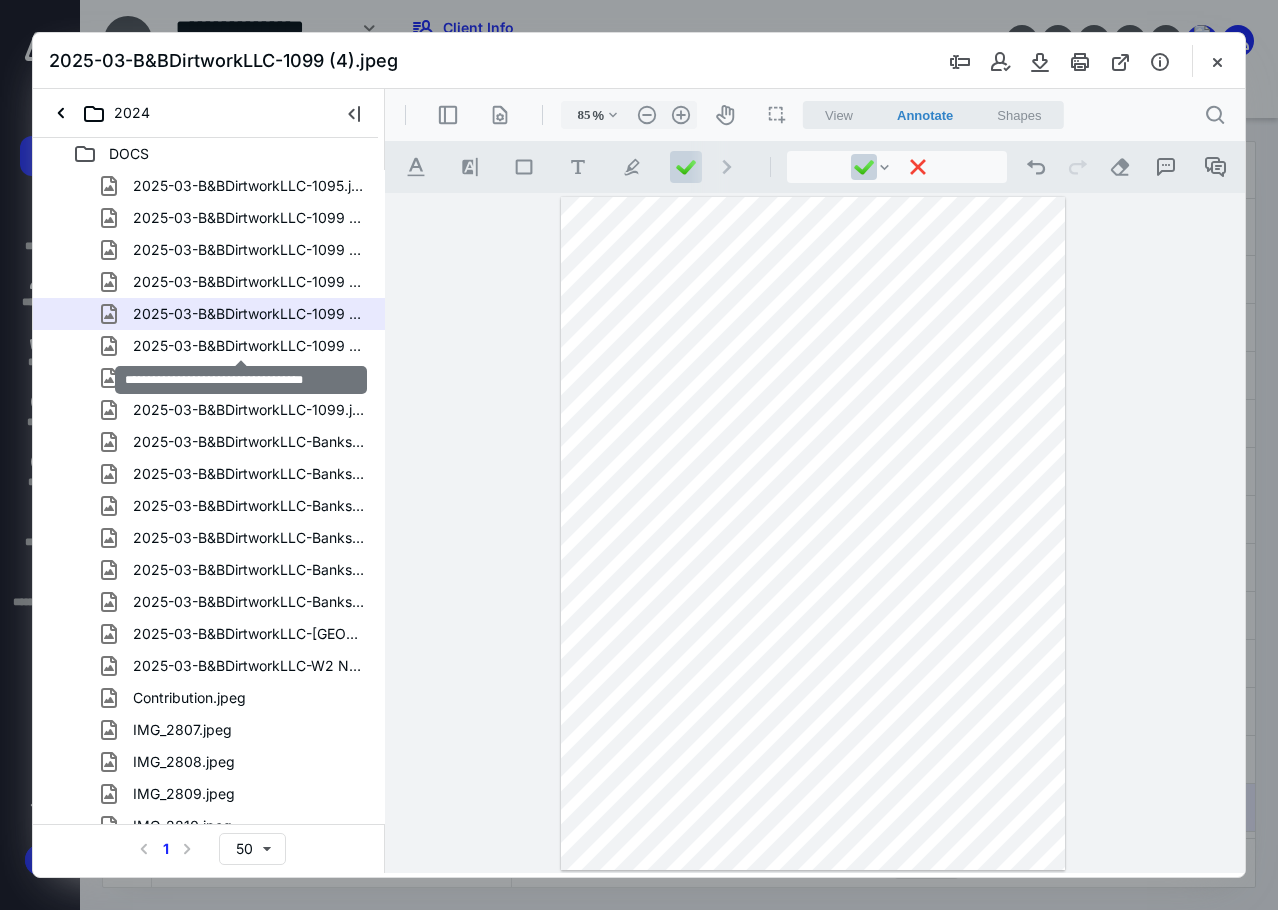 click on "2025-03-B&BDirtworkLLC-1099 (5).jpeg" at bounding box center (249, 346) 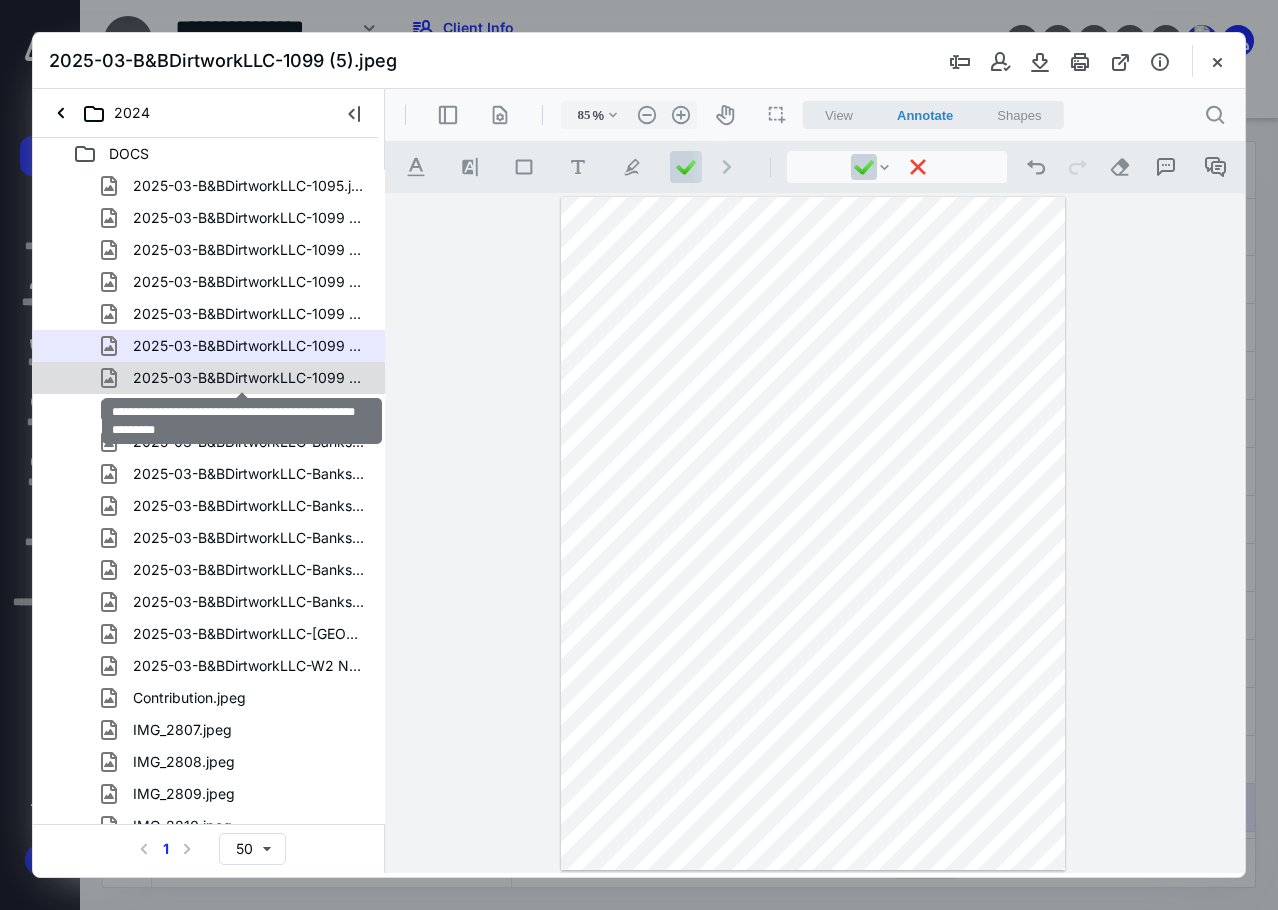 click on "2025-03-B&BDirtworkLLC-1099 Geaux Care Staffing (jenn).jpeg" at bounding box center (249, 378) 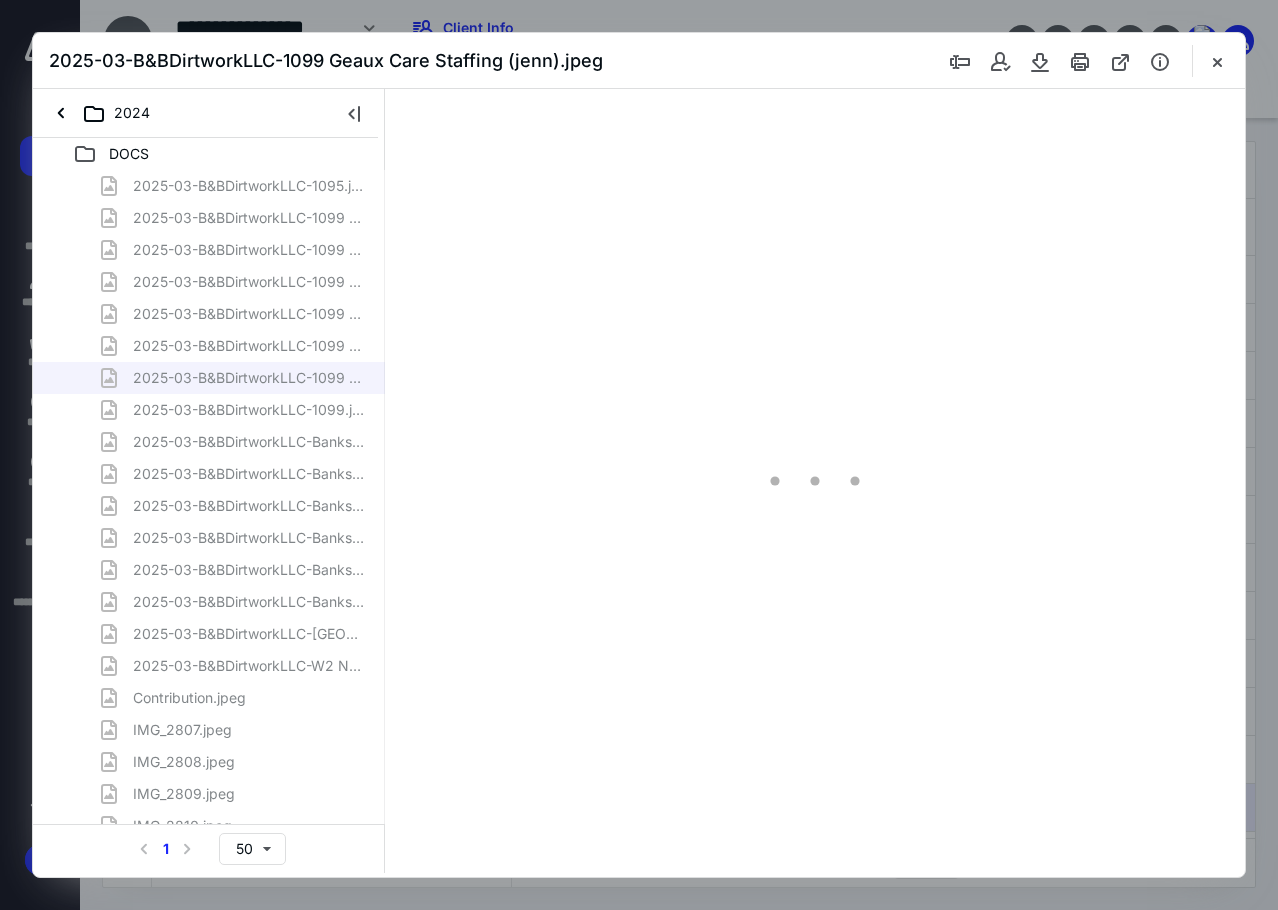 type on "85" 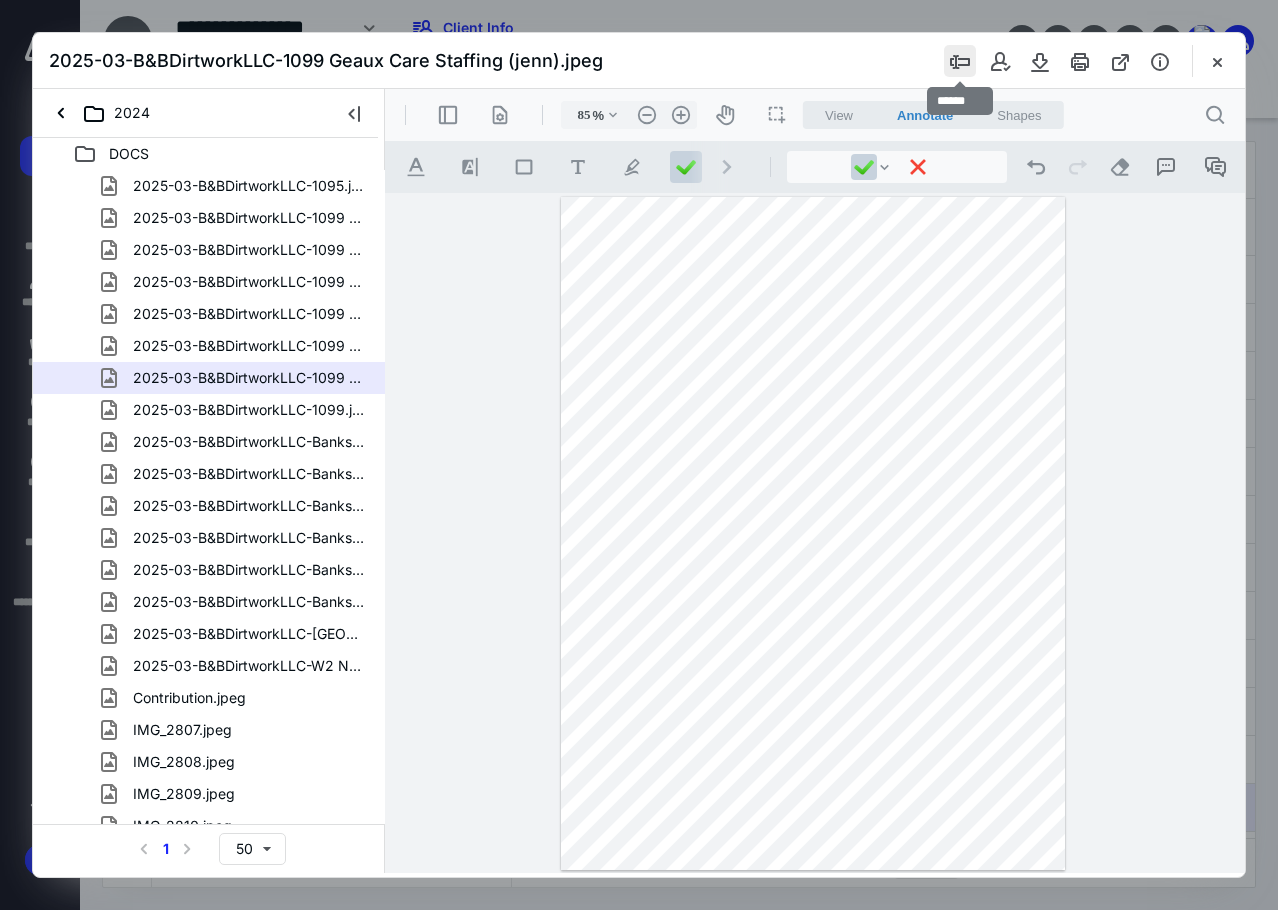 click at bounding box center [960, 61] 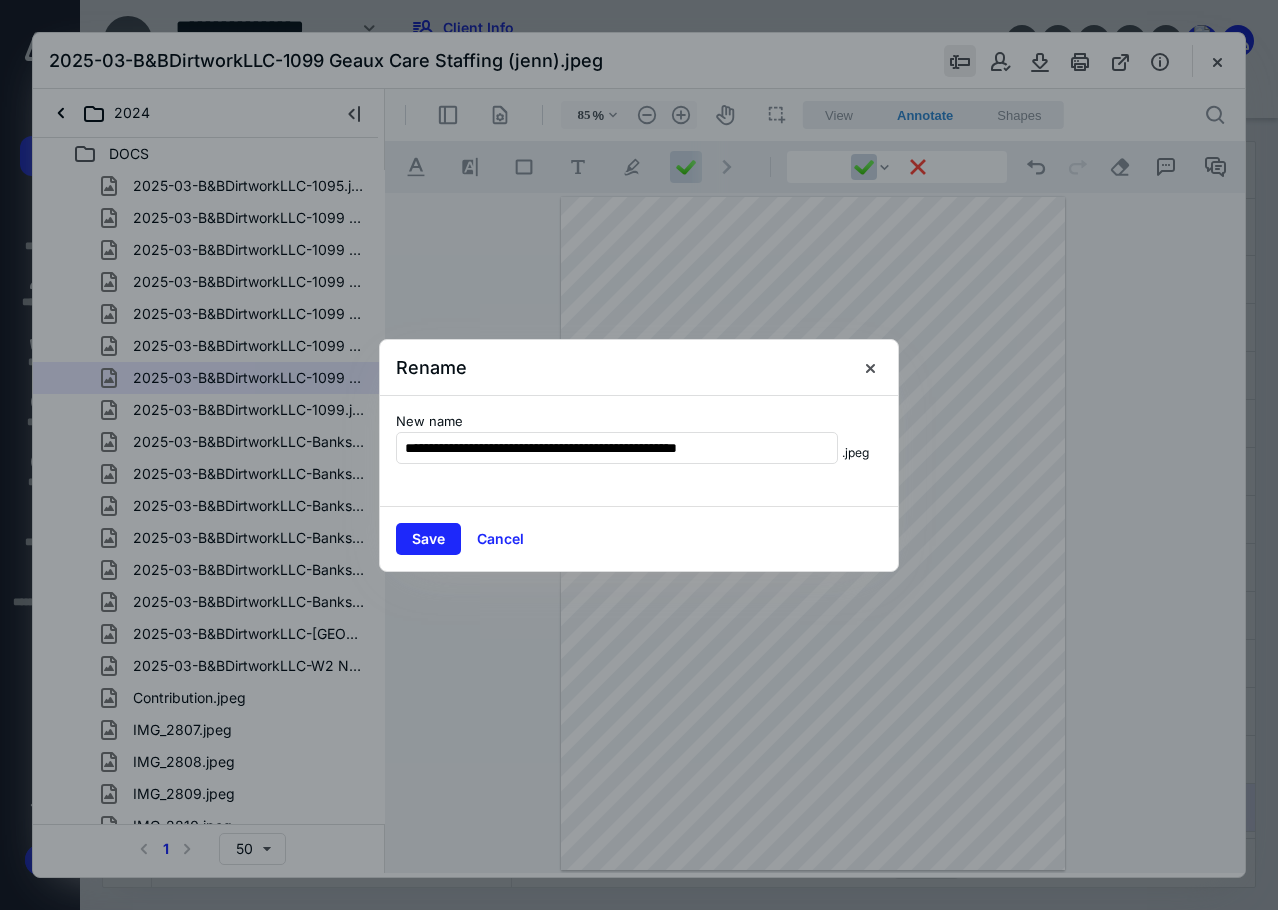 type on "*" 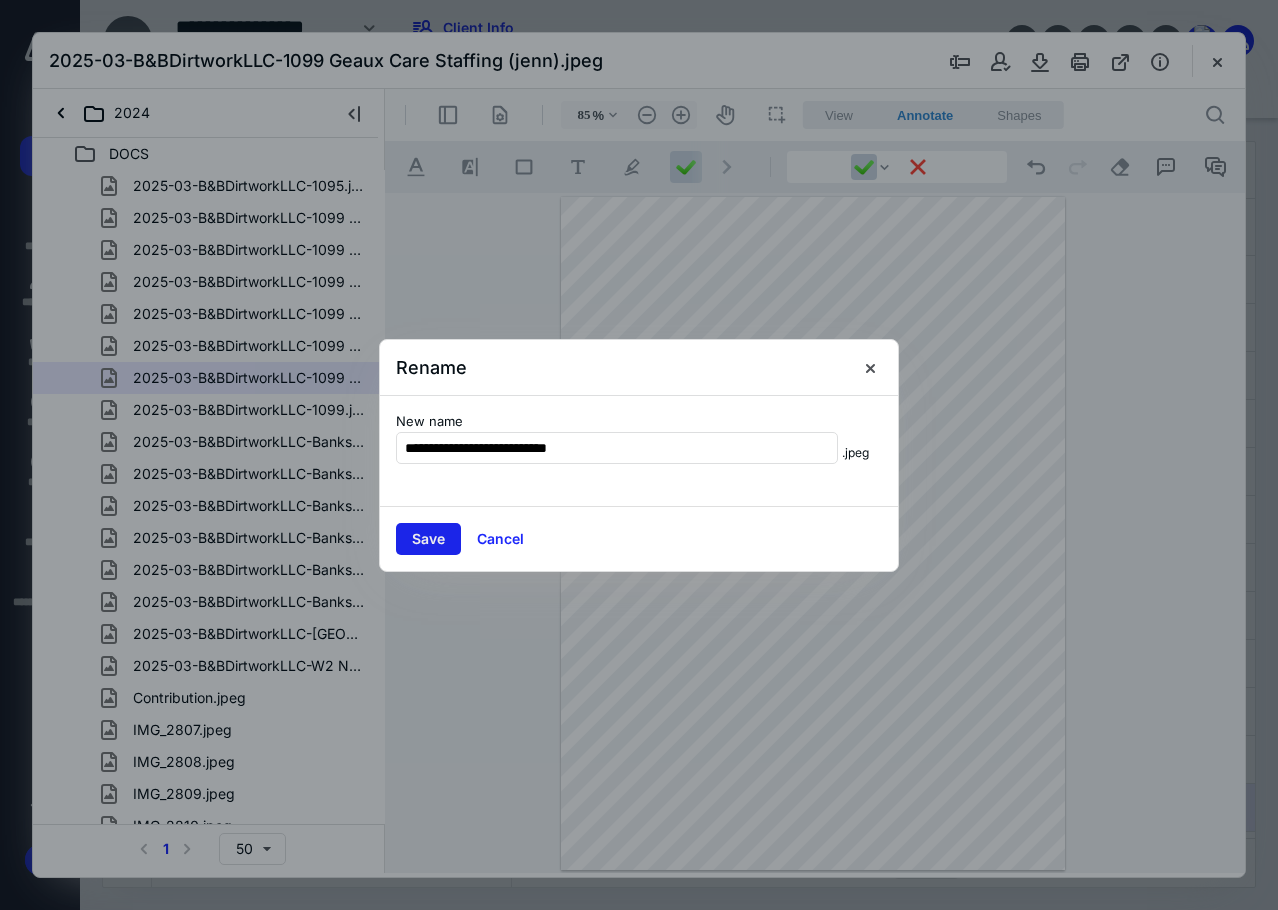 type on "**********" 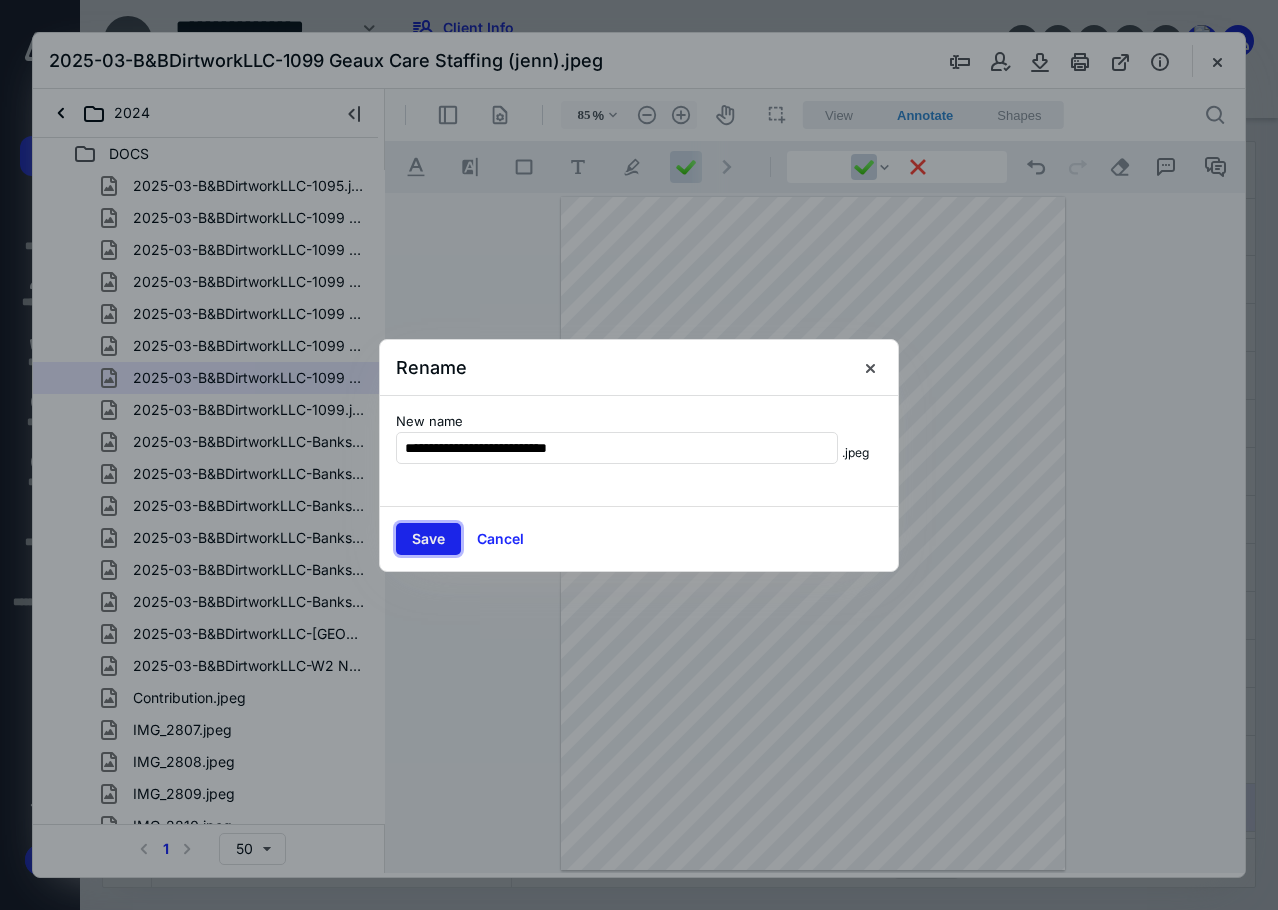 click on "Save" at bounding box center [428, 539] 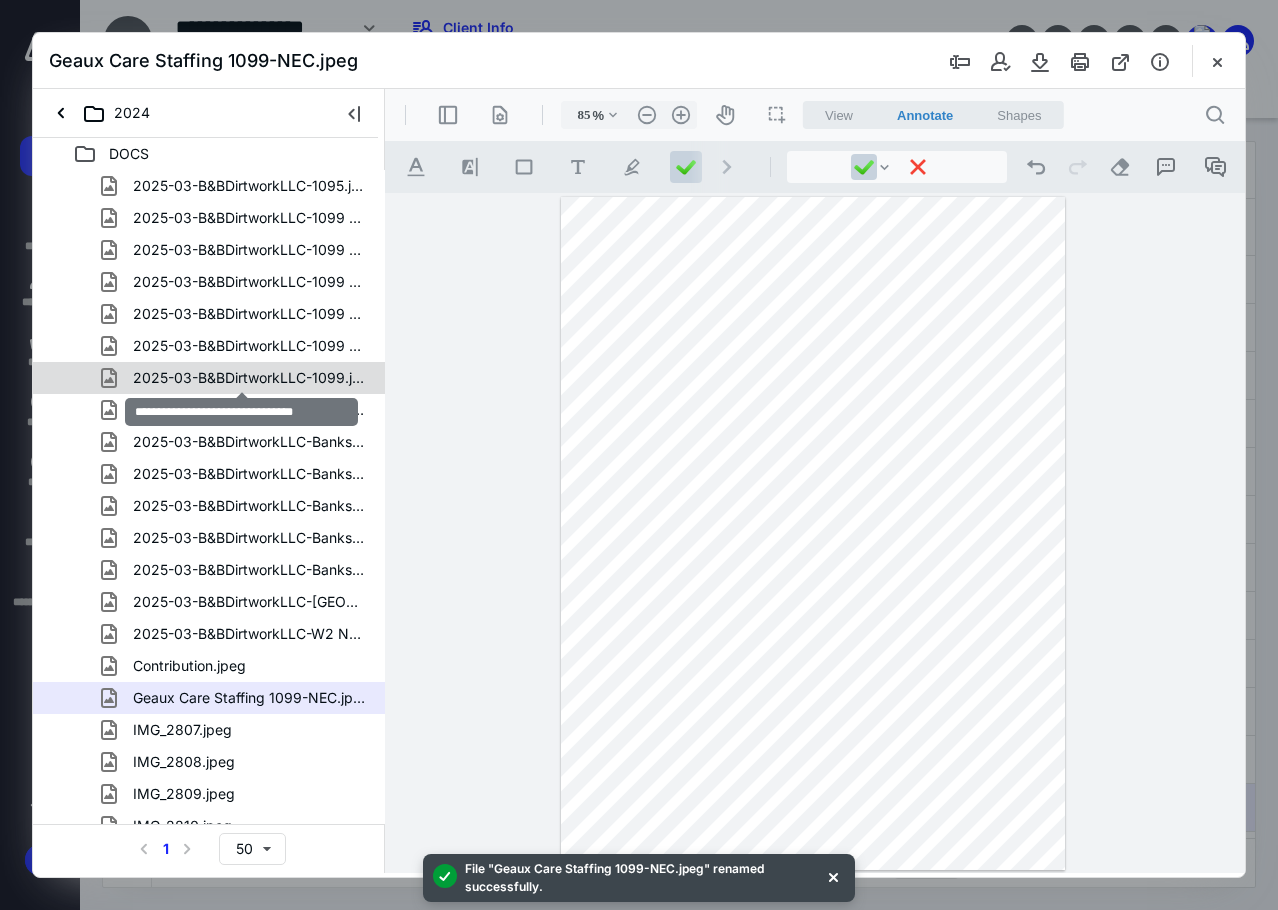 click on "2025-03-B&BDirtworkLLC-1099.jpeg" at bounding box center (249, 378) 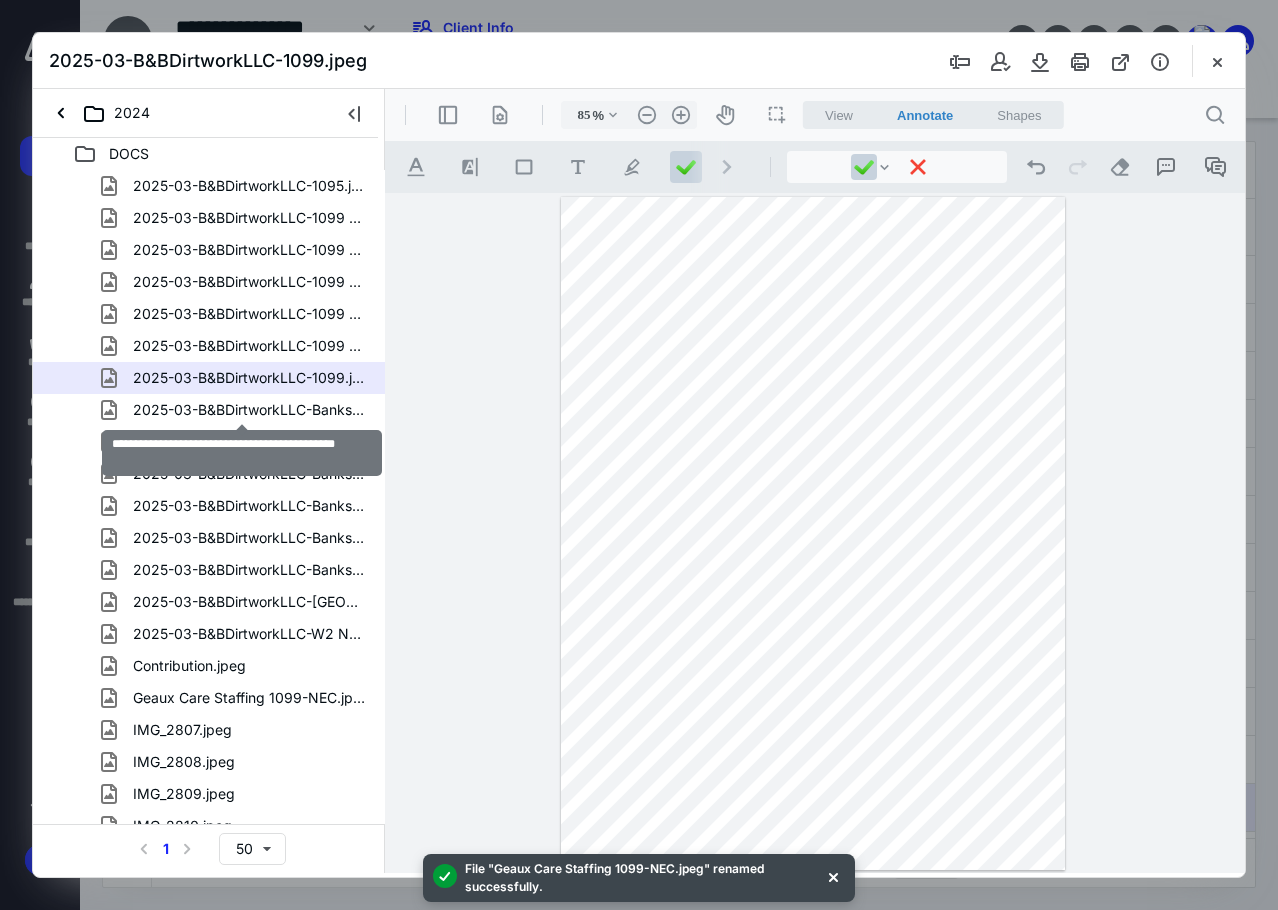 click on "2025-03-B&BDirtworkLLC-Bankstatement (1).jpeg" at bounding box center [249, 410] 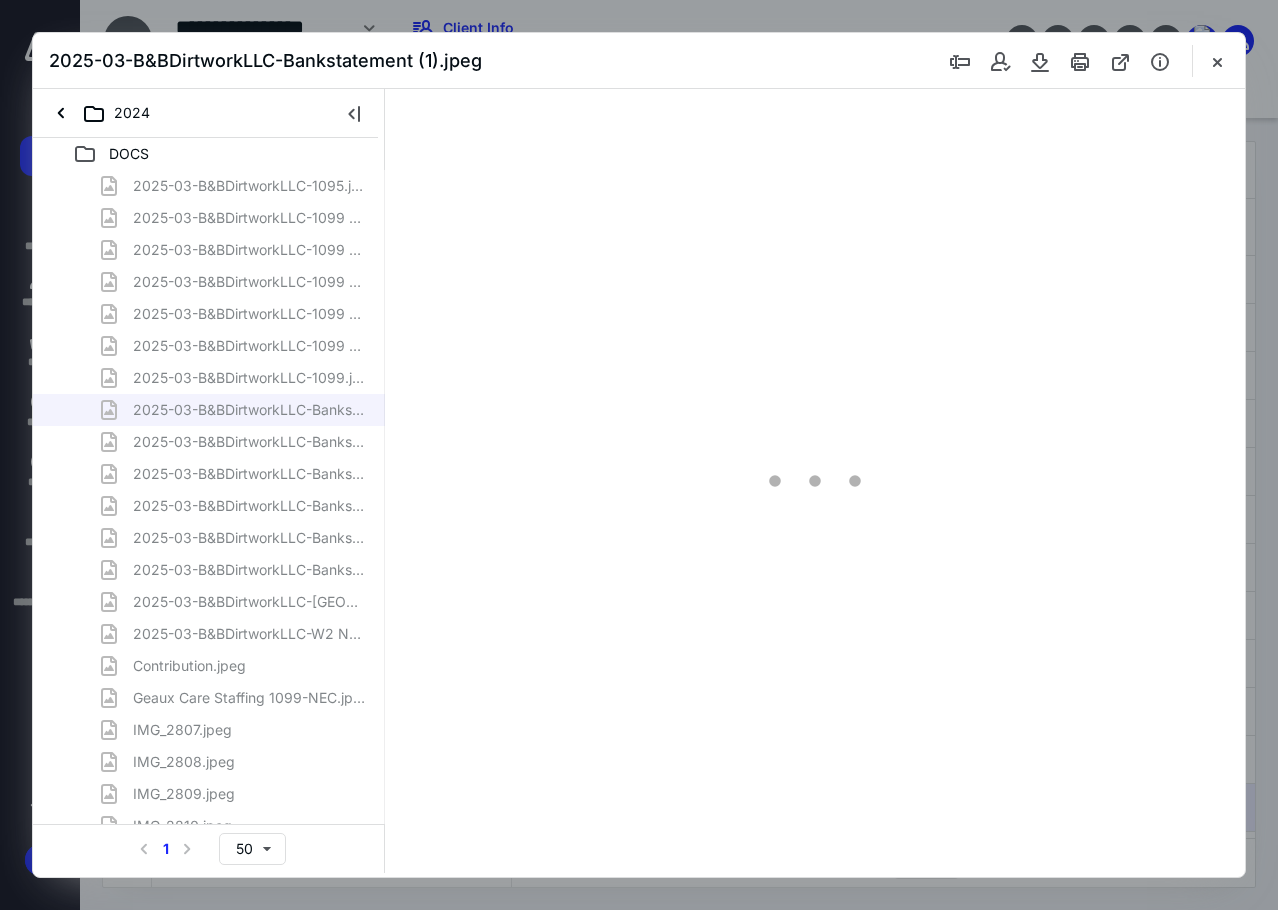 type on "85" 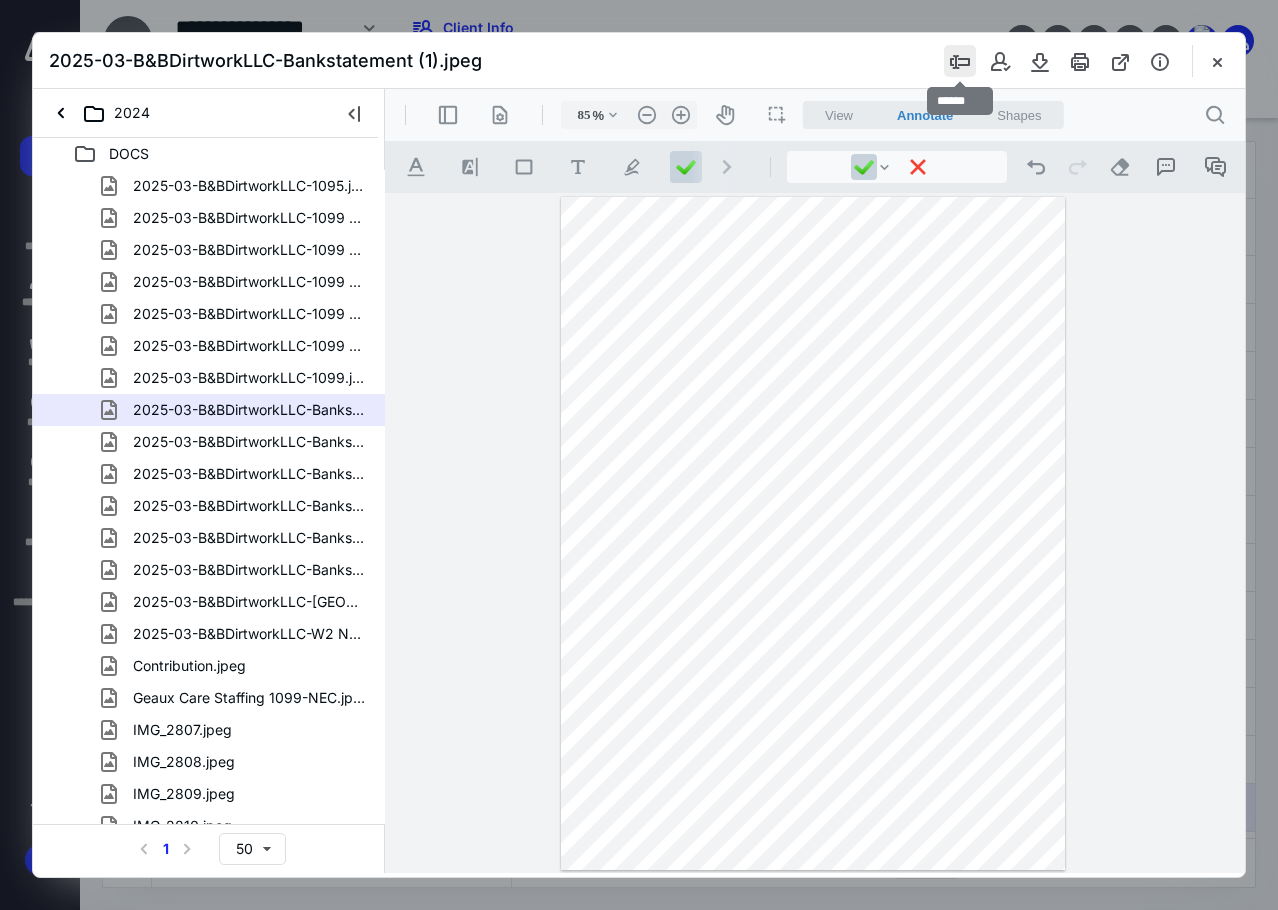 click at bounding box center [960, 61] 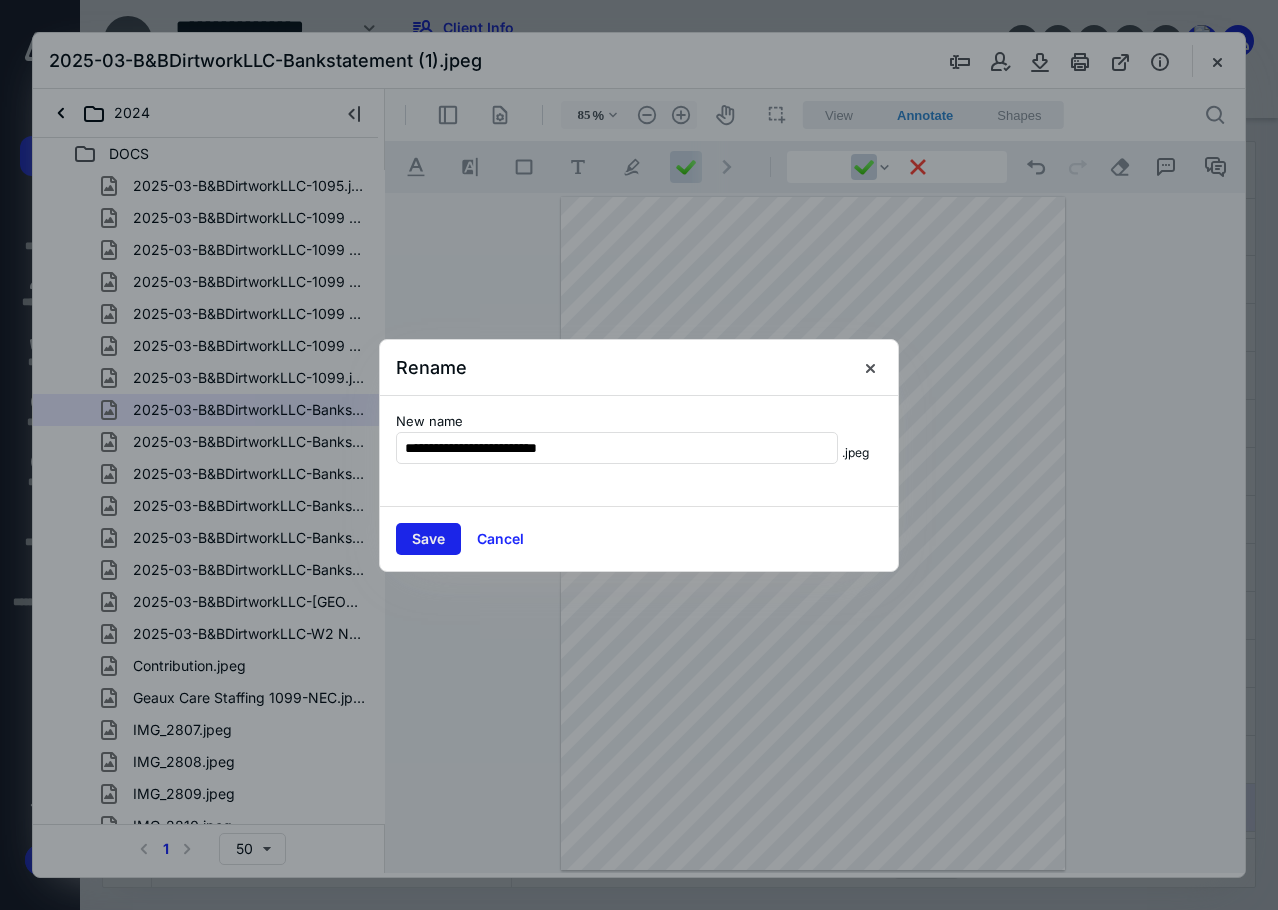 type on "**********" 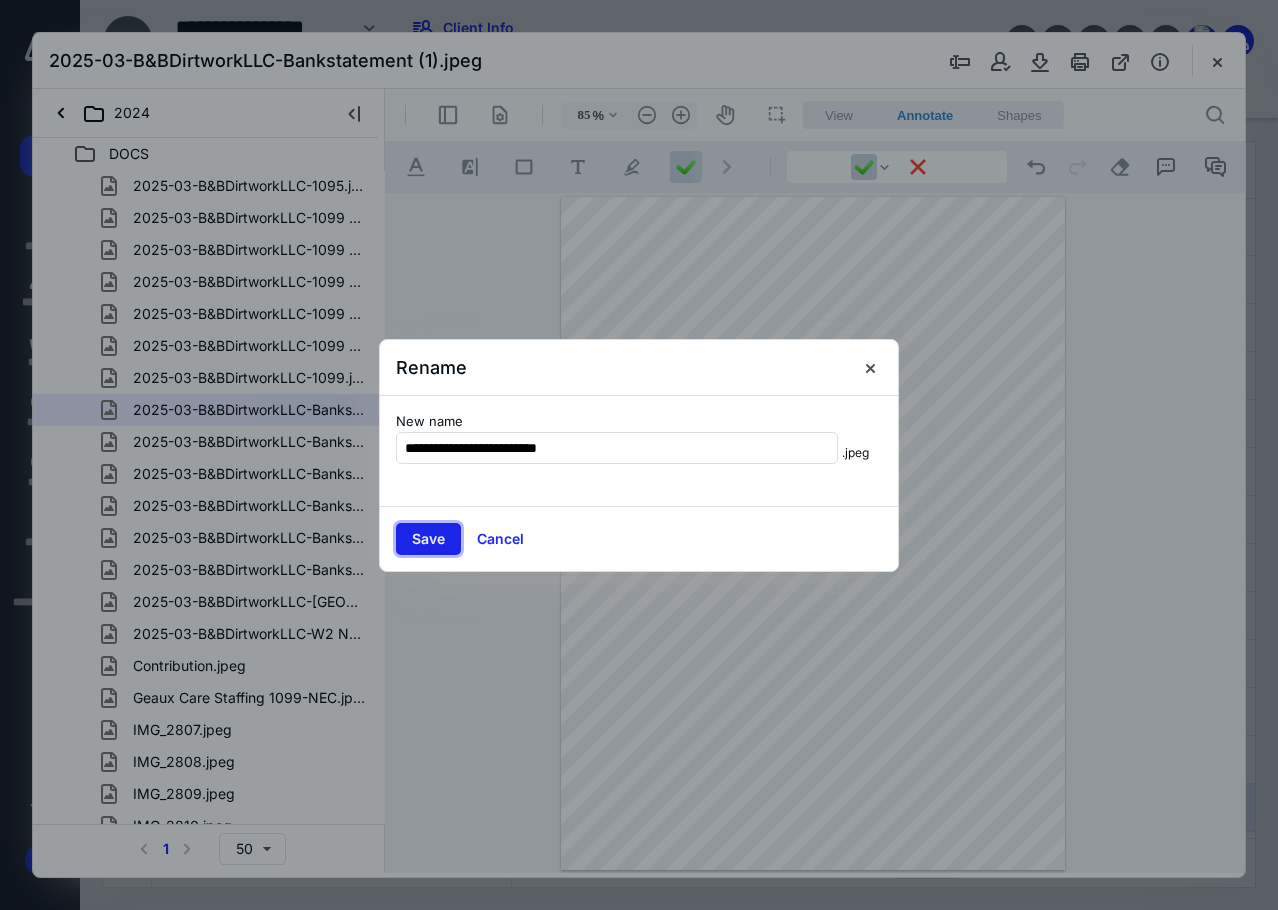 click on "Save" at bounding box center [428, 539] 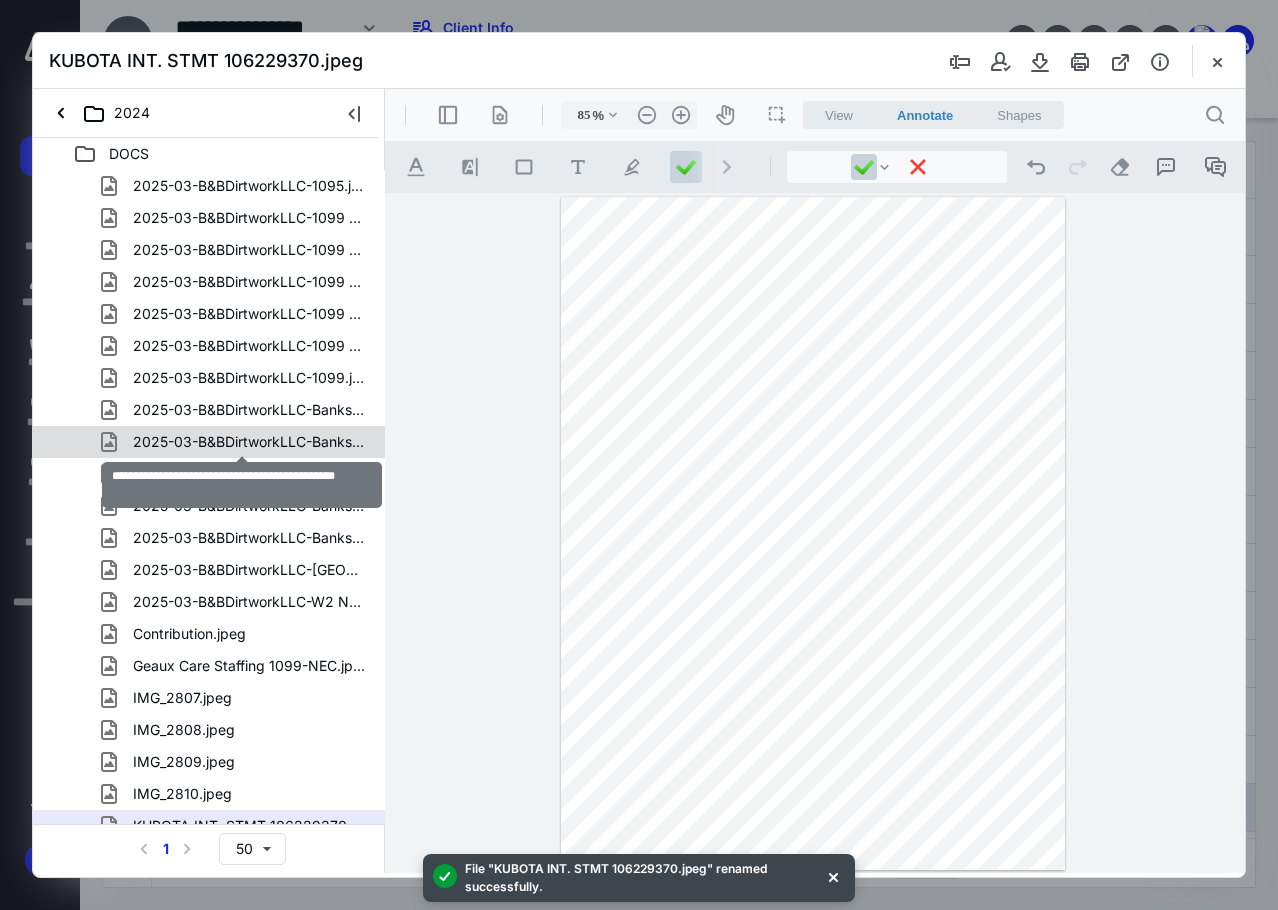 click on "2025-03-B&BDirtworkLLC-Bankstatement (3).jpeg" at bounding box center [249, 442] 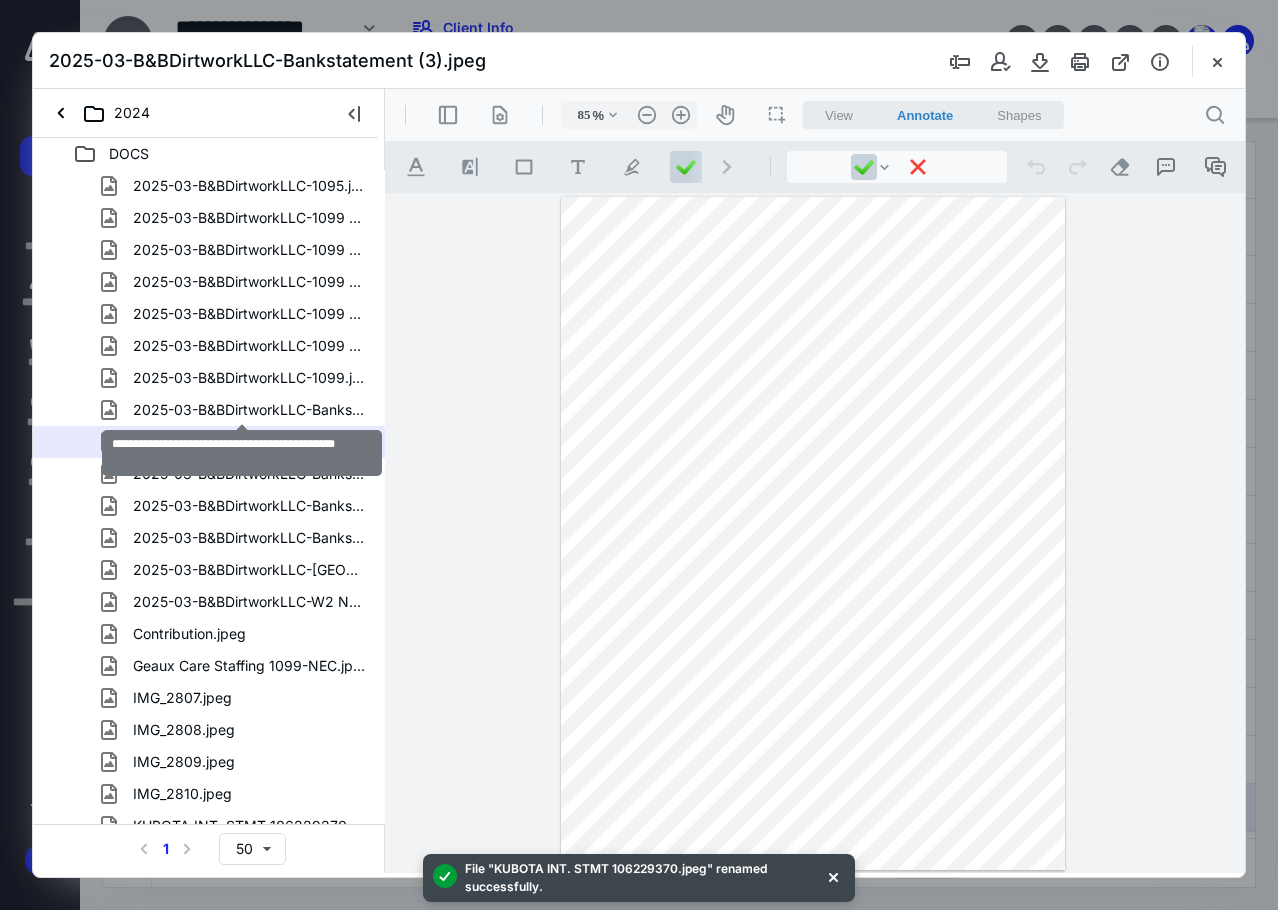 click on "2025-03-B&BDirtworkLLC-Bankstatement (2).jpeg" at bounding box center [249, 410] 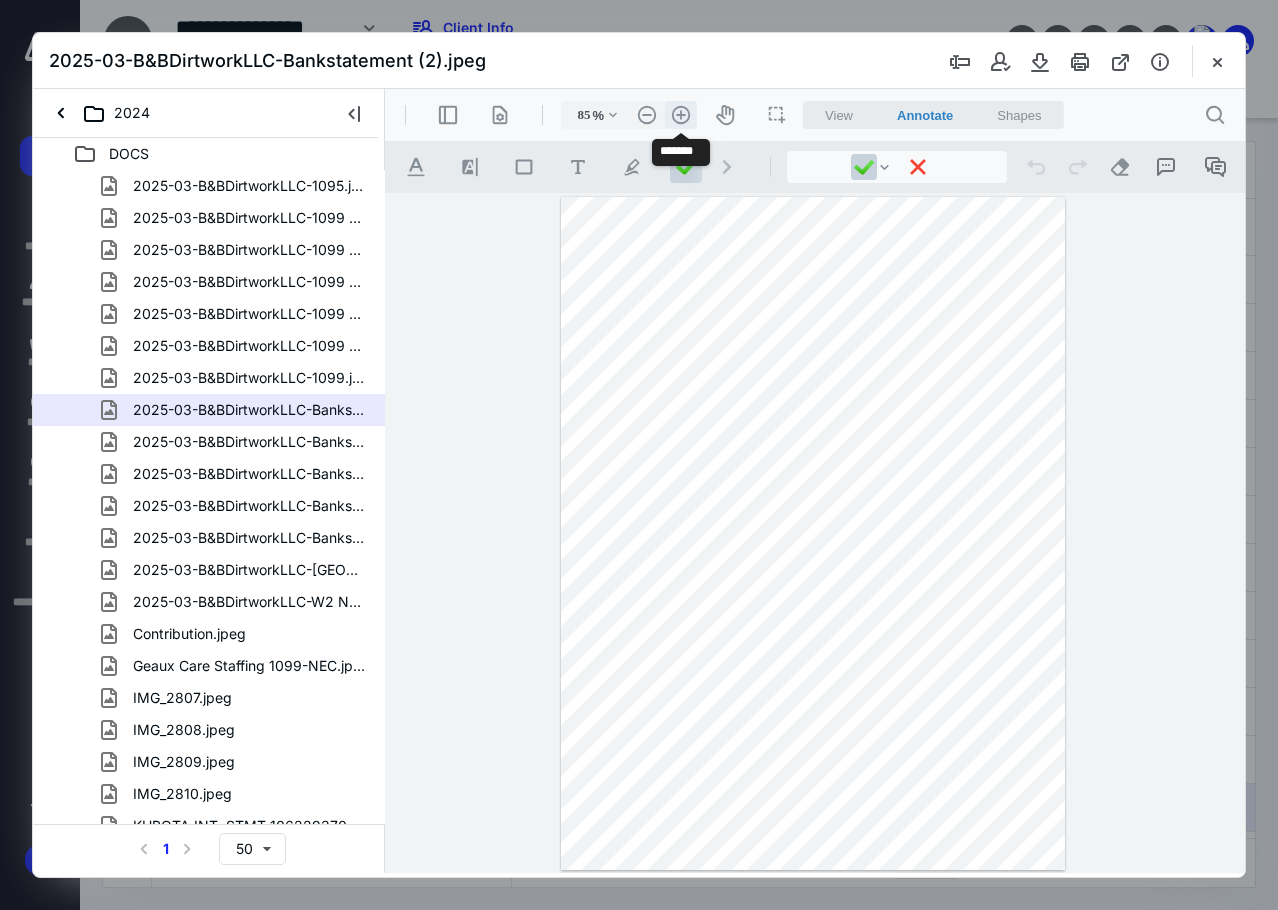 click on ".cls-1{fill:#abb0c4;} icon - header - zoom - in - line" at bounding box center (681, 115) 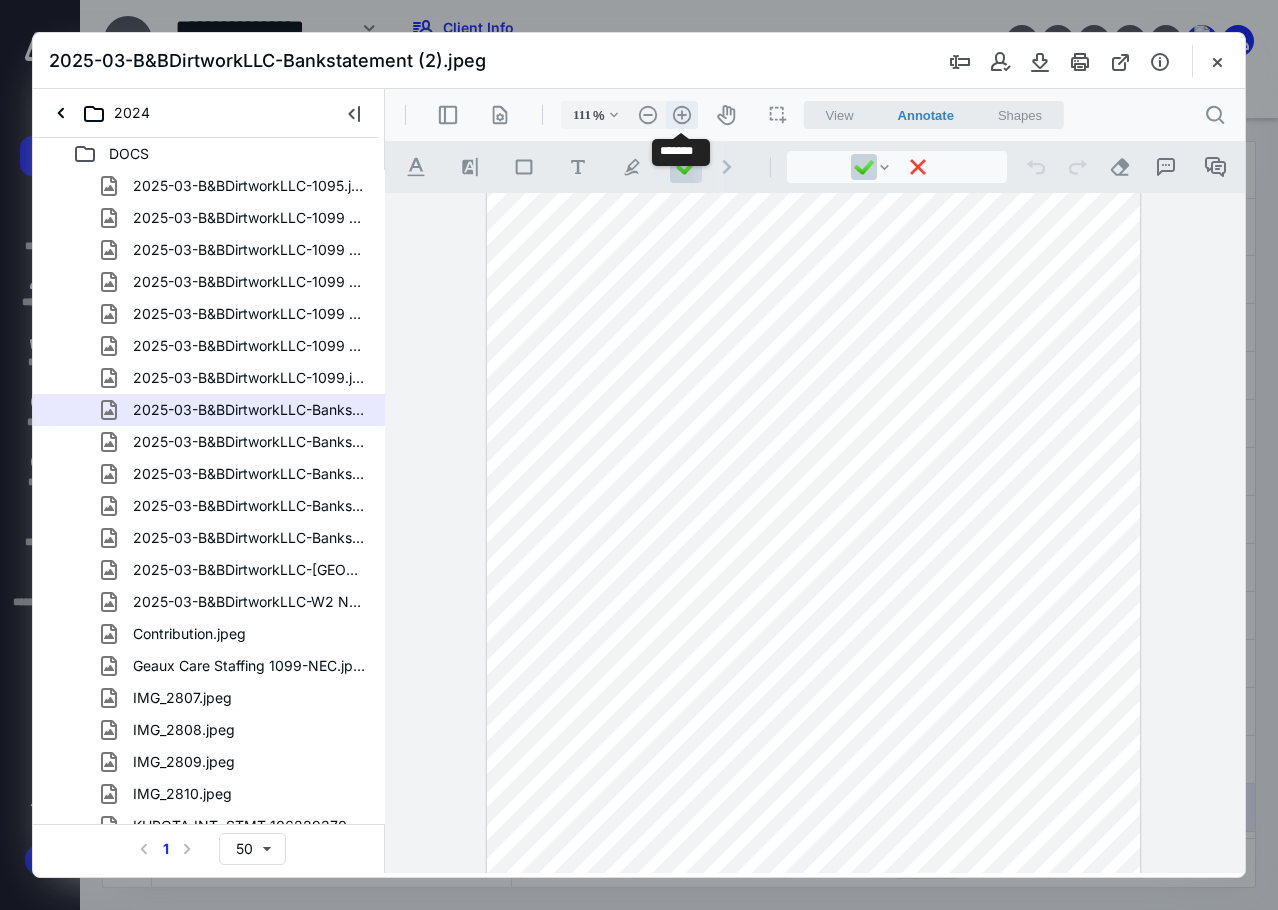 click on ".cls-1{fill:#abb0c4;} icon - header - zoom - in - line" at bounding box center (682, 115) 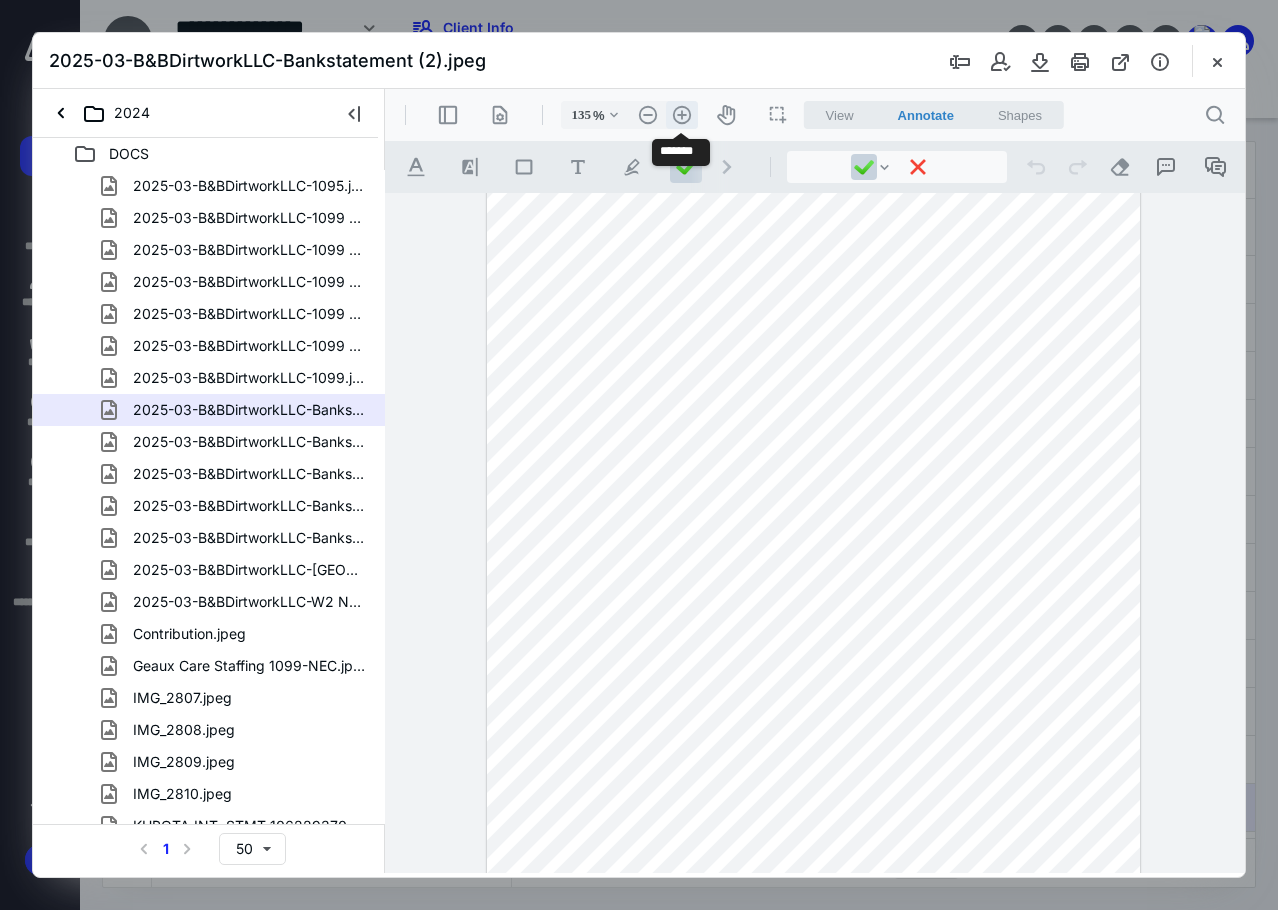 scroll, scrollTop: 167, scrollLeft: 0, axis: vertical 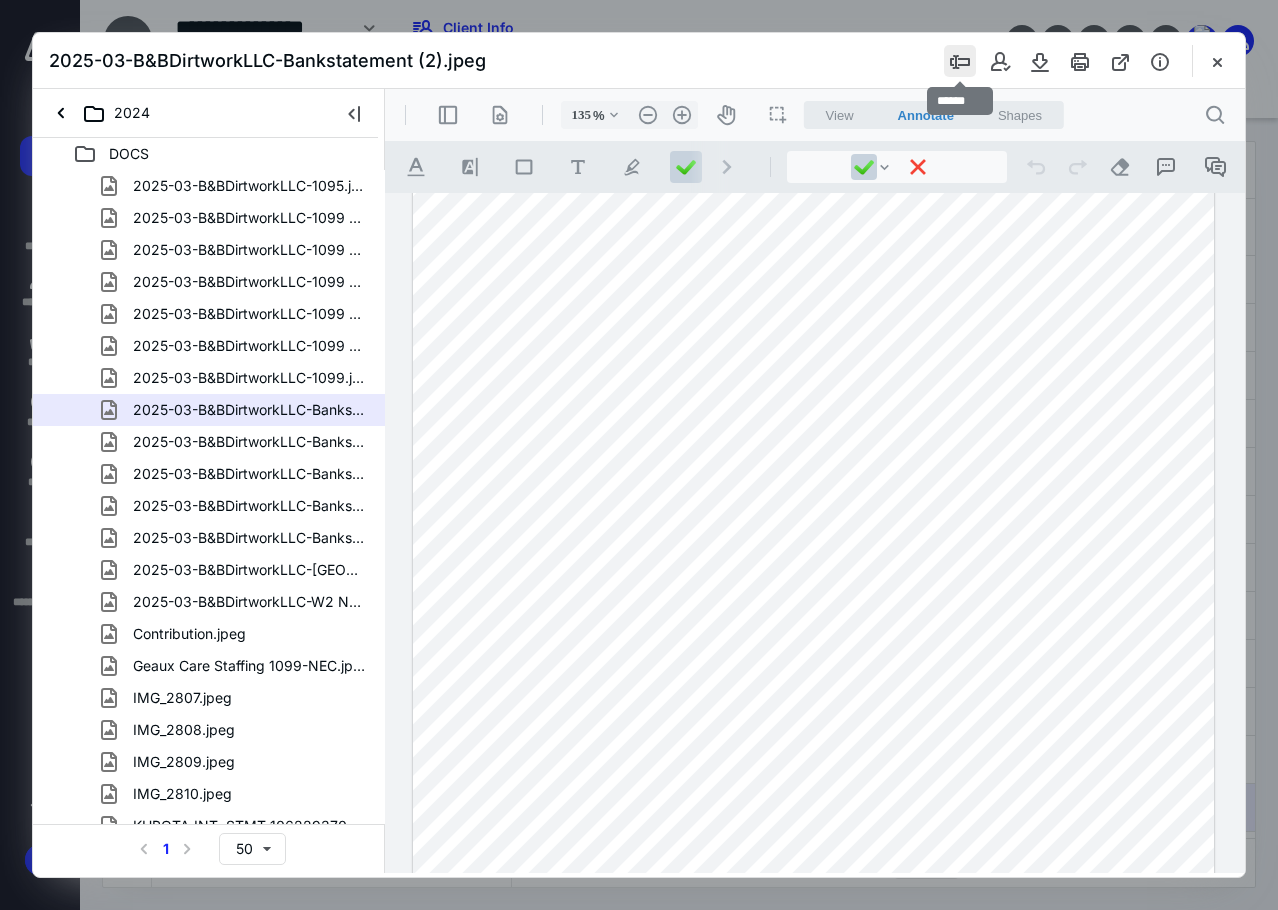 click at bounding box center [960, 61] 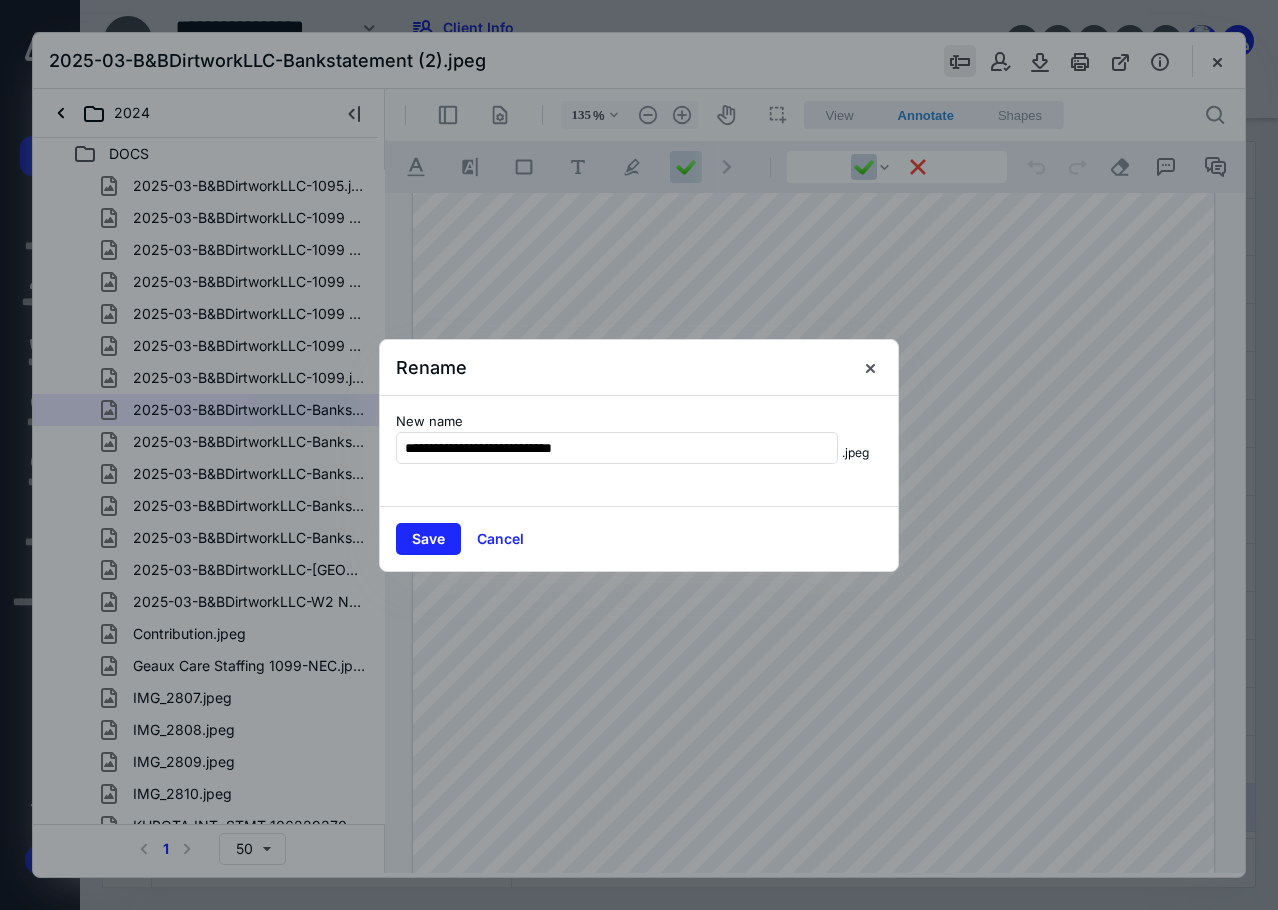 type on "**********" 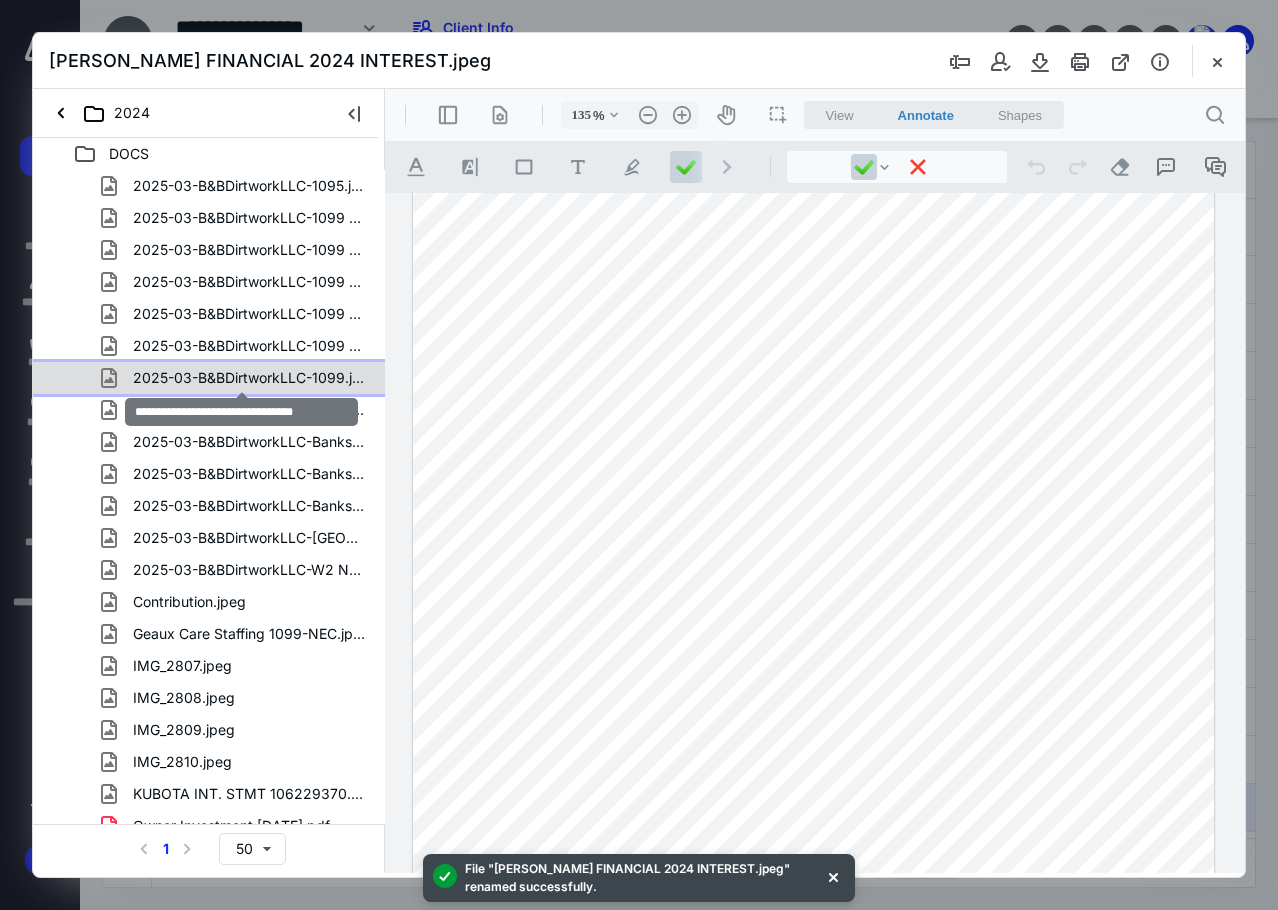 click on "2025-03-B&BDirtworkLLC-1099.jpeg" at bounding box center [249, 378] 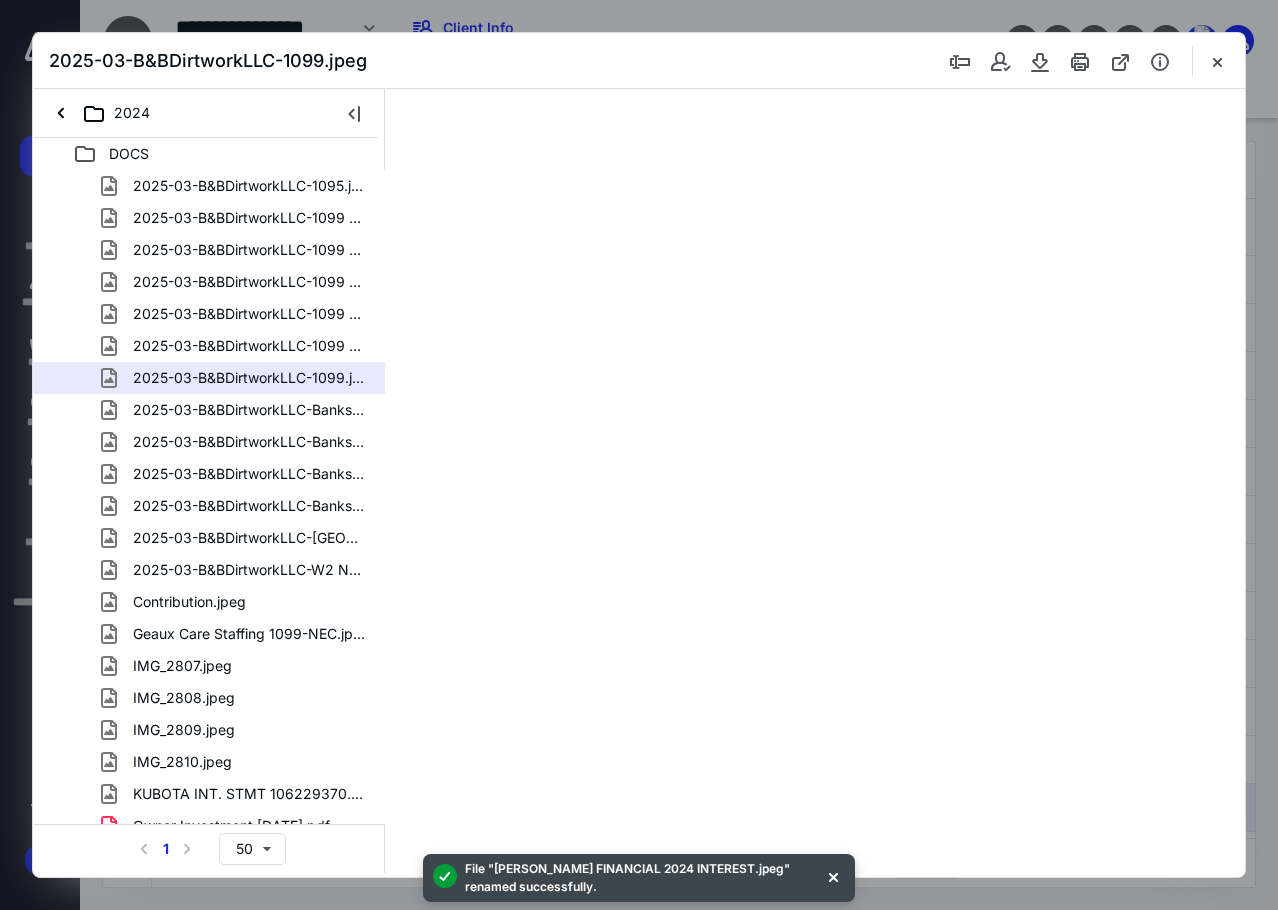 scroll, scrollTop: 0, scrollLeft: 0, axis: both 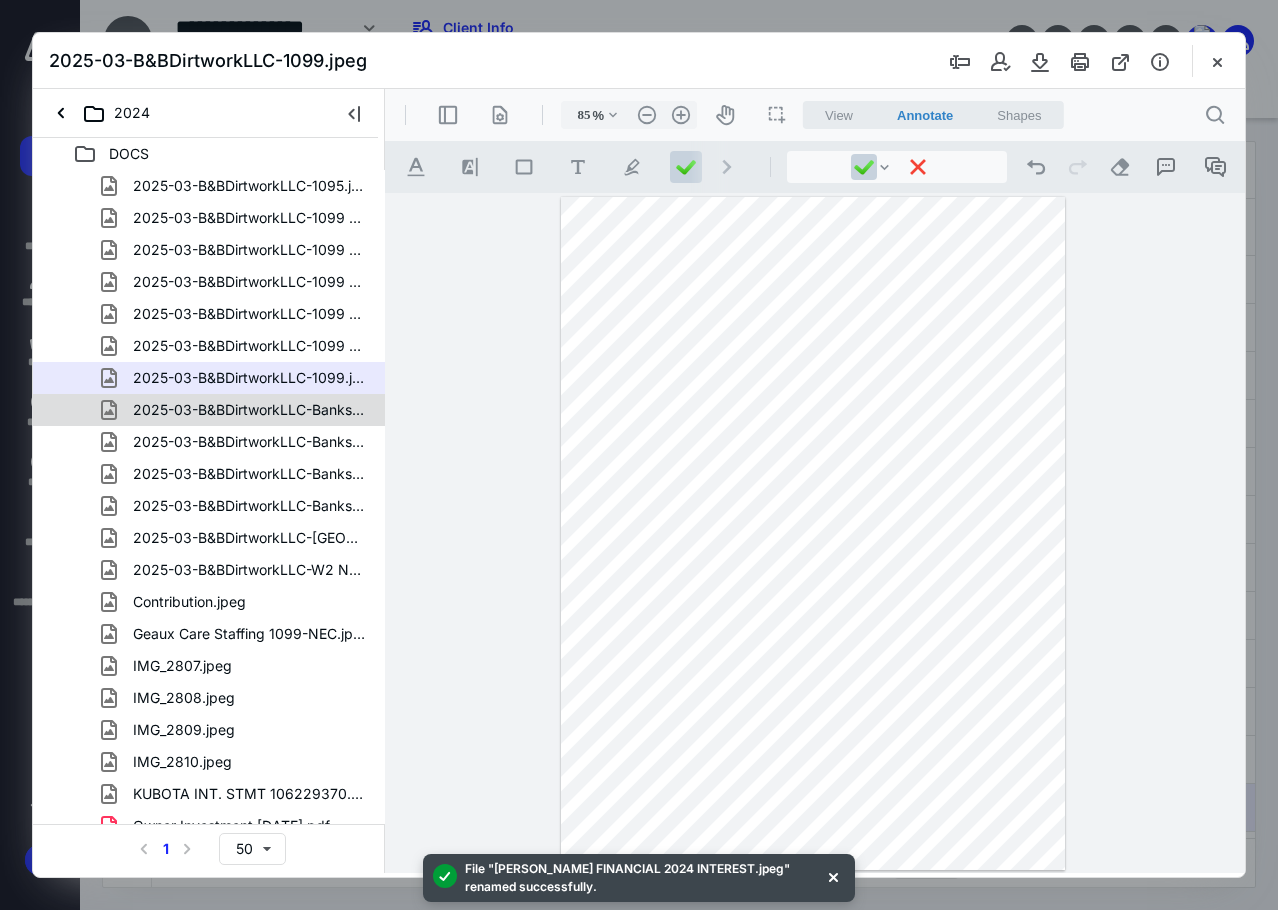 click on "2025-03-B&BDirtworkLLC-Bankstatement (3).jpeg" at bounding box center [249, 410] 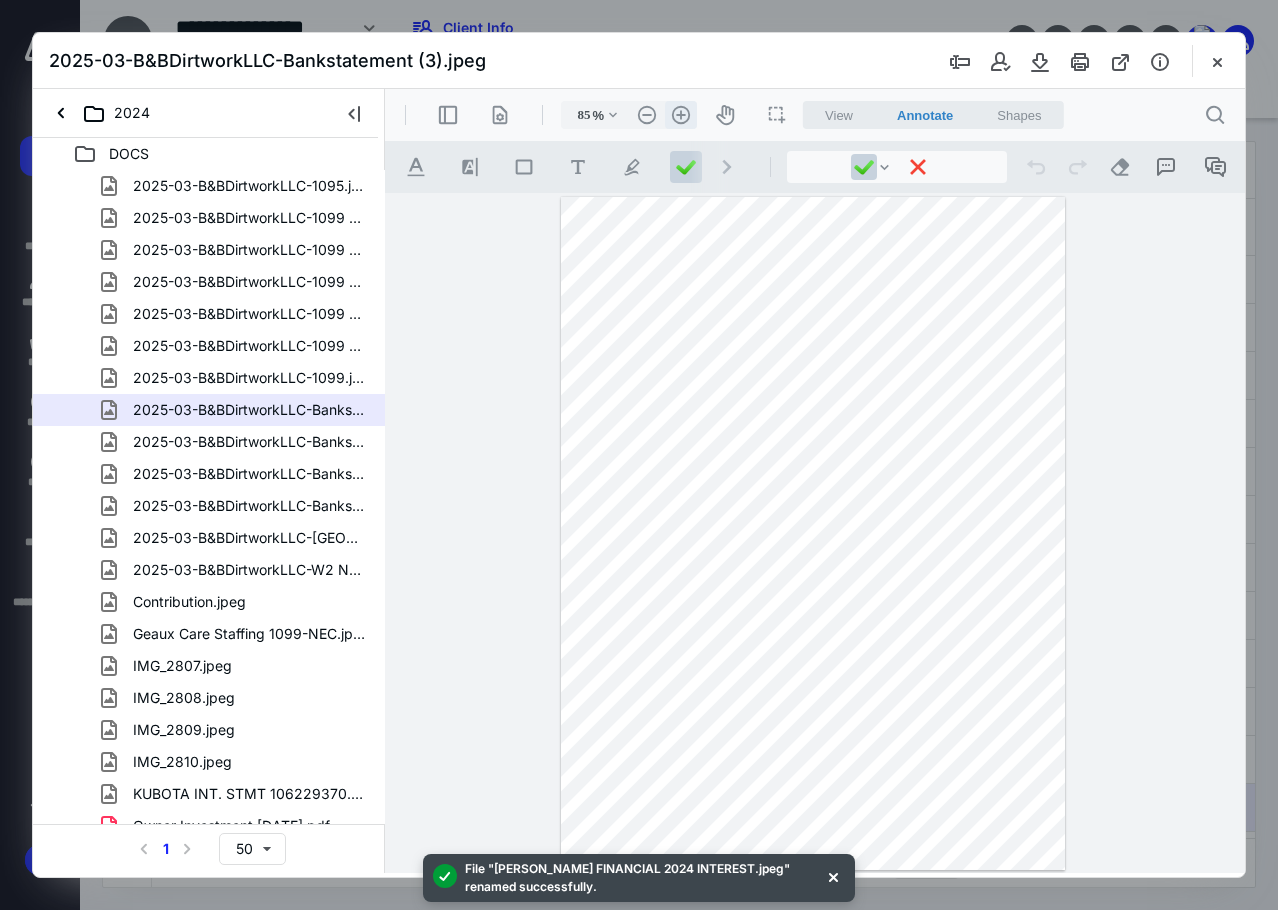 click on ".cls-1{fill:#abb0c4;} icon - header - zoom - in - line" at bounding box center (681, 115) 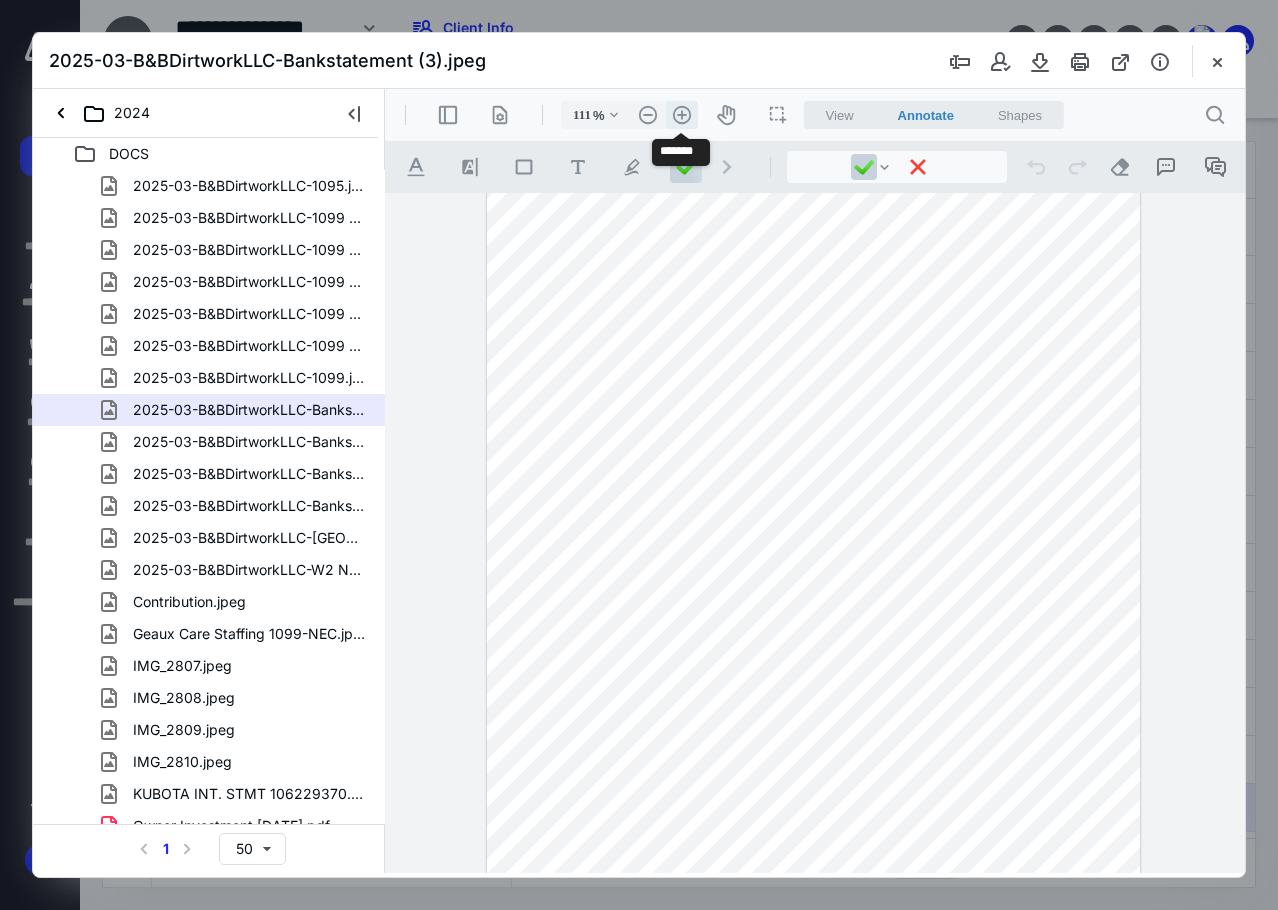 click on ".cls-1{fill:#abb0c4;} icon - header - zoom - in - line" at bounding box center [682, 115] 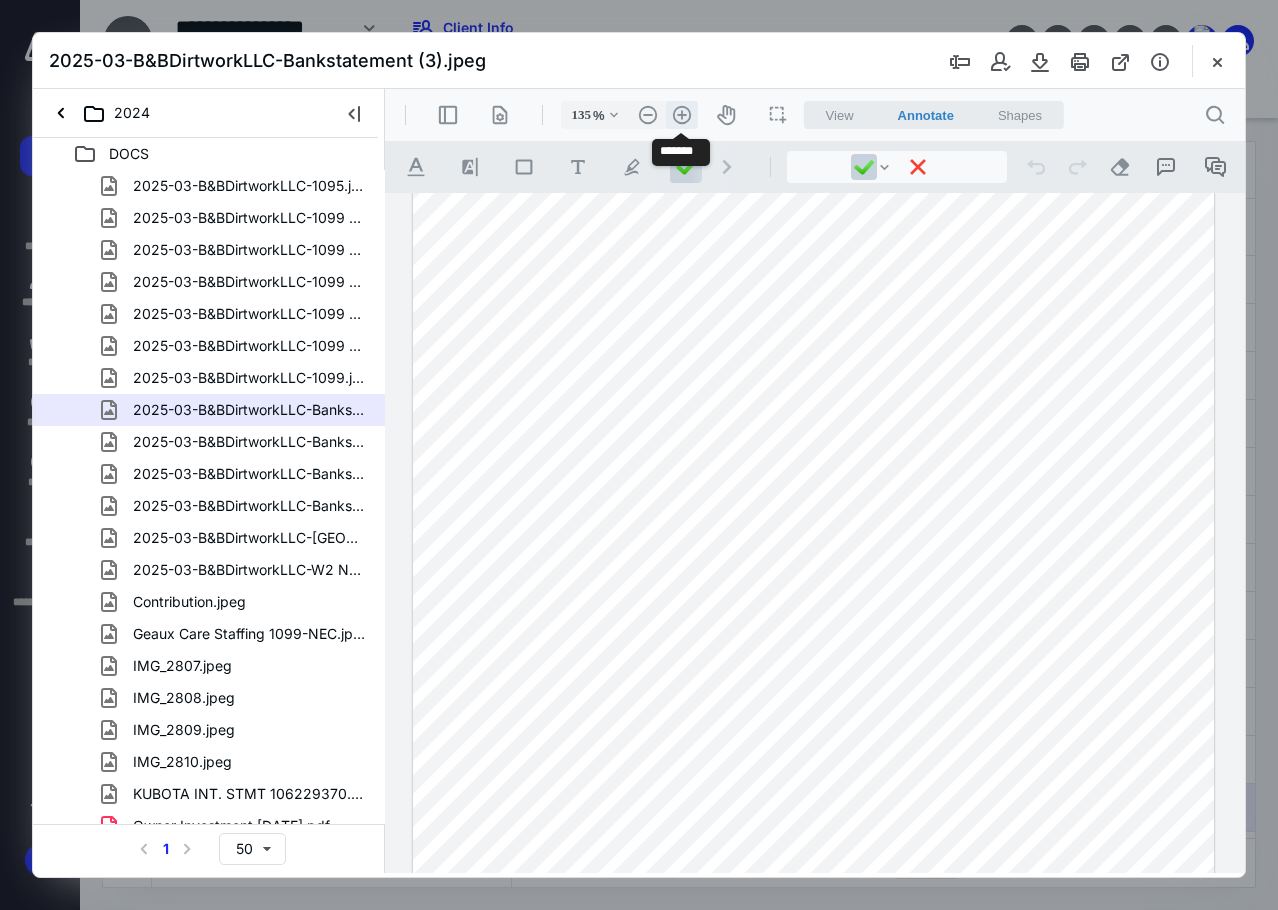scroll, scrollTop: 167, scrollLeft: 0, axis: vertical 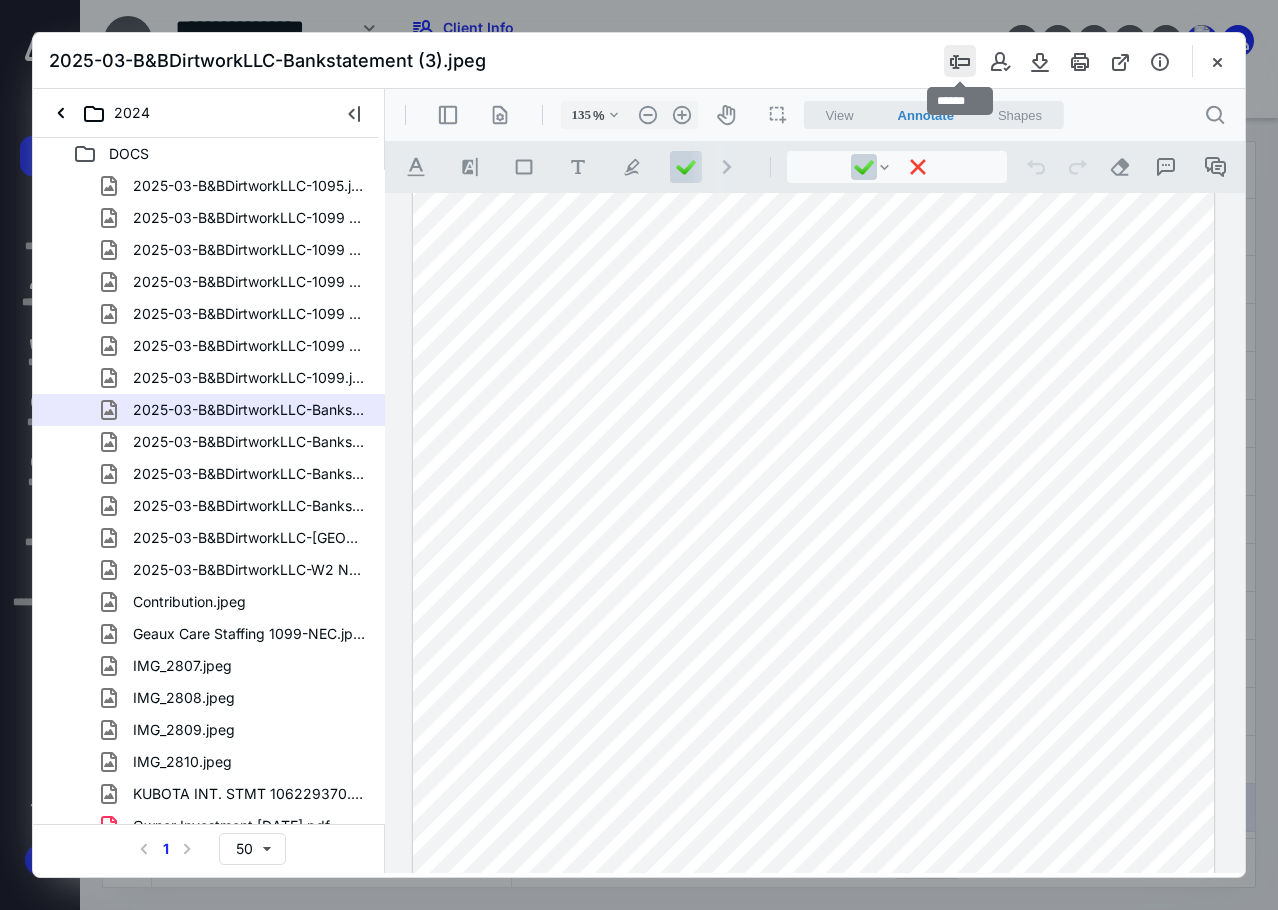 click at bounding box center (960, 61) 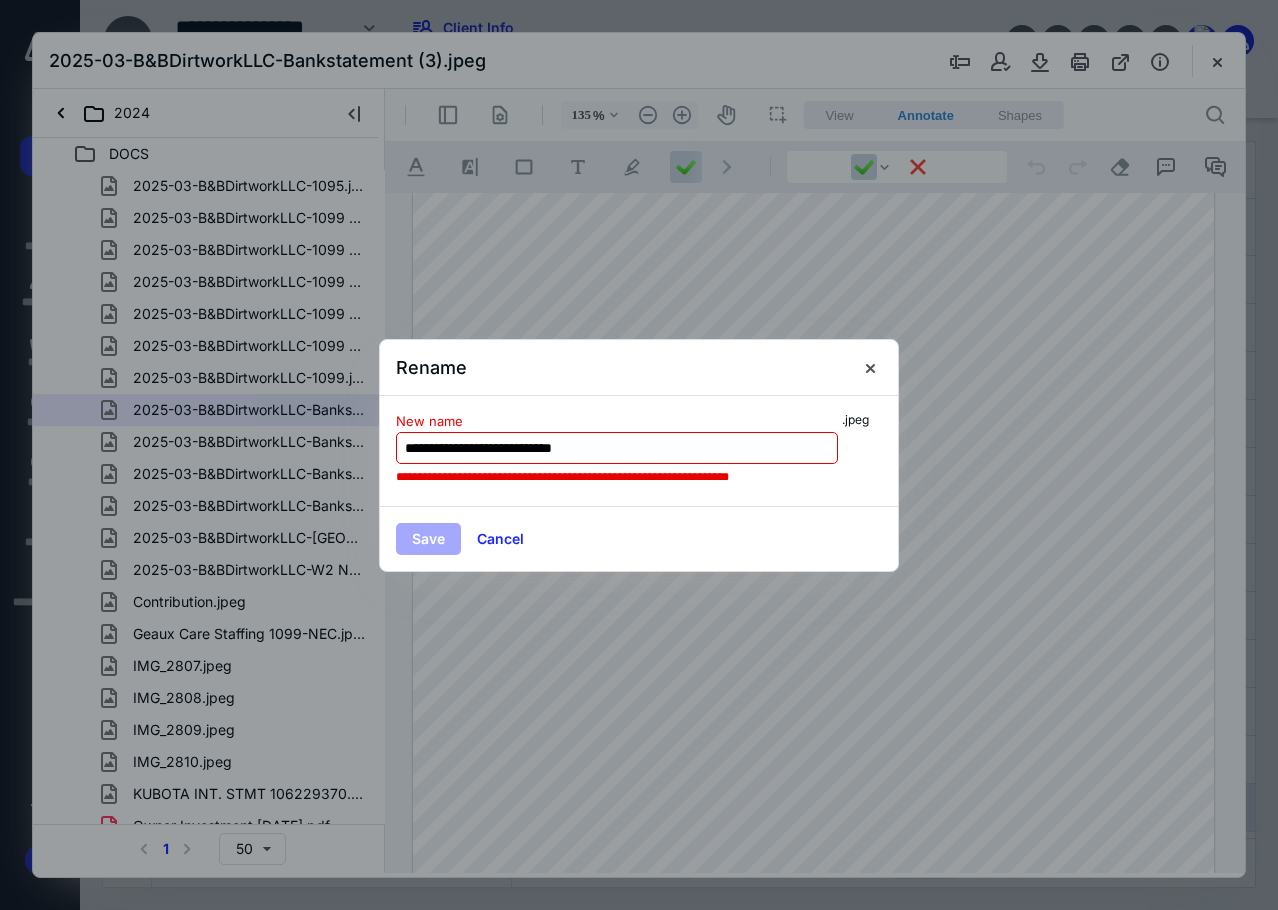 click on "**********" at bounding box center [617, 448] 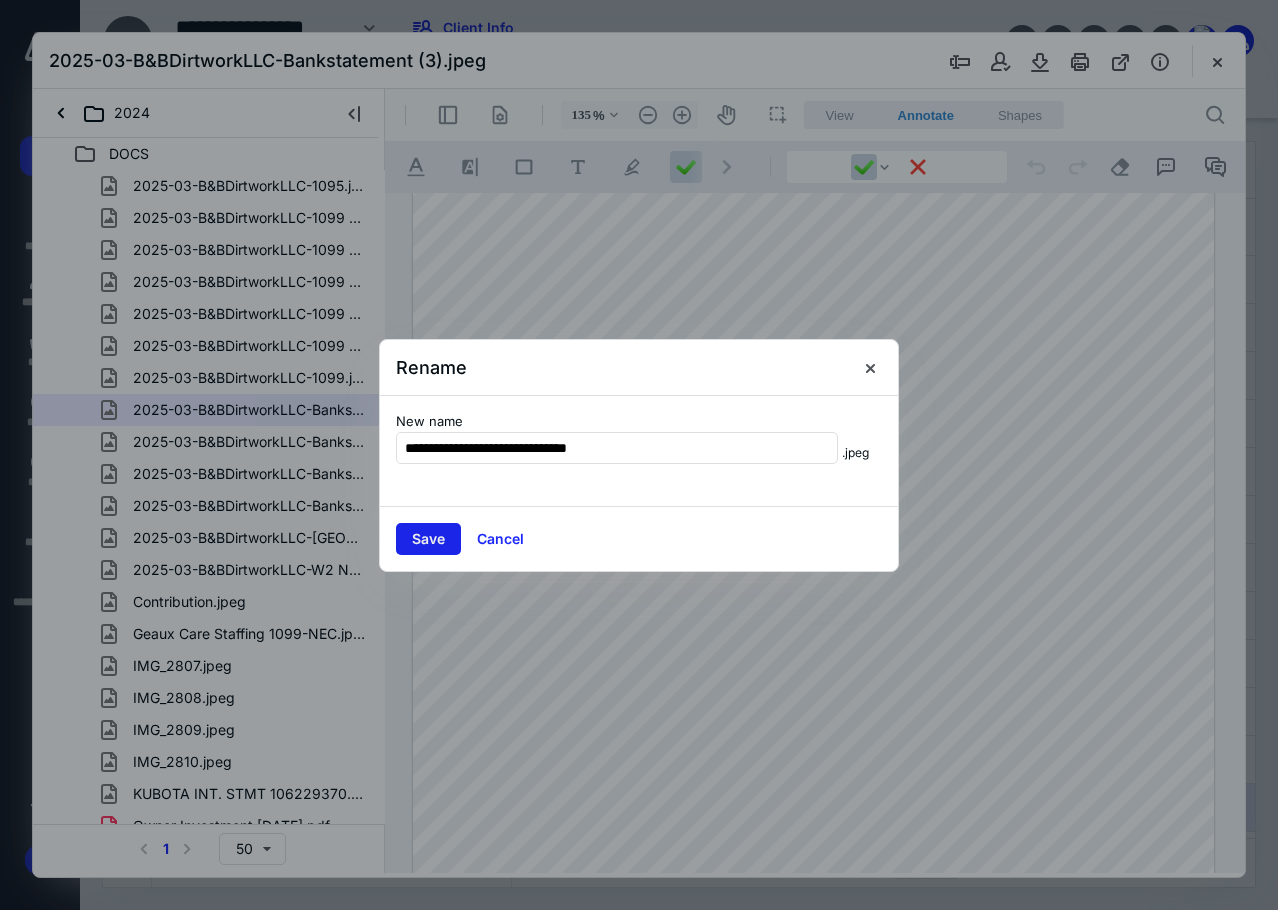 type on "**********" 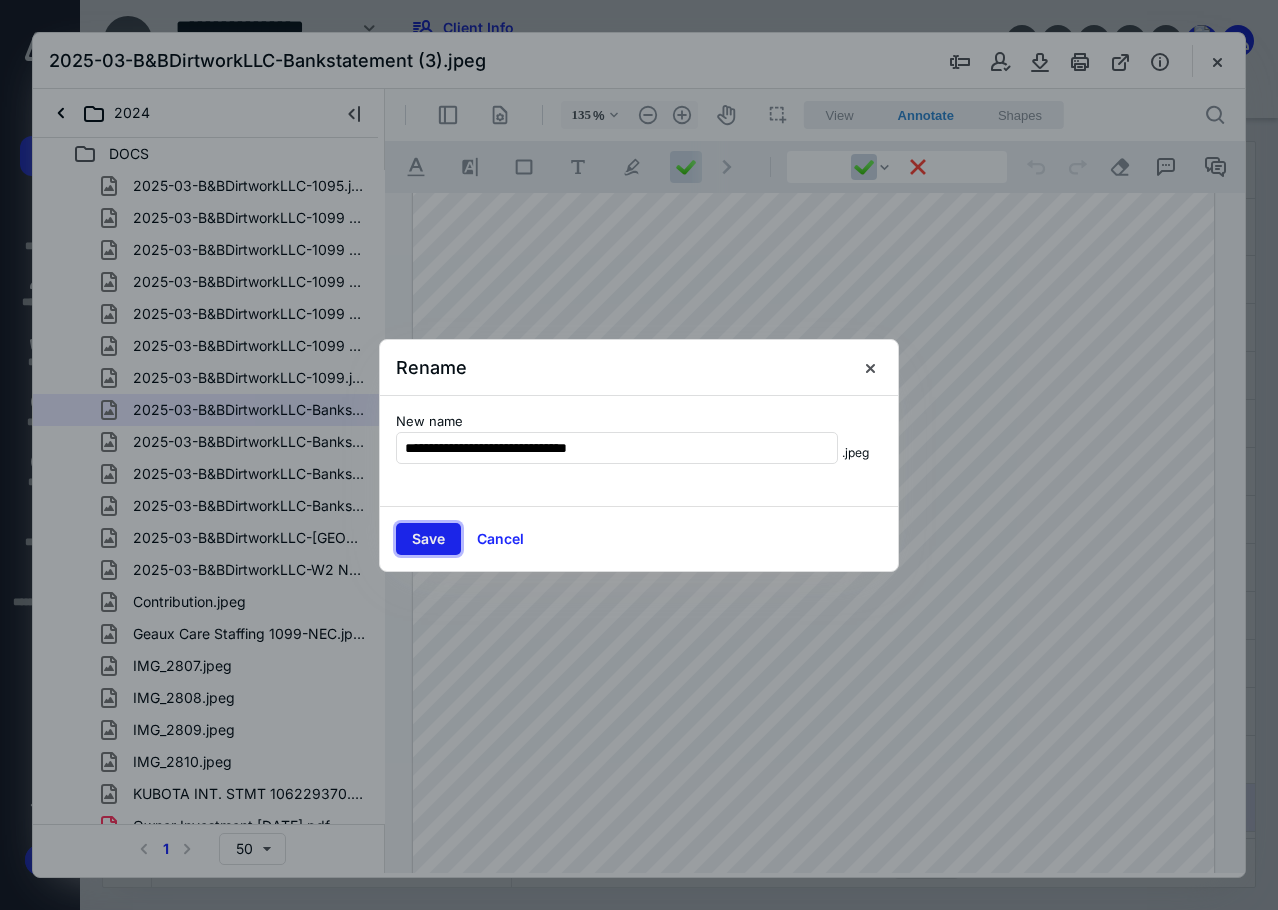 click on "Save" at bounding box center [428, 539] 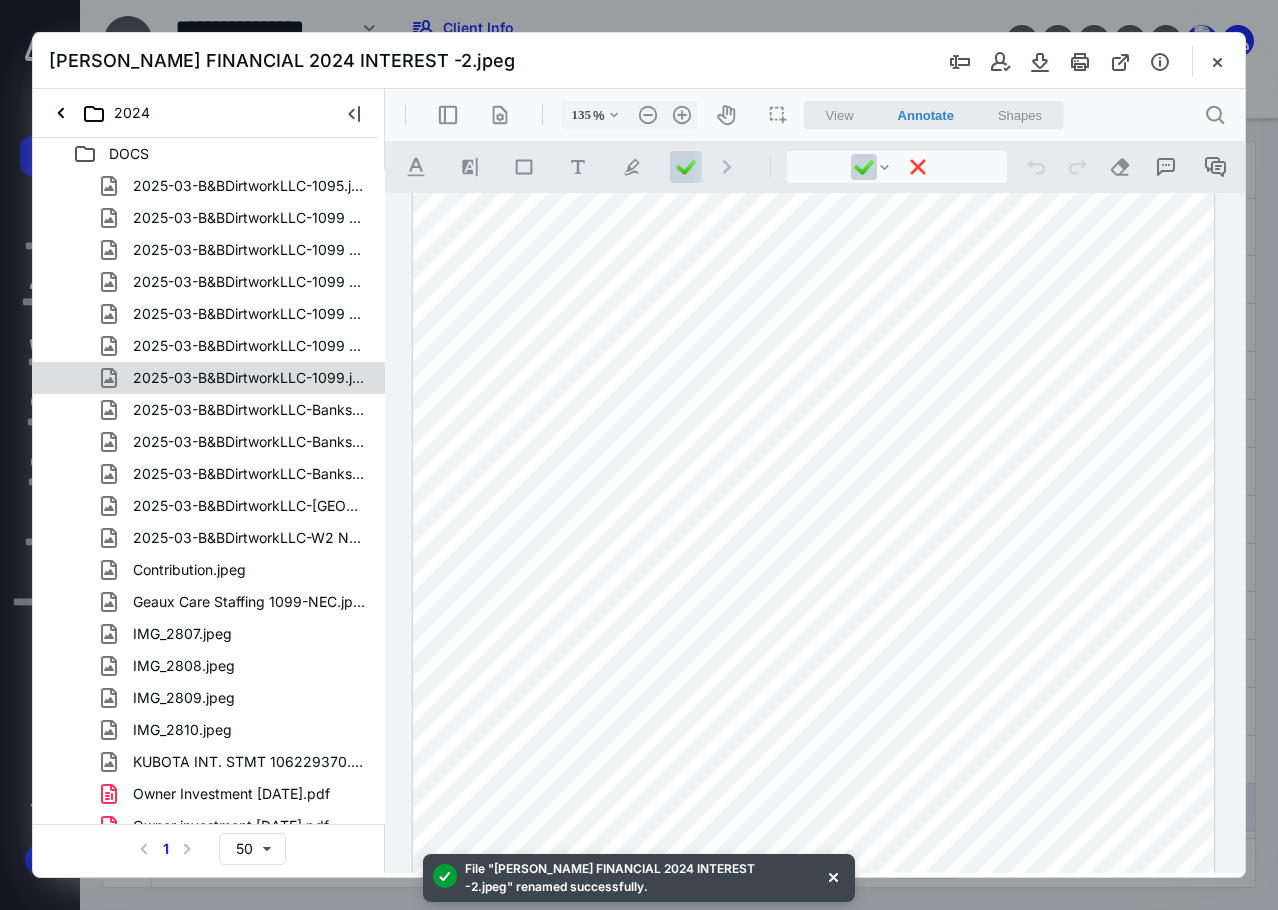click on "2025-03-B&BDirtworkLLC-1099.jpeg" at bounding box center [249, 378] 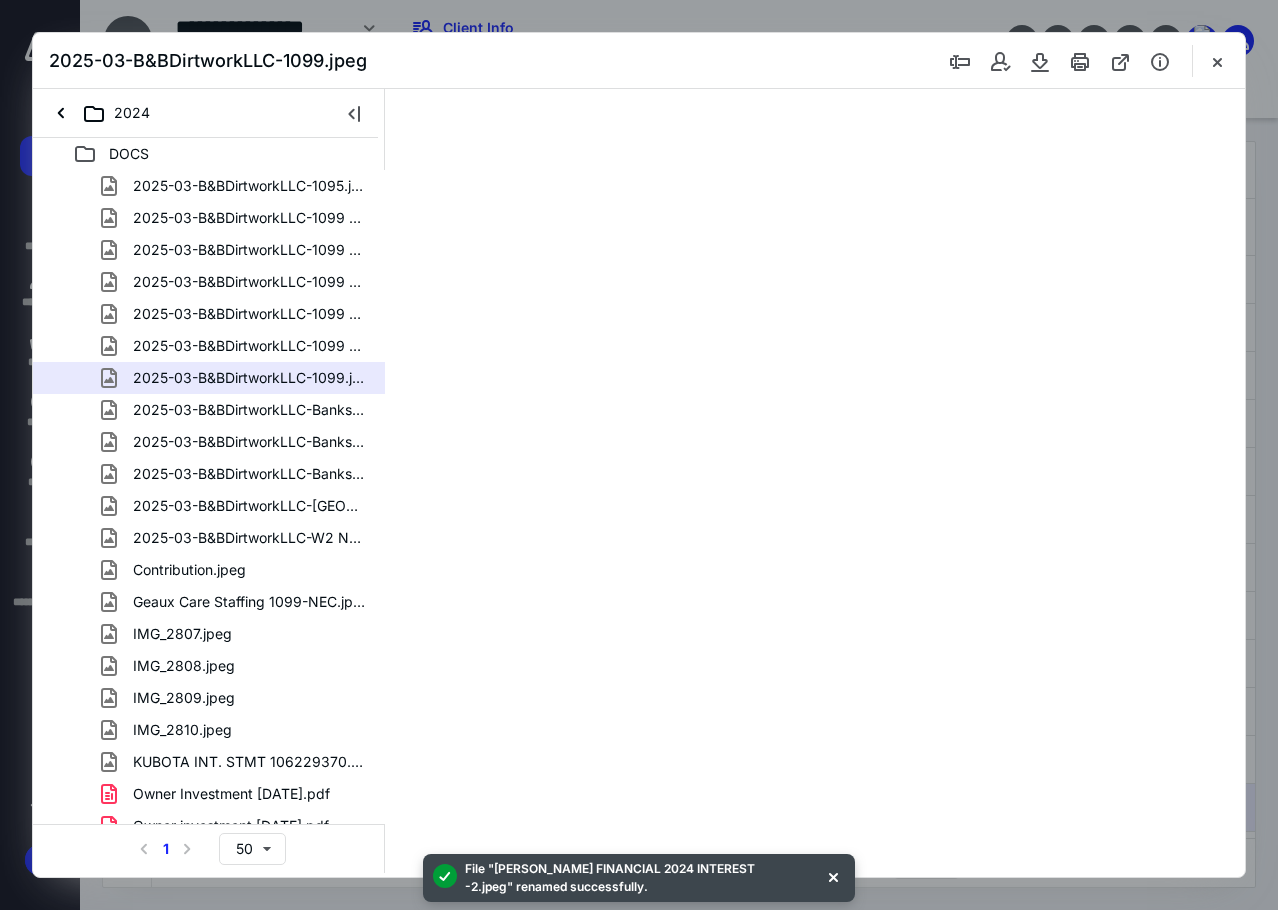 scroll, scrollTop: 0, scrollLeft: 0, axis: both 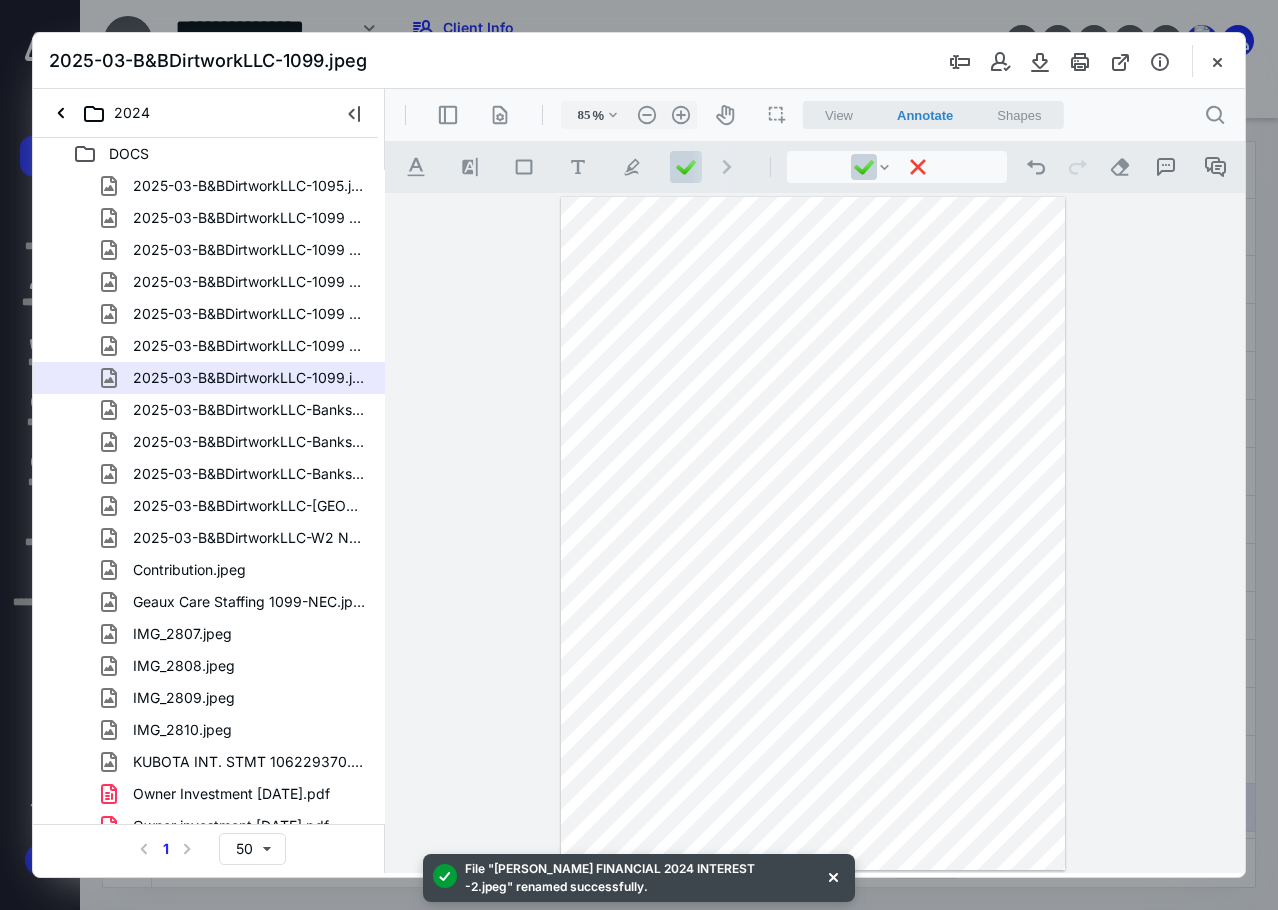 click on "2025-03-B&BDirtworkLLC-Bankstatement (4).jpeg" at bounding box center (249, 410) 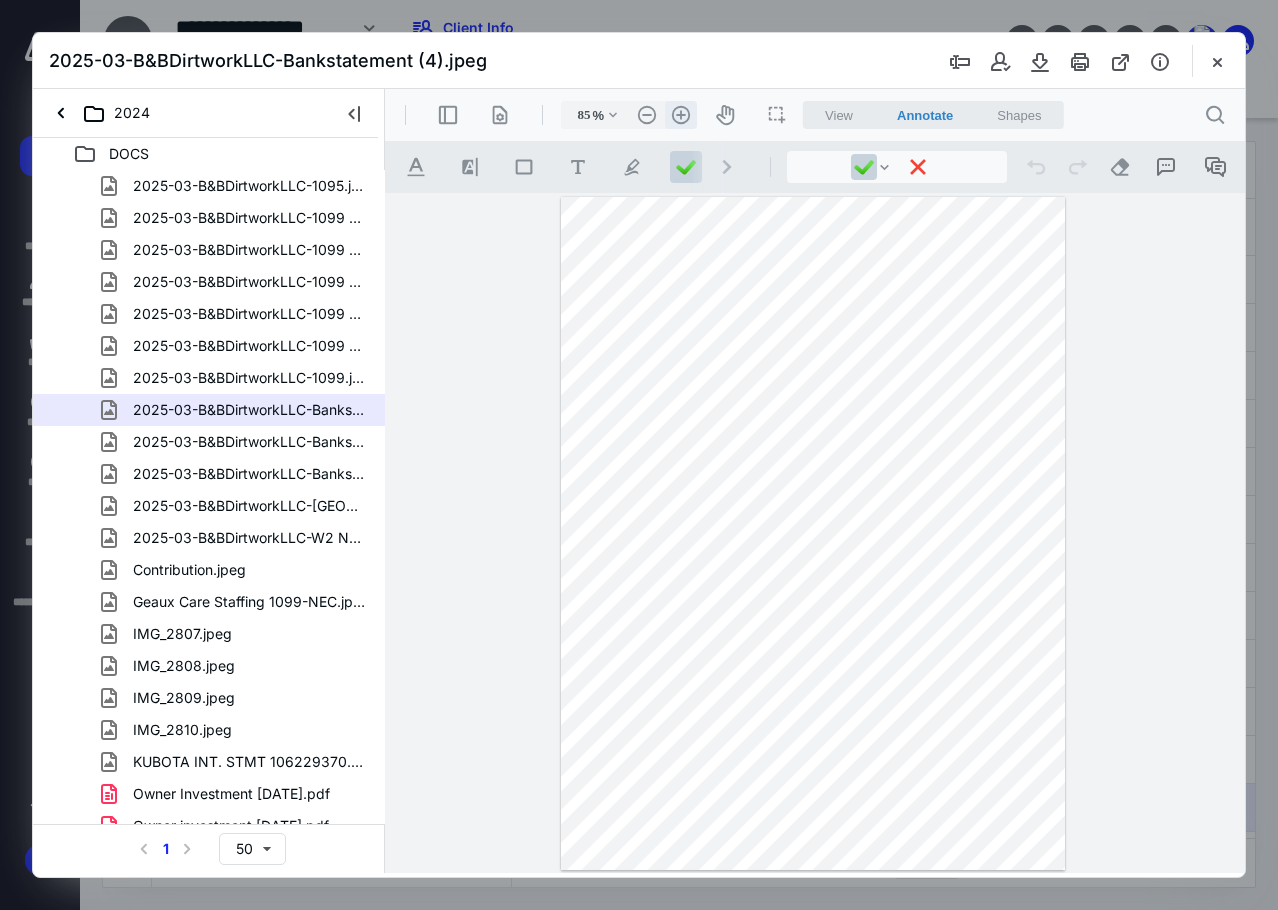 click on ".cls-1{fill:#abb0c4;} icon - header - zoom - in - line" at bounding box center [681, 115] 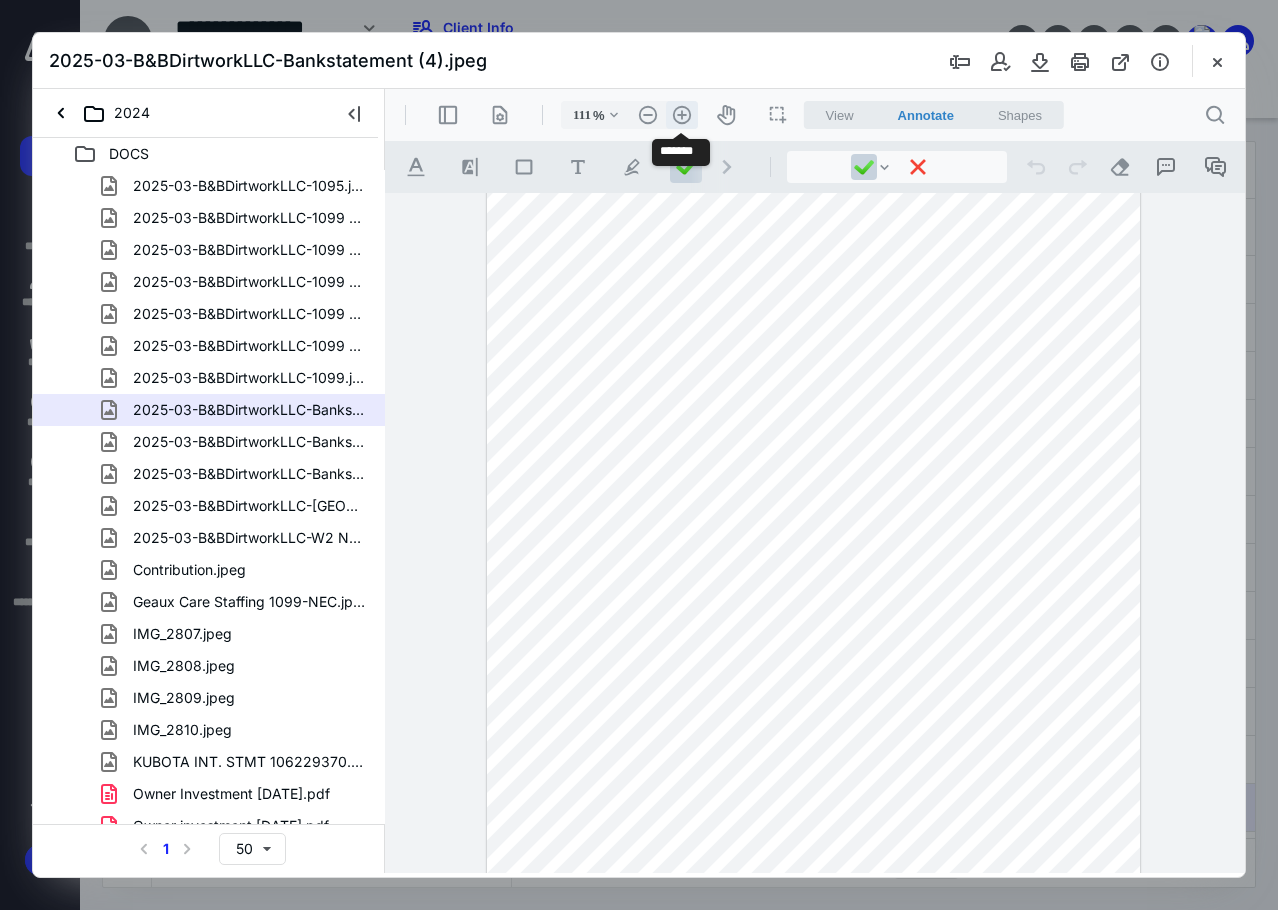click on ".cls-1{fill:#abb0c4;} icon - header - zoom - in - line" at bounding box center [682, 115] 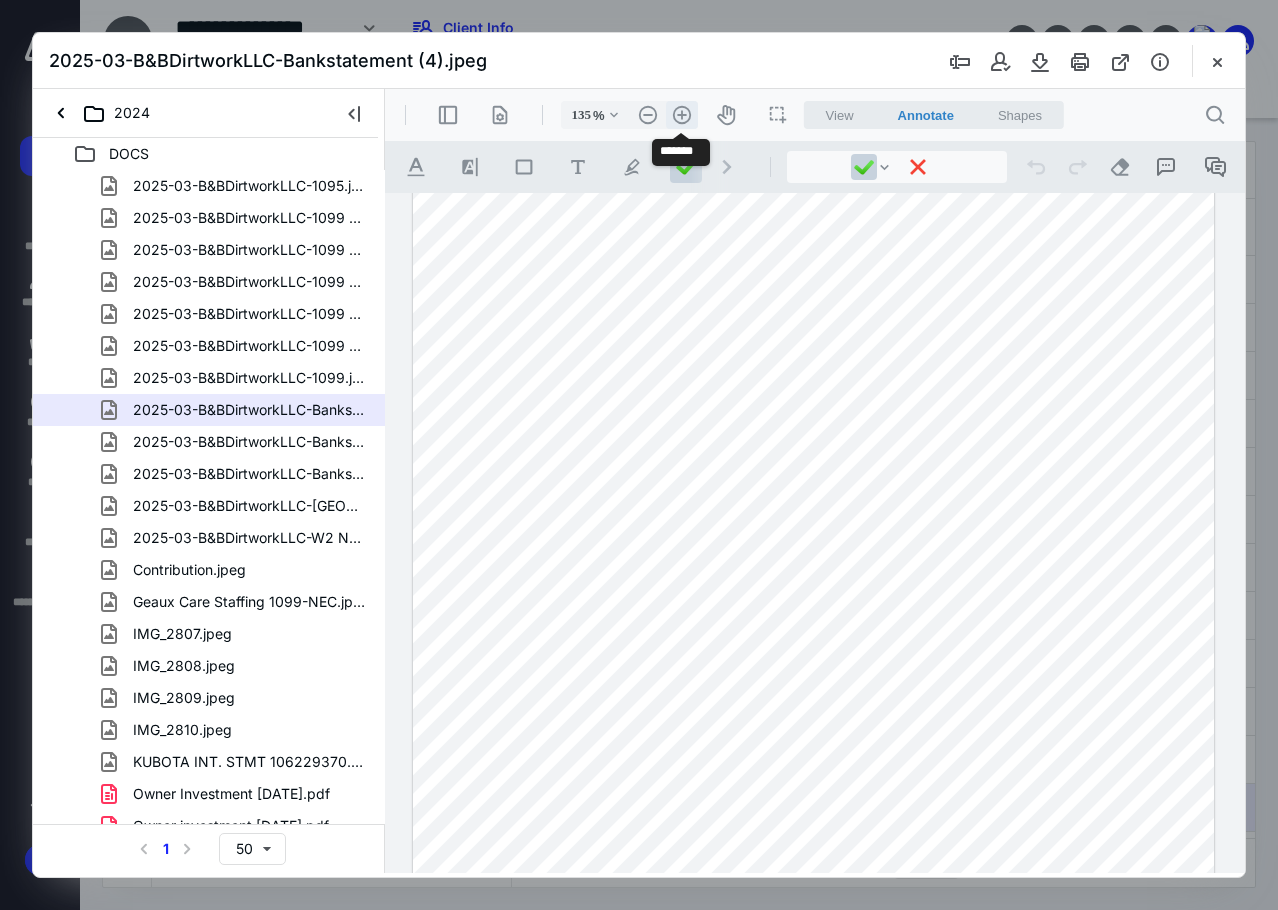 scroll, scrollTop: 167, scrollLeft: 0, axis: vertical 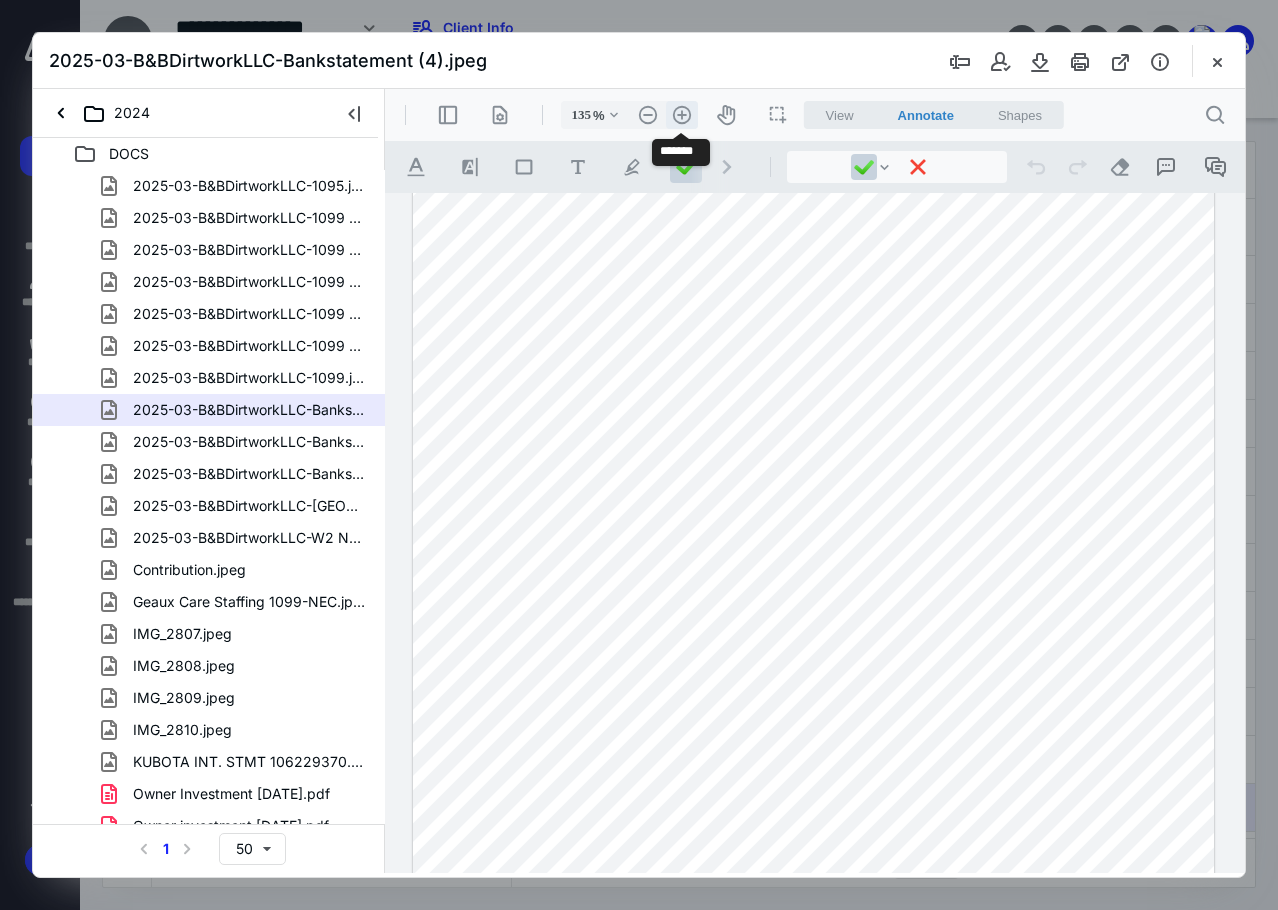 click on ".cls-1{fill:#abb0c4;} icon - header - zoom - in - line" at bounding box center (682, 115) 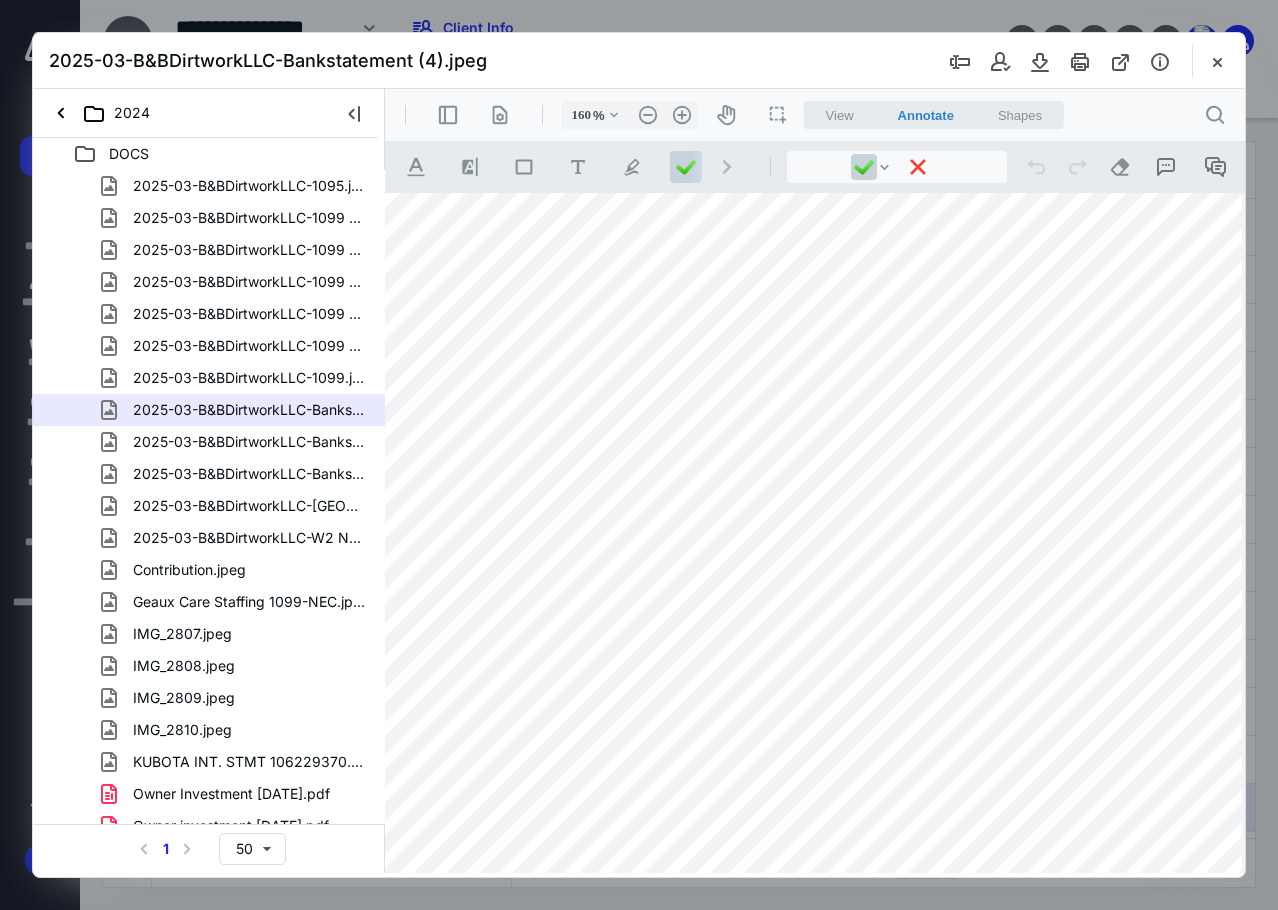 scroll, scrollTop: 100, scrollLeft: 57, axis: both 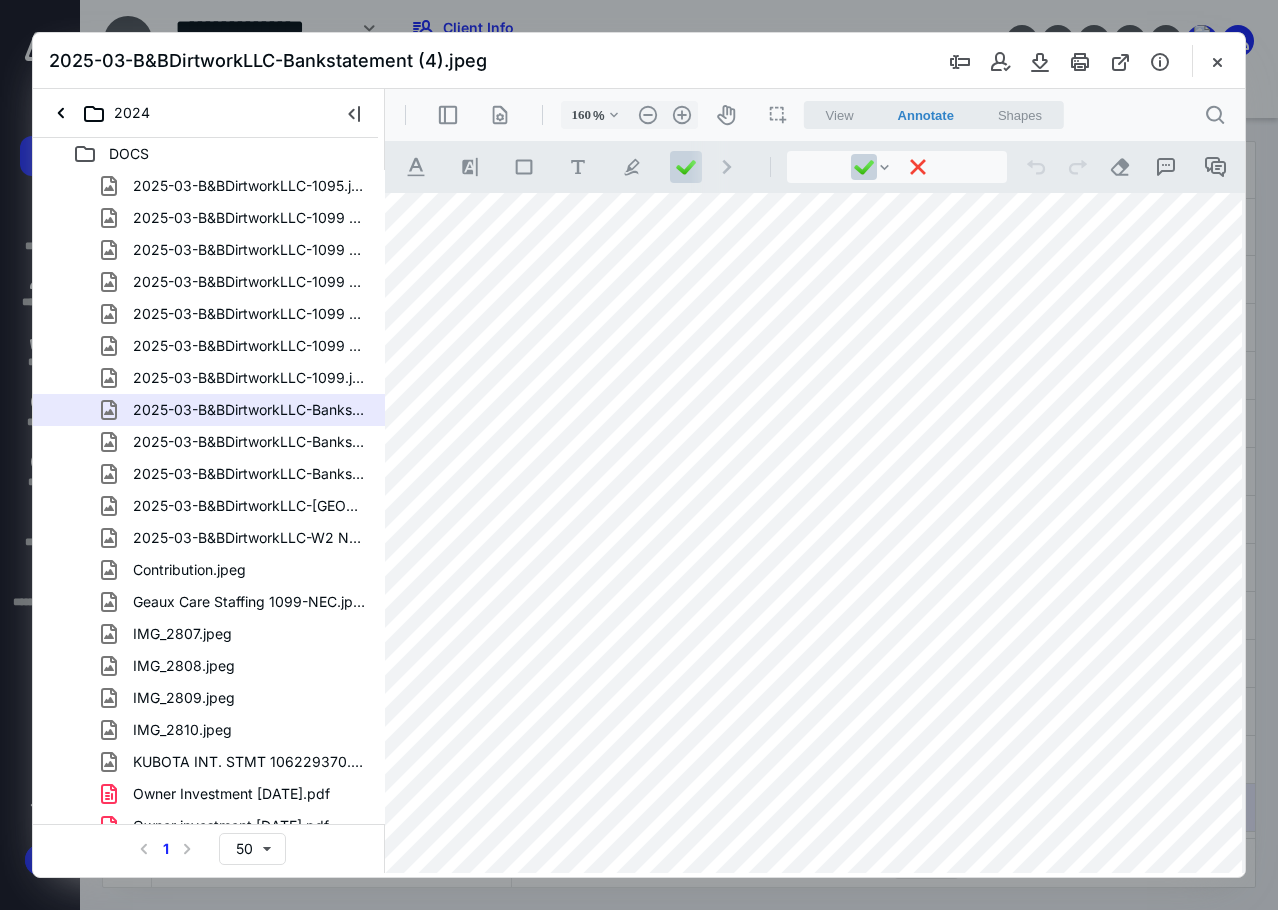 click at bounding box center (809, 732) 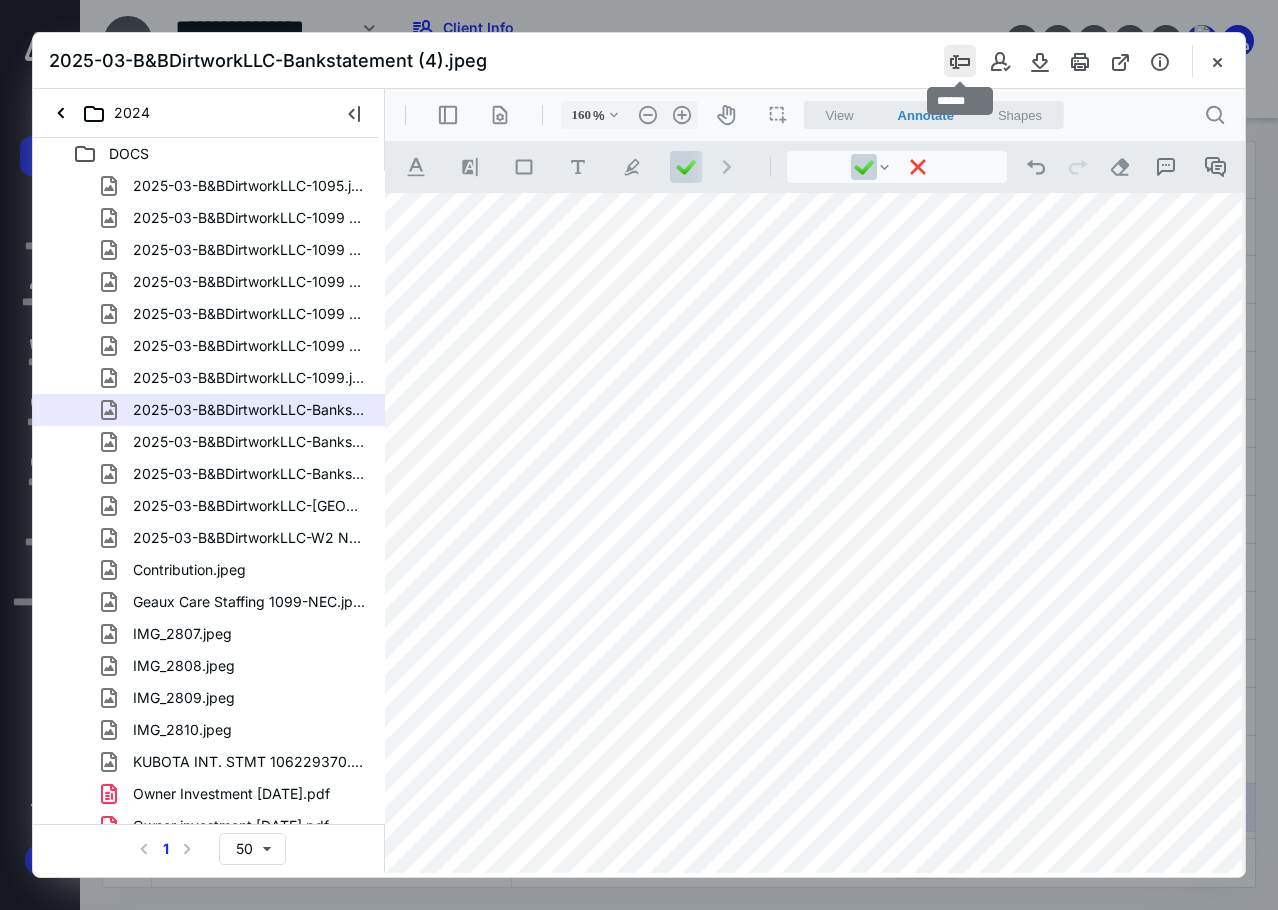 click at bounding box center [960, 61] 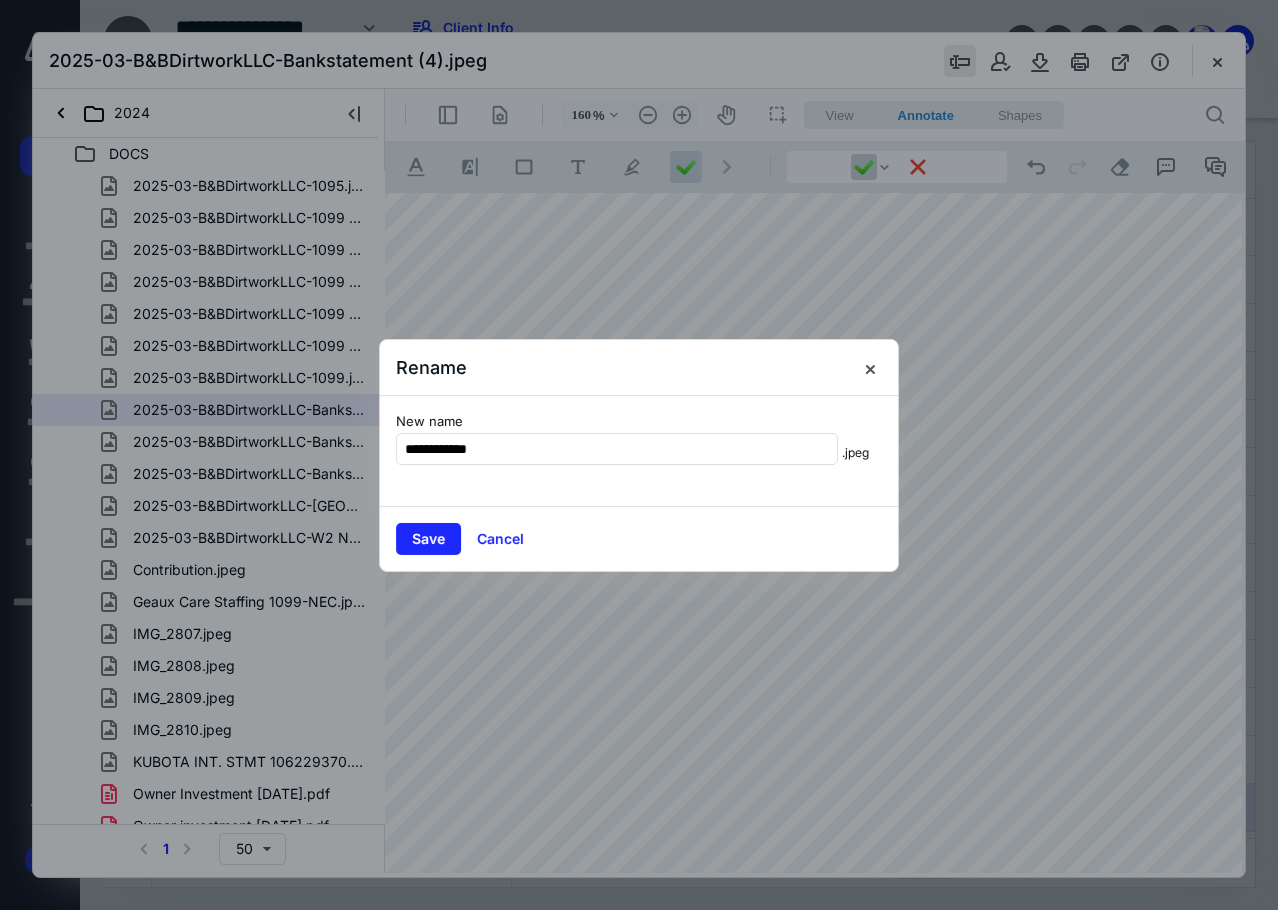 type on "**********" 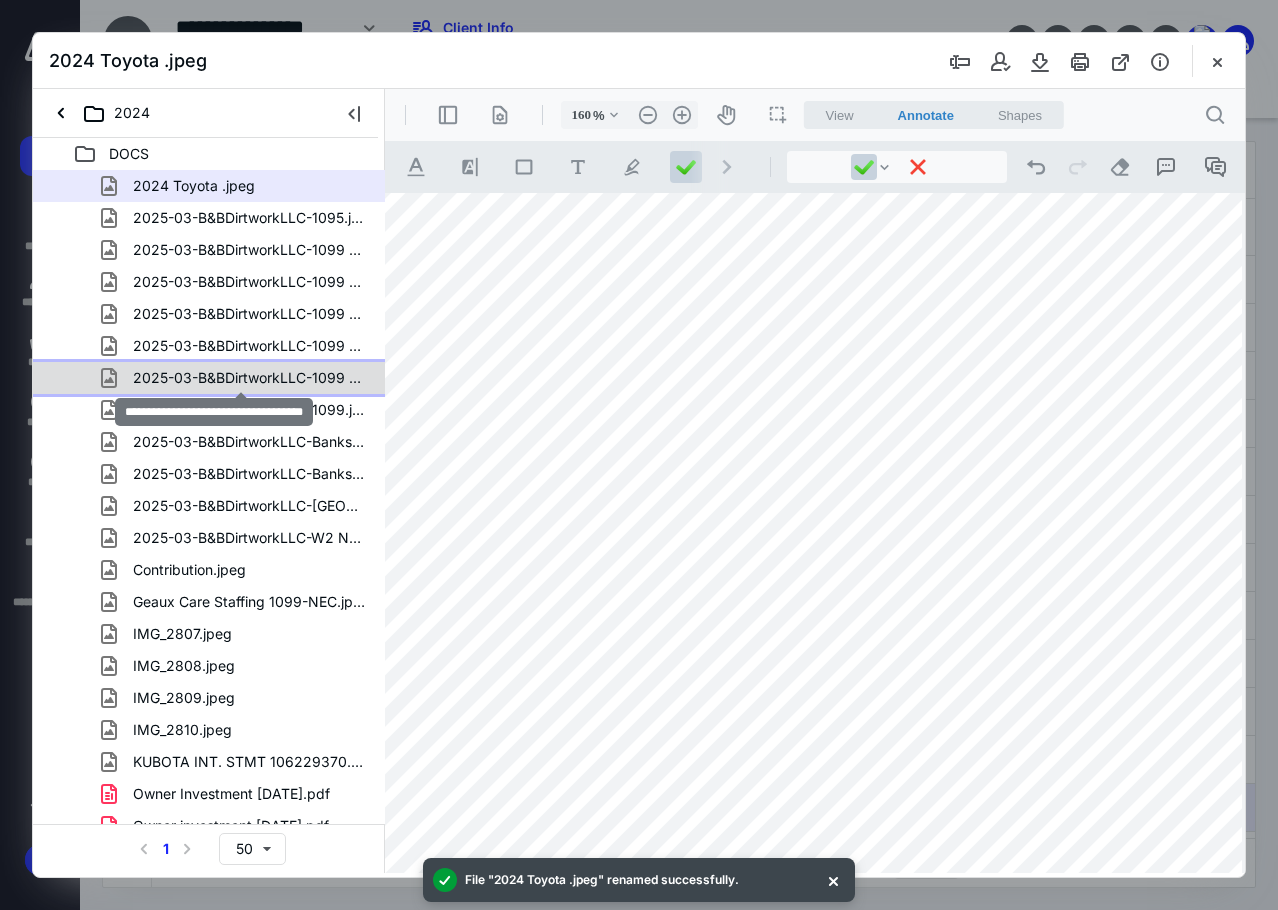 click on "2025-03-B&BDirtworkLLC-1099 (5).jpeg" at bounding box center (249, 378) 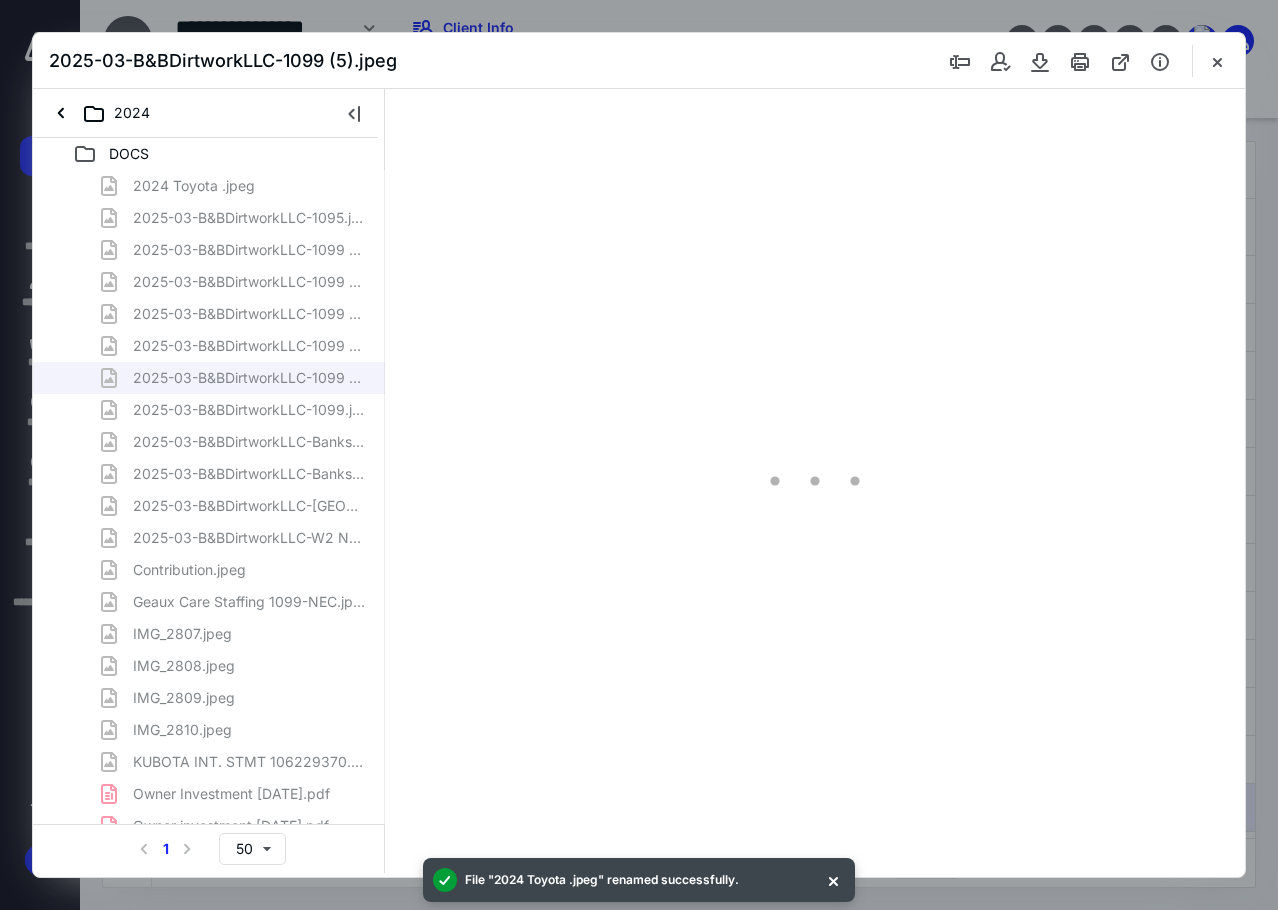 type on "85" 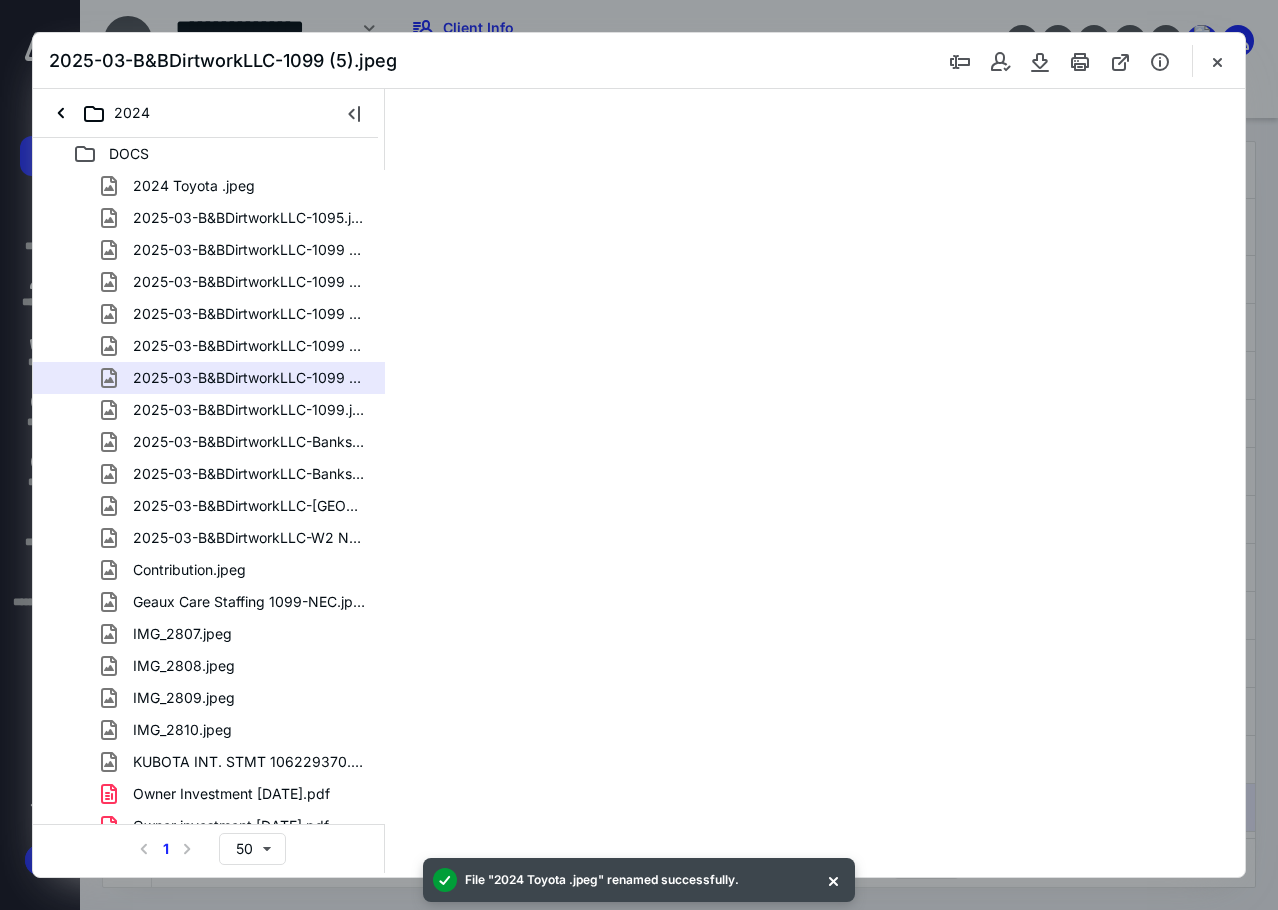 scroll, scrollTop: 0, scrollLeft: 0, axis: both 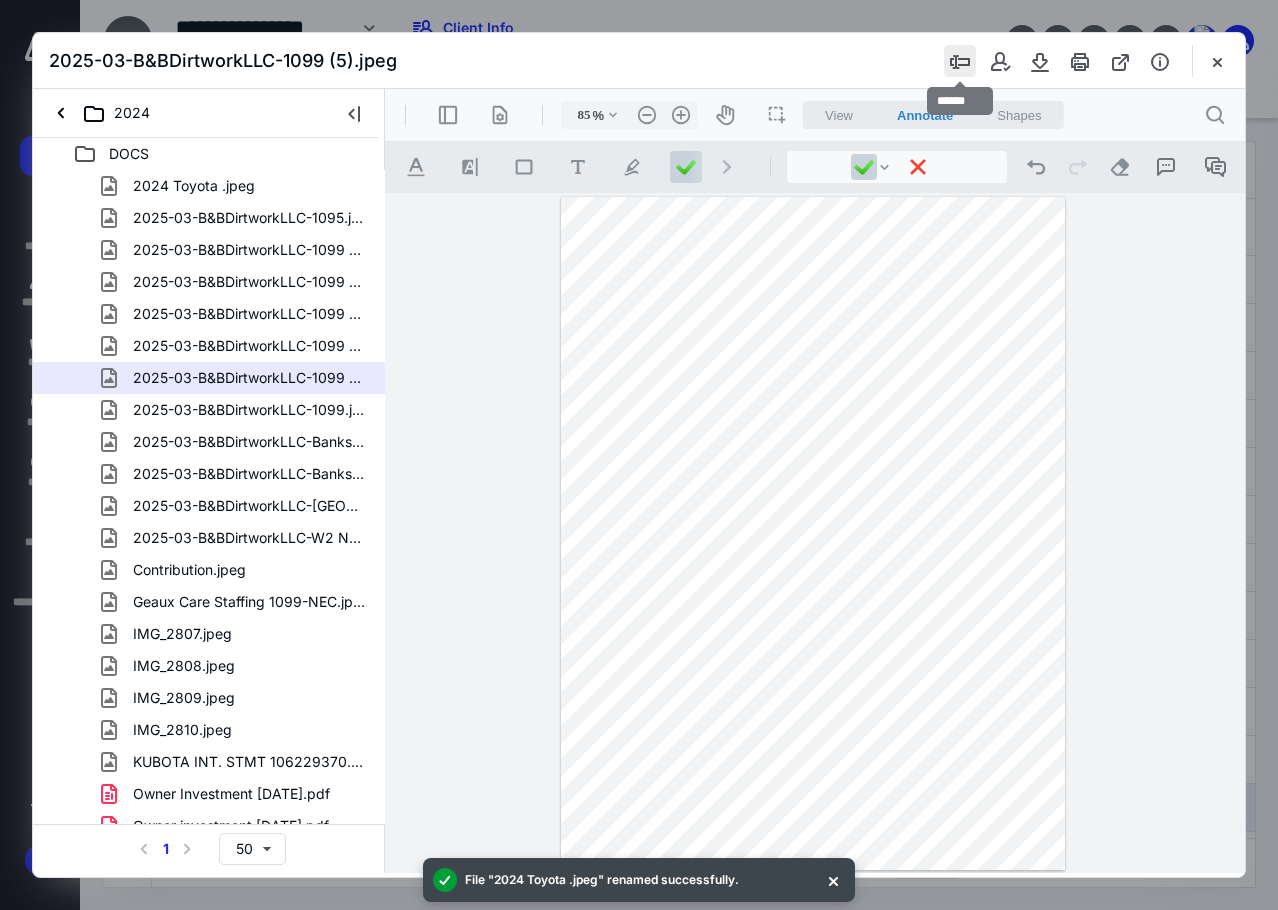 click at bounding box center [960, 61] 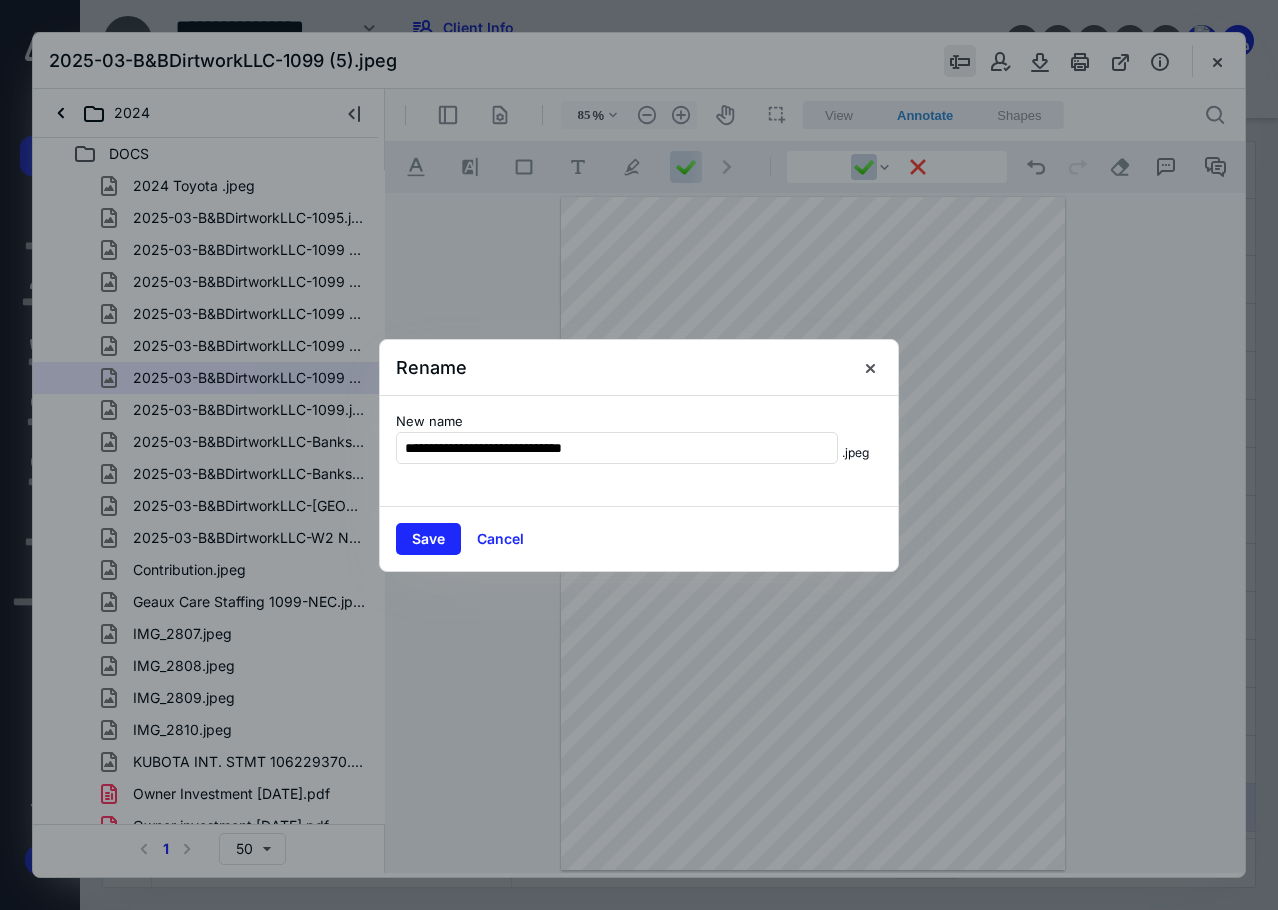 type on "*" 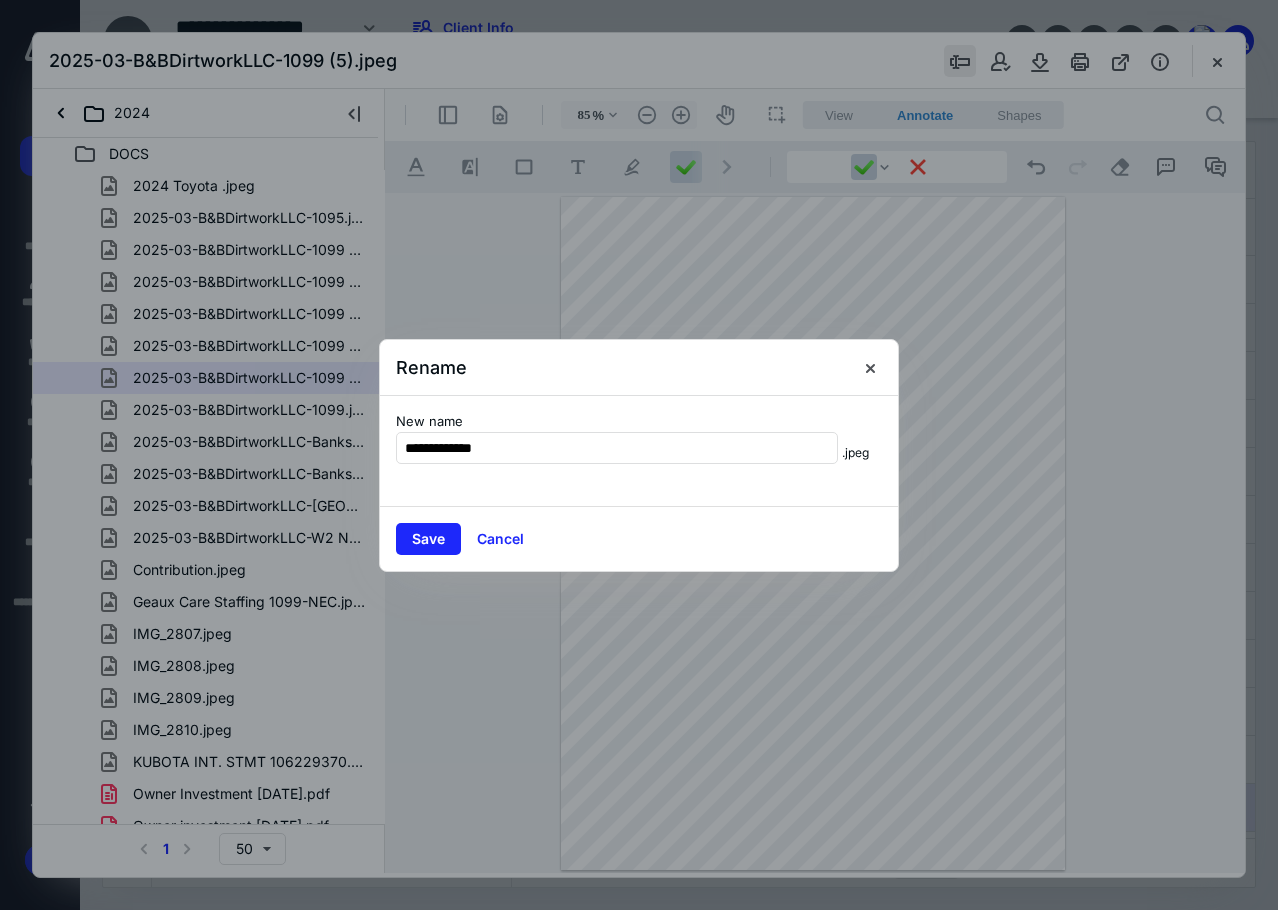 type on "**********" 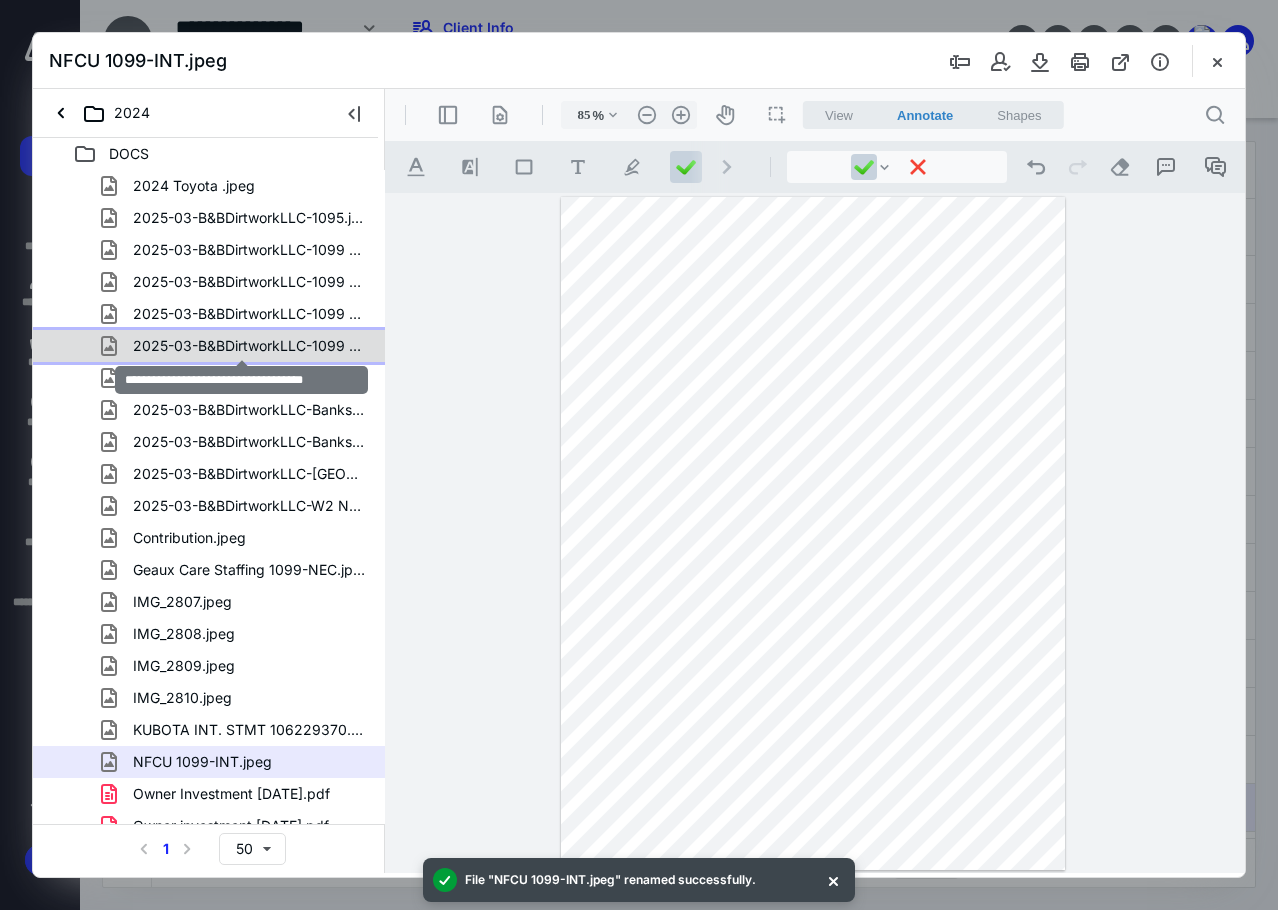 click on "2025-03-B&BDirtworkLLC-1099 (4).jpeg" at bounding box center [249, 346] 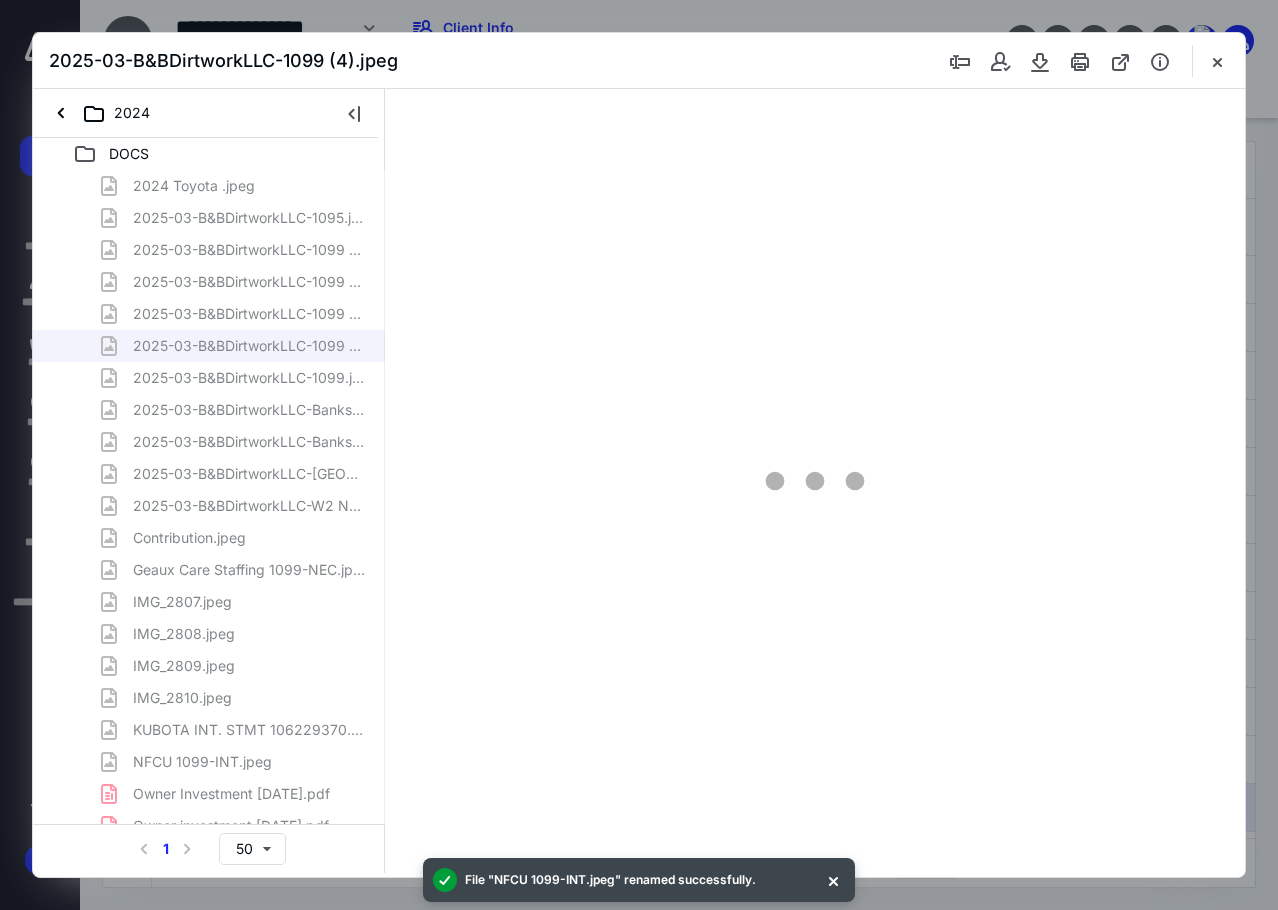 type on "85" 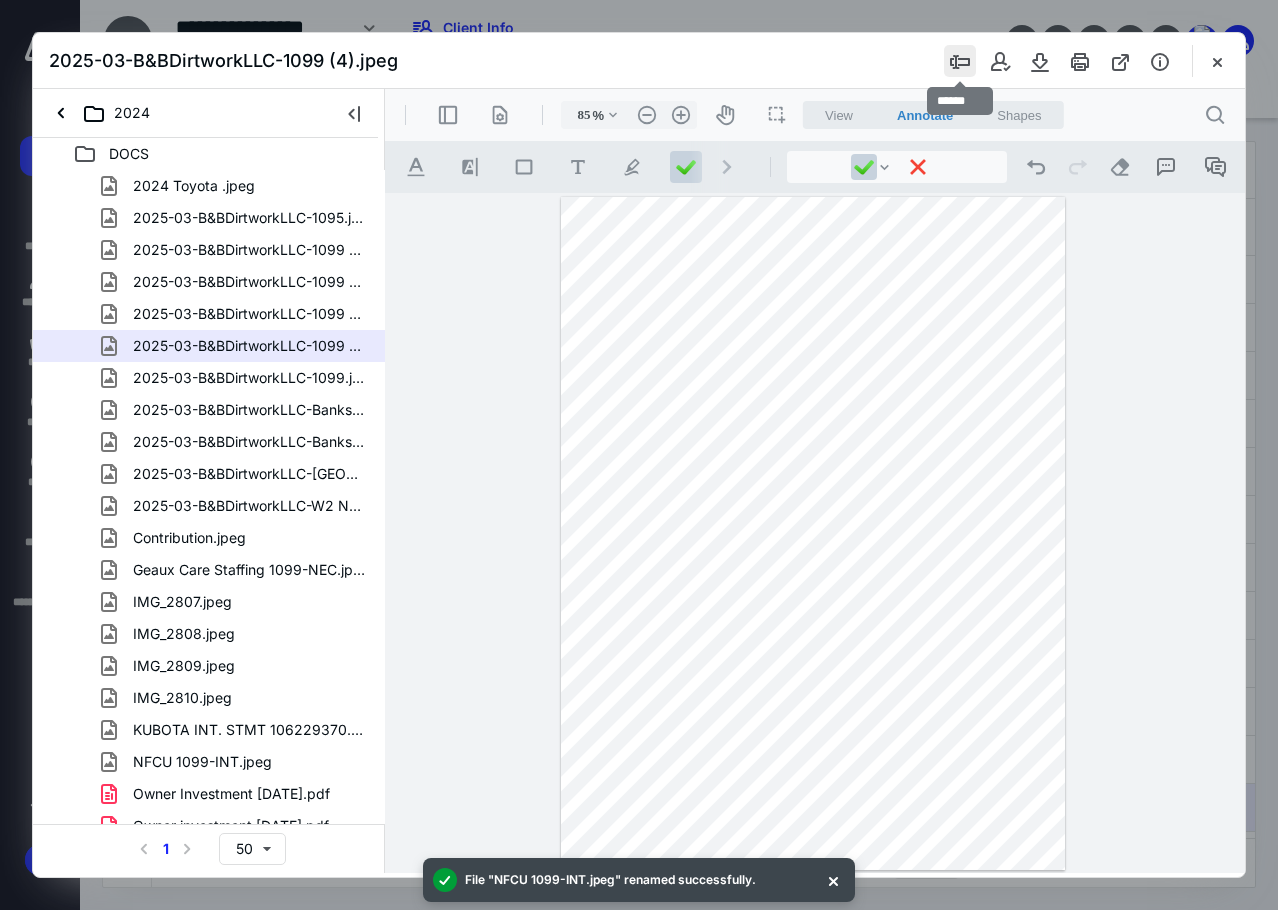 click at bounding box center [960, 61] 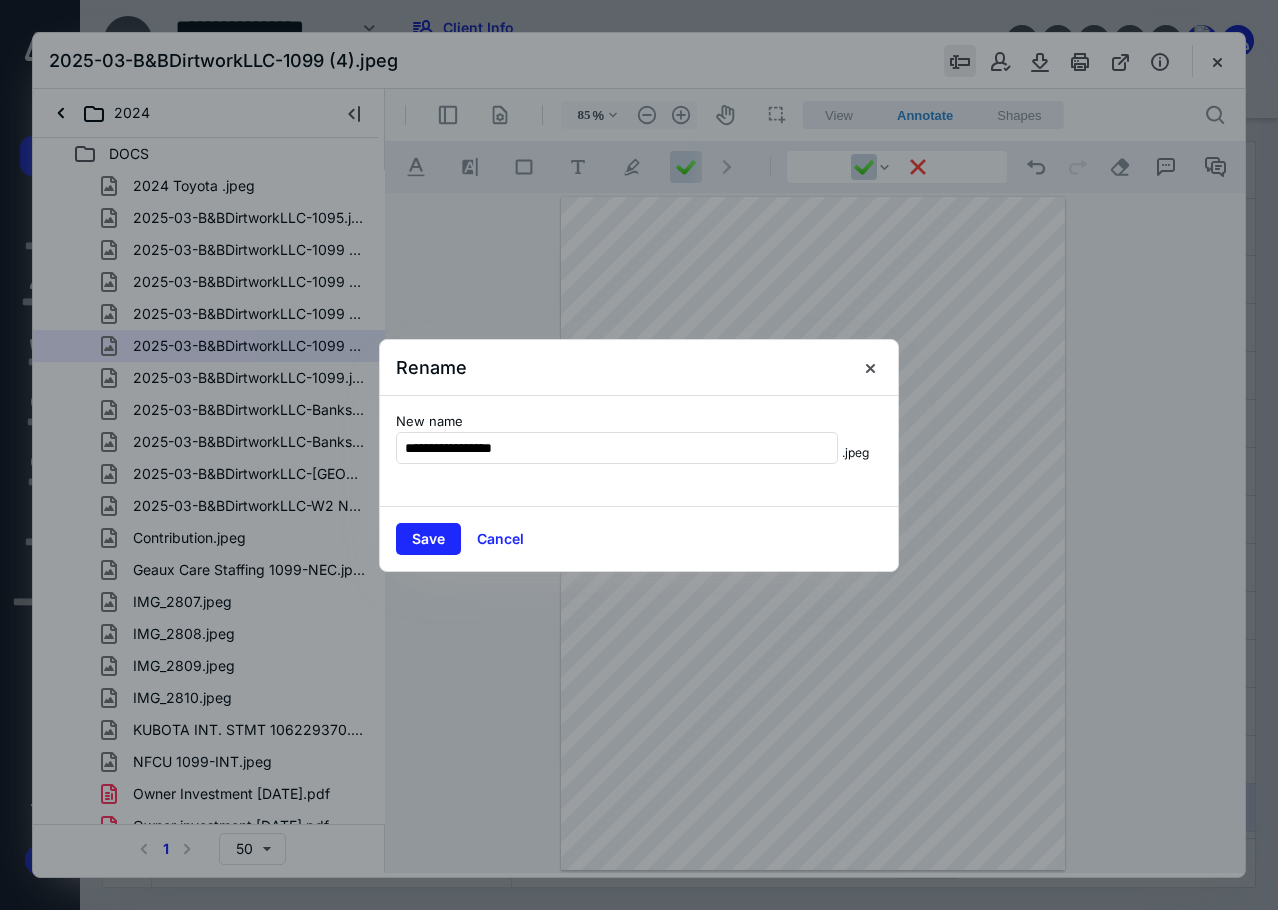 type on "**********" 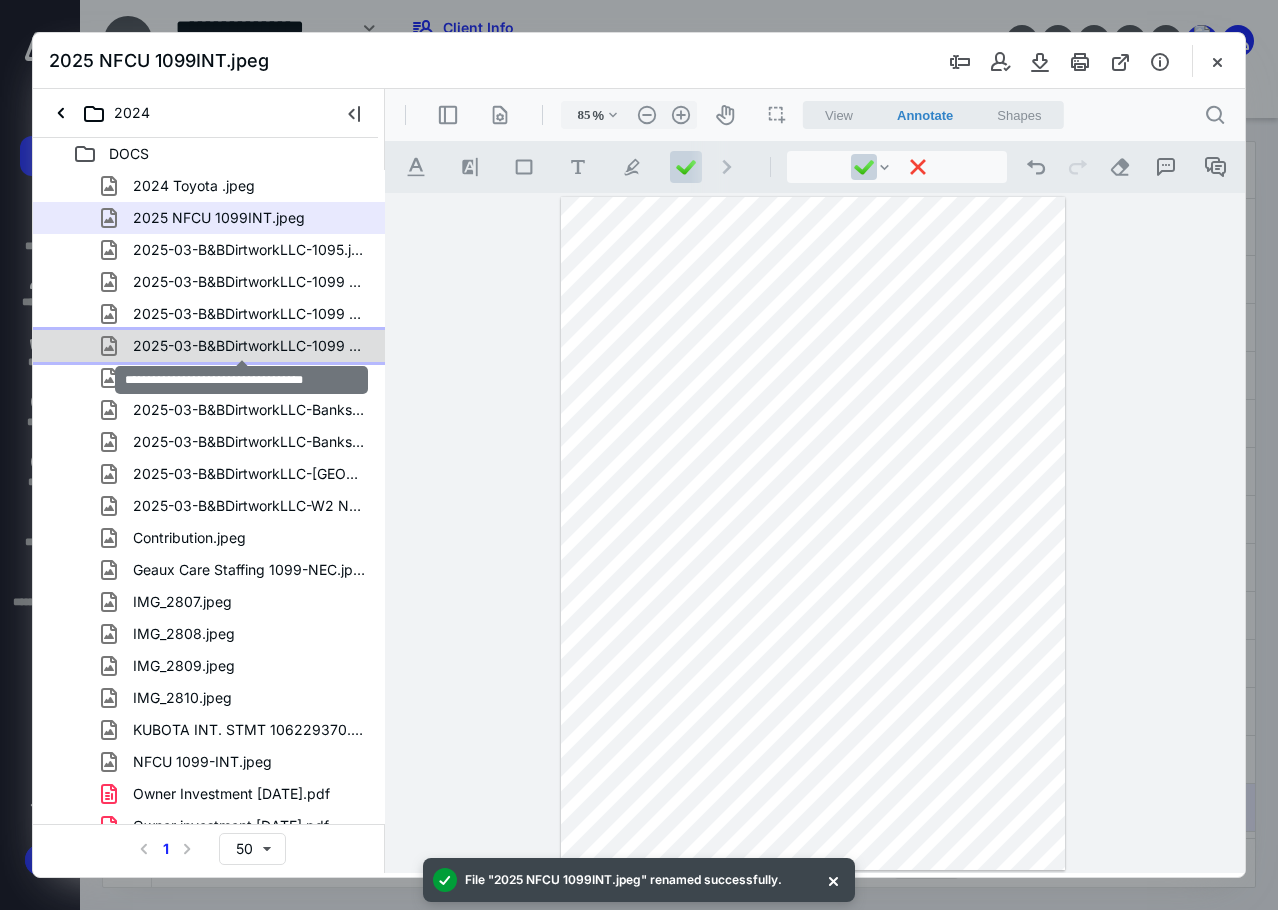 click on "2025-03-B&BDirtworkLLC-1099 (3).jpeg" at bounding box center (249, 346) 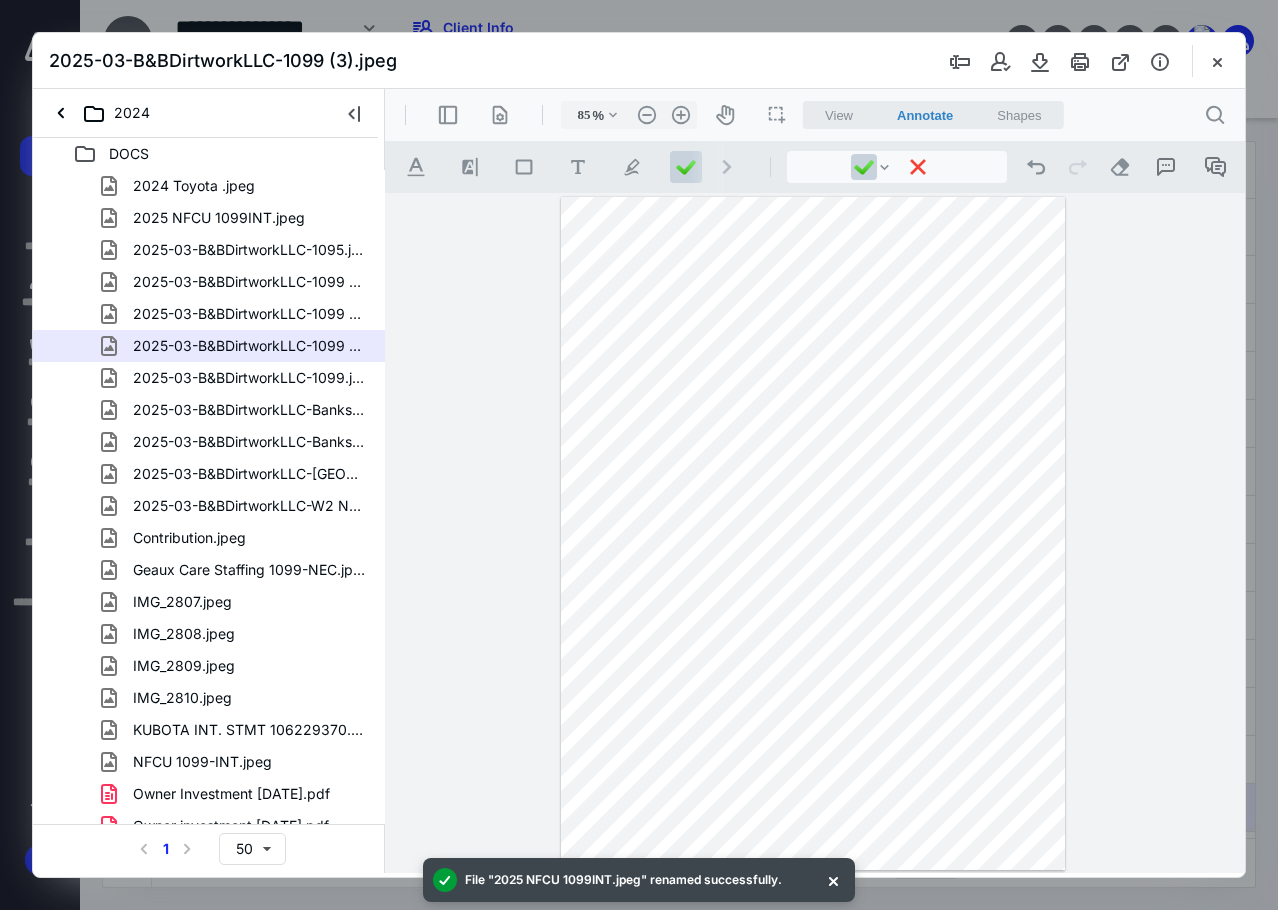 click on "2025-03-B&BDirtworkLLC-1099.jpeg" at bounding box center [249, 378] 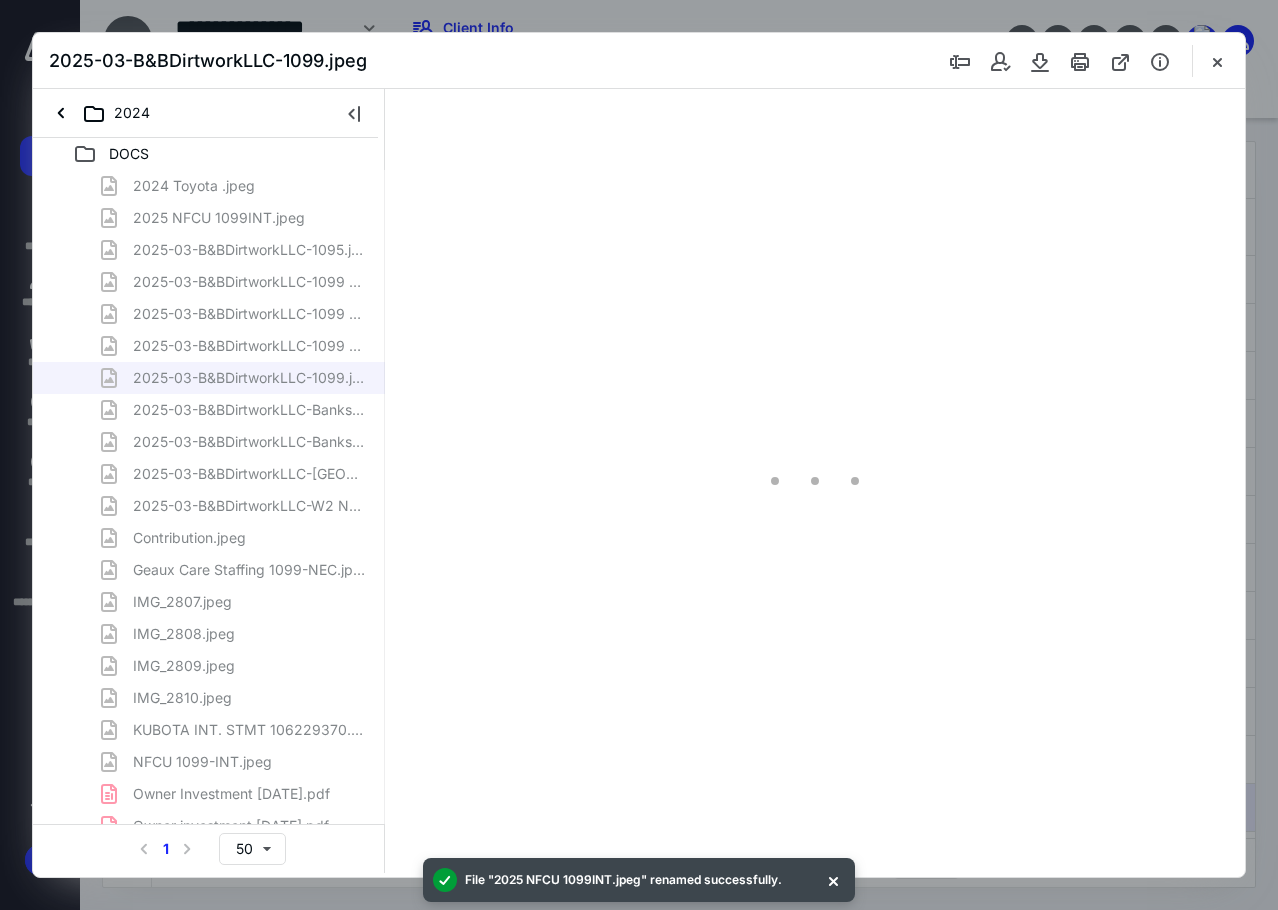 click on "2025-03-B&BDirtworkLLC-1099 (3).jpeg" at bounding box center [249, 346] 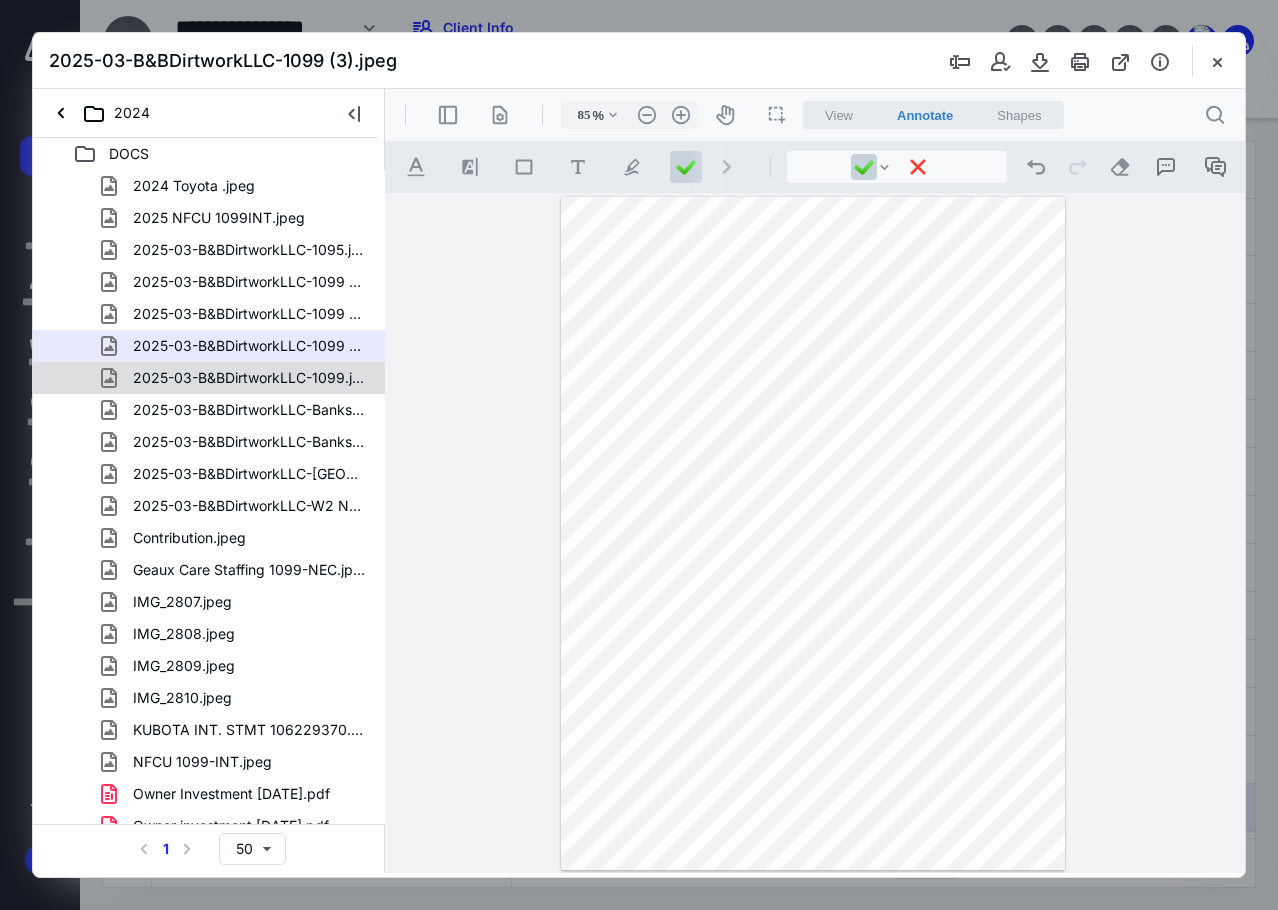 click on "2025-03-B&BDirtworkLLC-1099.jpeg" at bounding box center [209, 378] 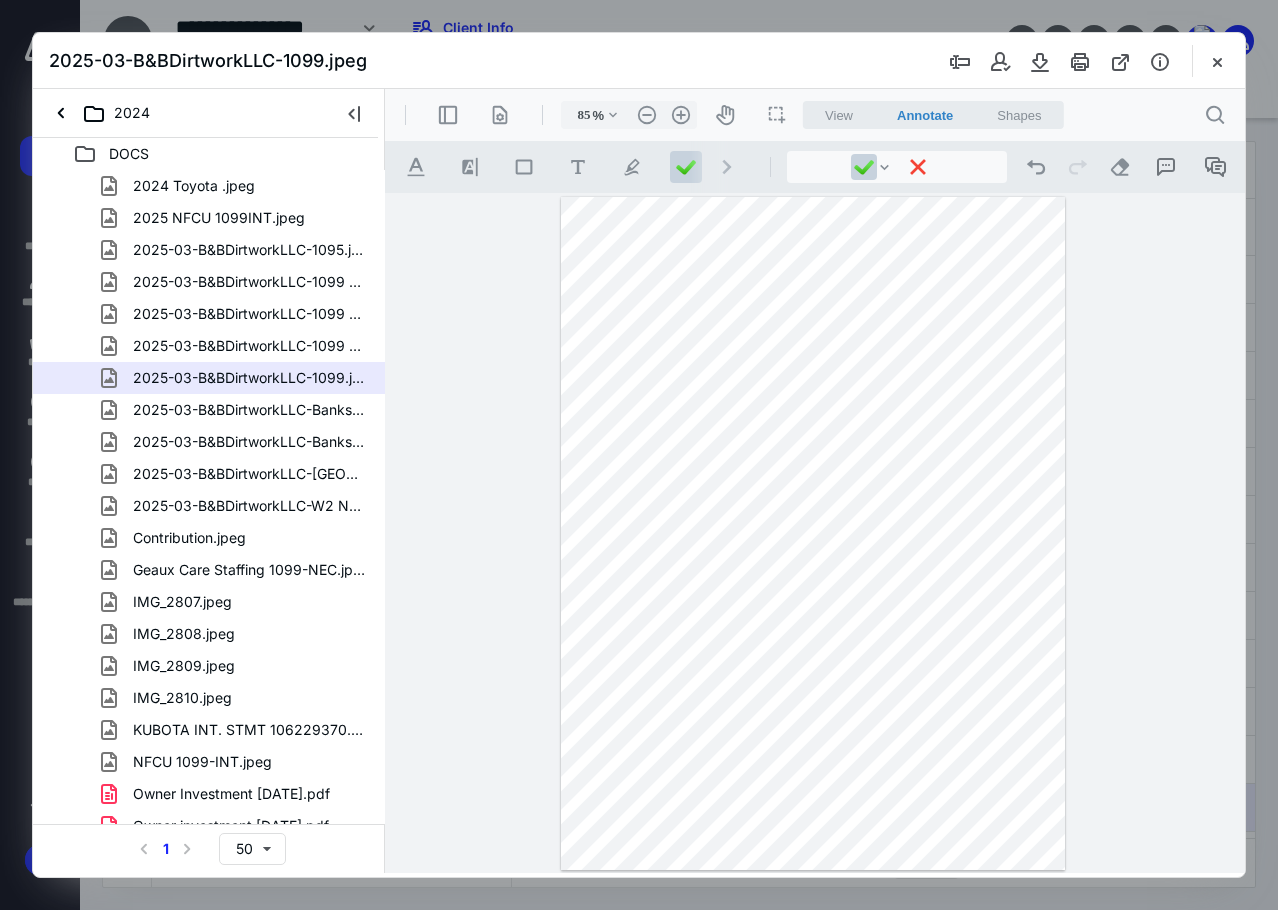 click on "2025-03-B&BDirtworkLLC-Bankstatement (5).jpeg" at bounding box center [237, 410] 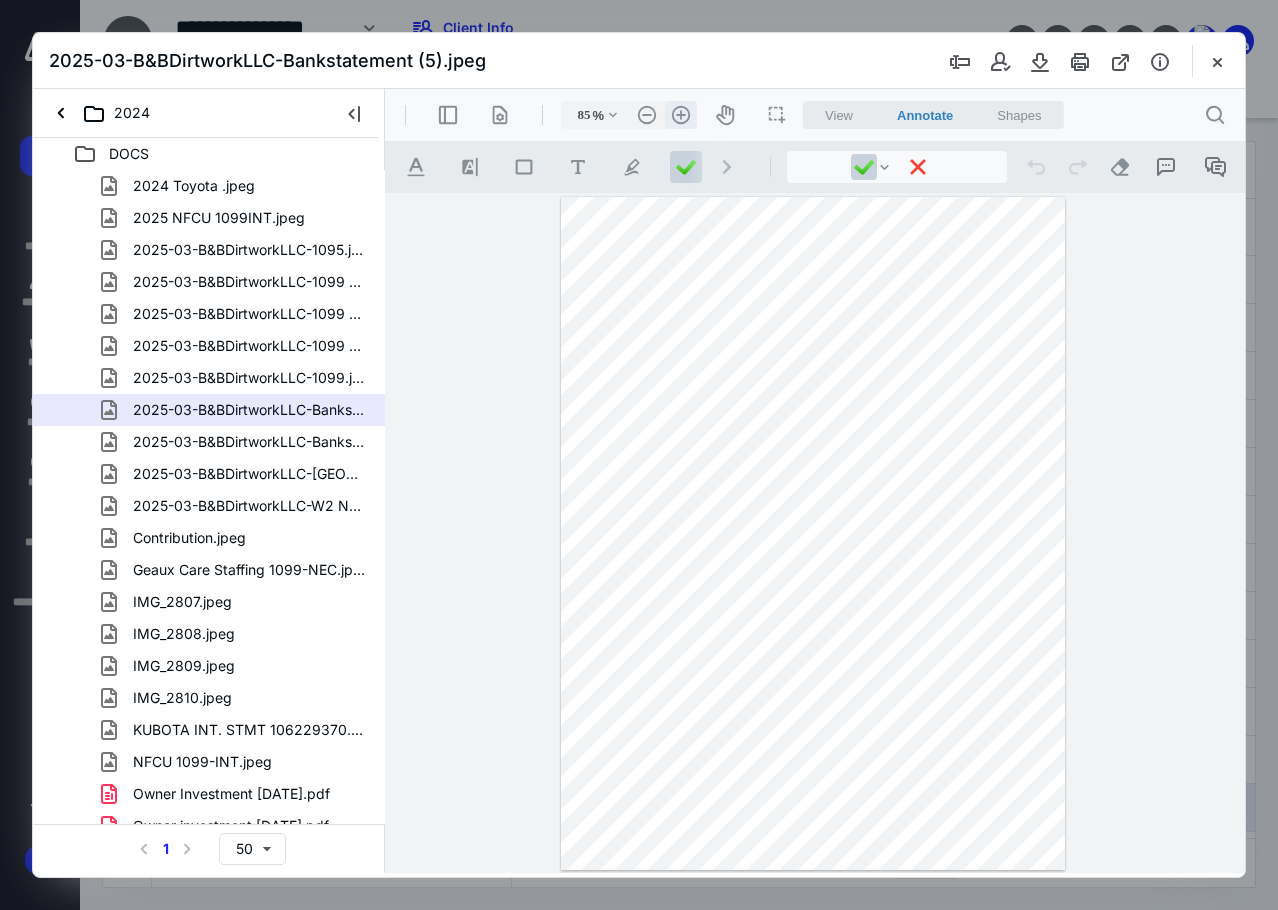 click on ".cls-1{fill:#abb0c4;} icon - header - zoom - in - line" at bounding box center (681, 115) 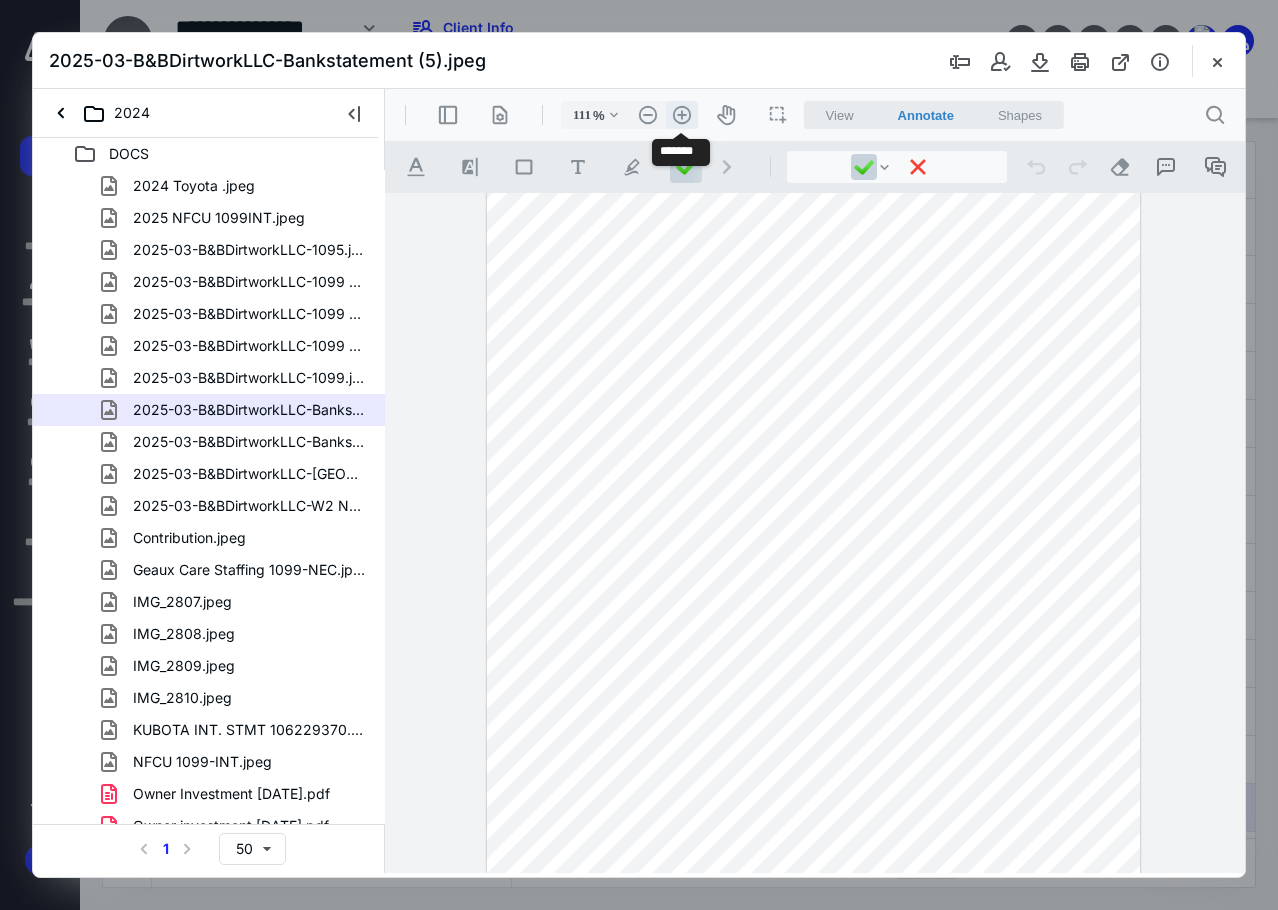 click on ".cls-1{fill:#abb0c4;} icon - header - zoom - in - line" at bounding box center (682, 115) 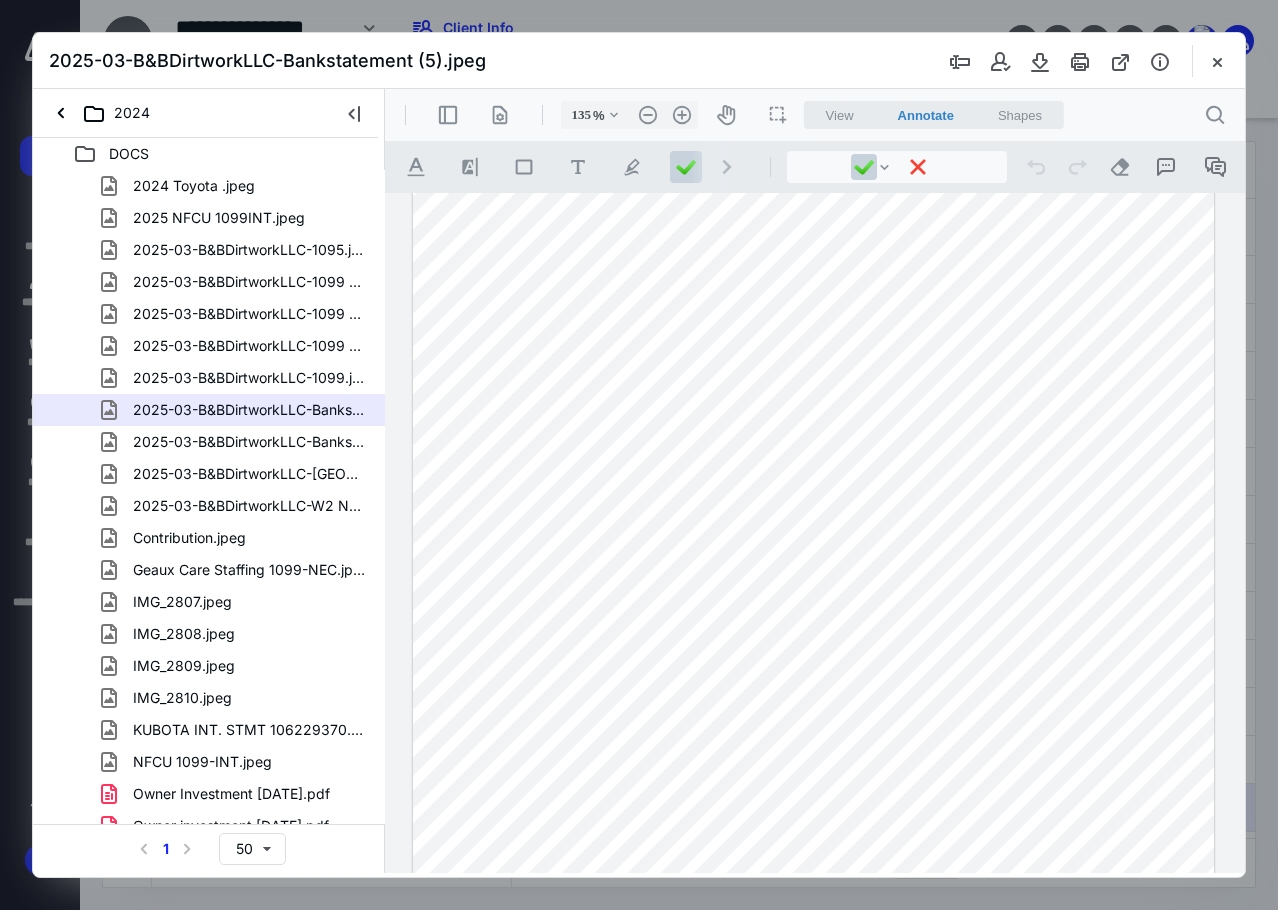 scroll, scrollTop: 0, scrollLeft: 0, axis: both 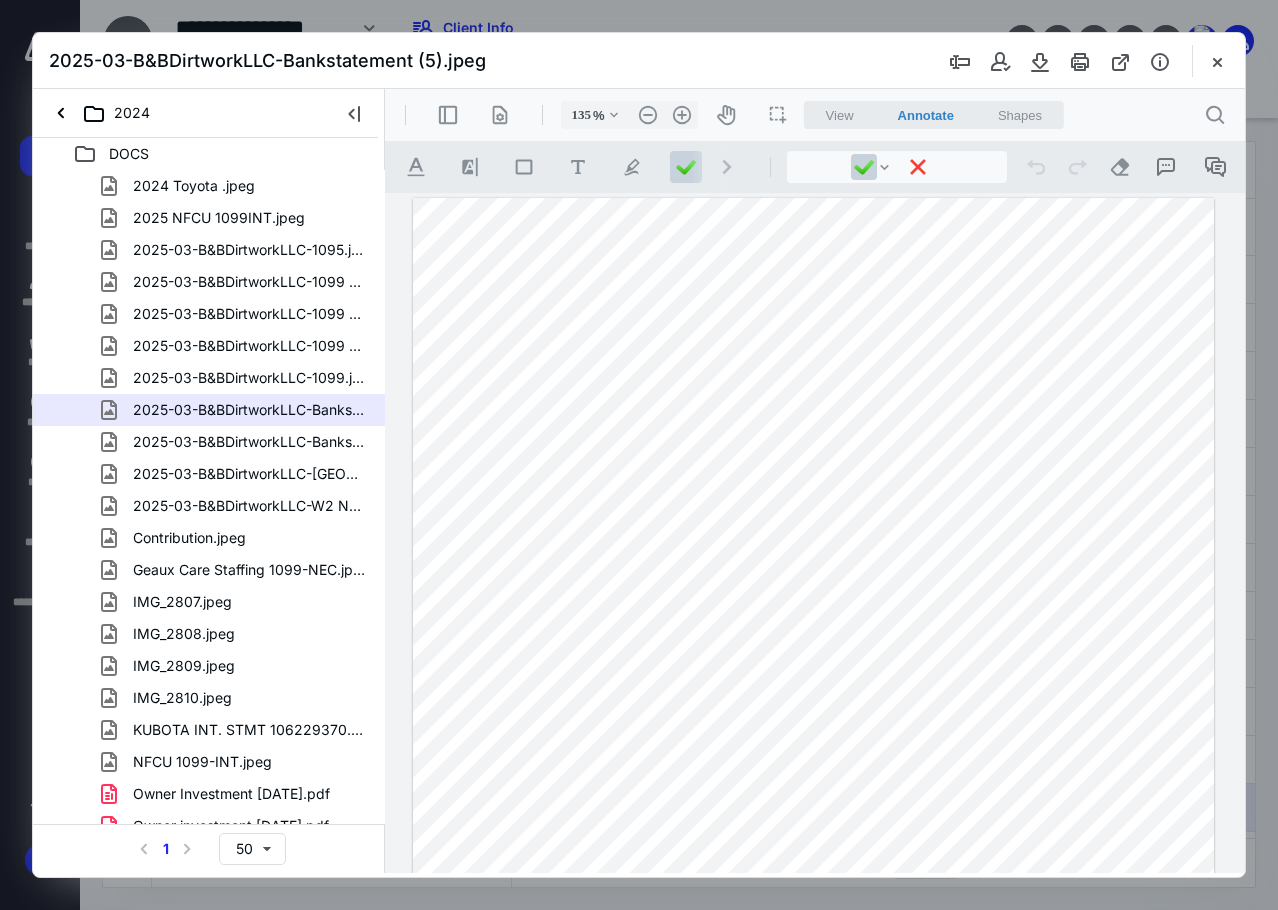 click at bounding box center (814, 732) 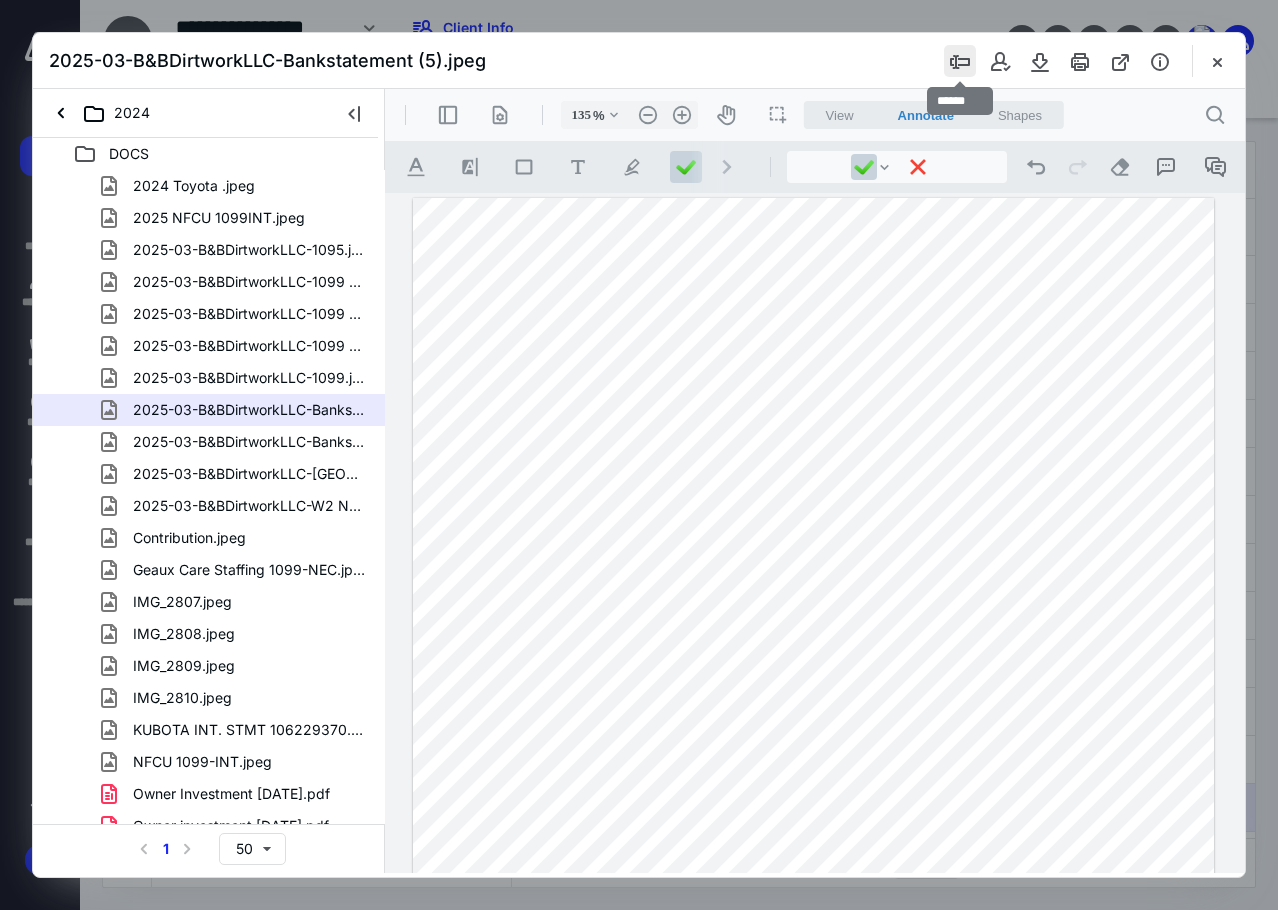 click at bounding box center (960, 61) 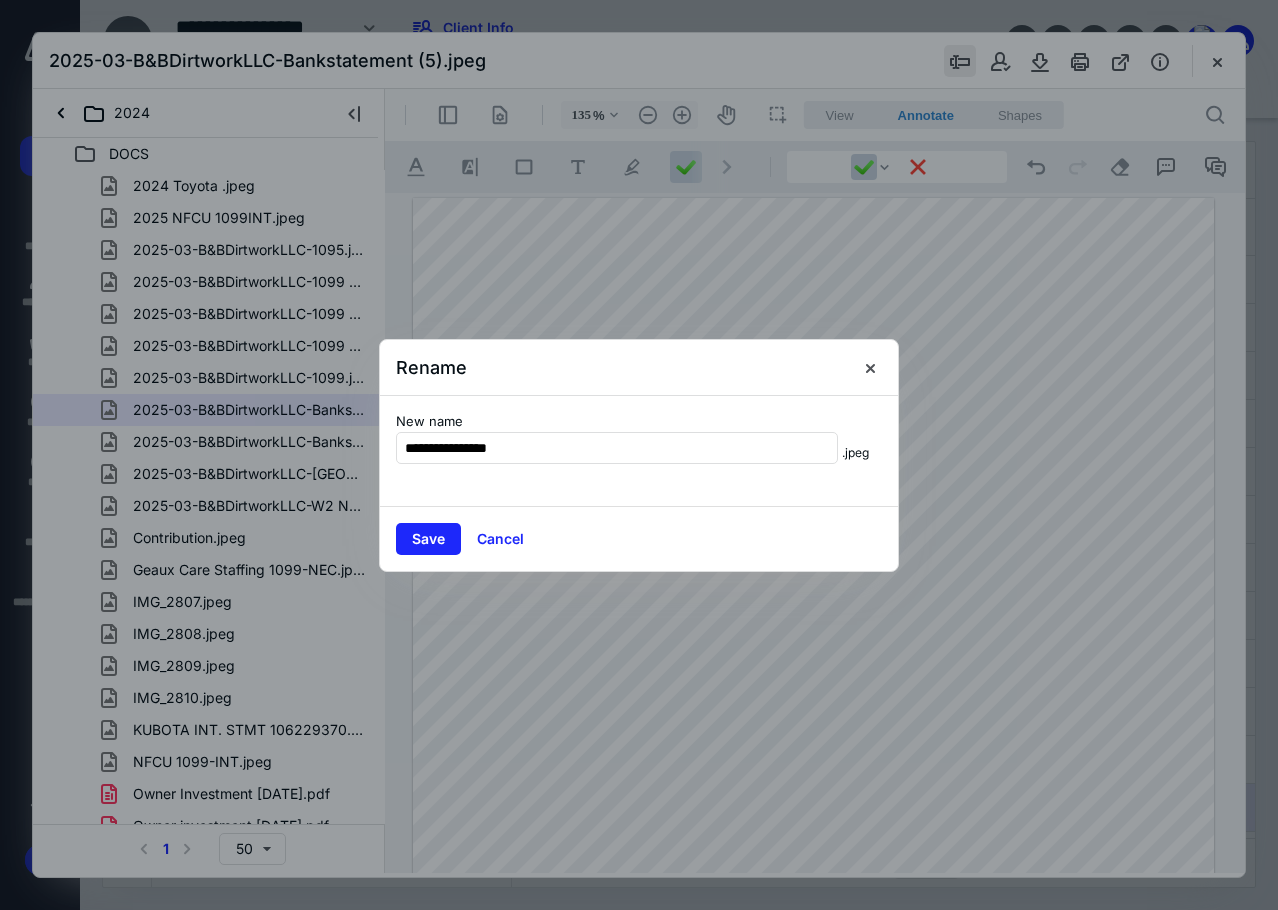 type on "**********" 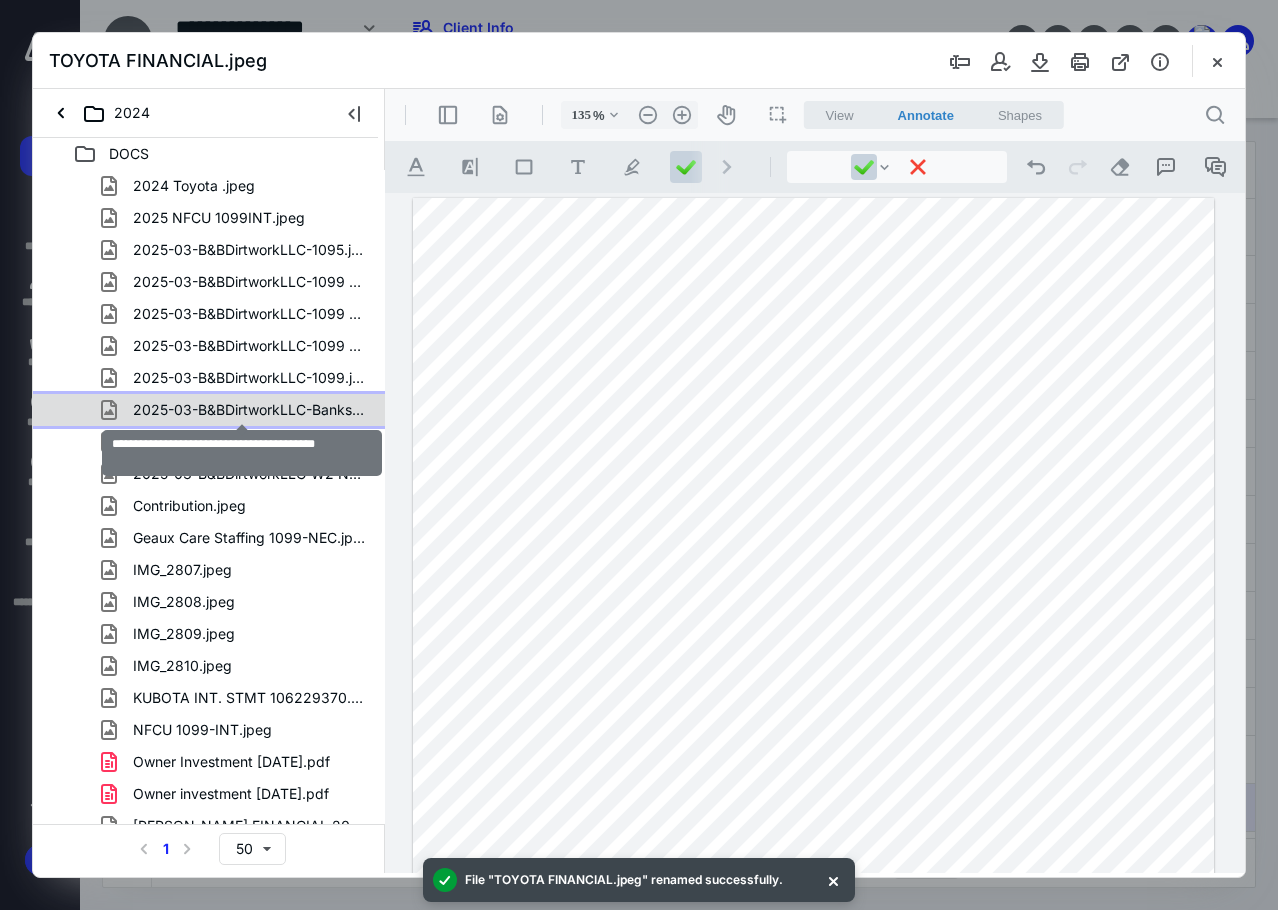click on "2025-03-B&BDirtworkLLC-Bankstatement.jpeg" at bounding box center [249, 410] 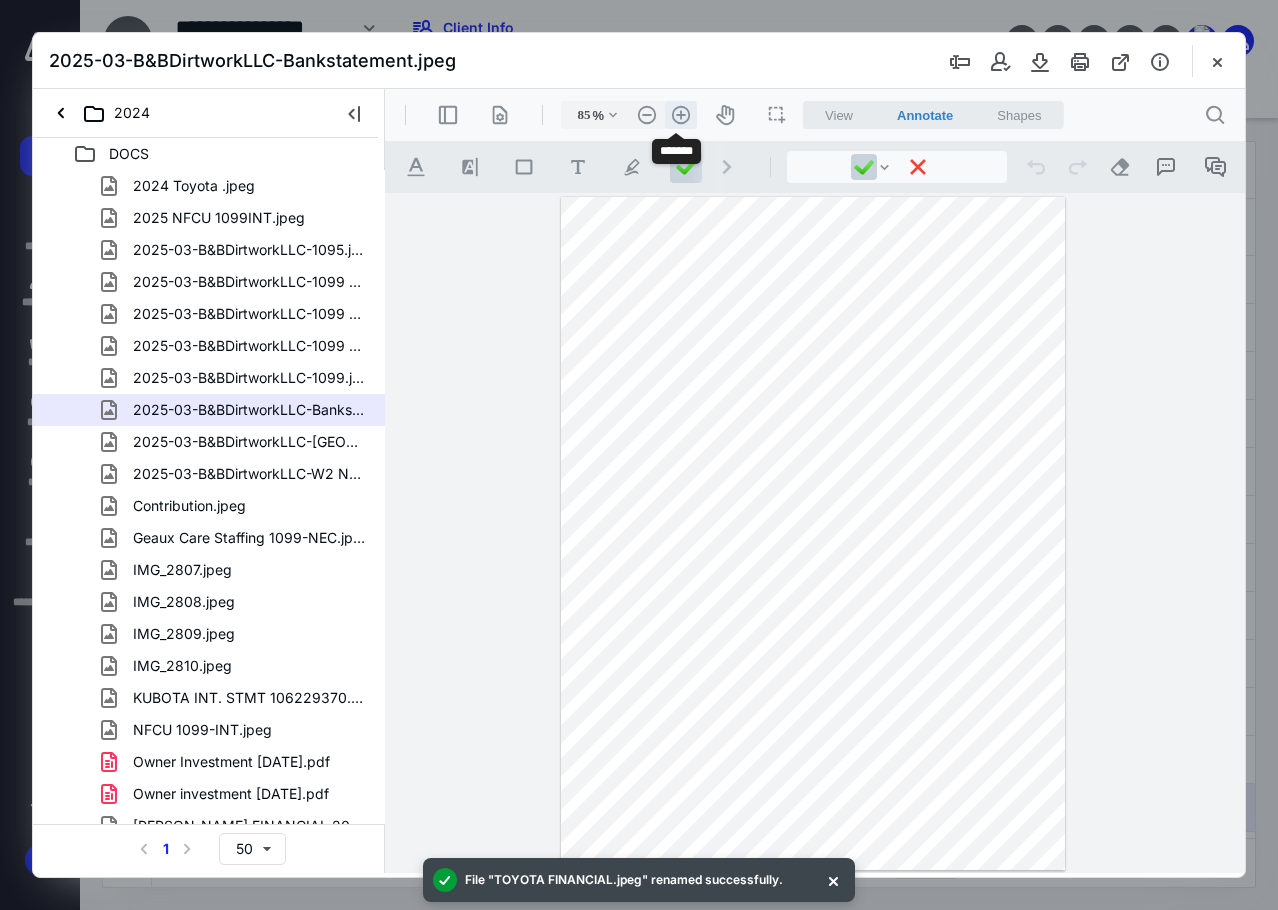 click on ".cls-1{fill:#abb0c4;} icon - header - zoom - in - line" at bounding box center [681, 115] 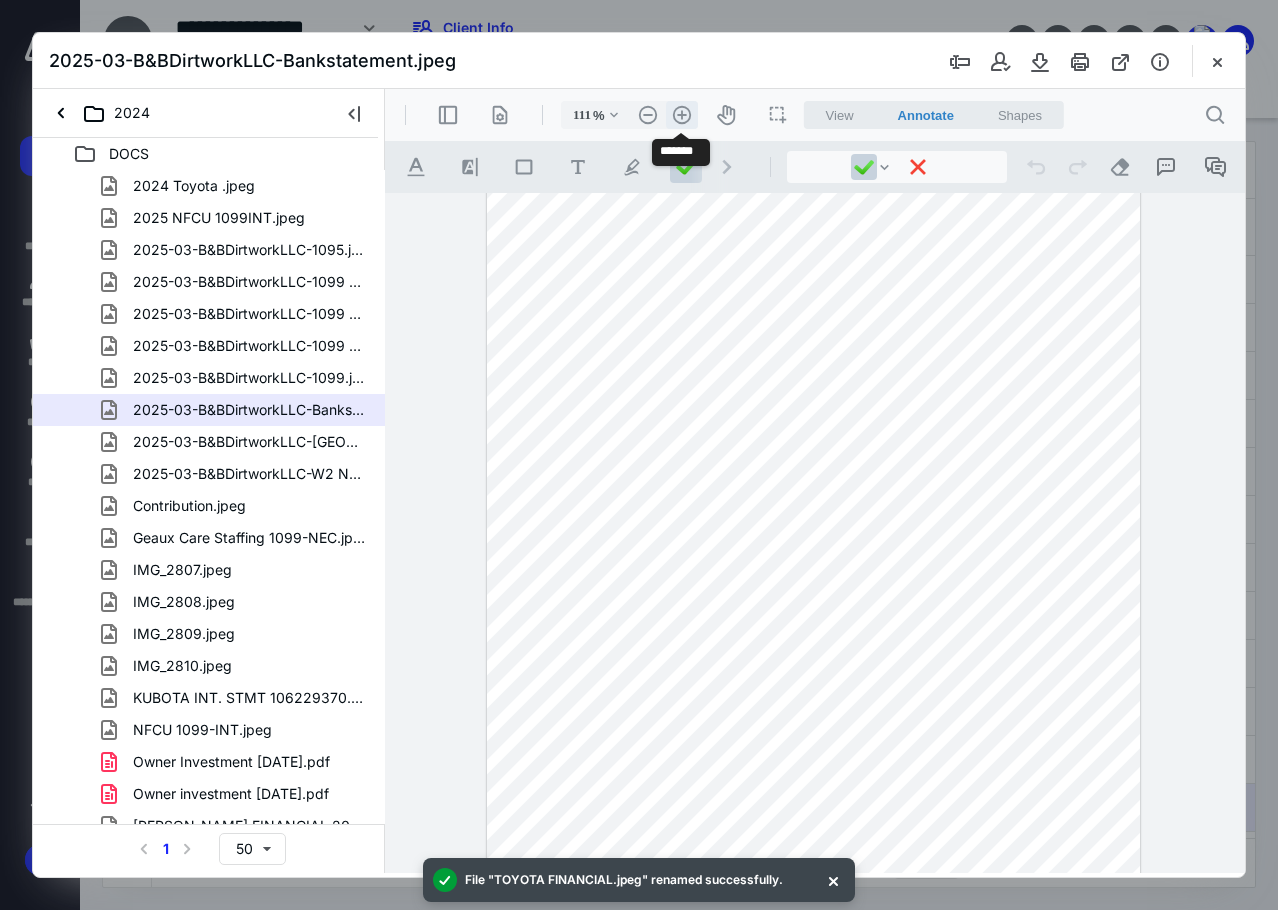 click on ".cls-1{fill:#abb0c4;} icon - header - zoom - in - line" at bounding box center [682, 115] 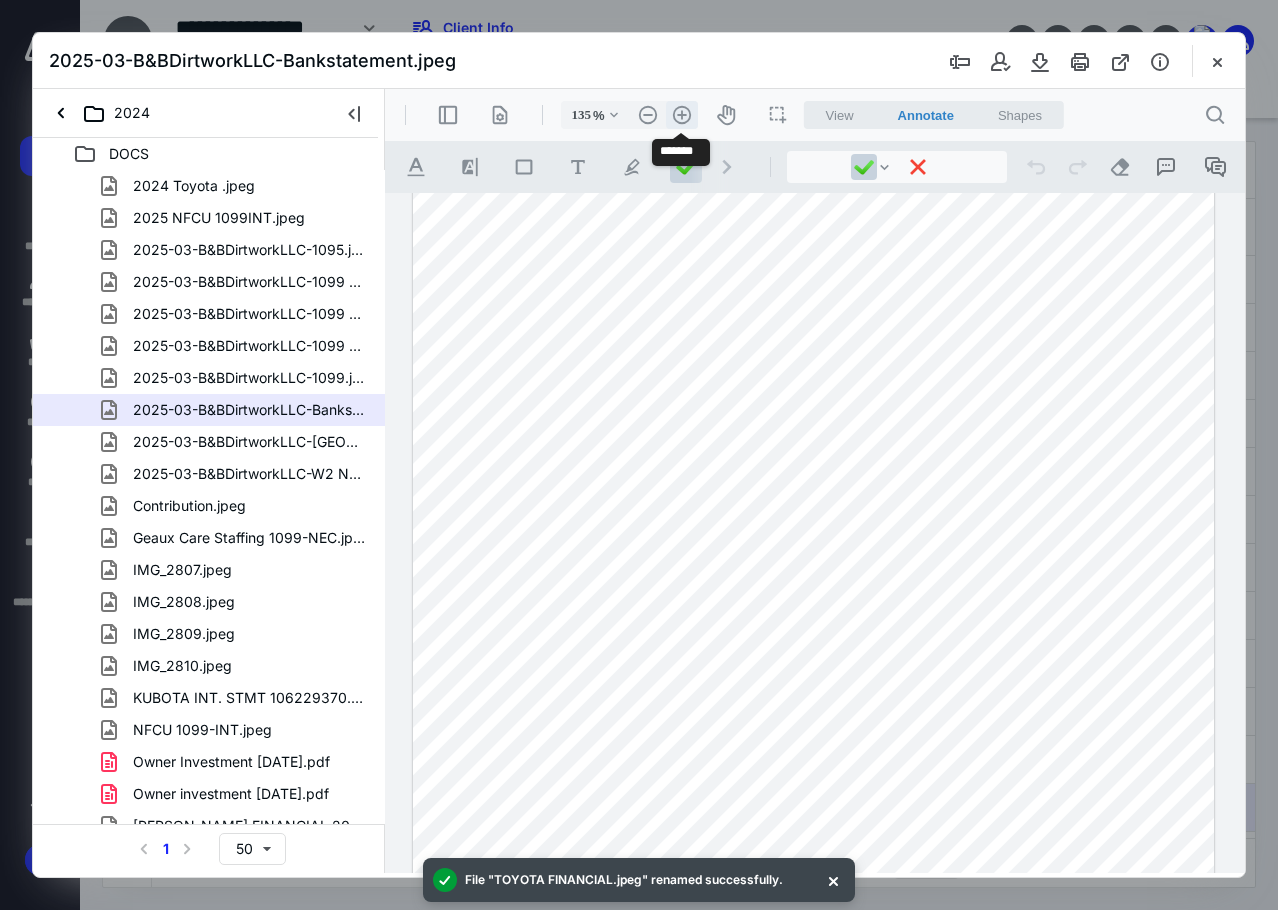 scroll, scrollTop: 167, scrollLeft: 0, axis: vertical 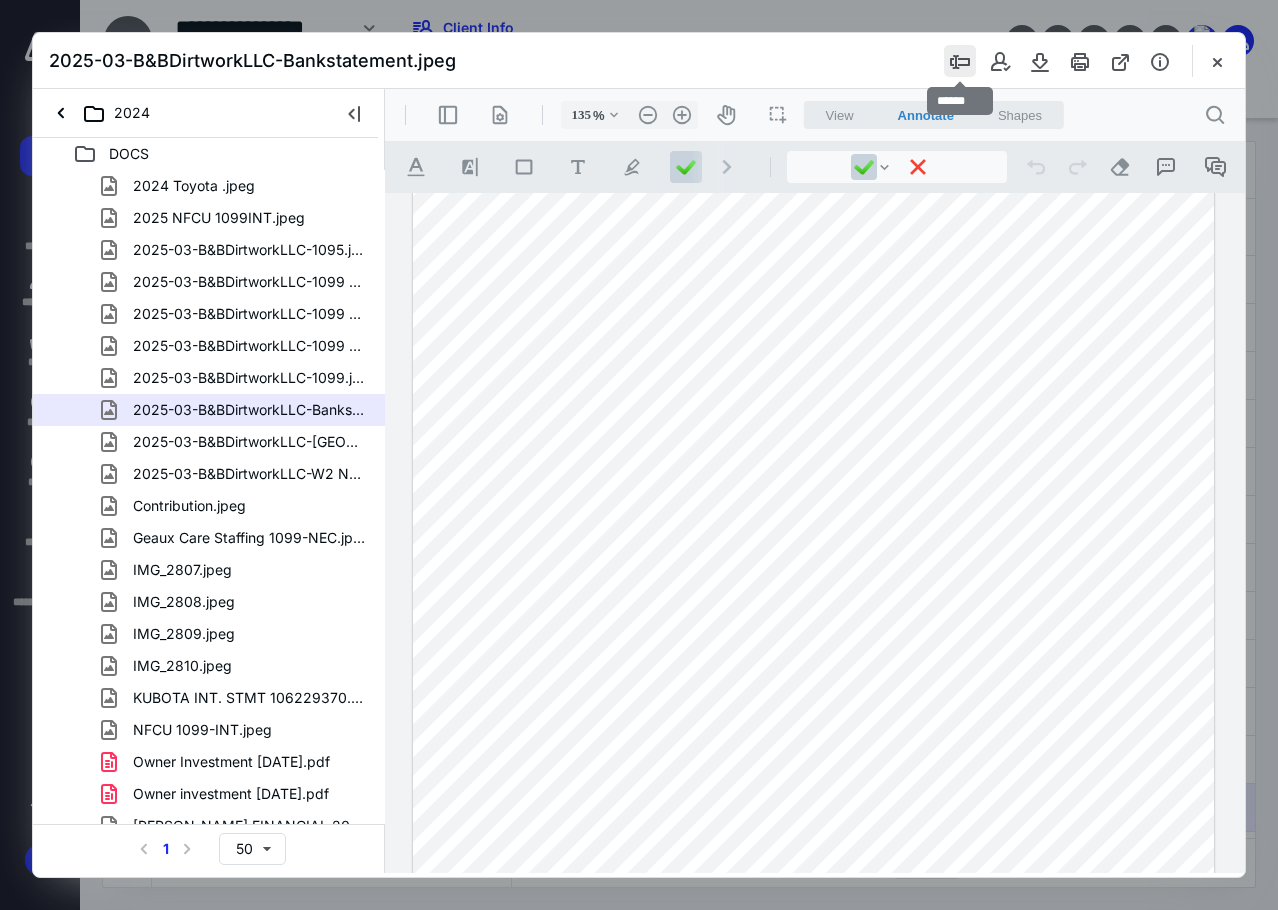 click at bounding box center (960, 61) 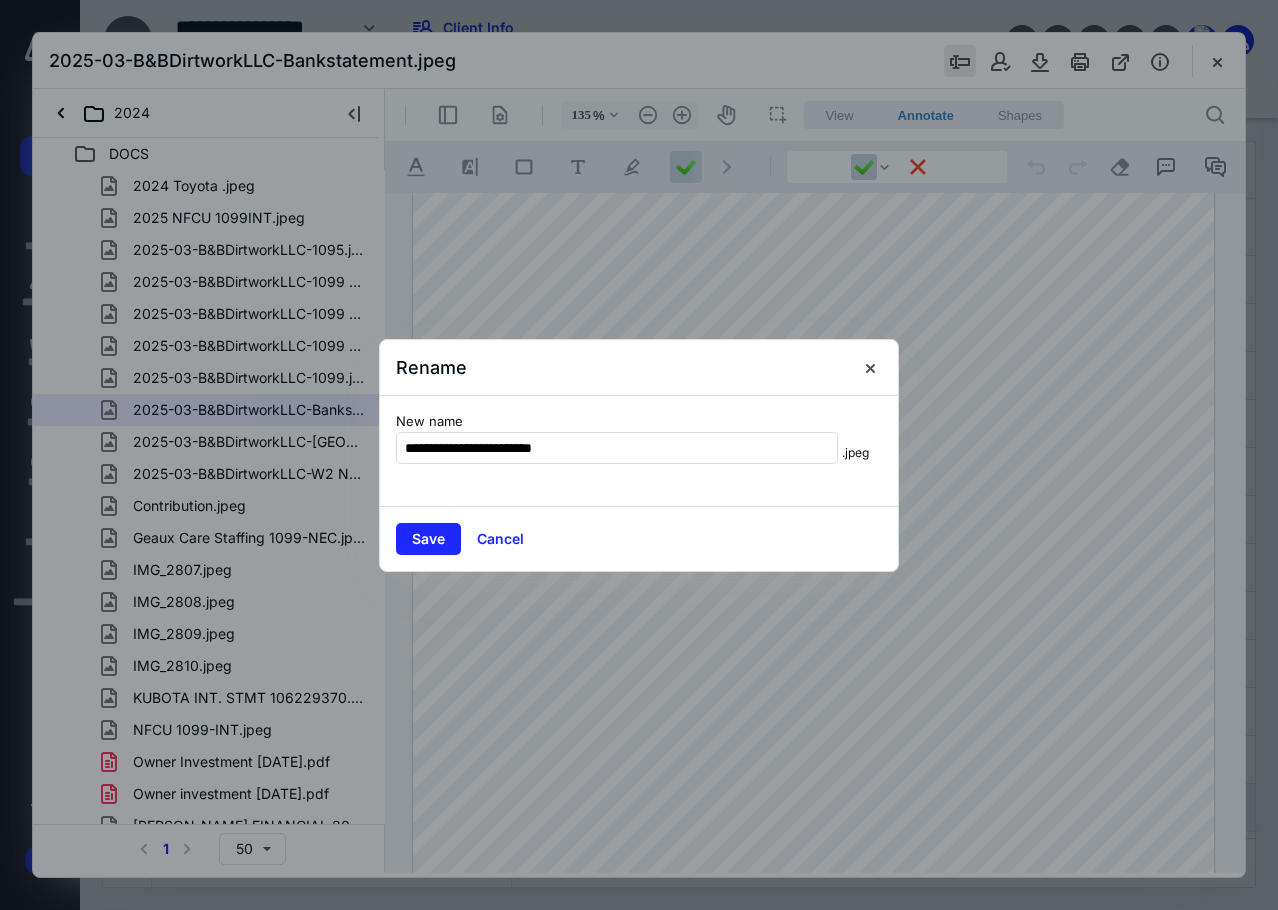 type on "**********" 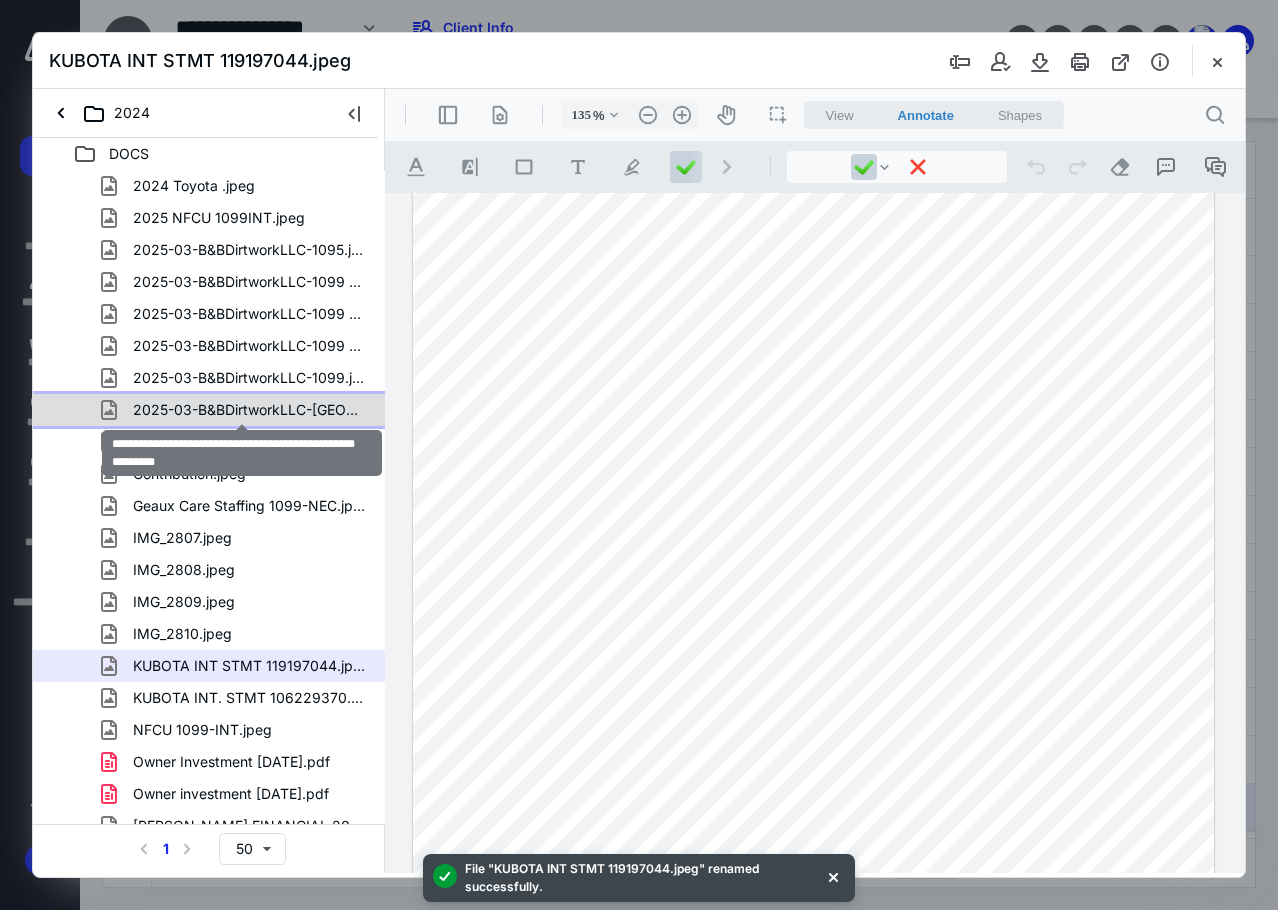 click on "2025-03-B&BDirtworkLLC-[GEOGRAPHIC_DATA]jpeg" at bounding box center [249, 410] 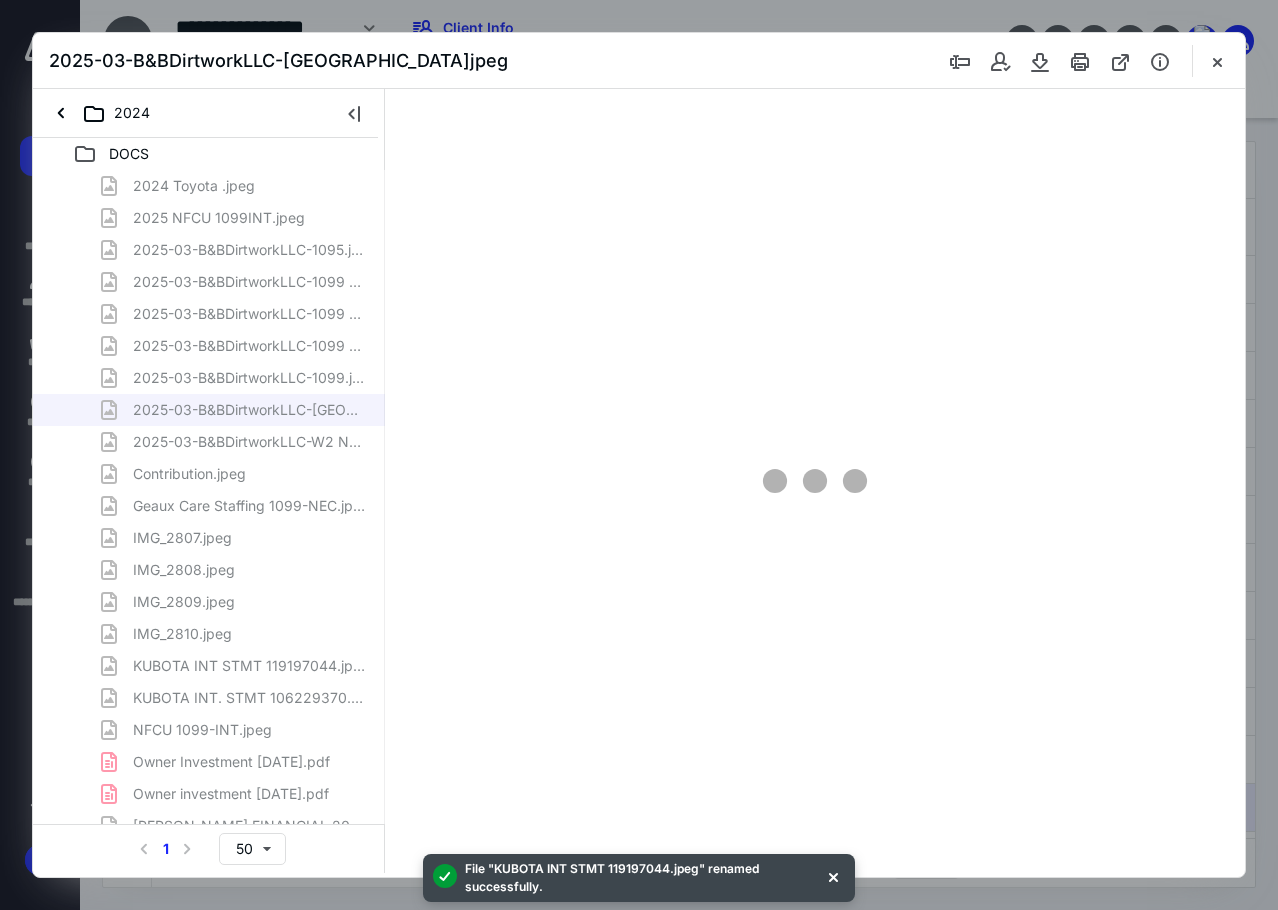 scroll, scrollTop: 0, scrollLeft: 0, axis: both 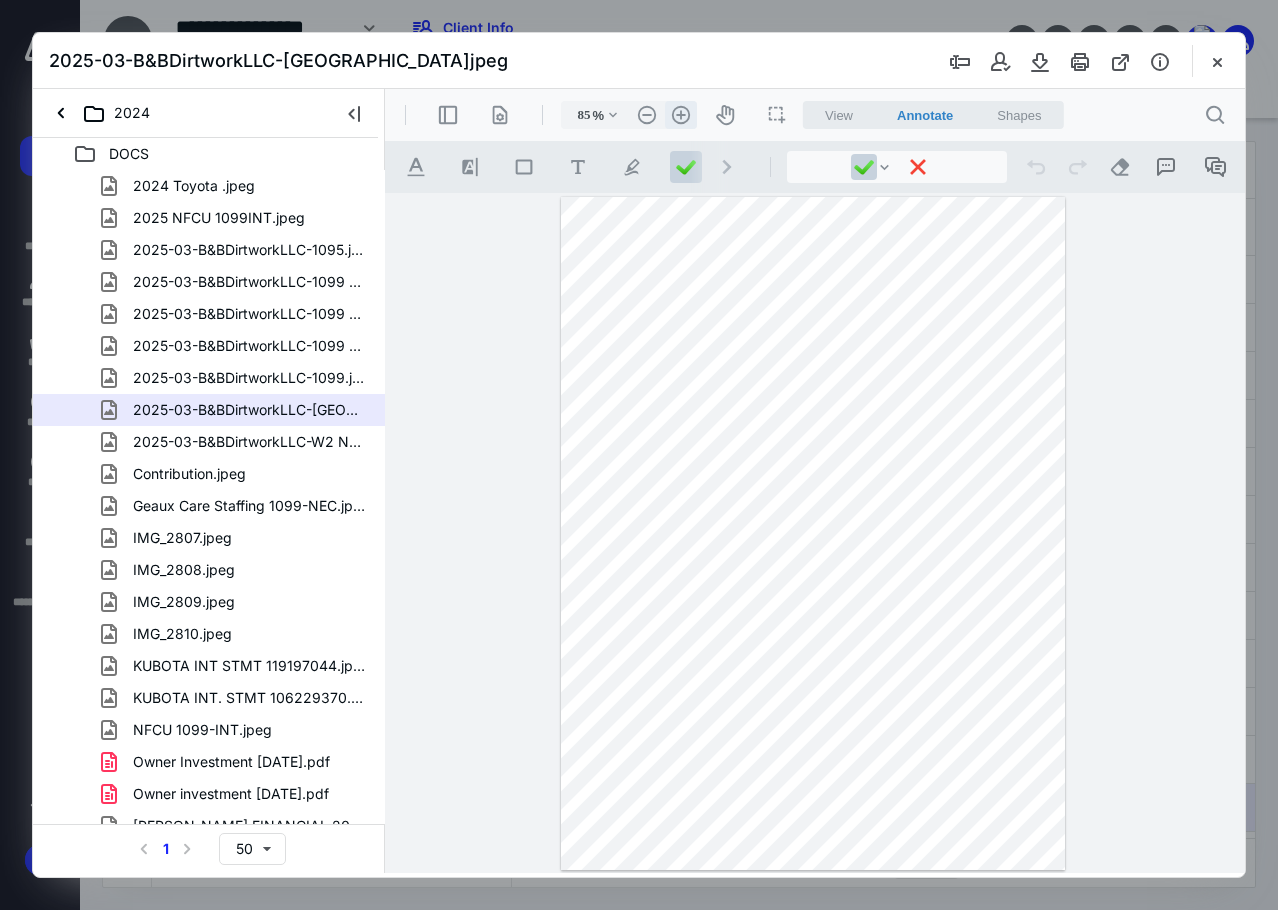 click on ".cls-1{fill:#abb0c4;} icon - header - zoom - in - line" at bounding box center [681, 115] 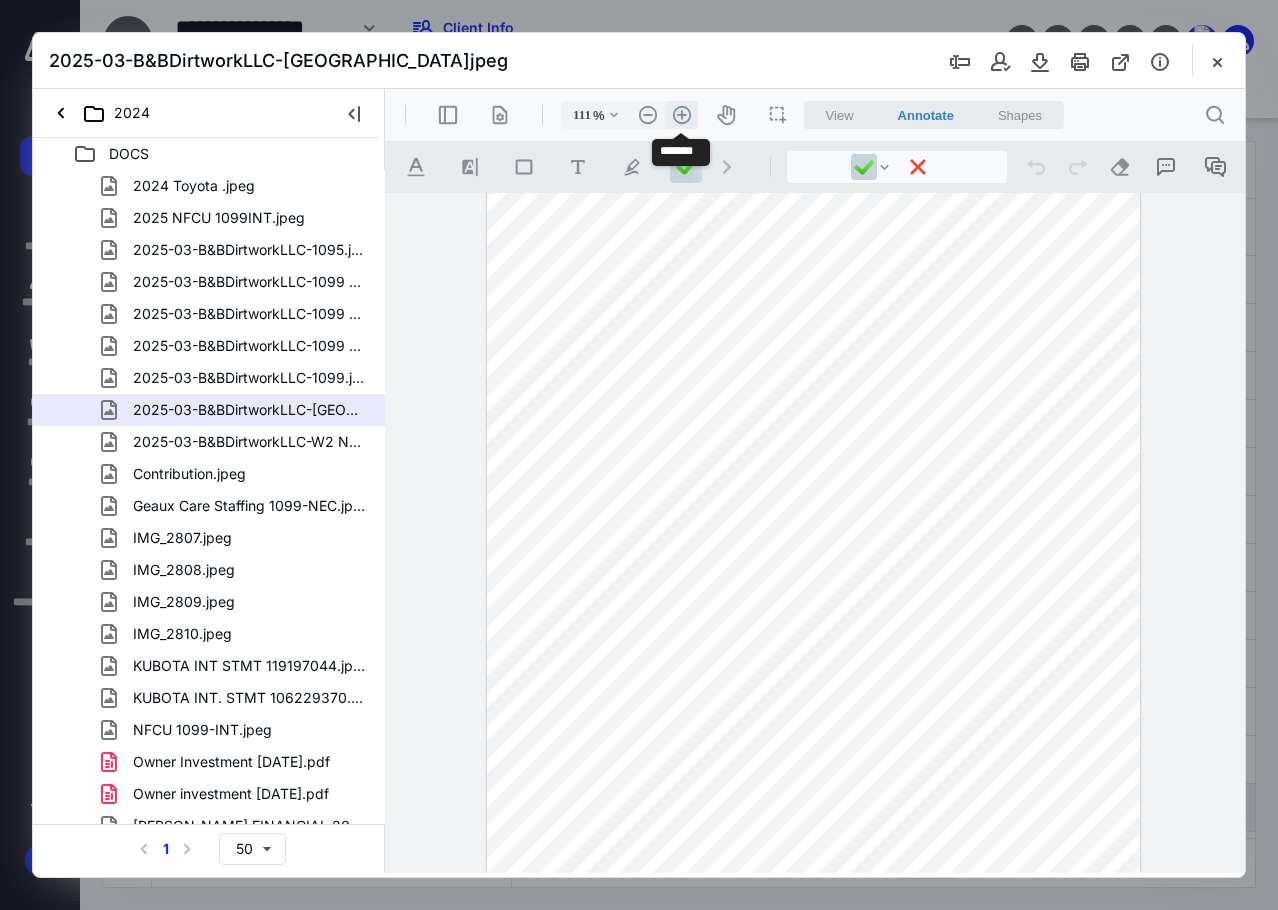 click on ".cls-1{fill:#abb0c4;} icon - header - zoom - in - line" at bounding box center (682, 115) 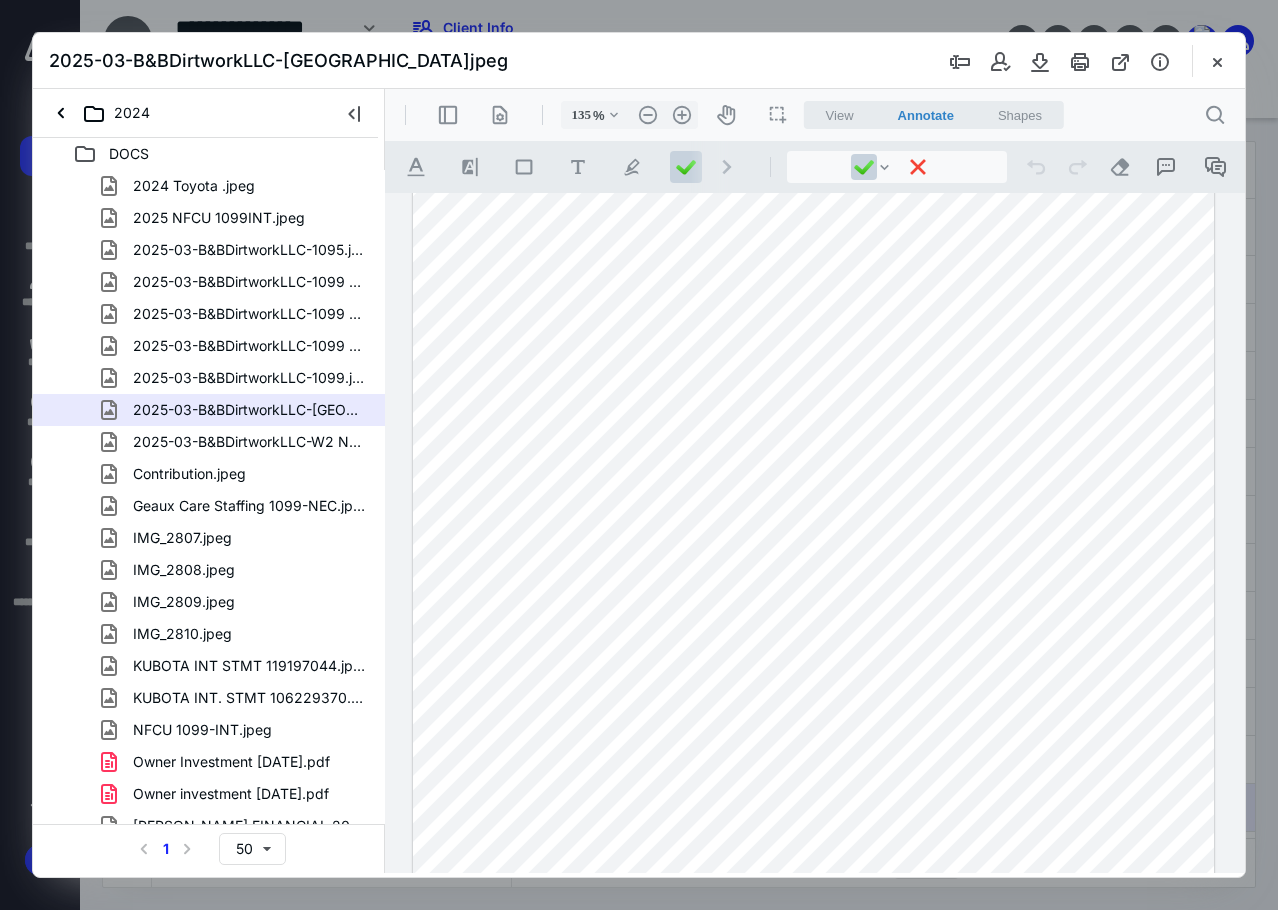scroll, scrollTop: 0, scrollLeft: 0, axis: both 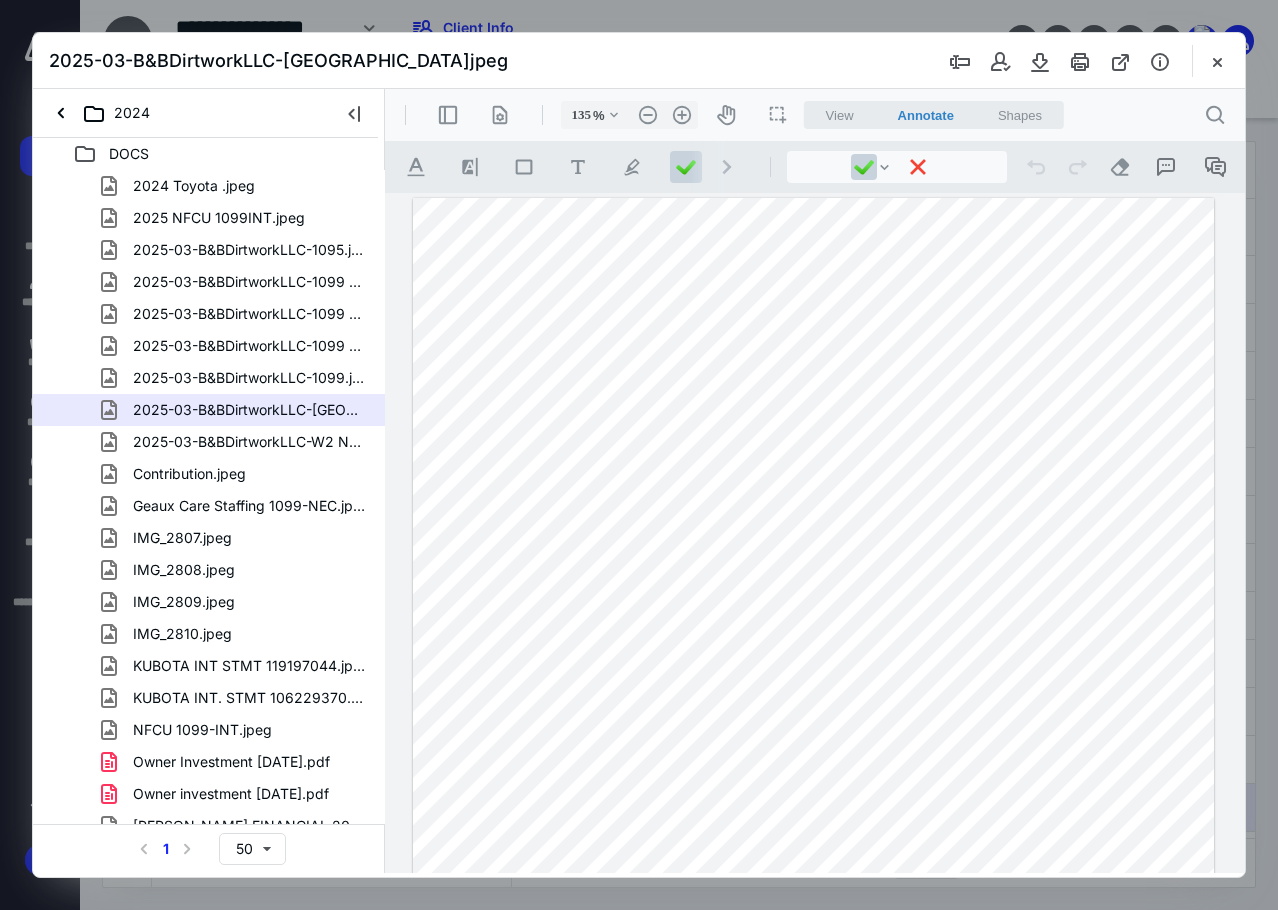 drag, startPoint x: 765, startPoint y: 298, endPoint x: 794, endPoint y: 292, distance: 29.614185 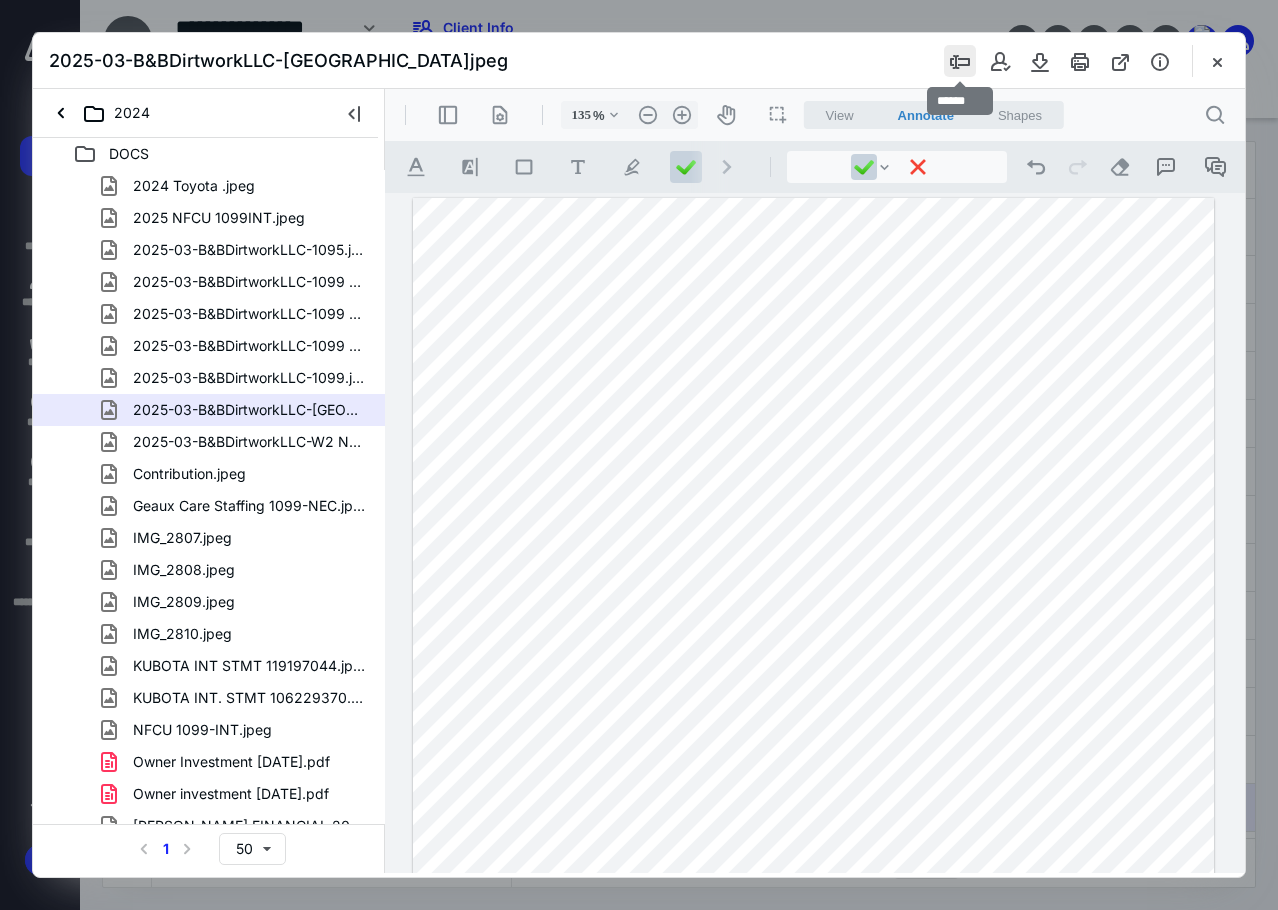 click at bounding box center (960, 61) 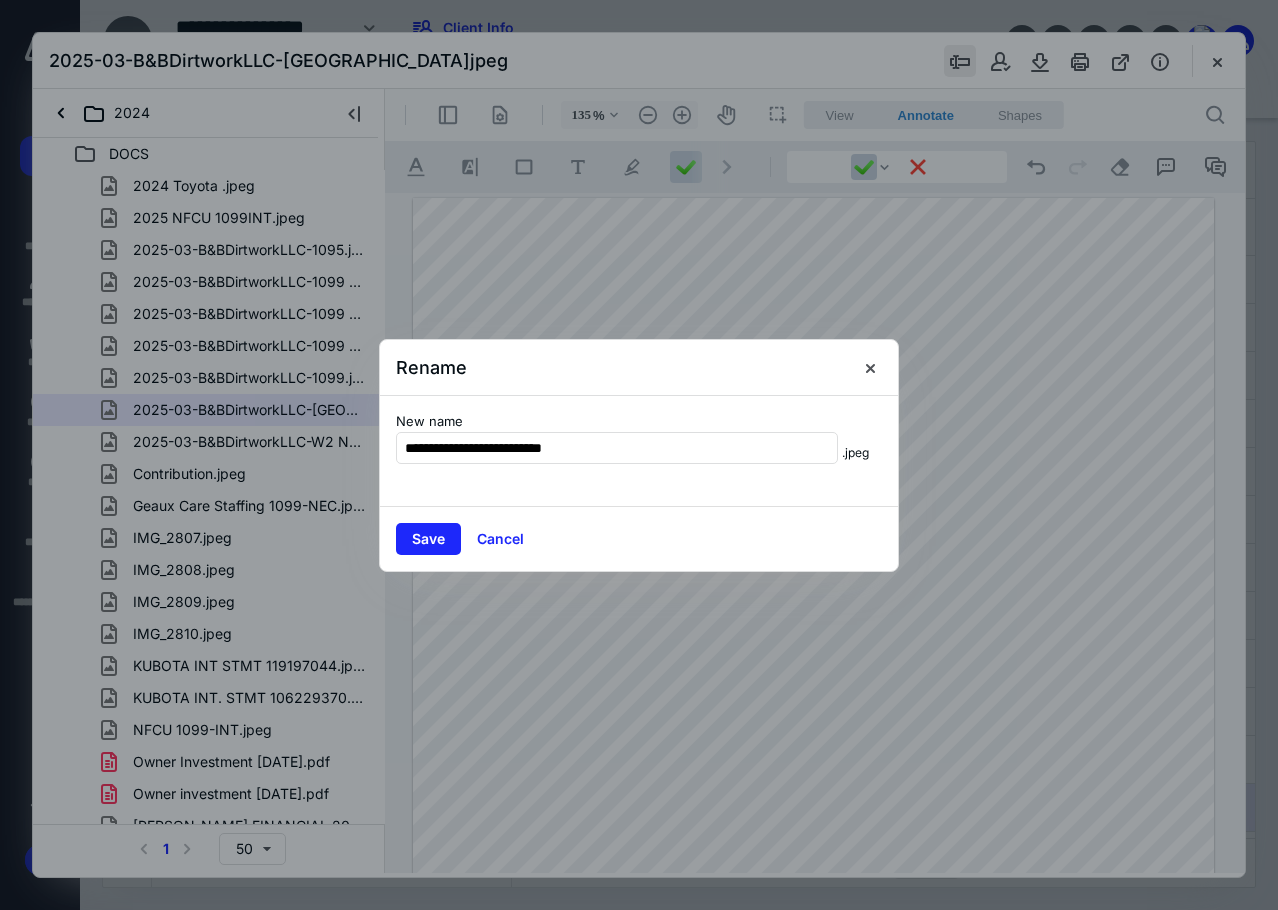 type on "**********" 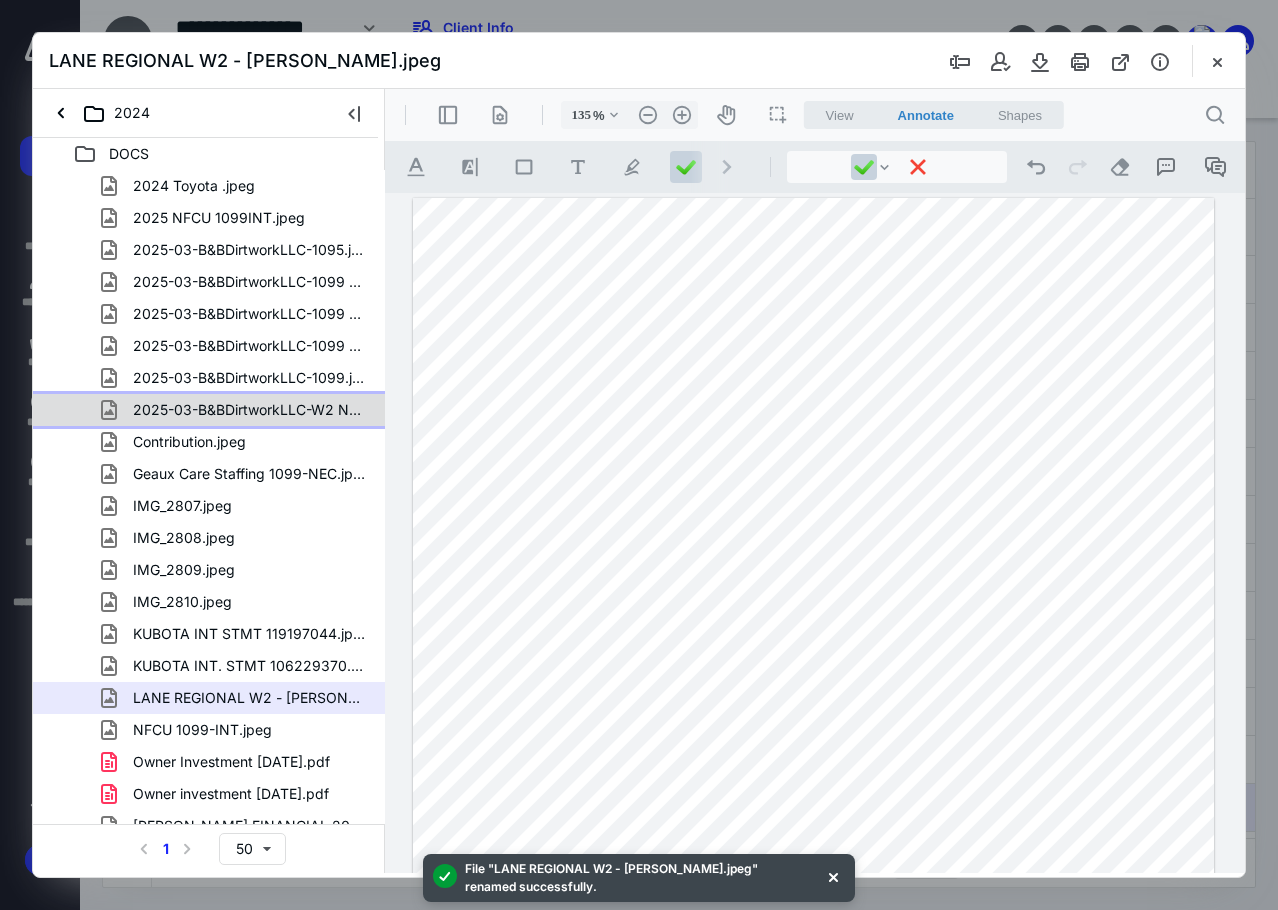 click on "2025-03-B&BDirtworkLLC-W2 Nalco Company.jpeg" at bounding box center (249, 410) 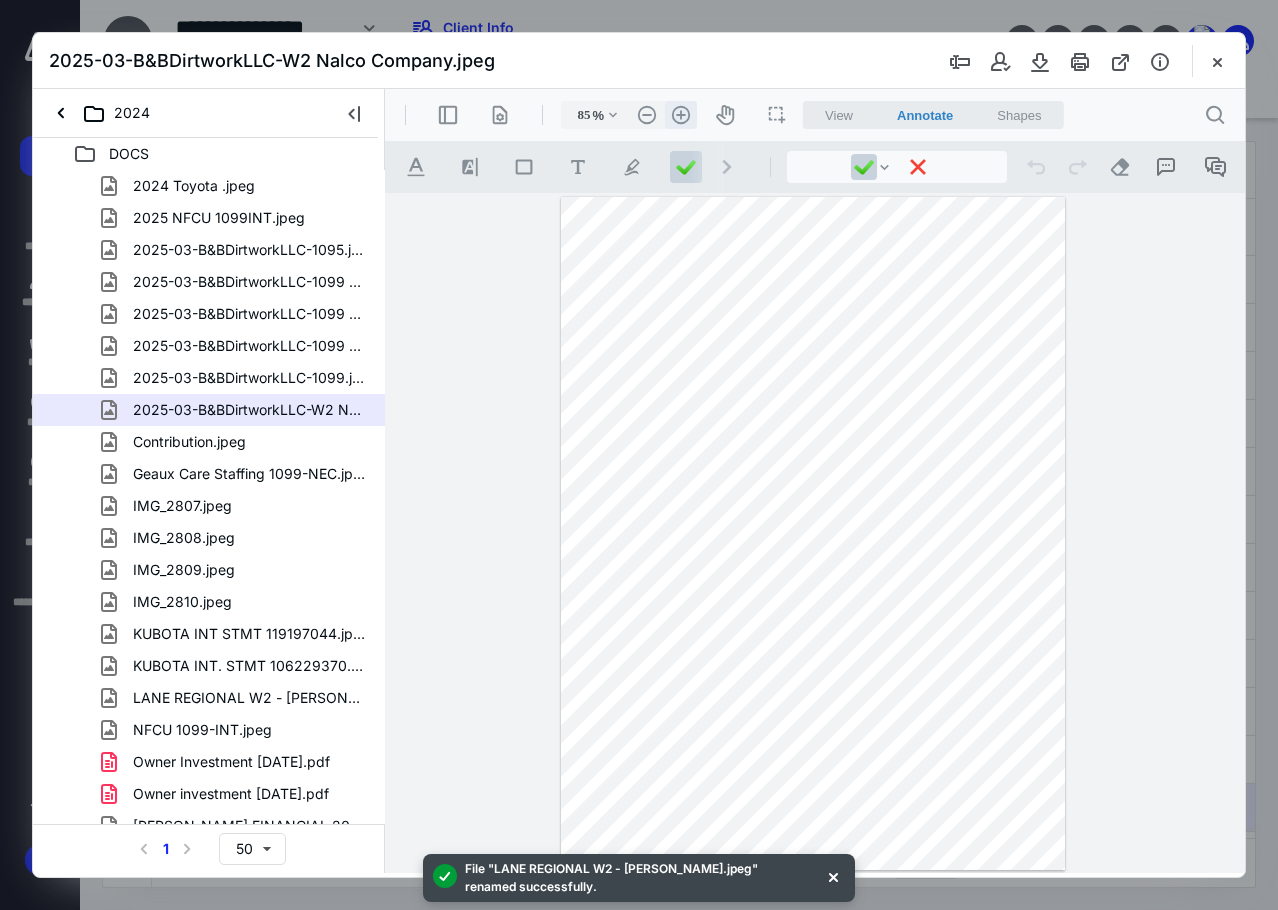 click on ".cls-1{fill:#abb0c4;} icon - header - zoom - in - line" at bounding box center [681, 115] 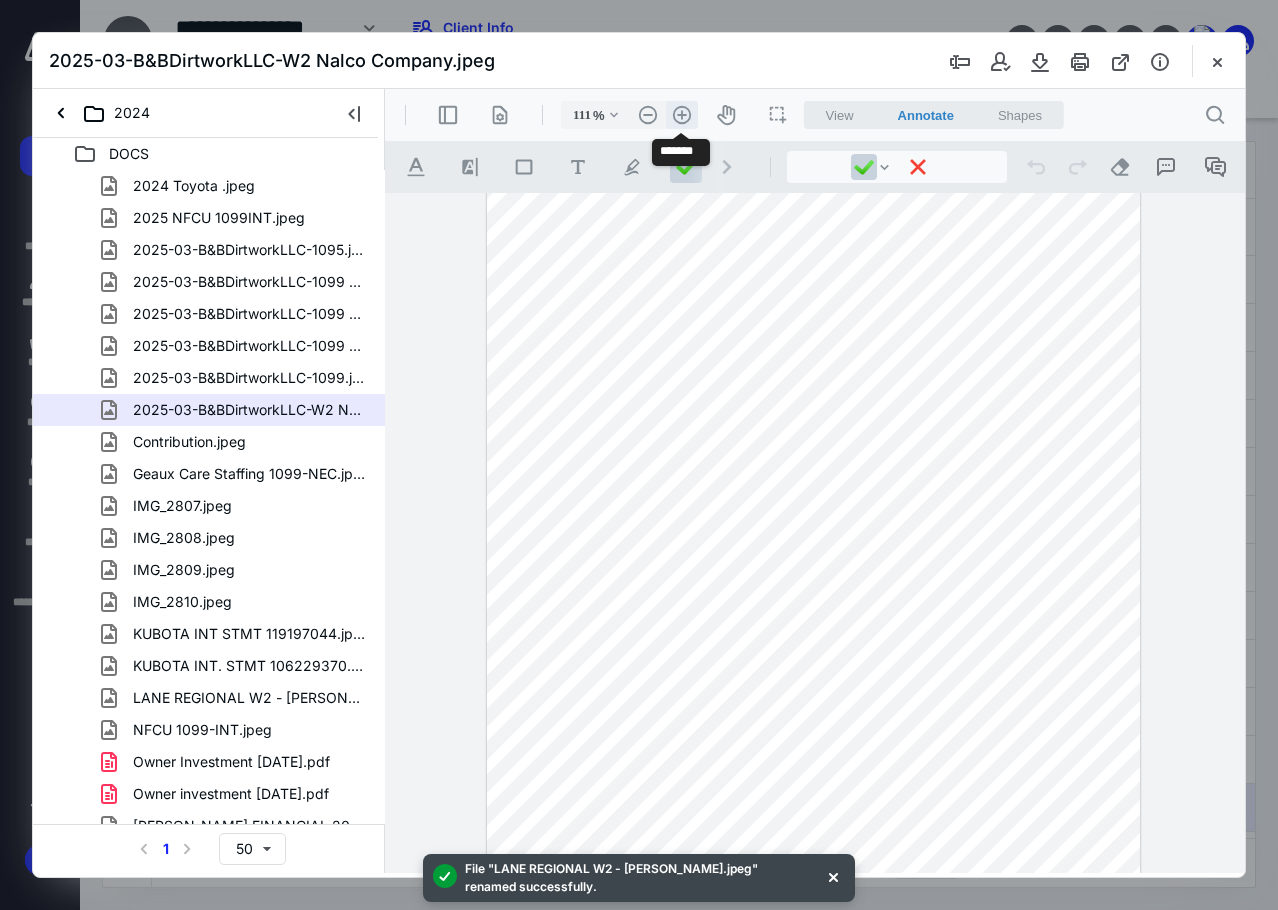 click on ".cls-1{fill:#abb0c4;} icon - header - zoom - in - line" at bounding box center (682, 115) 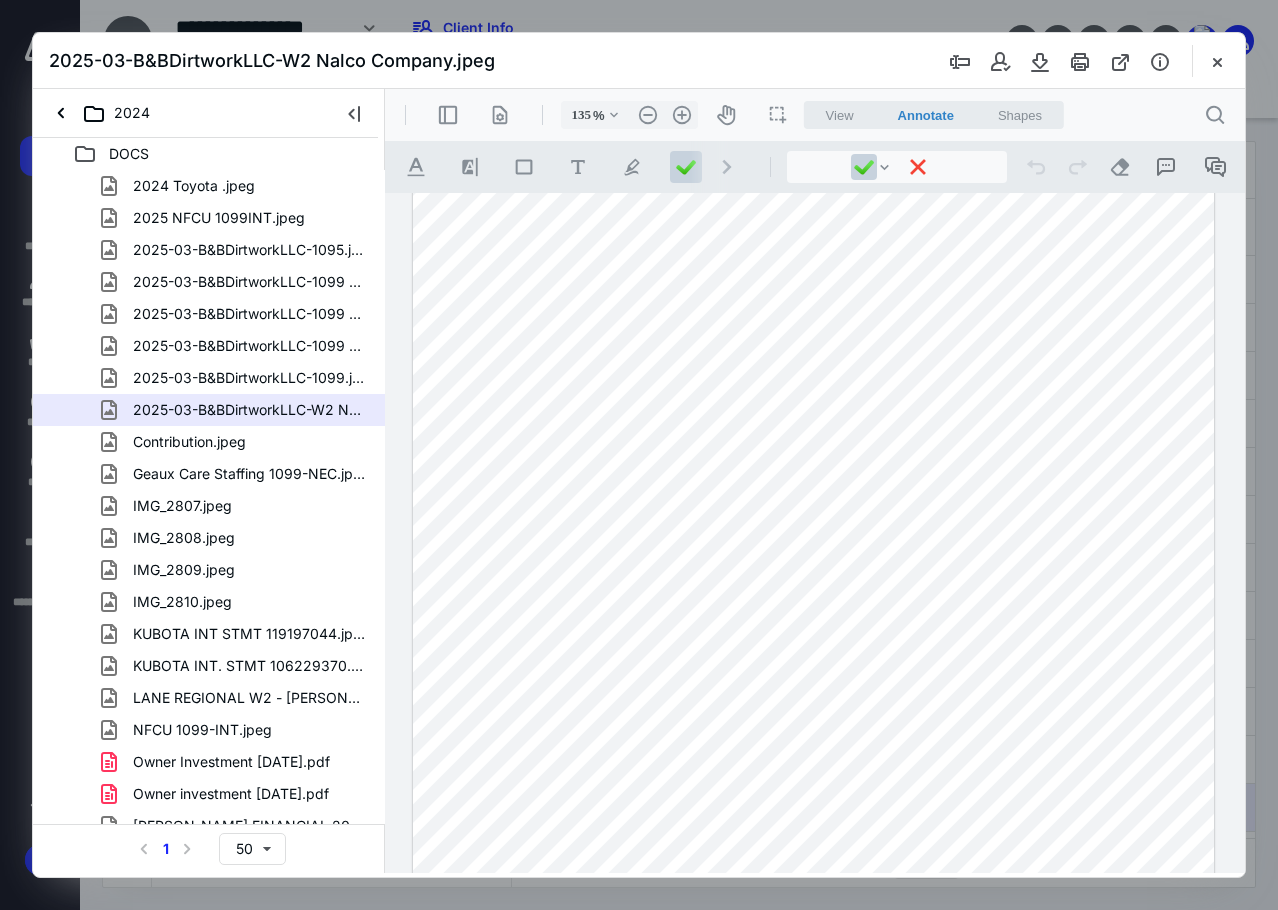 scroll, scrollTop: 0, scrollLeft: 0, axis: both 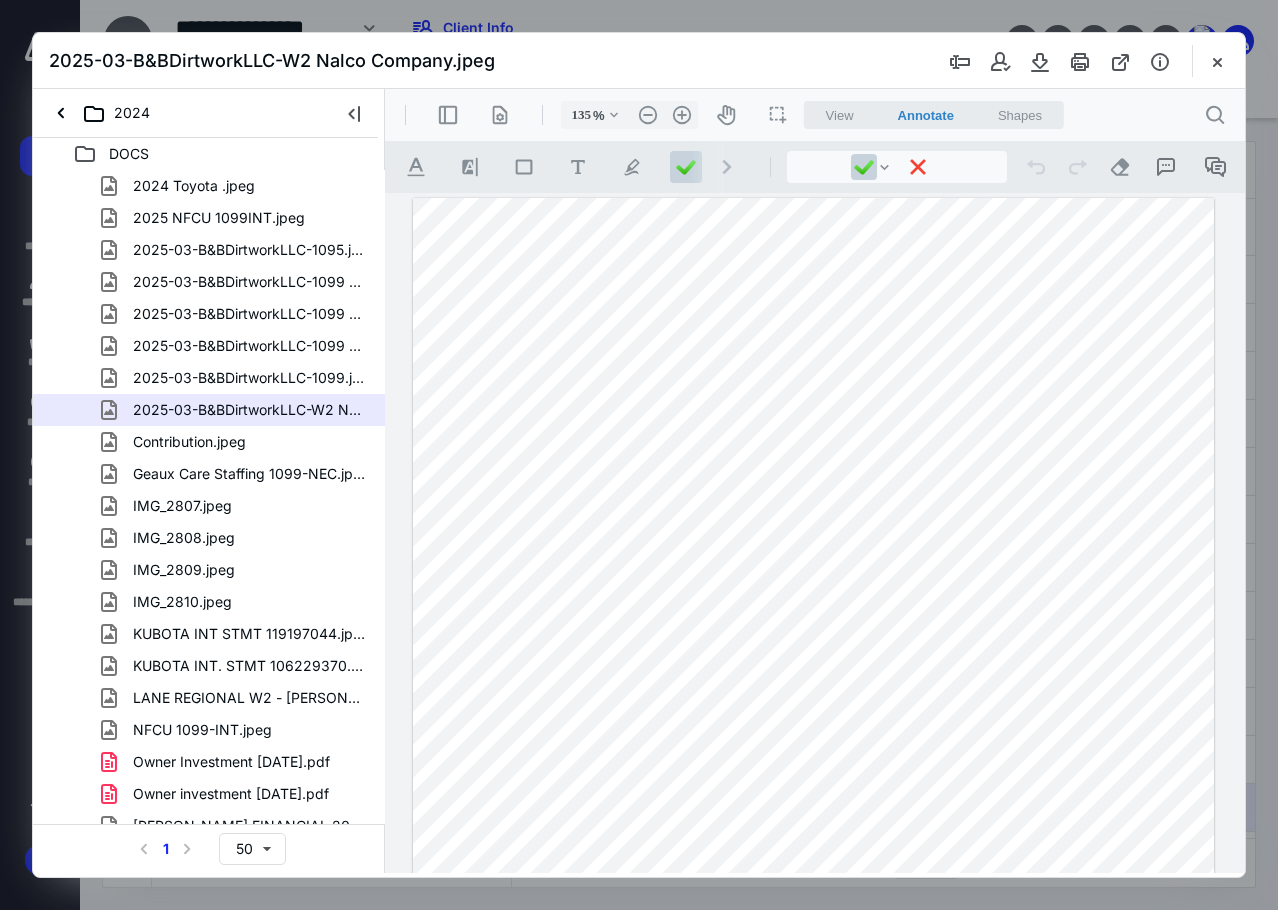 click at bounding box center (814, 732) 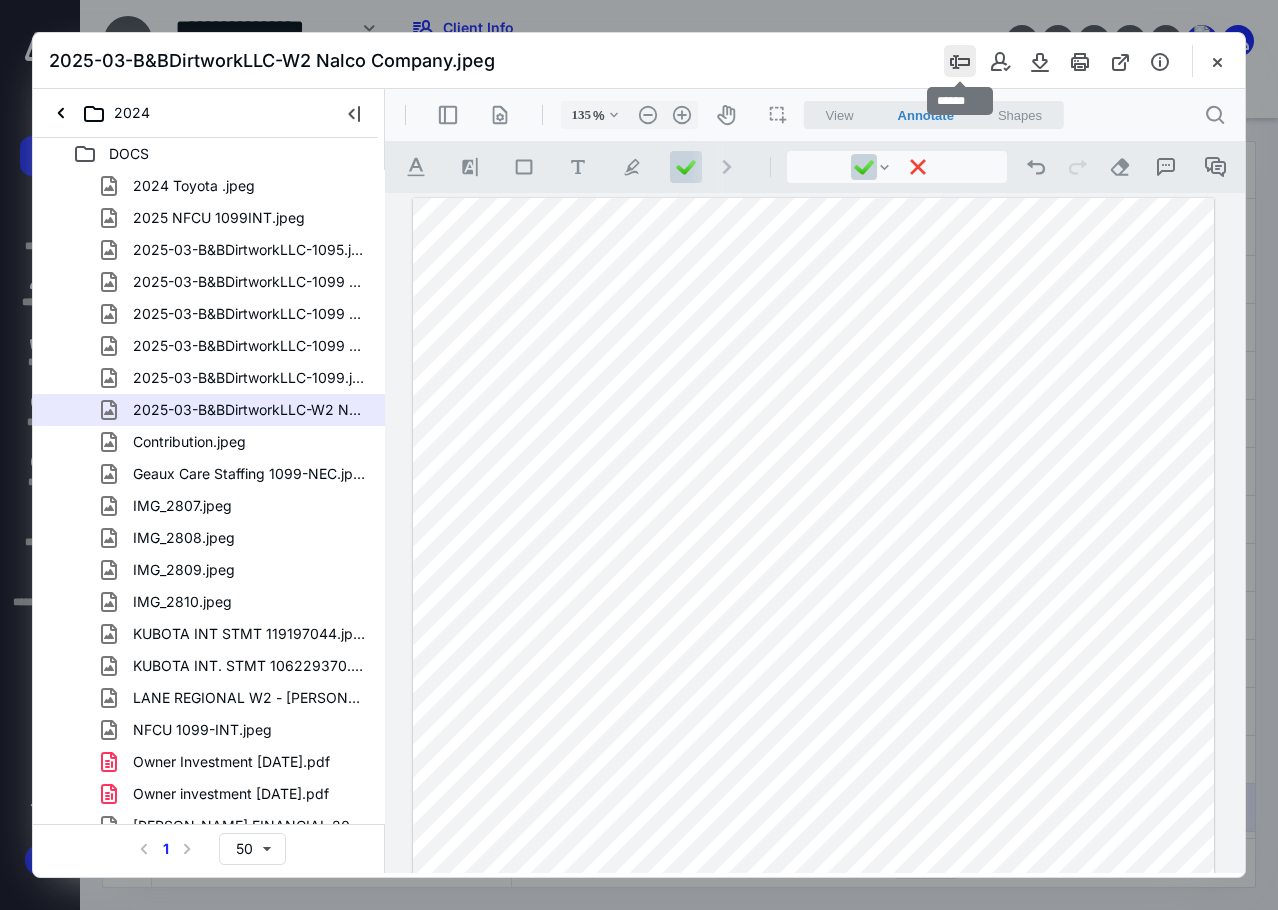 click at bounding box center [960, 61] 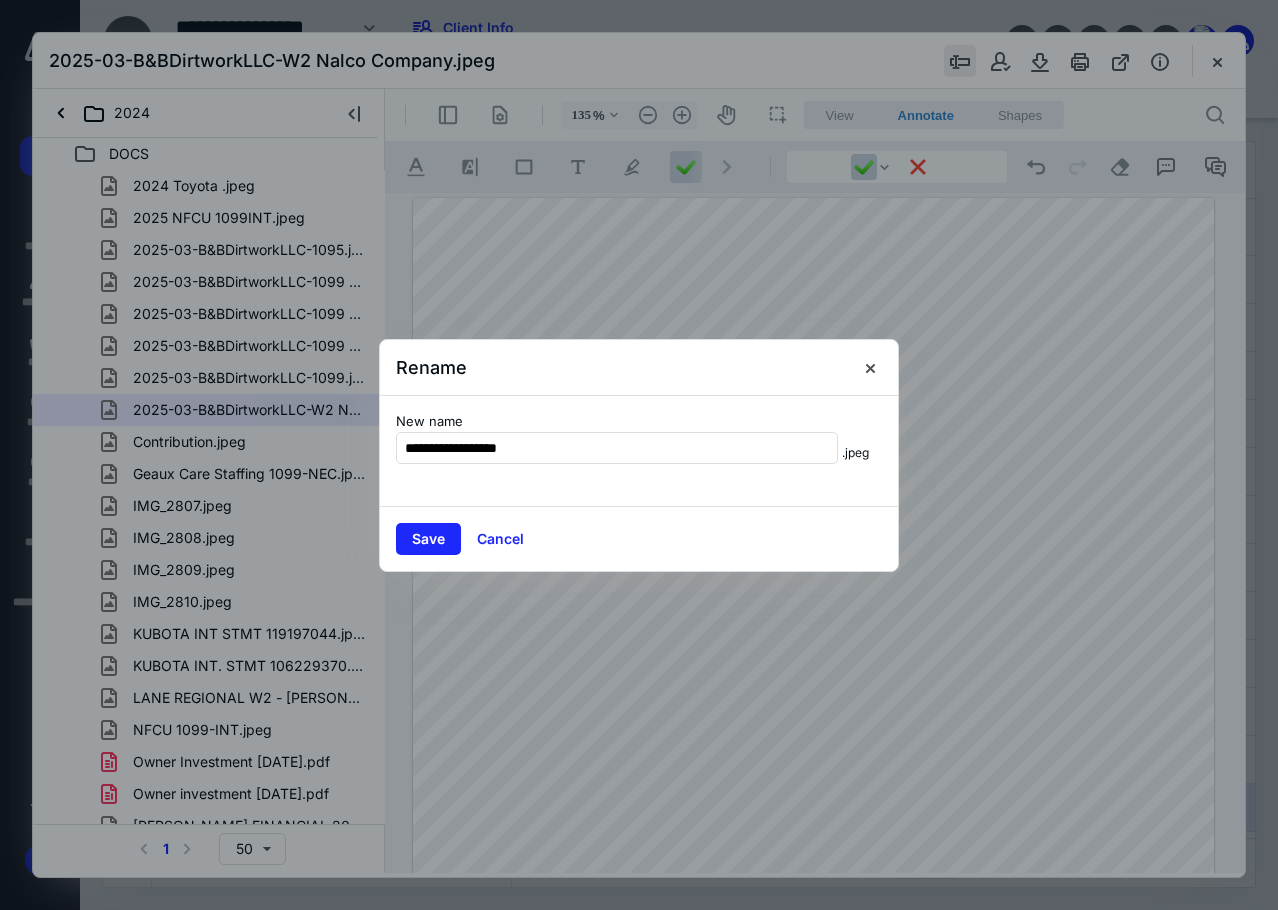 type on "**********" 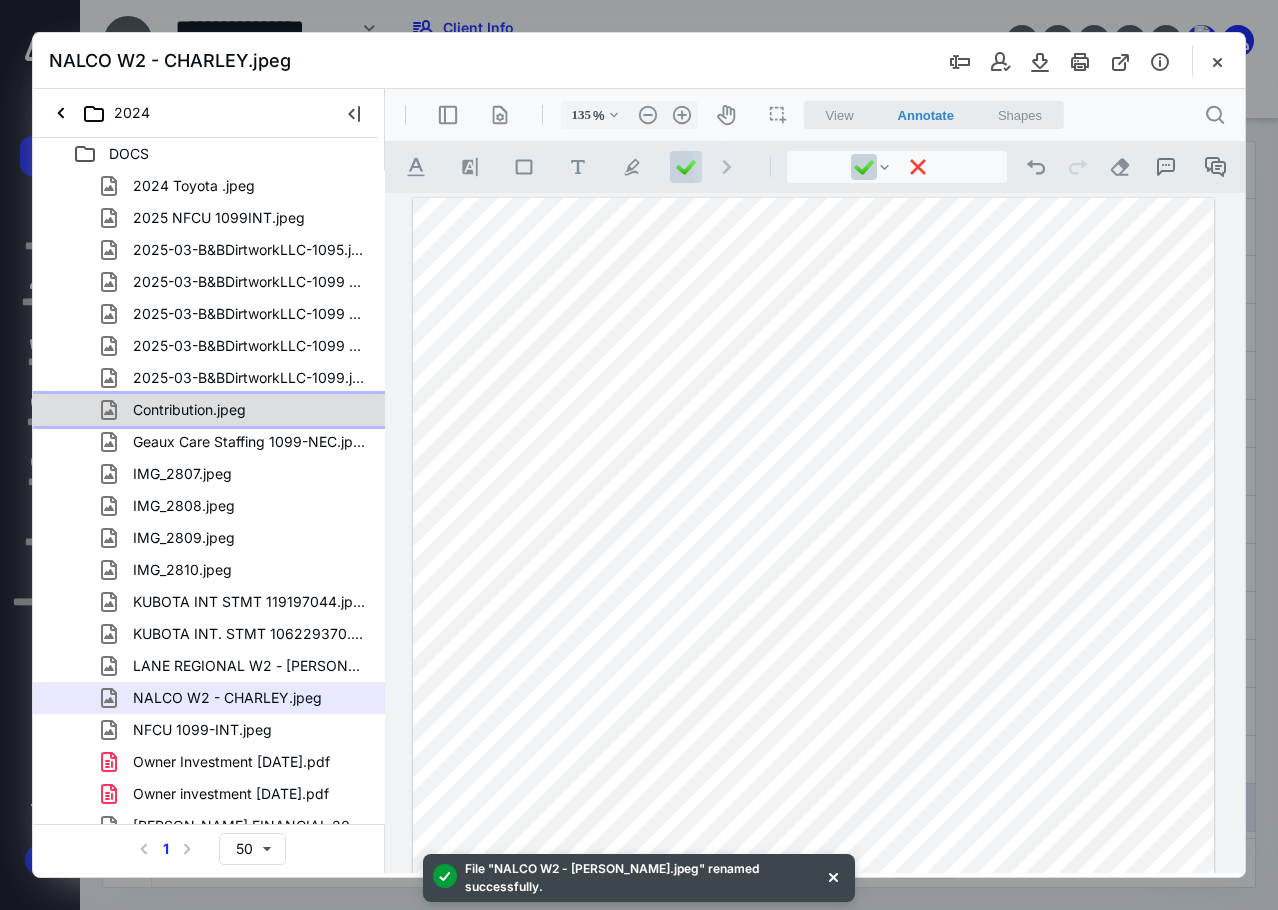 click on "Contribution.jpeg" at bounding box center [189, 410] 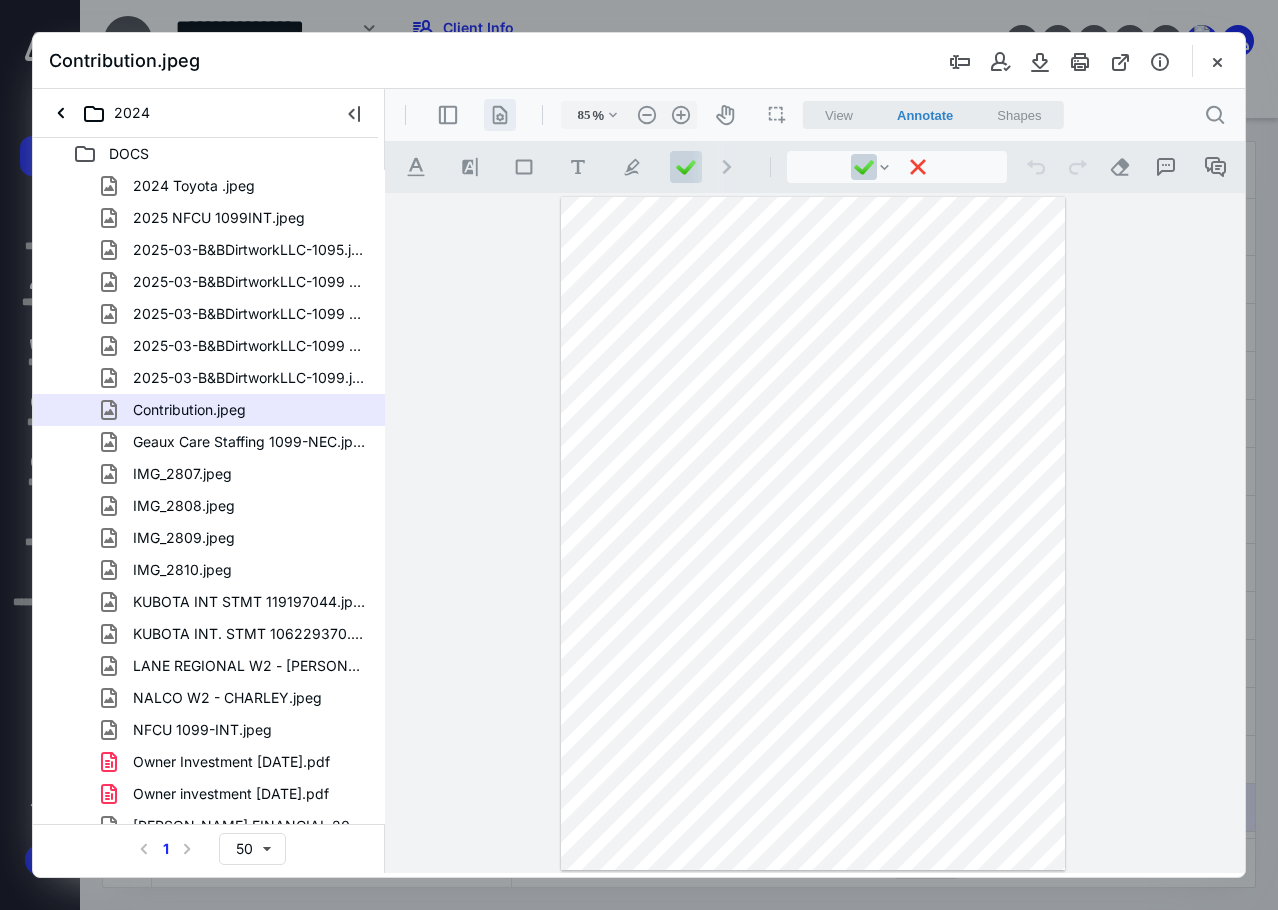 click on ".cls-1{fill:#abb0c4;} icon - header - page manipulation - line" at bounding box center [500, 115] 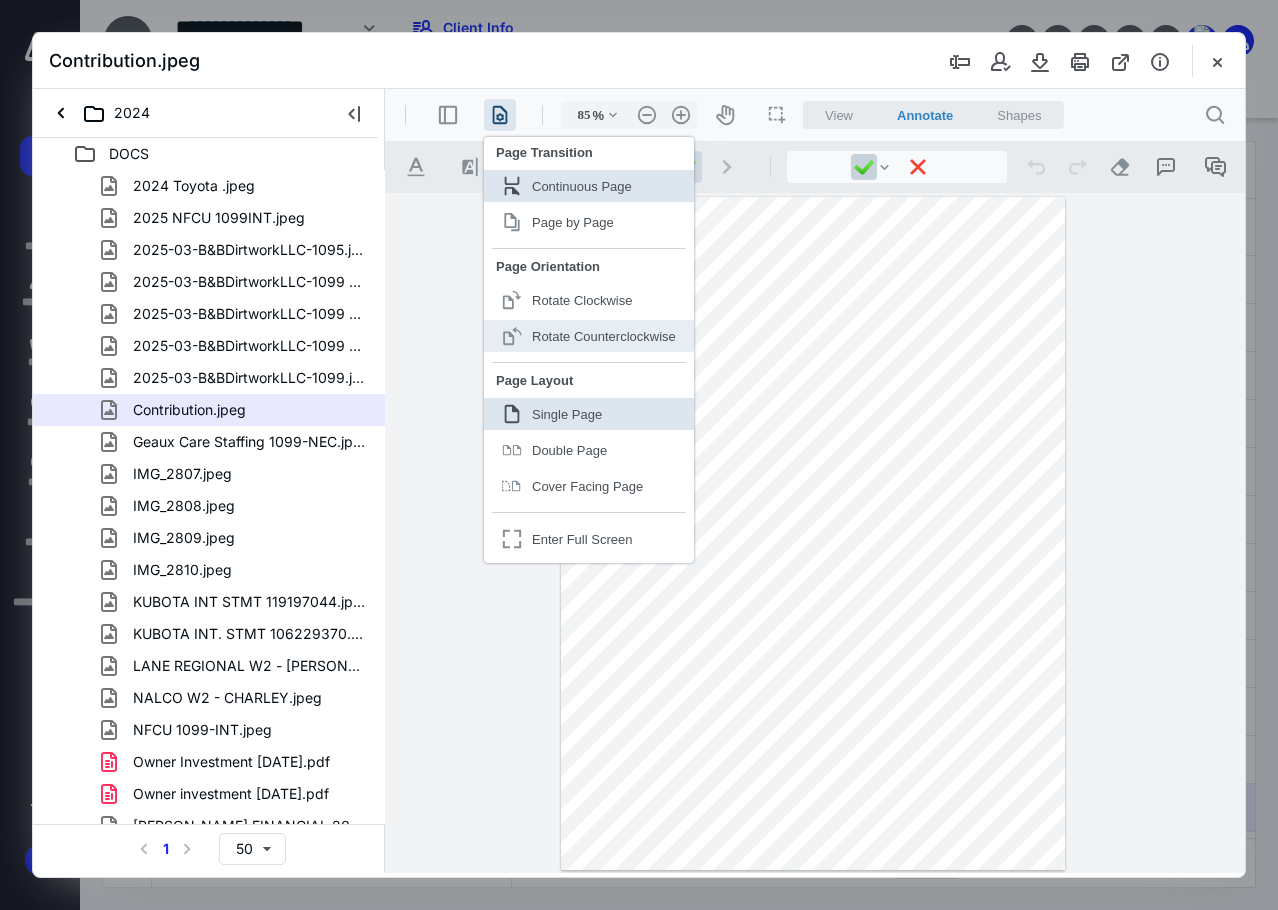 click on "Rotate Counterclockwise" at bounding box center (604, 336) 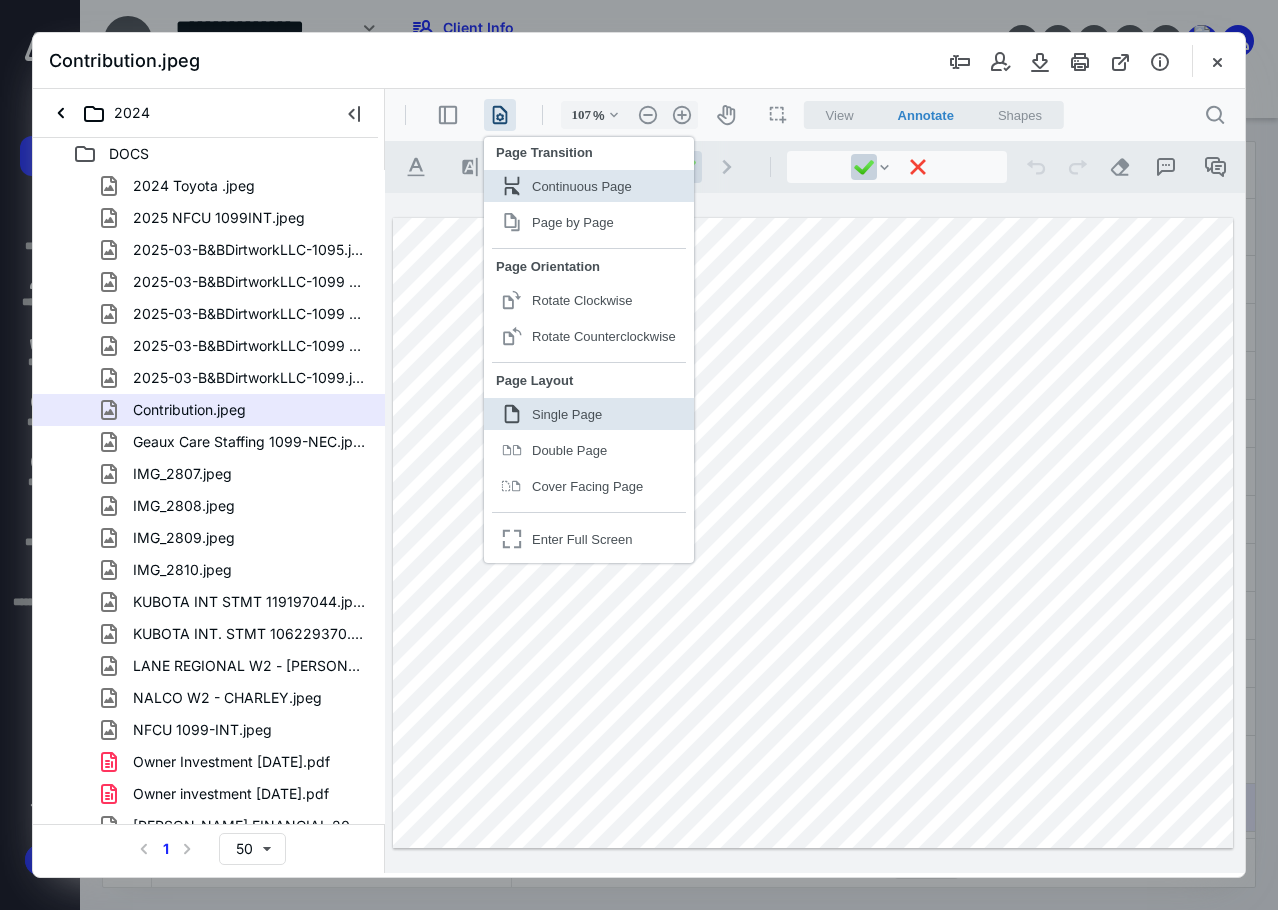 click at bounding box center [813, 533] 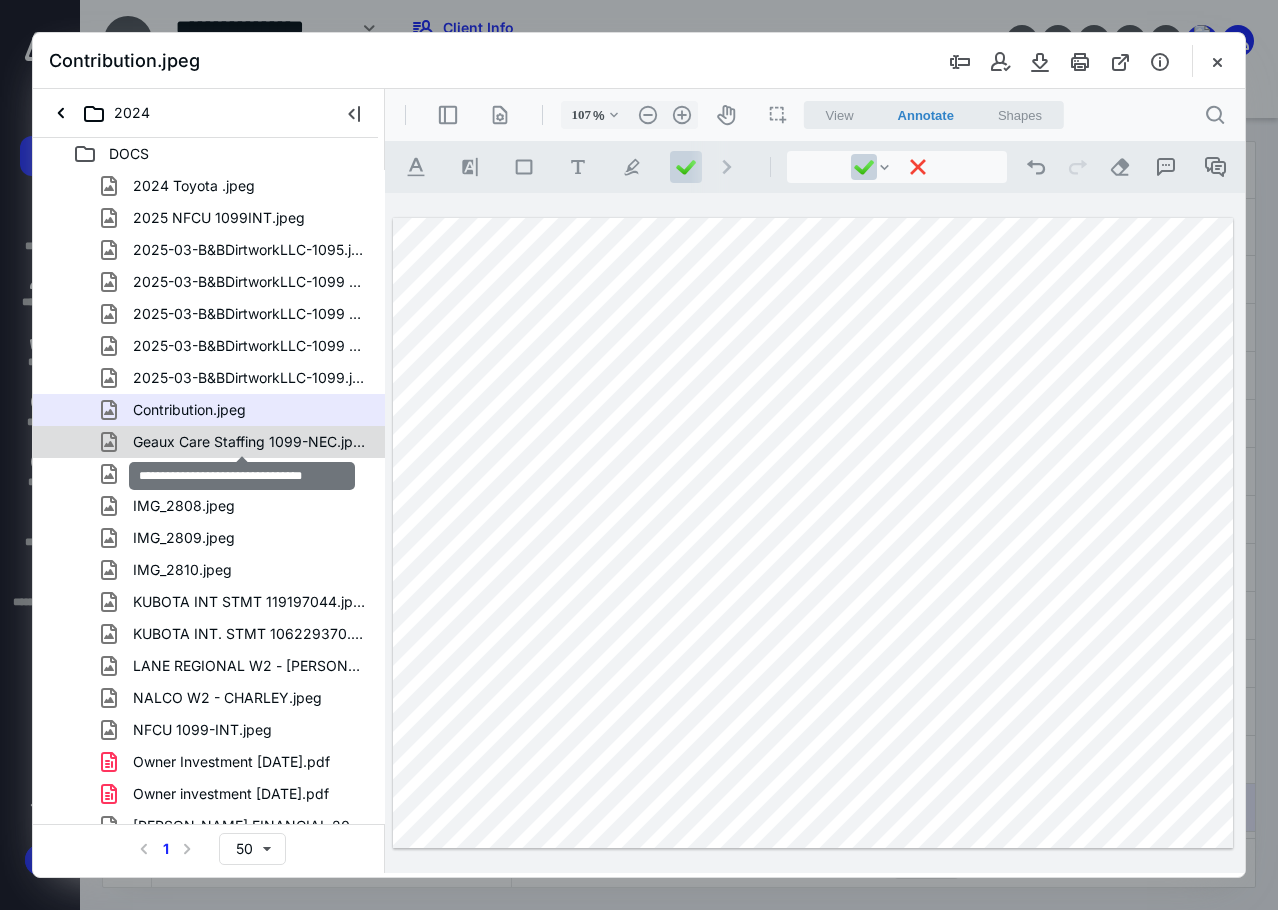 click on "Geaux Care Staffing 1099-NEC.jpeg" at bounding box center [249, 442] 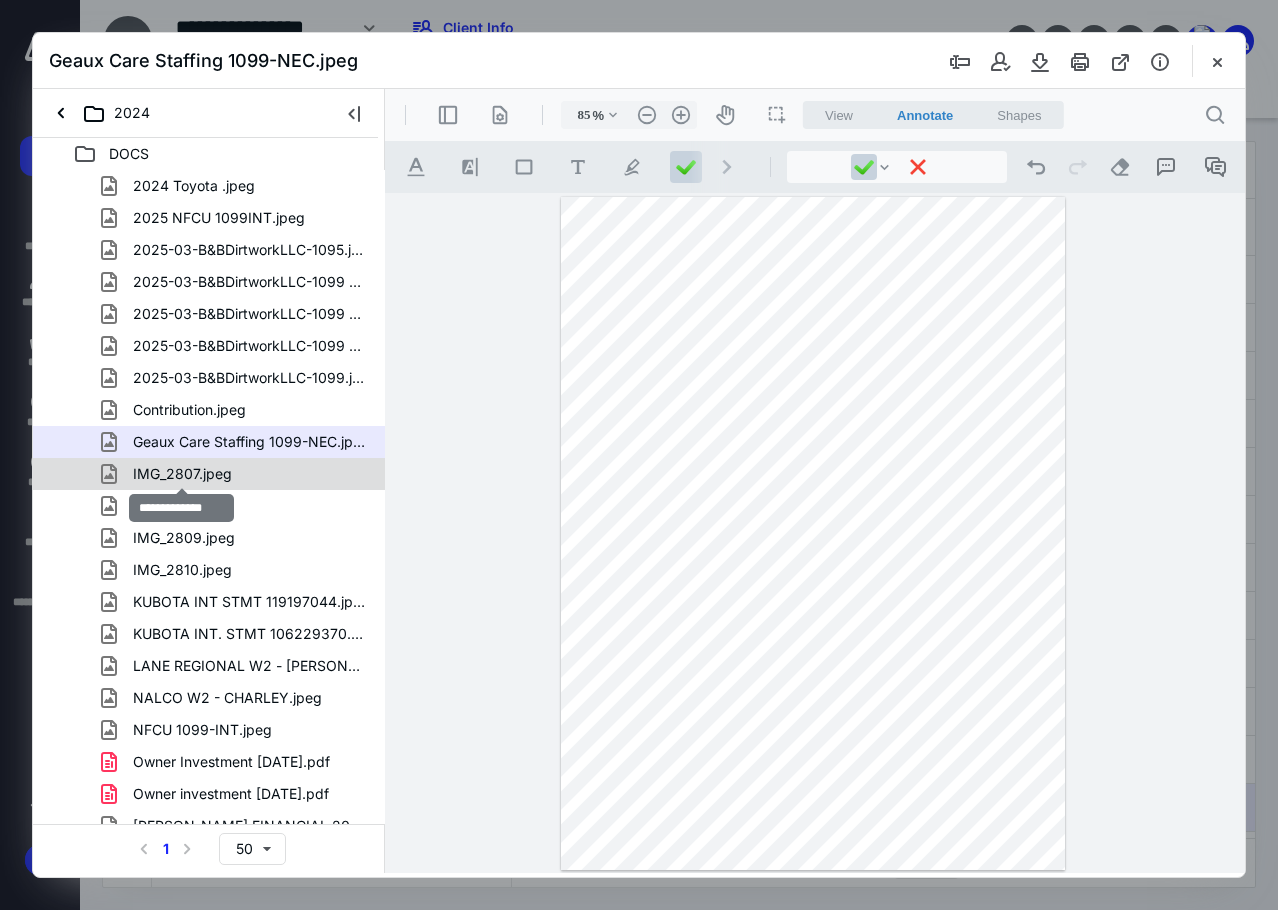 click on "IMG_2807.jpeg" at bounding box center [182, 474] 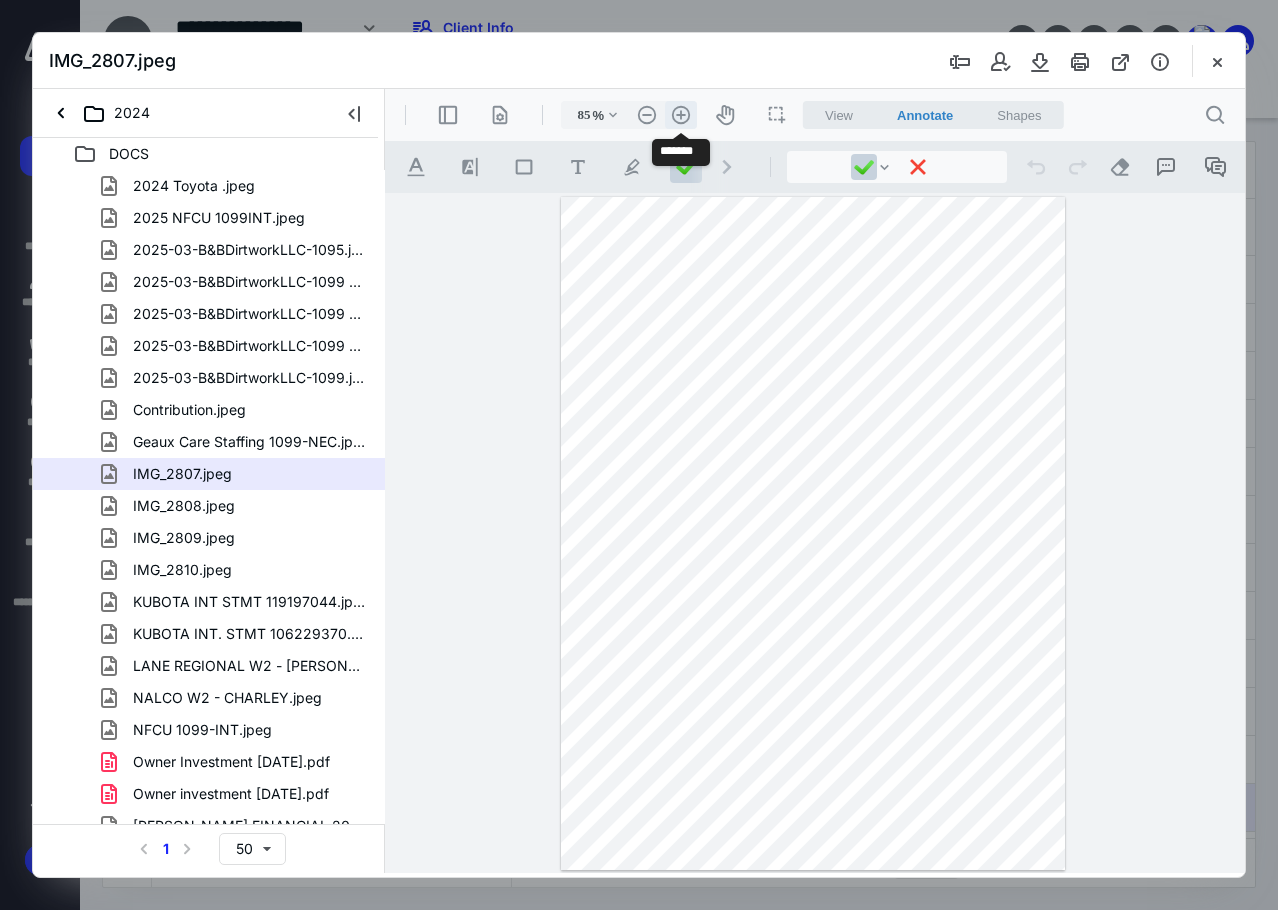 click on ".cls-1{fill:#abb0c4;} icon - header - zoom - in - line" at bounding box center (681, 115) 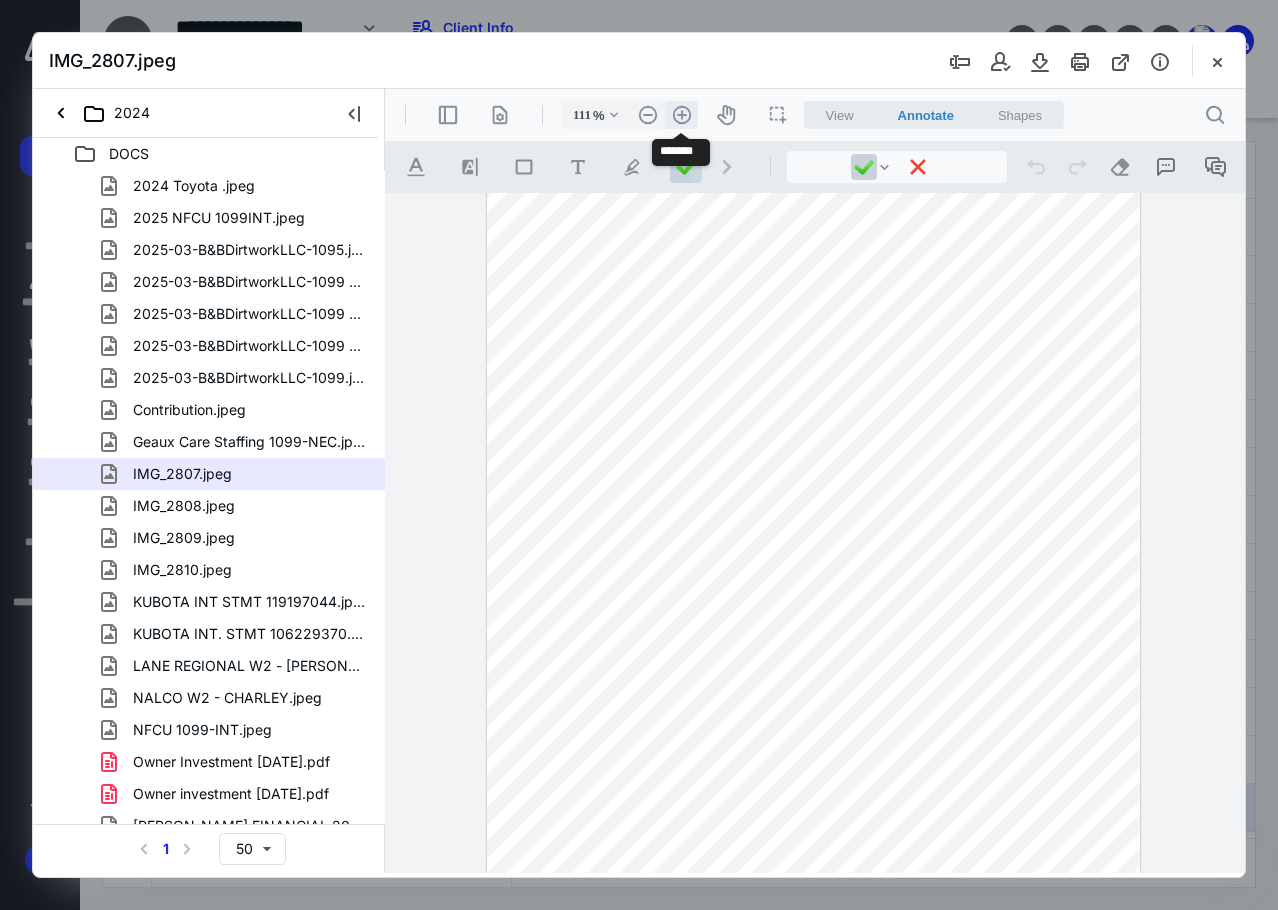 click on ".cls-1{fill:#abb0c4;} icon - header - zoom - in - line" at bounding box center [682, 115] 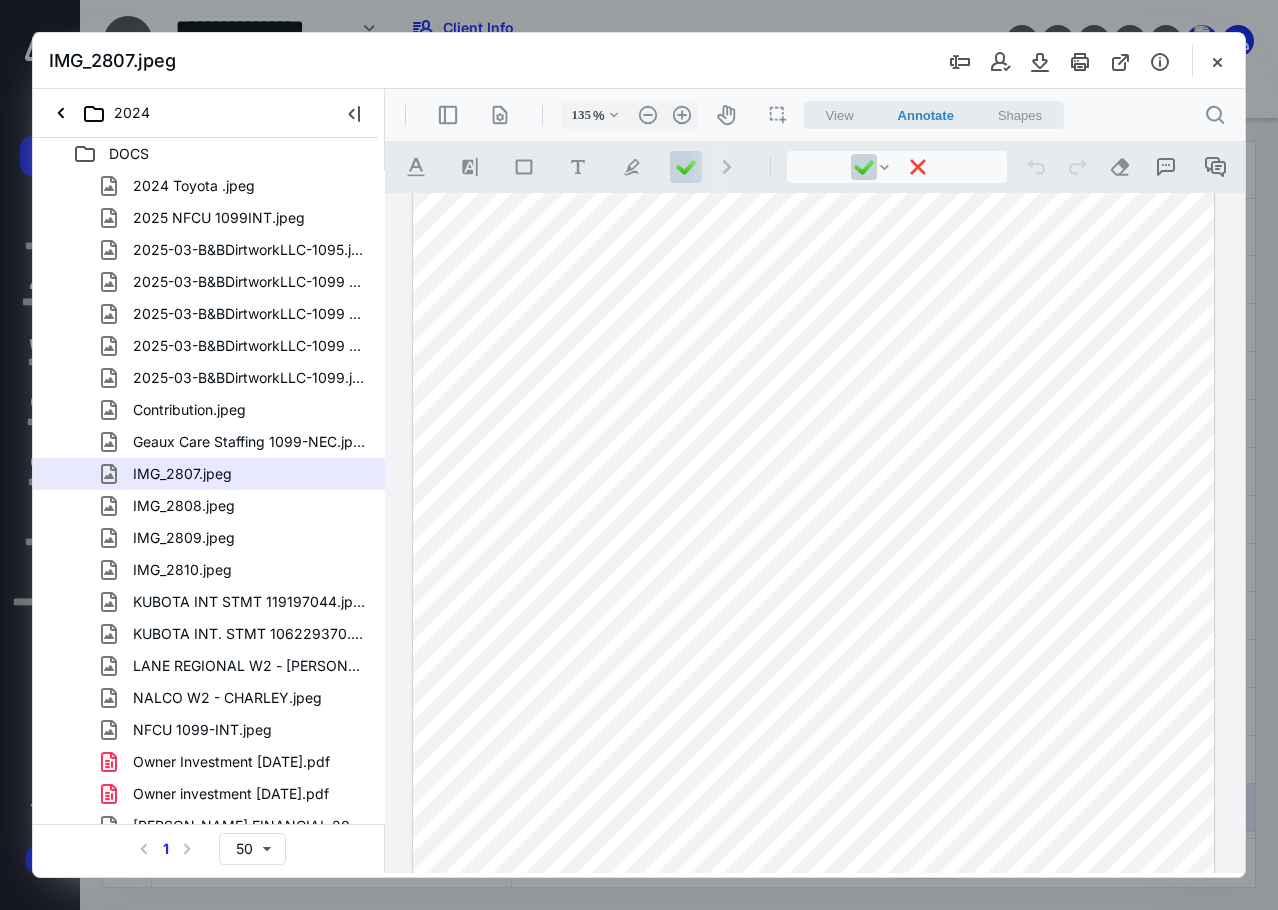 scroll, scrollTop: 200, scrollLeft: 0, axis: vertical 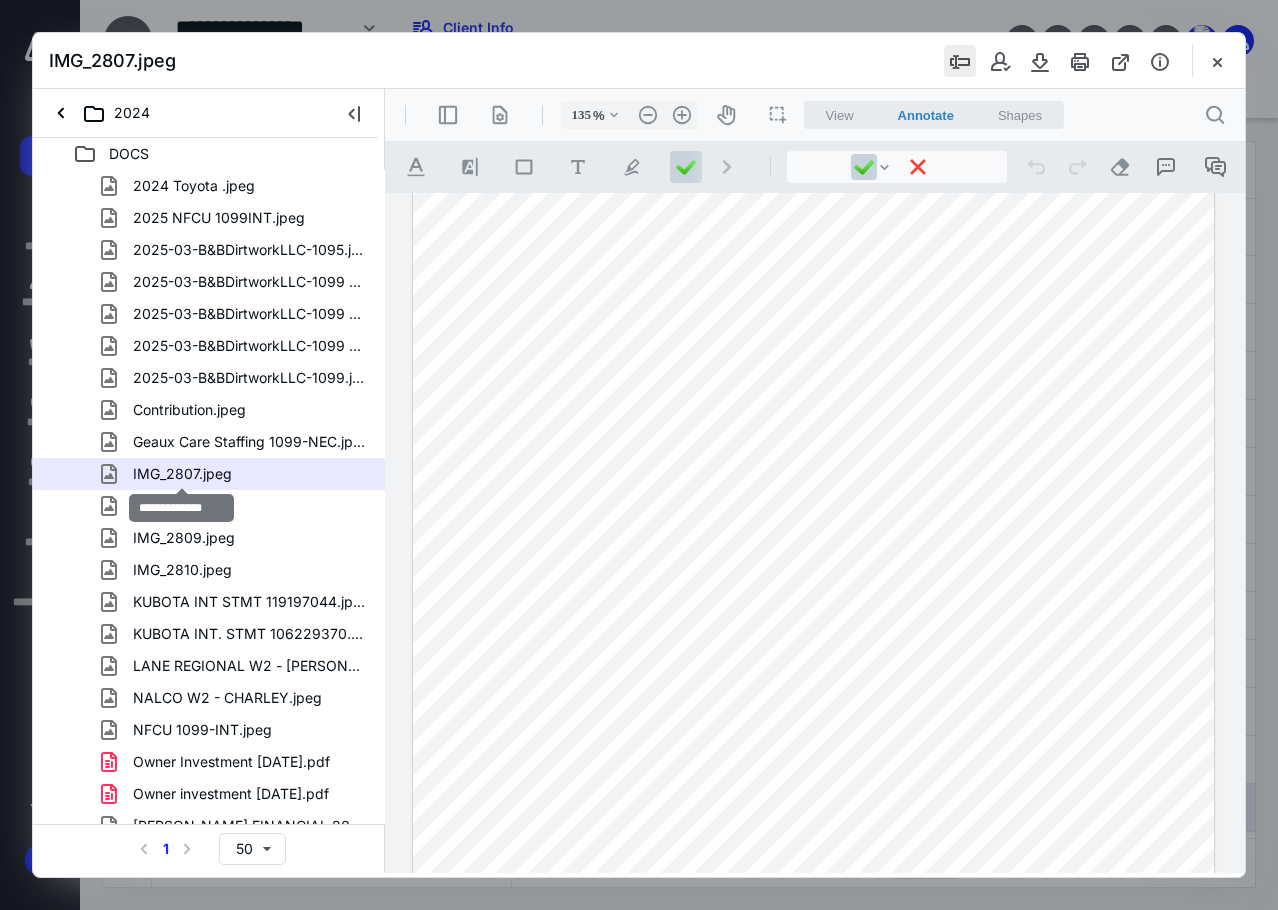 drag, startPoint x: 168, startPoint y: 470, endPoint x: 949, endPoint y: 63, distance: 880.68726 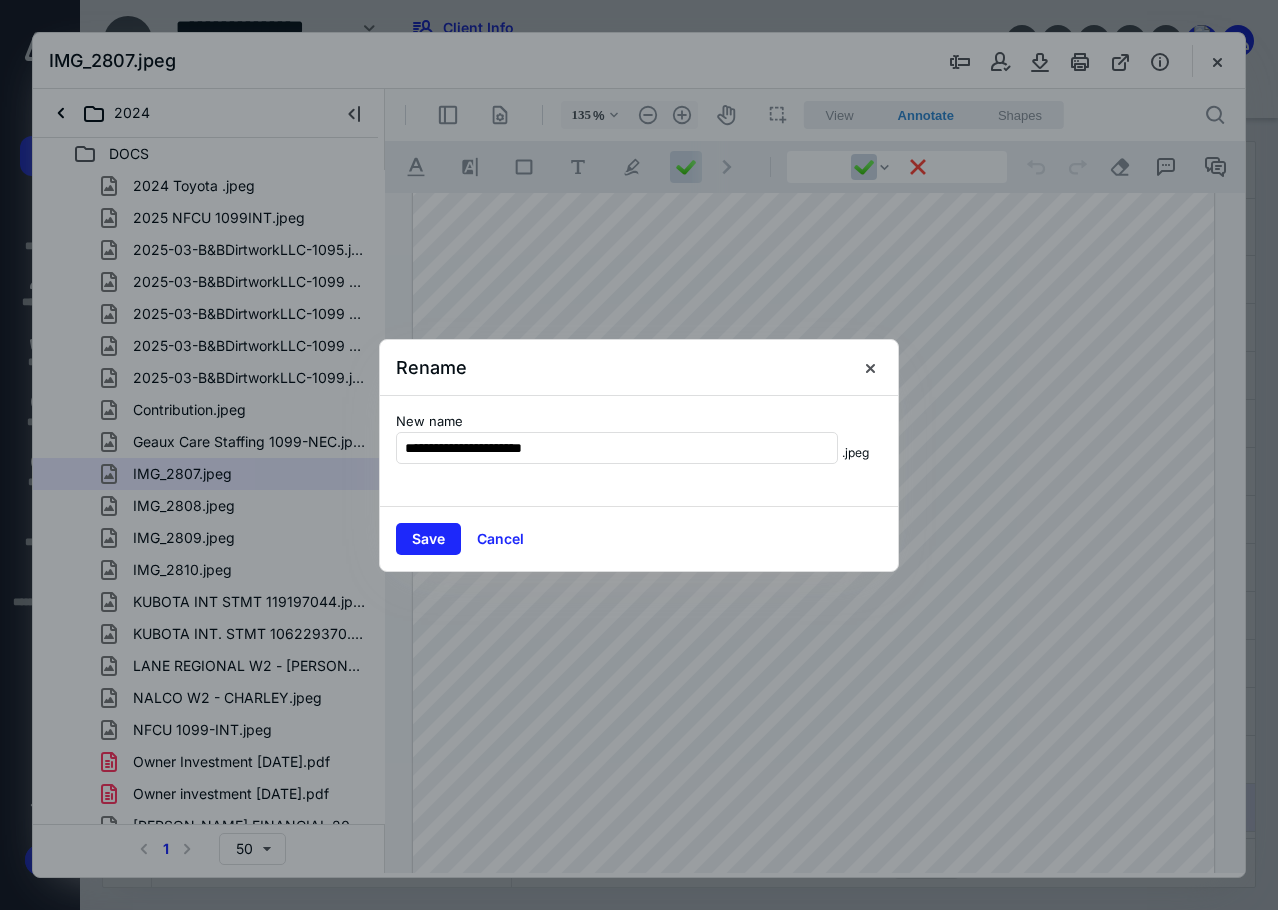 type on "**********" 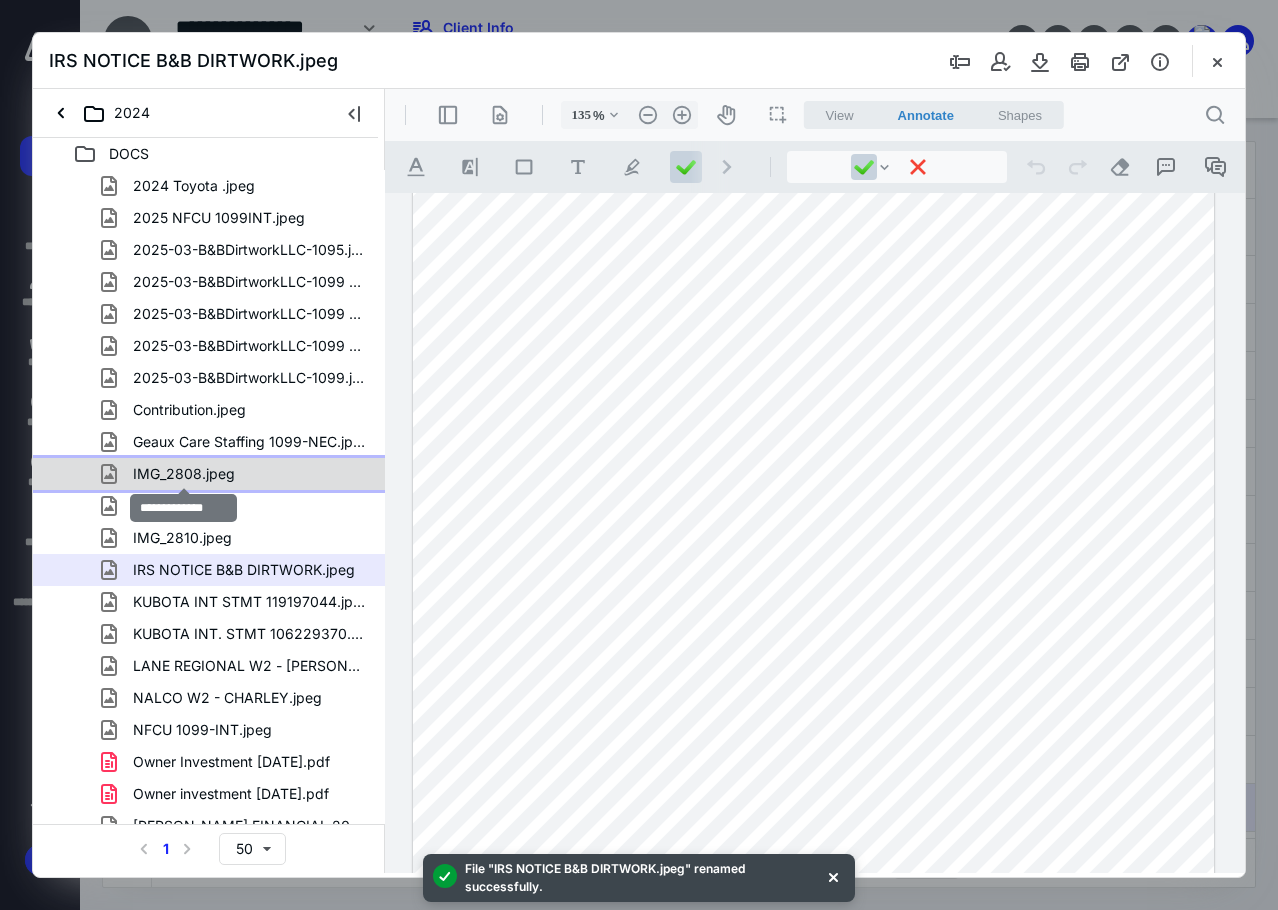 click on "IMG_2808.jpeg" at bounding box center (184, 474) 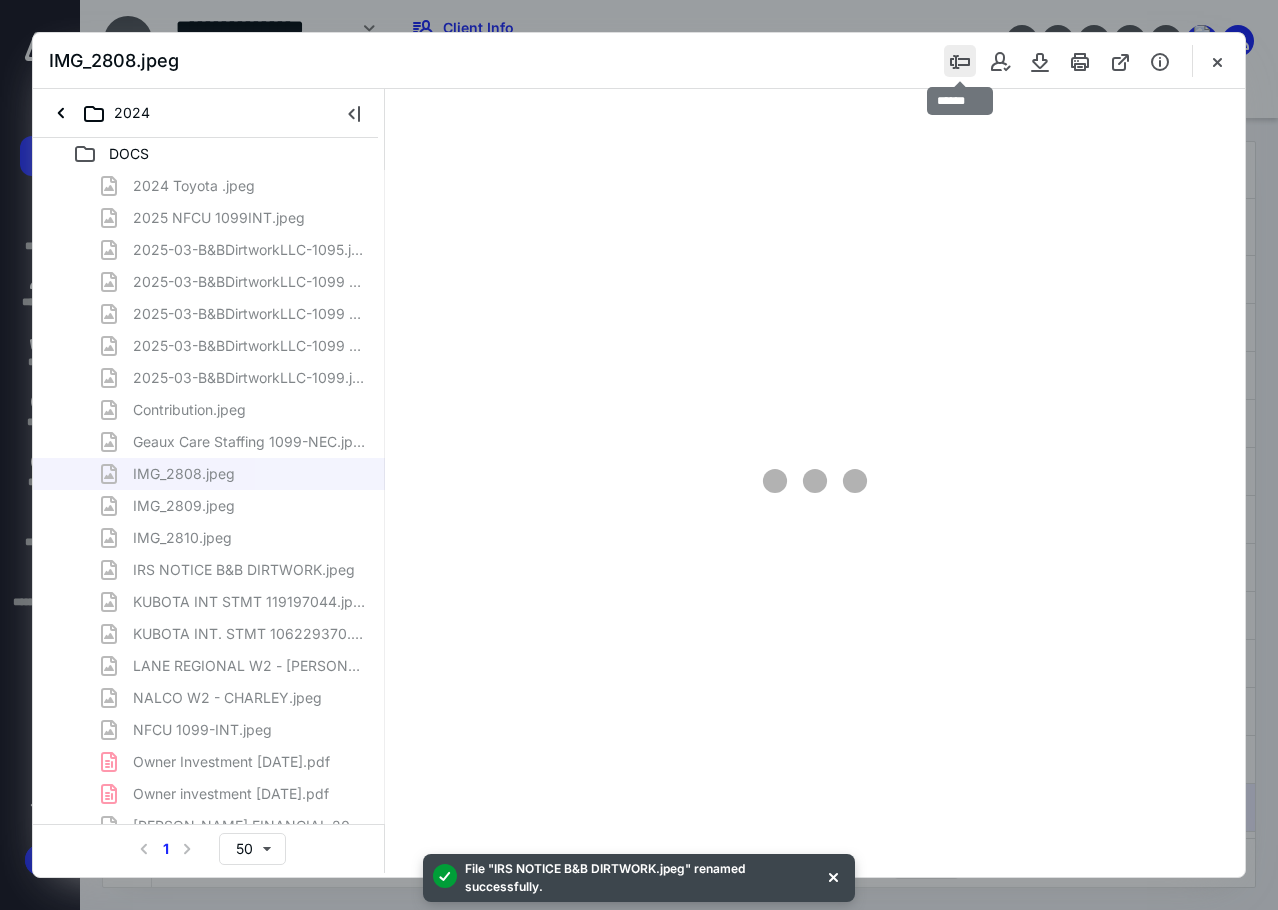 type on "85" 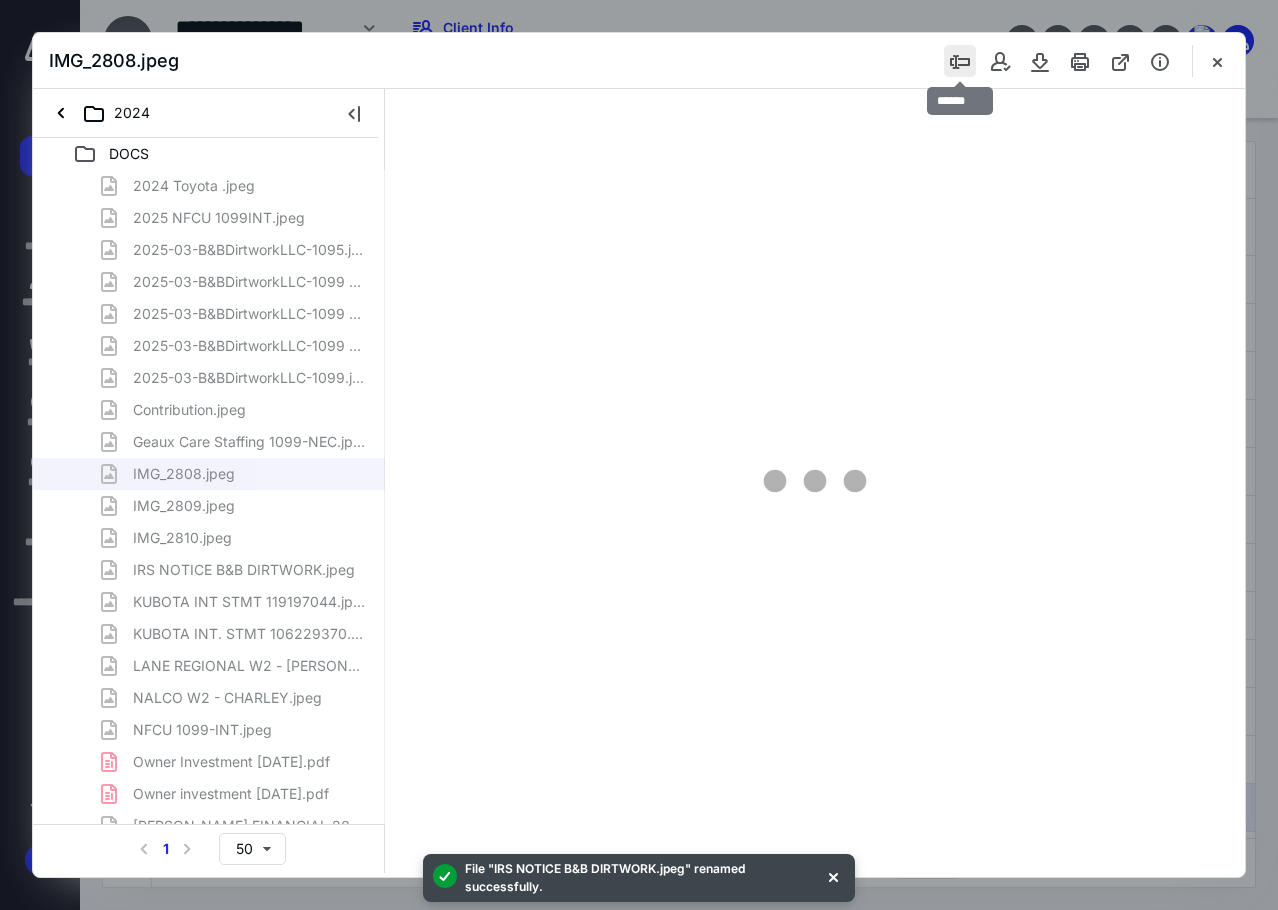 scroll, scrollTop: 0, scrollLeft: 0, axis: both 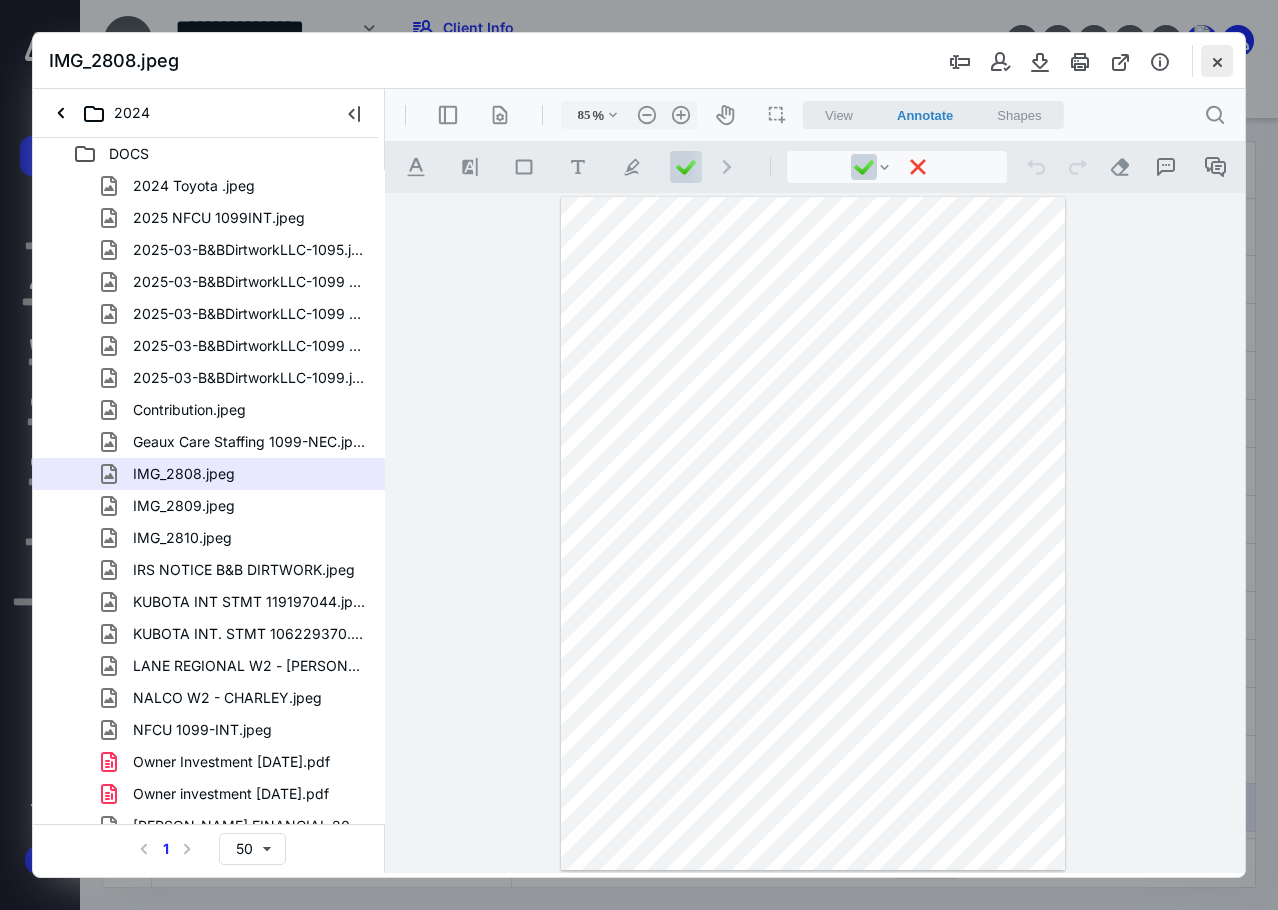 click at bounding box center (1217, 61) 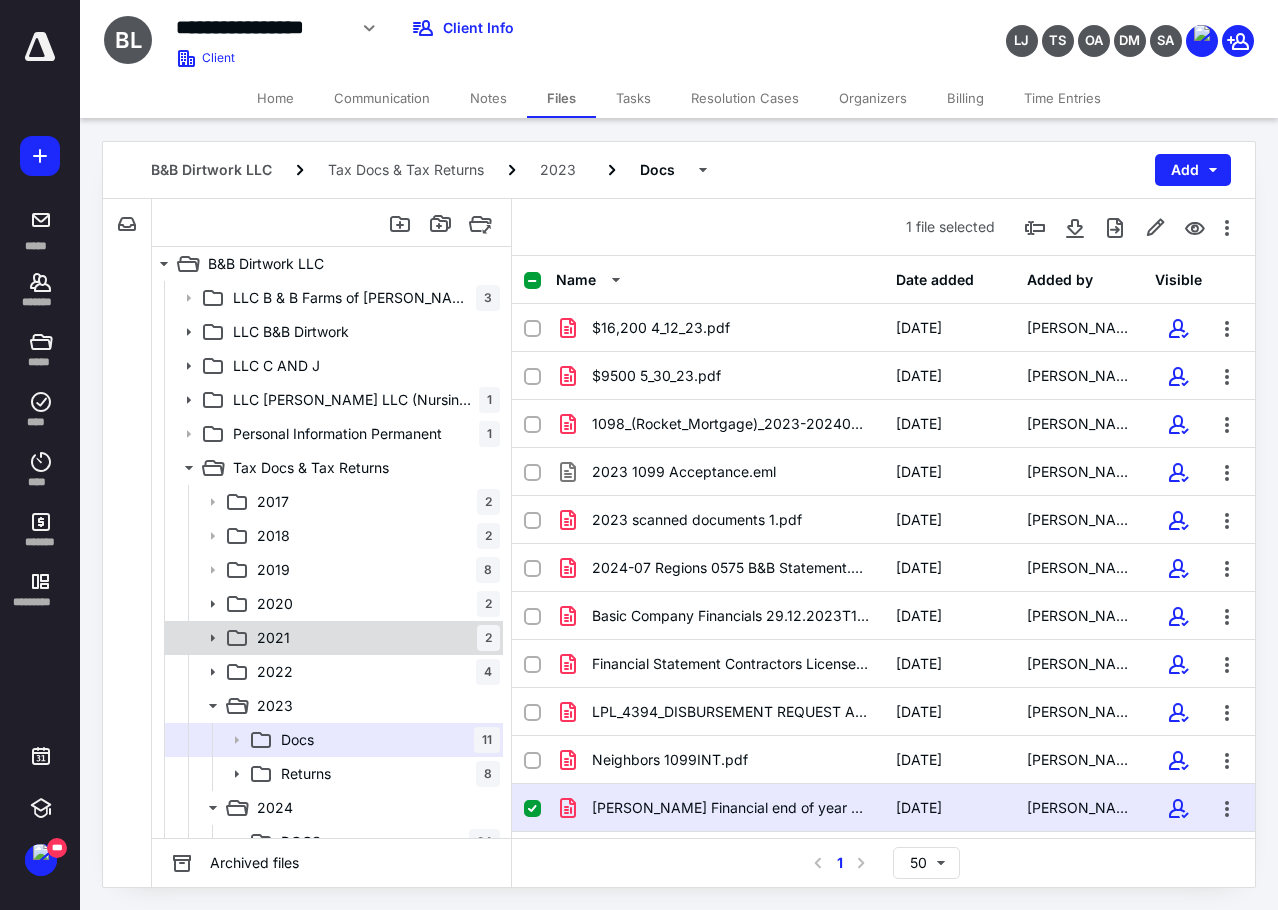 scroll, scrollTop: 55, scrollLeft: 0, axis: vertical 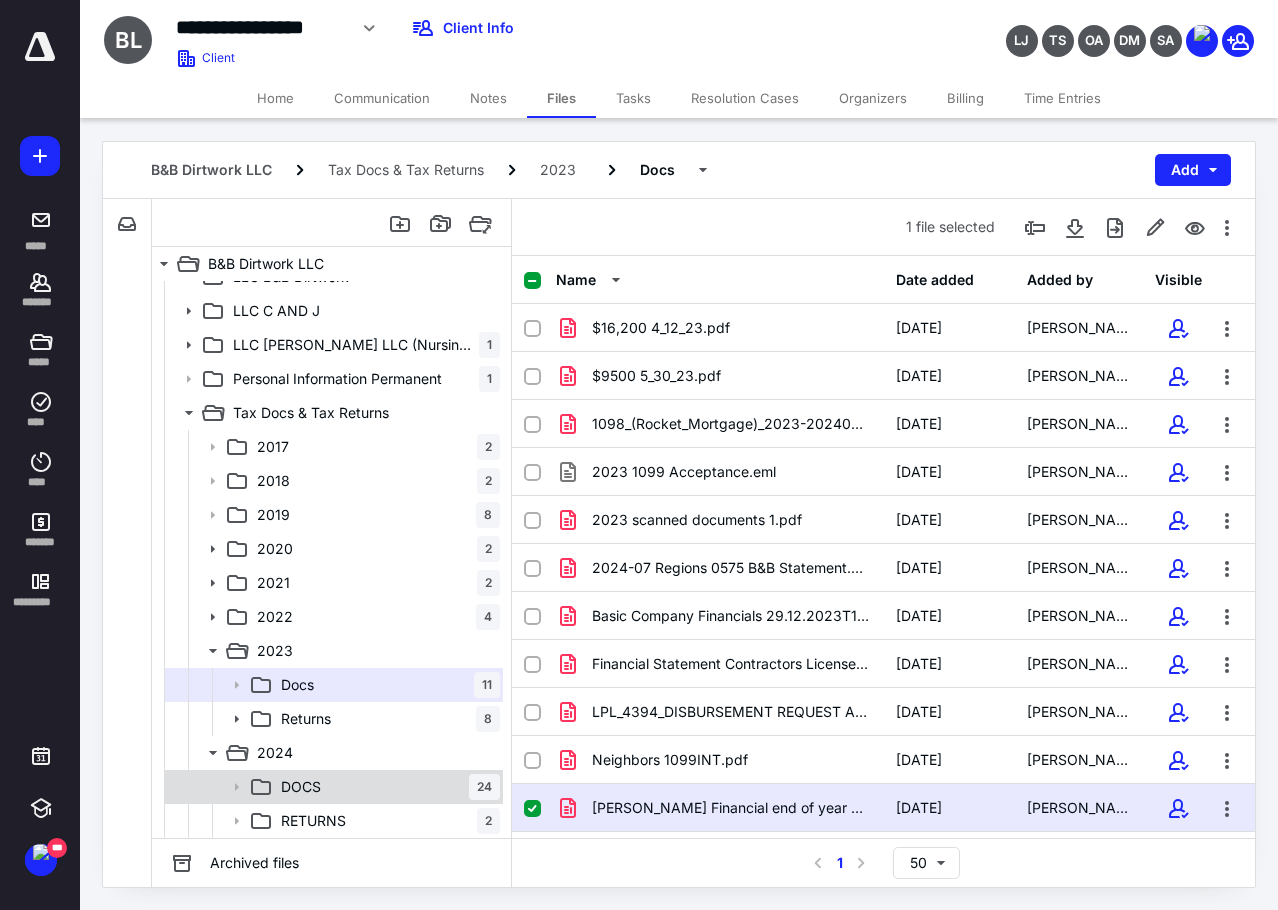 click 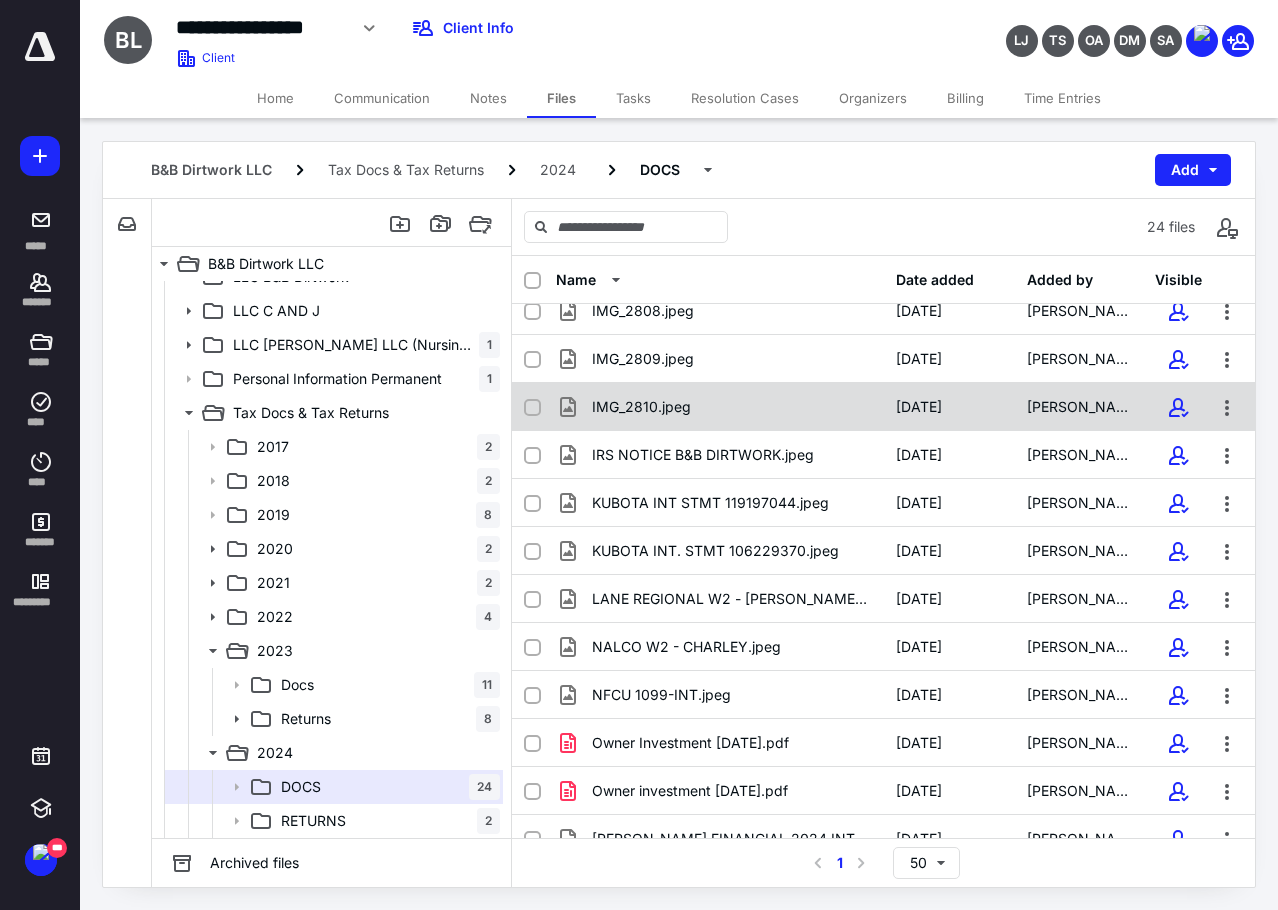 scroll, scrollTop: 500, scrollLeft: 0, axis: vertical 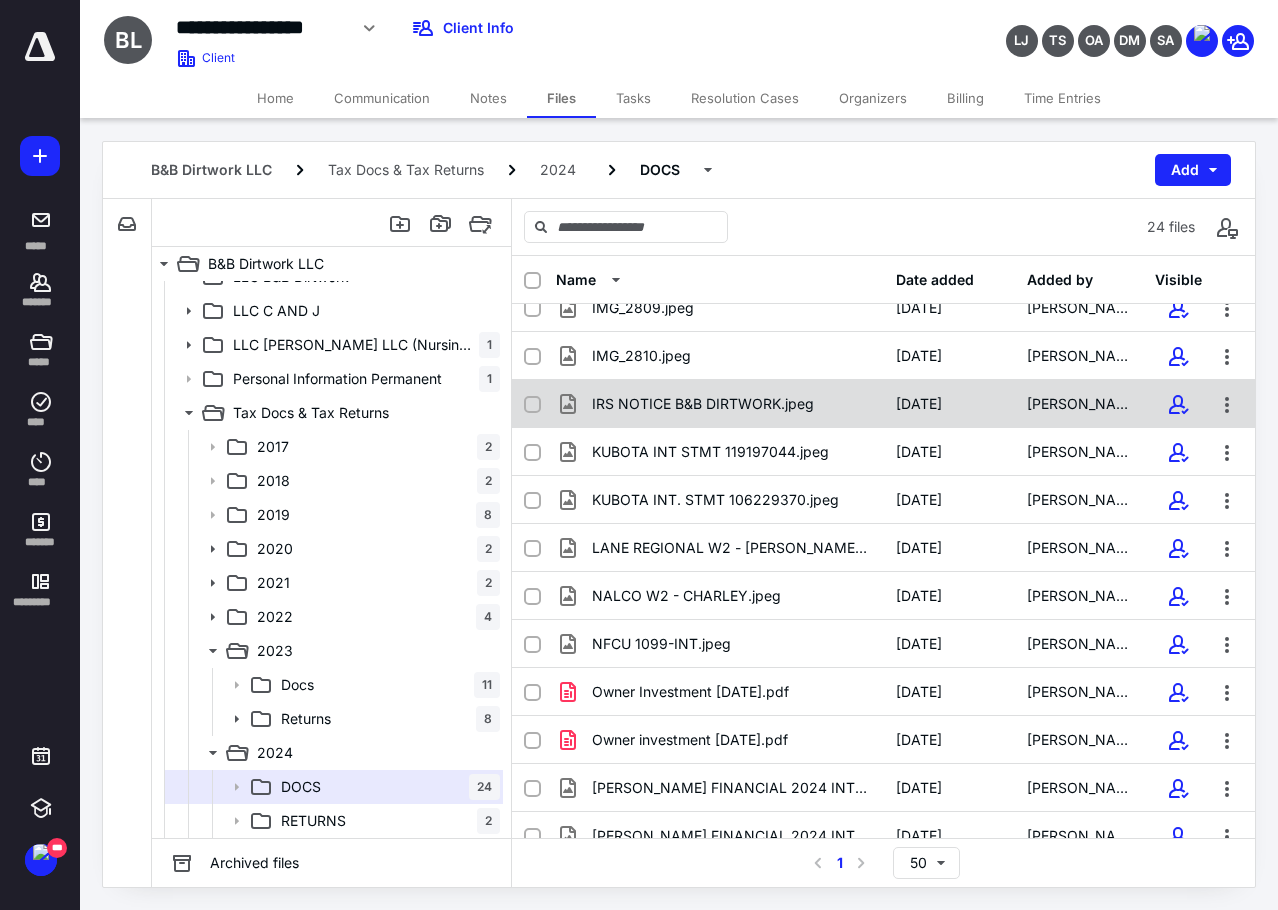 click 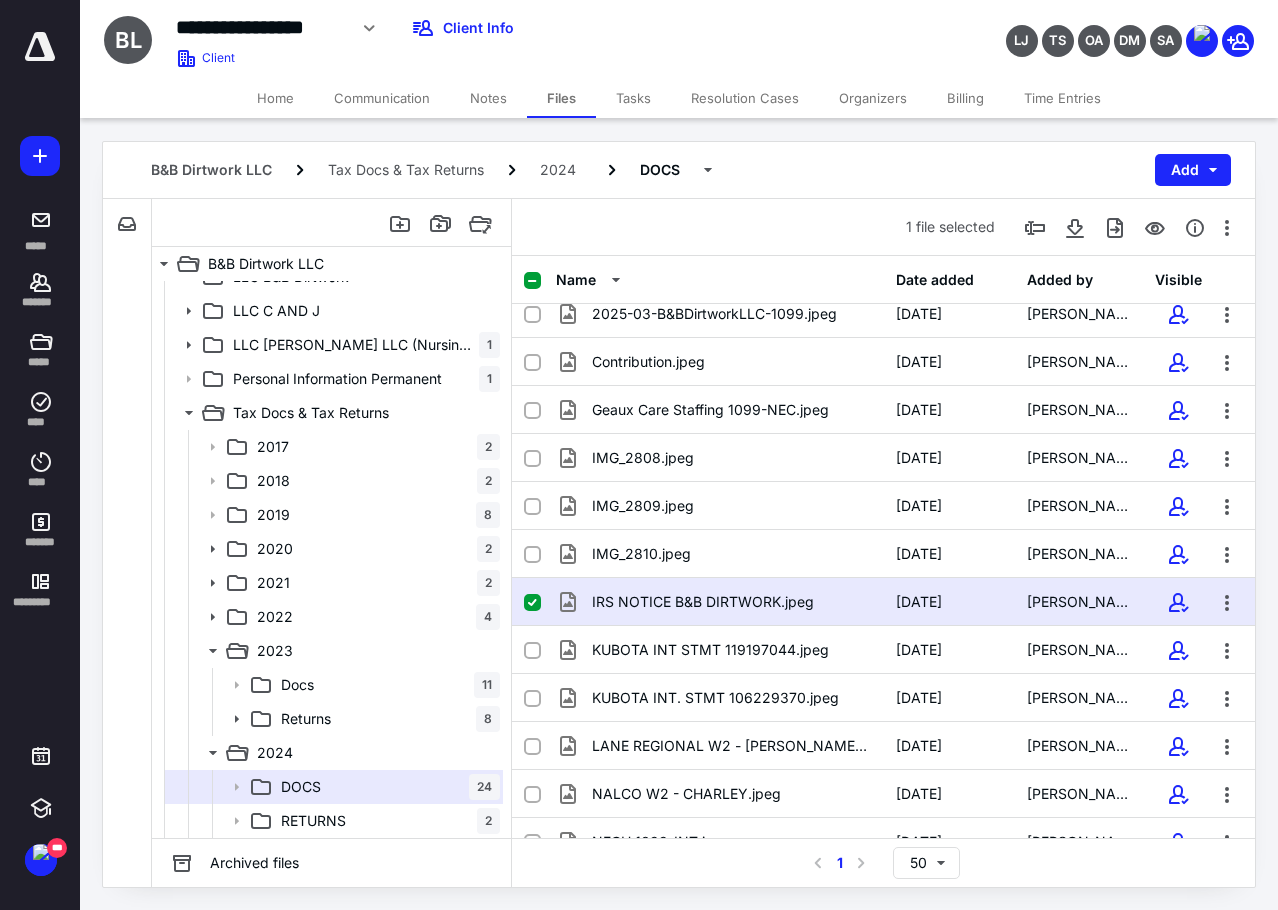 scroll, scrollTop: 300, scrollLeft: 0, axis: vertical 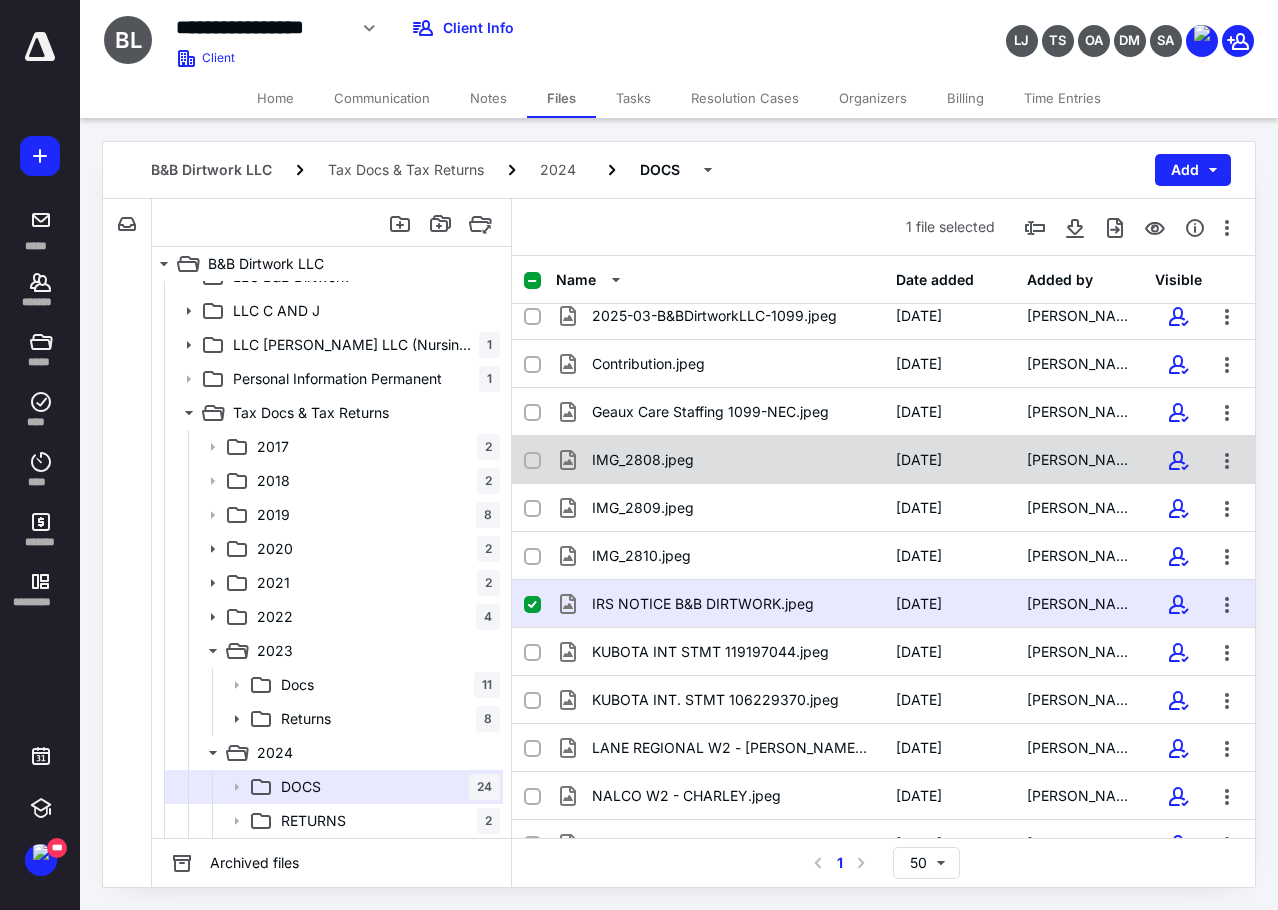 click 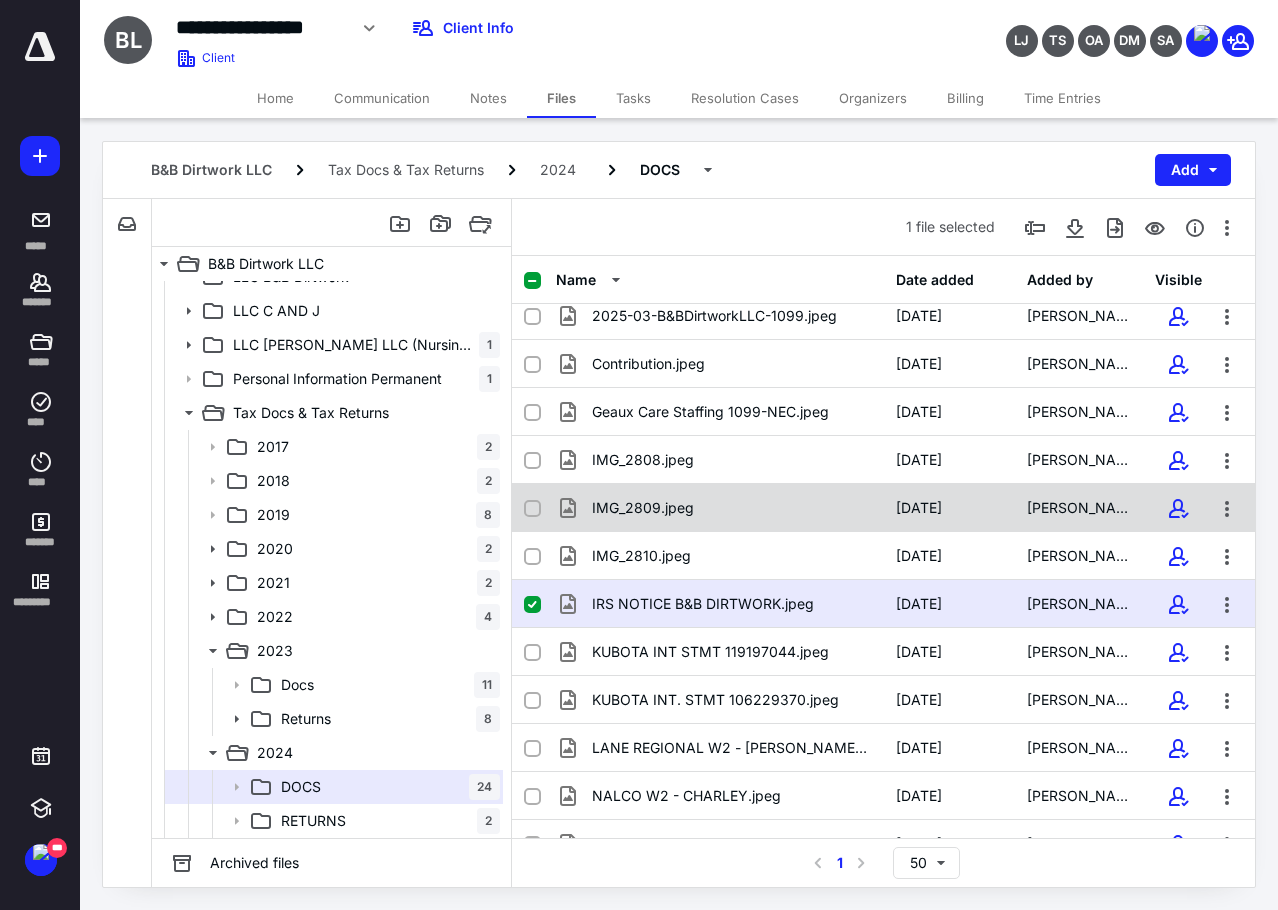 checkbox on "true" 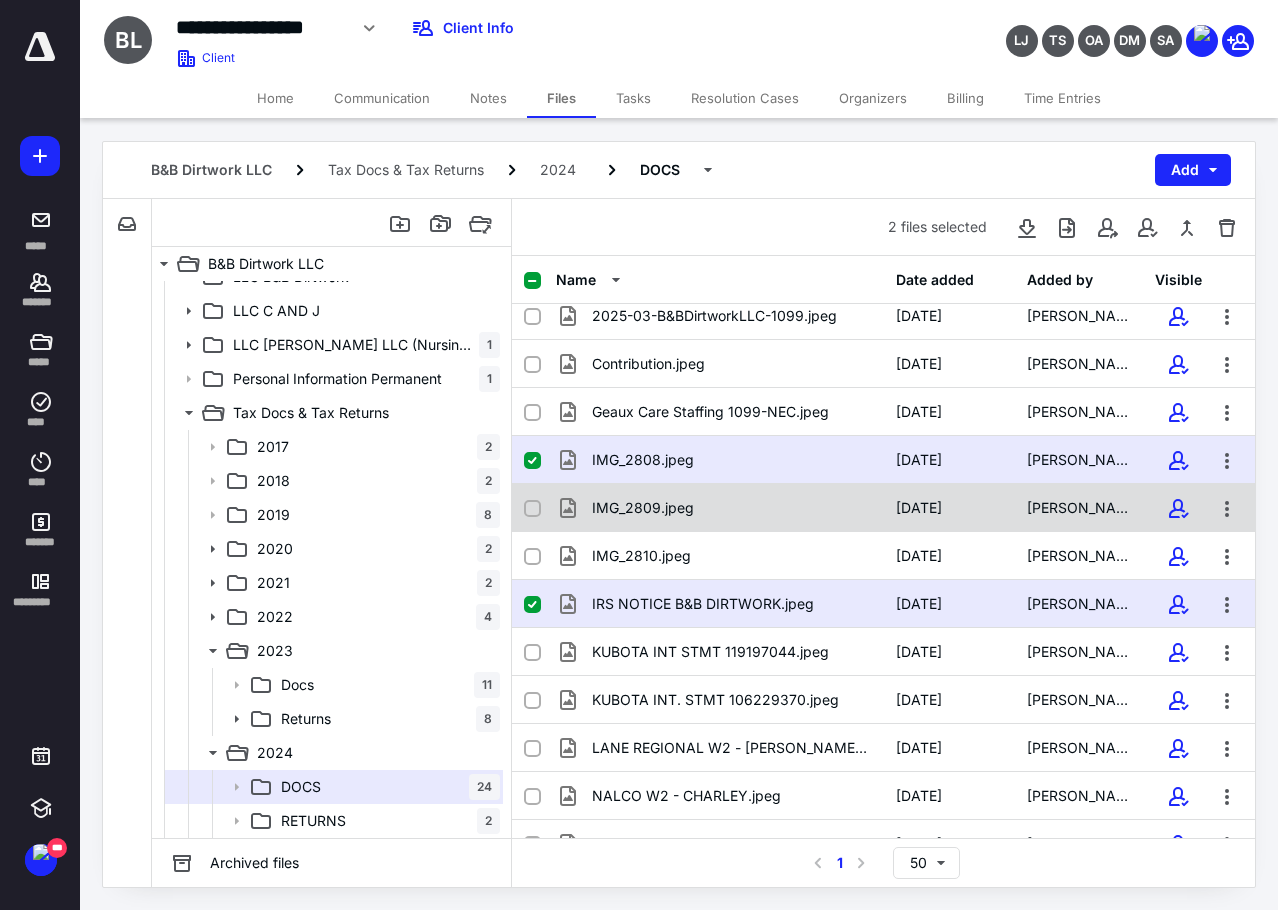 click 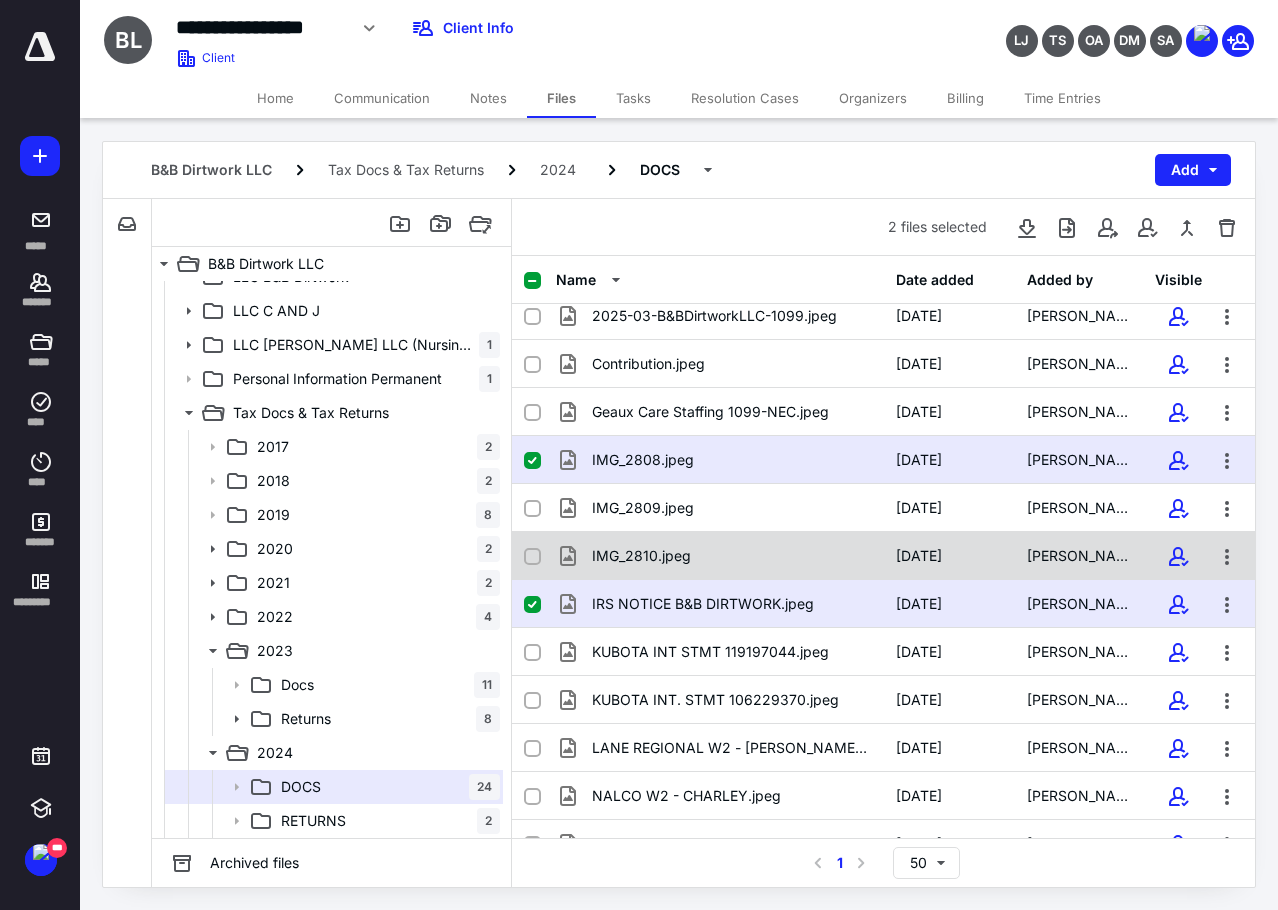 checkbox on "true" 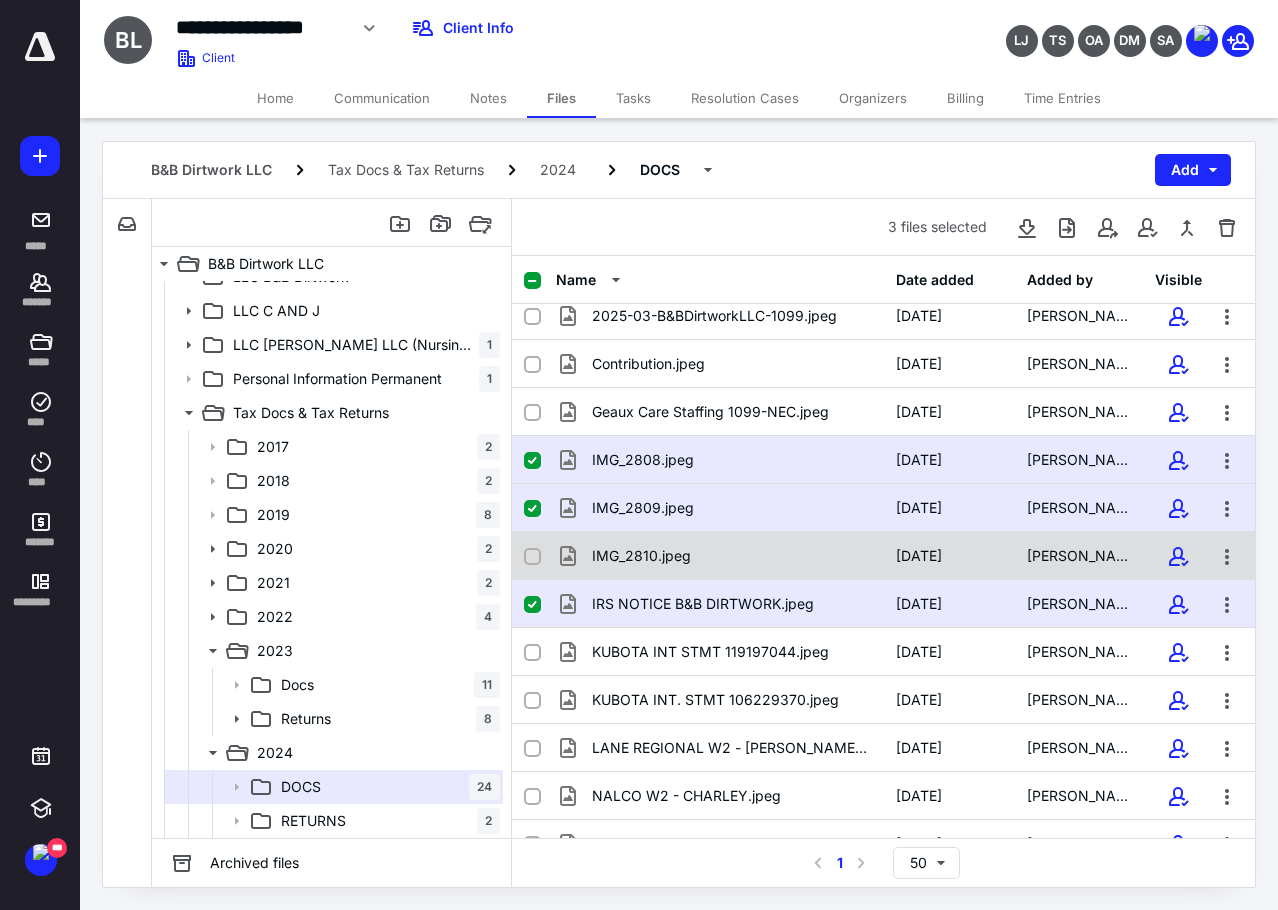 click 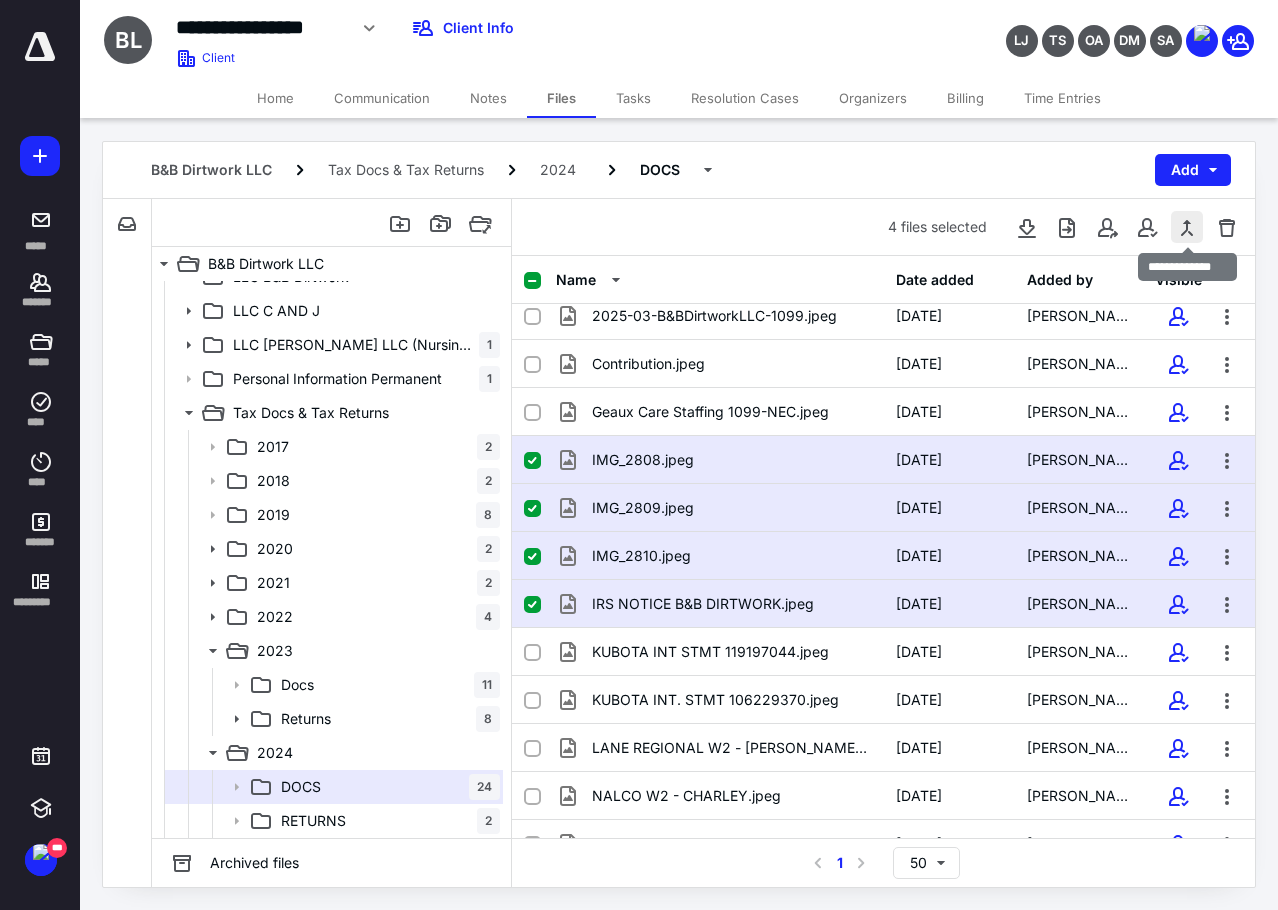 click at bounding box center [1187, 227] 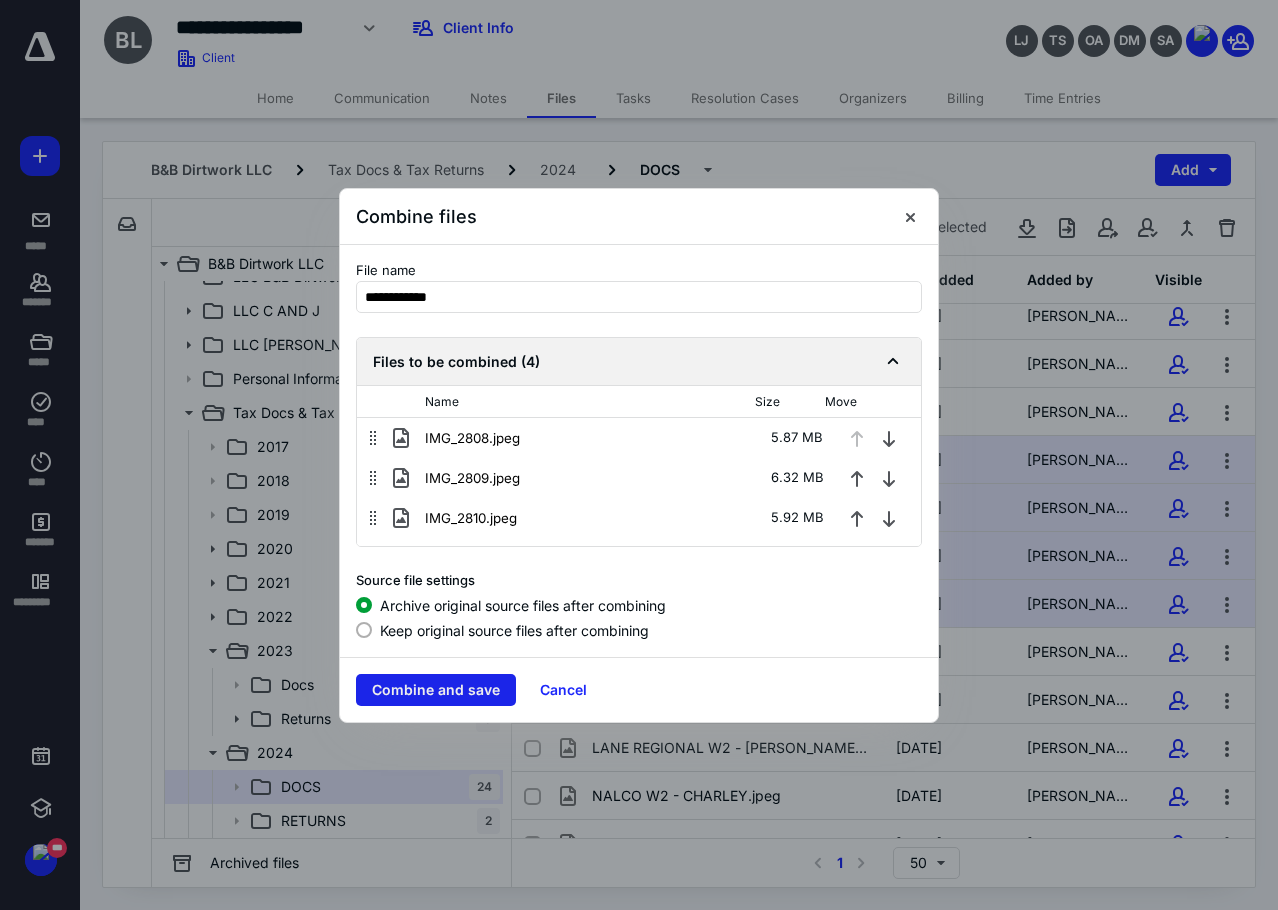click on "Combine and save" at bounding box center (436, 690) 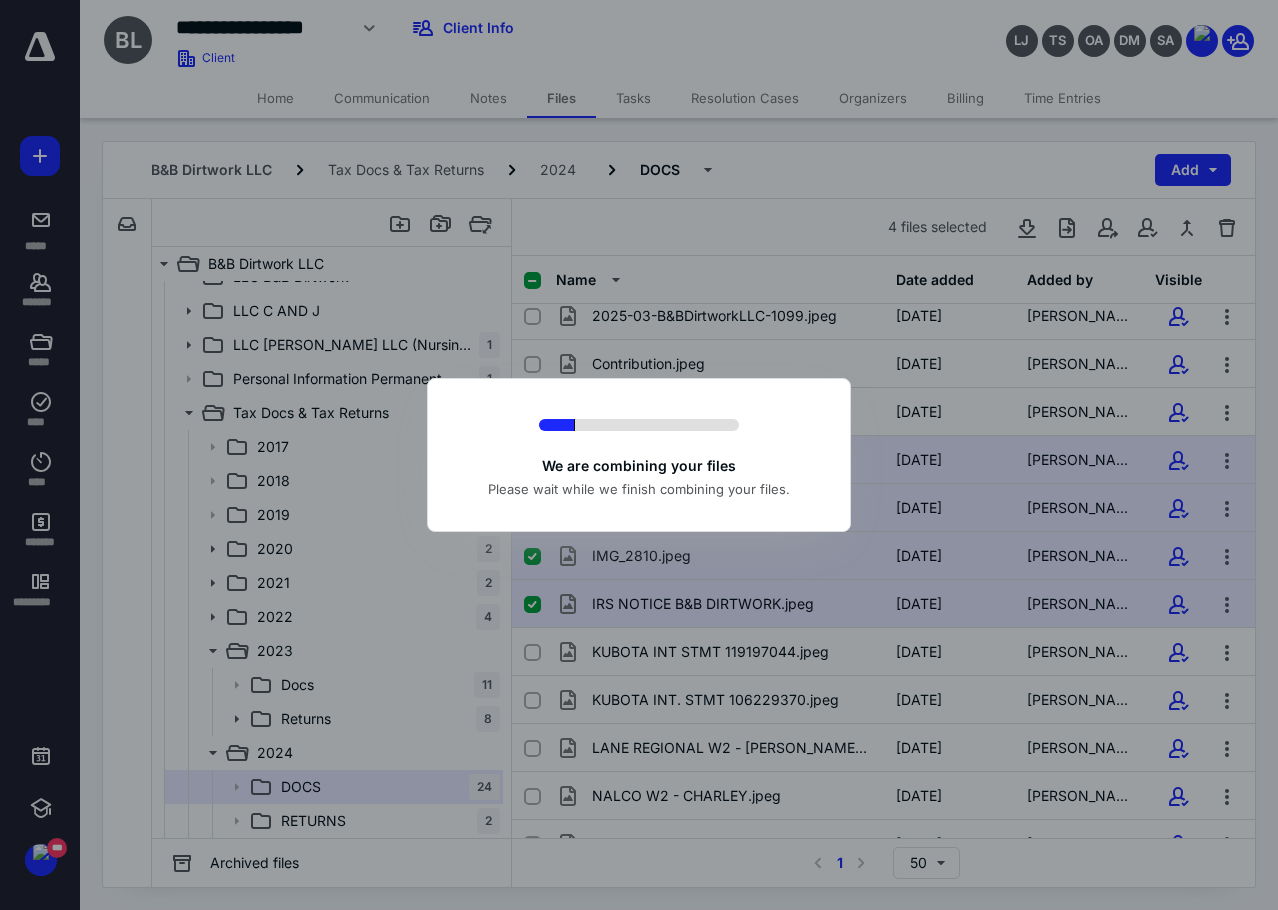 checkbox on "false" 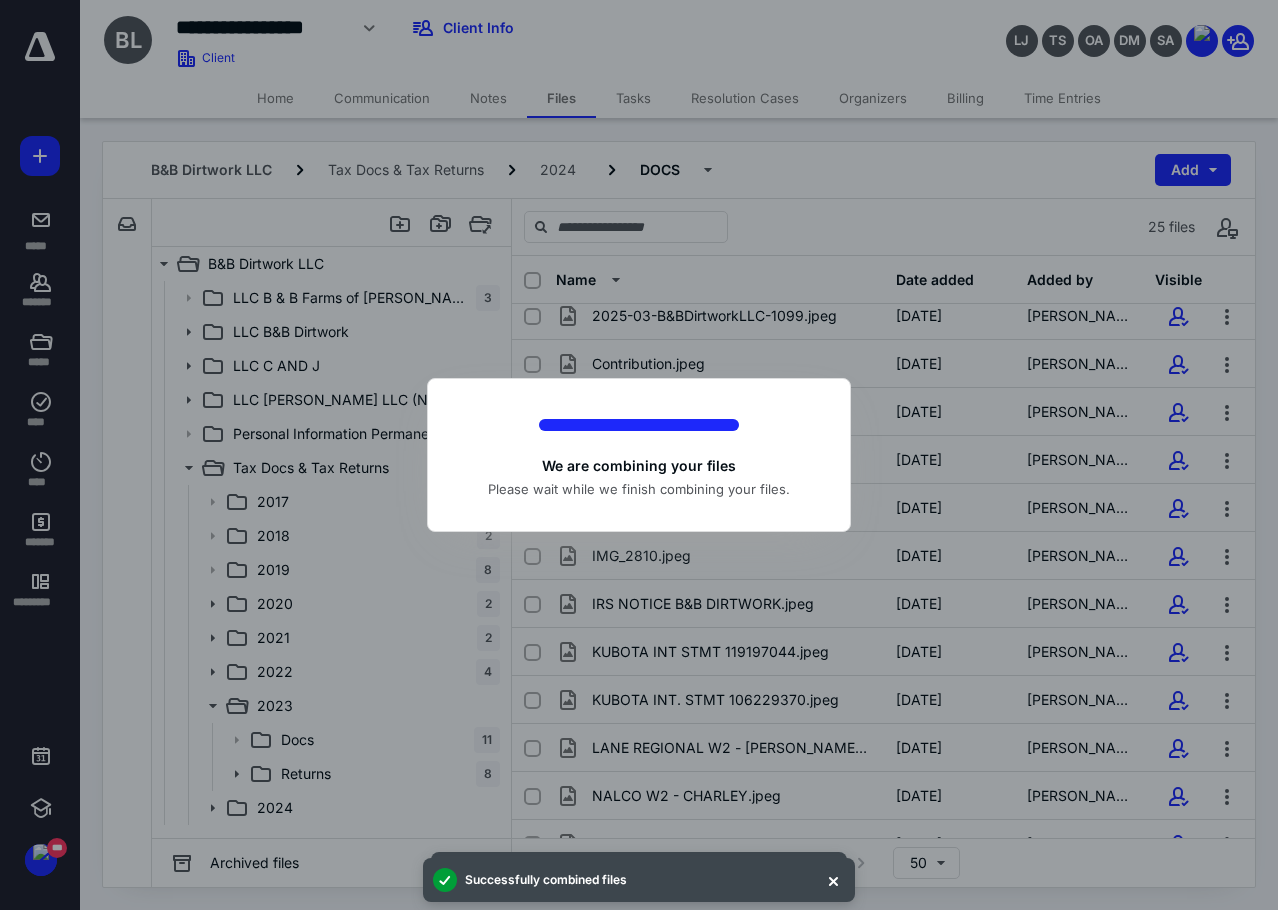 scroll, scrollTop: 0, scrollLeft: 0, axis: both 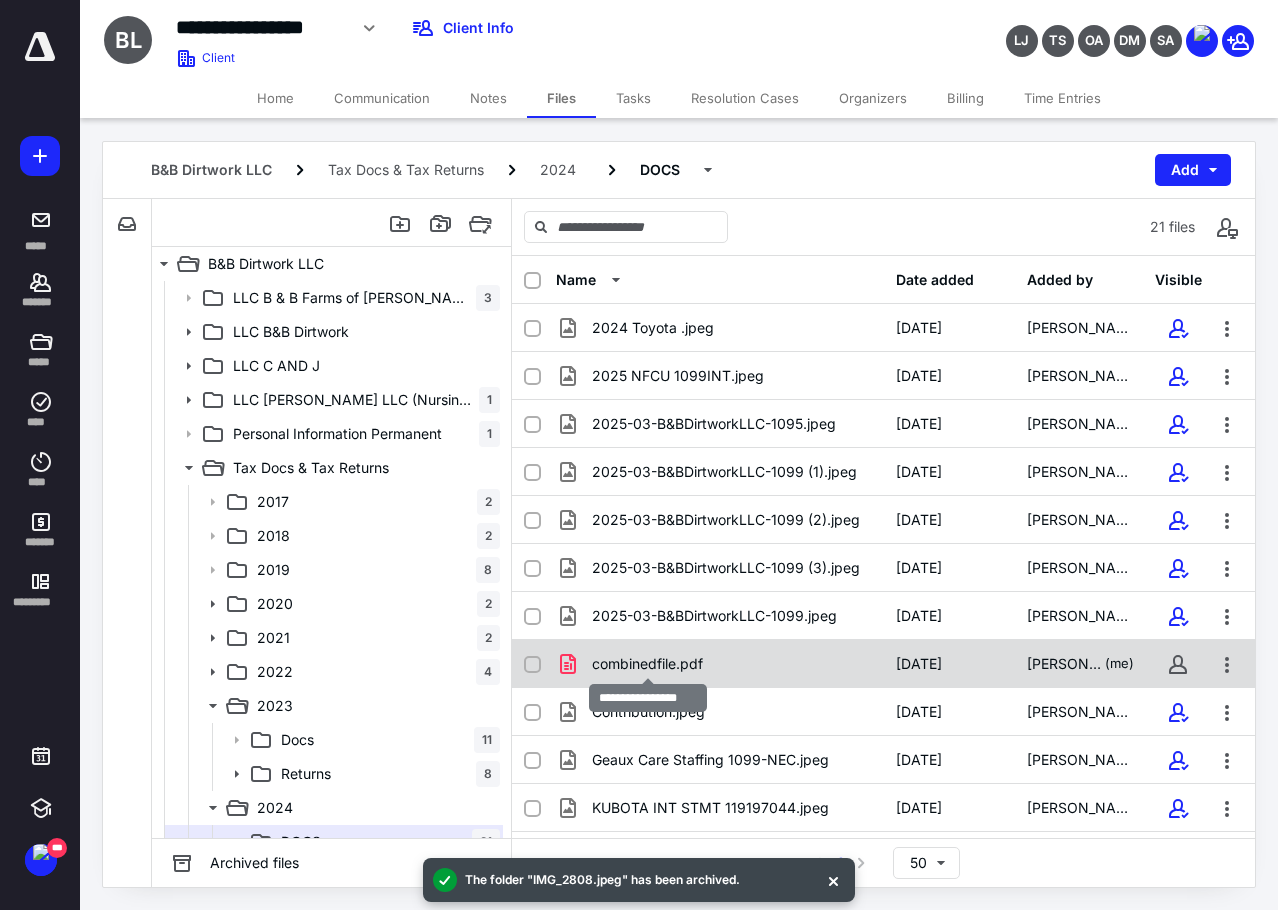 click on "combinedfile.pdf" at bounding box center [647, 664] 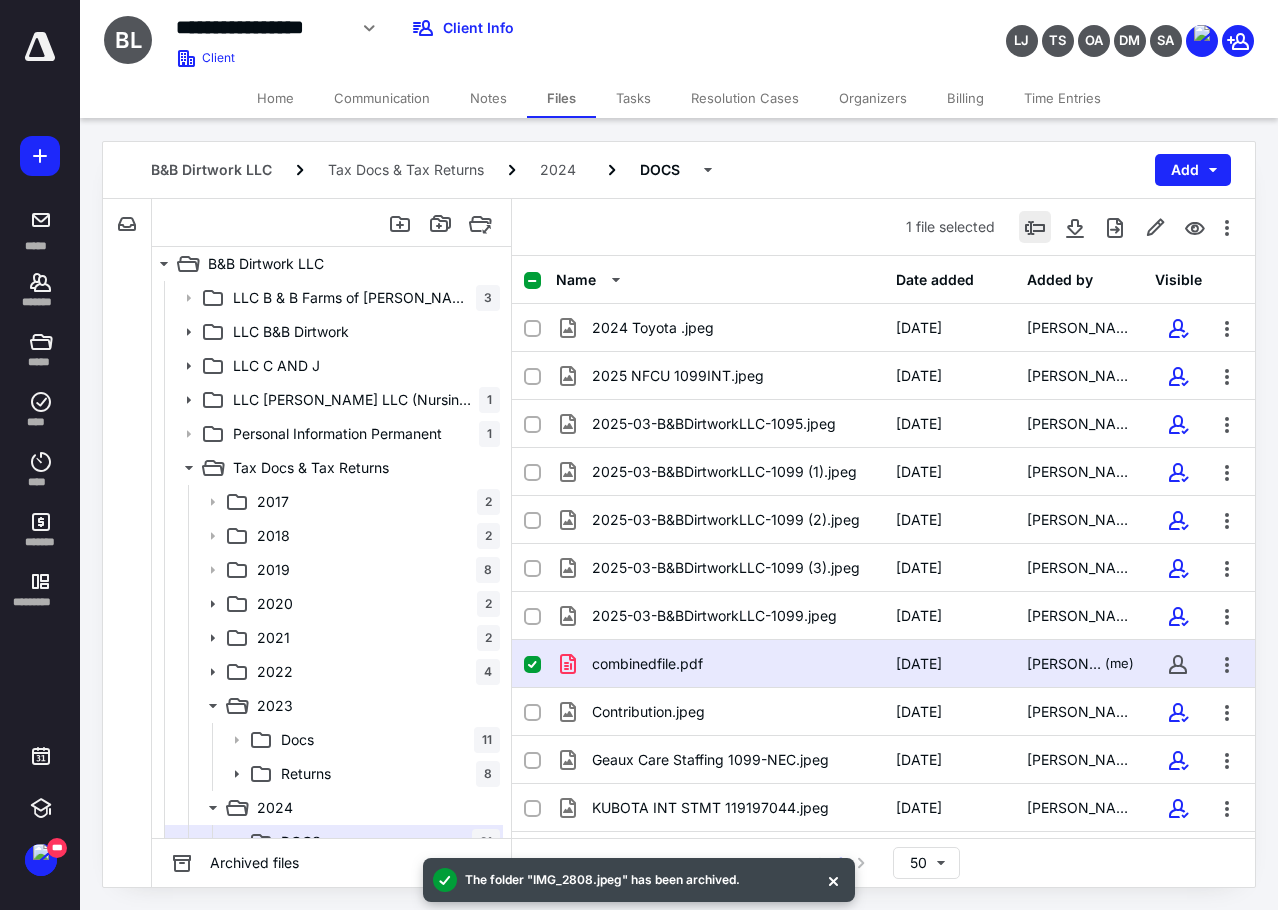 click at bounding box center [1035, 227] 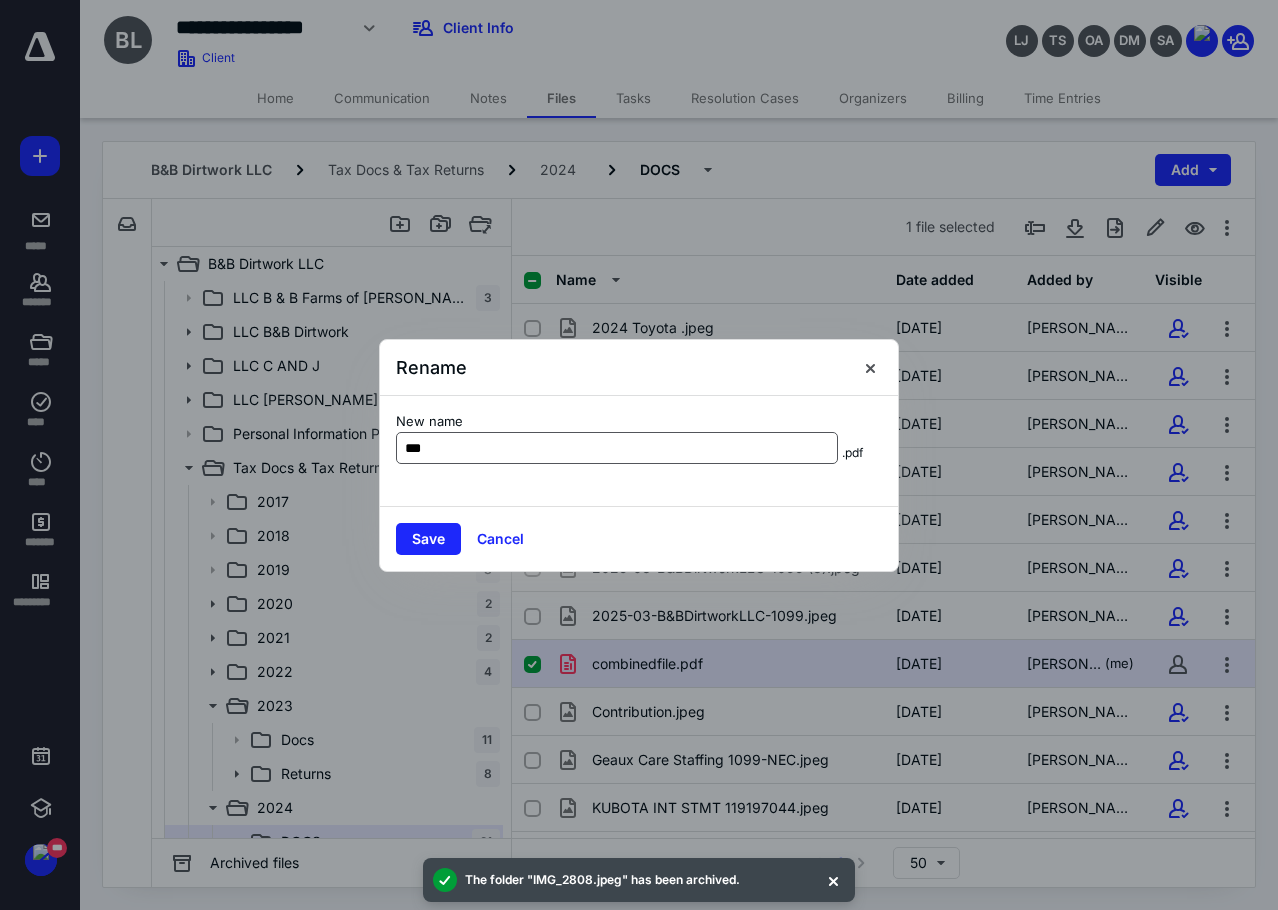 type on "**********" 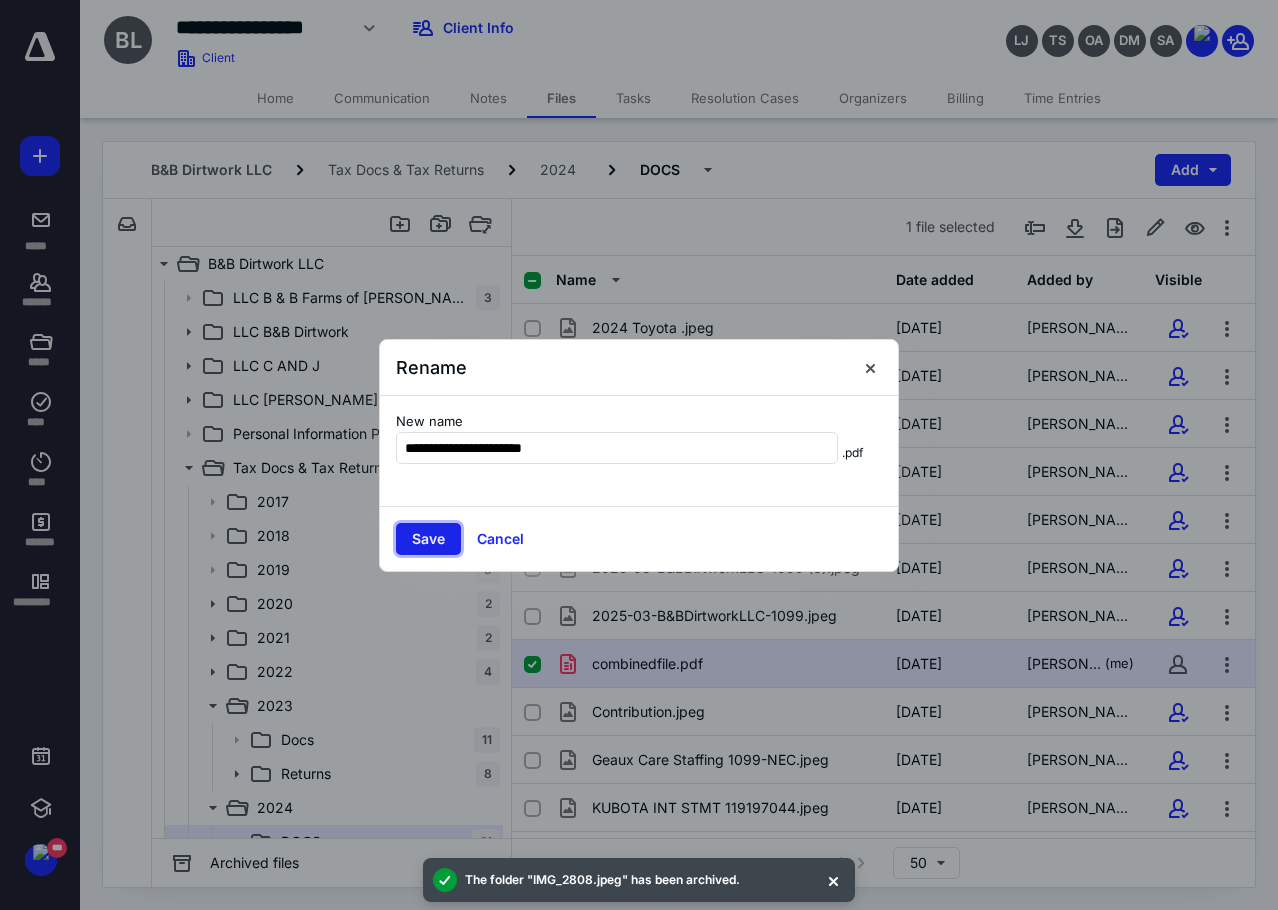 click on "Save" at bounding box center (428, 539) 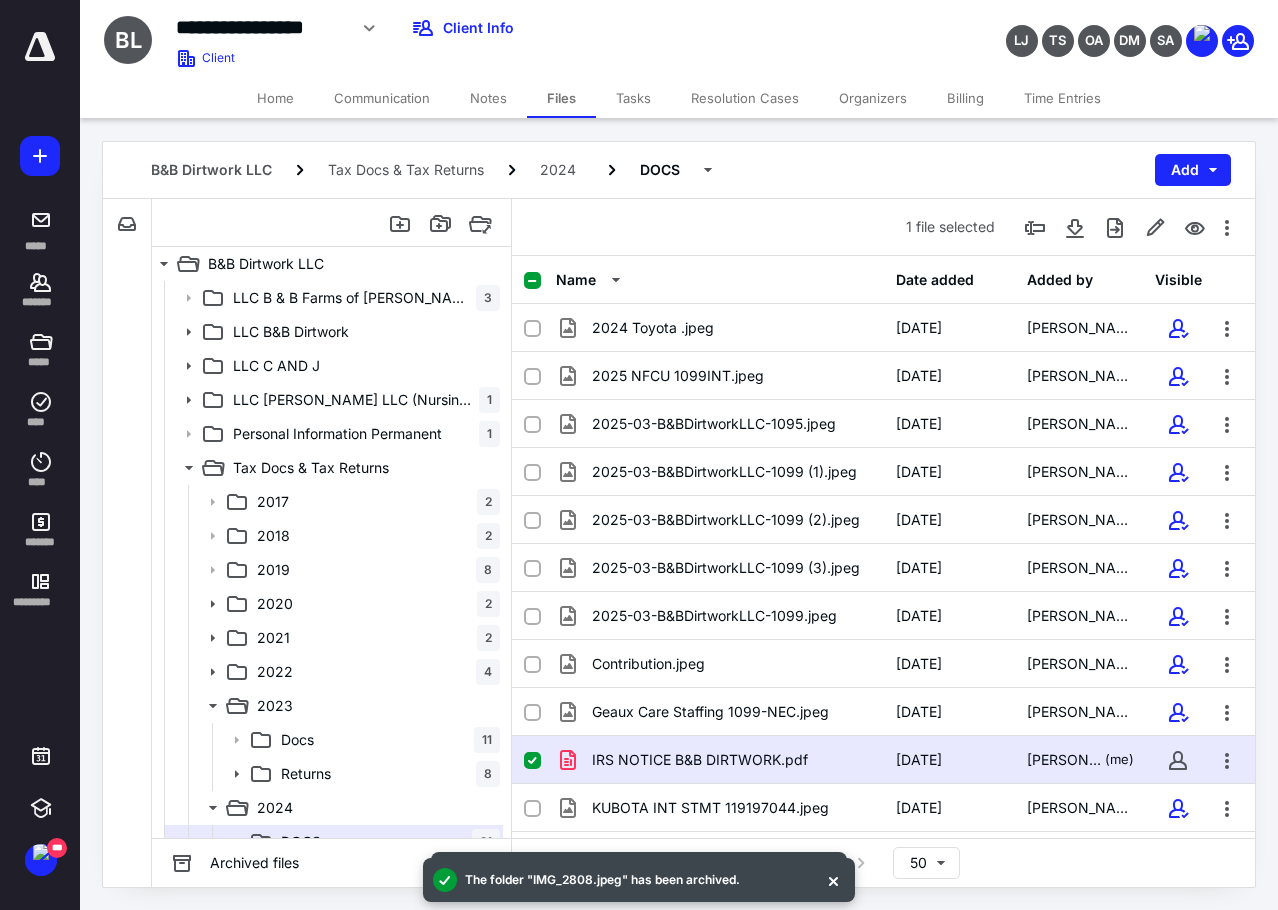 scroll, scrollTop: 300, scrollLeft: 0, axis: vertical 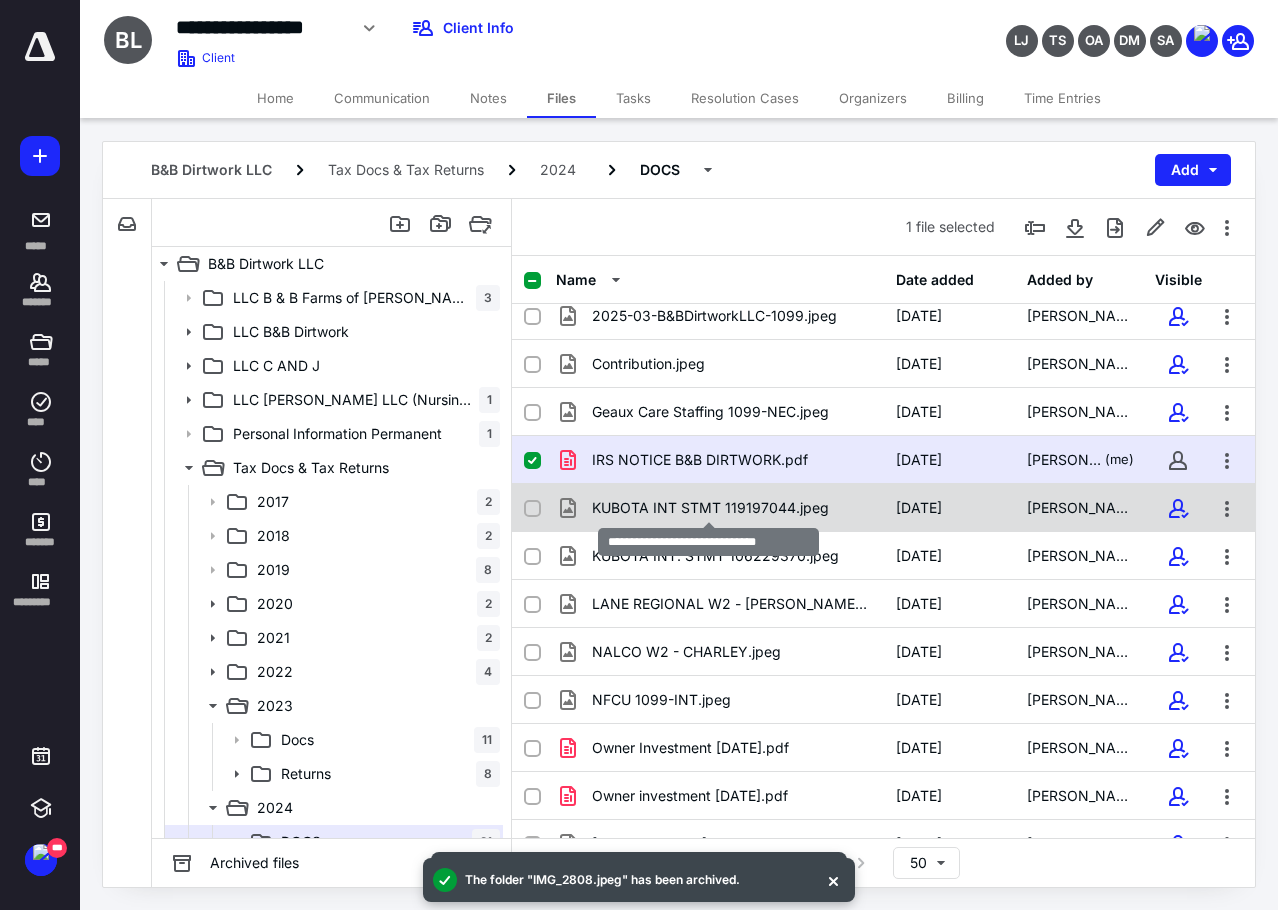 click on "KUBOTA INT STMT 119197044.jpeg" at bounding box center [710, 508] 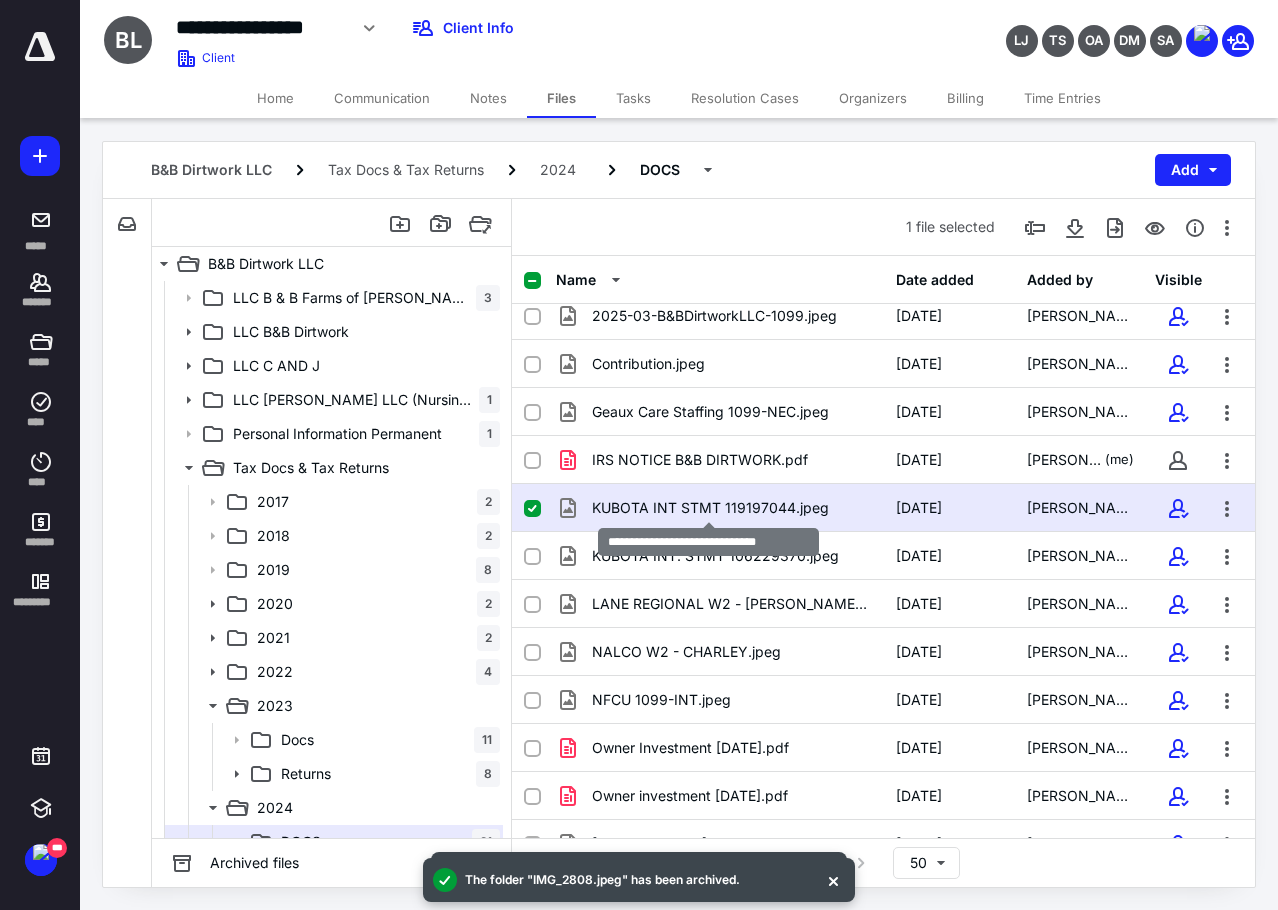 click on "KUBOTA INT STMT 119197044.jpeg" at bounding box center [710, 508] 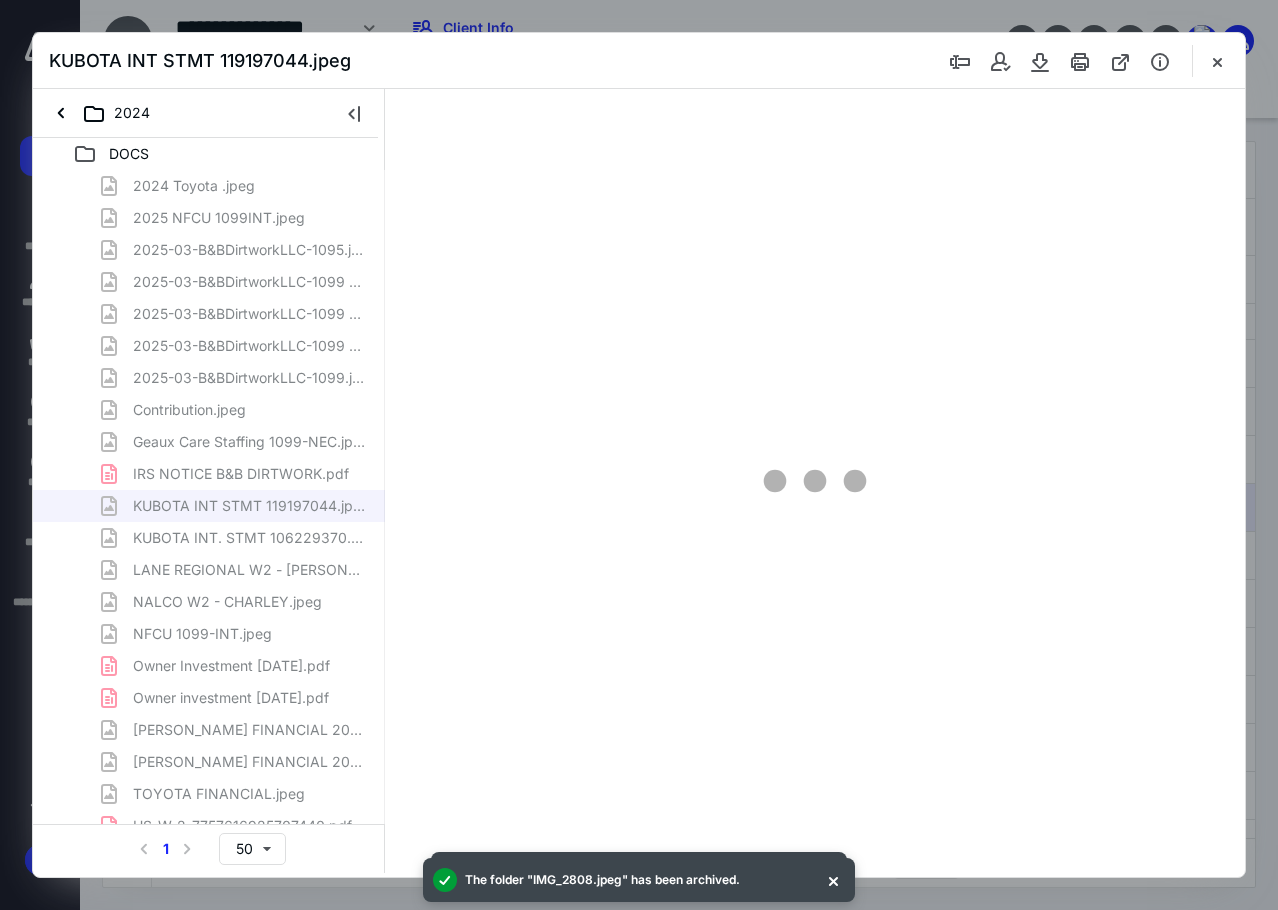 click at bounding box center (354, 113) 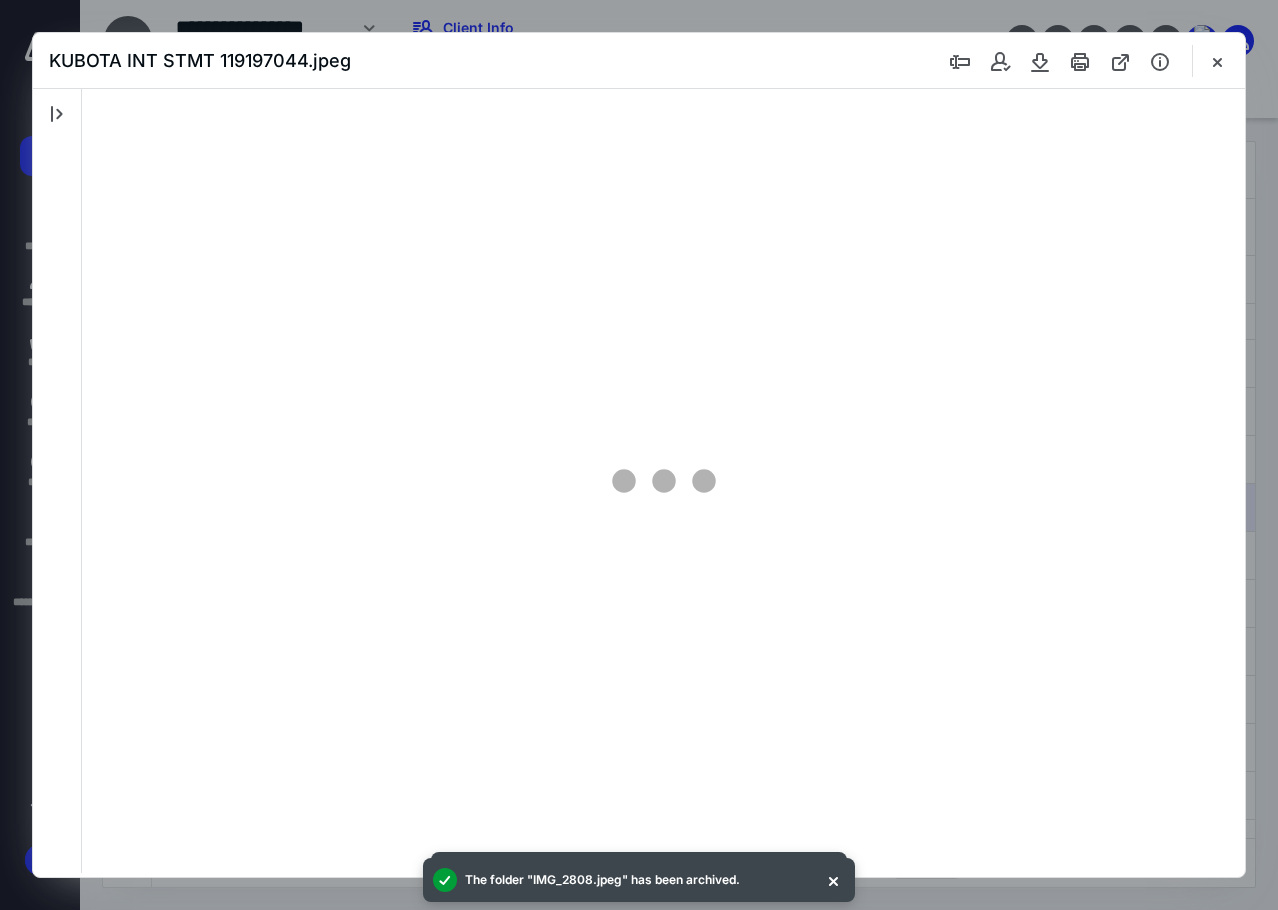 scroll, scrollTop: 0, scrollLeft: 0, axis: both 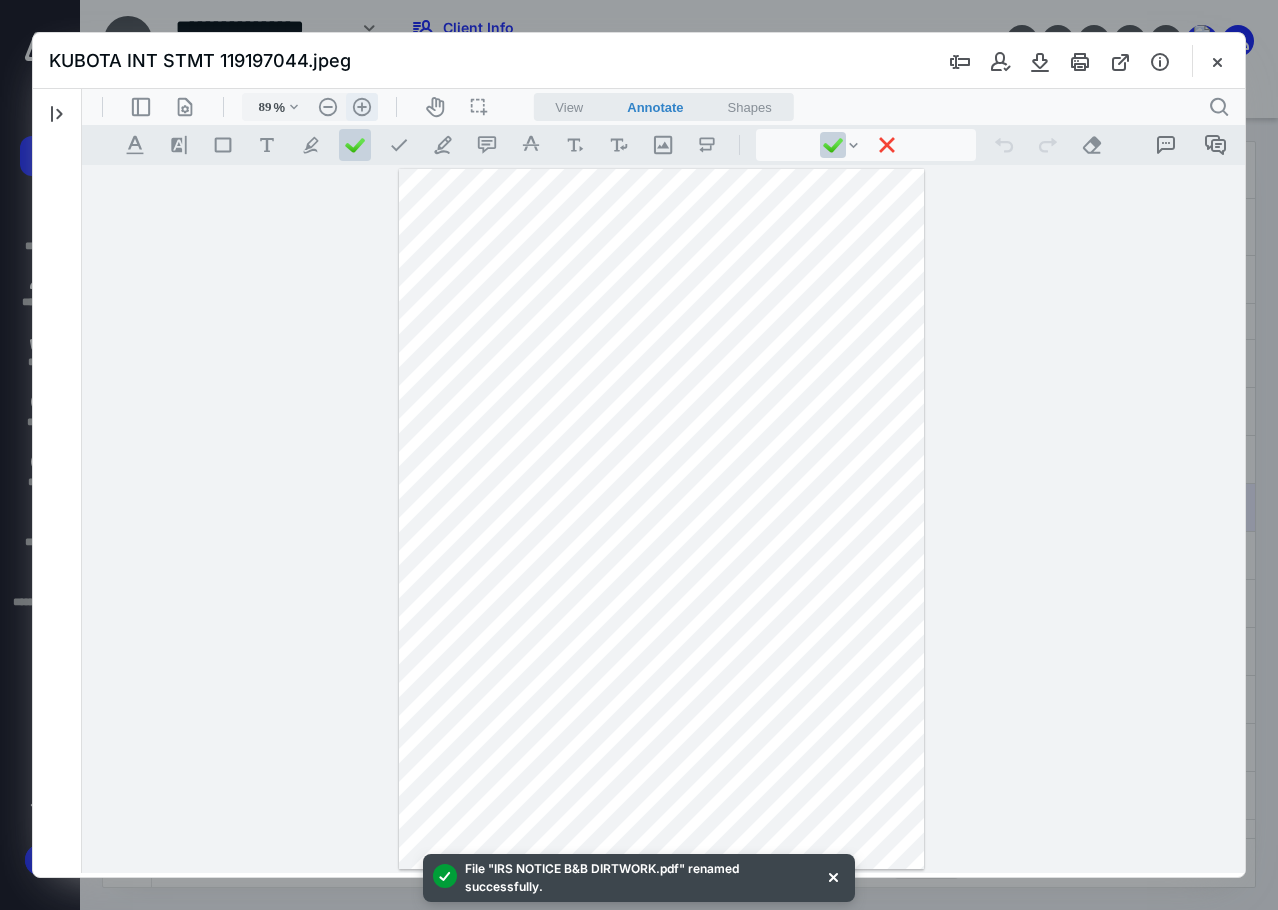 click on ".cls-1{fill:#abb0c4;} icon - header - zoom - in - line" at bounding box center (362, 107) 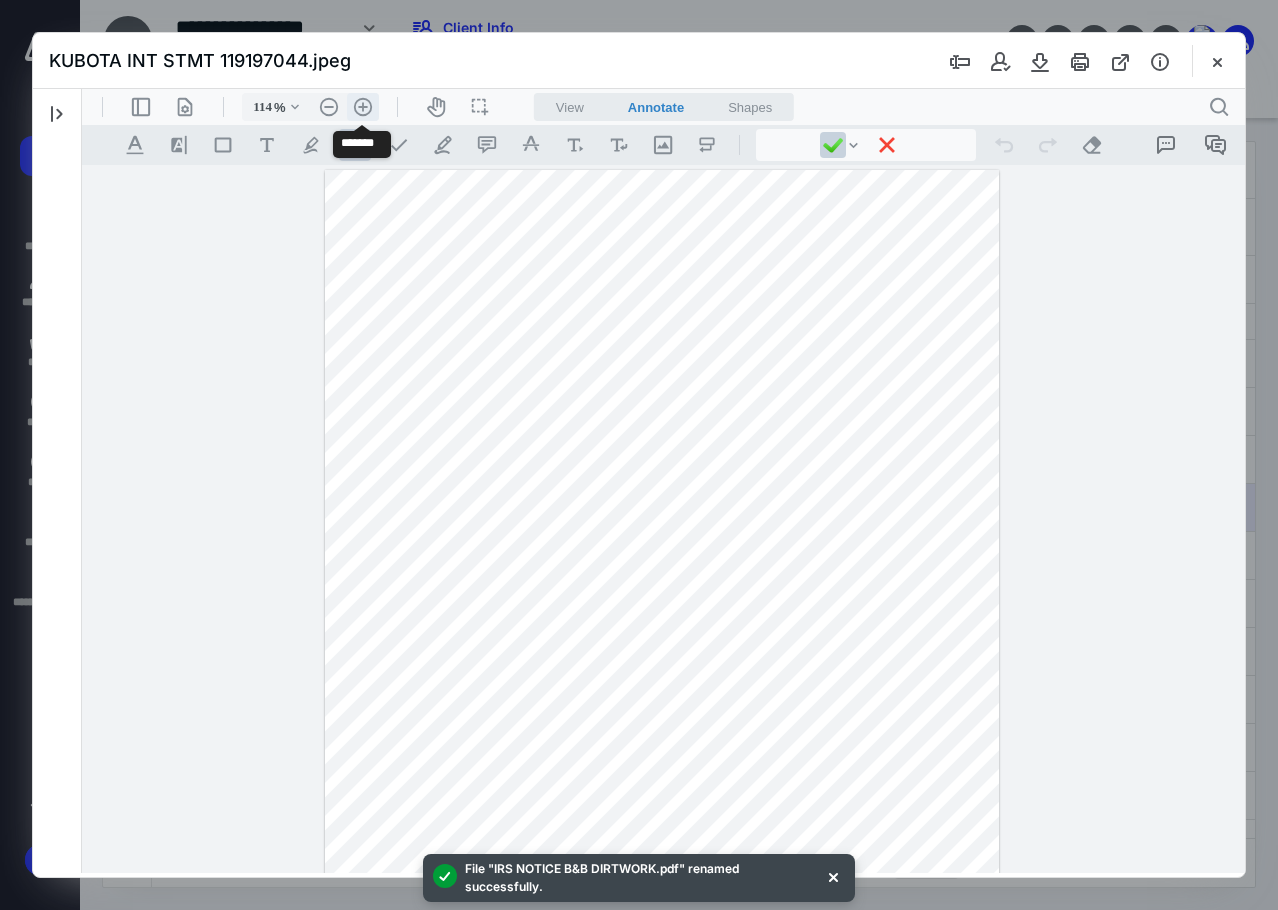 scroll, scrollTop: 89, scrollLeft: 0, axis: vertical 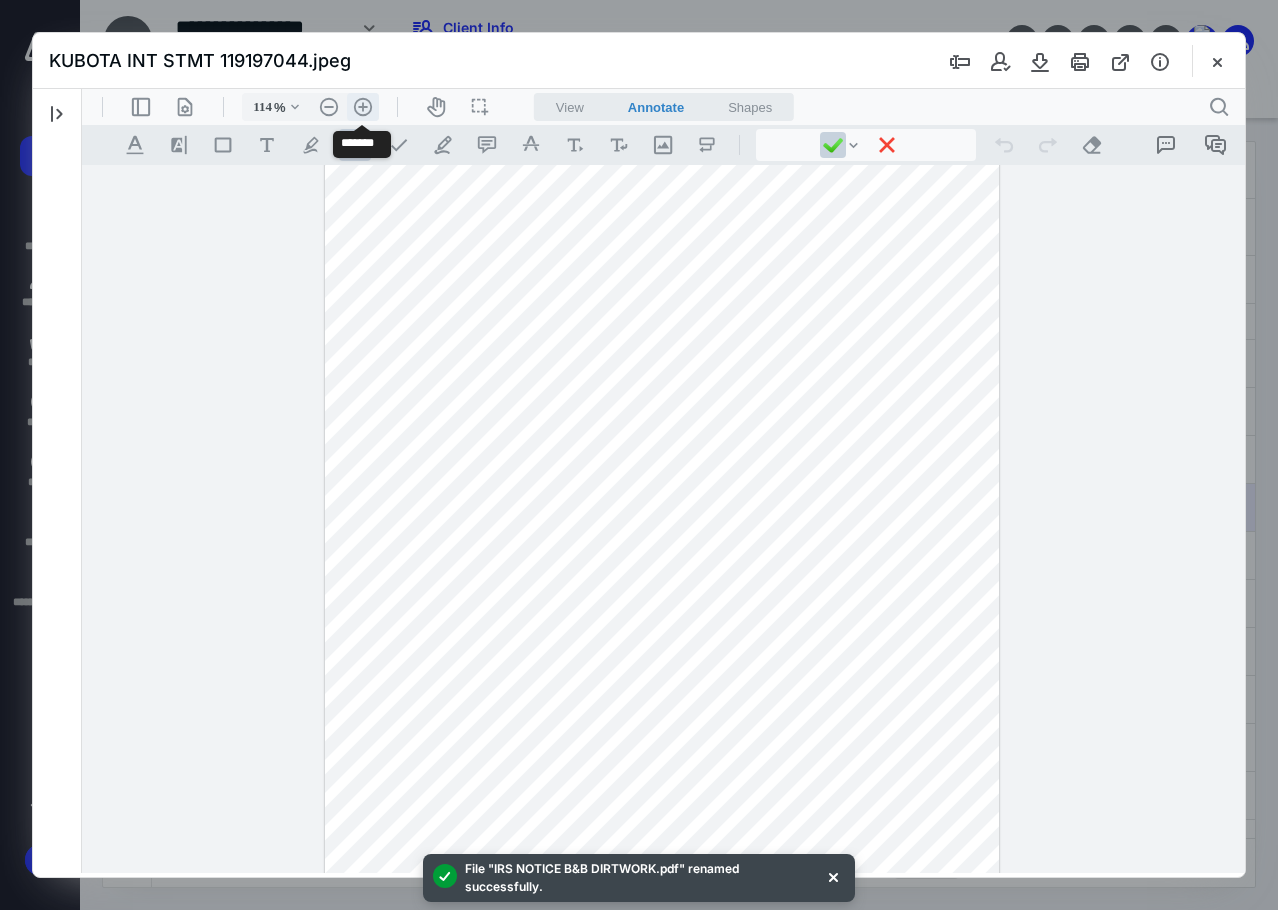 click on ".cls-1{fill:#abb0c4;} icon - header - zoom - in - line" at bounding box center (363, 107) 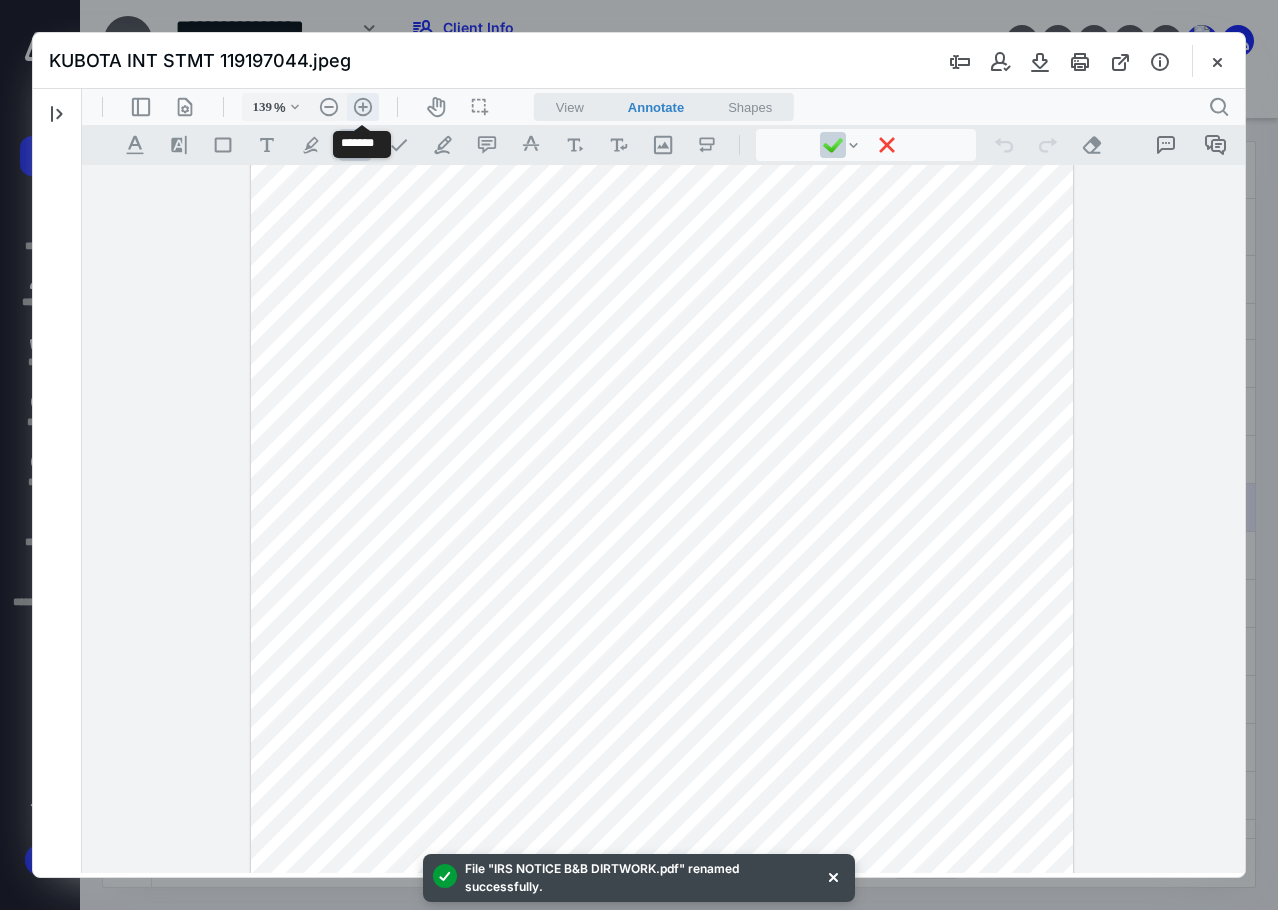 scroll, scrollTop: 178, scrollLeft: 0, axis: vertical 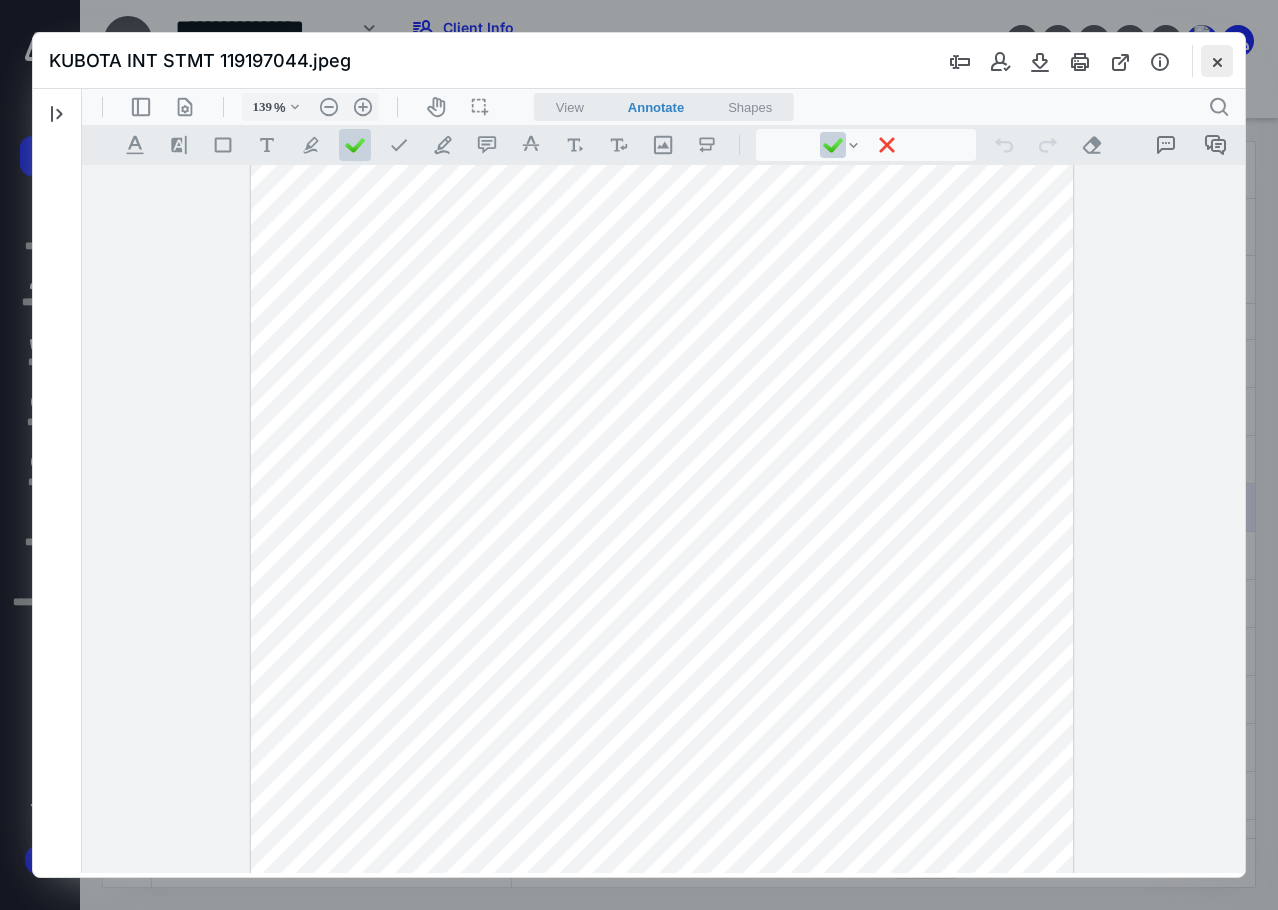 click at bounding box center [1217, 61] 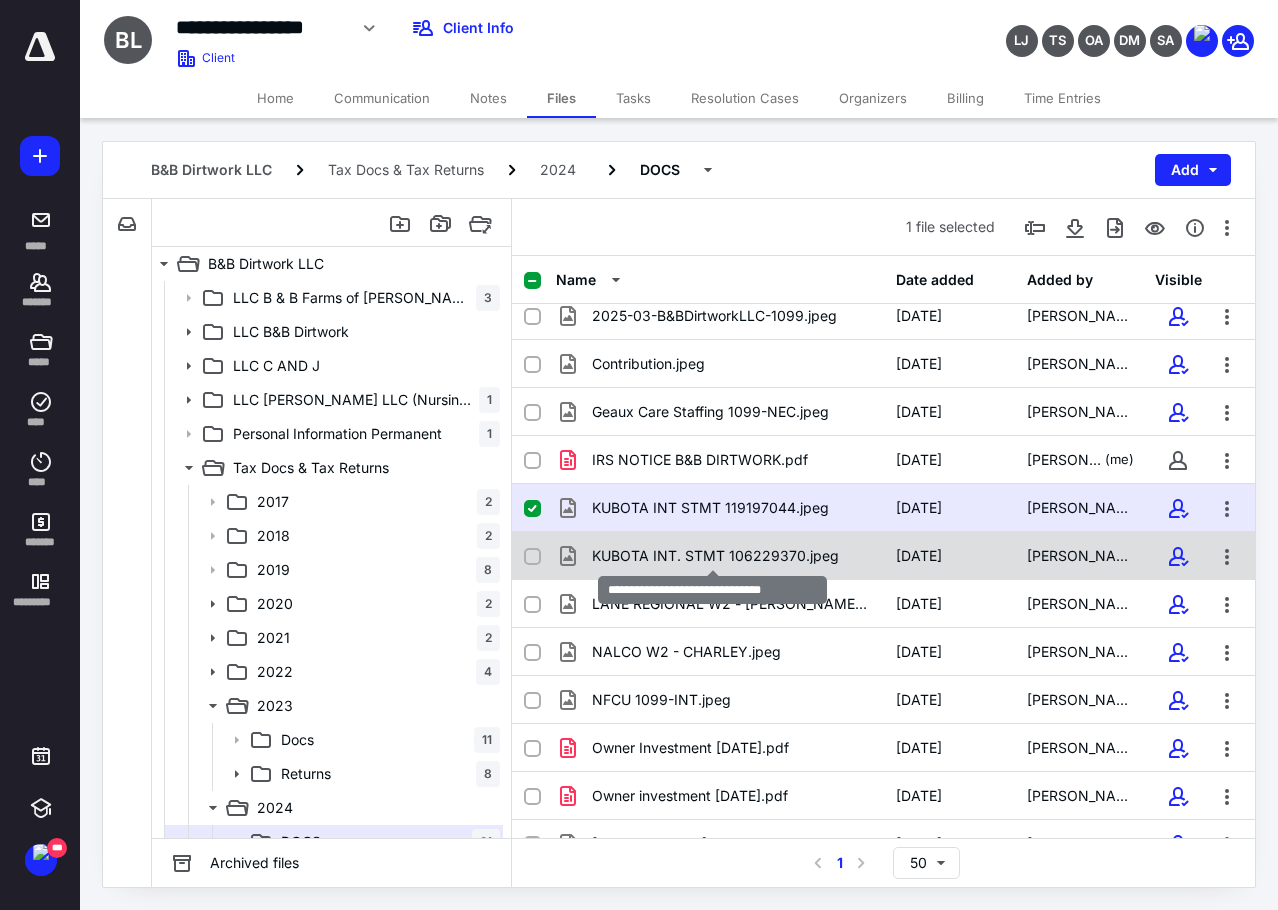 click on "KUBOTA INT. STMT 106229370.jpeg" at bounding box center [715, 556] 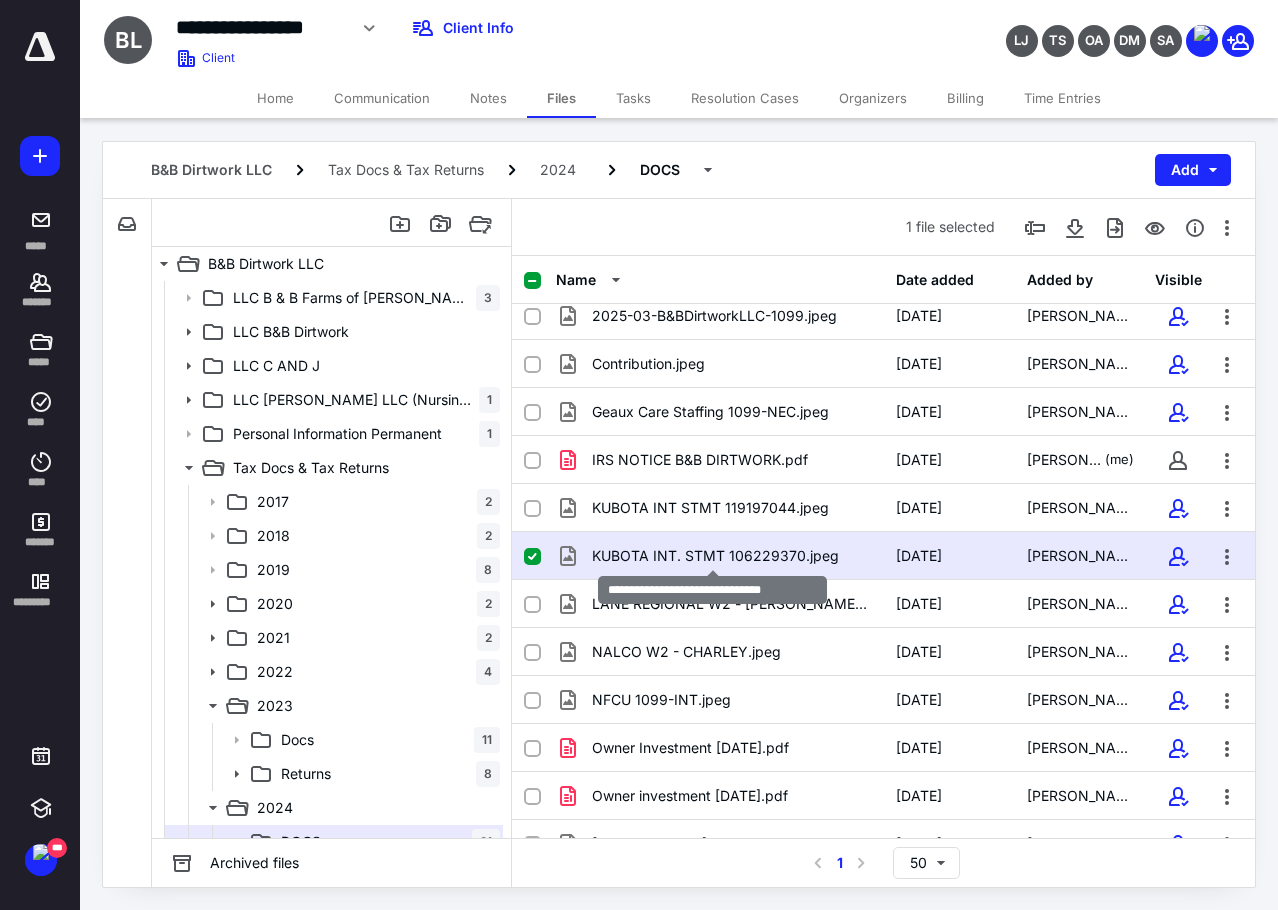 click on "KUBOTA INT. STMT 106229370.jpeg" at bounding box center (715, 556) 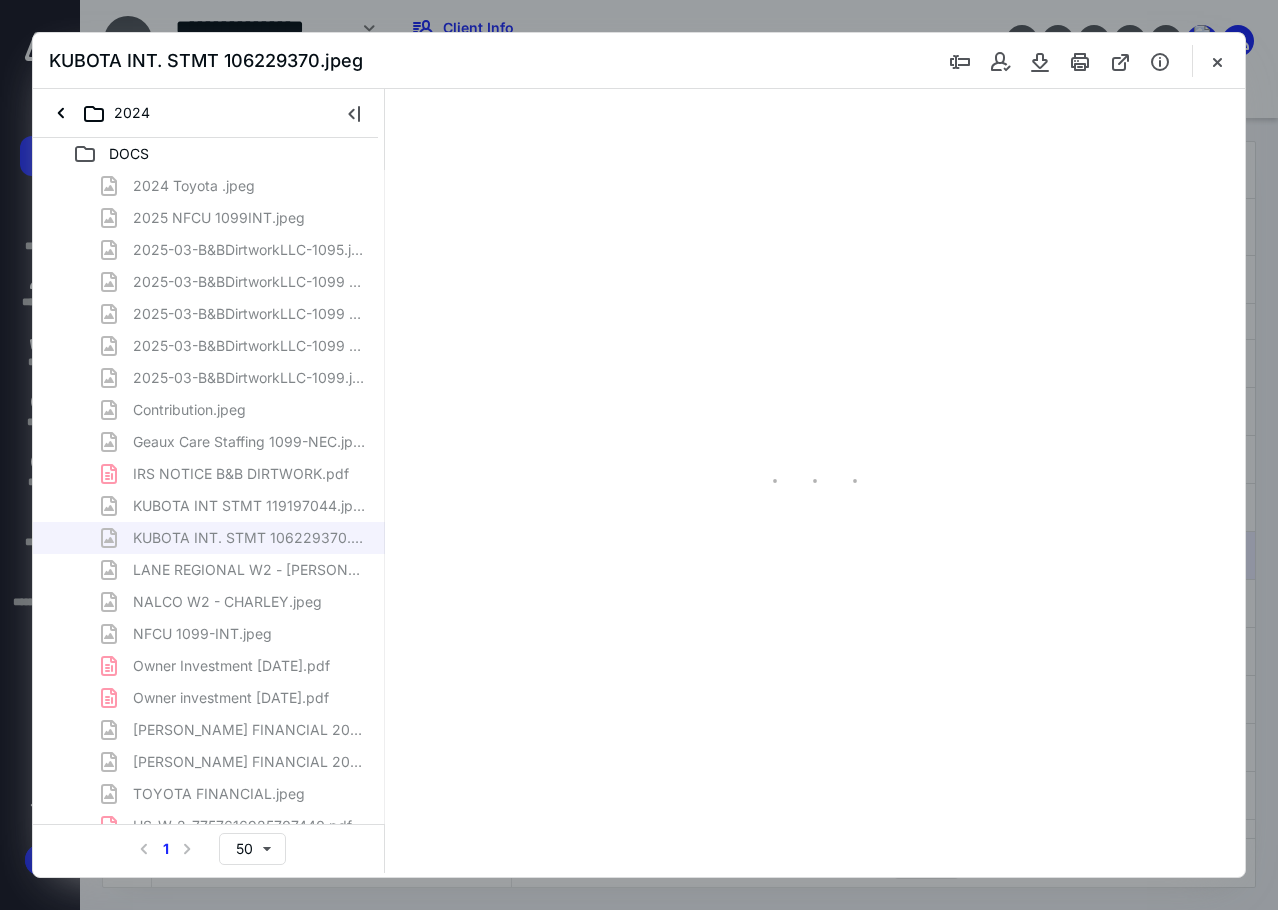 scroll, scrollTop: 0, scrollLeft: 0, axis: both 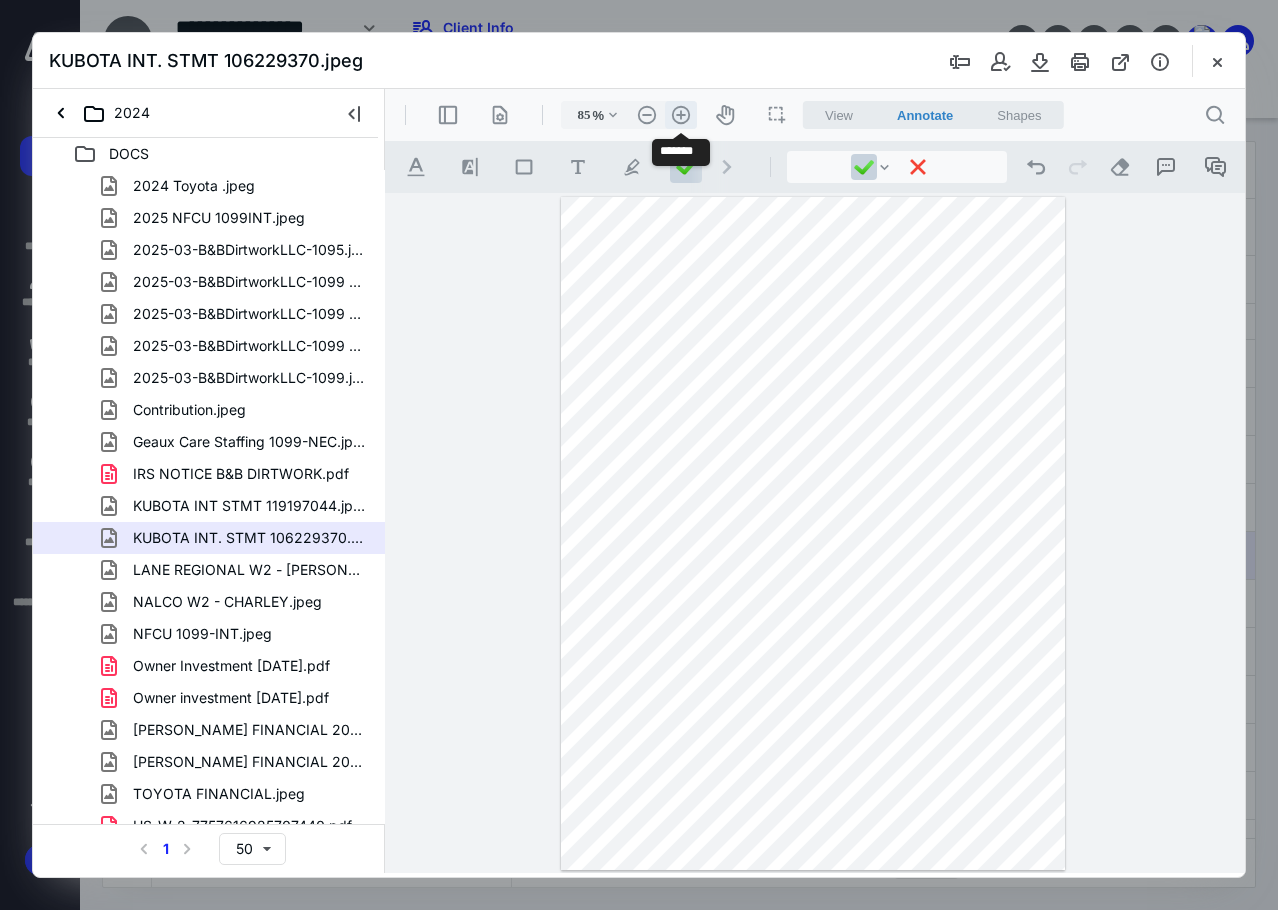 click on ".cls-1{fill:#abb0c4;} icon - header - zoom - in - line" at bounding box center [681, 115] 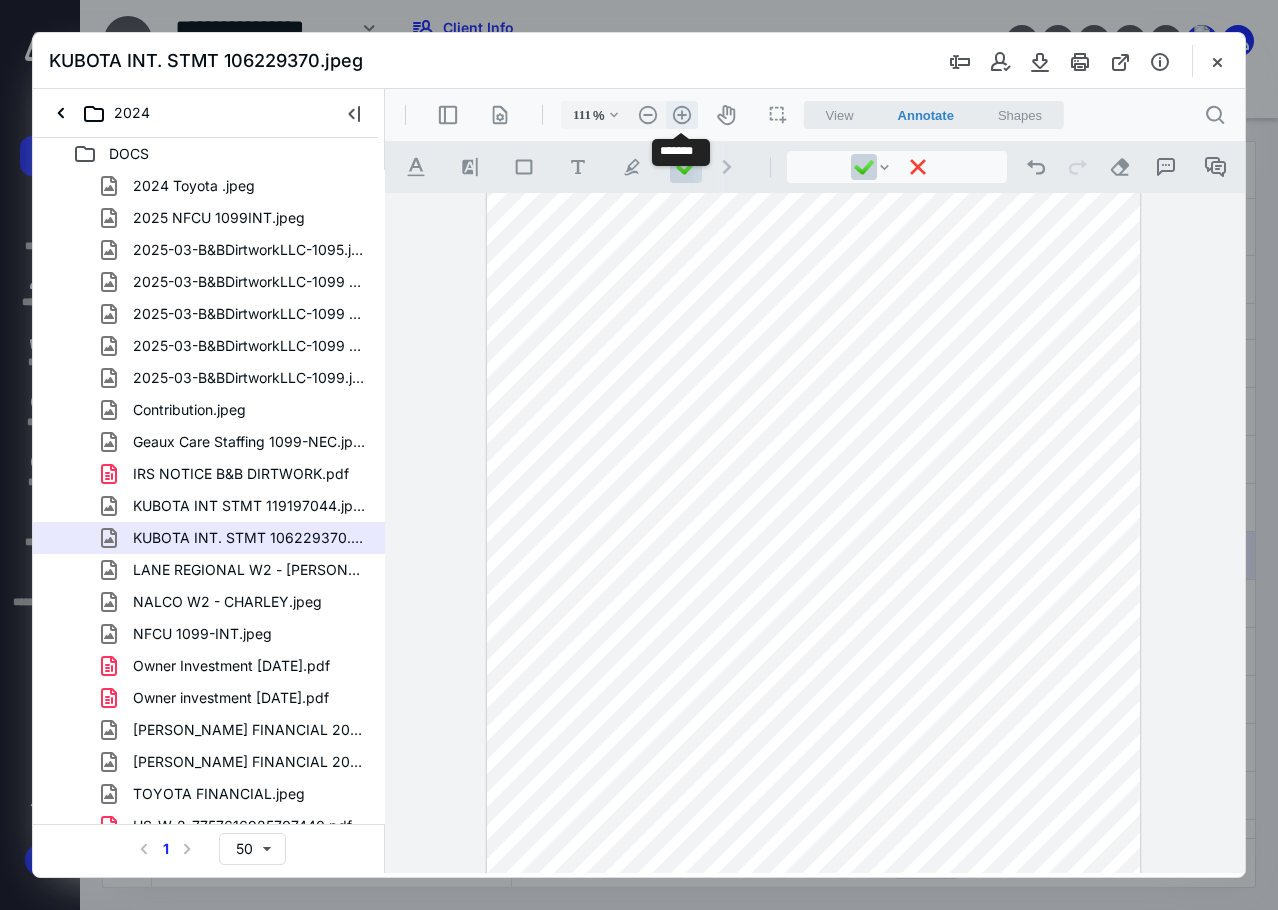 click on ".cls-1{fill:#abb0c4;} icon - header - zoom - in - line" at bounding box center (682, 115) 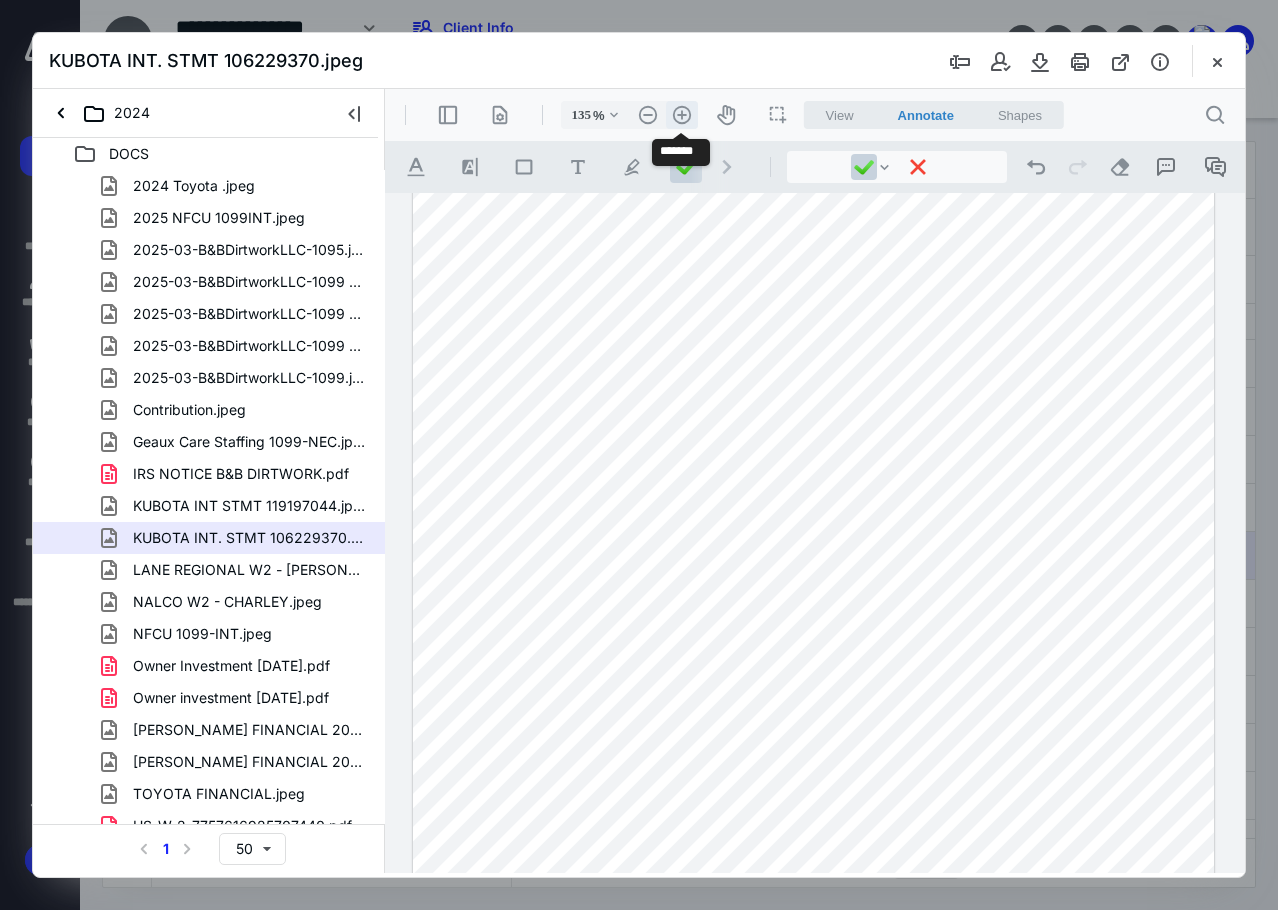 scroll, scrollTop: 167, scrollLeft: 0, axis: vertical 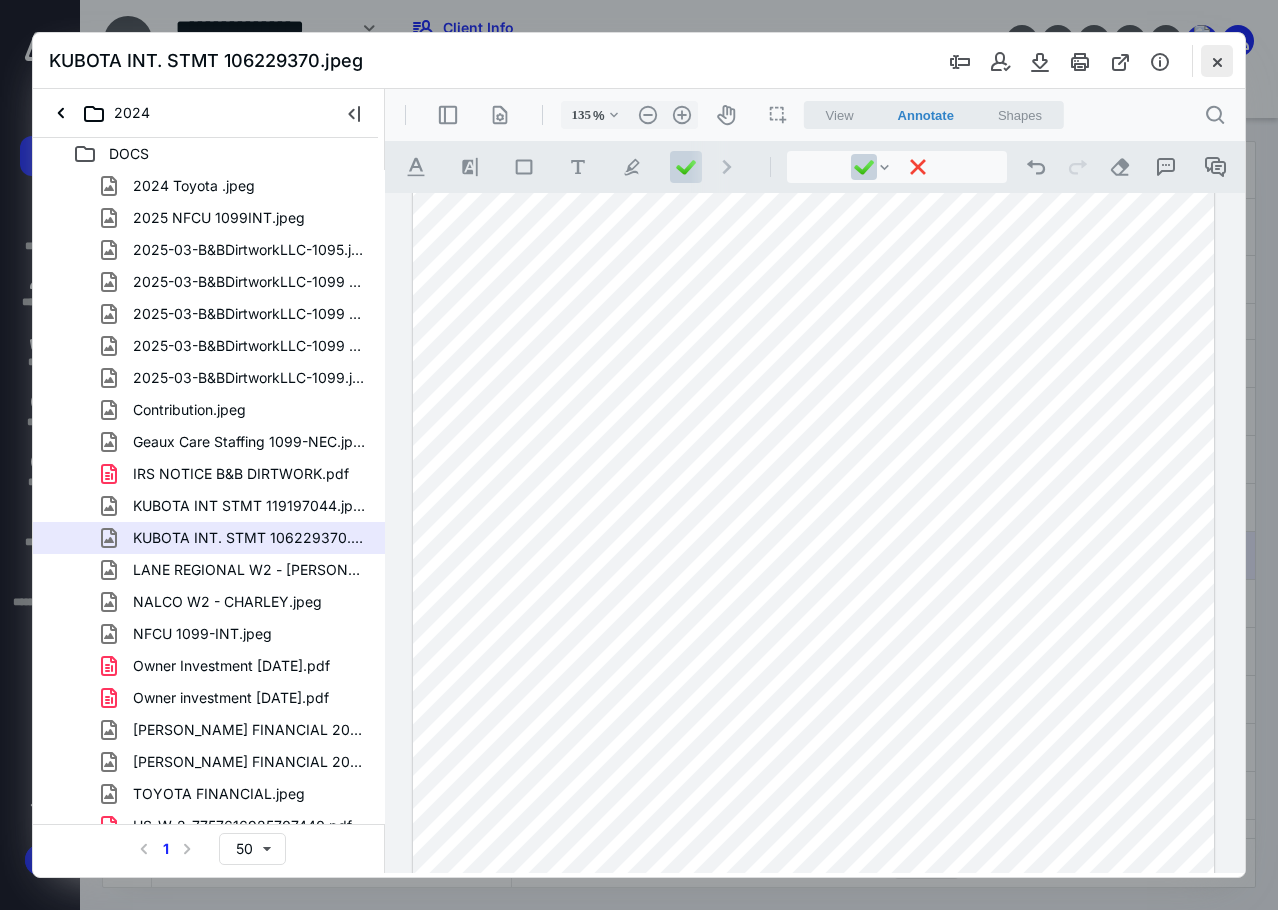 click at bounding box center [1217, 61] 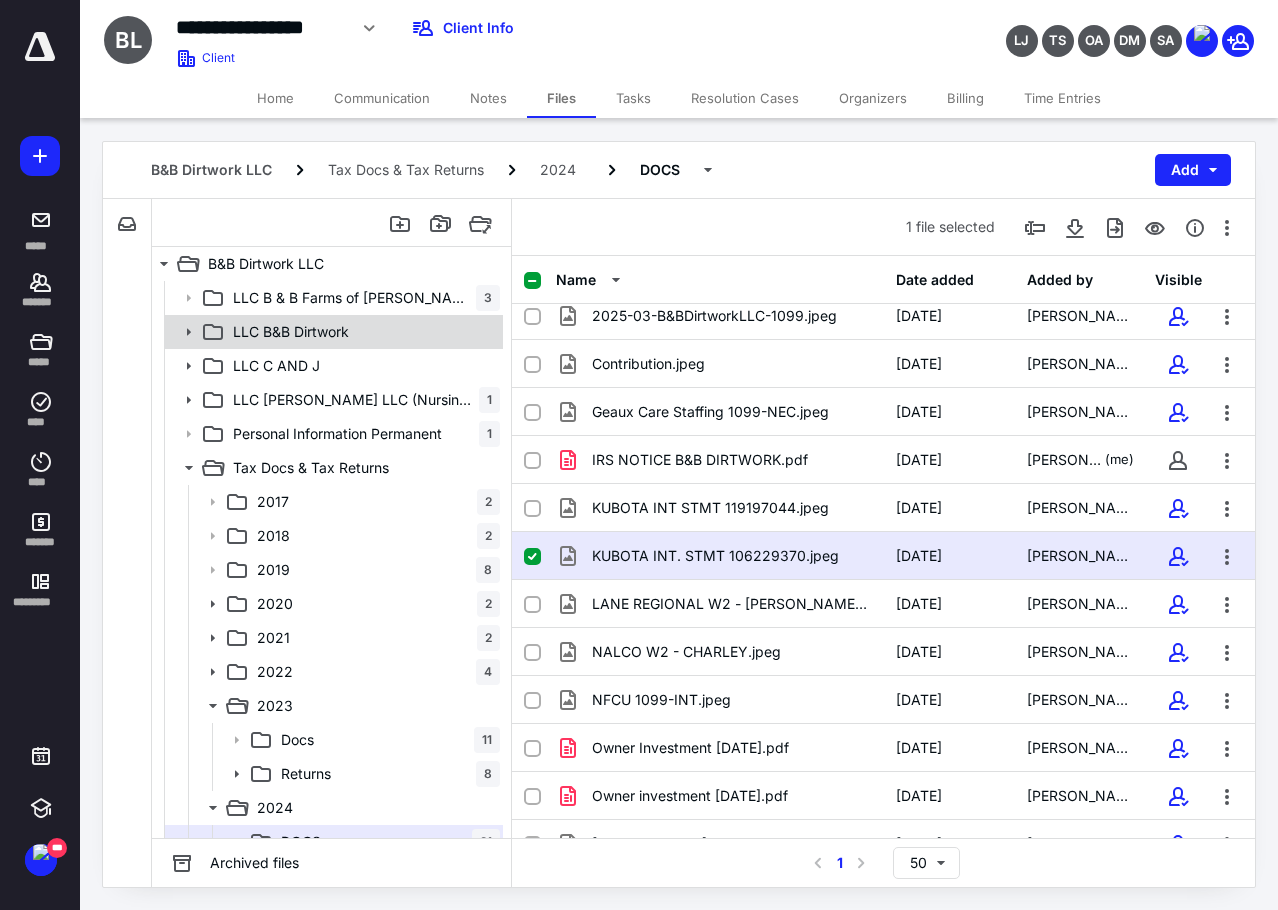 click 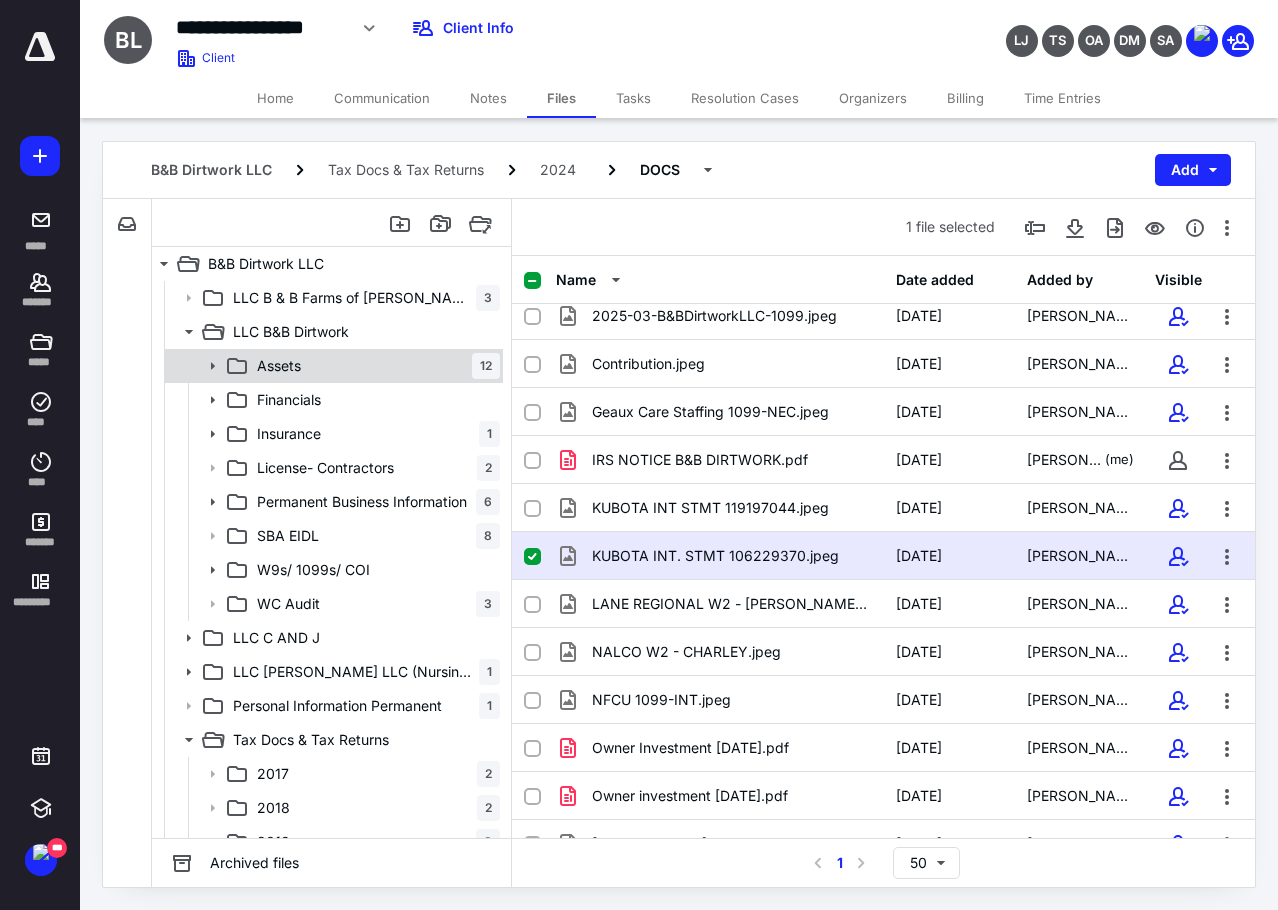 click 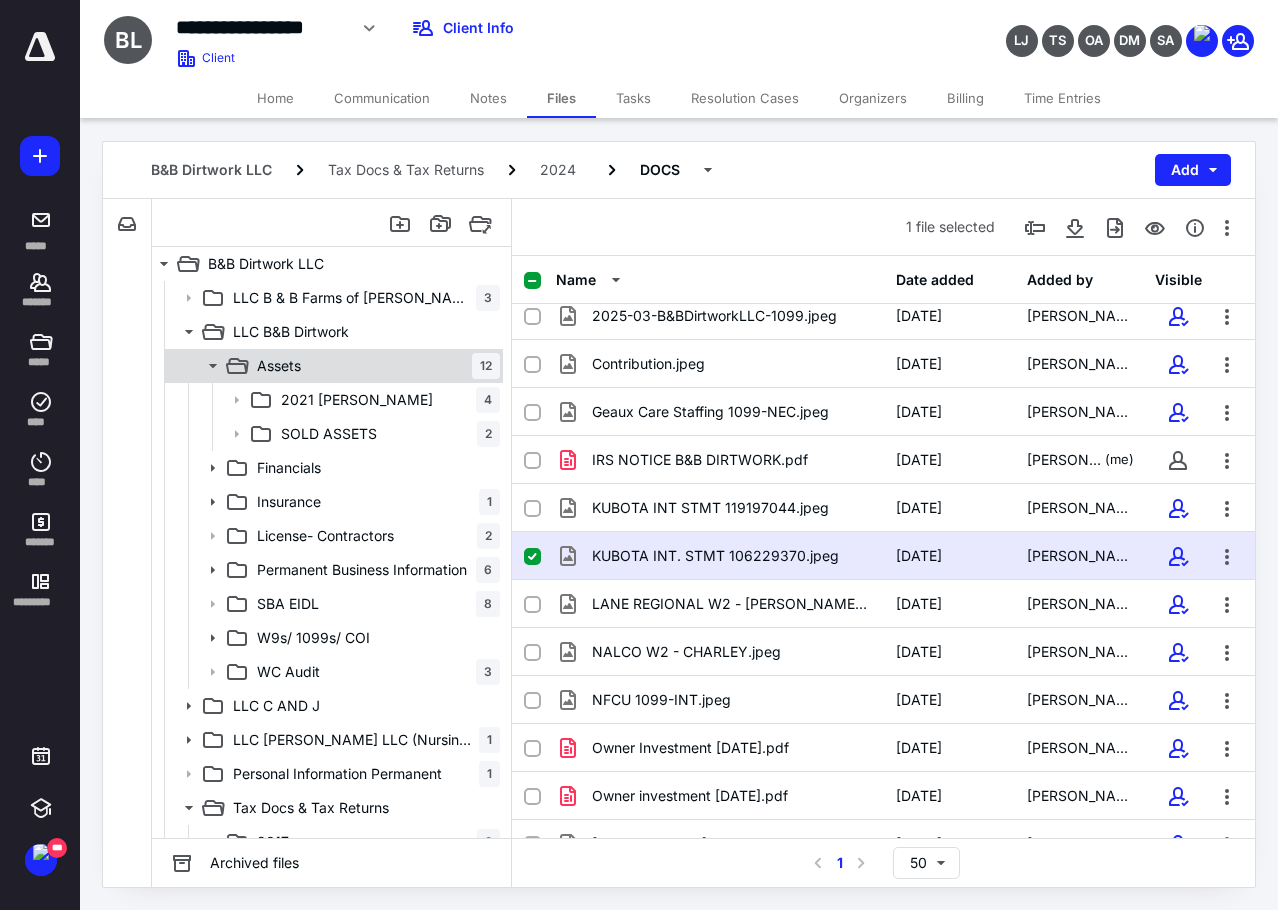 click 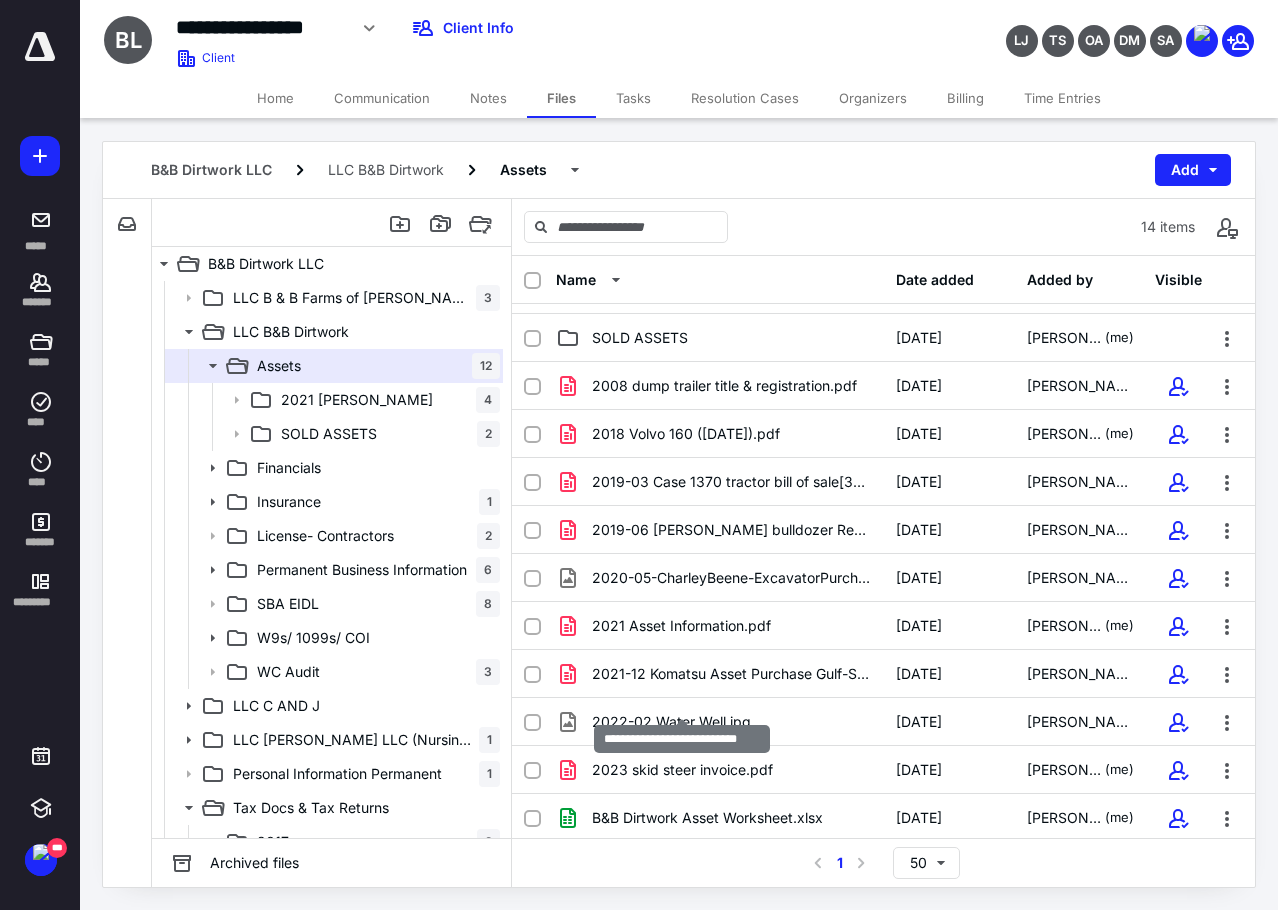 scroll, scrollTop: 138, scrollLeft: 0, axis: vertical 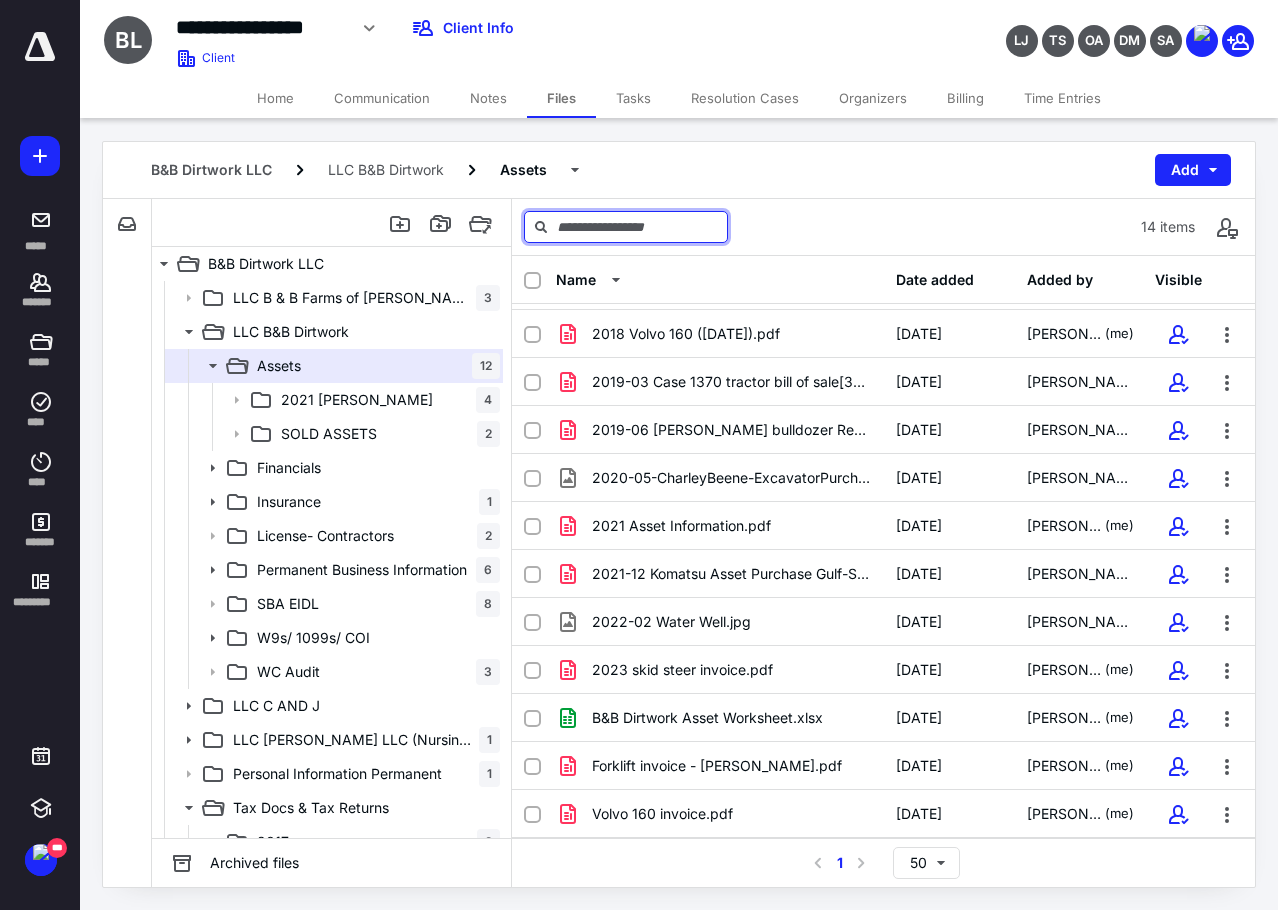 click at bounding box center (626, 227) 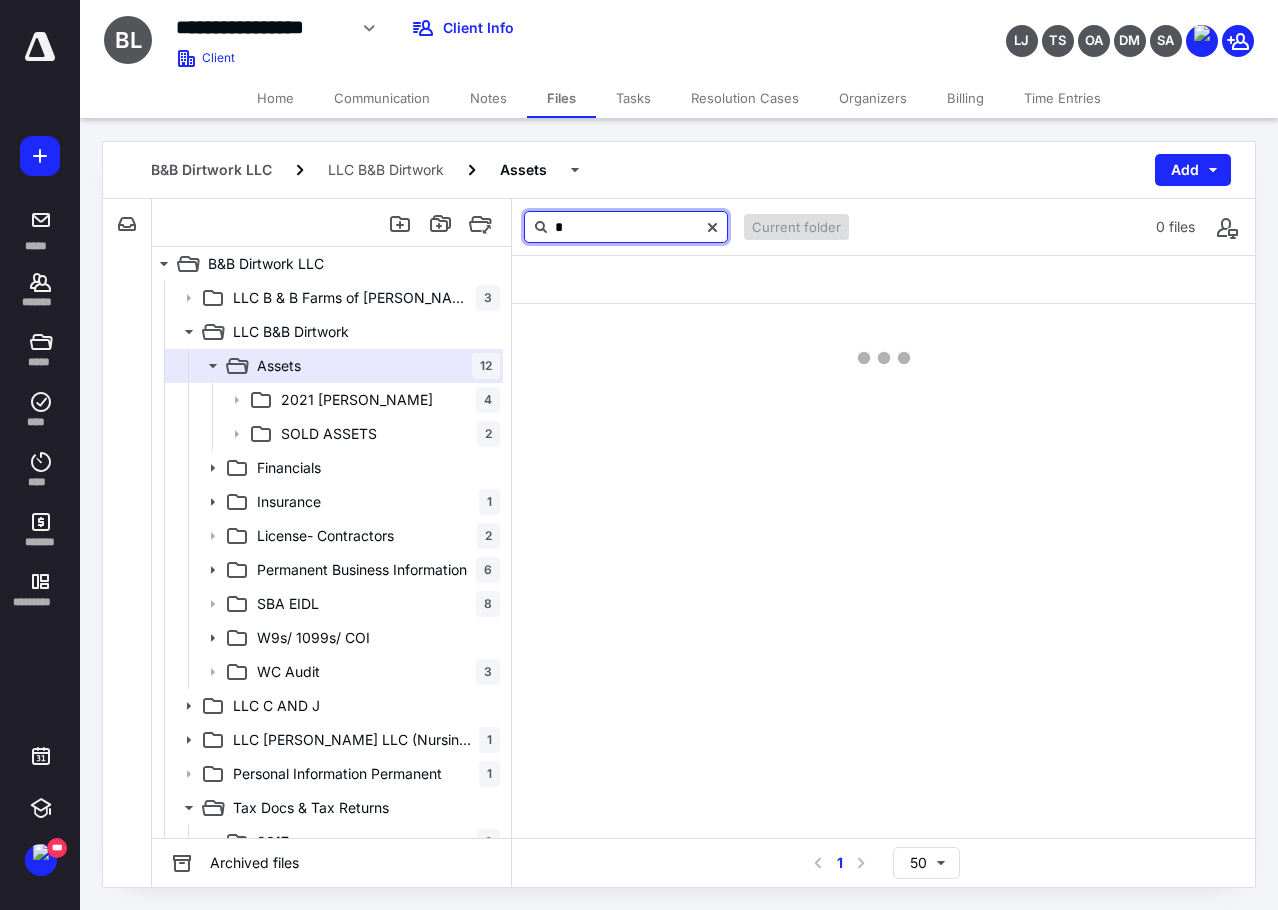 scroll, scrollTop: 6, scrollLeft: 0, axis: vertical 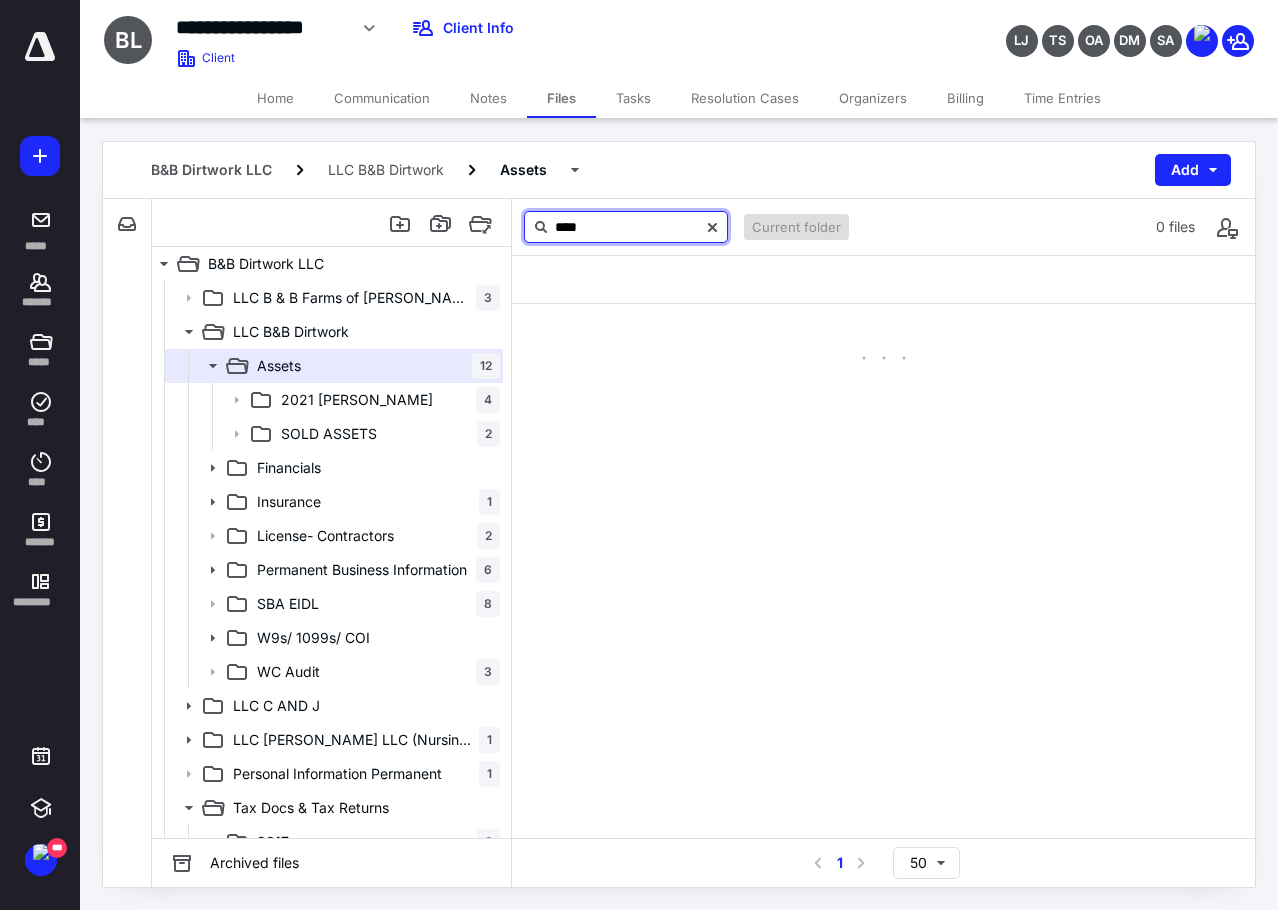 type on "*****" 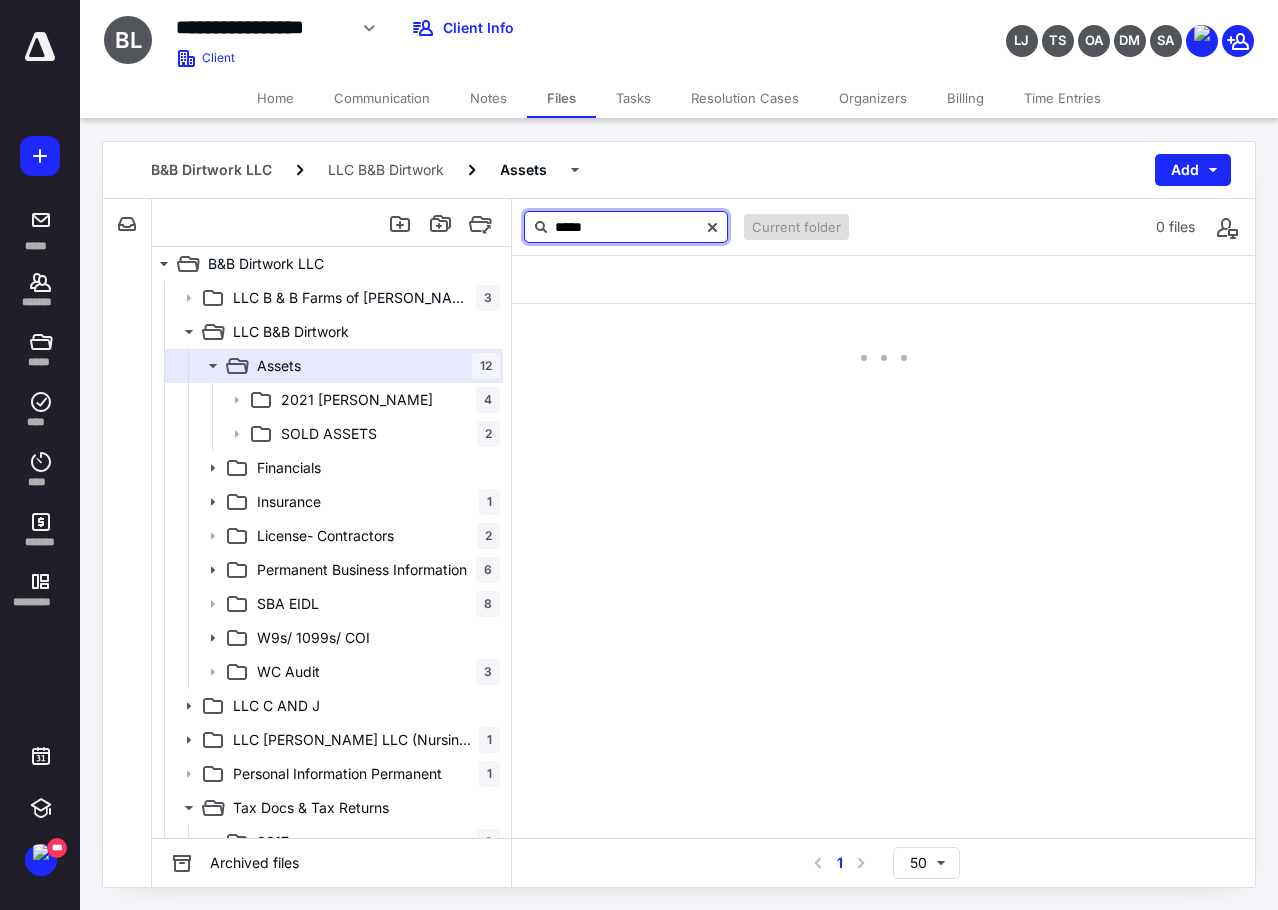 scroll, scrollTop: 0, scrollLeft: 0, axis: both 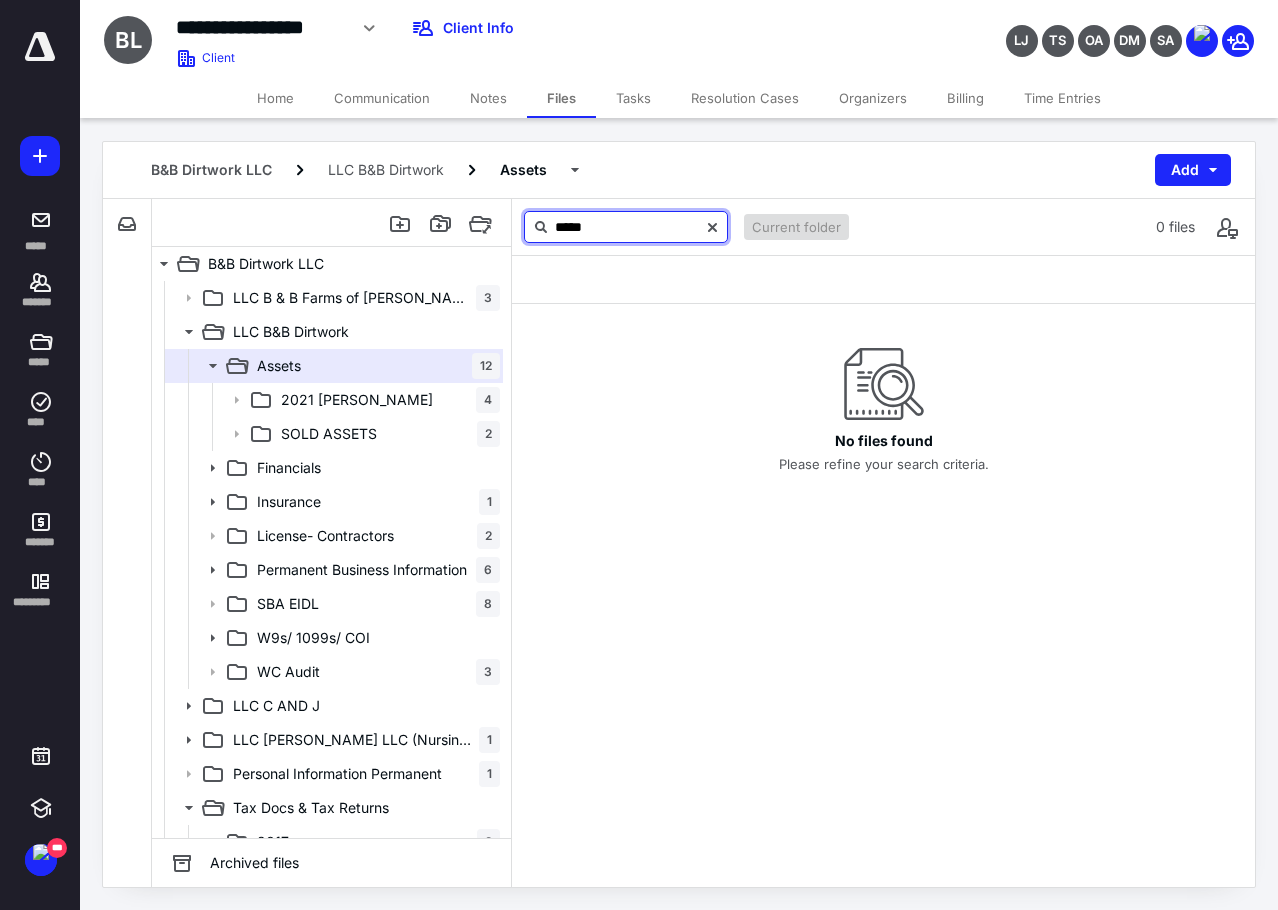 drag, startPoint x: 656, startPoint y: 226, endPoint x: 384, endPoint y: 242, distance: 272.47018 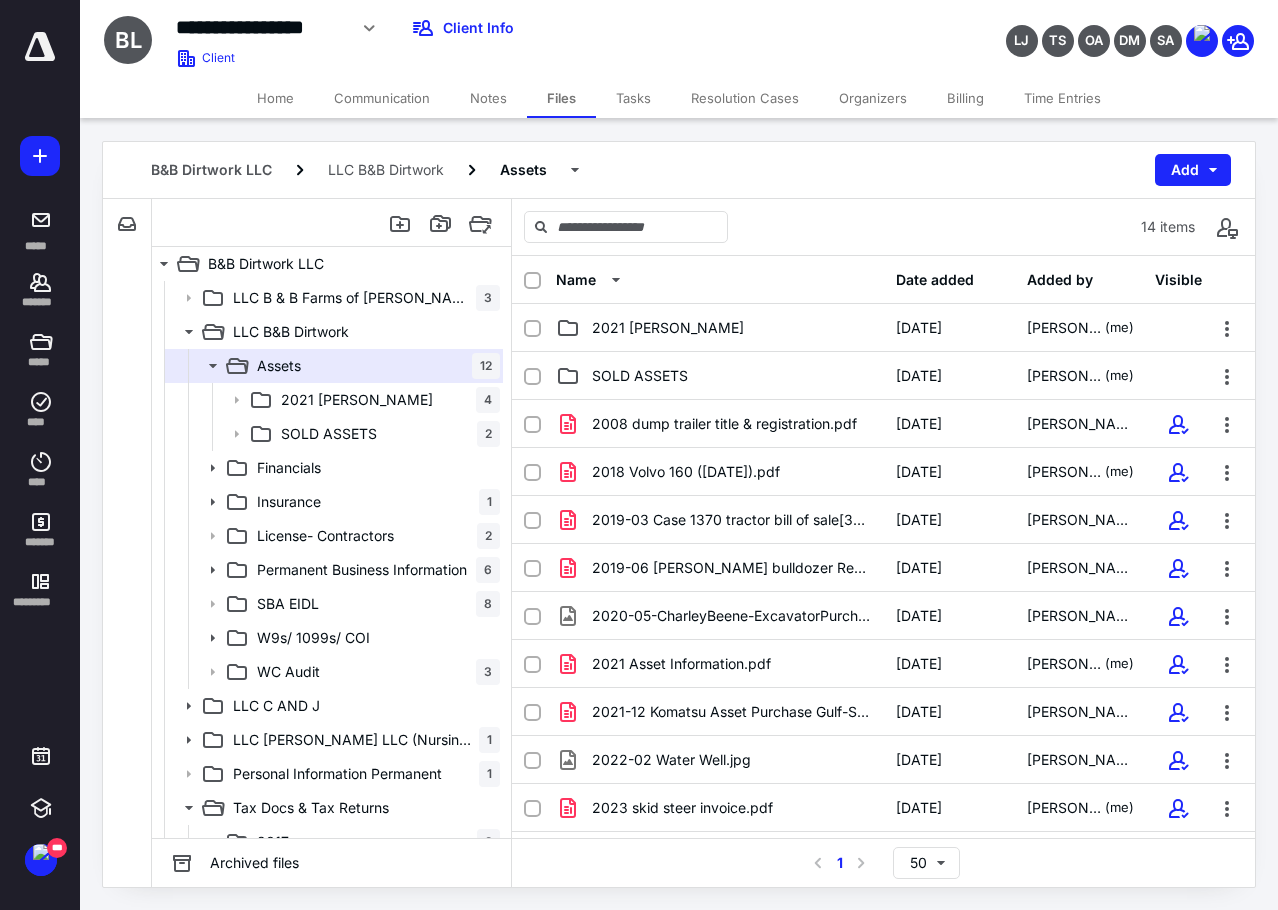 scroll, scrollTop: 395, scrollLeft: 0, axis: vertical 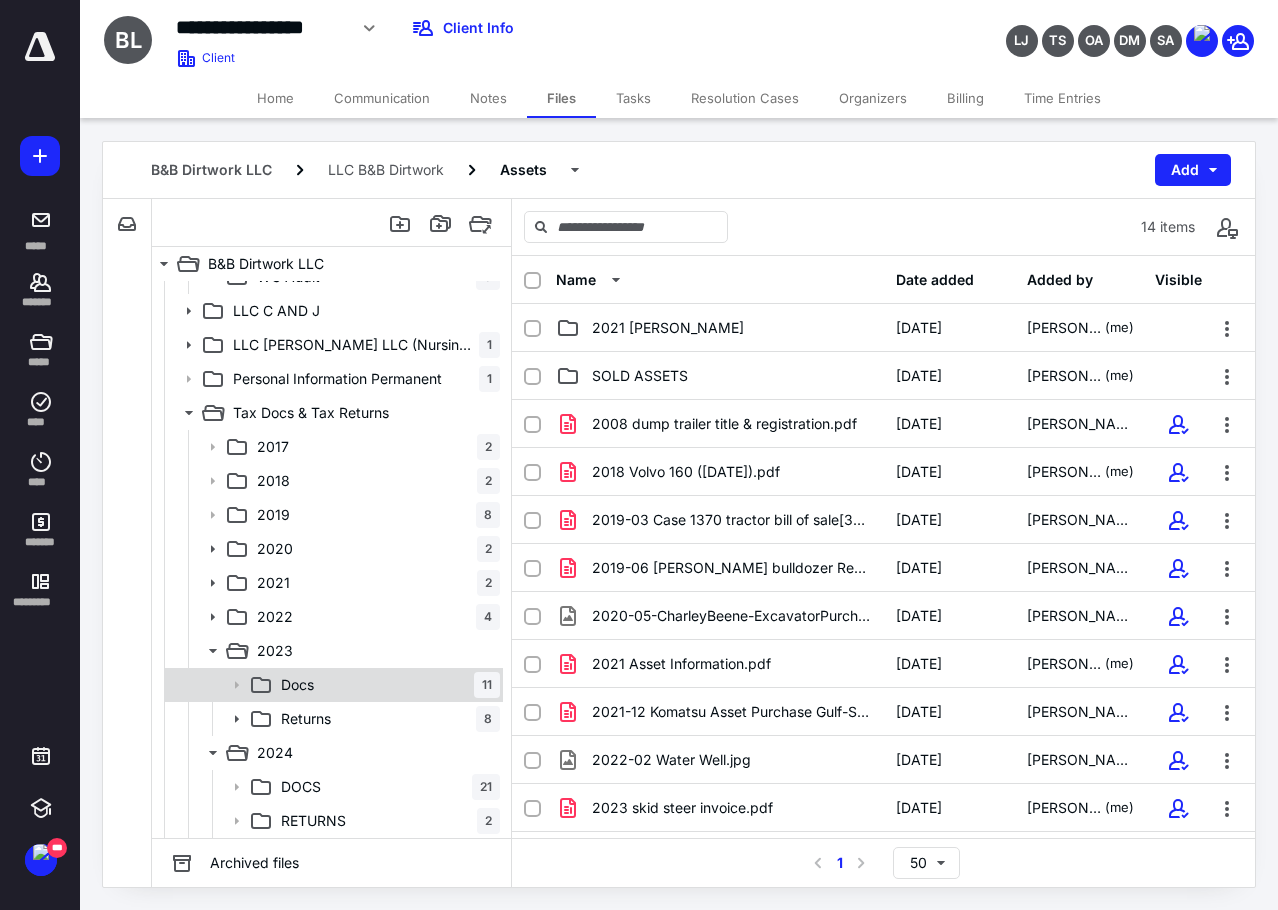click 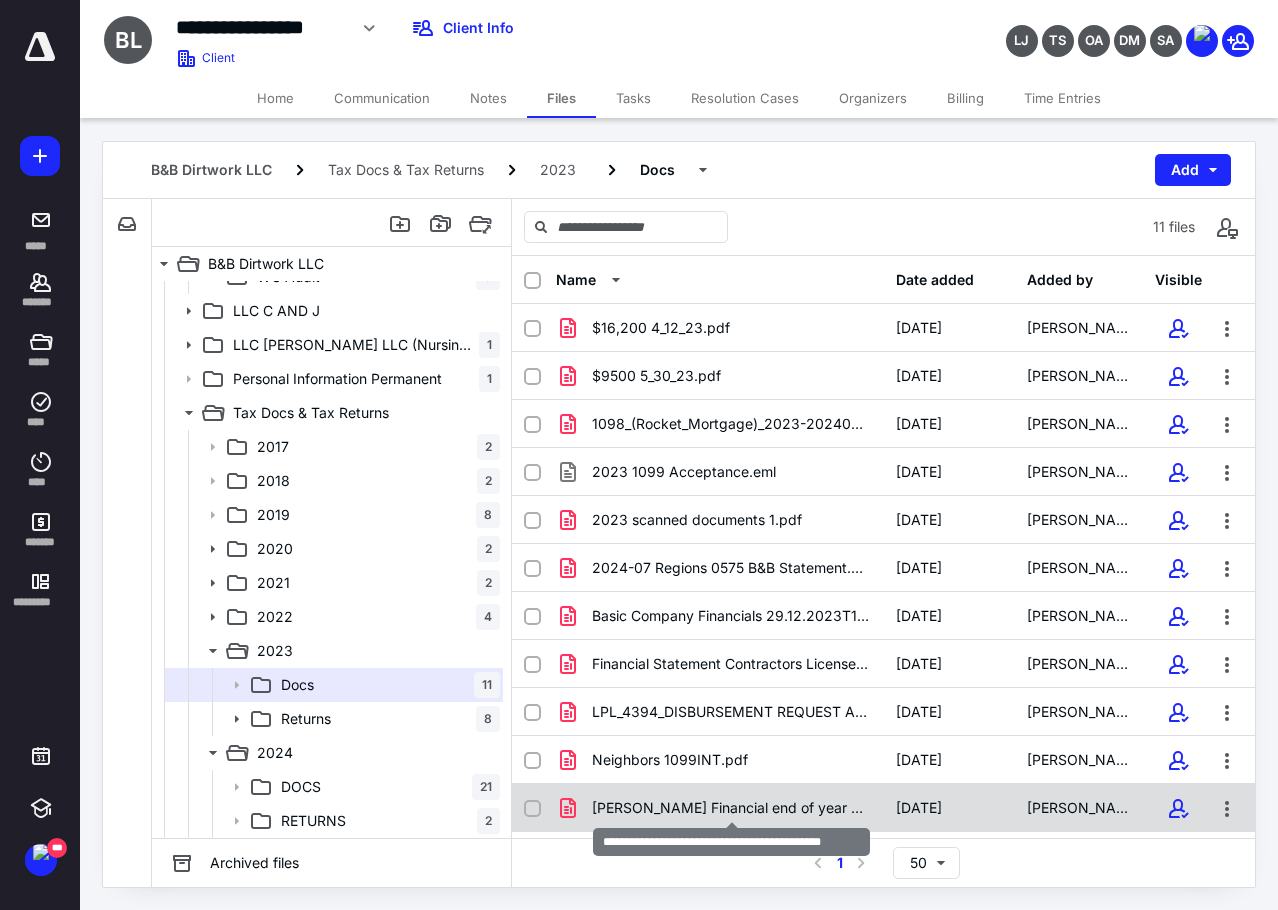 click on "[PERSON_NAME] Financial end of year balance 2023.pdf" at bounding box center [732, 808] 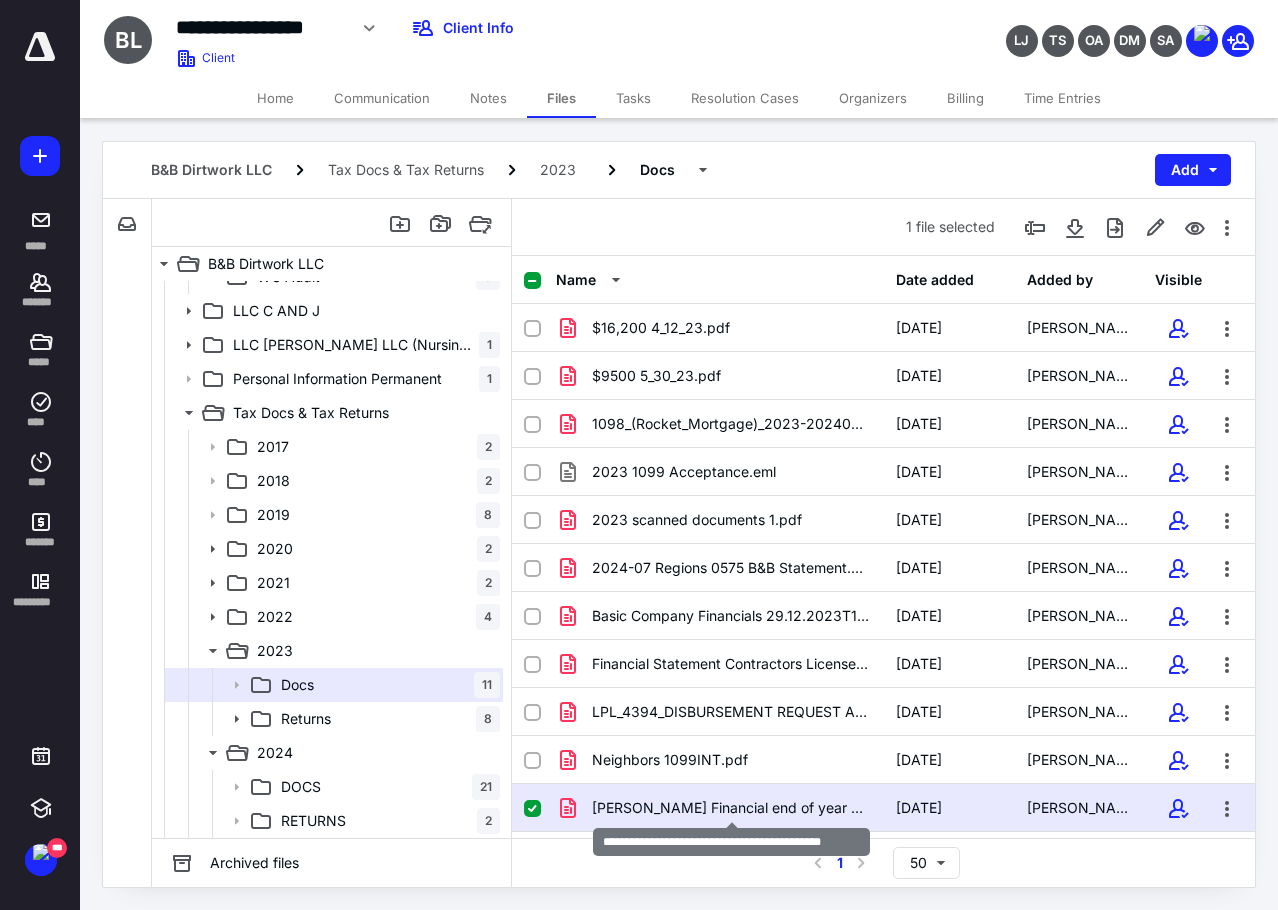 click on "[PERSON_NAME] Financial end of year balance 2023.pdf" at bounding box center [732, 808] 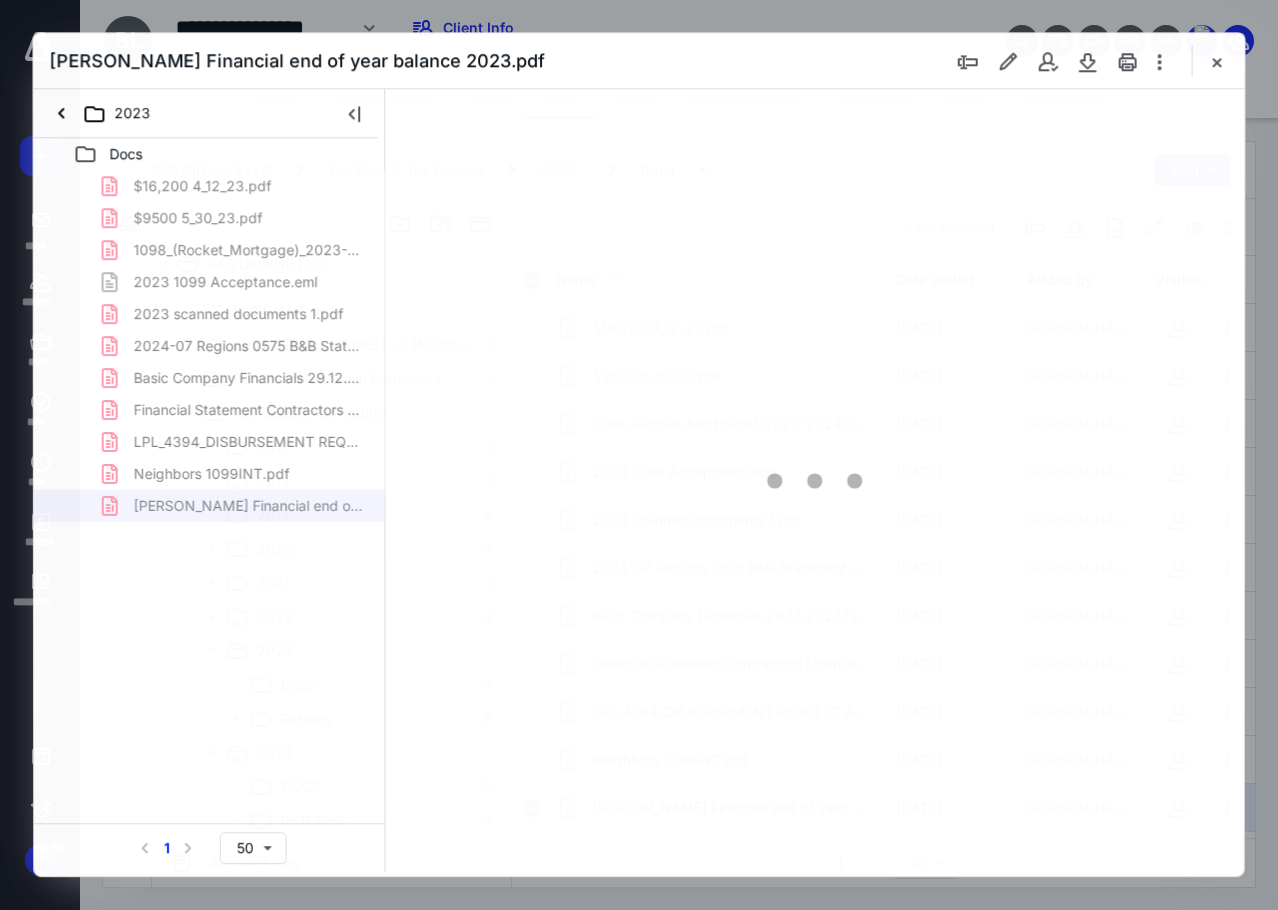 scroll, scrollTop: 0, scrollLeft: 0, axis: both 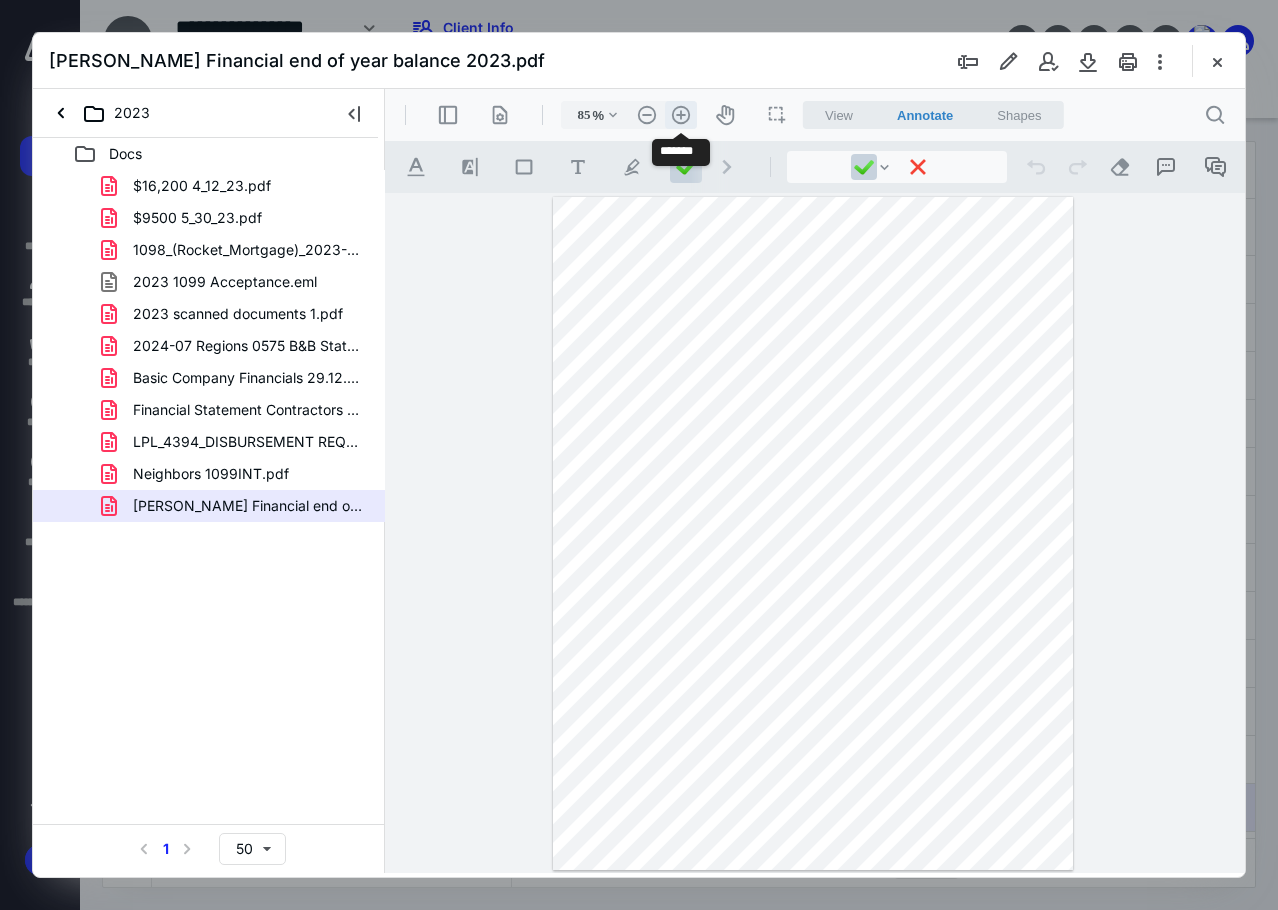 click on ".cls-1{fill:#abb0c4;} icon - header - zoom - in - line" at bounding box center [681, 115] 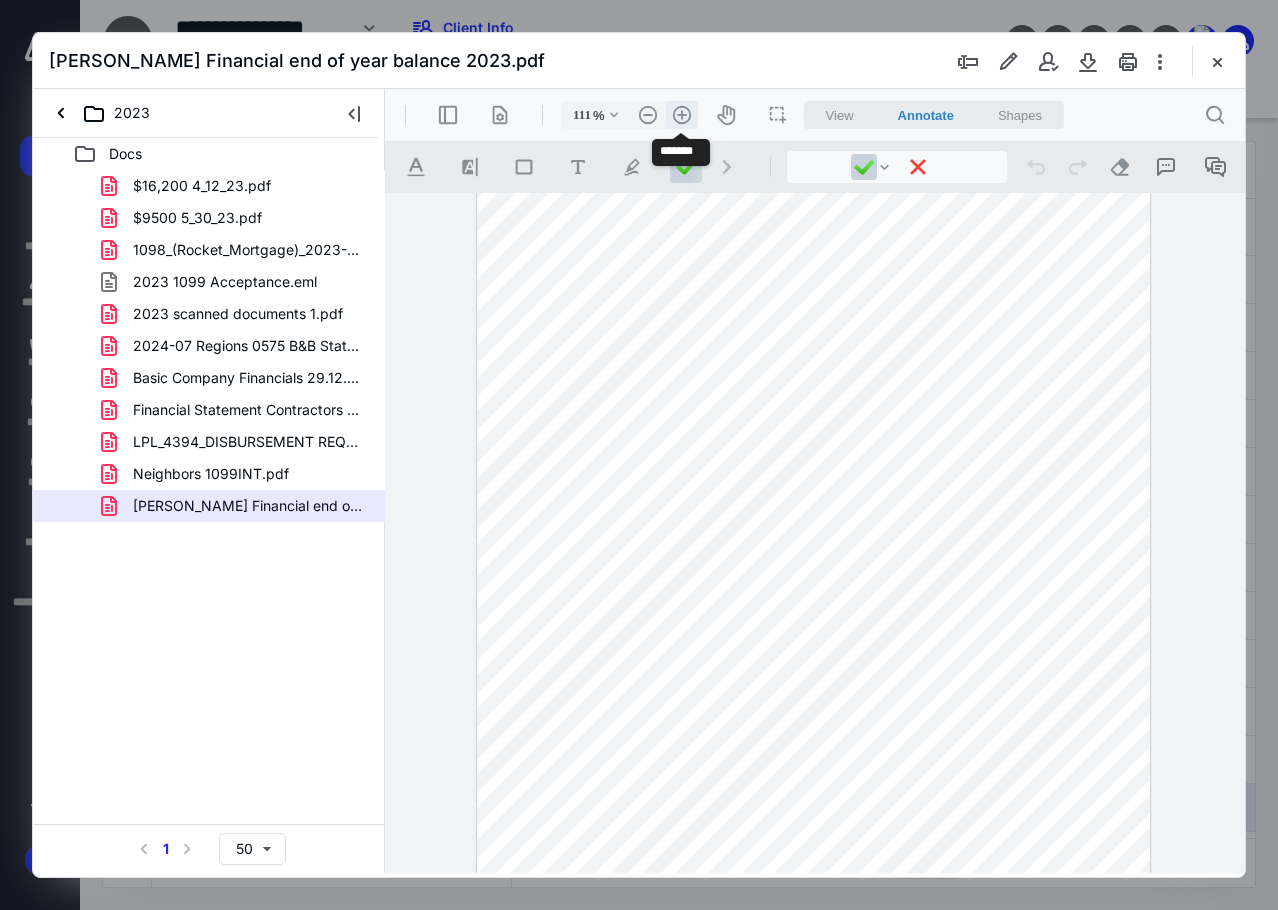 click on ".cls-1{fill:#abb0c4;} icon - header - zoom - in - line" at bounding box center [682, 115] 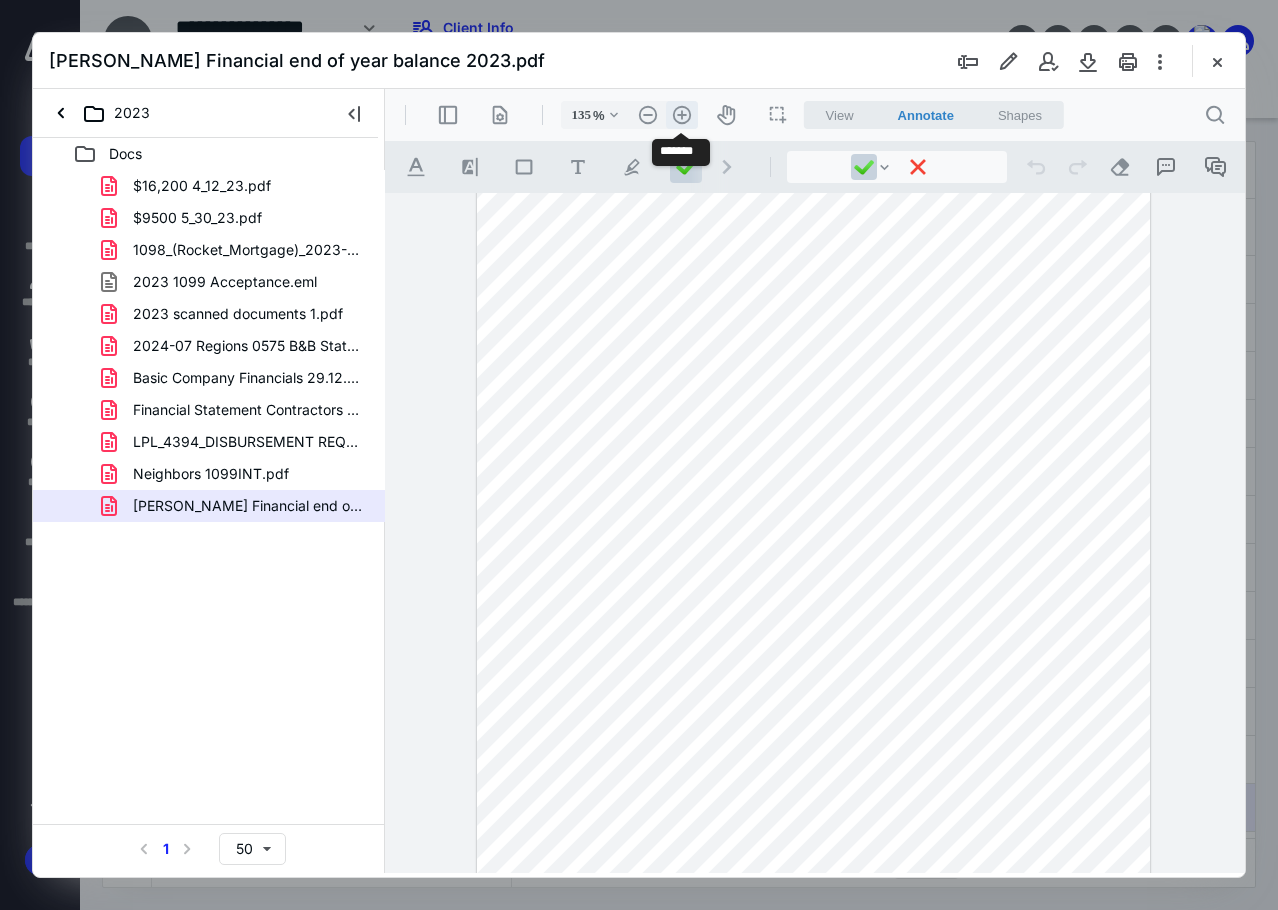 scroll, scrollTop: 167, scrollLeft: 0, axis: vertical 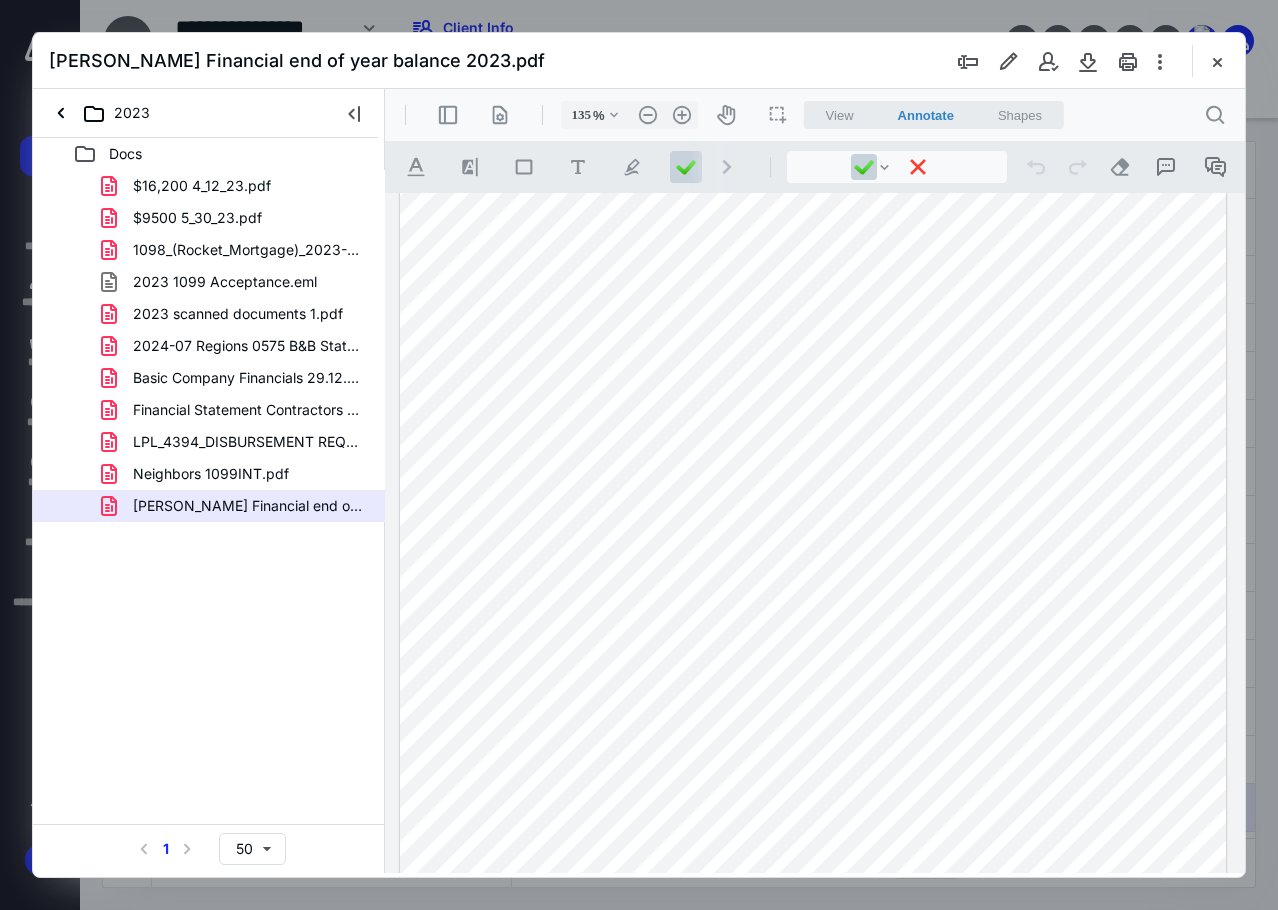 click on "2023 scanned documents 1.pdf" at bounding box center (226, 314) 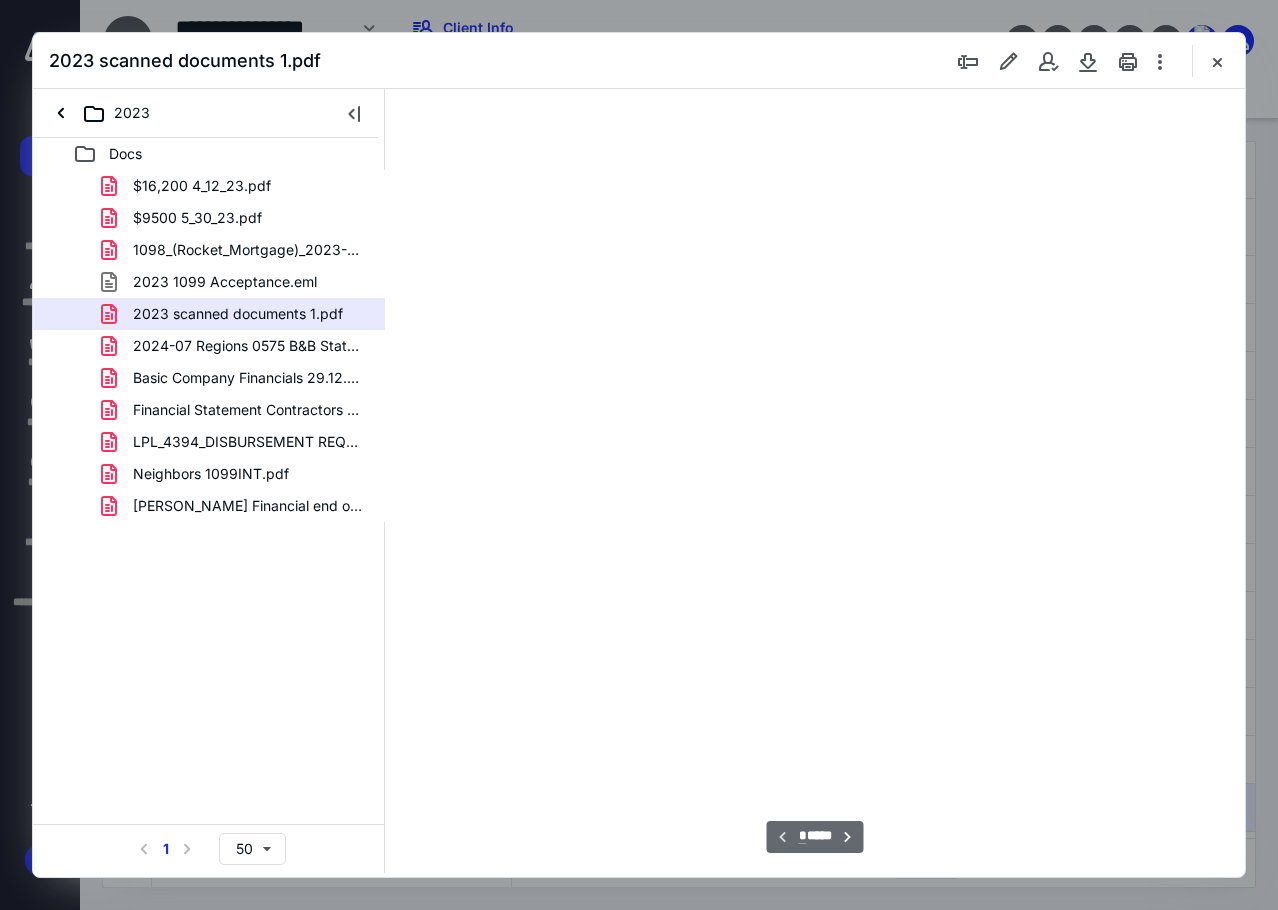 scroll, scrollTop: 107, scrollLeft: 0, axis: vertical 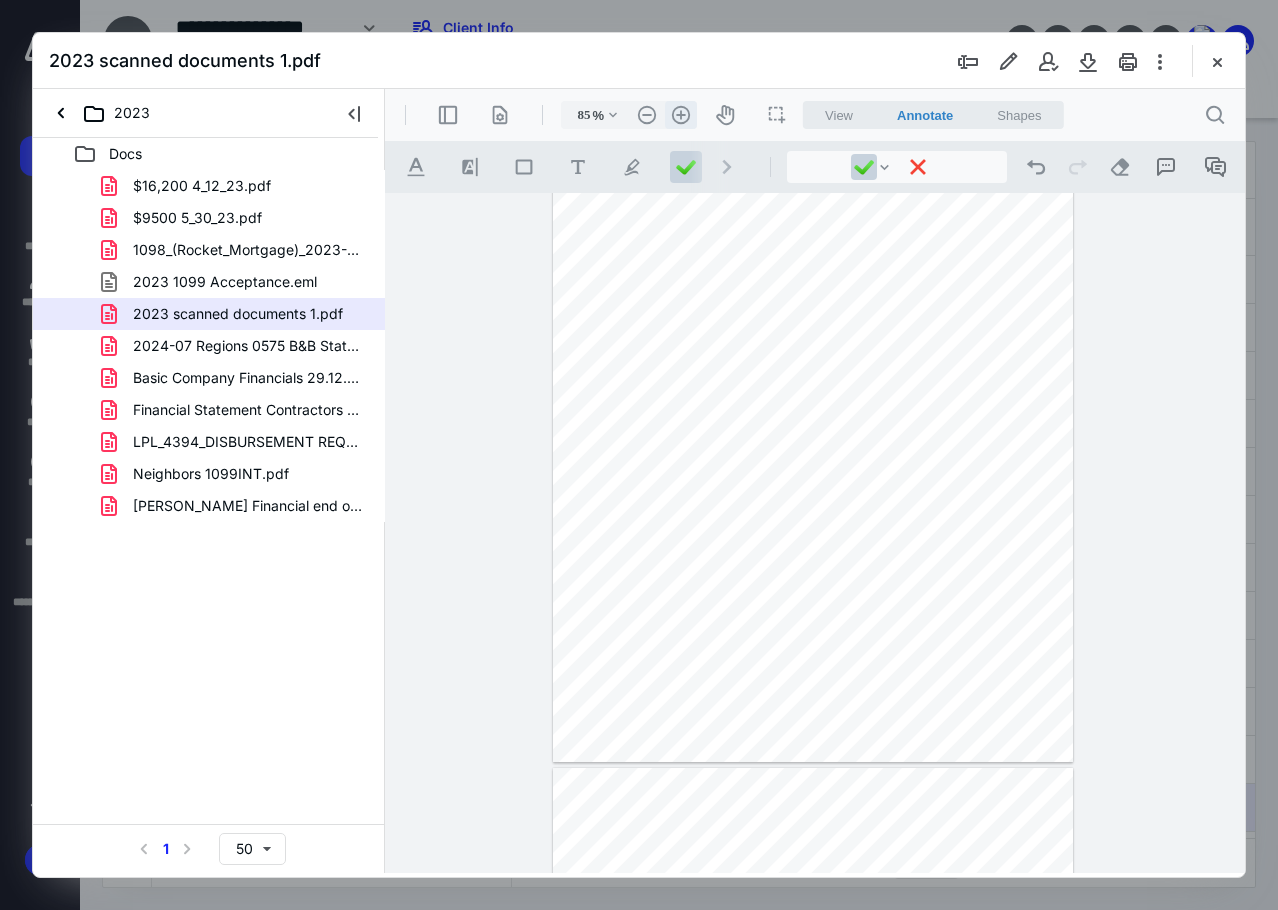 click on ".cls-1{fill:#abb0c4;} icon - header - zoom - in - line" at bounding box center [681, 115] 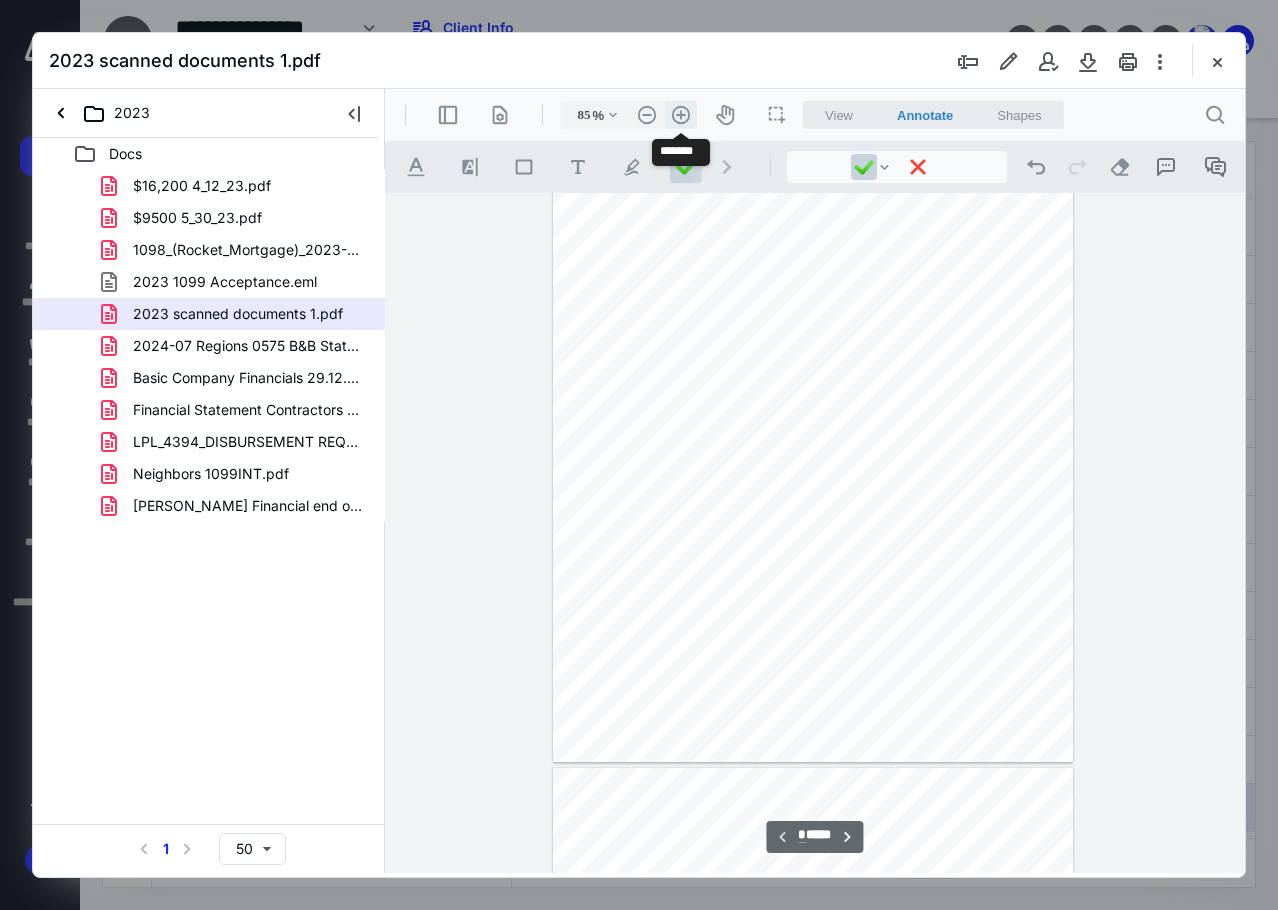 scroll, scrollTop: 172, scrollLeft: 0, axis: vertical 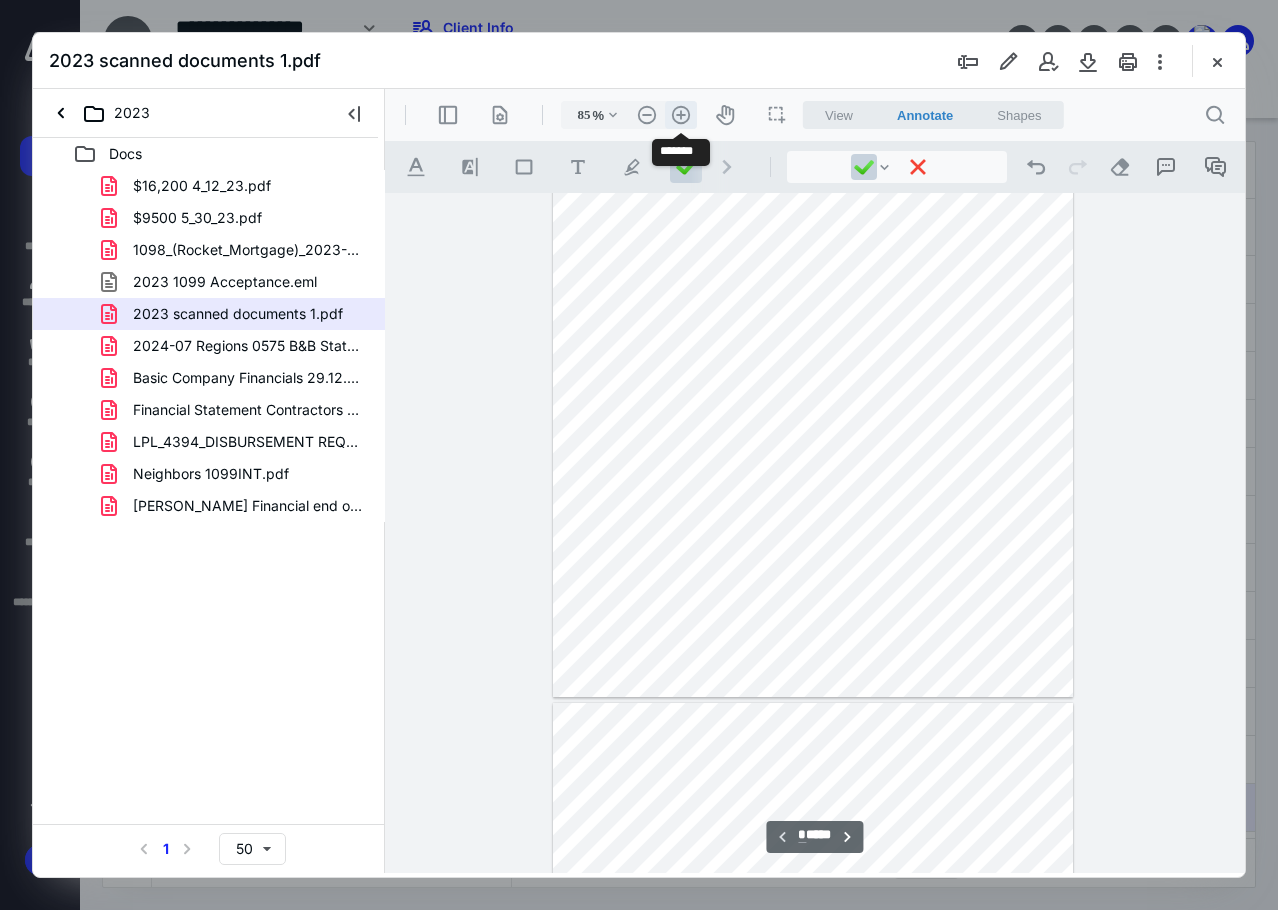 click on ".cls-1{fill:#abb0c4;} icon - header - zoom - in - line" at bounding box center [681, 115] 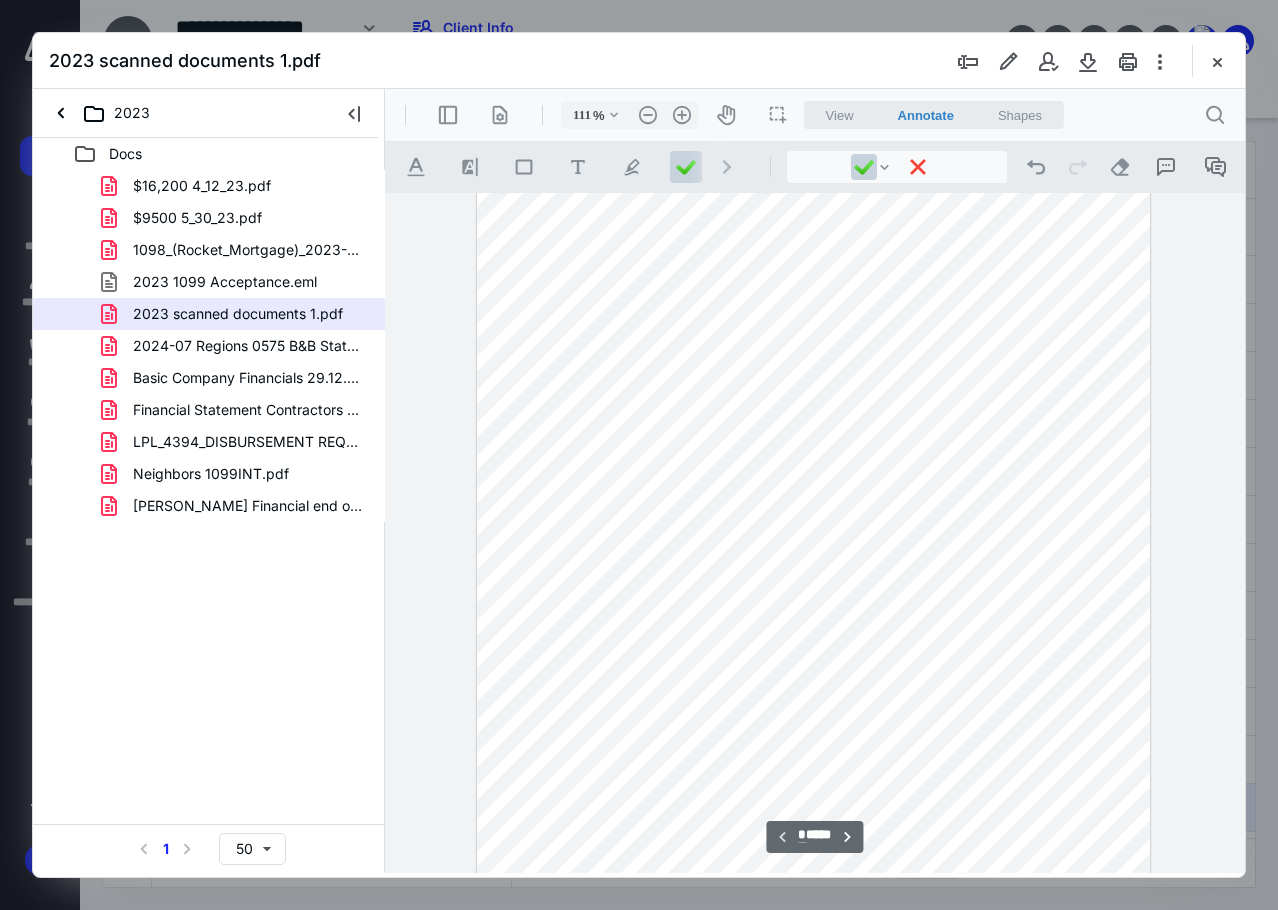 scroll, scrollTop: 0, scrollLeft: 0, axis: both 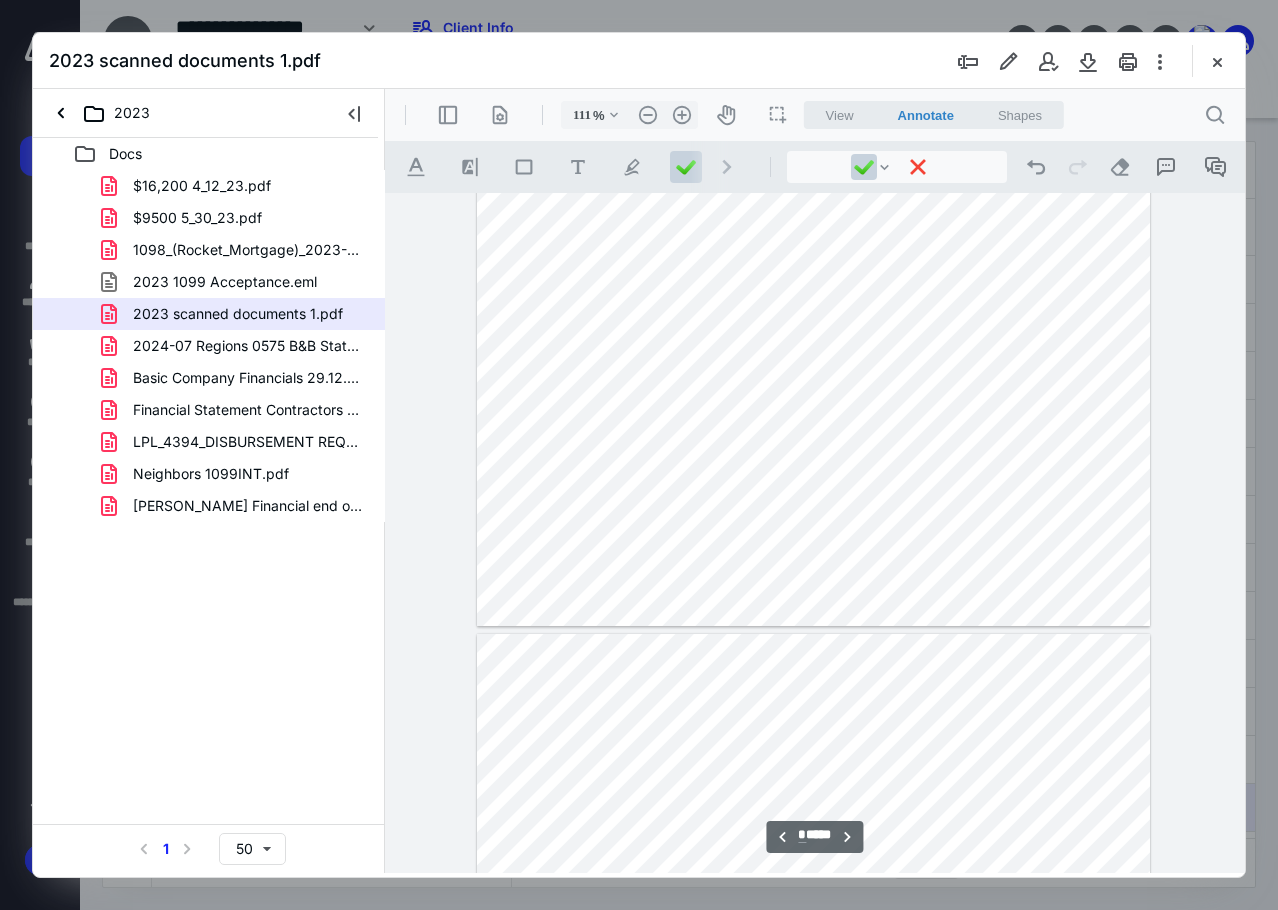 type on "*" 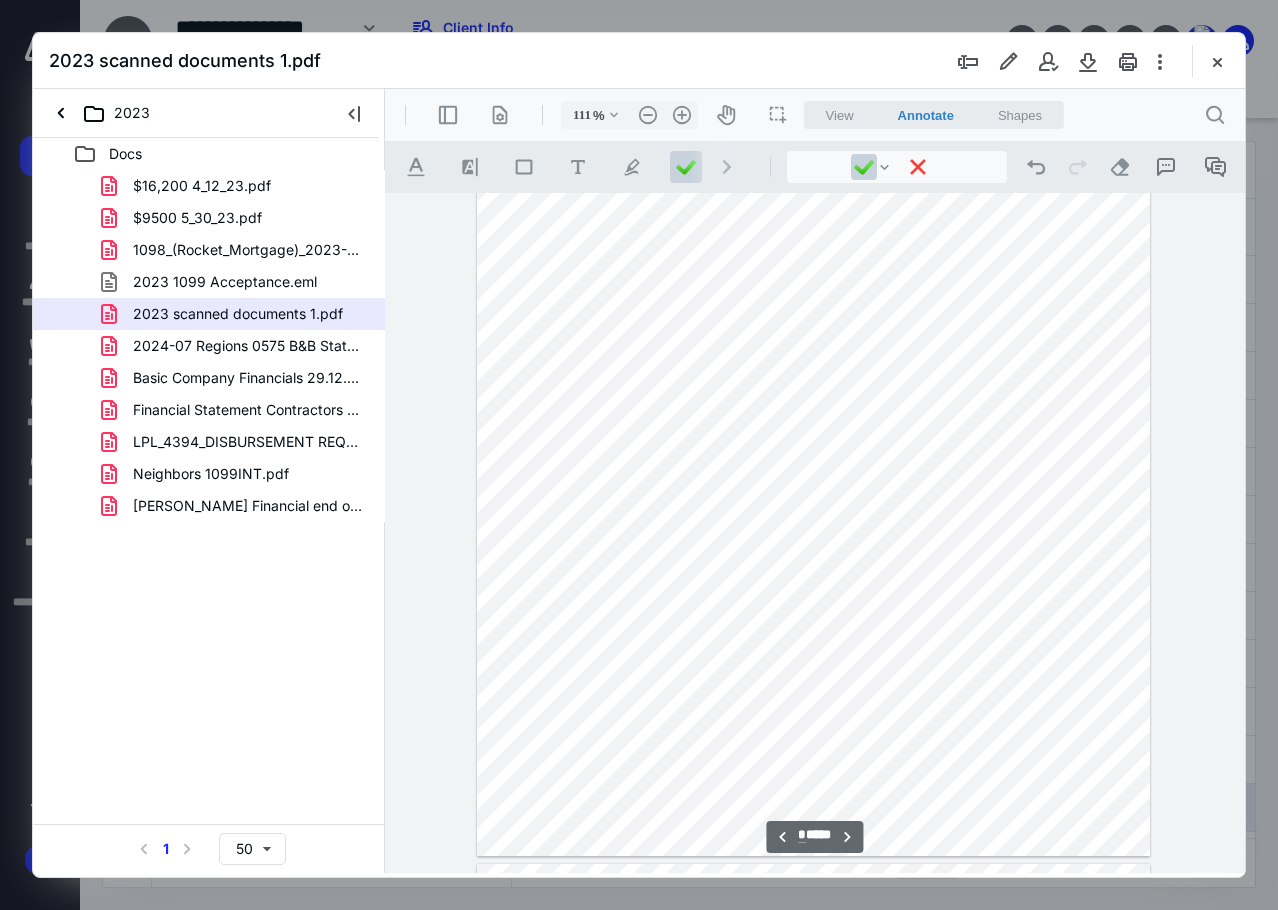 scroll, scrollTop: 2700, scrollLeft: 0, axis: vertical 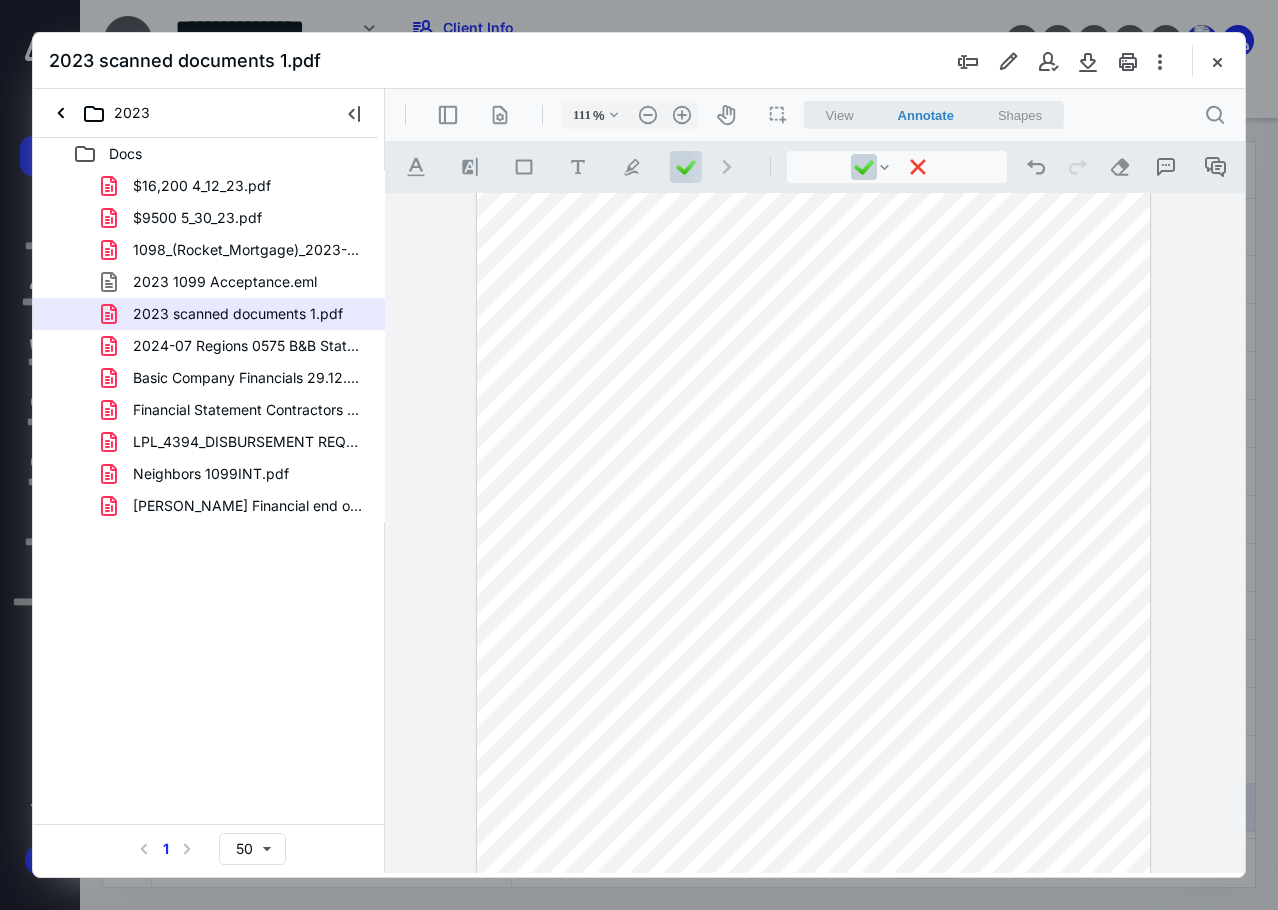 drag, startPoint x: 1219, startPoint y: 64, endPoint x: 958, endPoint y: 102, distance: 263.75177 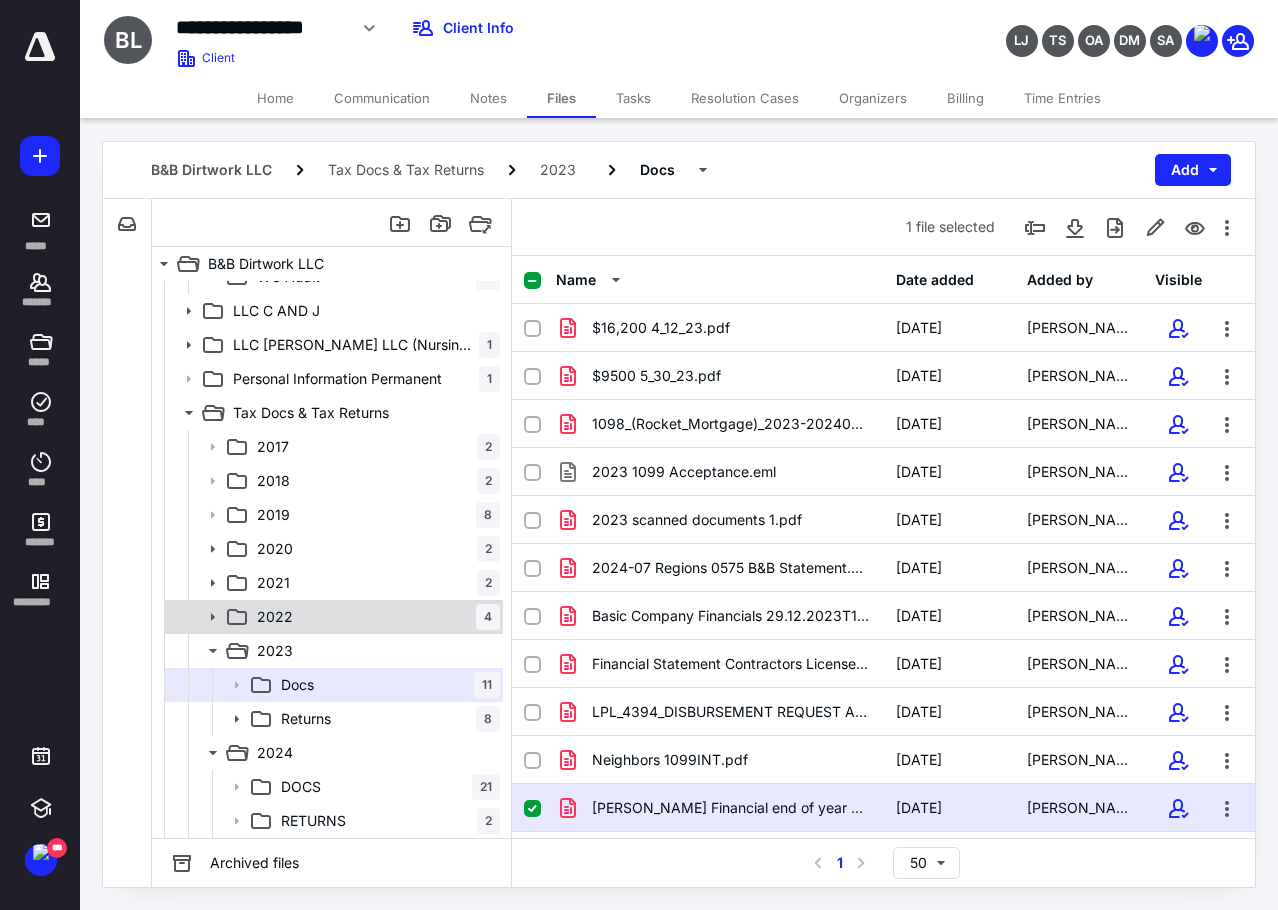 click 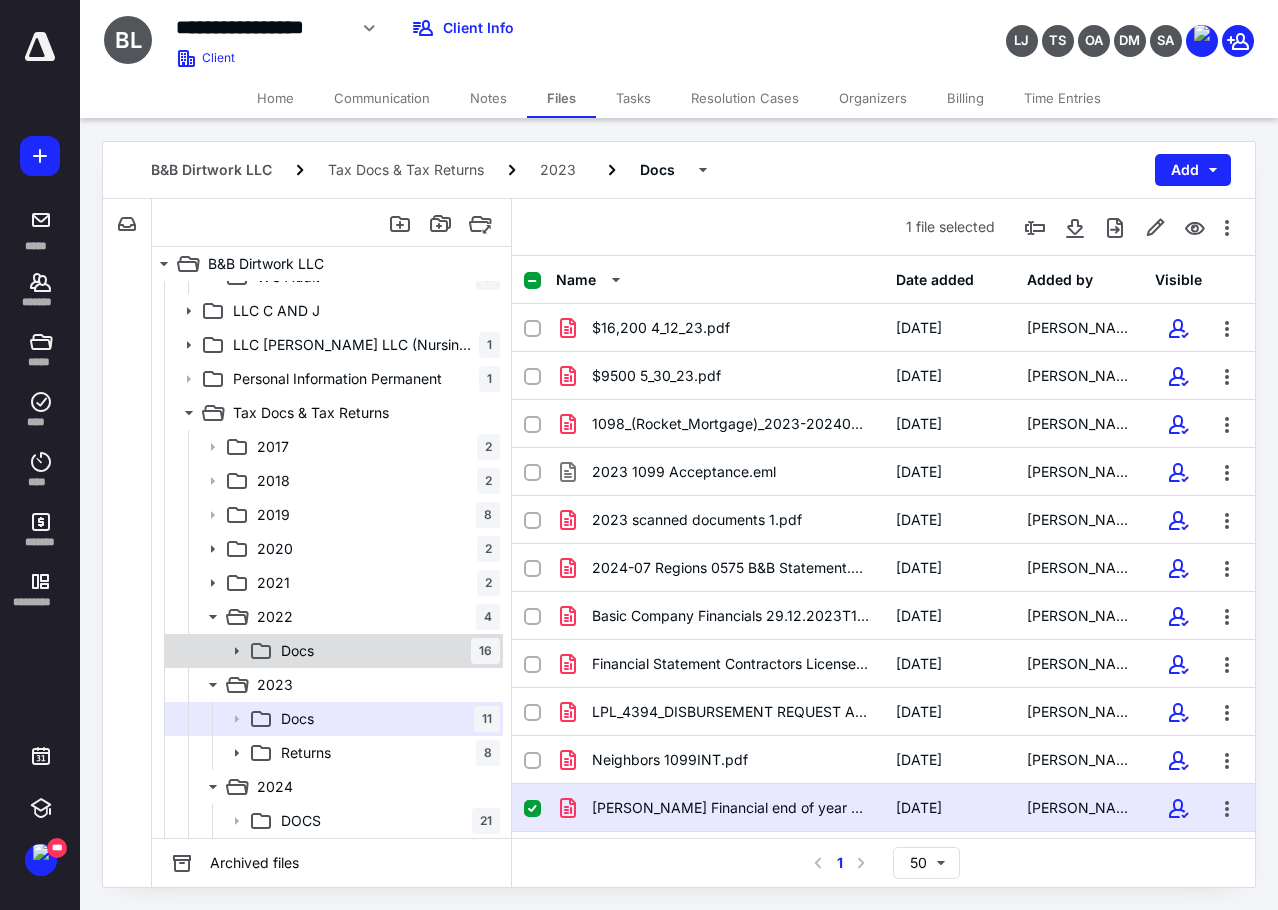 click 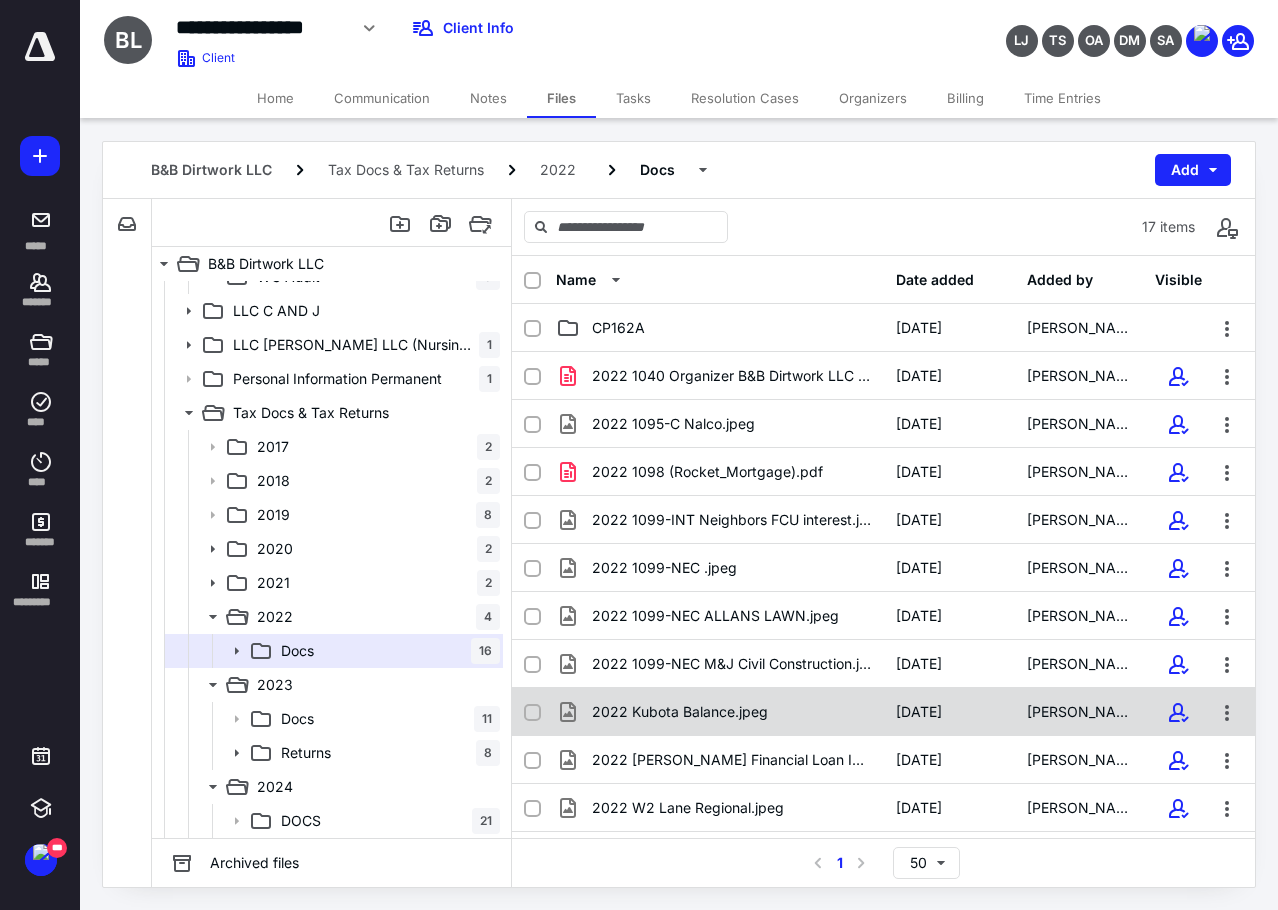 click on "2022 Kubota Balance.jpeg" at bounding box center (680, 712) 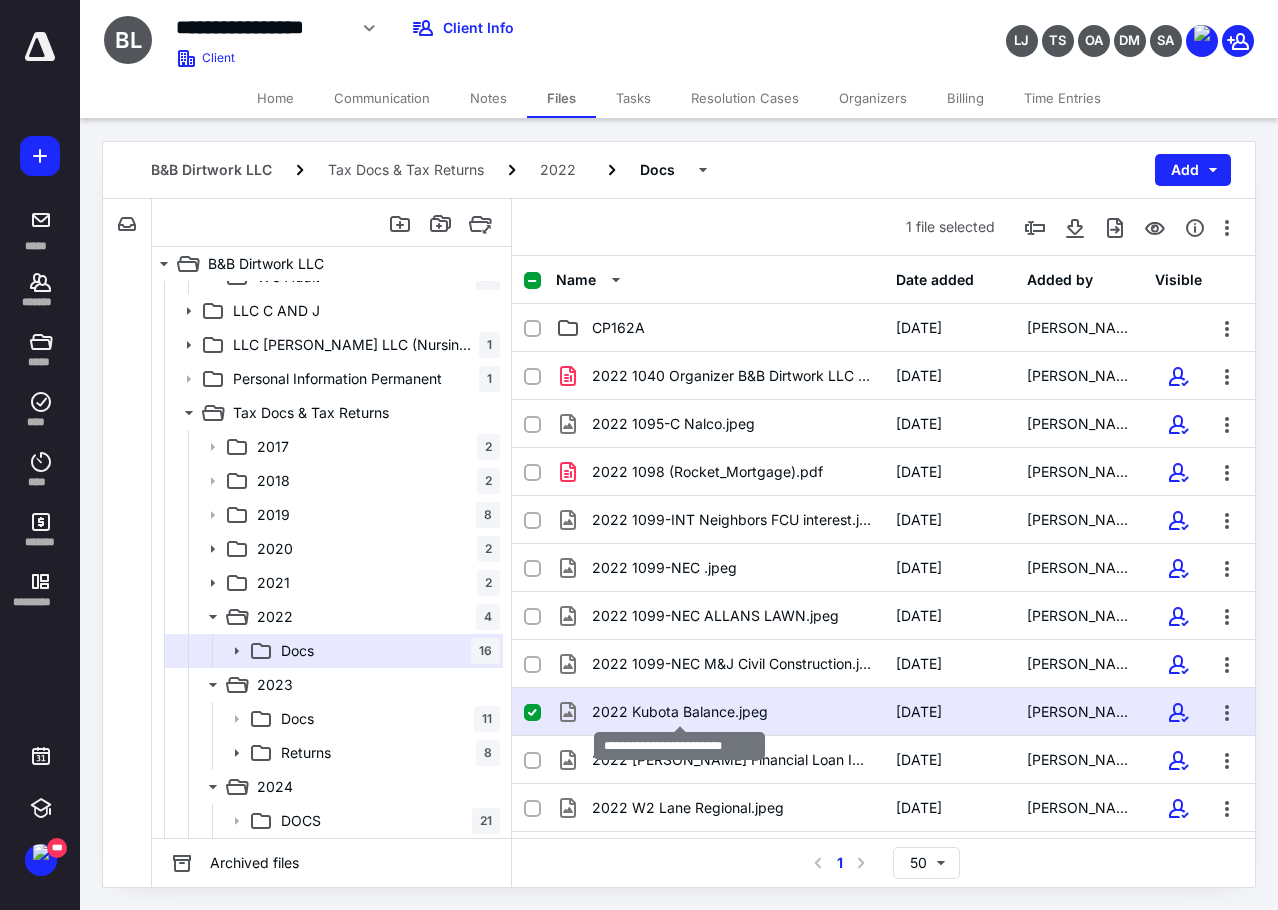 click on "2022 Kubota Balance.jpeg" at bounding box center [680, 712] 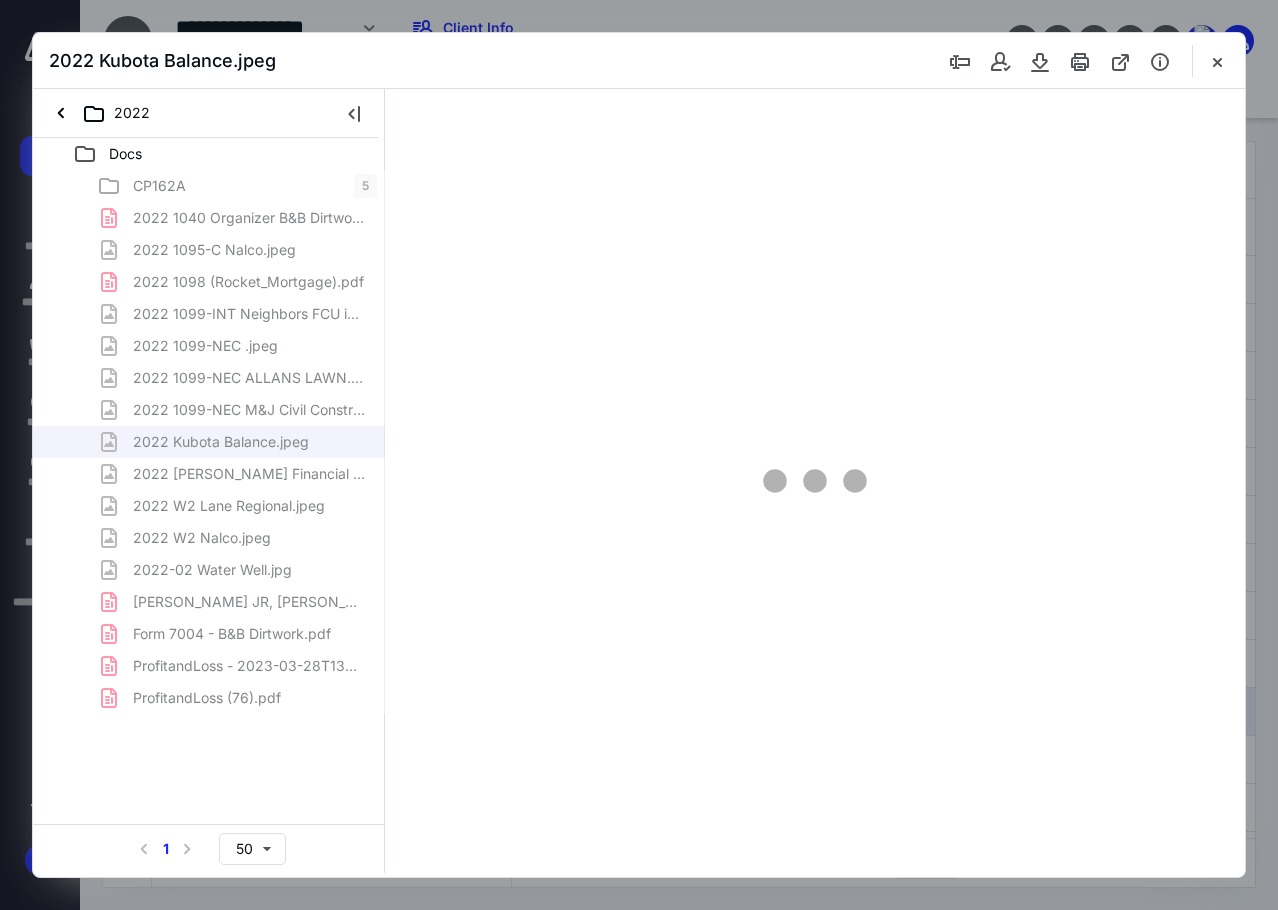 scroll, scrollTop: 0, scrollLeft: 0, axis: both 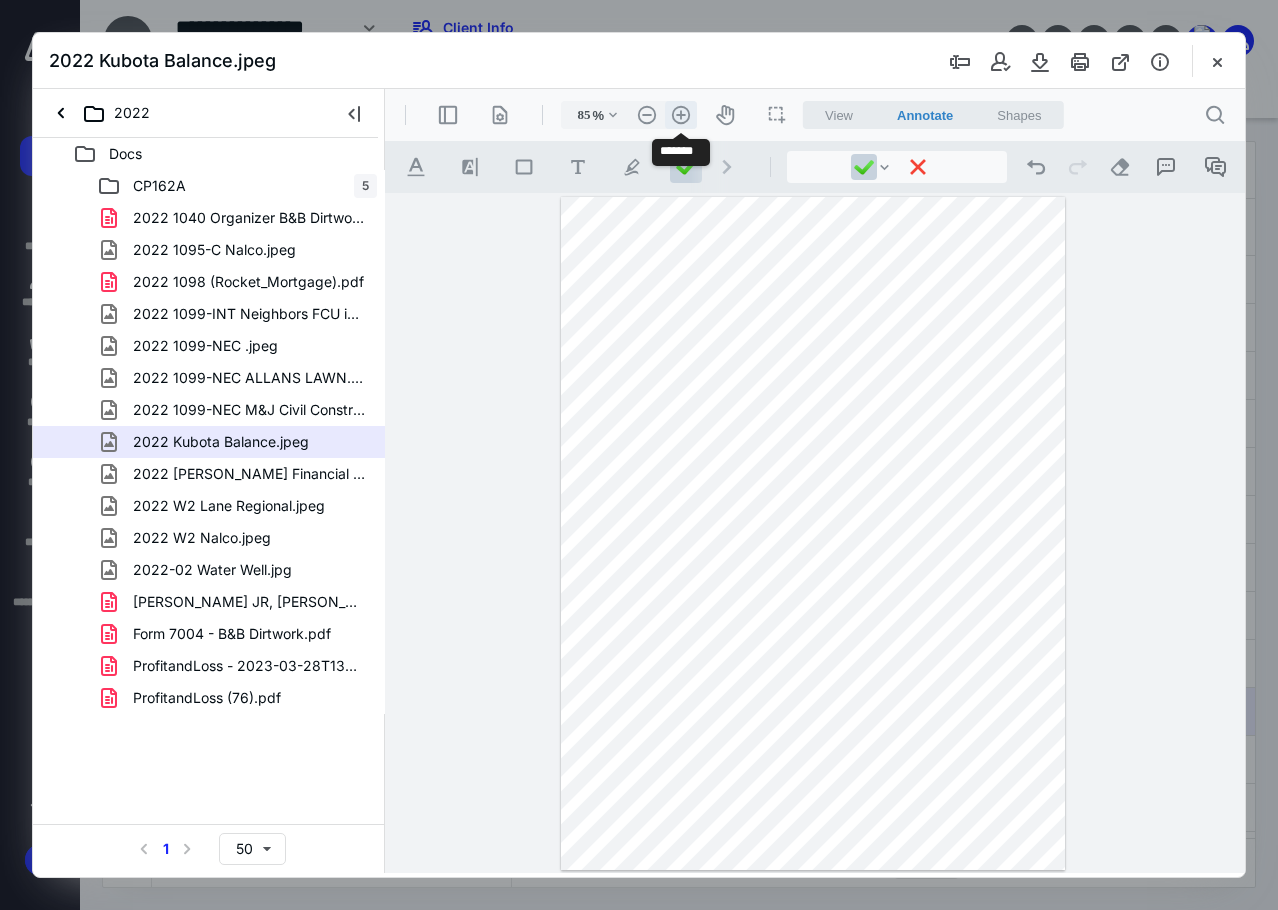 click on ".cls-1{fill:#abb0c4;} icon - header - zoom - in - line" at bounding box center (681, 115) 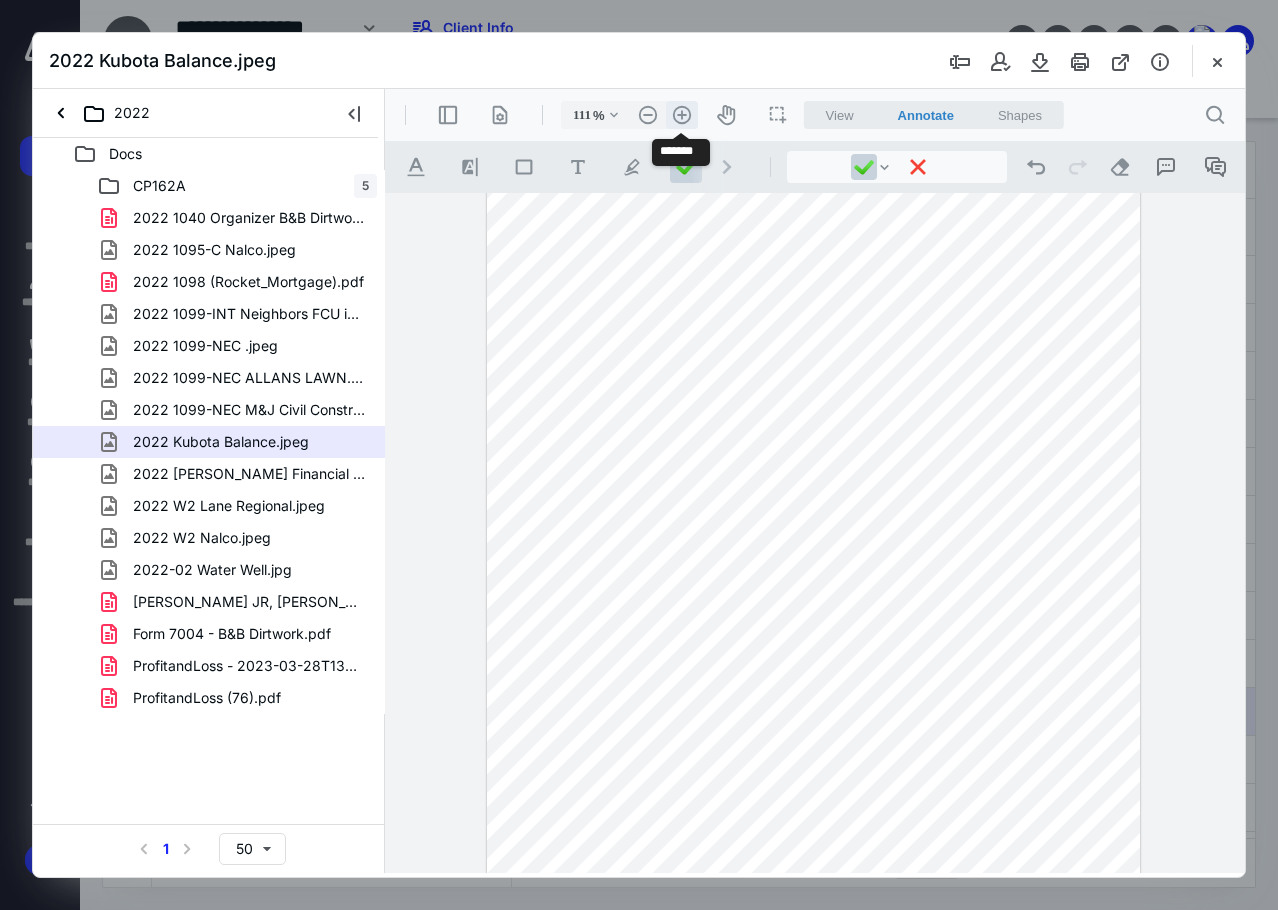 click on ".cls-1{fill:#abb0c4;} icon - header - zoom - in - line" at bounding box center (682, 115) 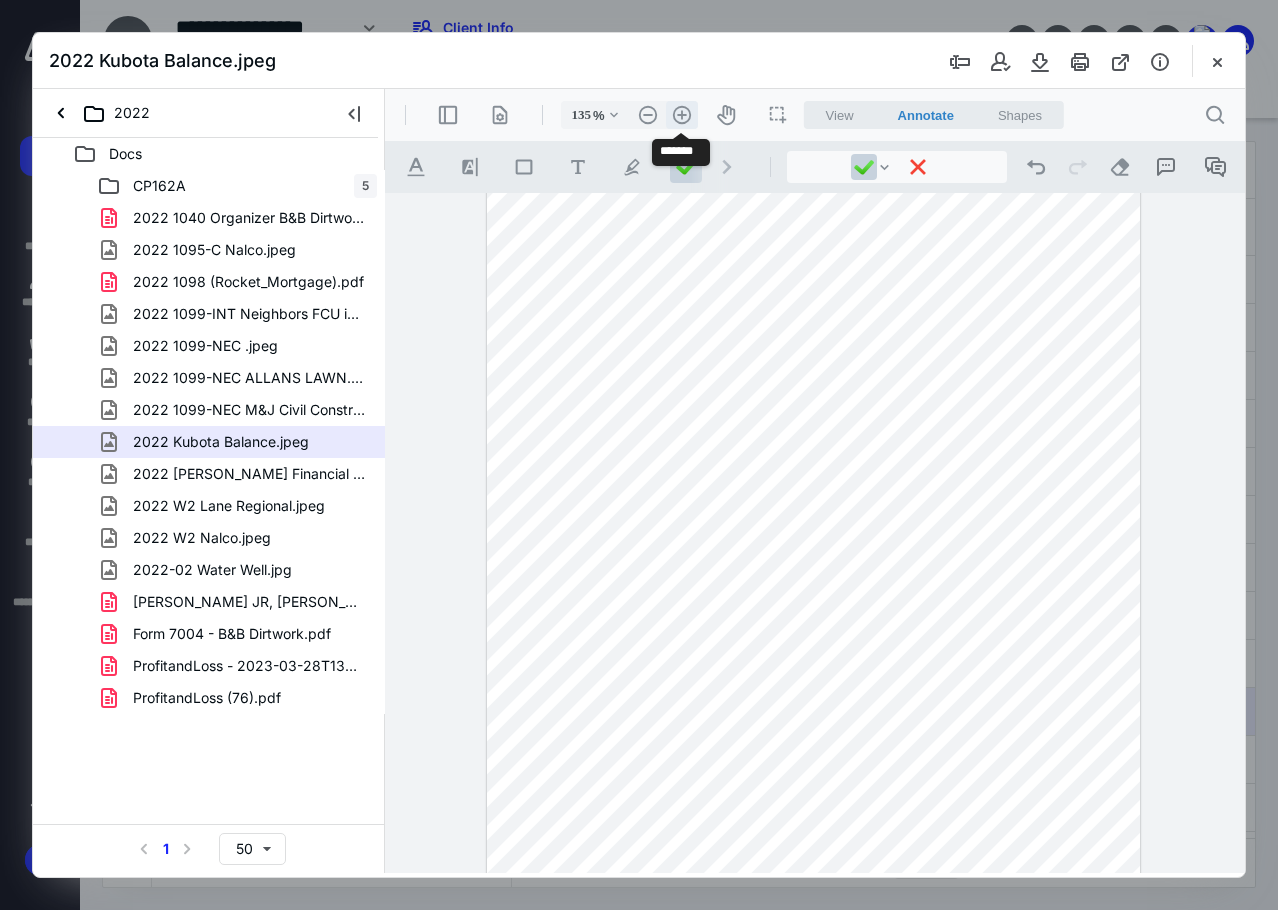 scroll, scrollTop: 167, scrollLeft: 0, axis: vertical 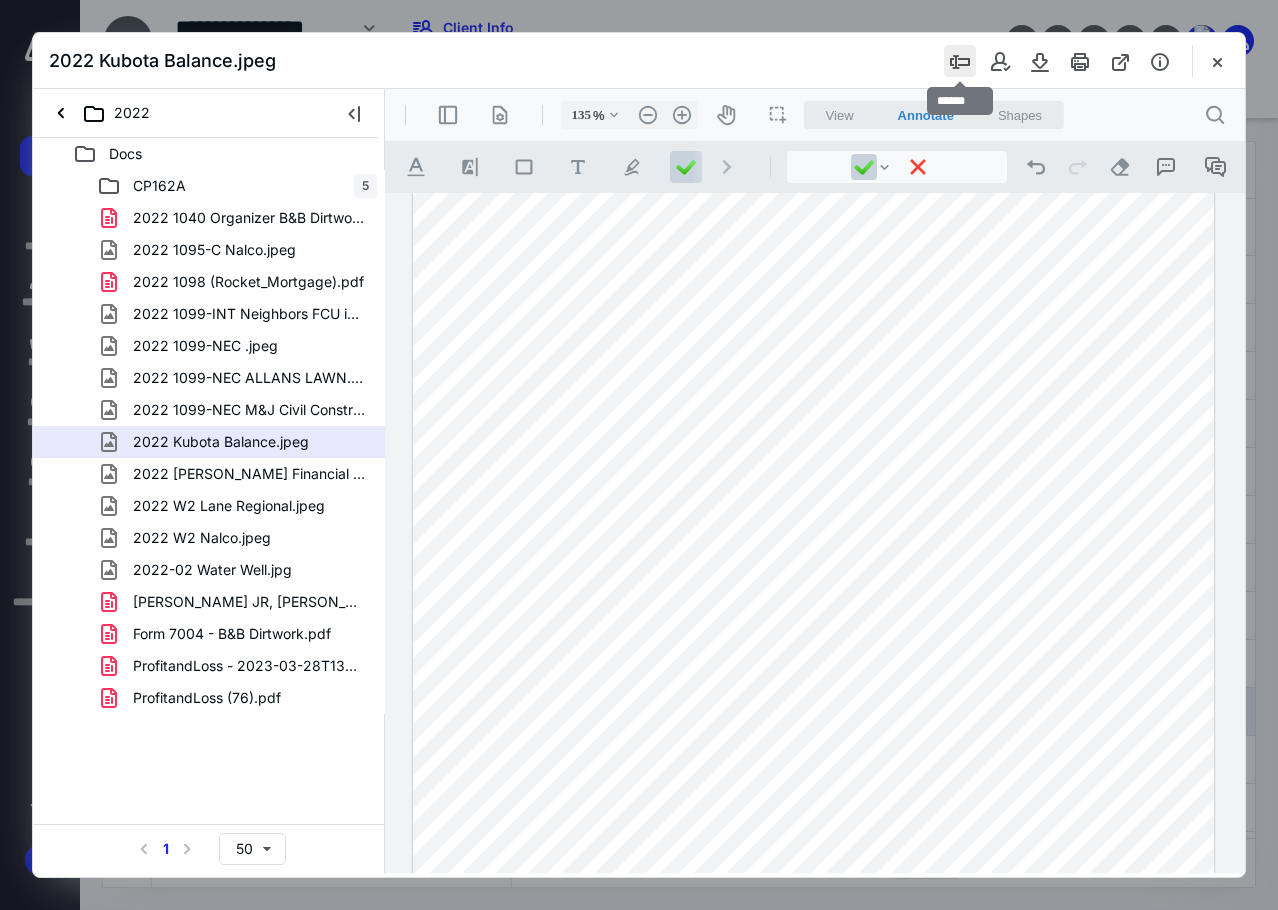 click at bounding box center [960, 61] 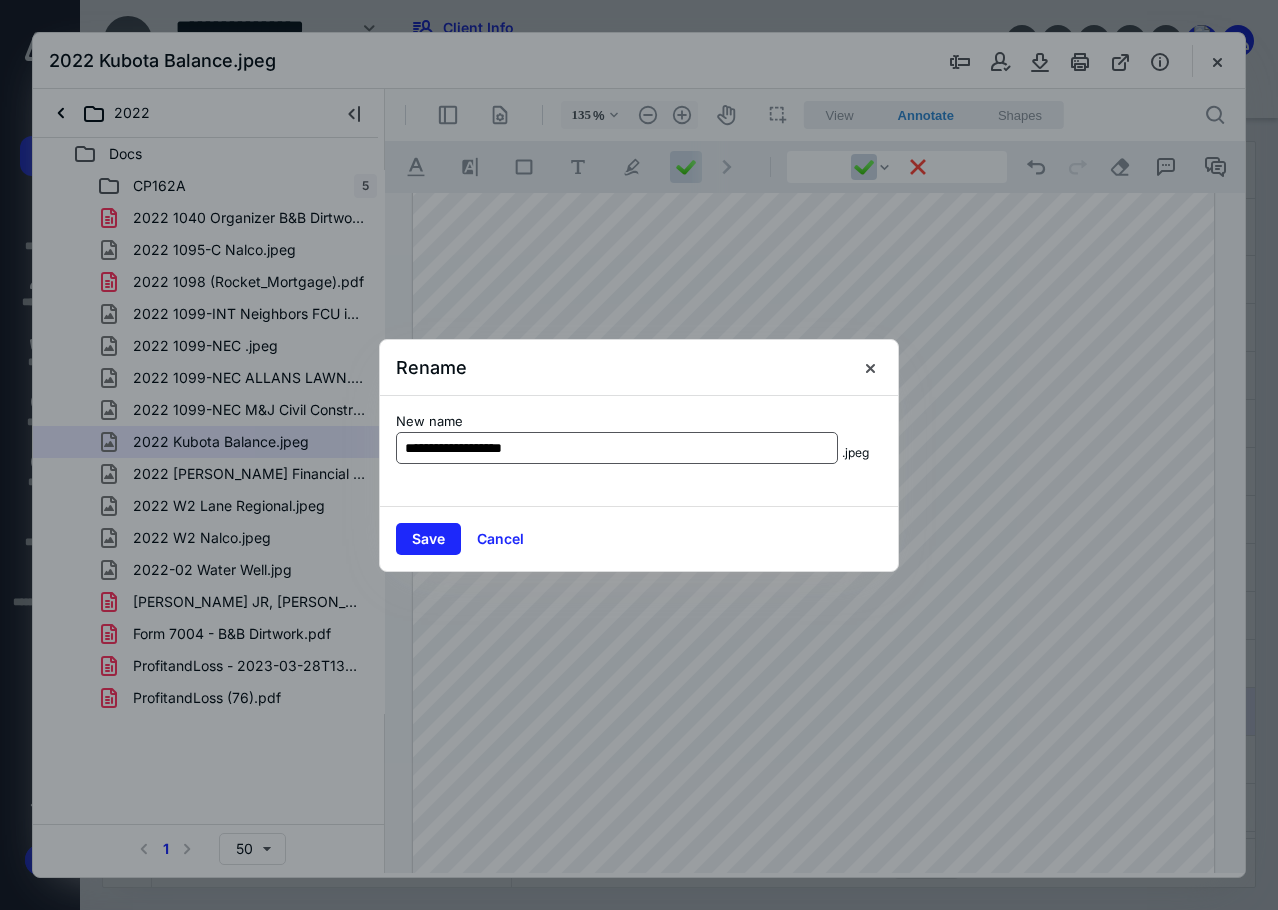 click on "**********" at bounding box center [617, 448] 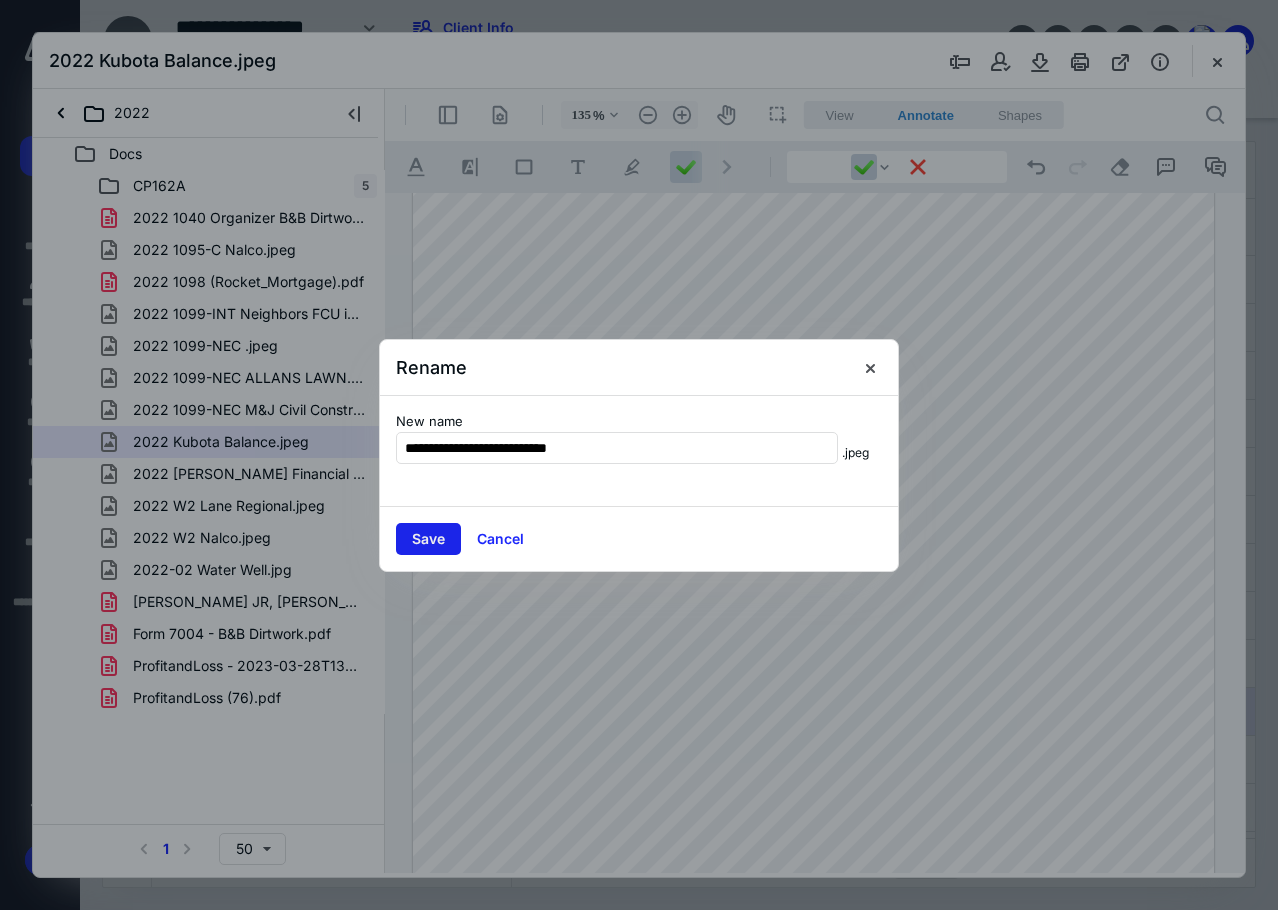 type on "**********" 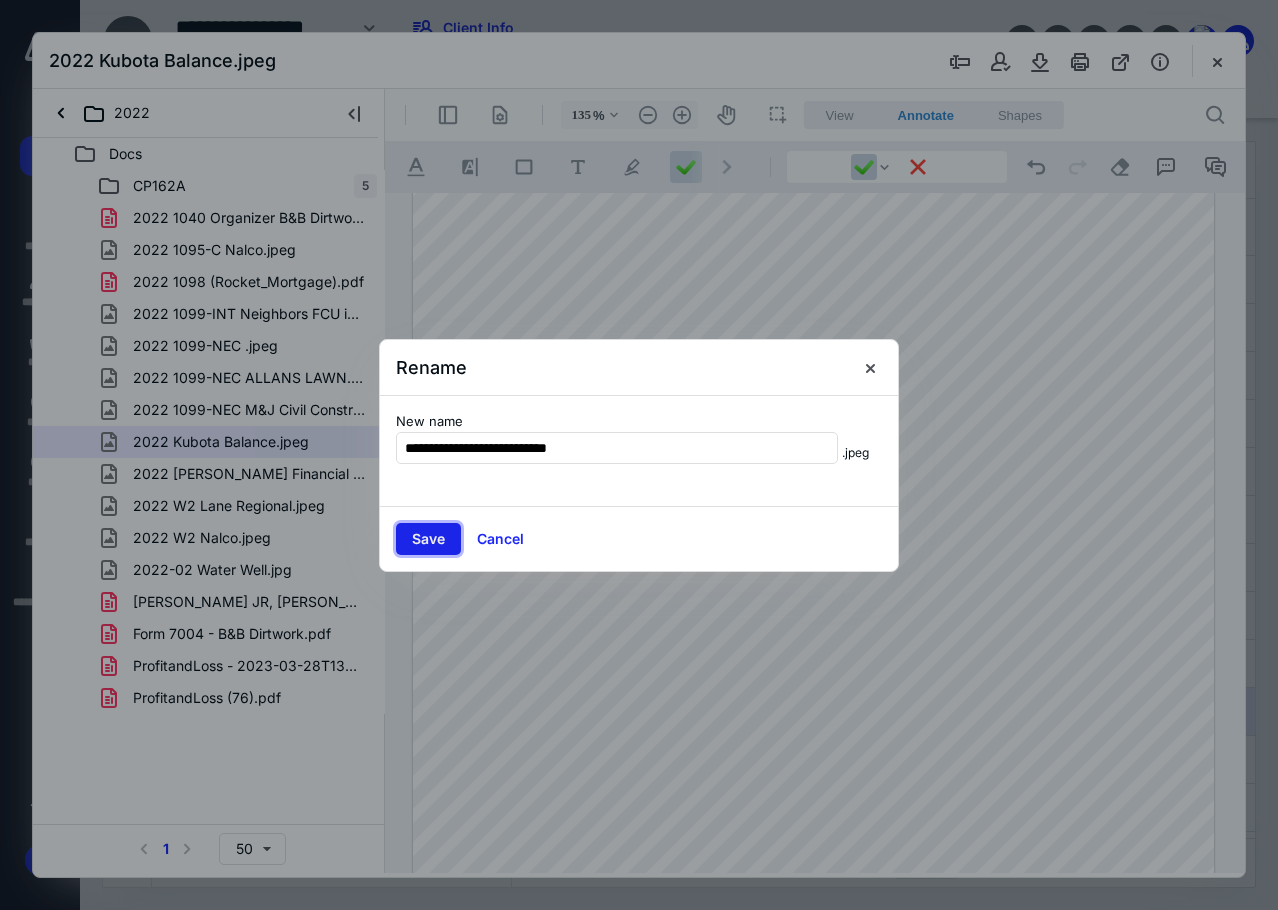 click on "Save" at bounding box center [428, 539] 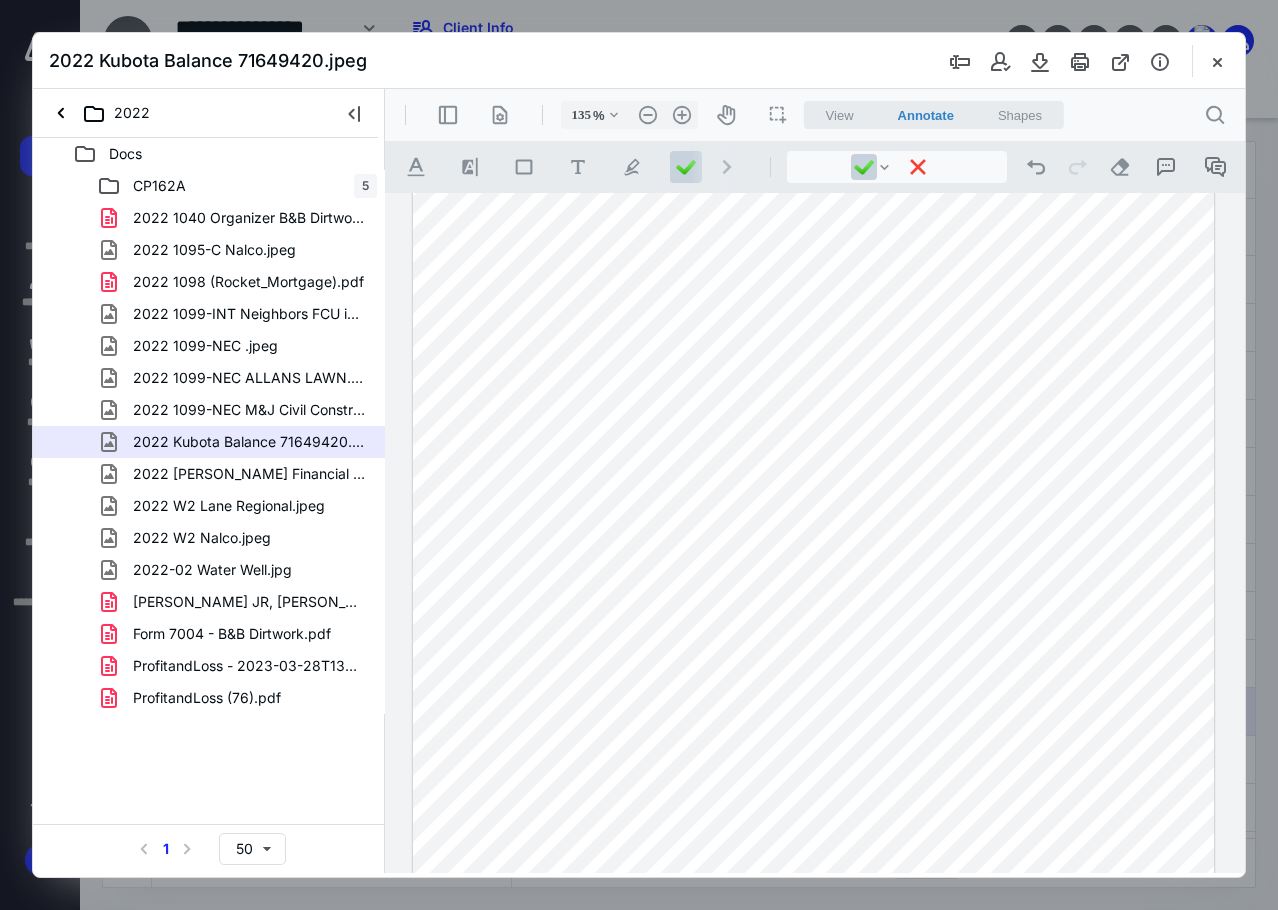 click at bounding box center [814, 565] 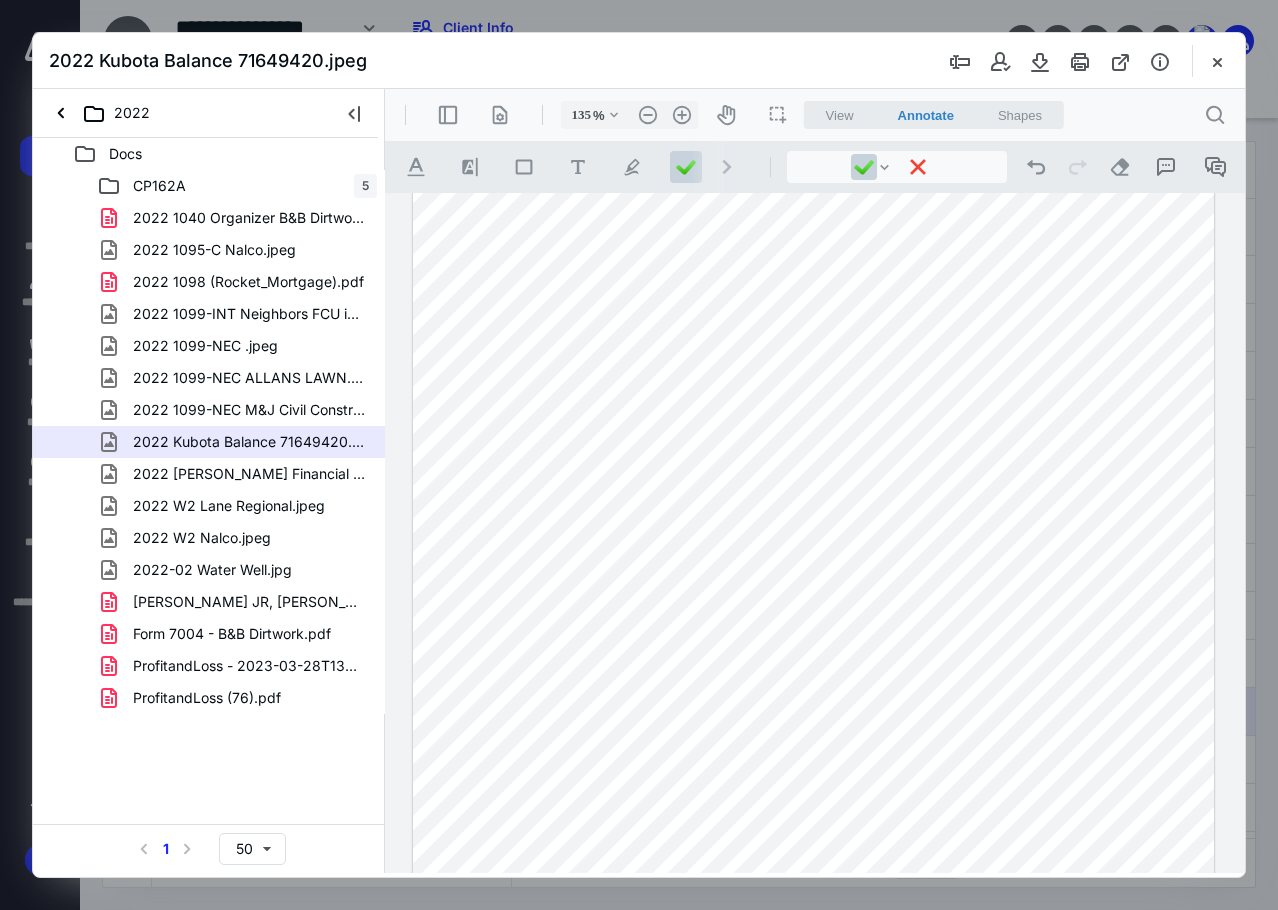 scroll, scrollTop: 399, scrollLeft: 0, axis: vertical 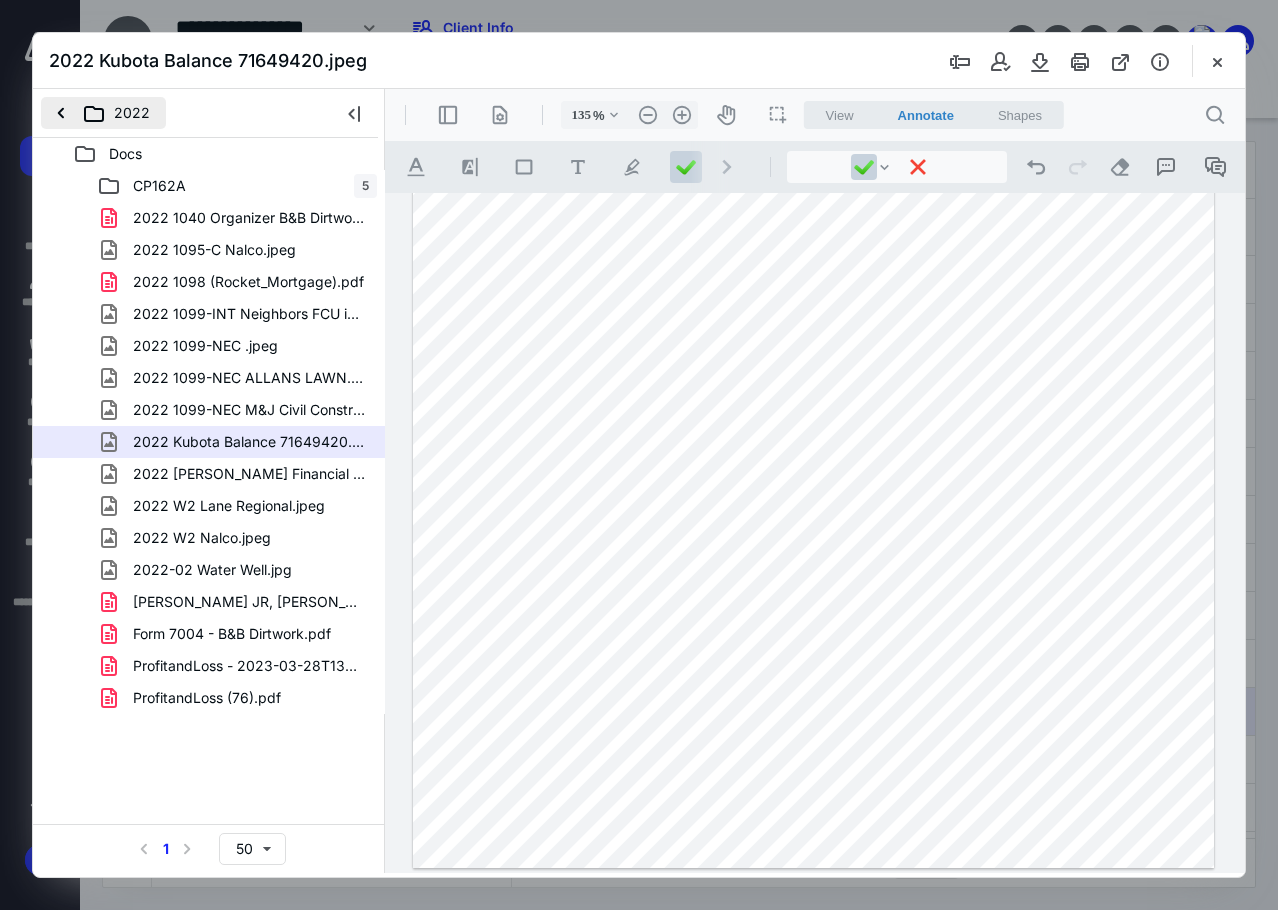 click on "2022" at bounding box center [103, 113] 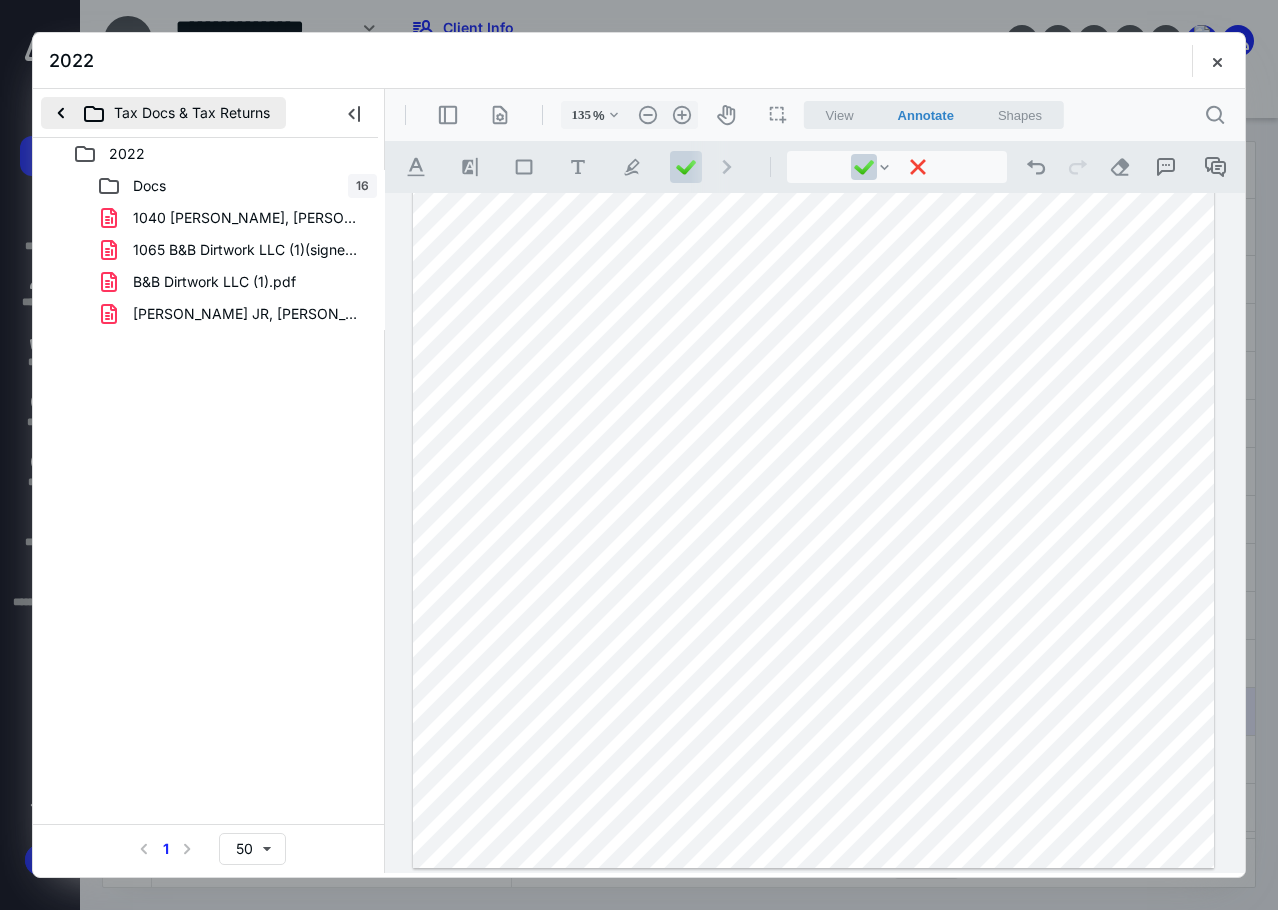 click on "Tax Docs & Tax Returns" at bounding box center [163, 113] 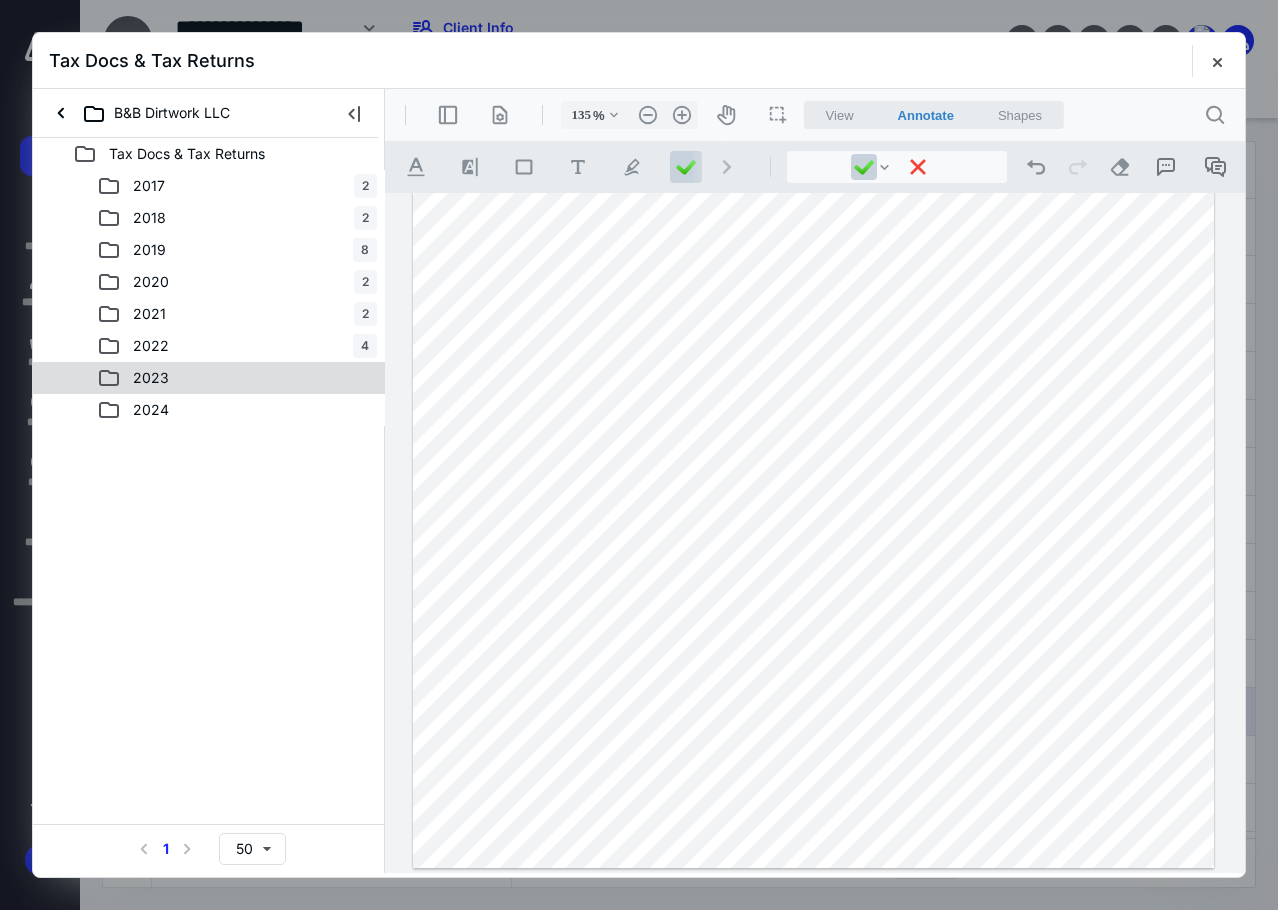 click on "2023" at bounding box center [151, 378] 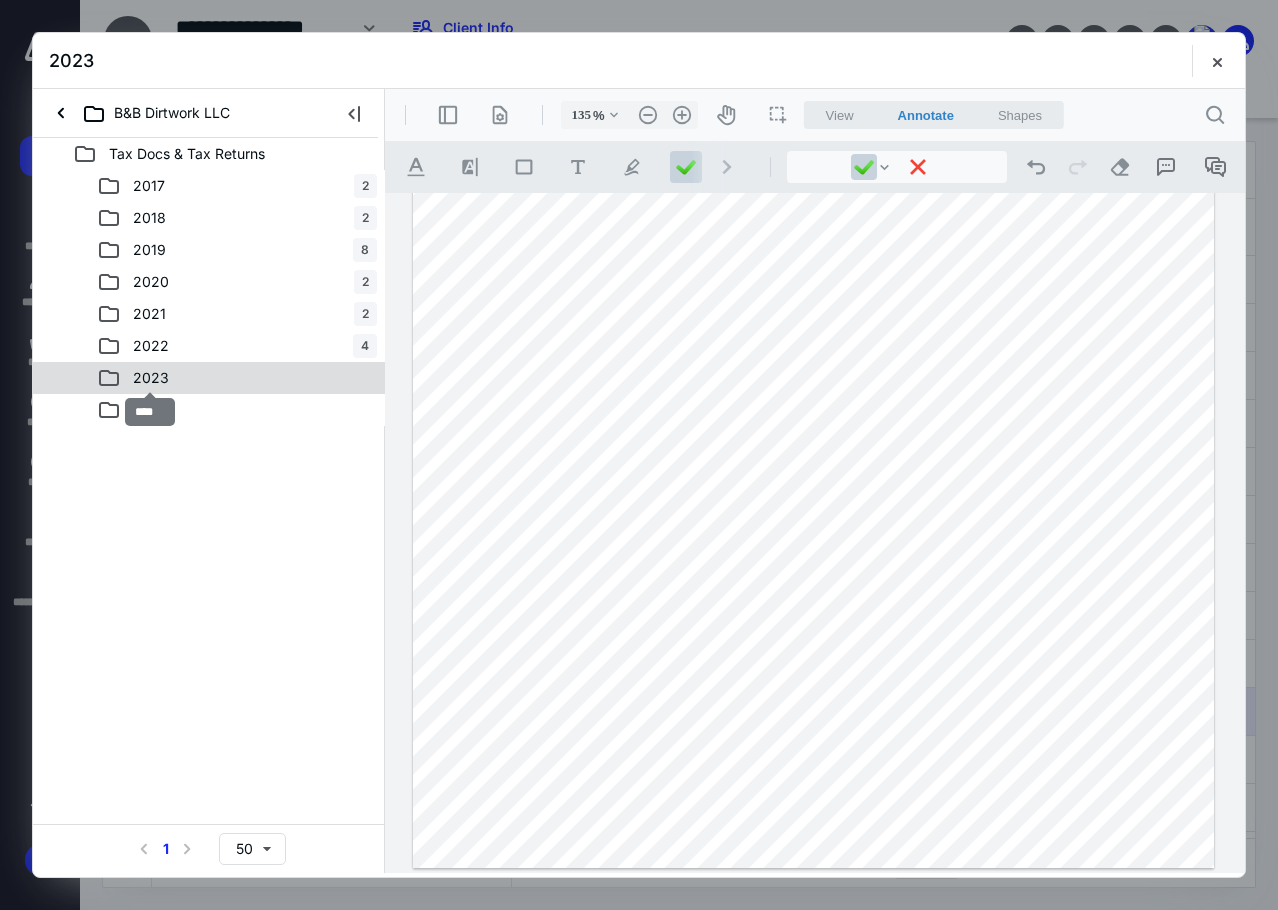 click on "2023" at bounding box center (151, 378) 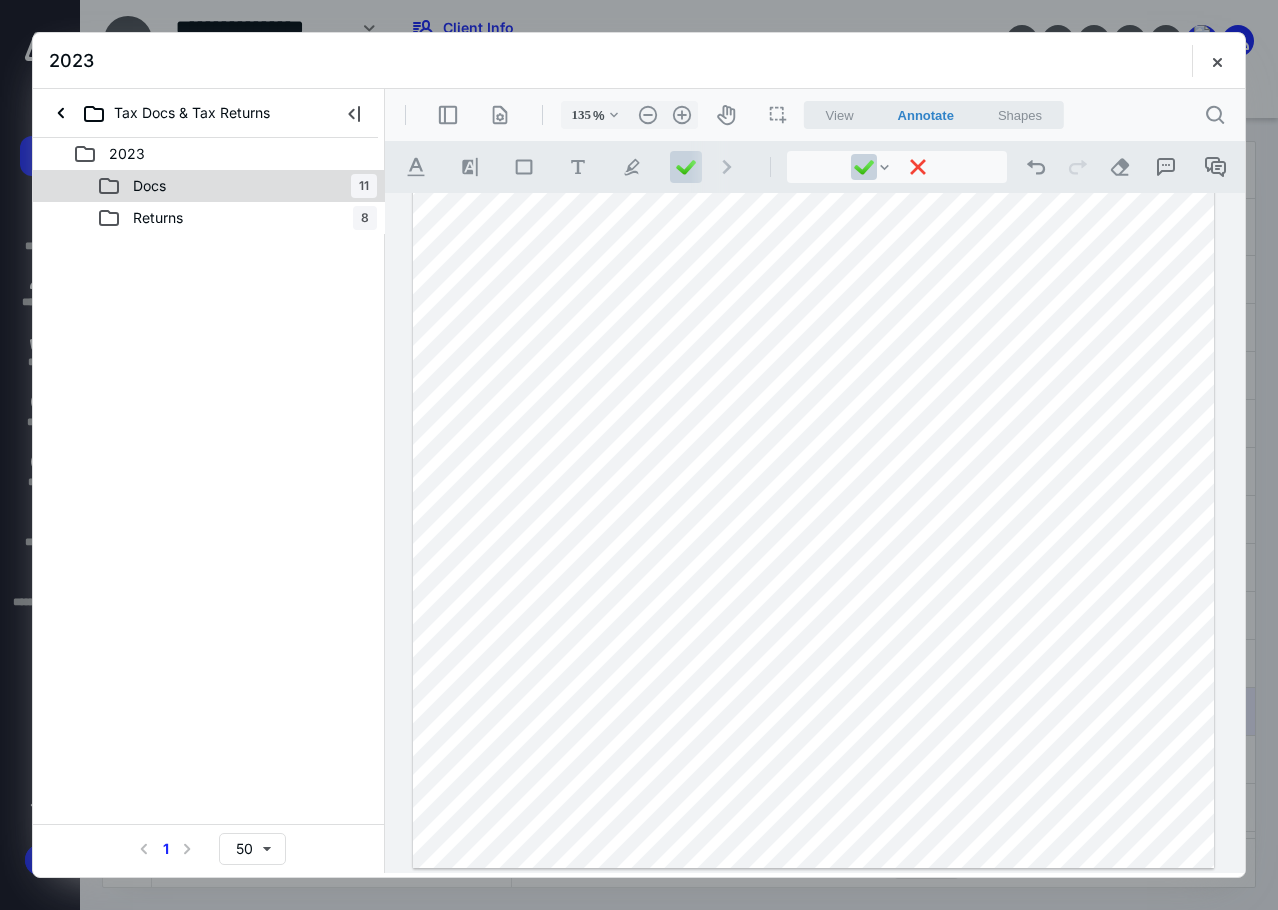 click on "Docs" at bounding box center [149, 186] 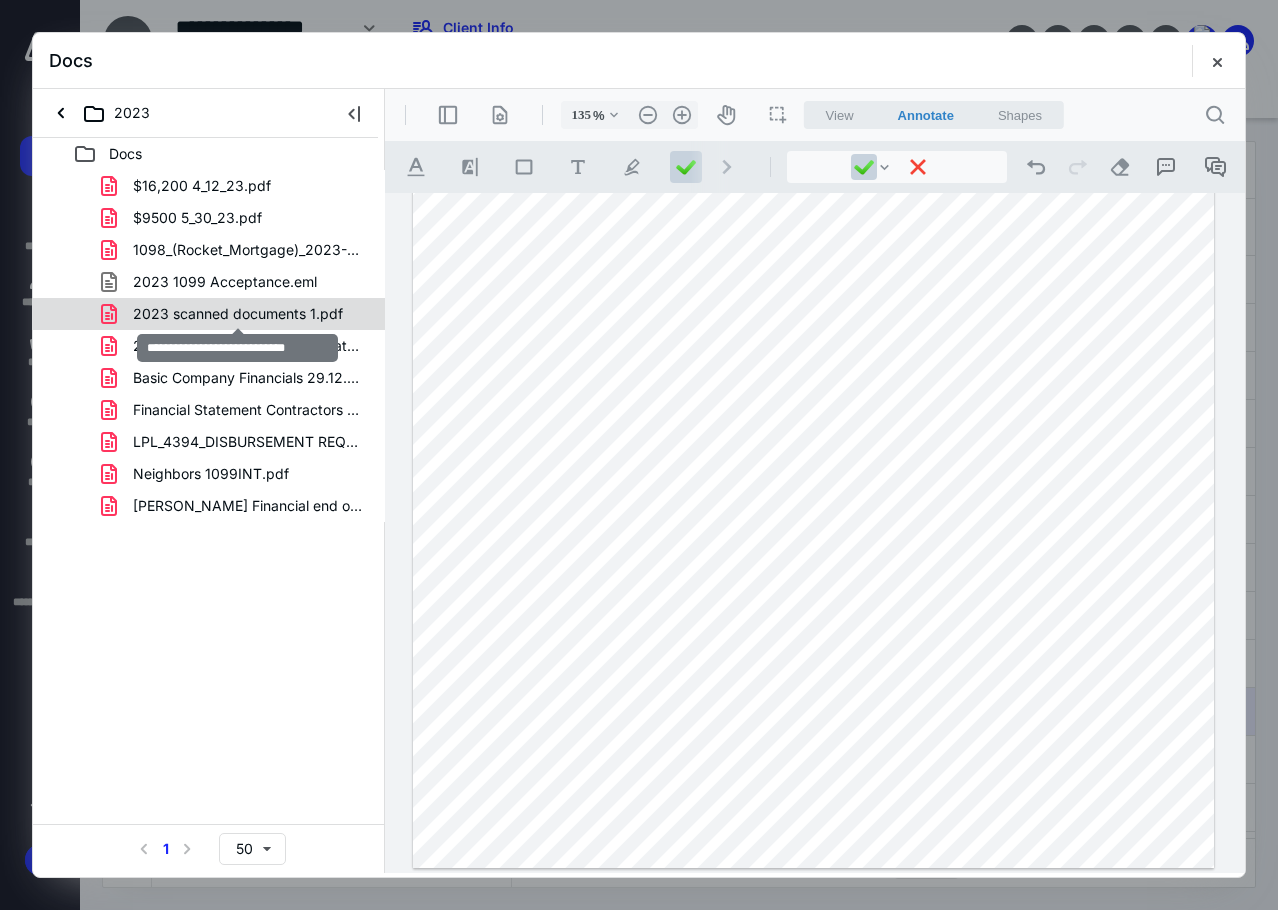 click on "2023 scanned documents 1.pdf" at bounding box center (238, 314) 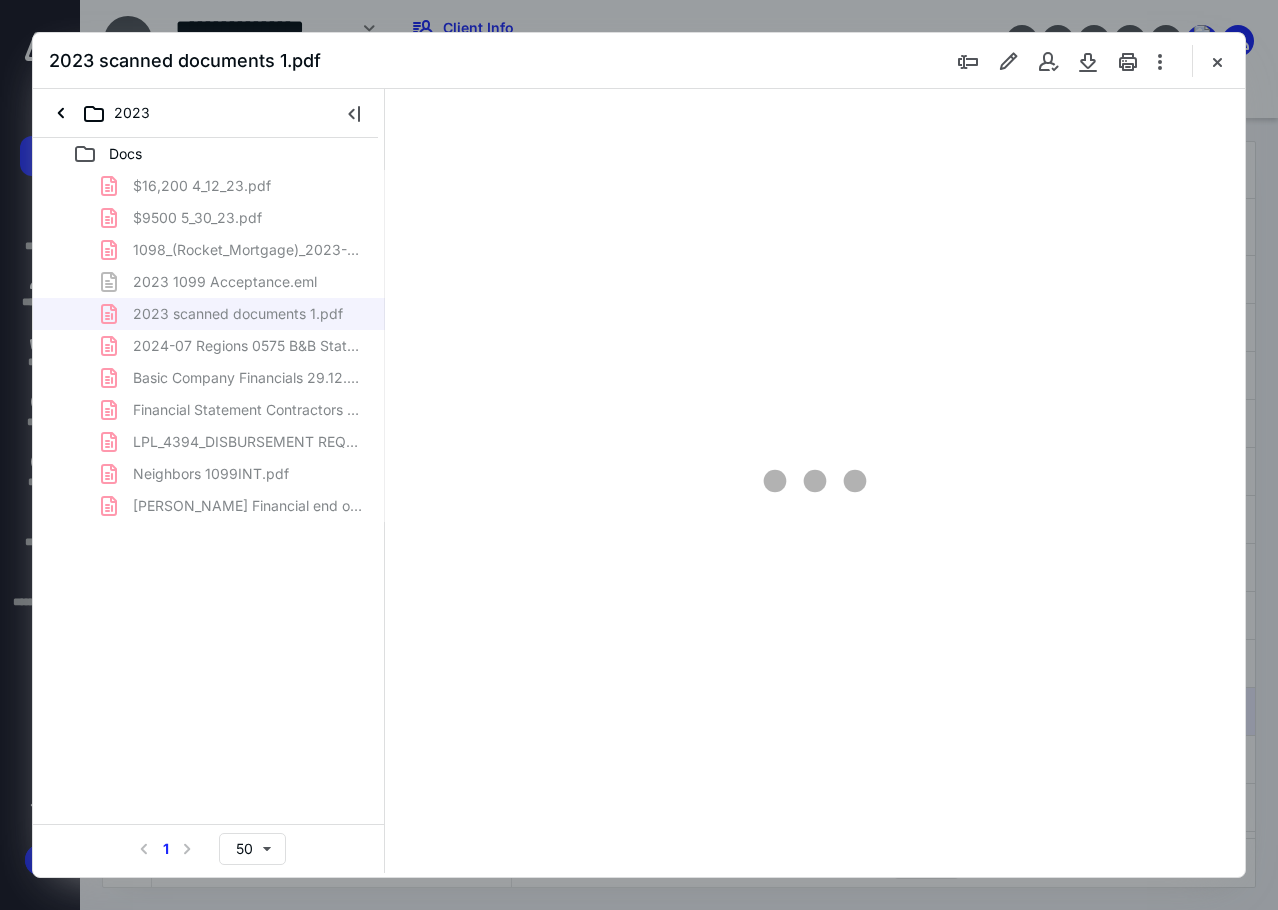 scroll, scrollTop: 107, scrollLeft: 0, axis: vertical 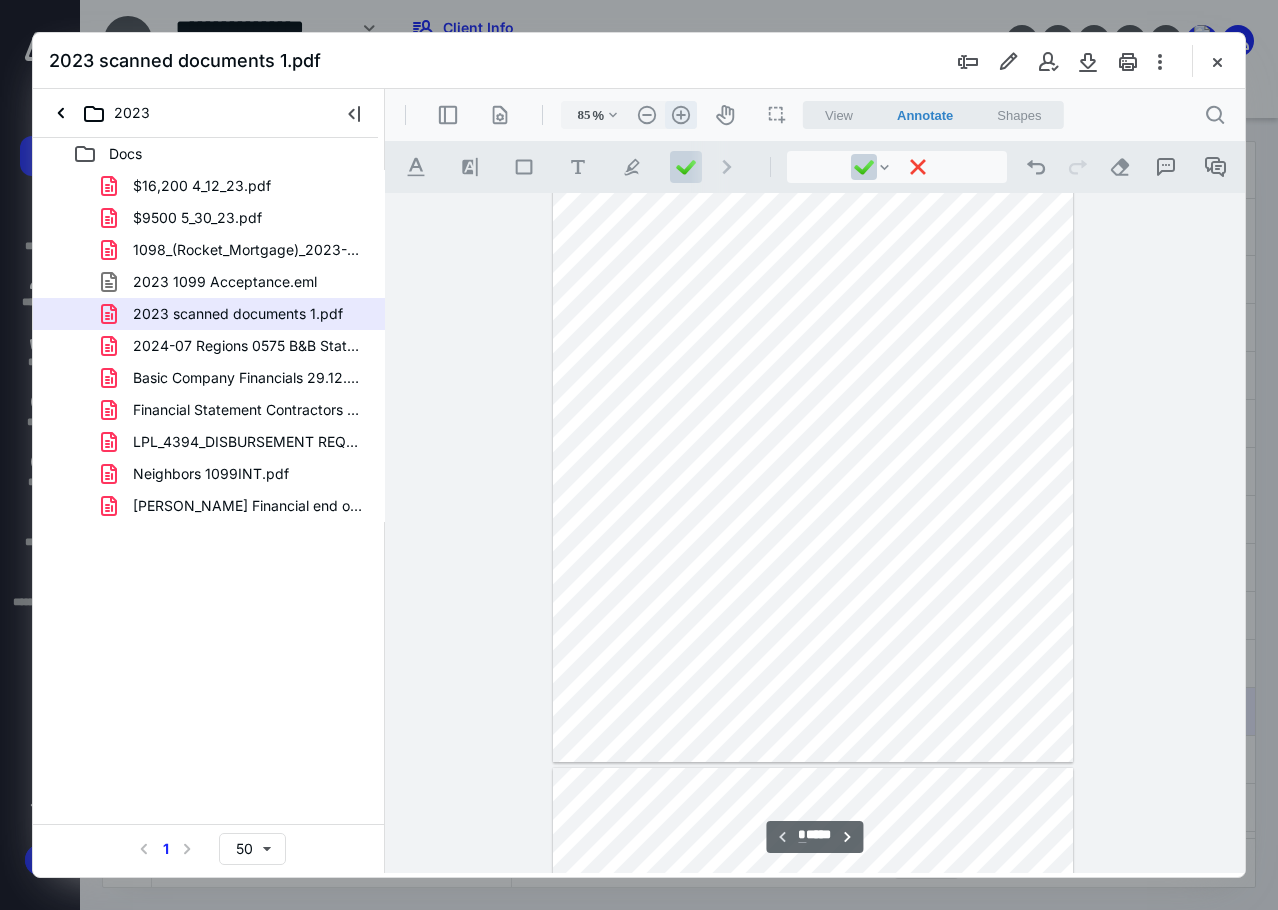 click on ".cls-1{fill:#abb0c4;} icon - header - zoom - in - line" at bounding box center (681, 115) 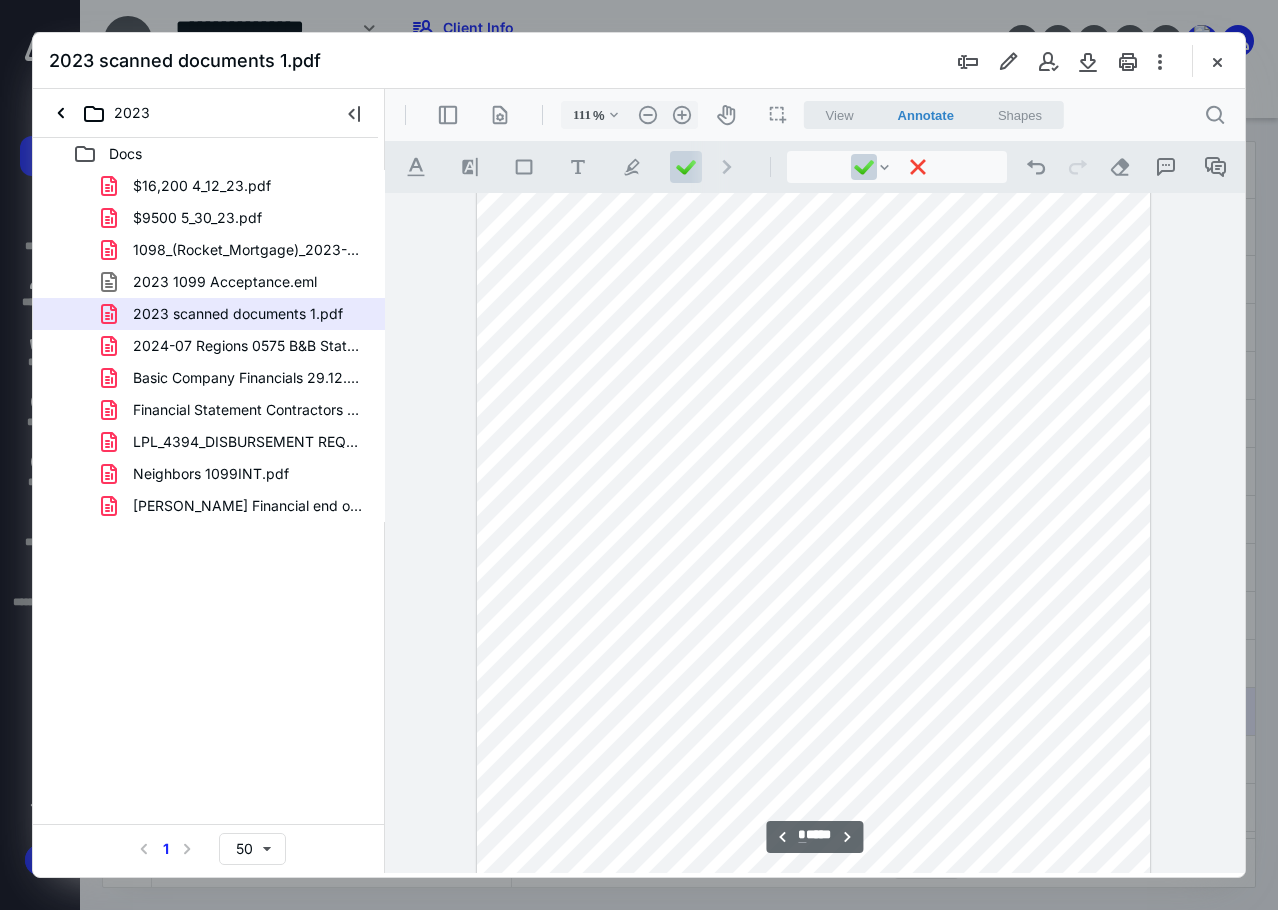 scroll, scrollTop: 3723, scrollLeft: 0, axis: vertical 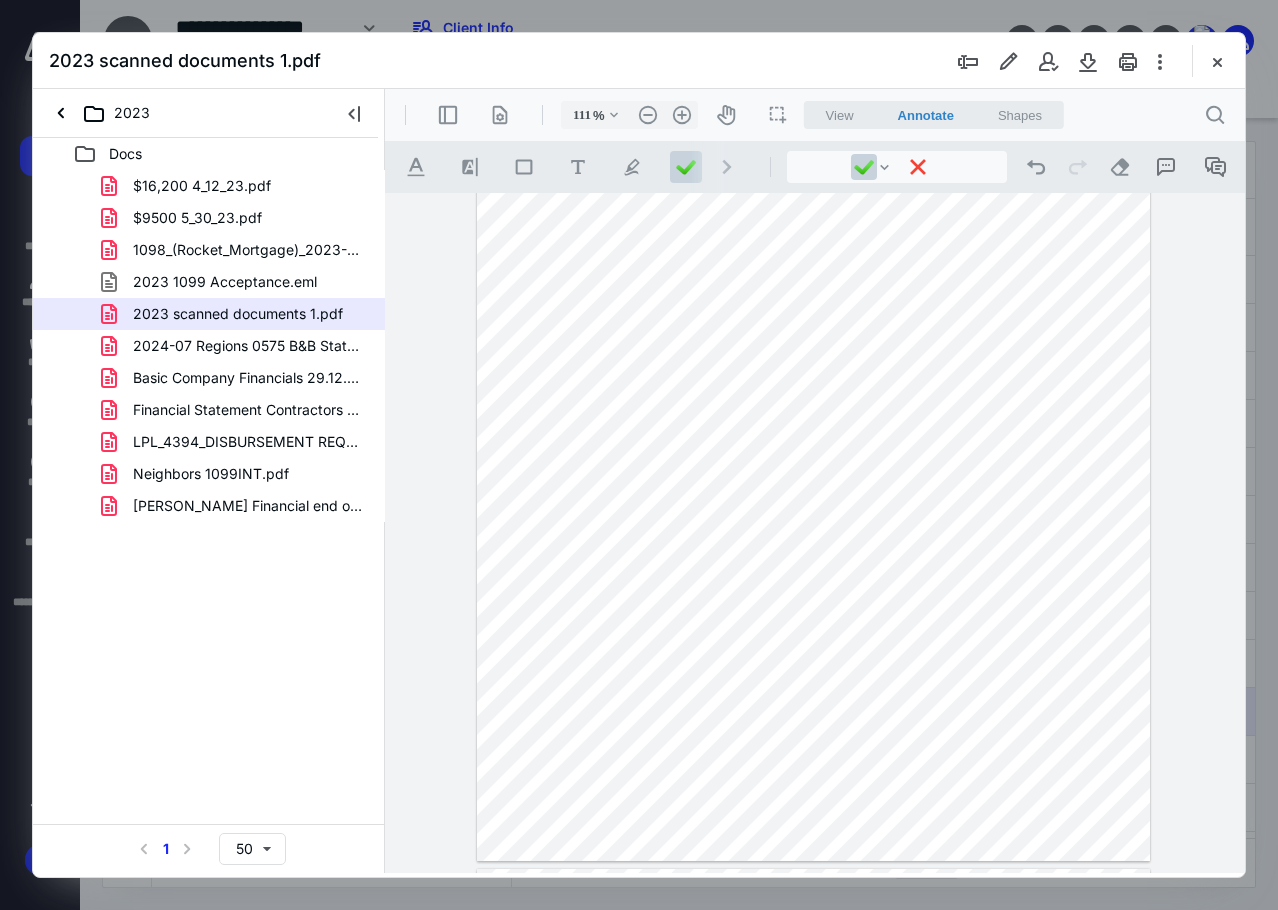 click at bounding box center (813, 425) 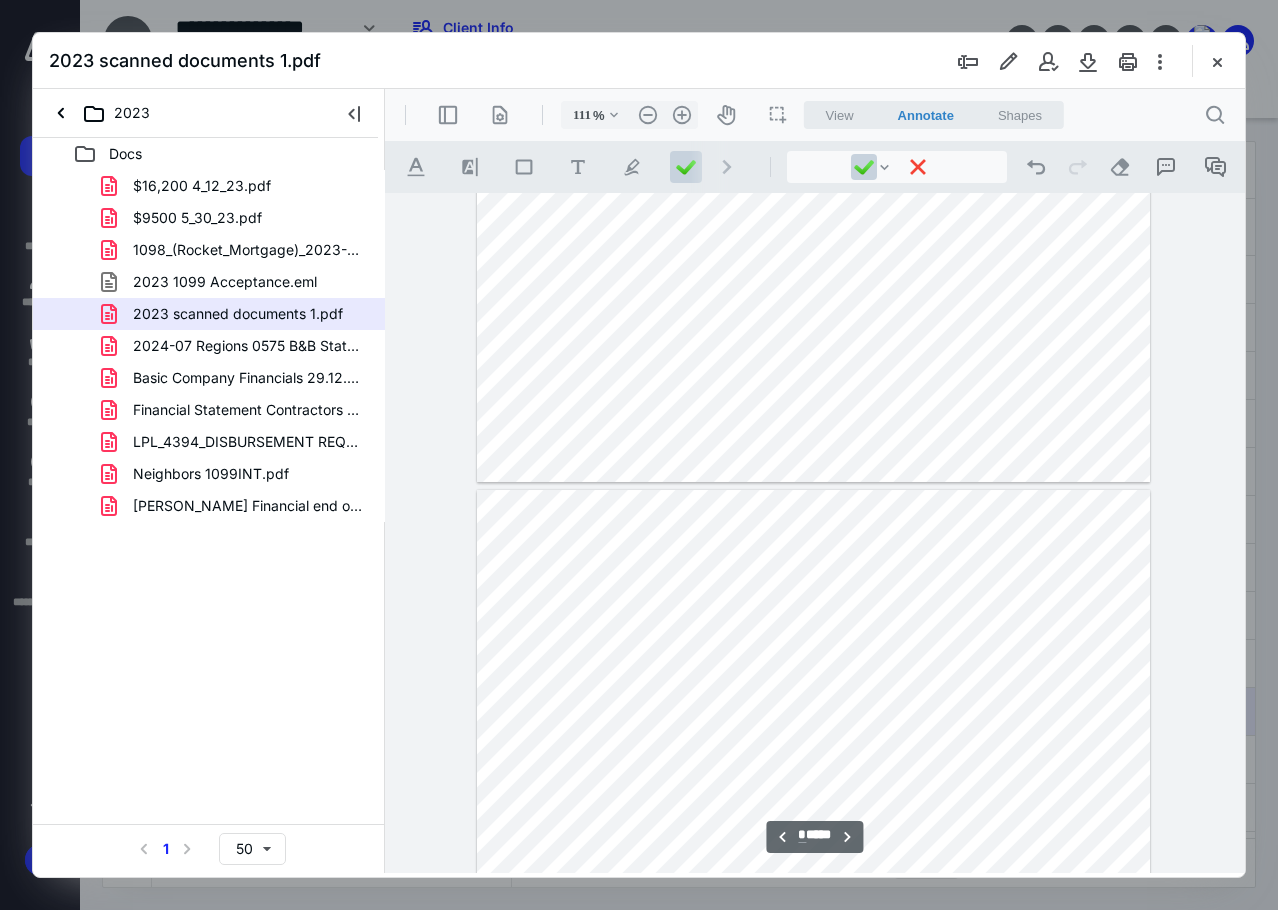 type on "*" 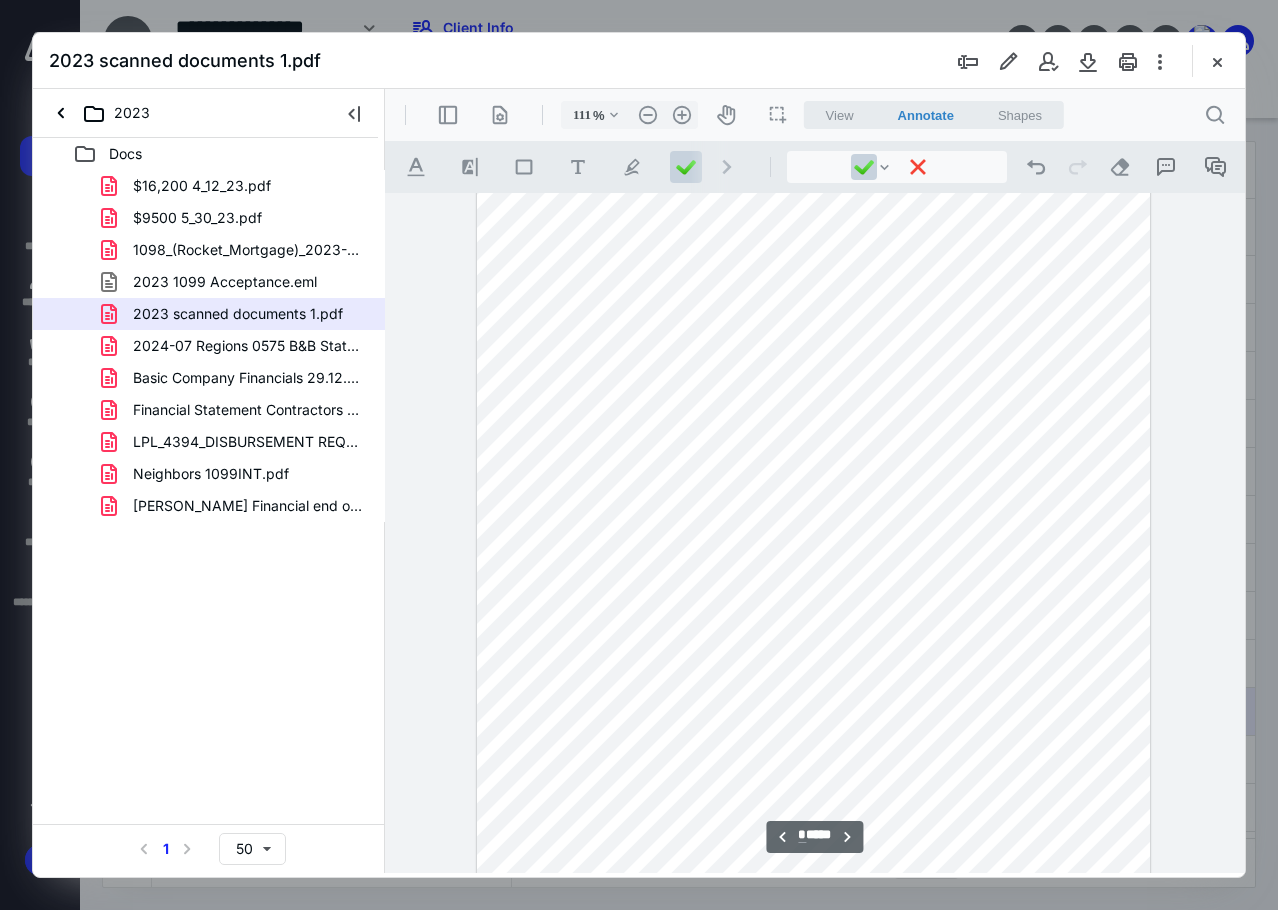 scroll, scrollTop: 2723, scrollLeft: 0, axis: vertical 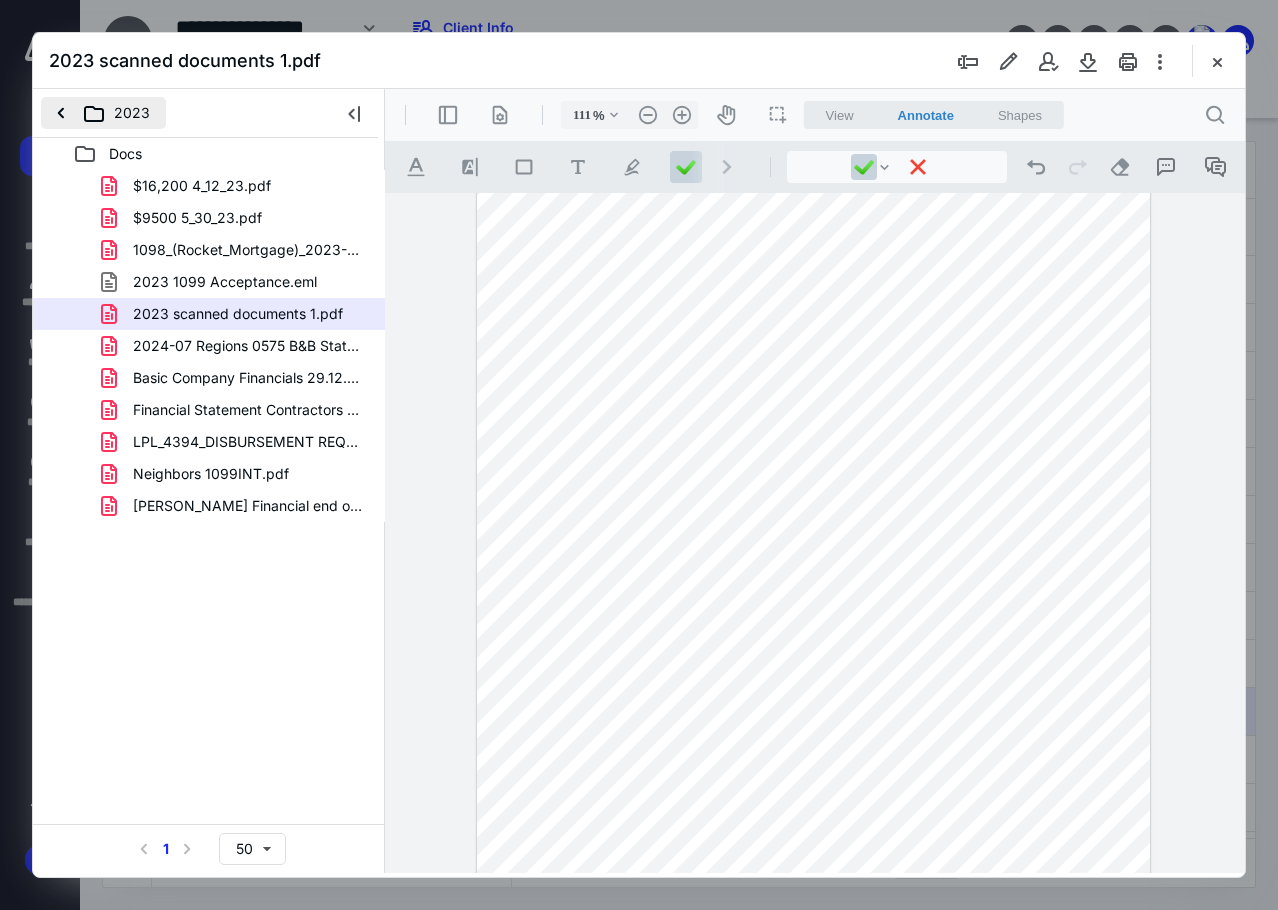 click on "2023" at bounding box center (103, 113) 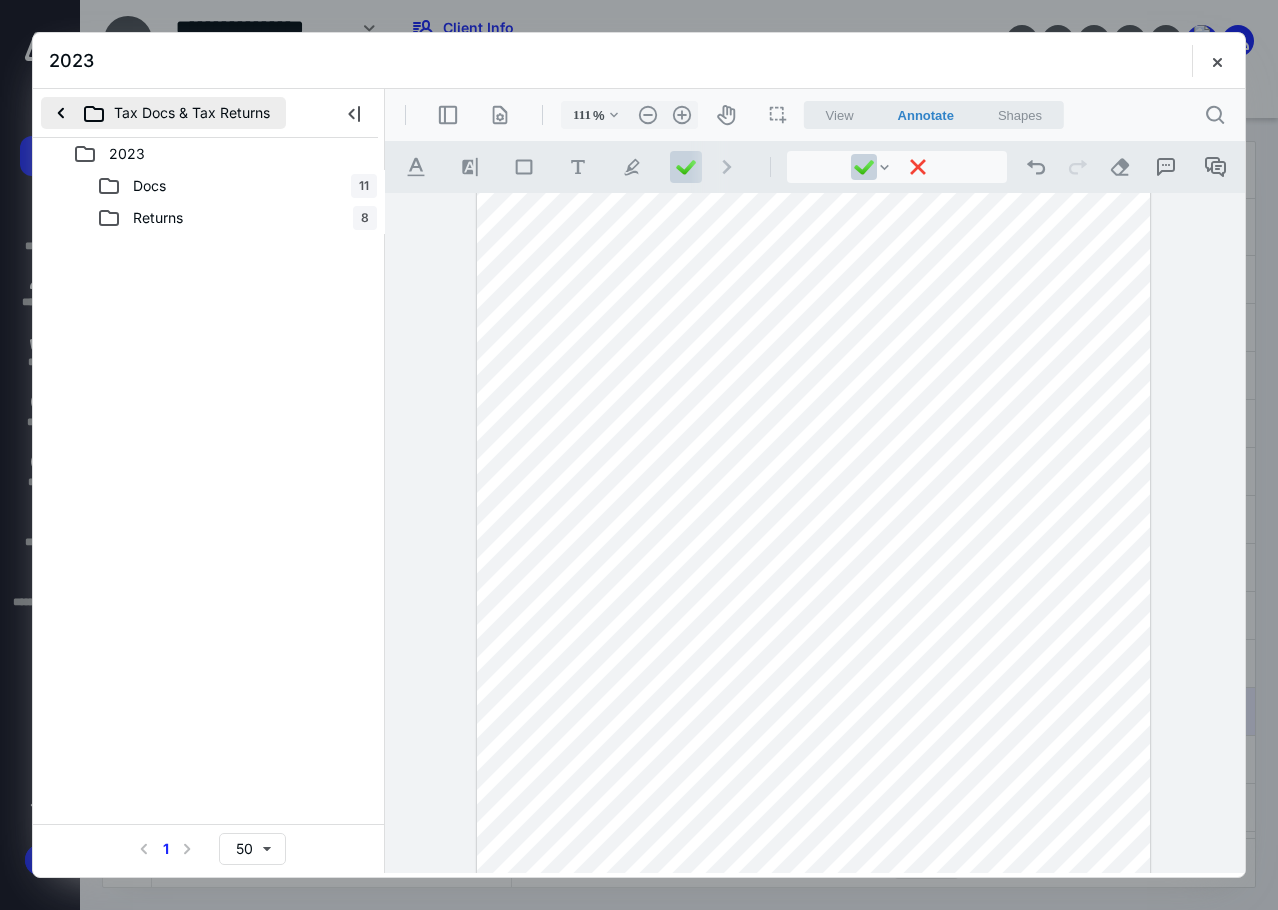 click on "Tax Docs & Tax Returns" at bounding box center [163, 113] 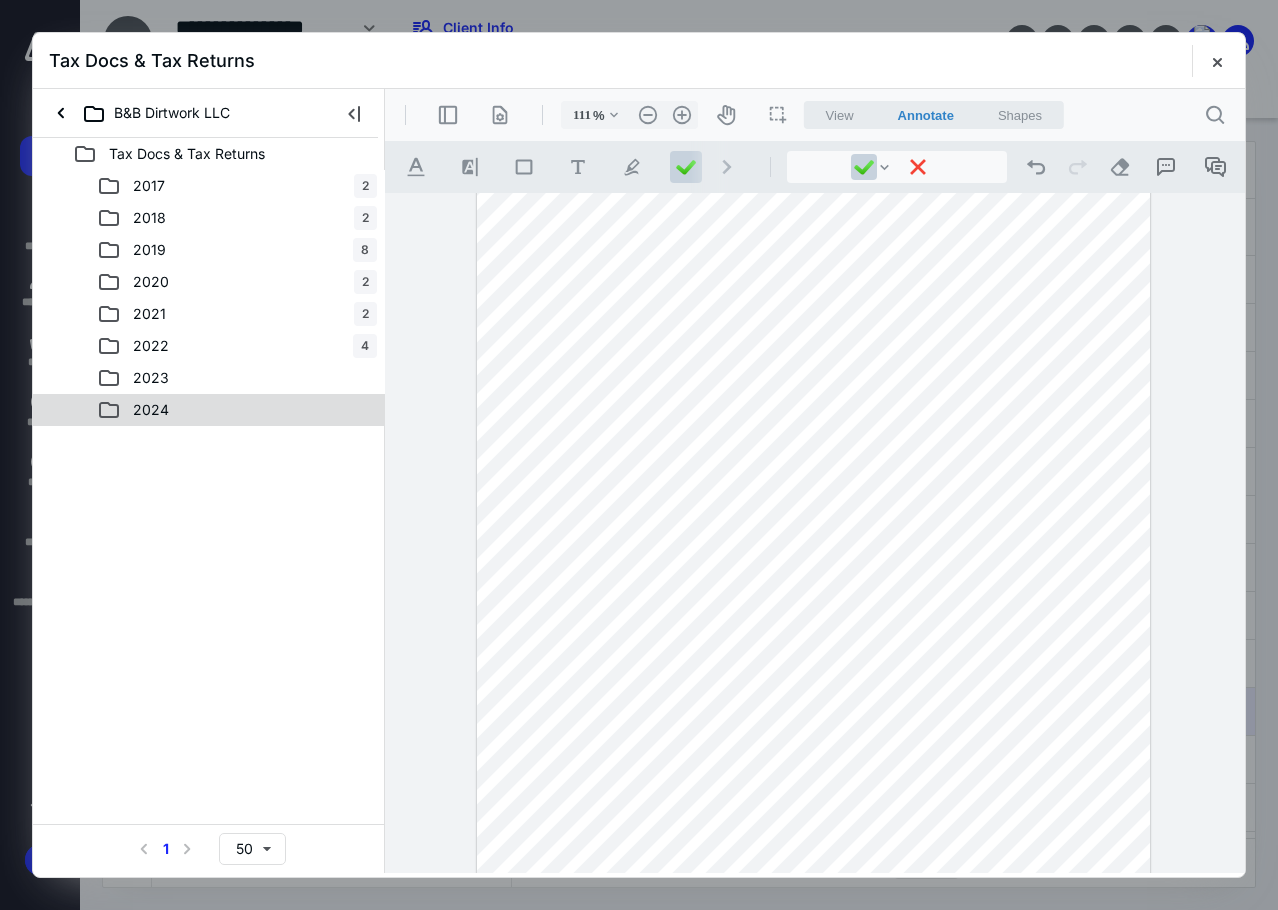 click 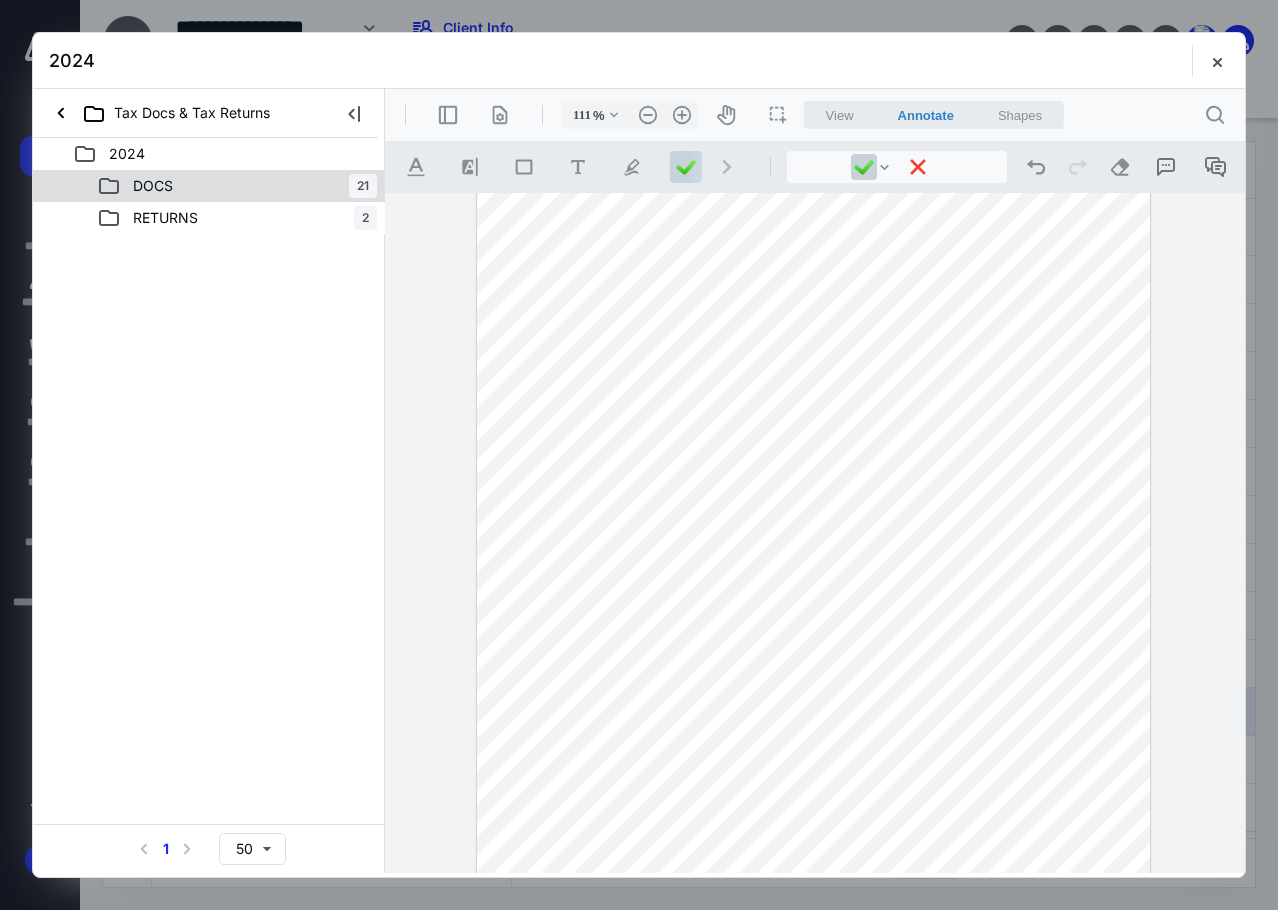 click on "DOCS" at bounding box center (153, 186) 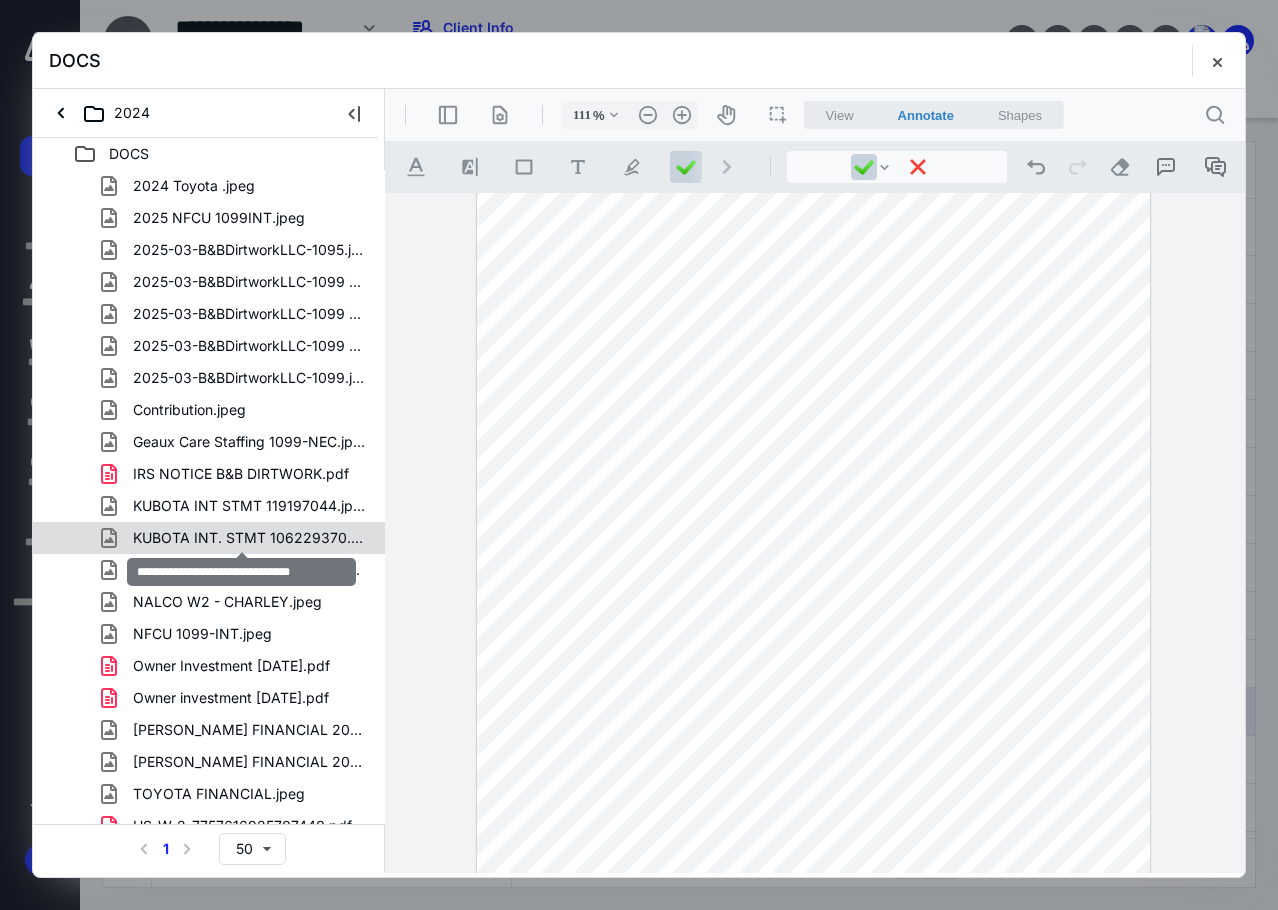 click on "KUBOTA INT. STMT 106229370.jpeg" at bounding box center (249, 538) 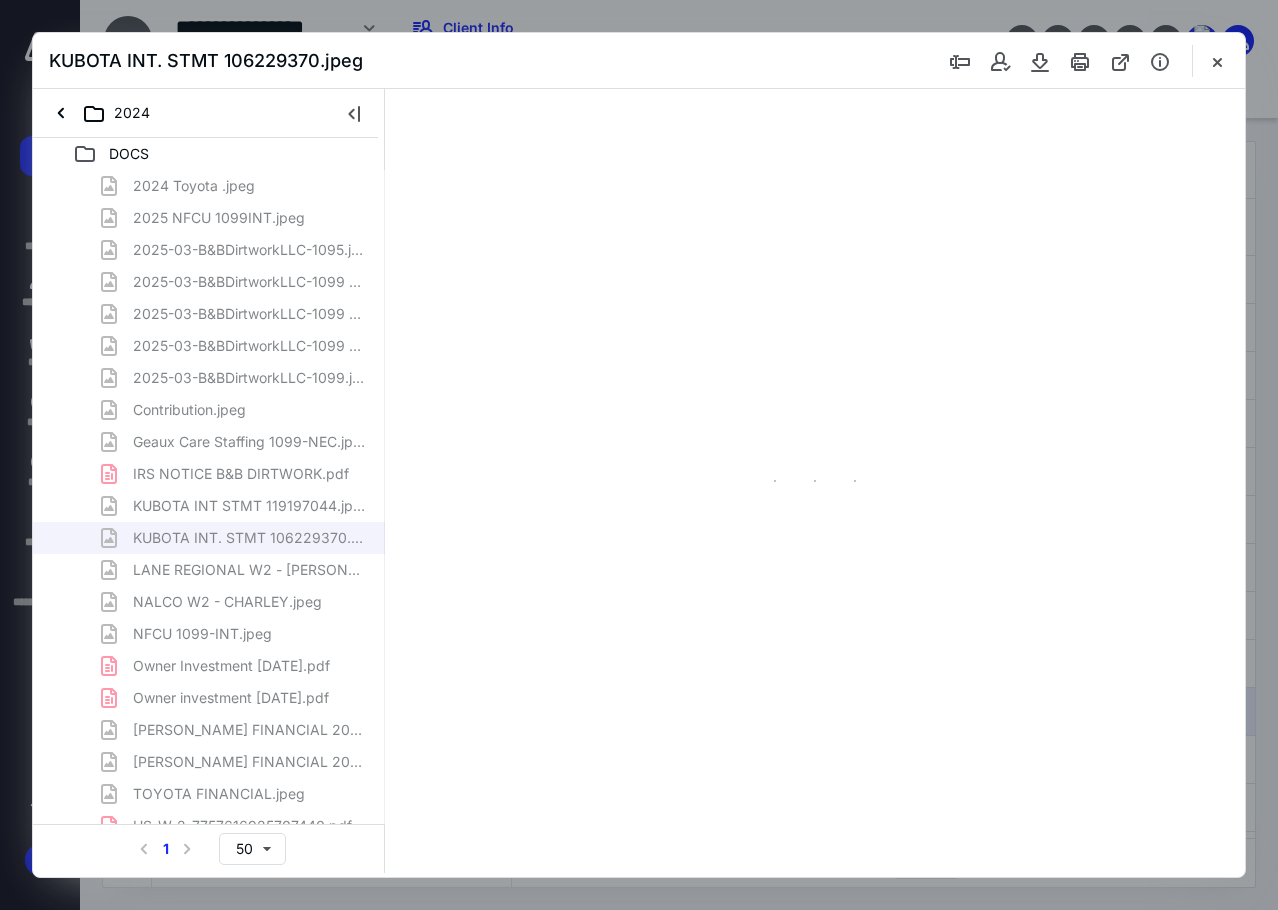 scroll, scrollTop: 0, scrollLeft: 0, axis: both 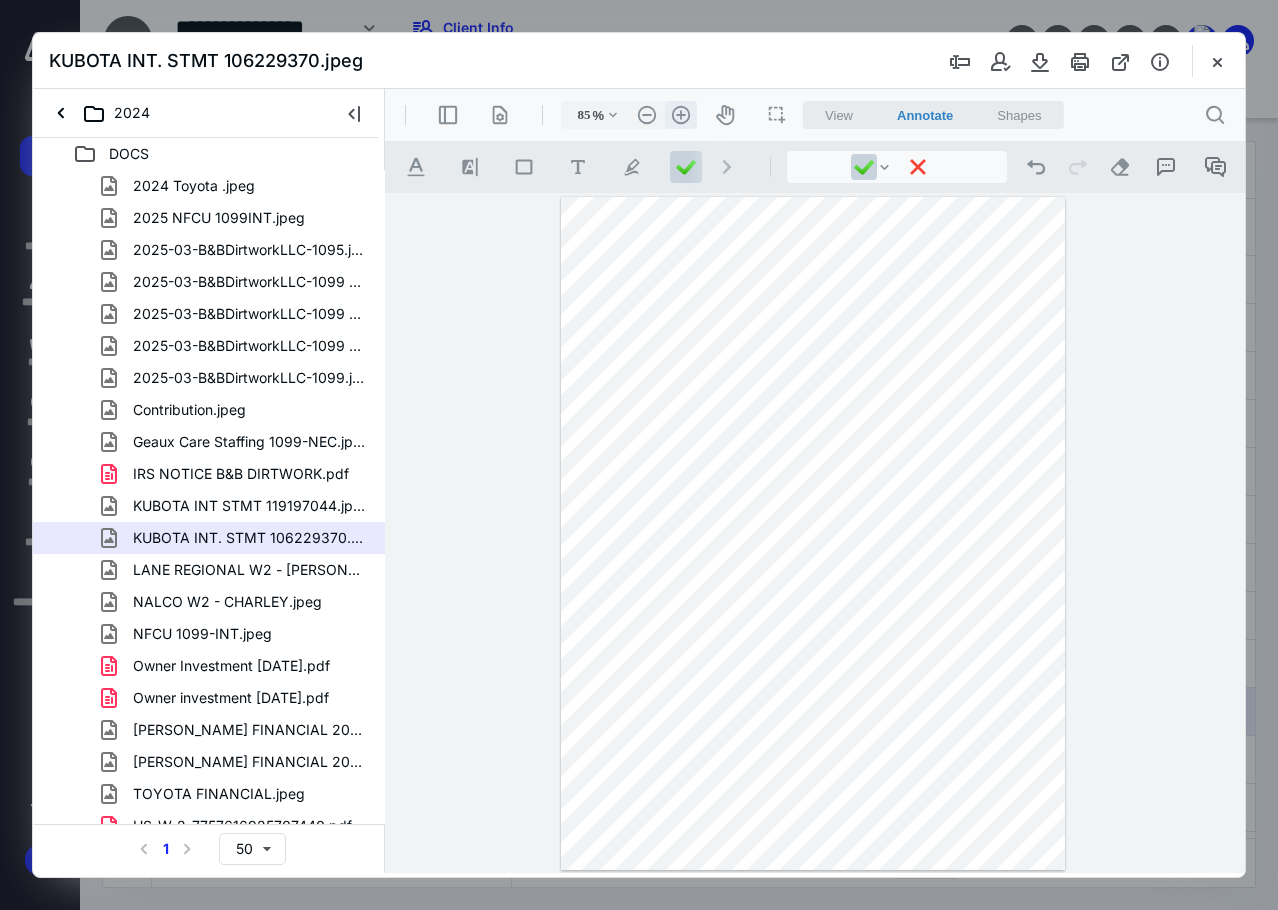 click on ".cls-1{fill:#abb0c4;} icon - header - zoom - in - line" at bounding box center [681, 115] 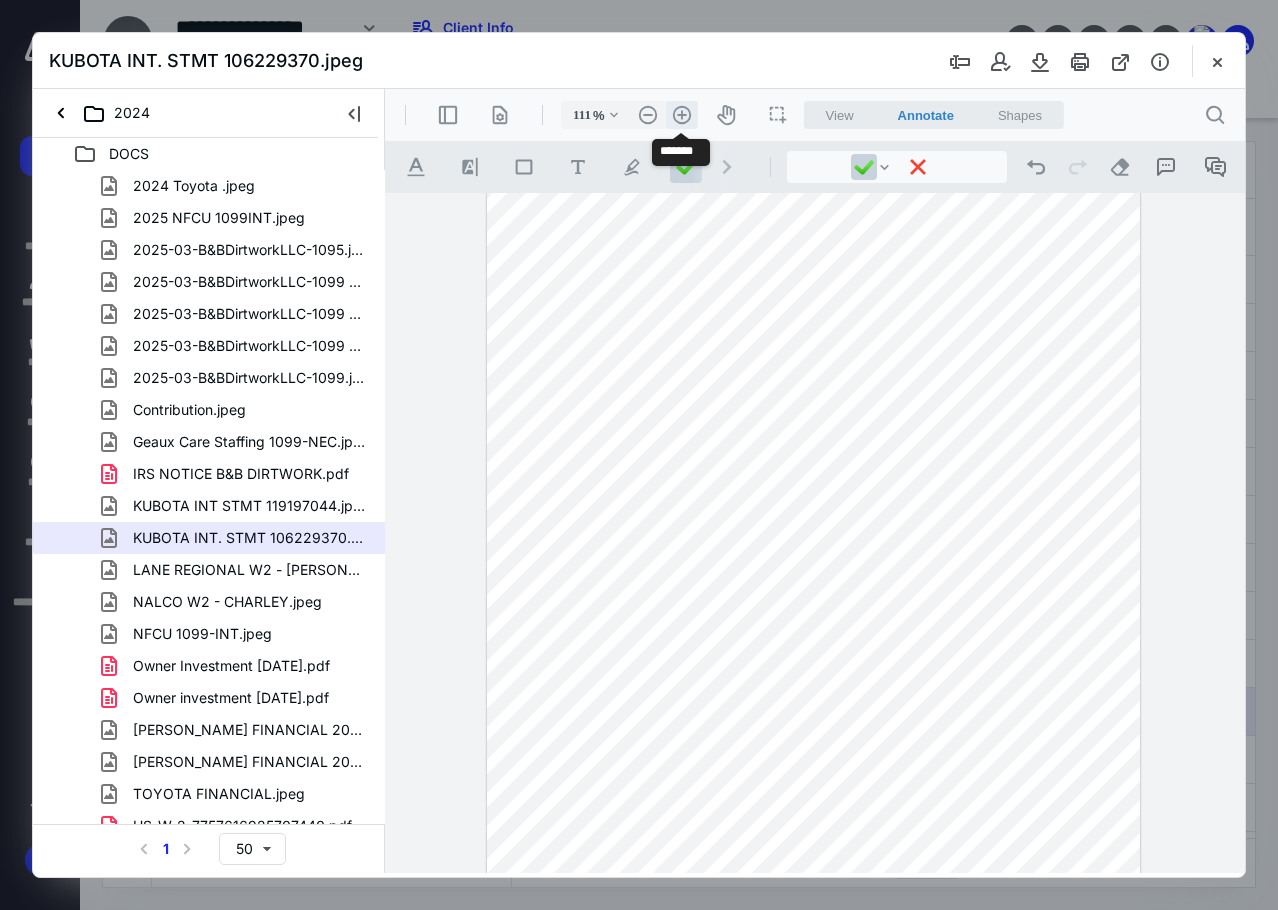click on ".cls-1{fill:#abb0c4;} icon - header - zoom - in - line" at bounding box center [682, 115] 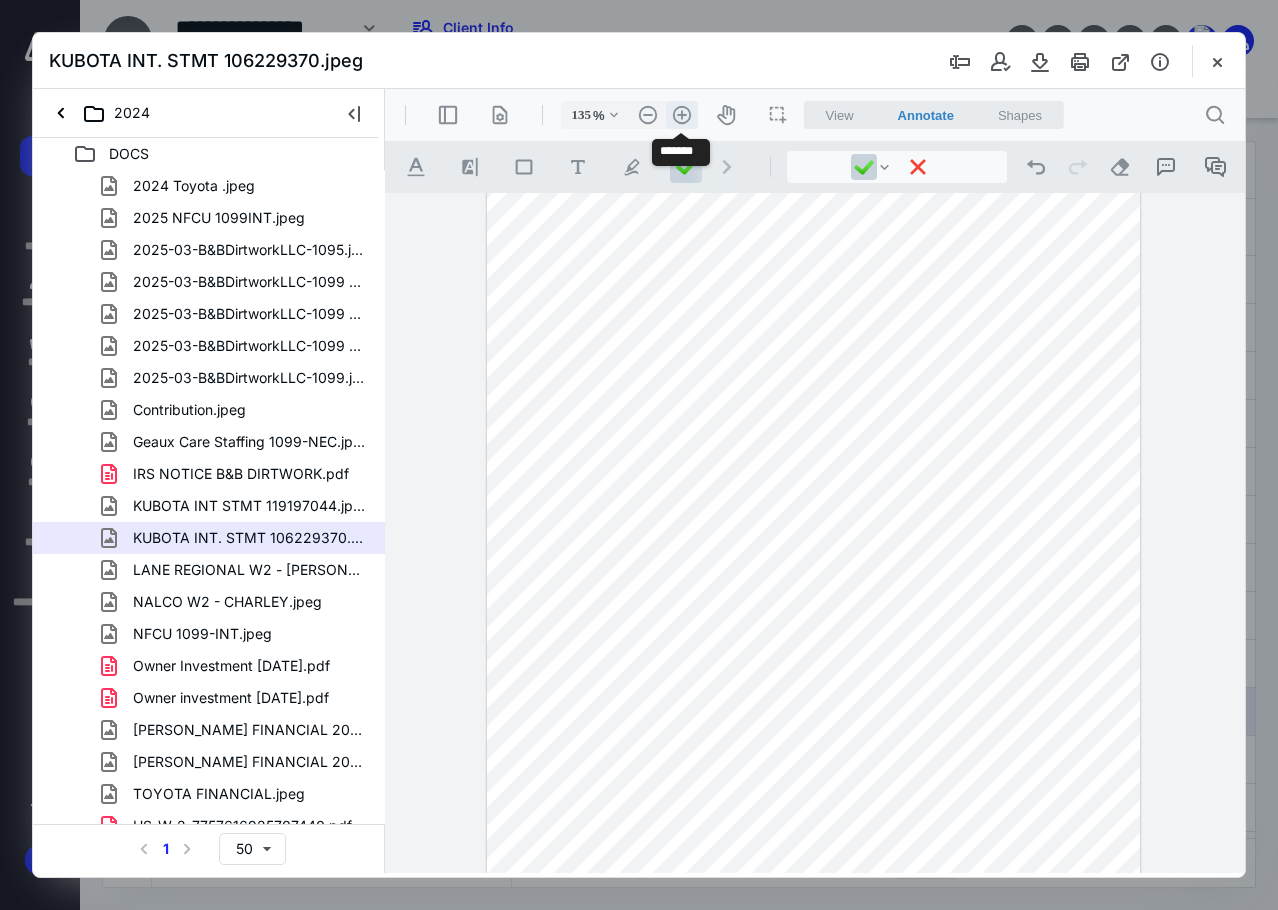 scroll, scrollTop: 167, scrollLeft: 0, axis: vertical 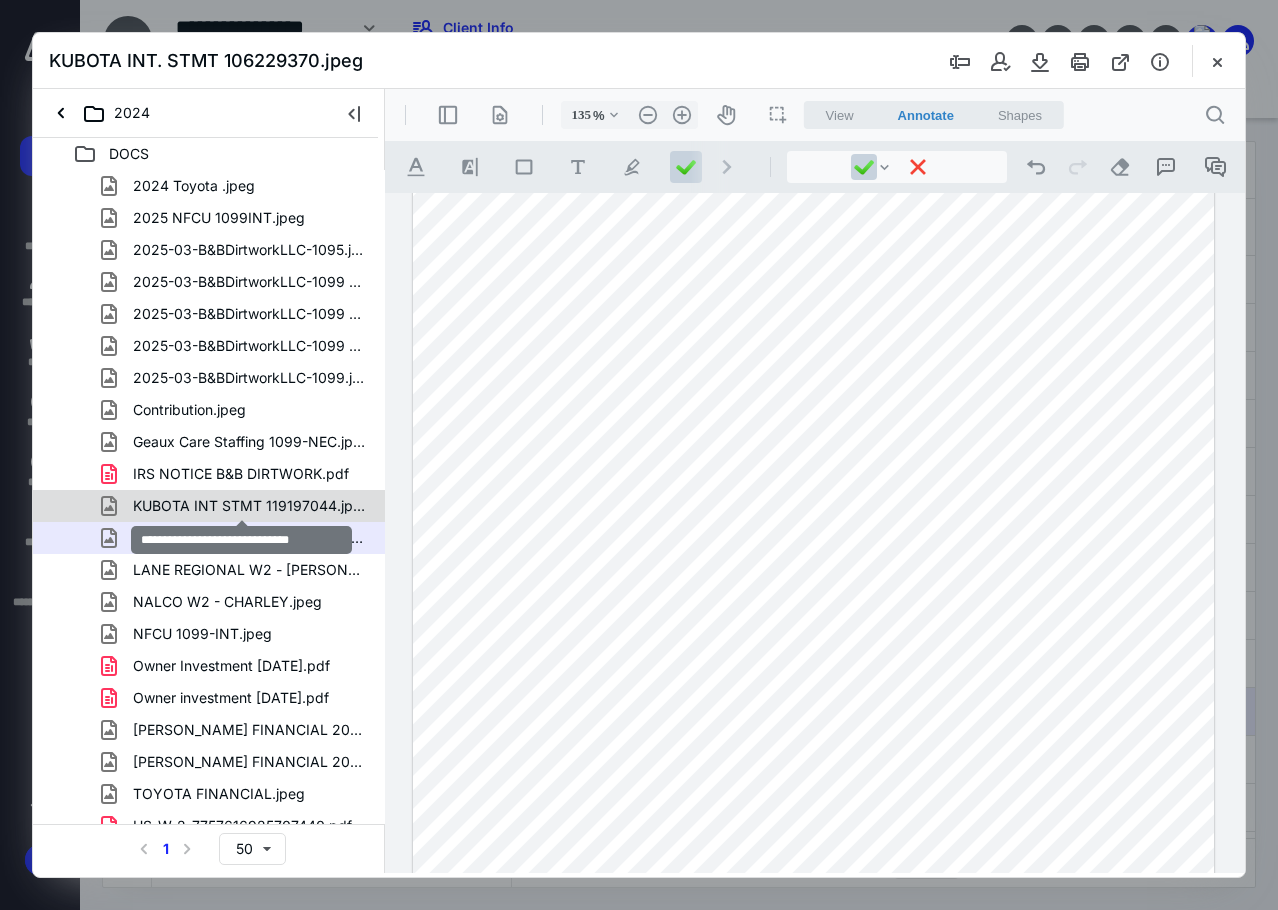 click on "KUBOTA INT STMT 119197044.jpeg" at bounding box center [249, 506] 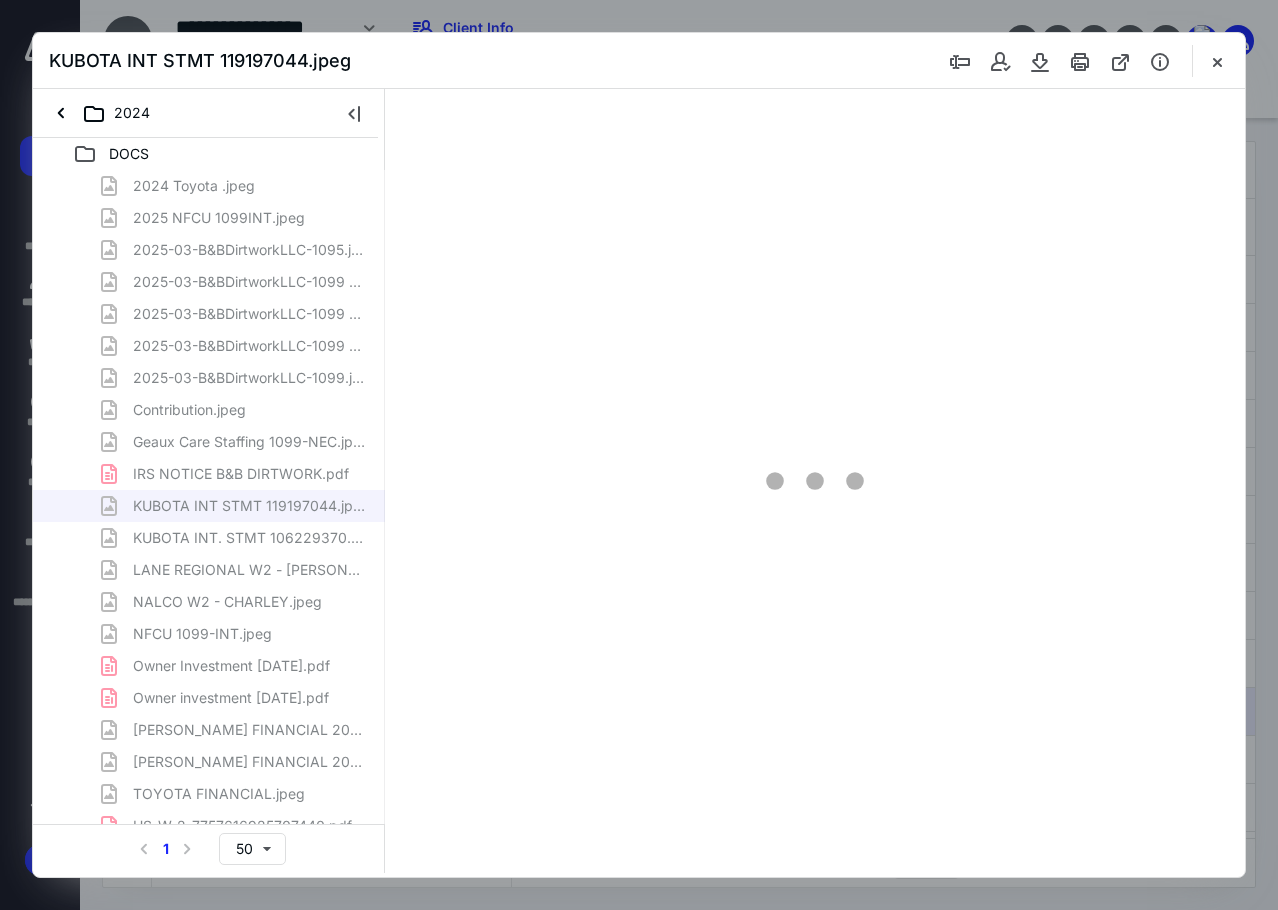 scroll, scrollTop: 0, scrollLeft: 0, axis: both 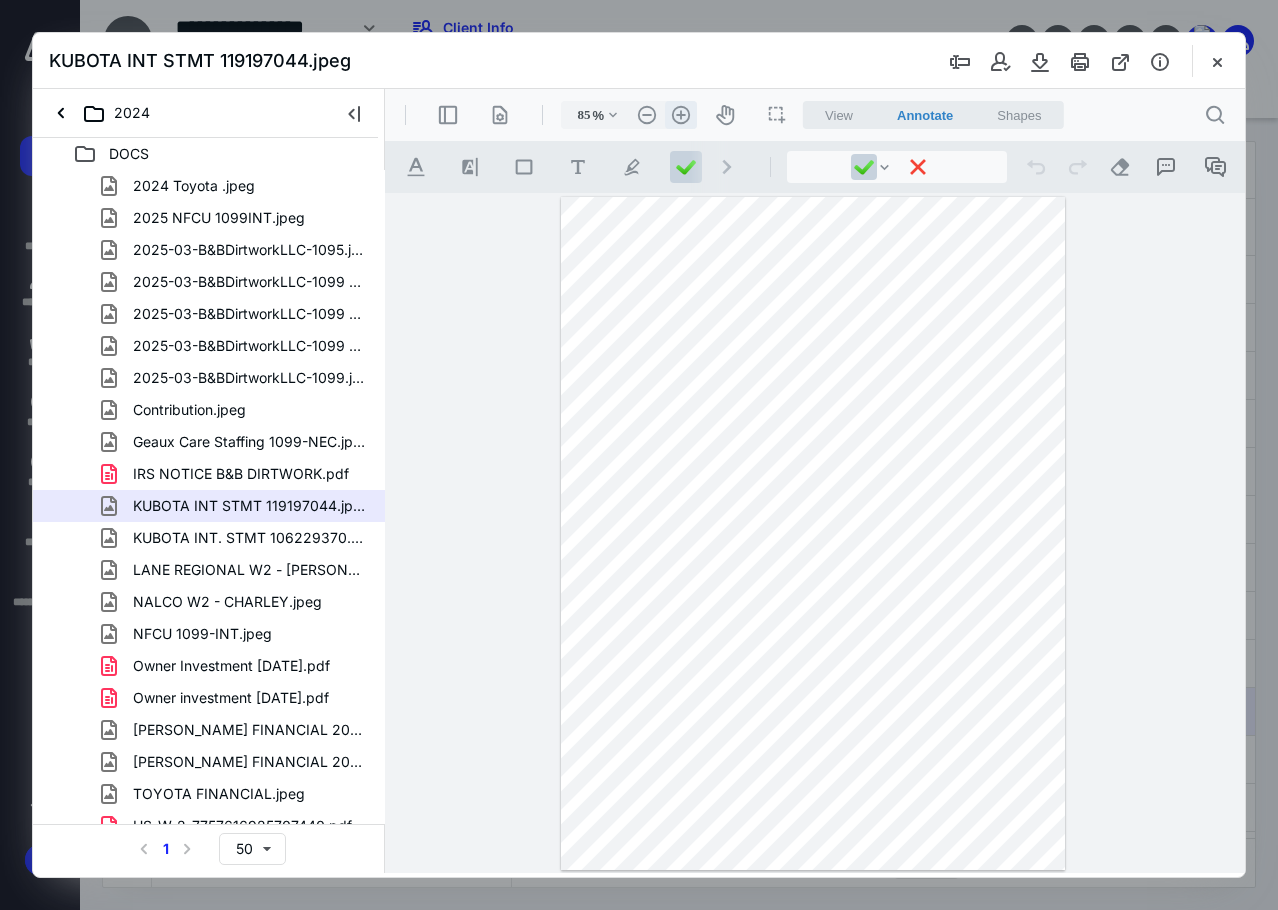 click on ".cls-1{fill:#abb0c4;} icon - header - zoom - in - line" at bounding box center [681, 115] 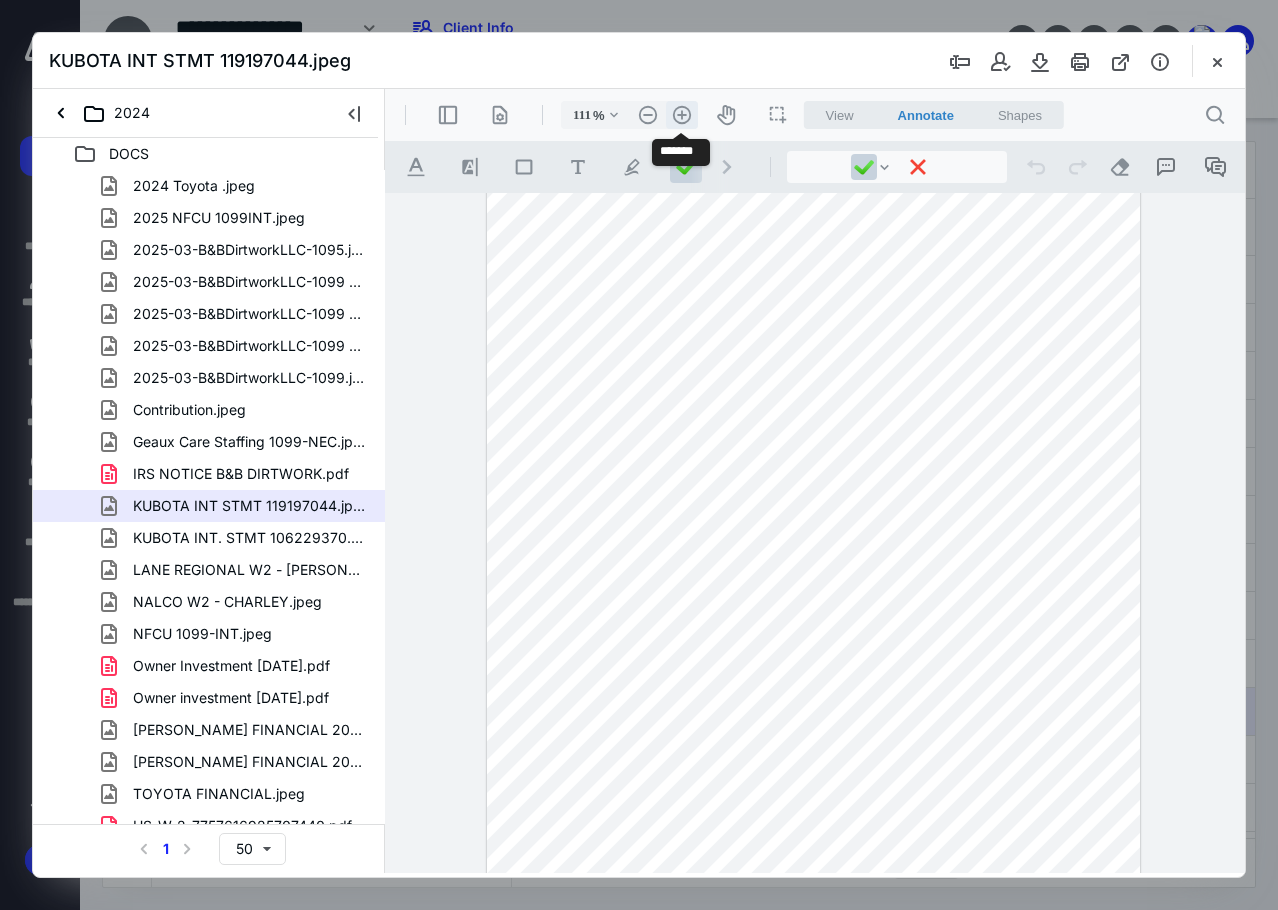 click on ".cls-1{fill:#abb0c4;} icon - header - zoom - in - line" at bounding box center [682, 115] 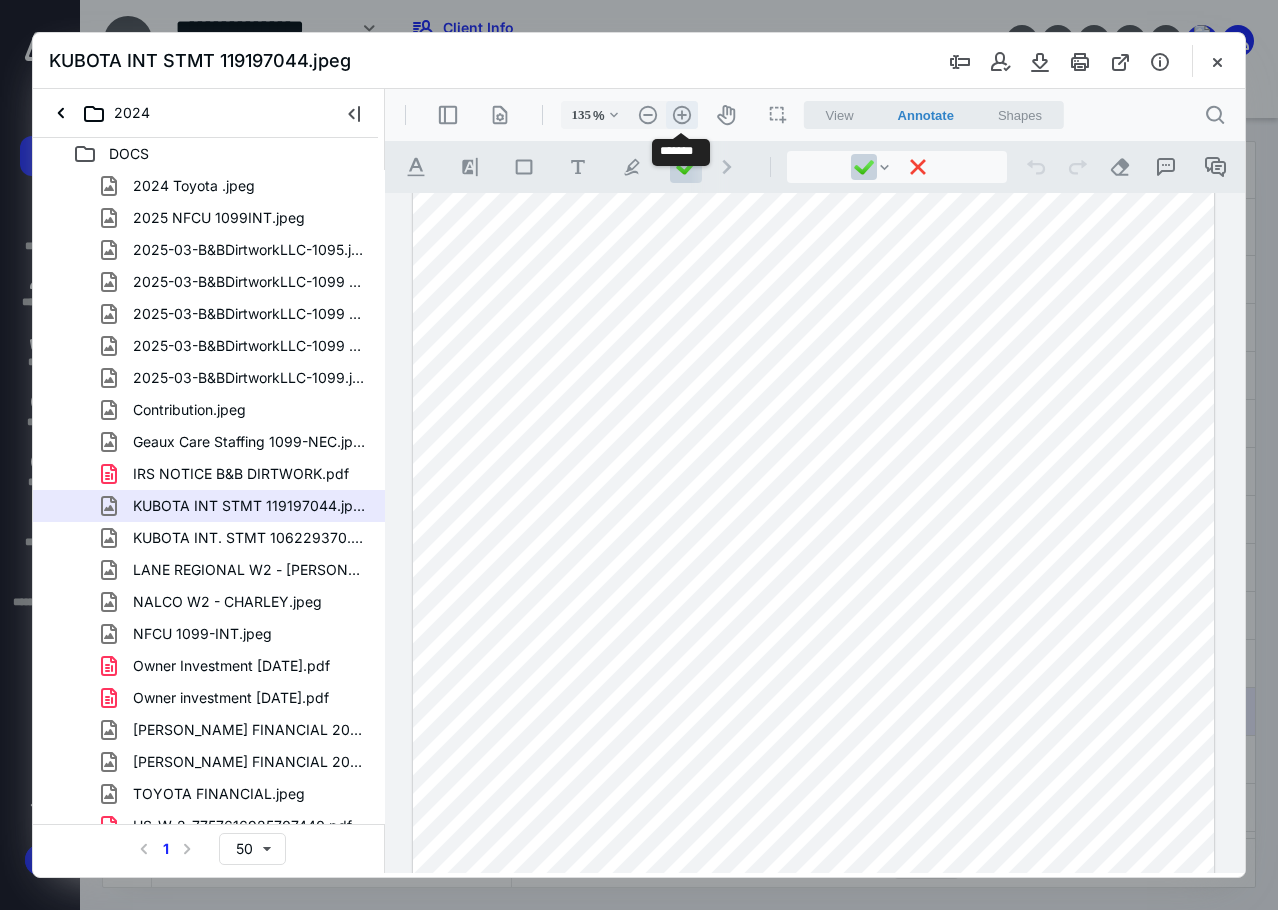 scroll, scrollTop: 167, scrollLeft: 0, axis: vertical 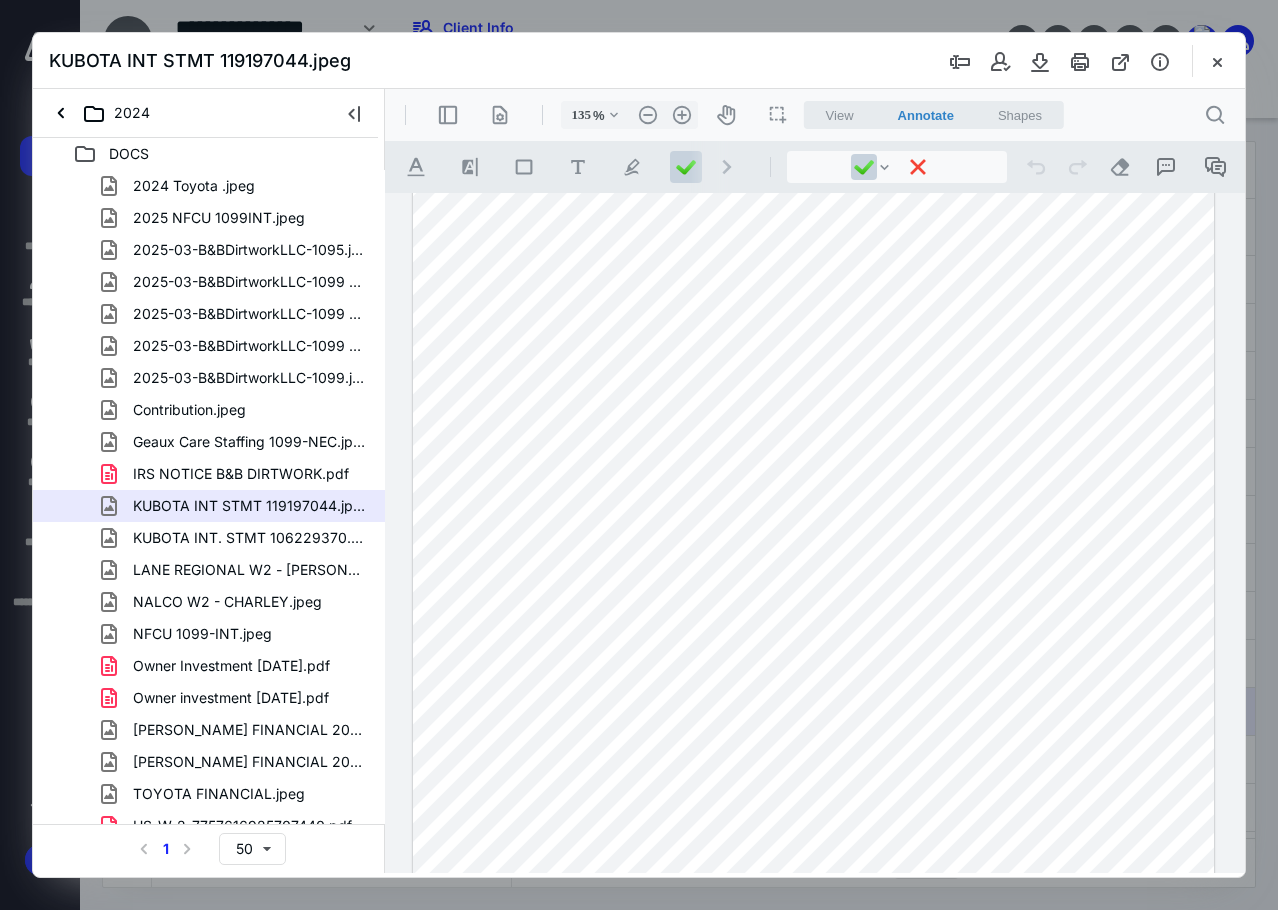 click at bounding box center (814, 565) 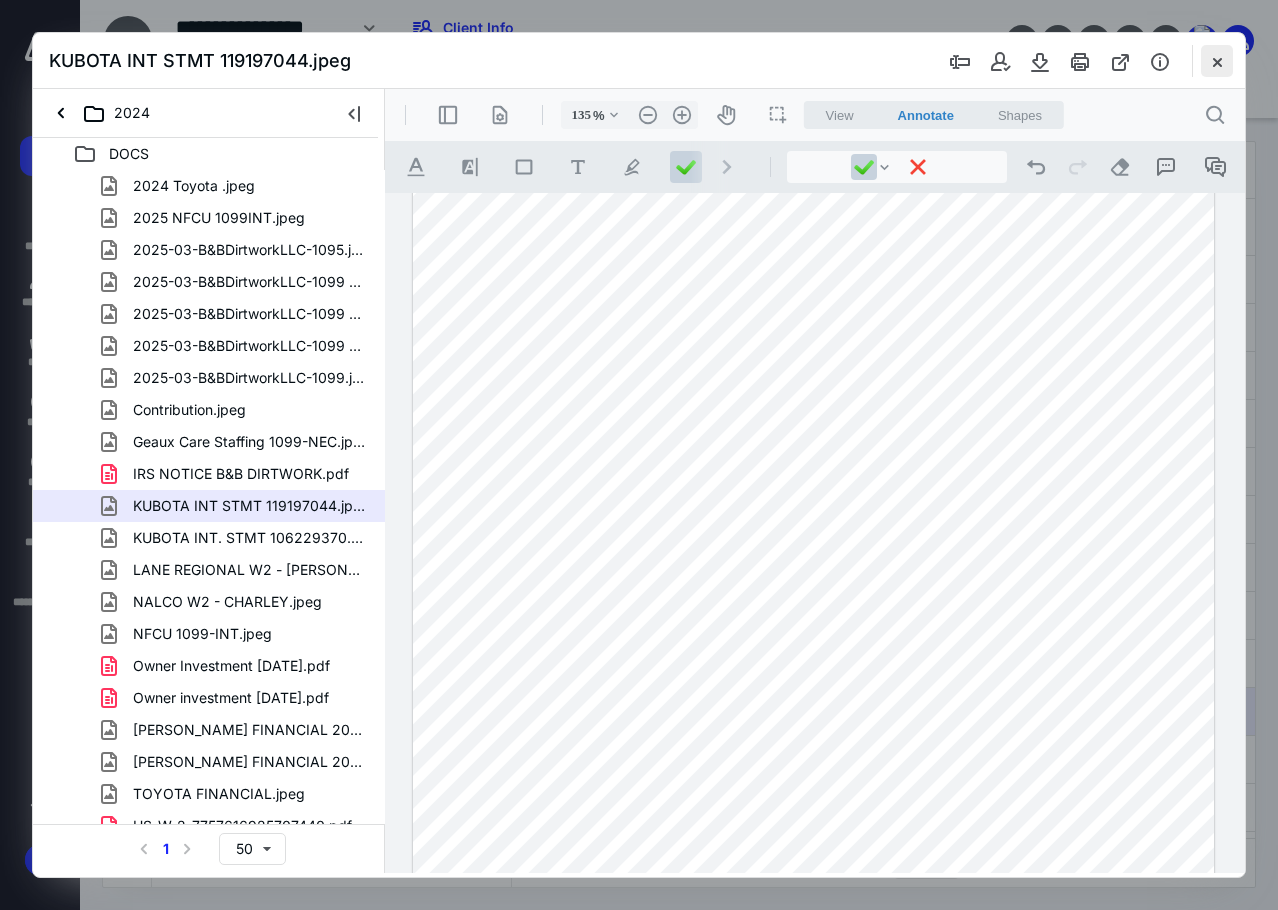 click at bounding box center (1217, 61) 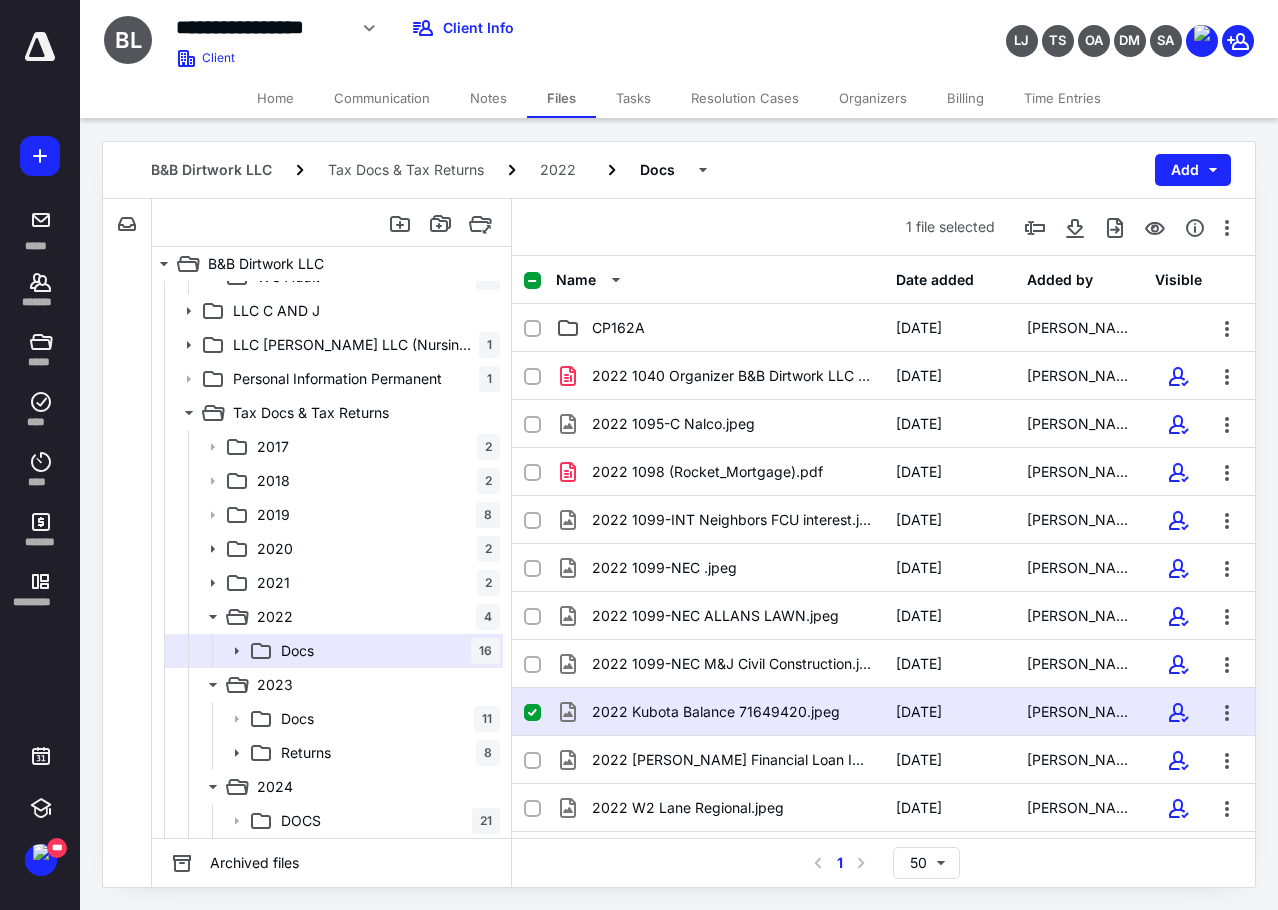 scroll, scrollTop: 0, scrollLeft: 0, axis: both 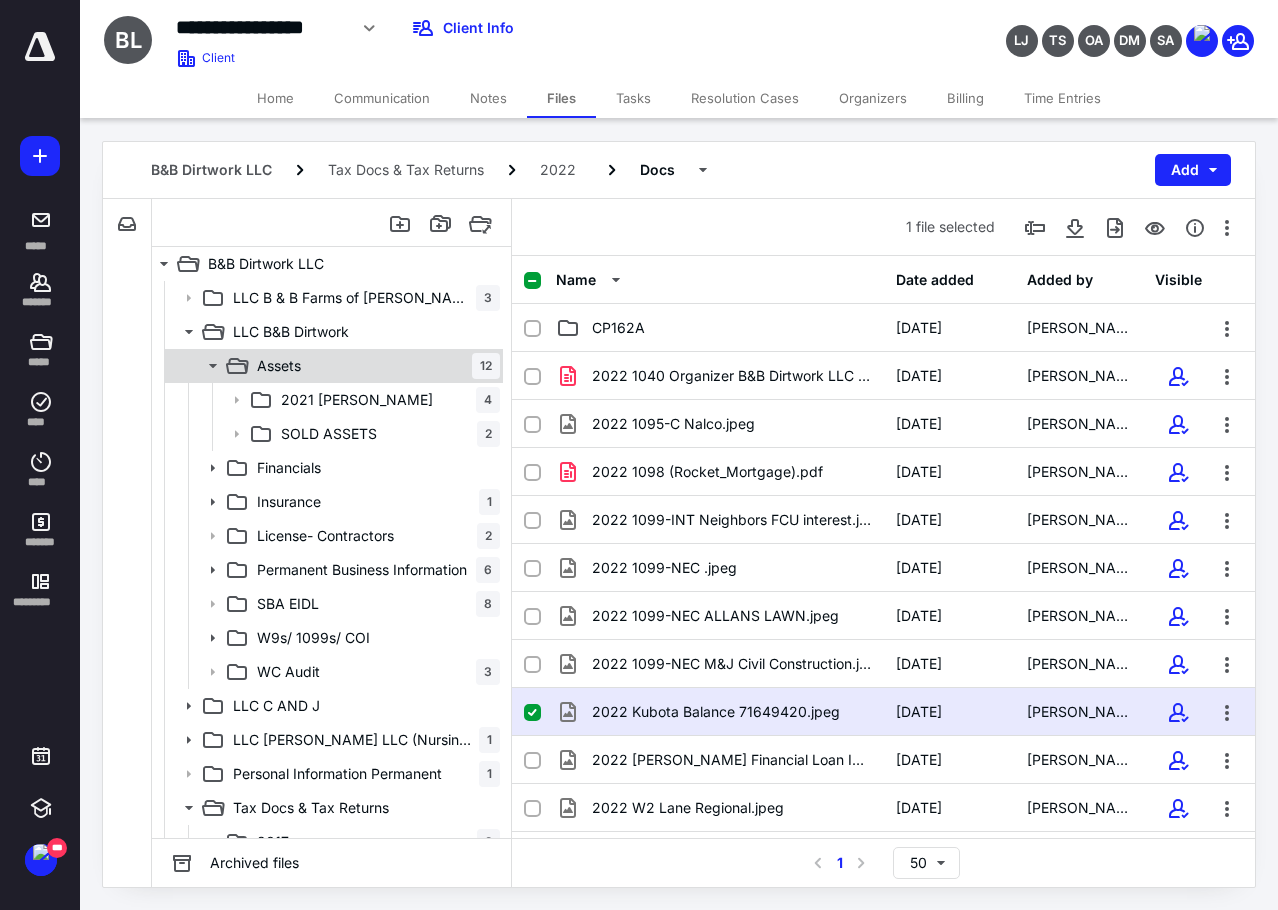 click 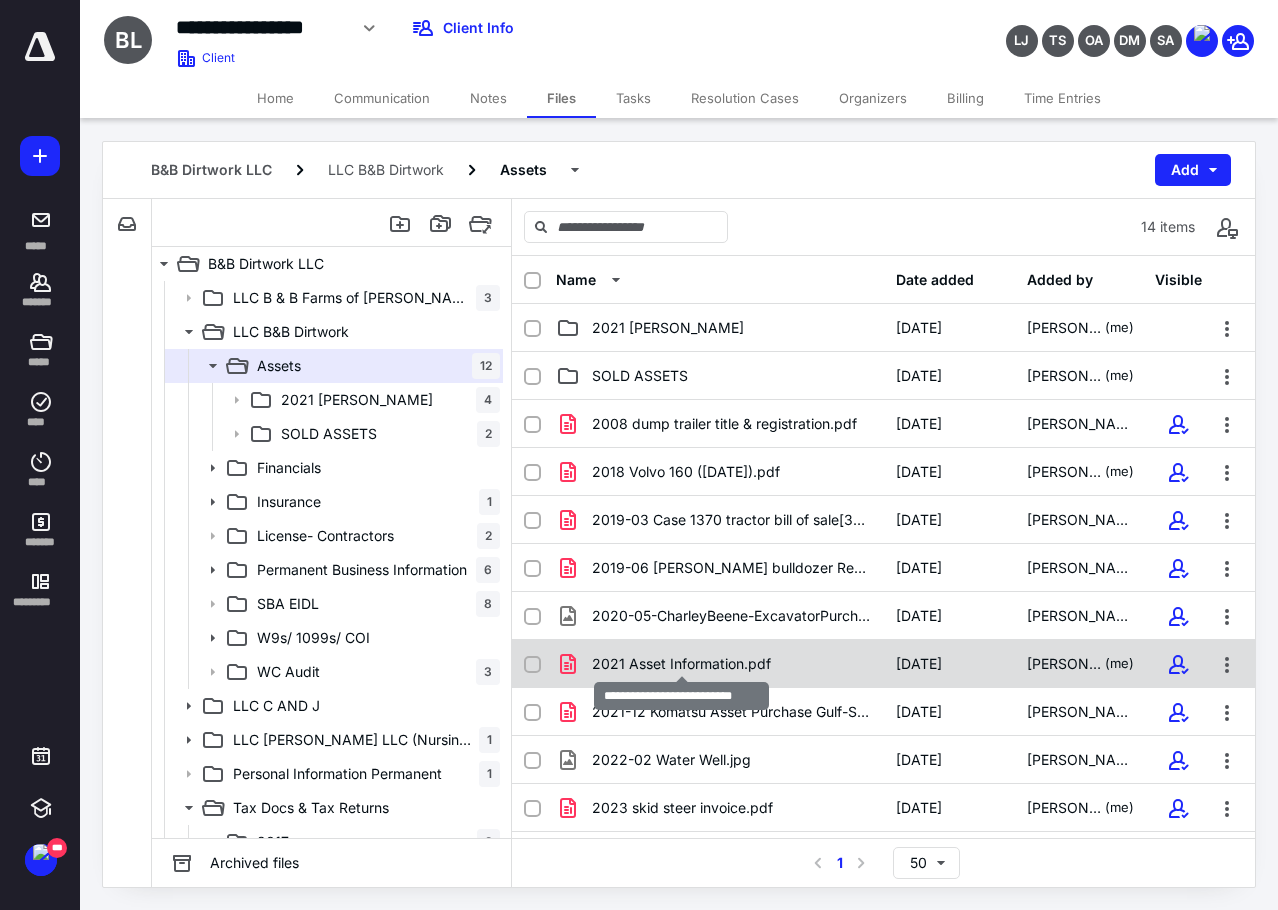 scroll, scrollTop: 138, scrollLeft: 0, axis: vertical 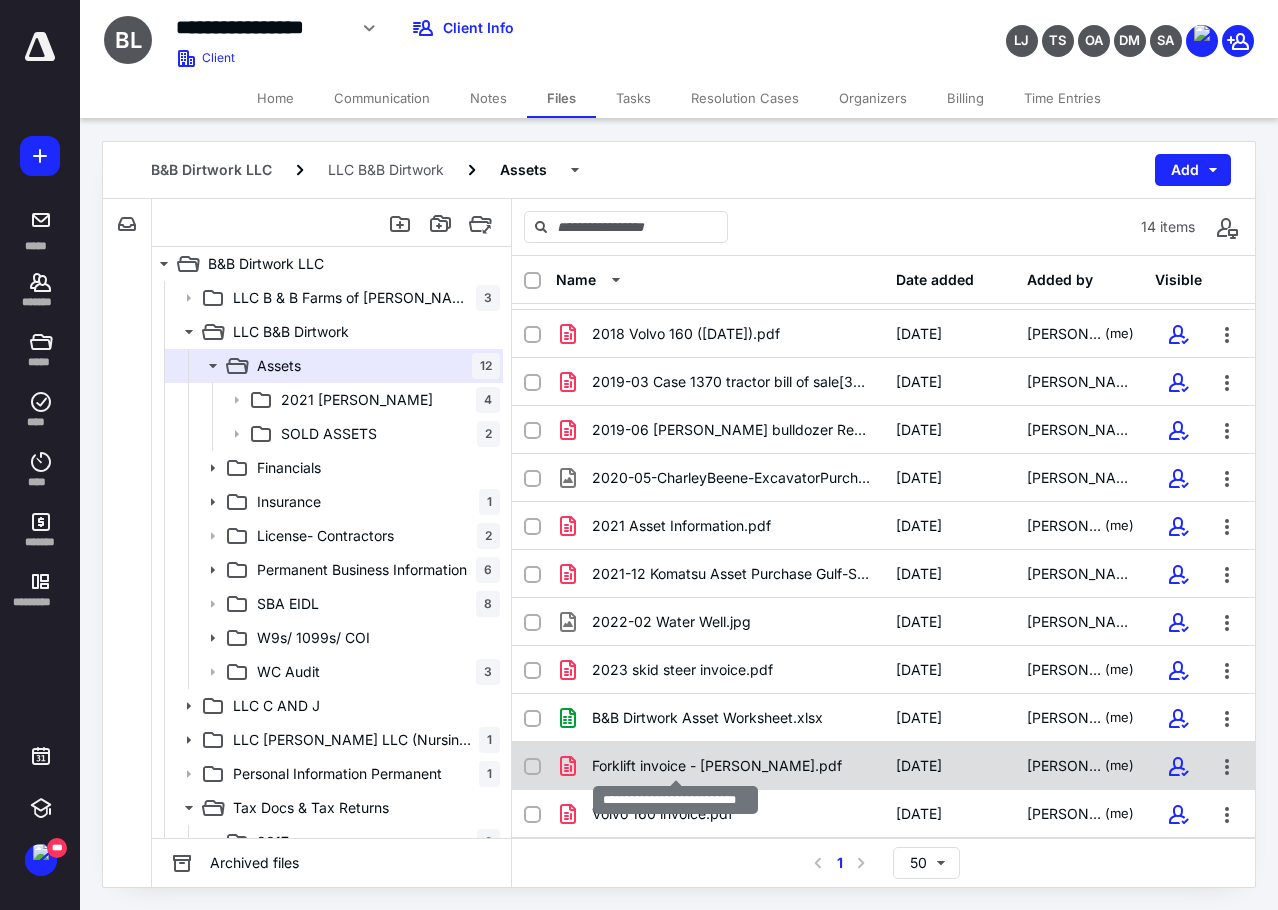 click on "Forklift invoice - [PERSON_NAME].pdf" at bounding box center [717, 766] 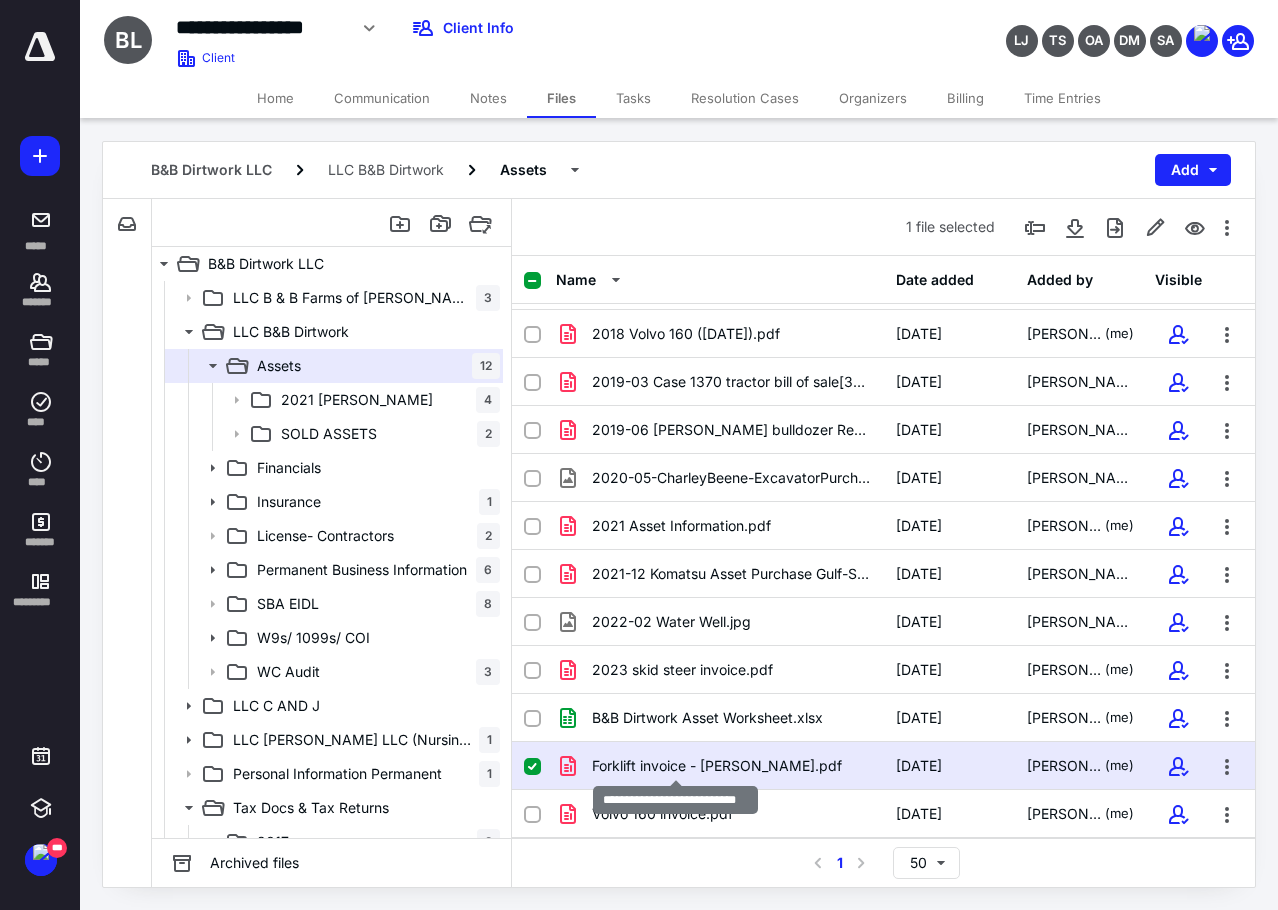 click on "Forklift invoice - [PERSON_NAME].pdf" at bounding box center [717, 766] 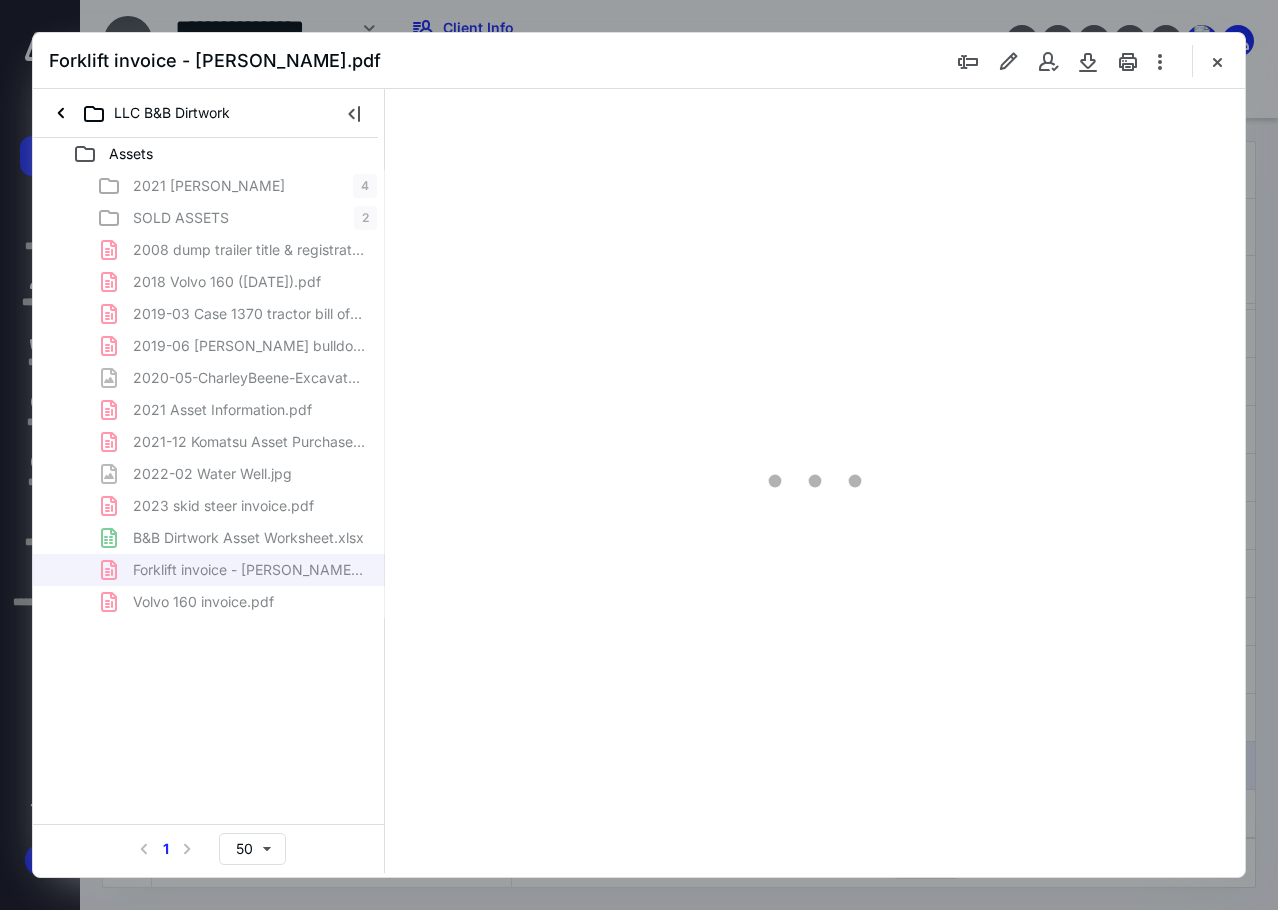 scroll, scrollTop: 0, scrollLeft: 0, axis: both 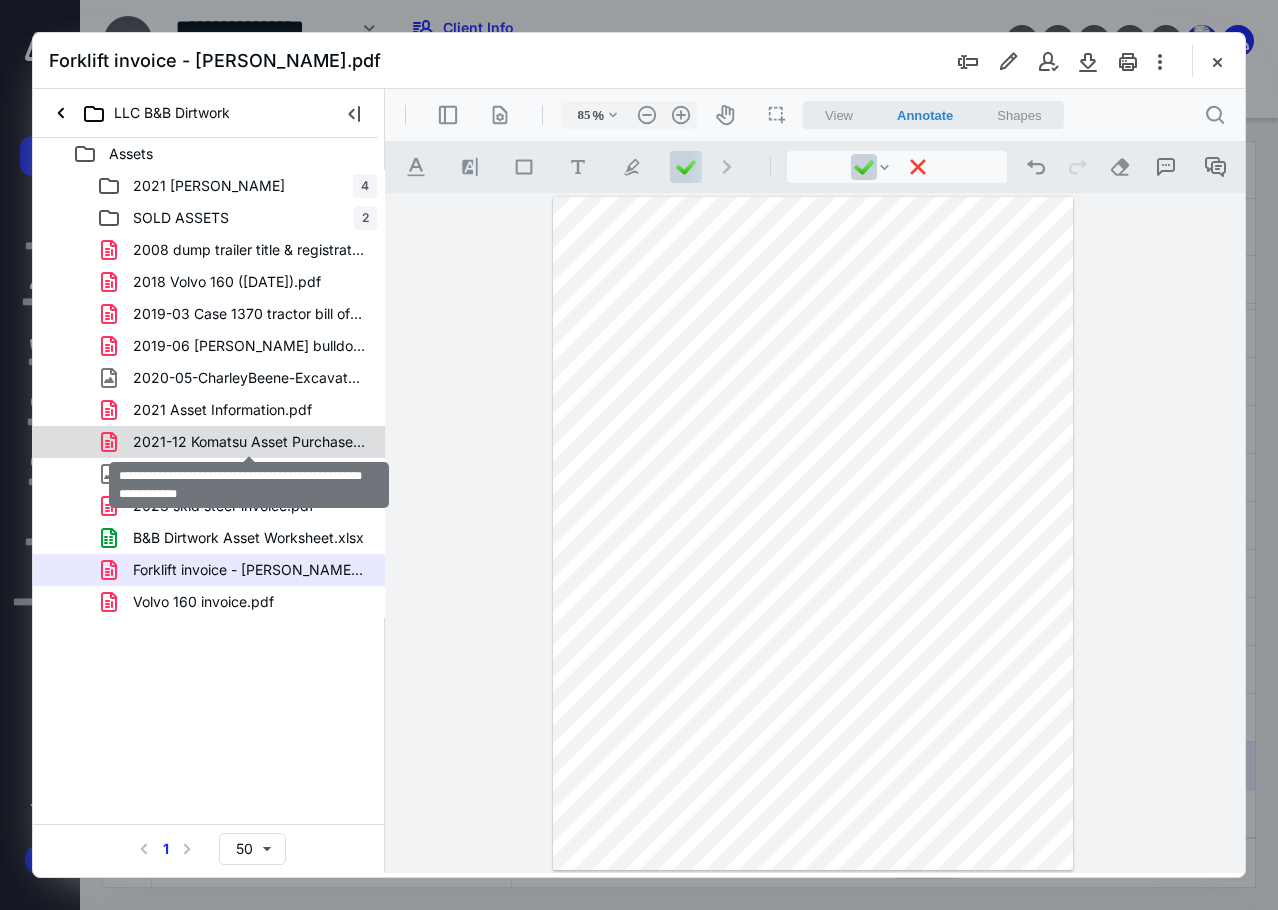 click on "2021-12 Komatsu Asset Purchase Gulf-South-Equipment-Sales-.pdf" at bounding box center (249, 442) 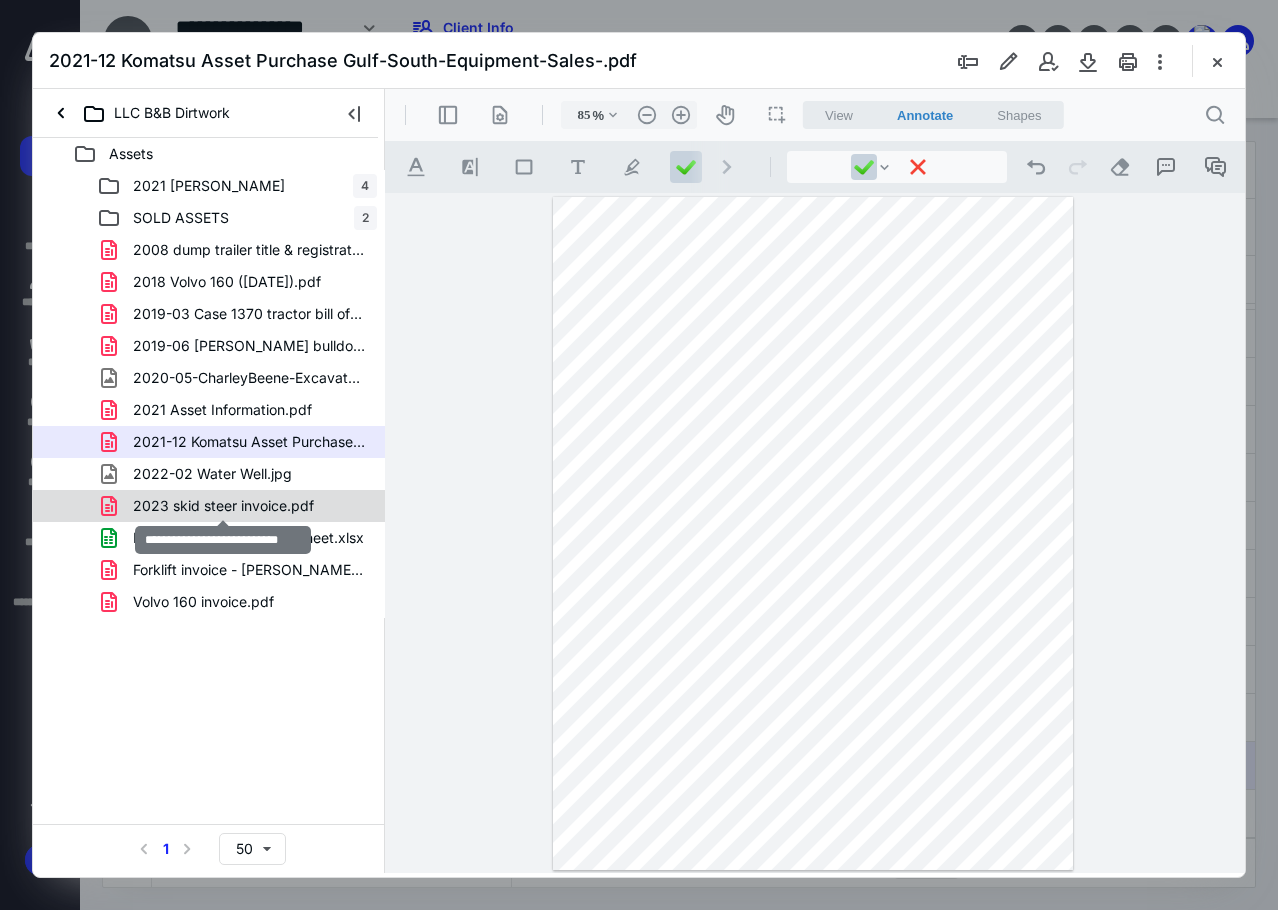 click on "2023 skid steer invoice.pdf" at bounding box center [223, 506] 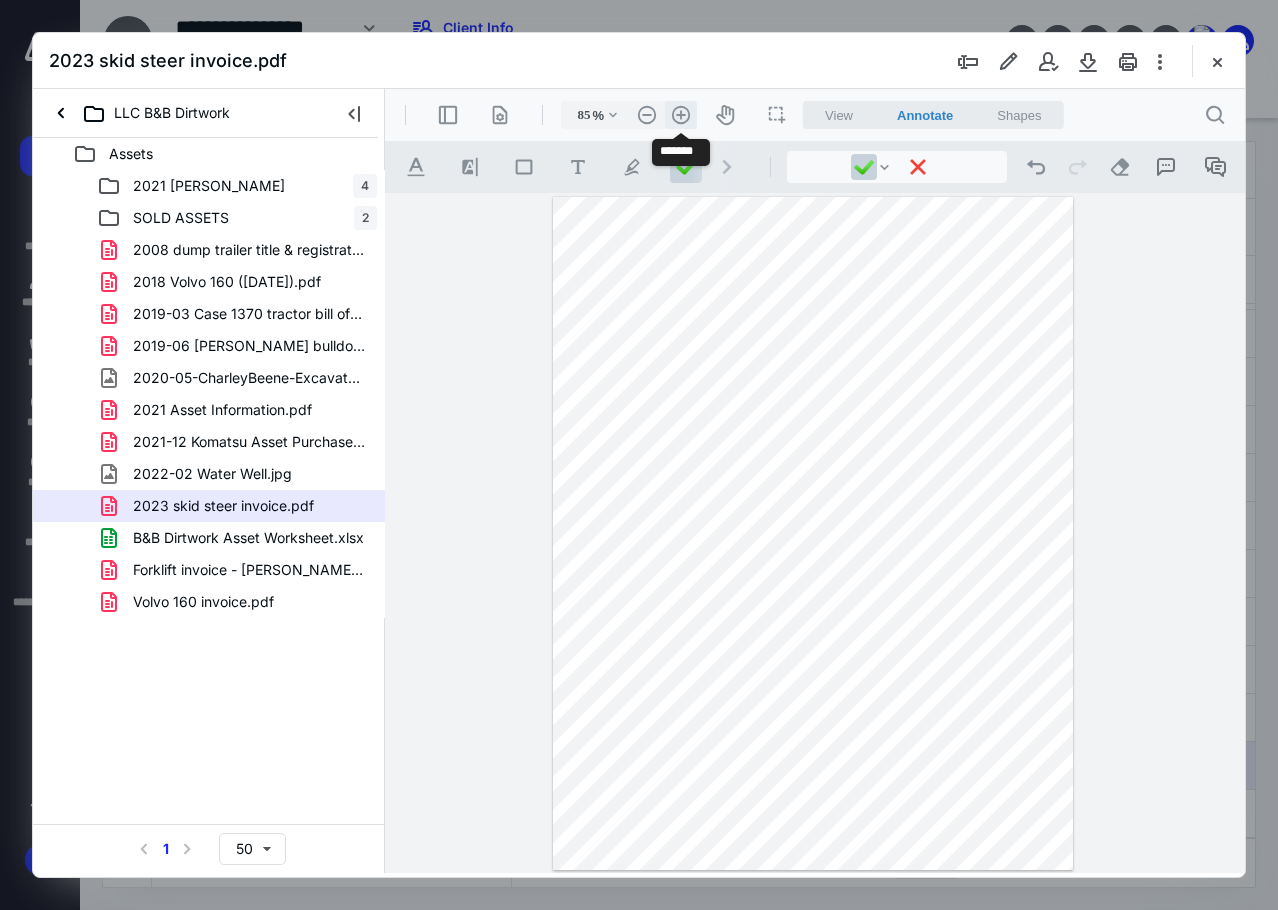 click on ".cls-1{fill:#abb0c4;} icon - header - zoom - in - line" at bounding box center [681, 115] 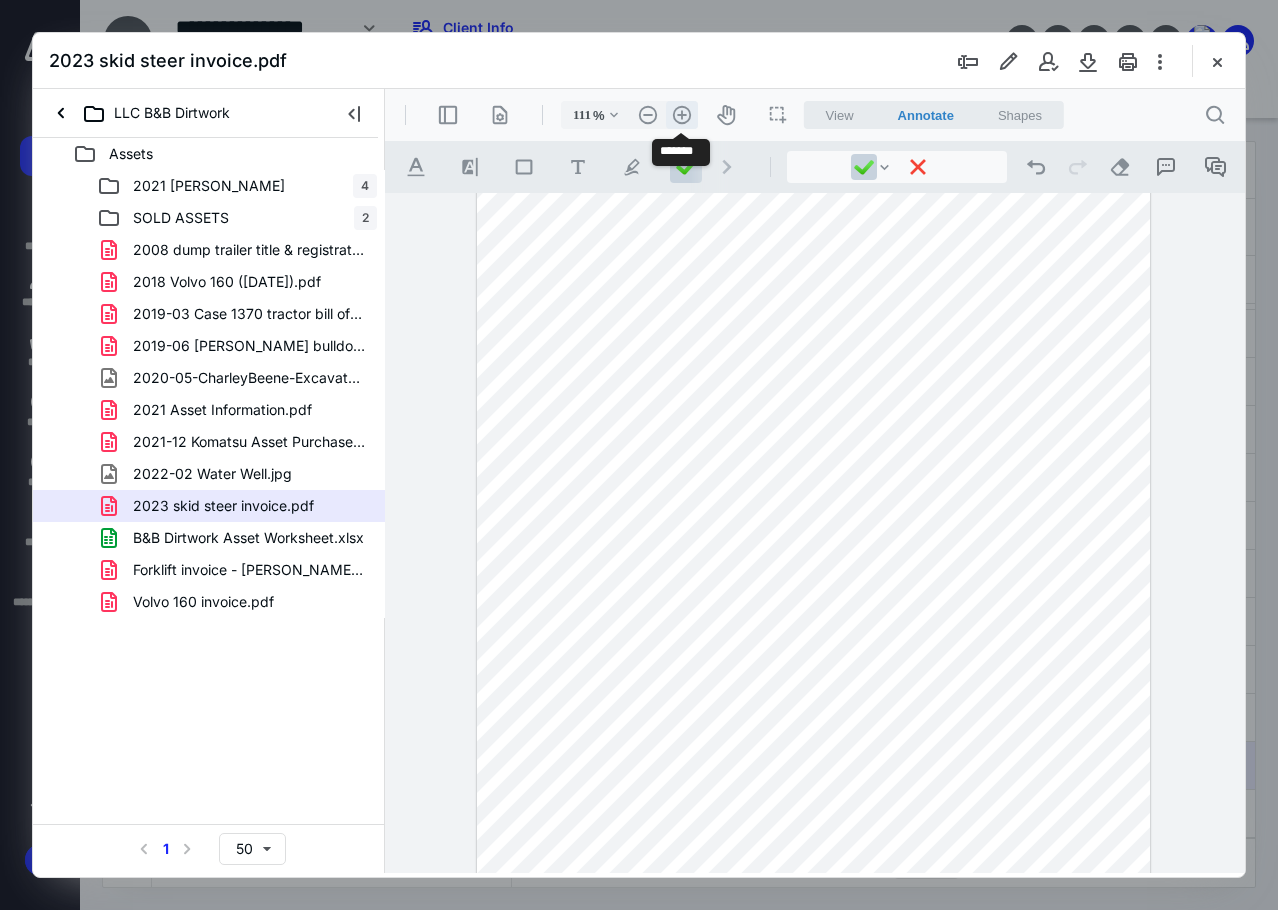 click on ".cls-1{fill:#abb0c4;} icon - header - zoom - in - line" at bounding box center (682, 115) 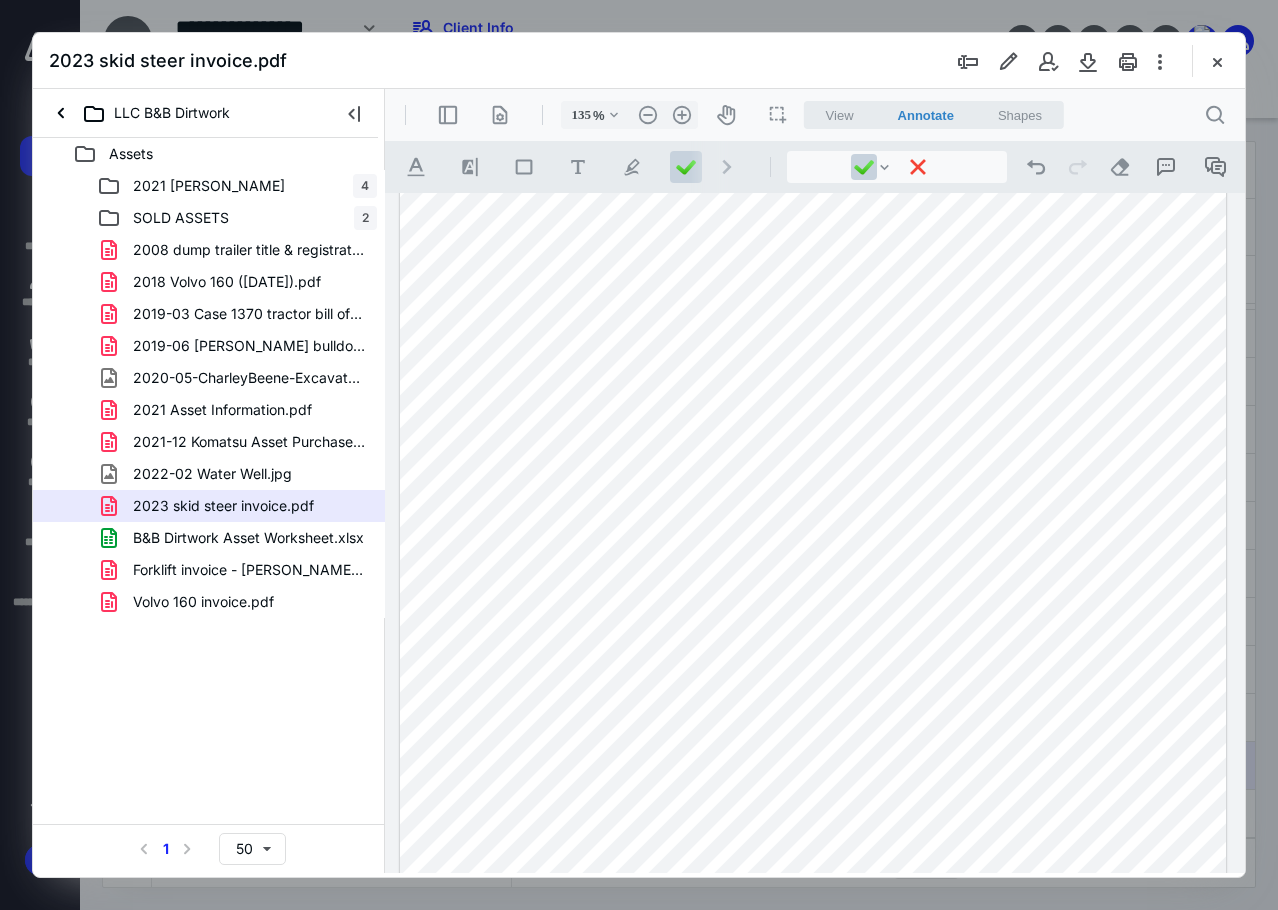 scroll, scrollTop: 399, scrollLeft: 0, axis: vertical 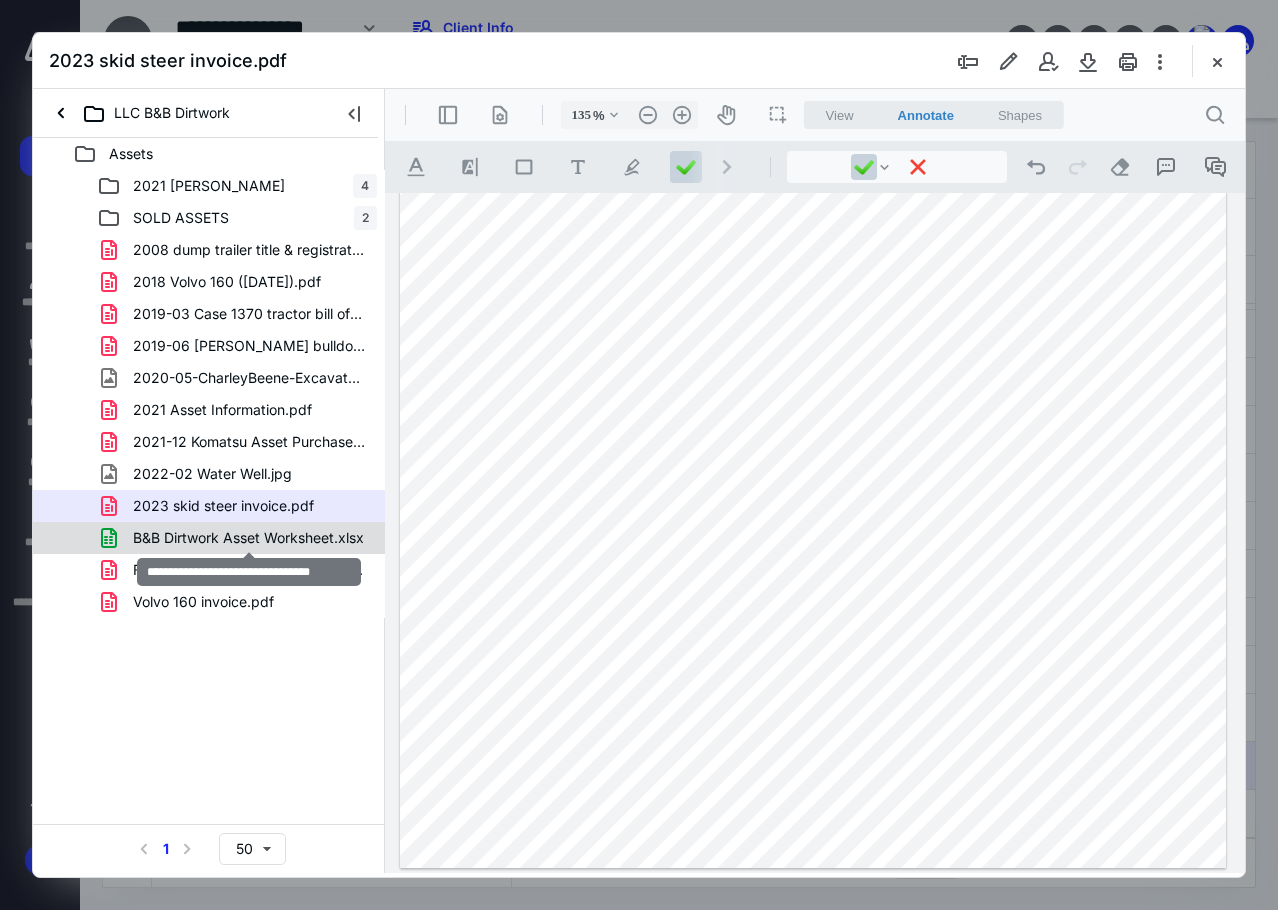 click on "B&B Dirtwork Asset Worksheet.xlsx" at bounding box center (248, 538) 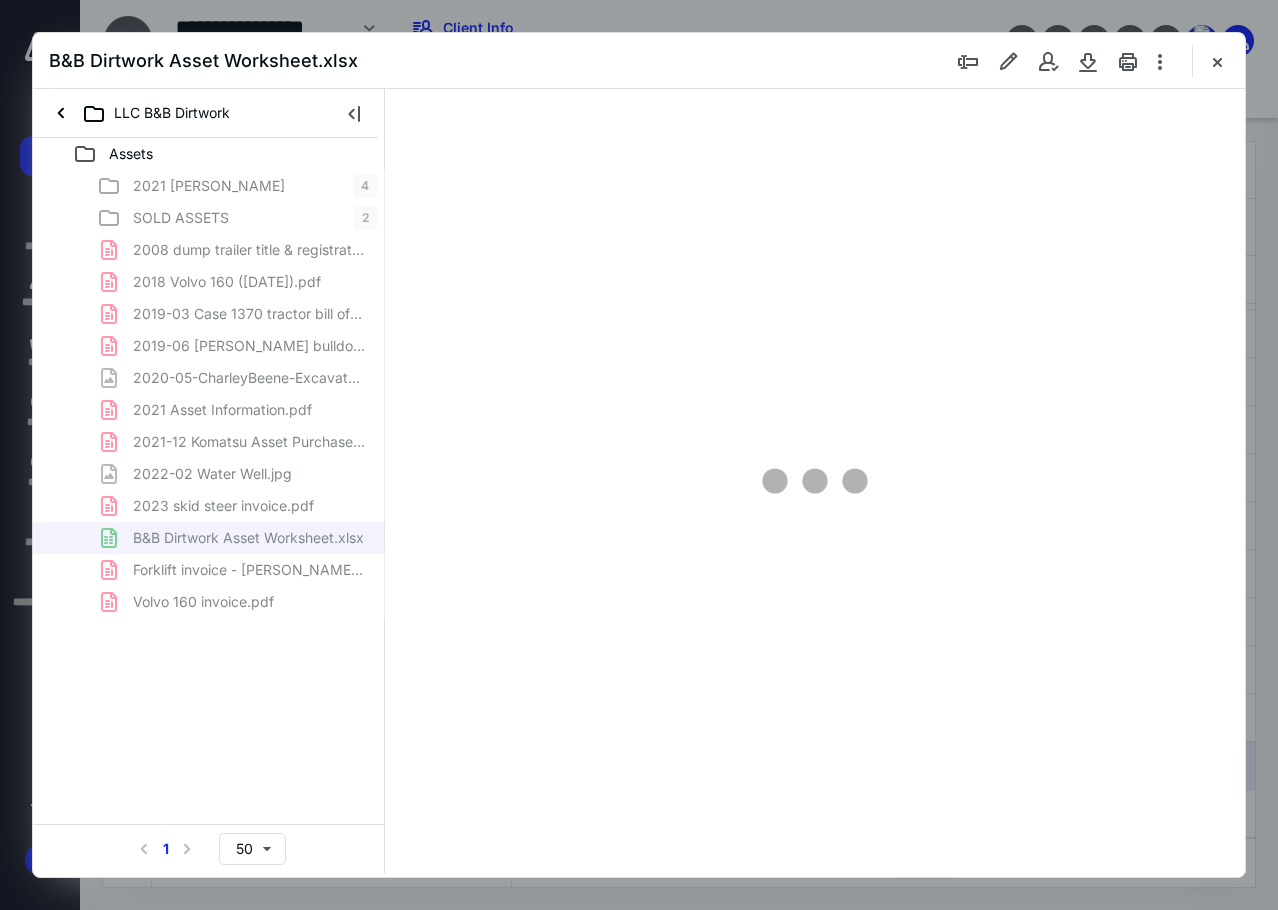 scroll, scrollTop: 0, scrollLeft: 0, axis: both 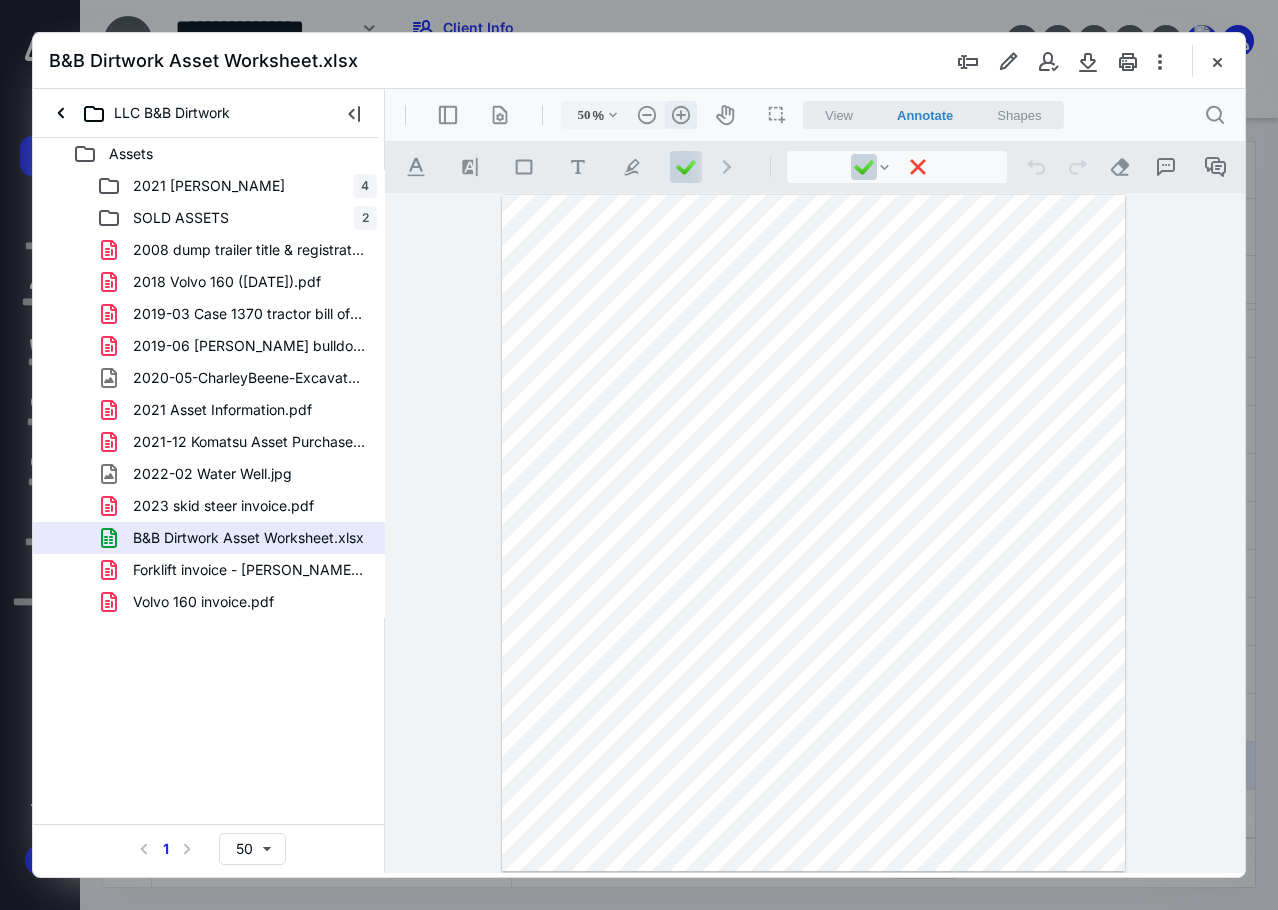 click on ".cls-1{fill:#abb0c4;} icon - header - zoom - in - line" at bounding box center (681, 115) 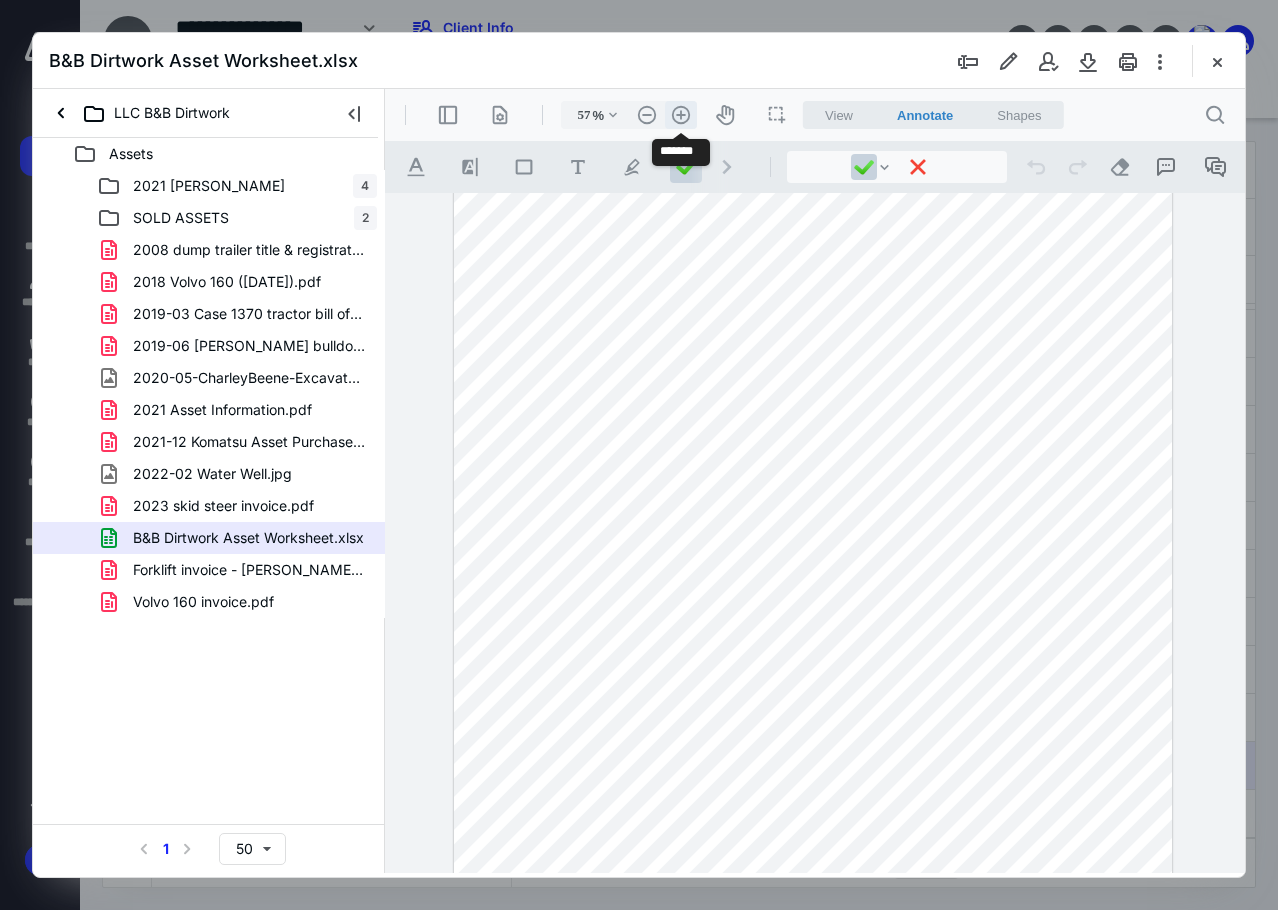 click on ".cls-1{fill:#abb0c4;} icon - header - zoom - in - line" at bounding box center [681, 115] 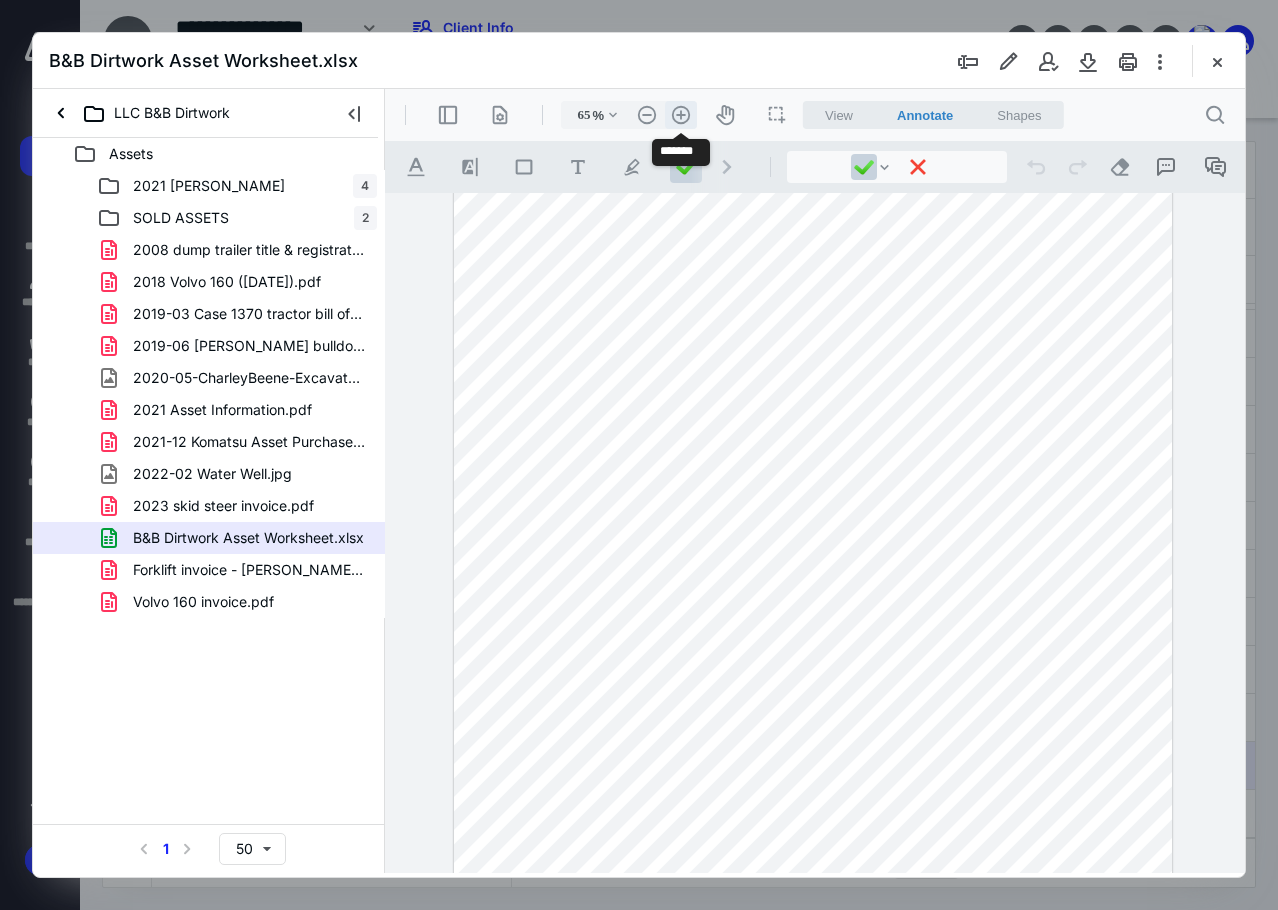 scroll, scrollTop: 88, scrollLeft: 0, axis: vertical 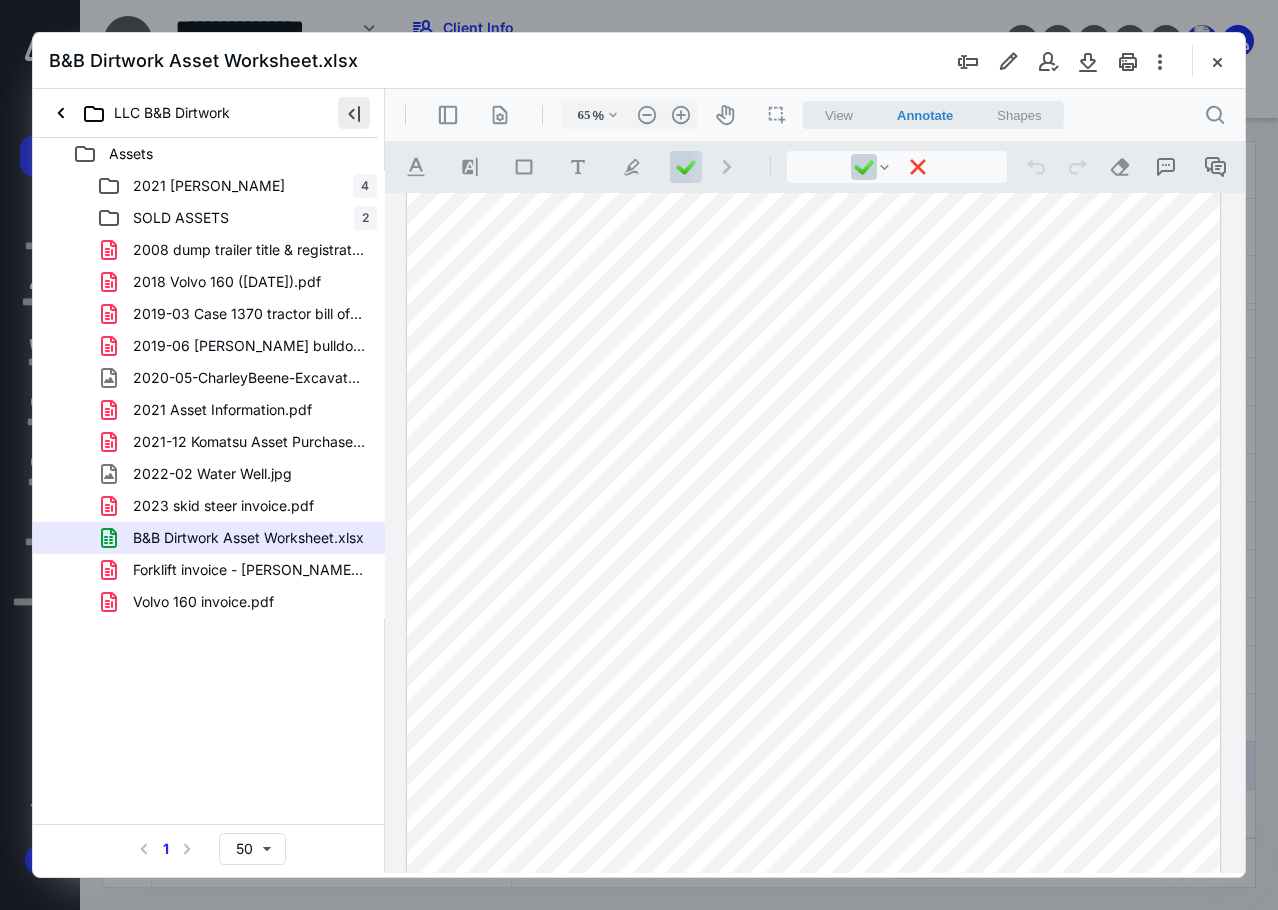 click at bounding box center (354, 113) 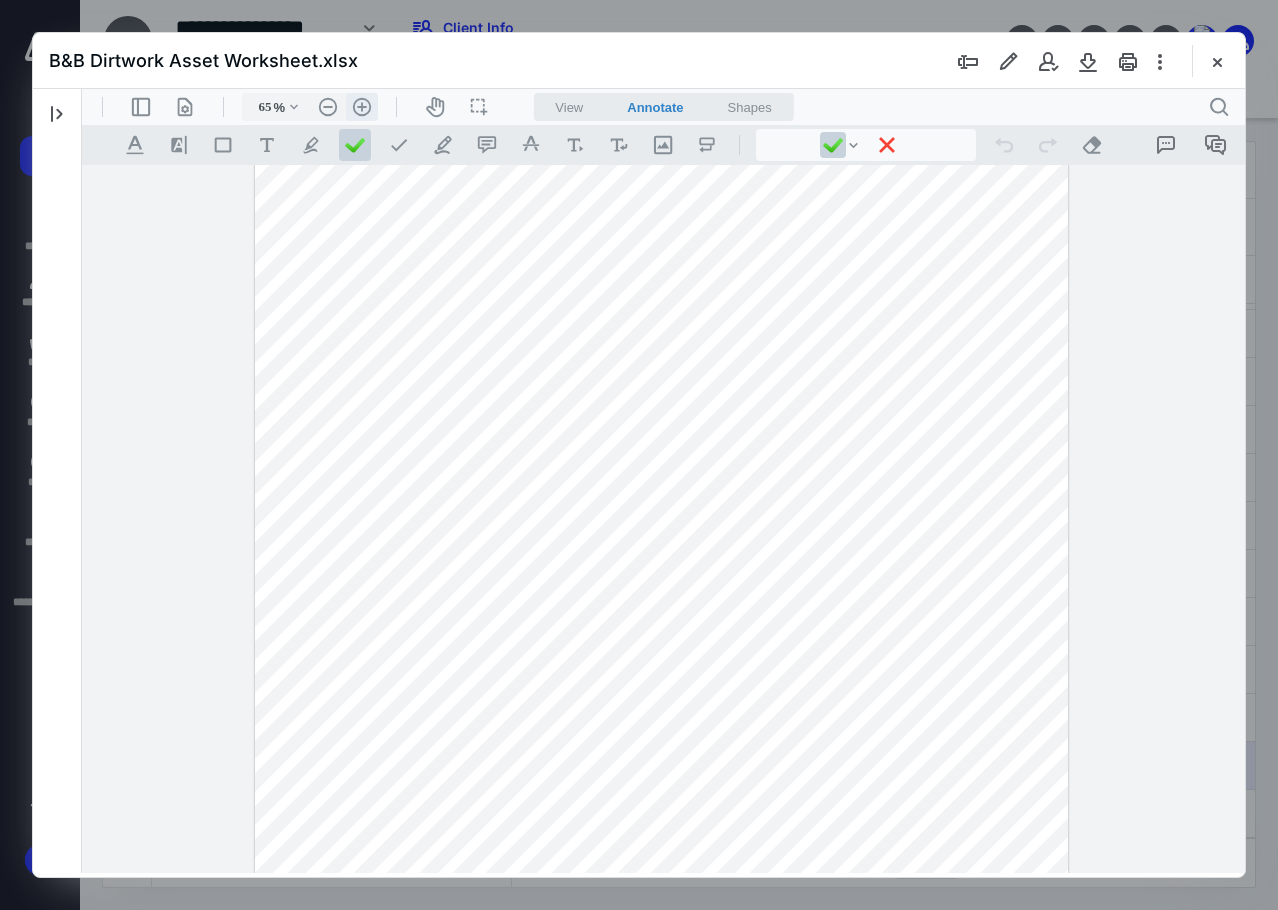 click on ".cls-1{fill:#abb0c4;} icon - header - zoom - in - line" at bounding box center (362, 107) 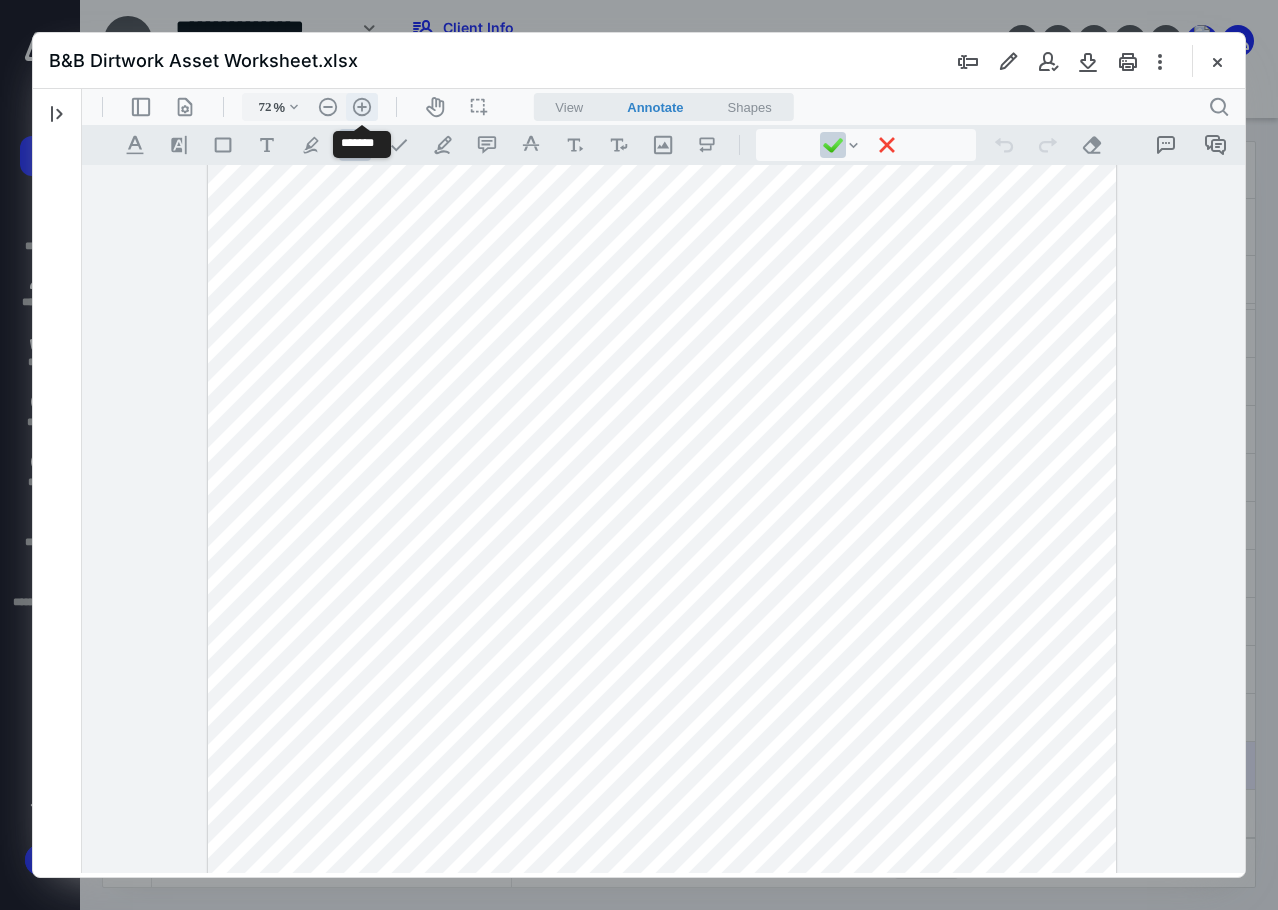 click on ".cls-1{fill:#abb0c4;} icon - header - zoom - in - line" at bounding box center (362, 107) 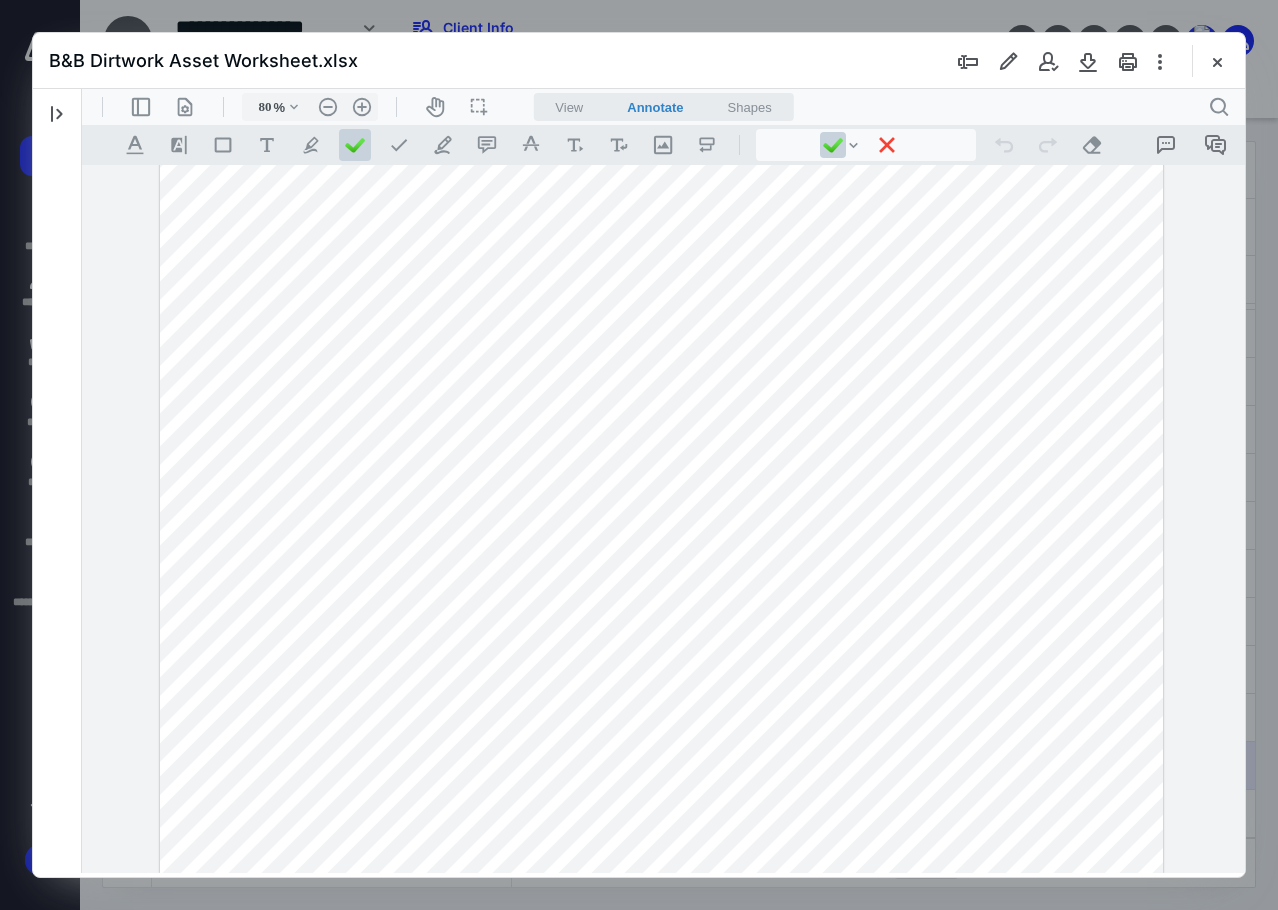 scroll, scrollTop: 385, scrollLeft: 0, axis: vertical 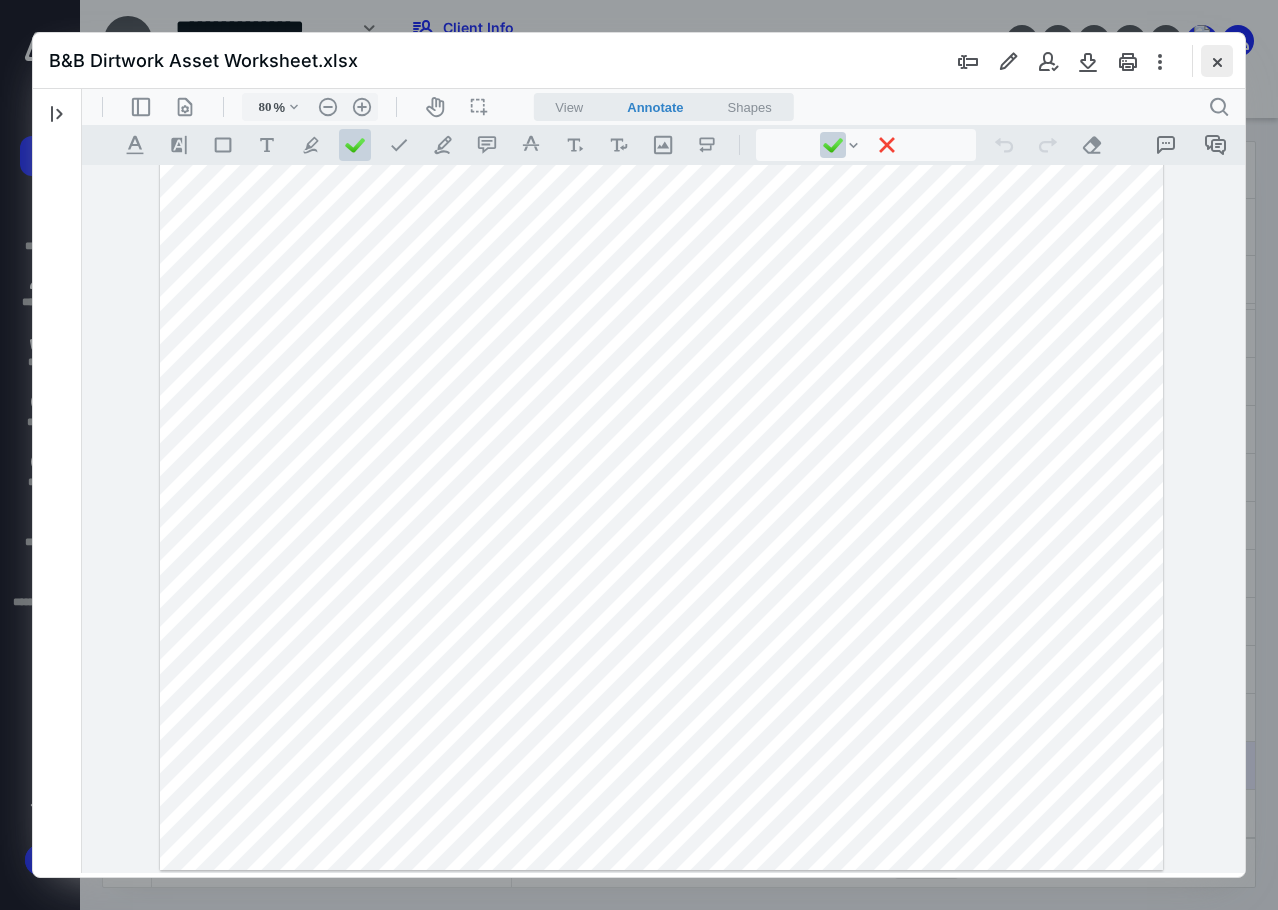 click at bounding box center [1217, 61] 